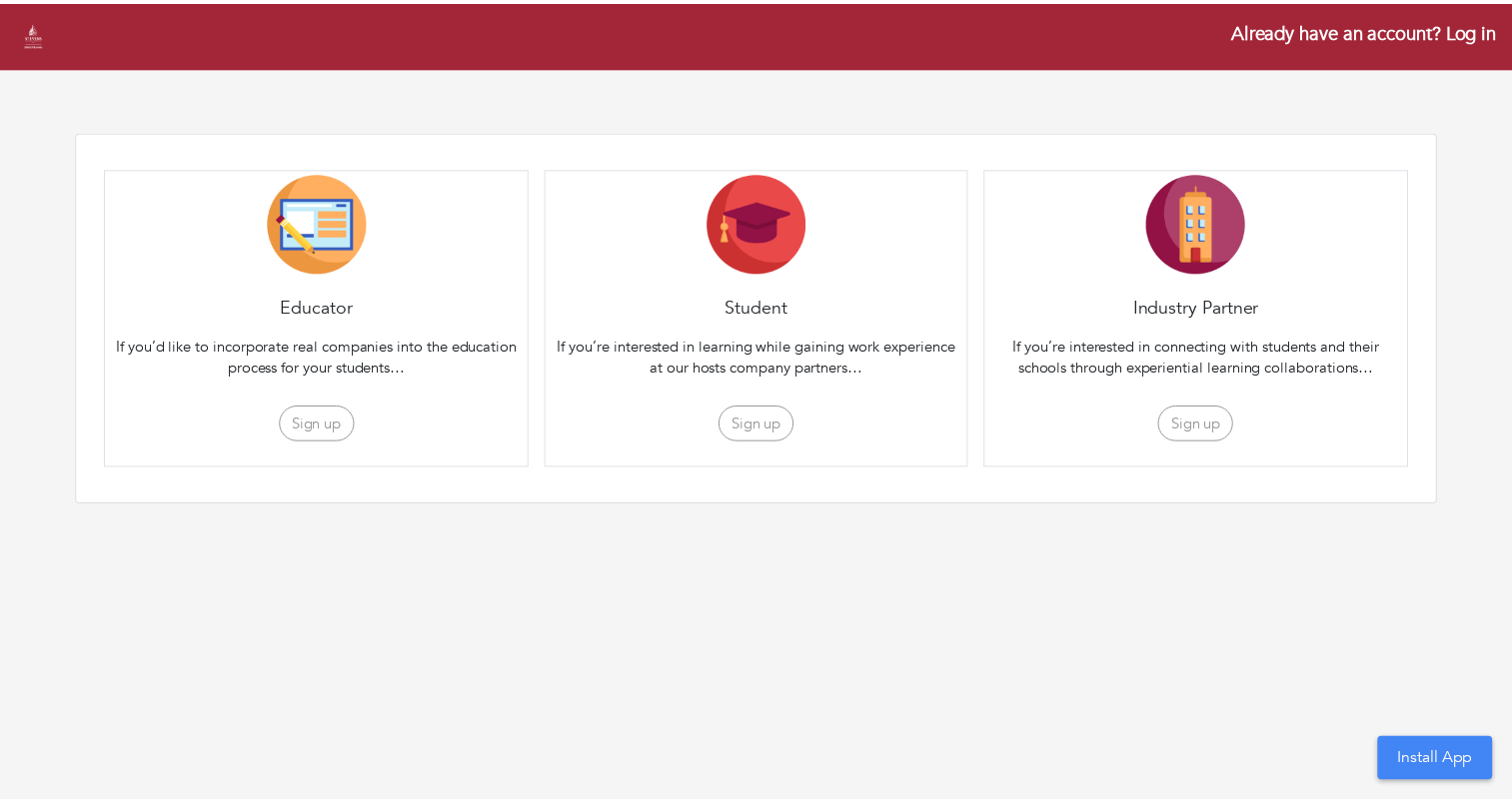 scroll, scrollTop: 0, scrollLeft: 0, axis: both 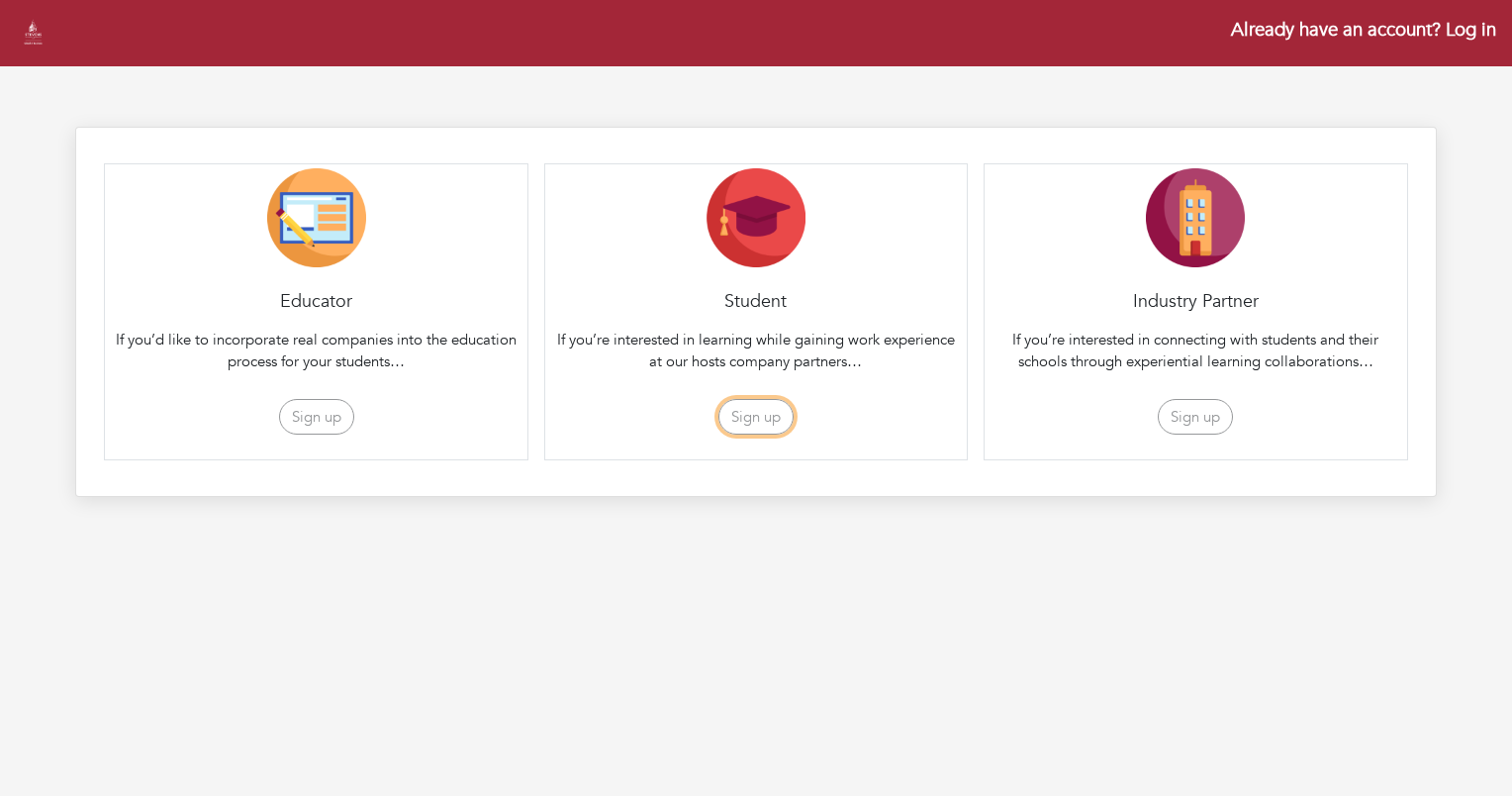 click on "Sign up" at bounding box center (756, 417) 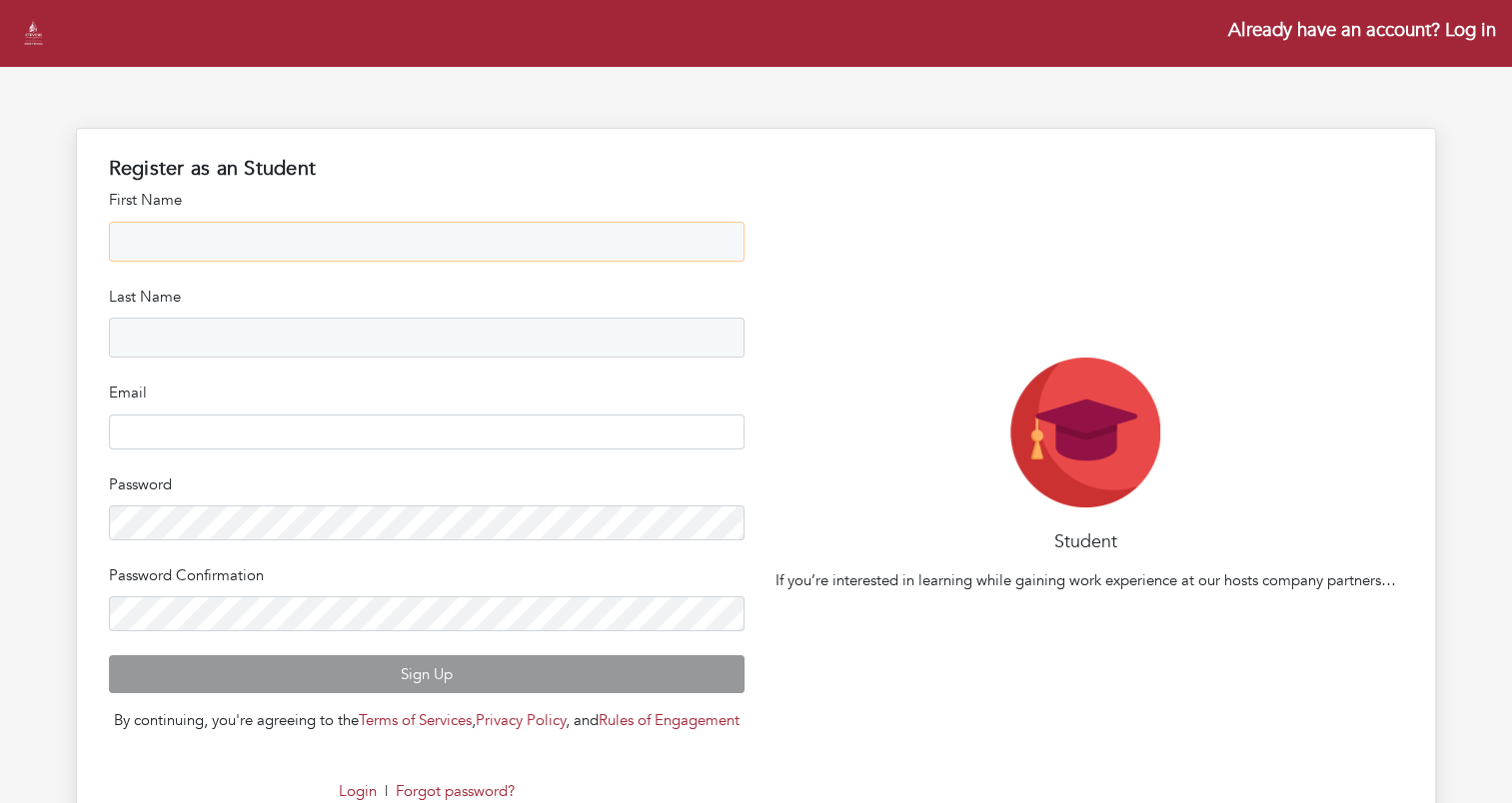 click 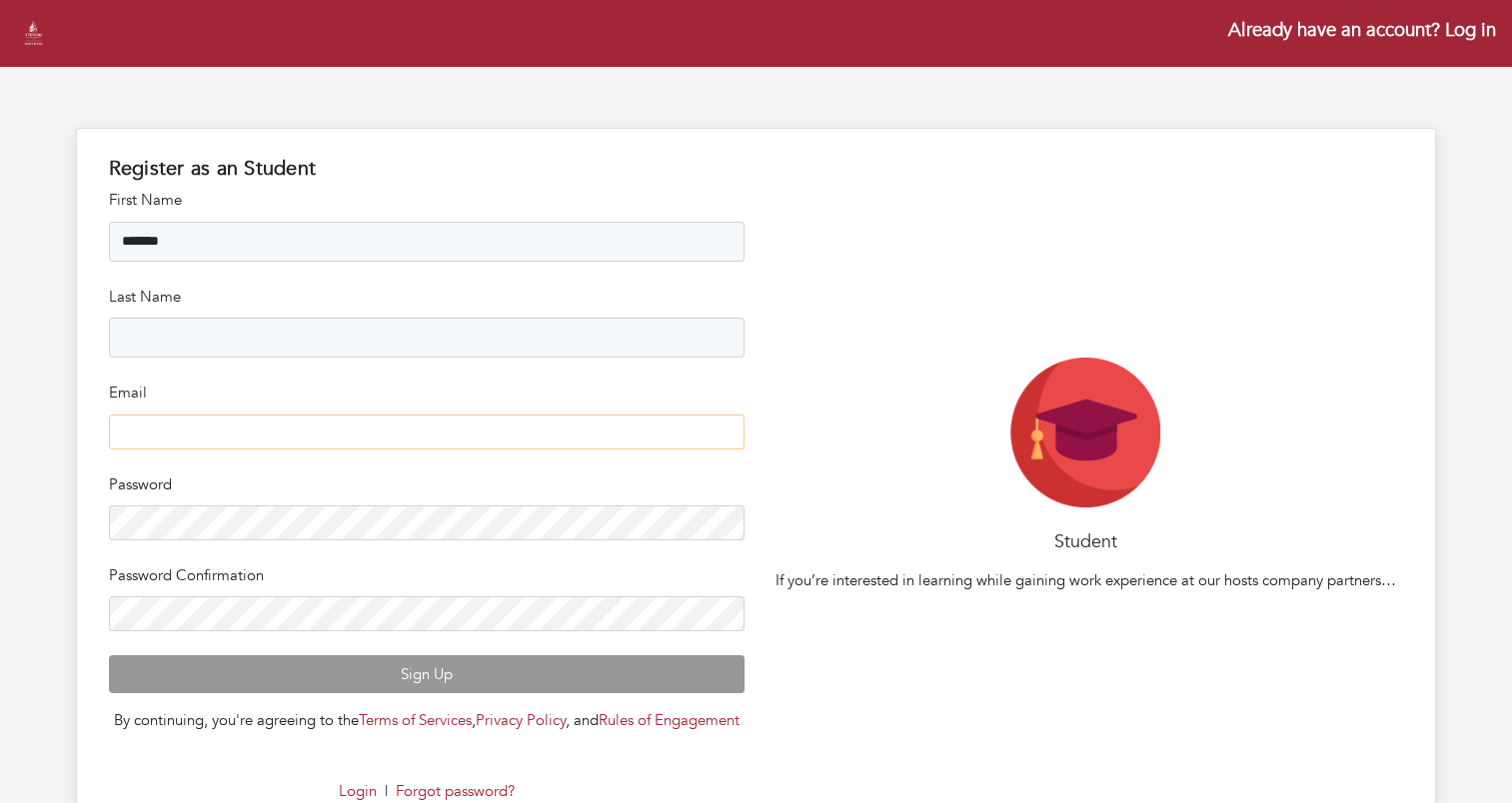type on "**********" 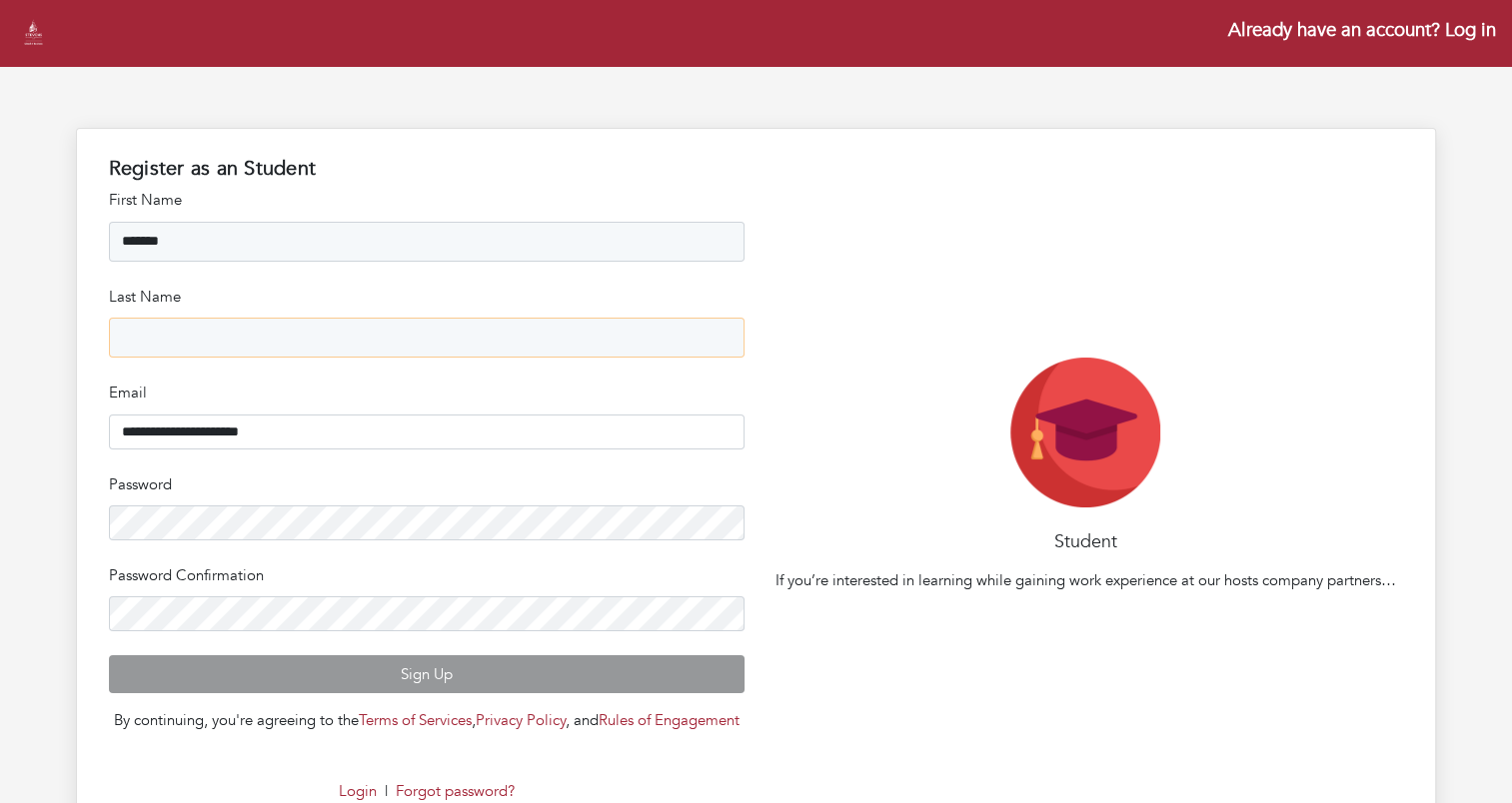 click 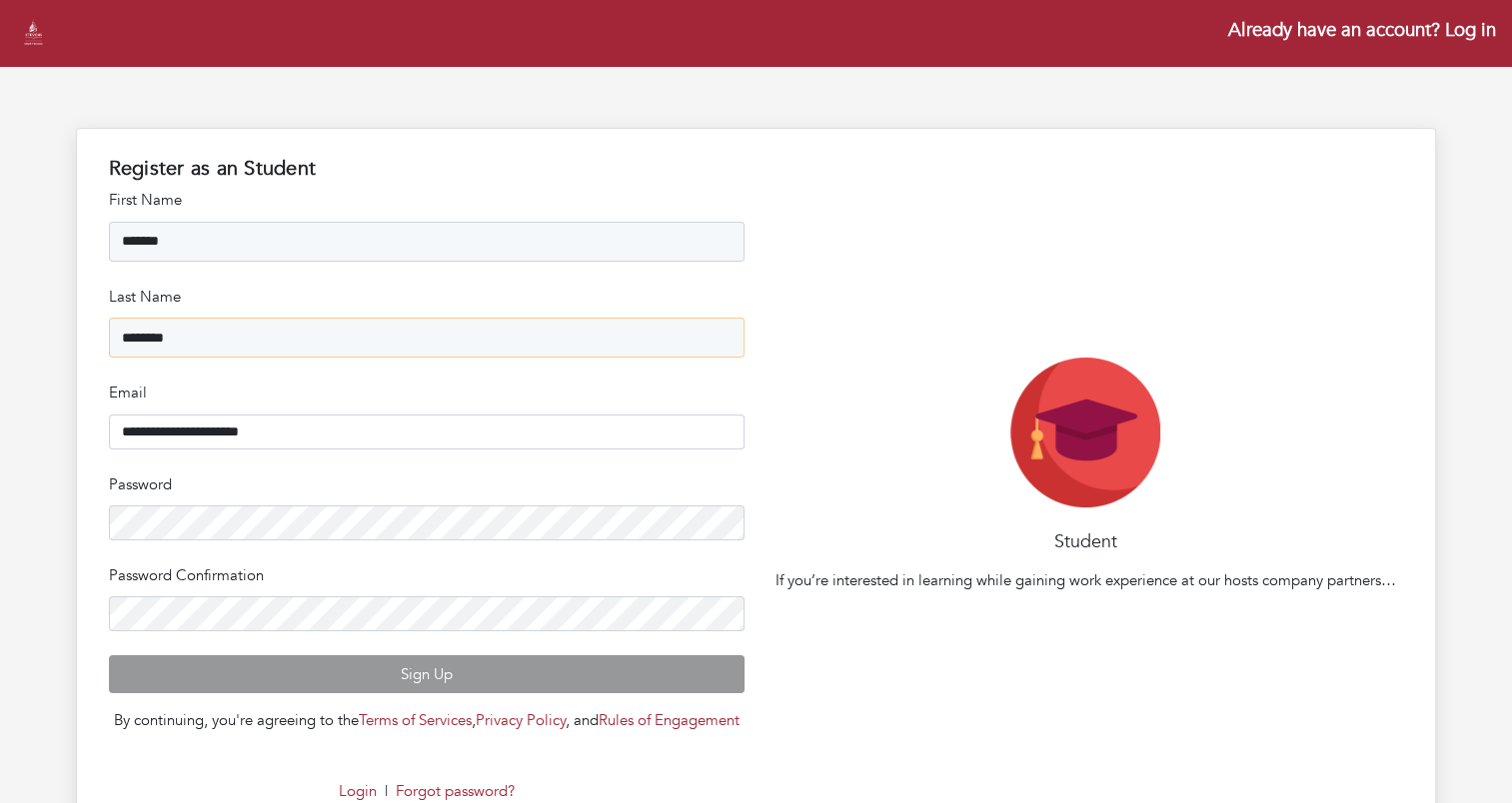 type on "********" 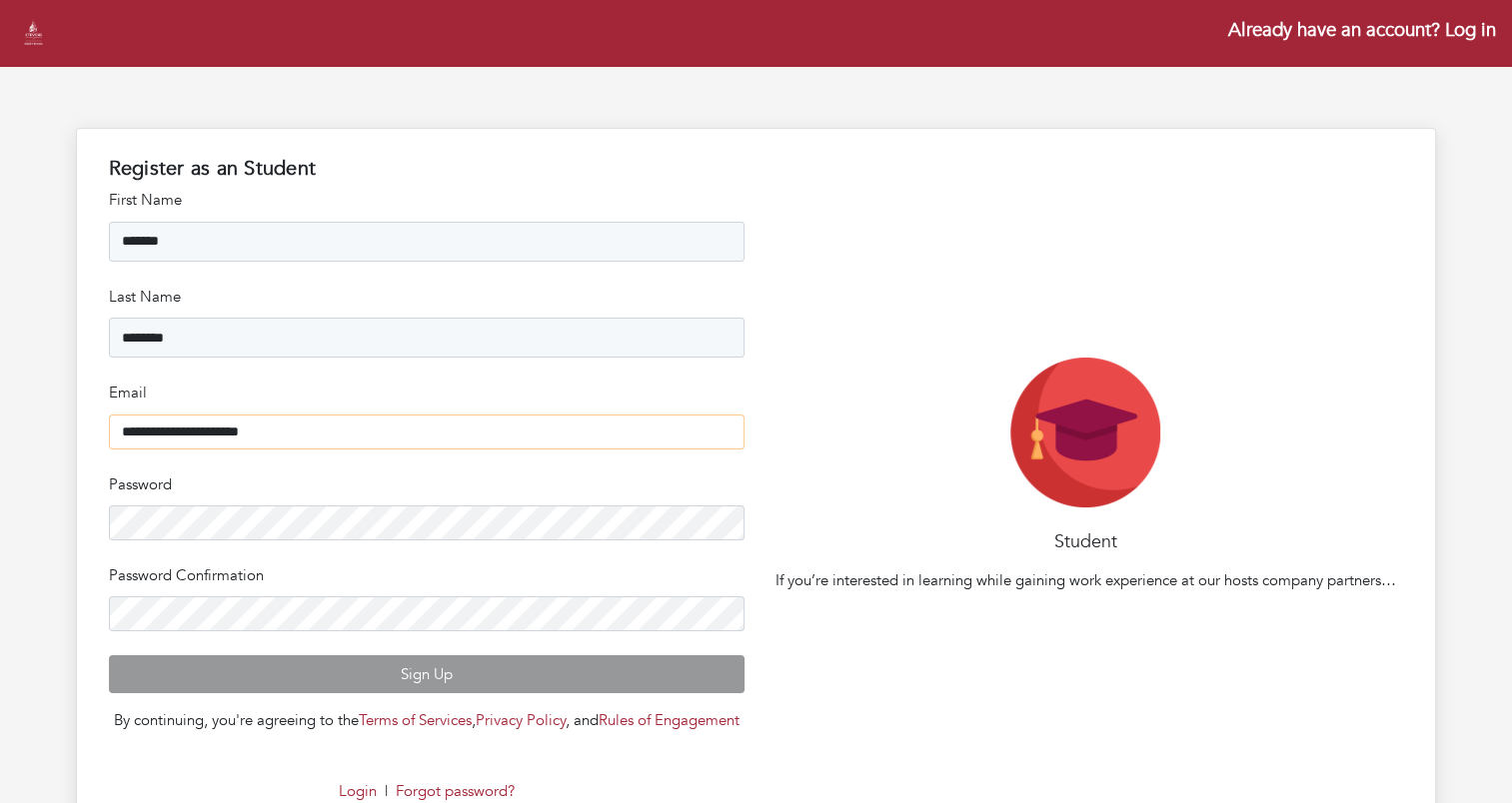 click on "**********" 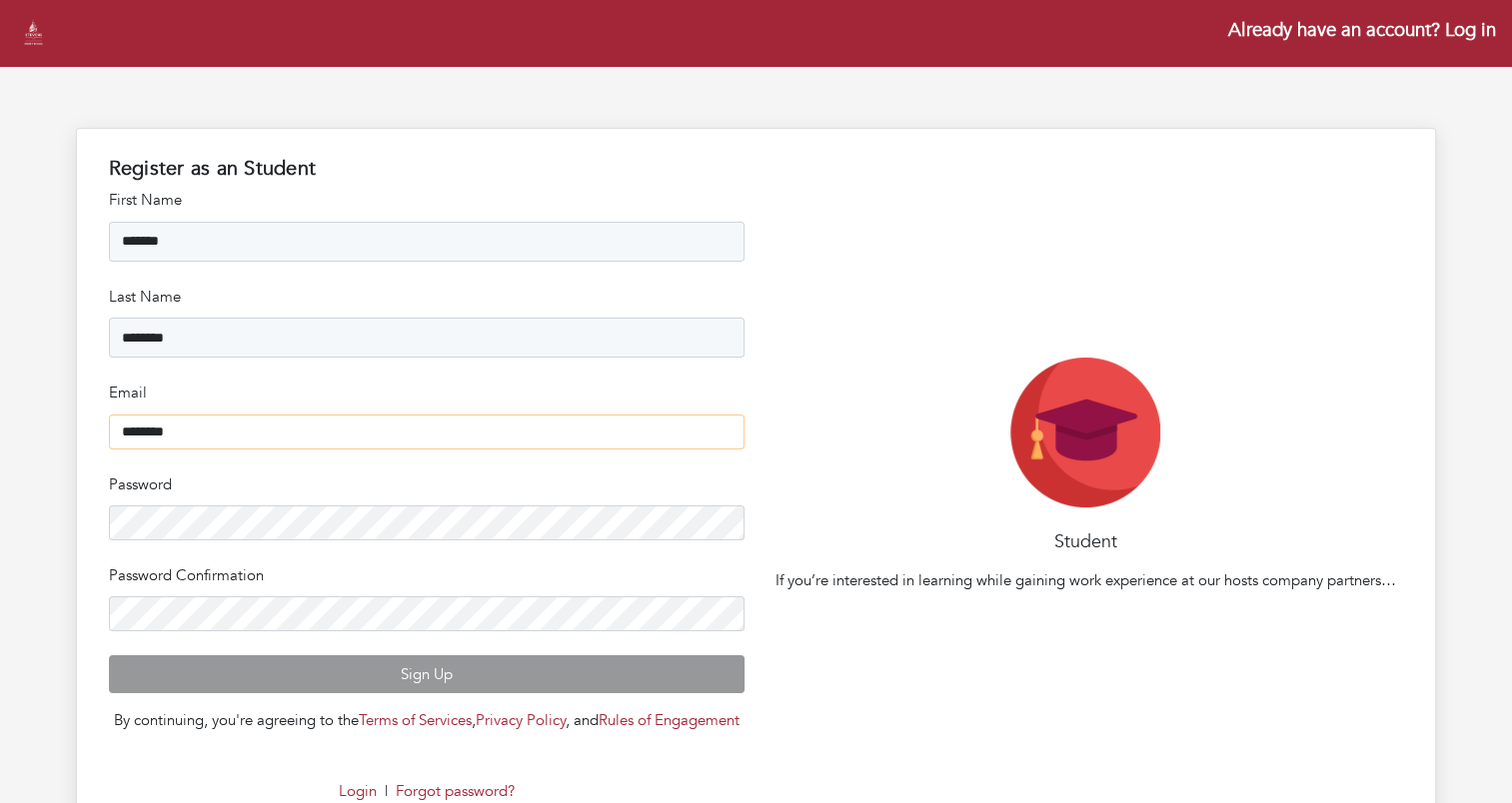 click on "********" 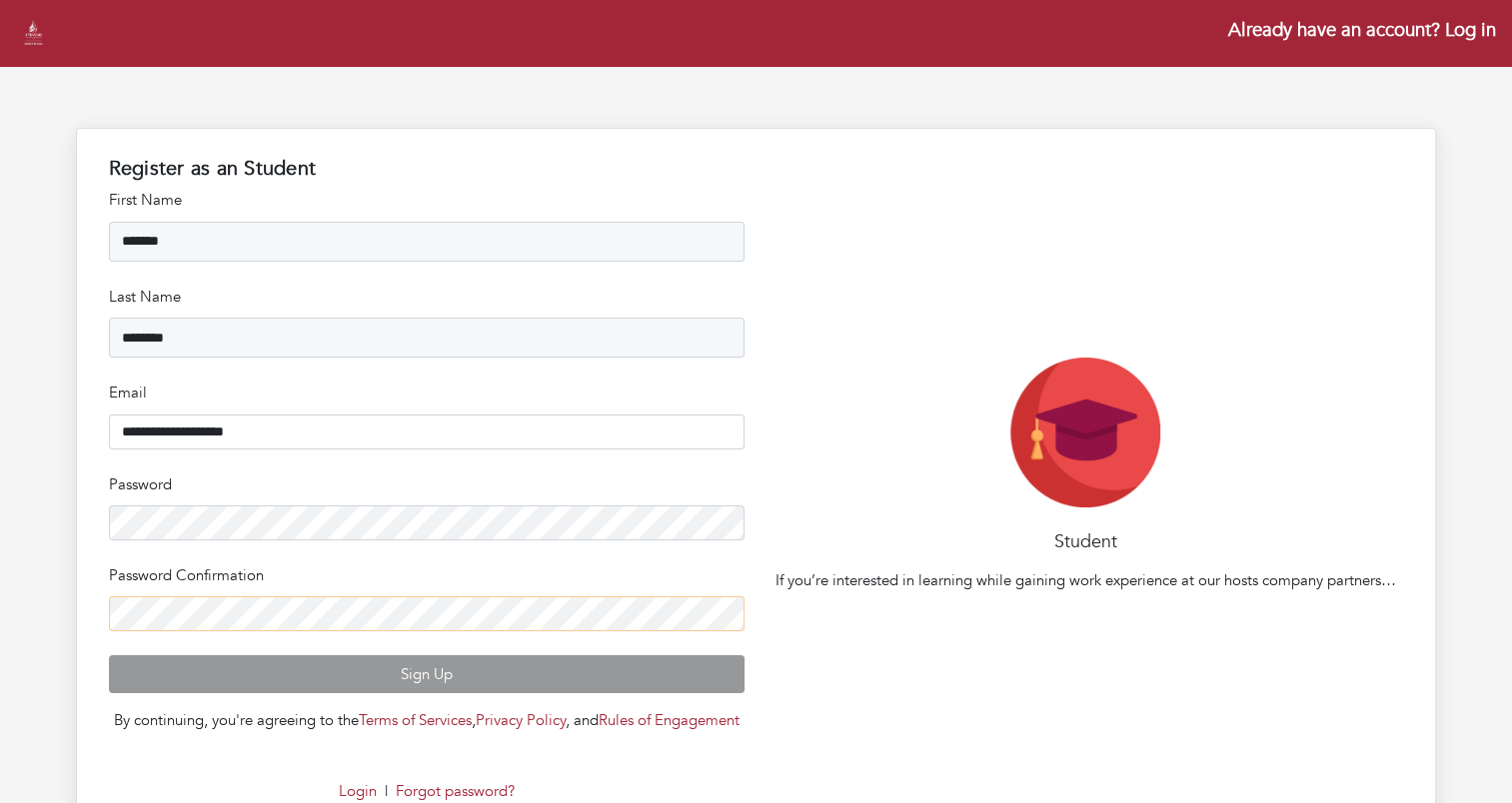 click on "Sign Up" 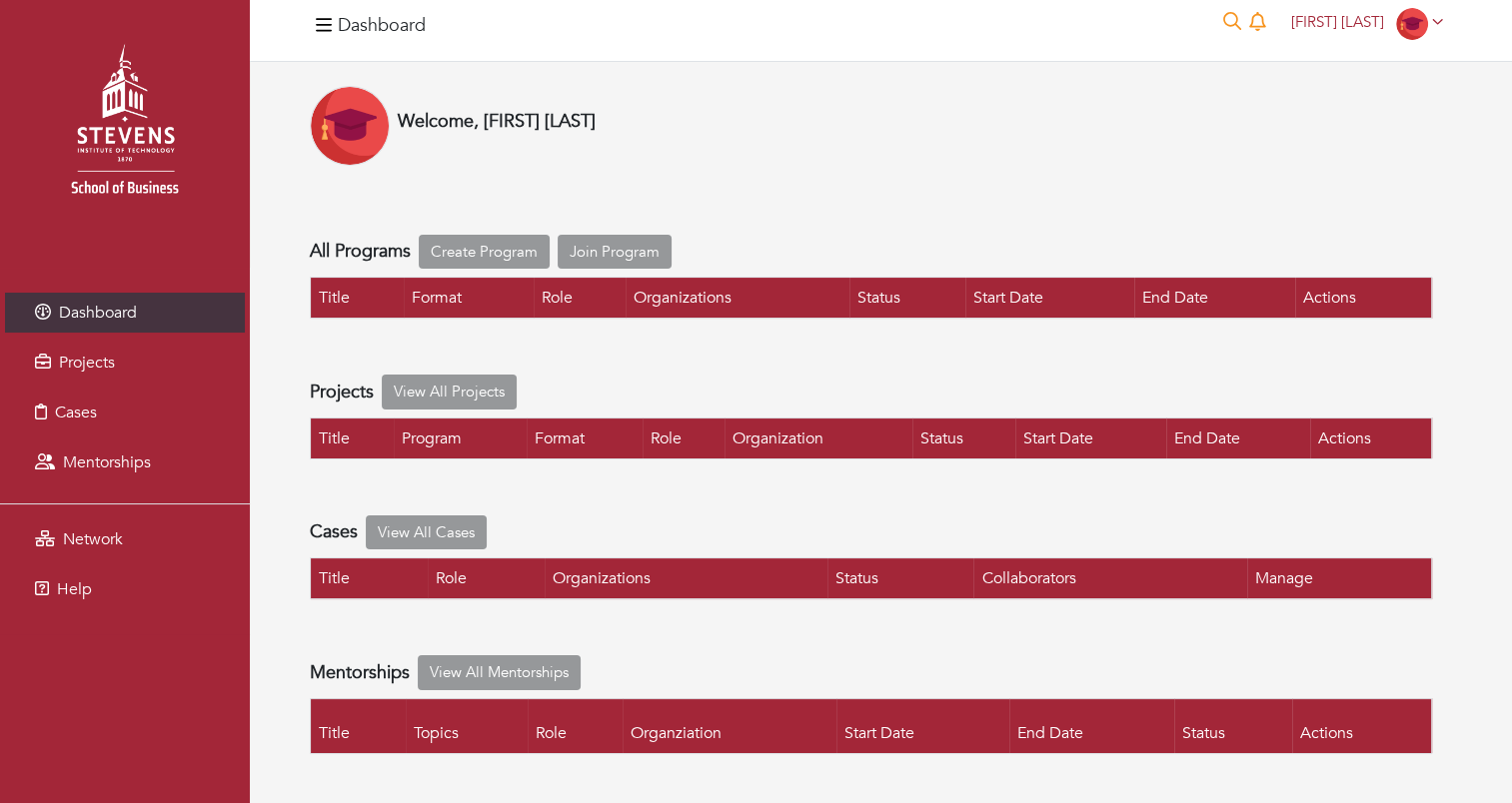 scroll, scrollTop: 18, scrollLeft: 0, axis: vertical 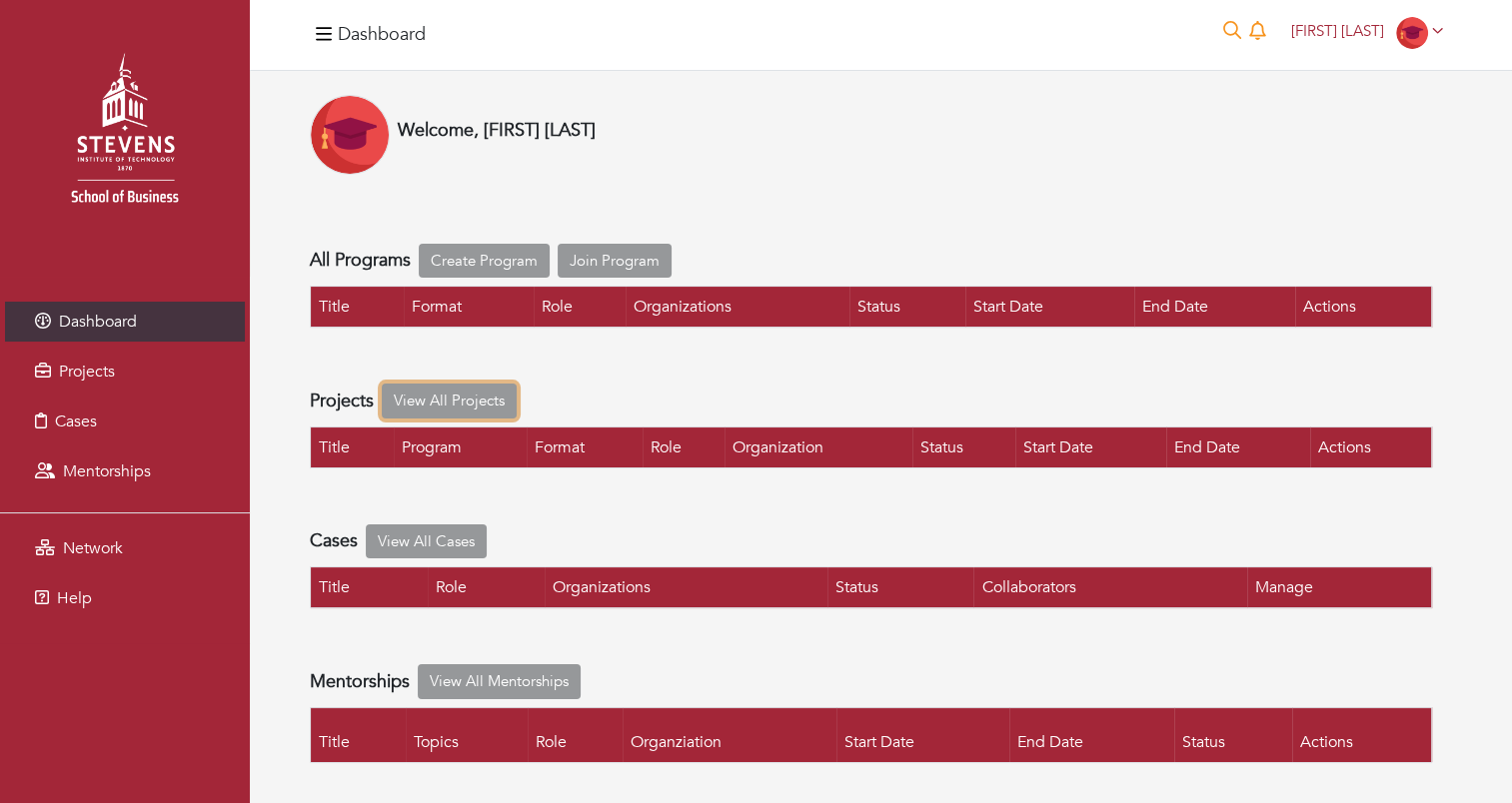 click on "View All Projects" at bounding box center (449, 401) 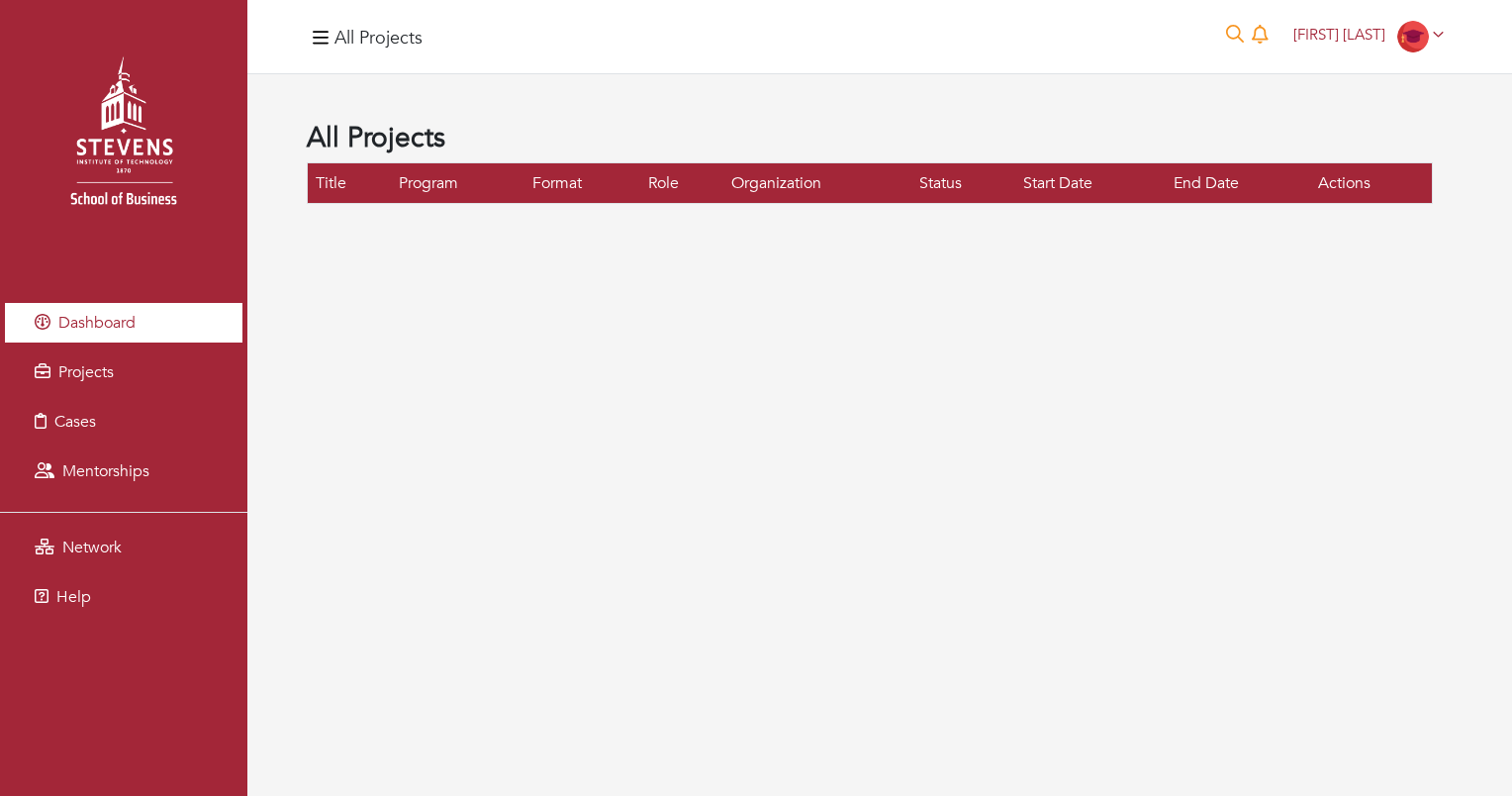 click on "Dashboard" at bounding box center (97, 323) 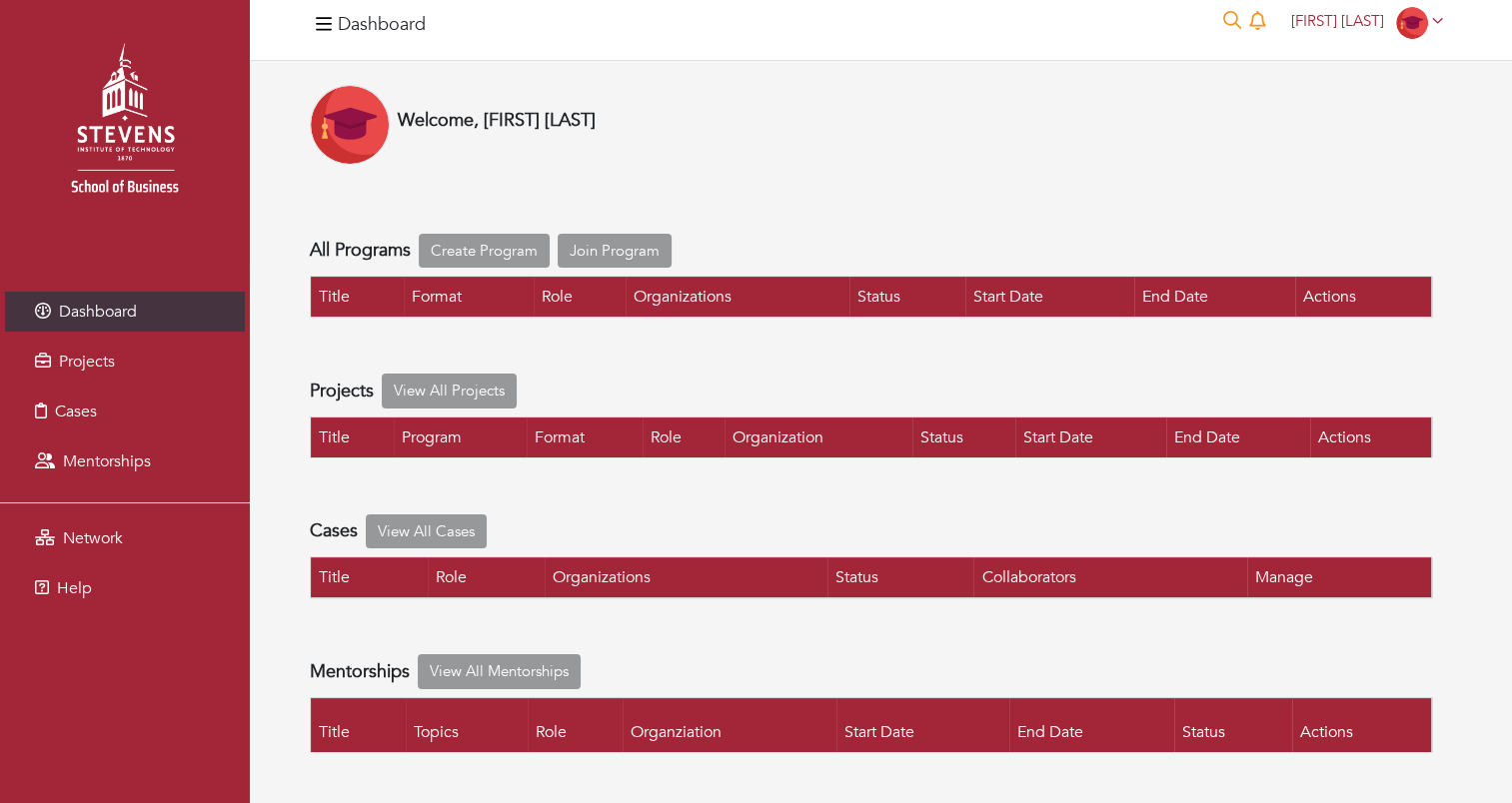 scroll, scrollTop: 18, scrollLeft: 0, axis: vertical 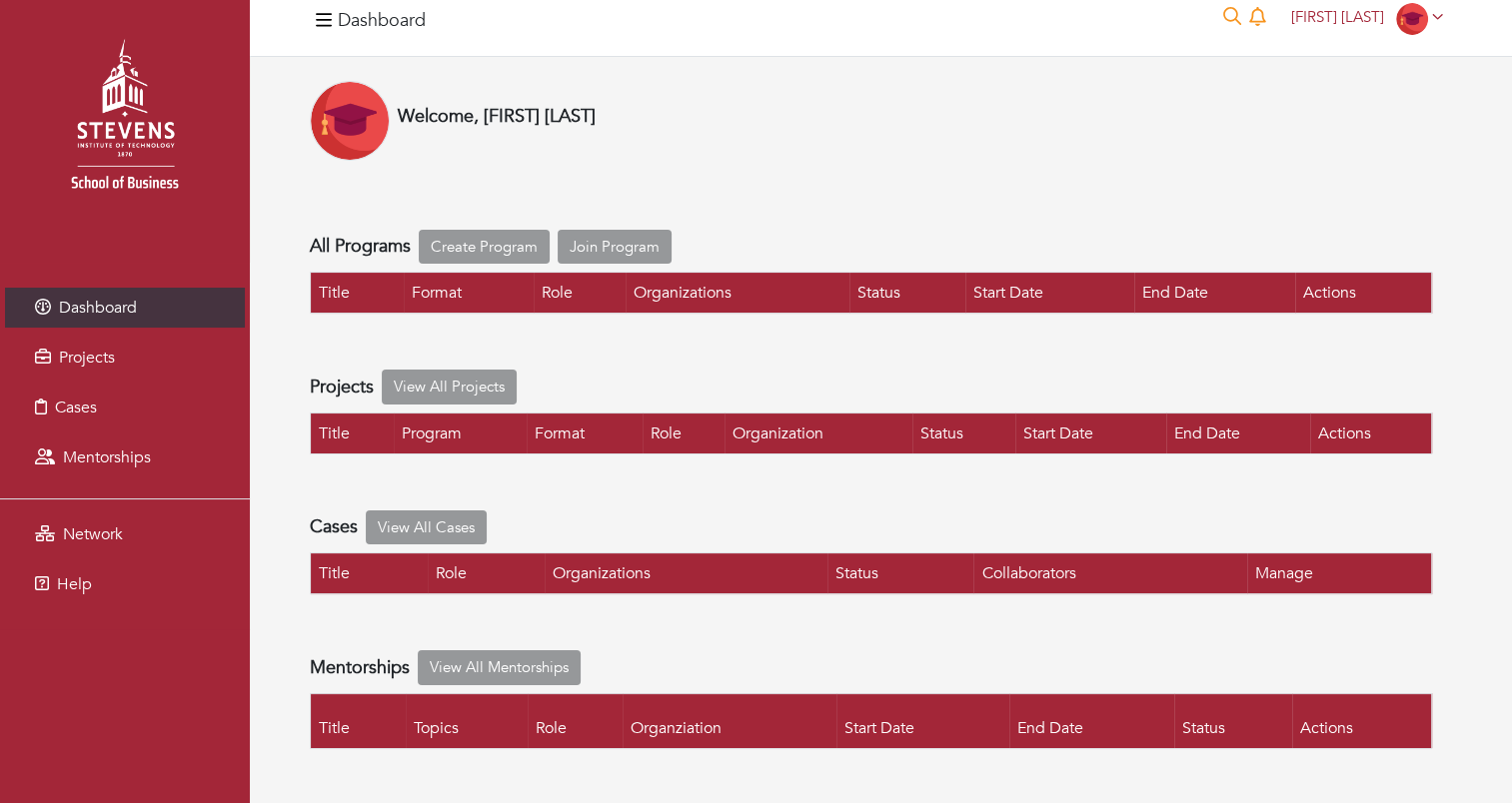 click at bounding box center [324, 19] 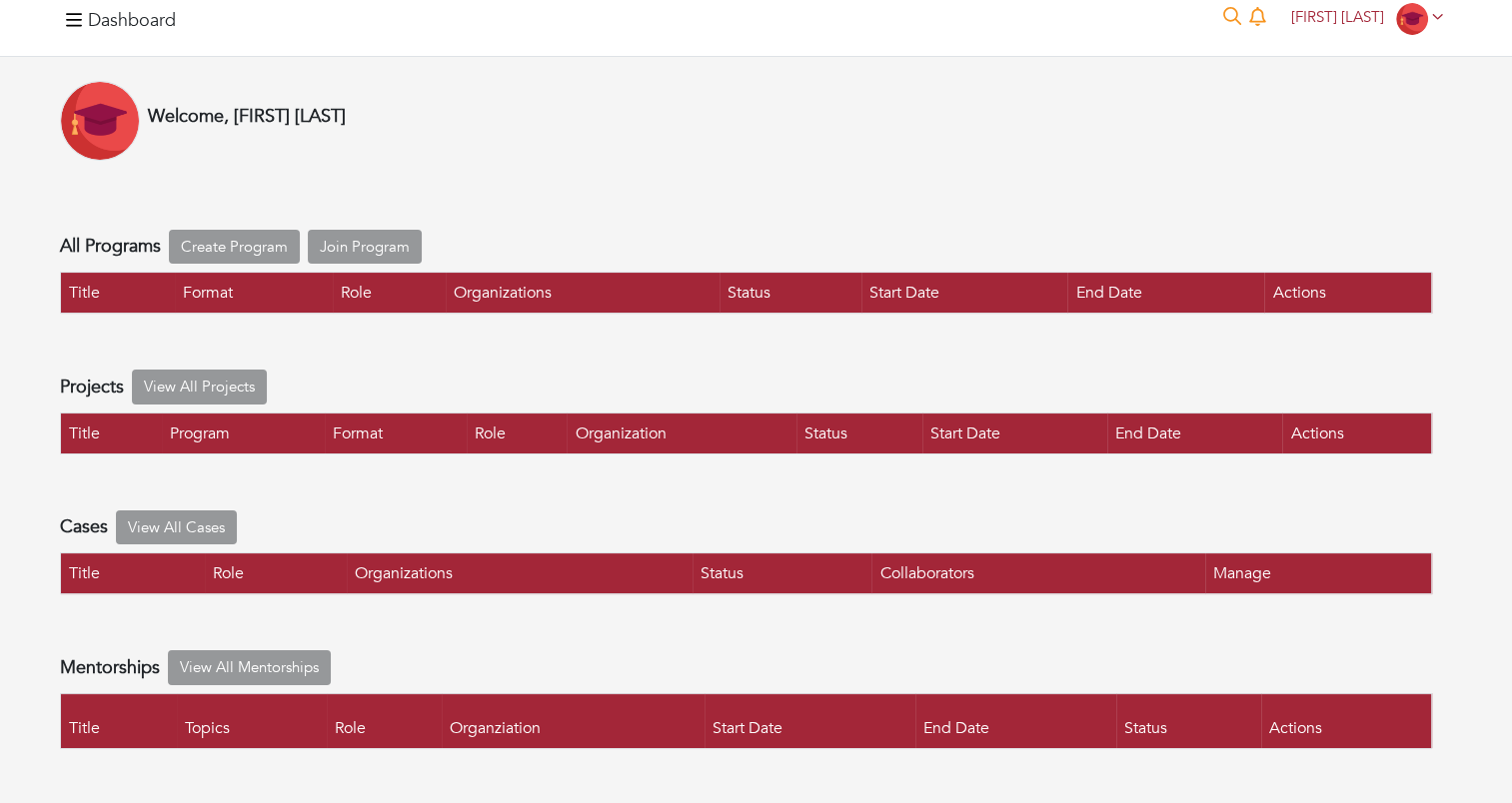 click at bounding box center (74, 19) 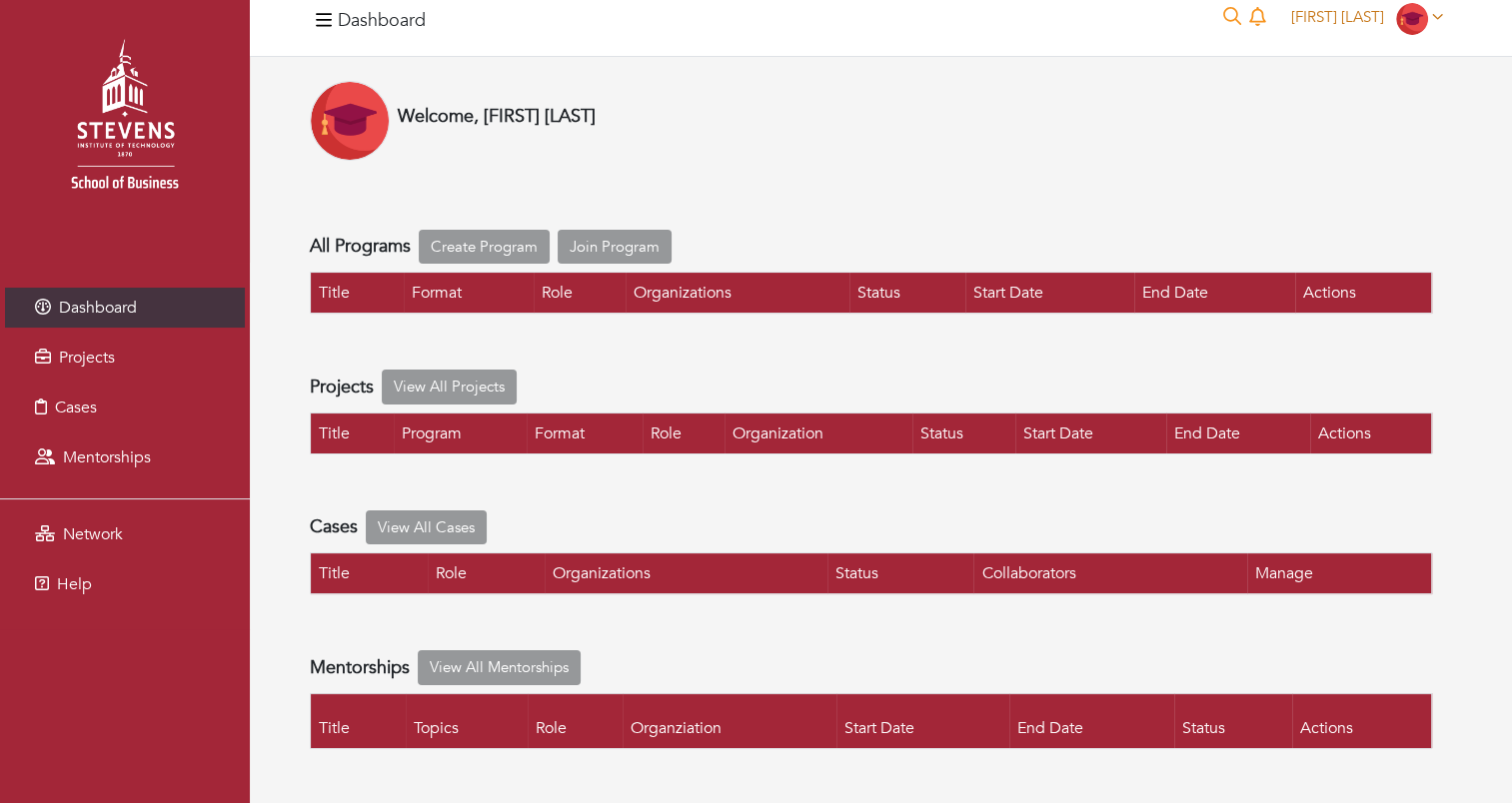 click on "[FIRST] [LAST]" at bounding box center [1367, 17] 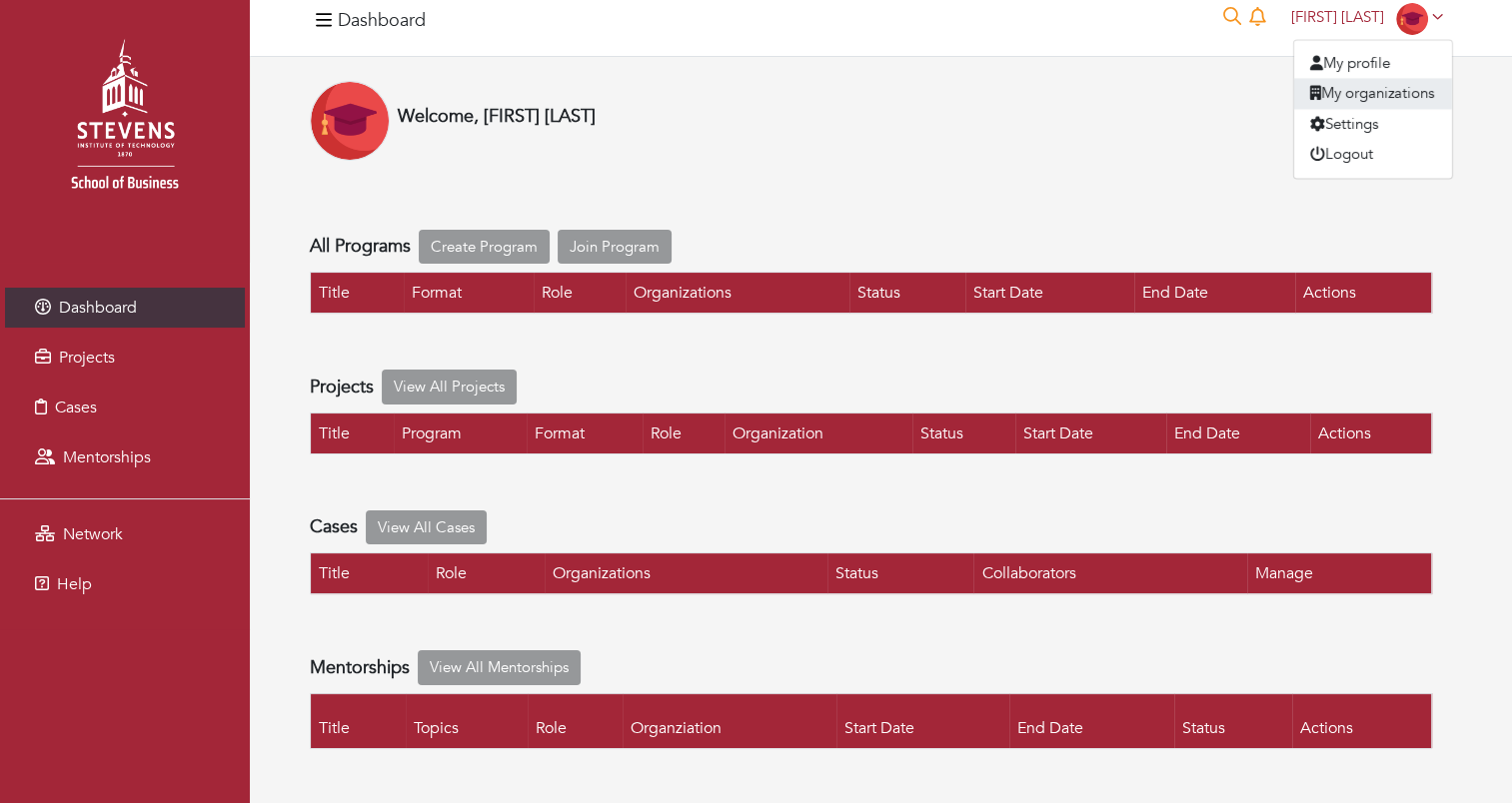 click on "My organizations" at bounding box center [1373, 94] 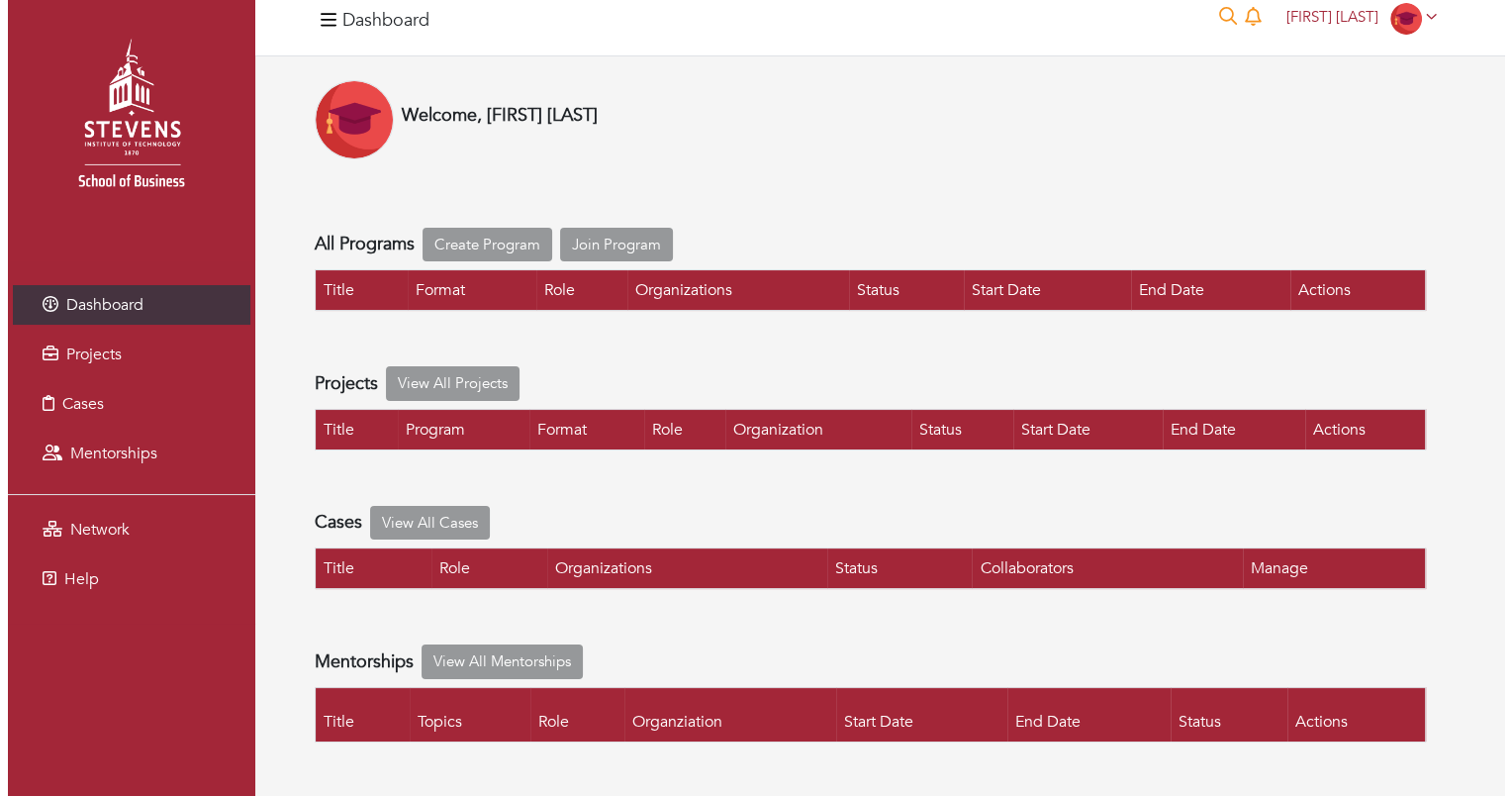 scroll, scrollTop: 0, scrollLeft: 0, axis: both 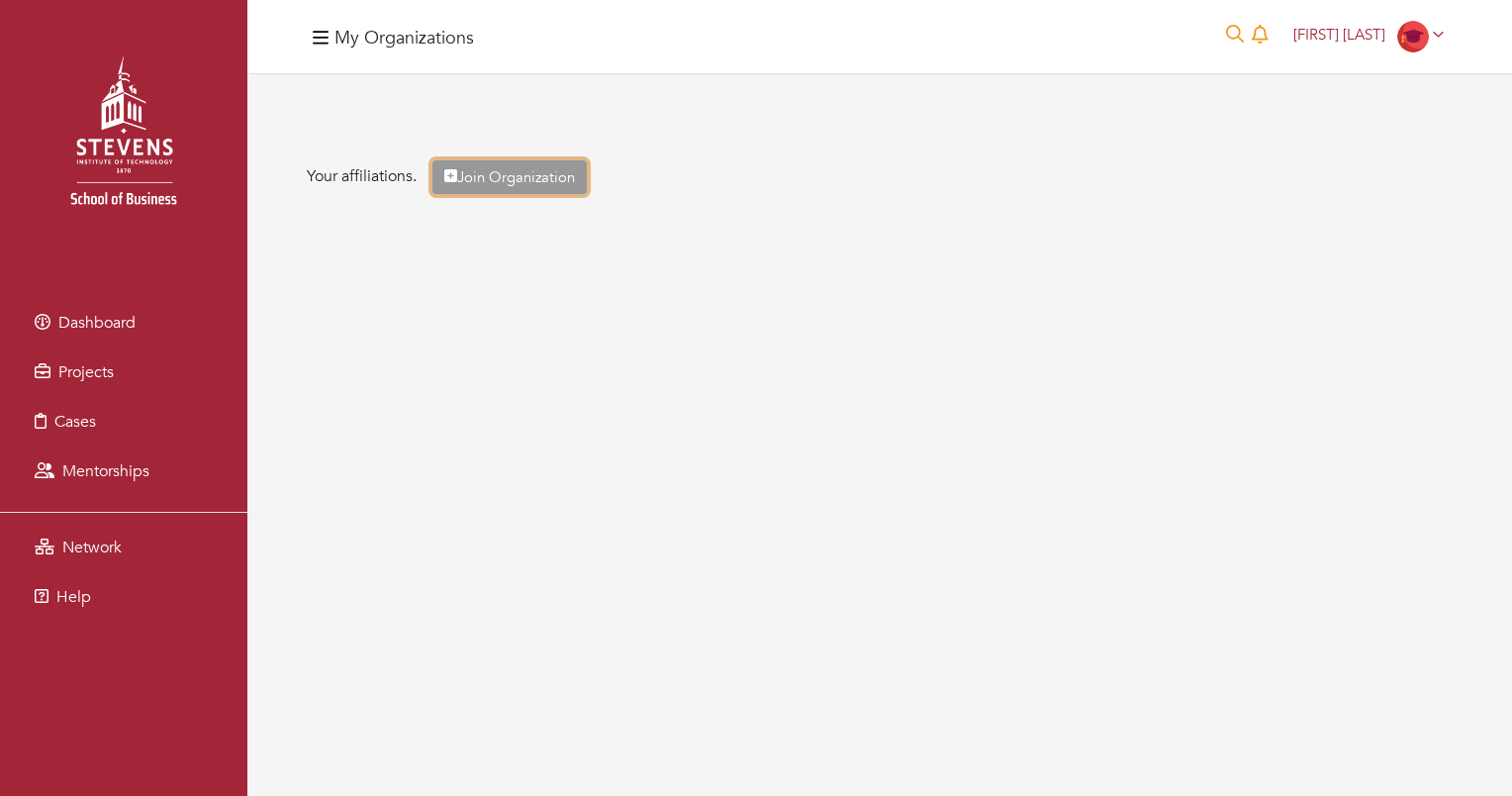 click on "Join Organization" at bounding box center (510, 177) 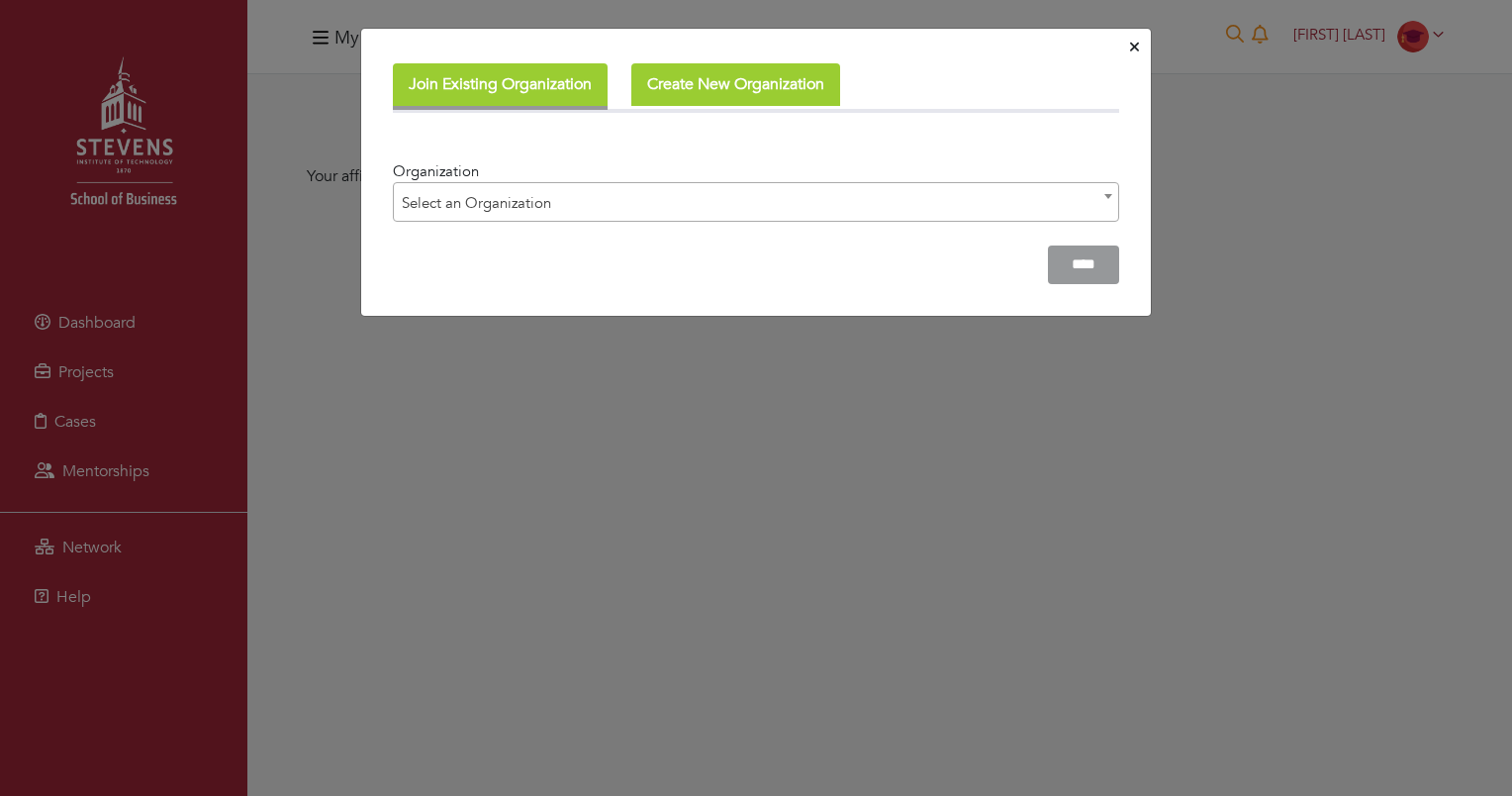click on "Select an Organization" at bounding box center [756, 203] 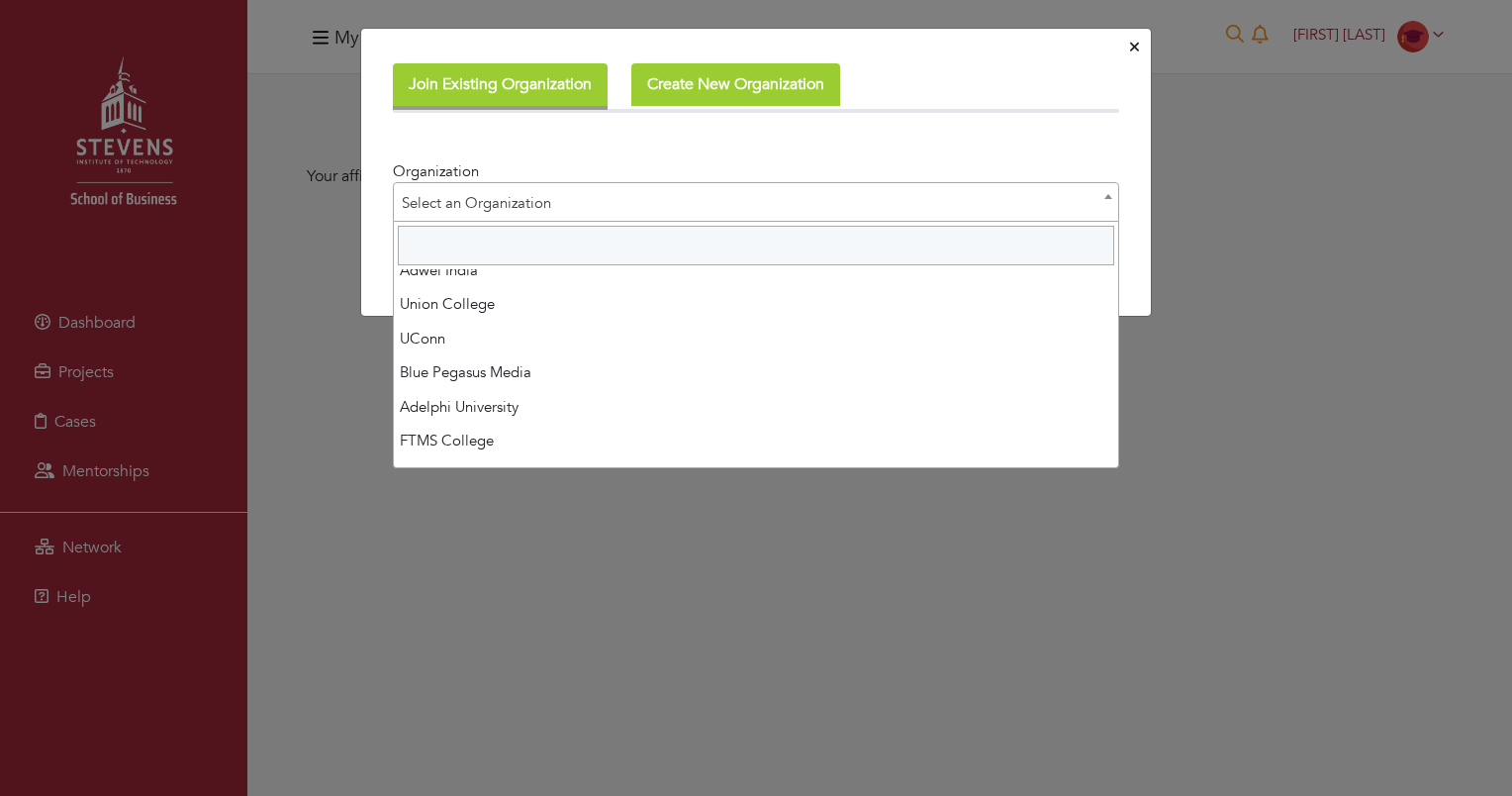 scroll, scrollTop: 1386, scrollLeft: 0, axis: vertical 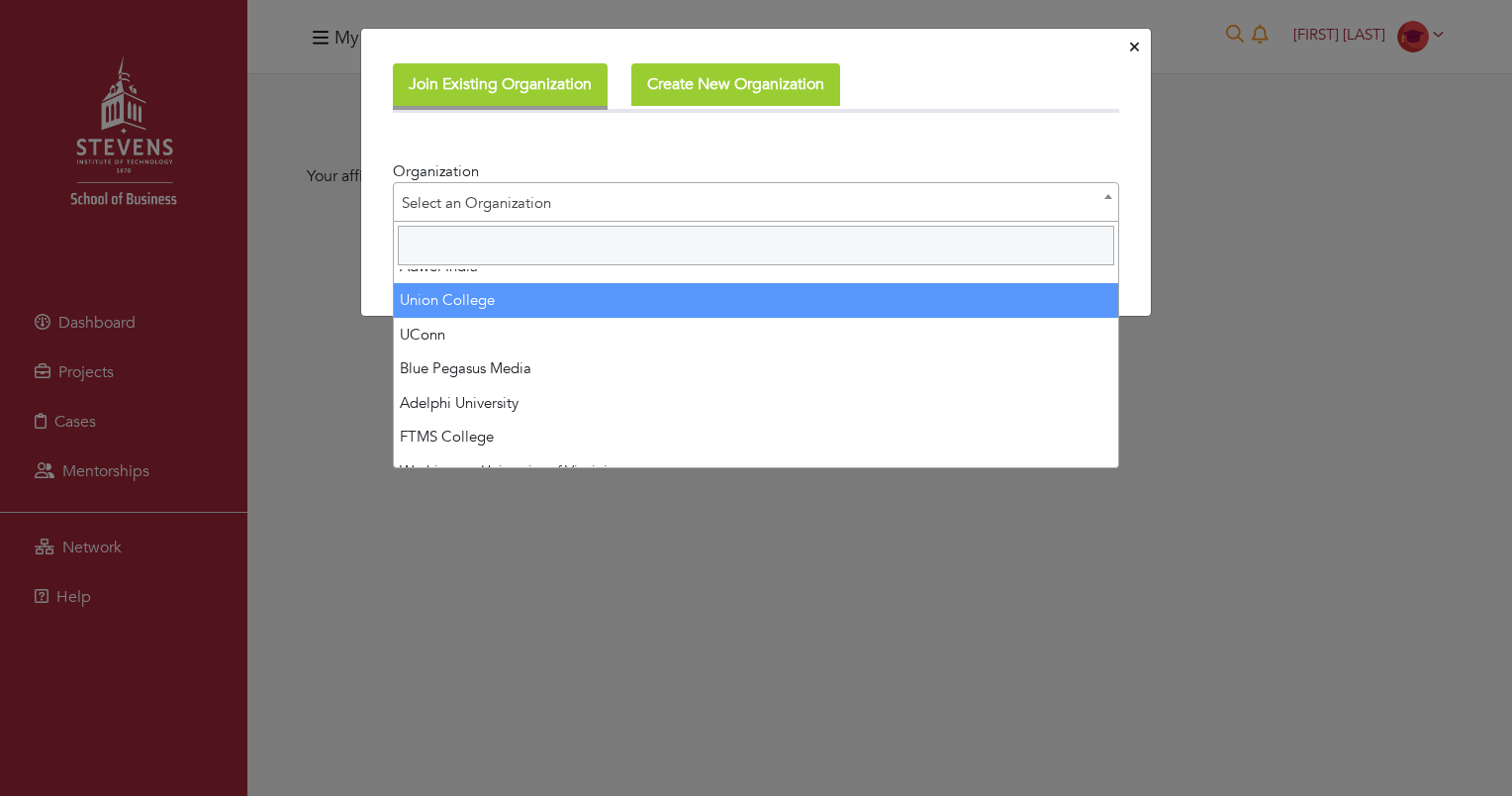 click at bounding box center [756, 246] 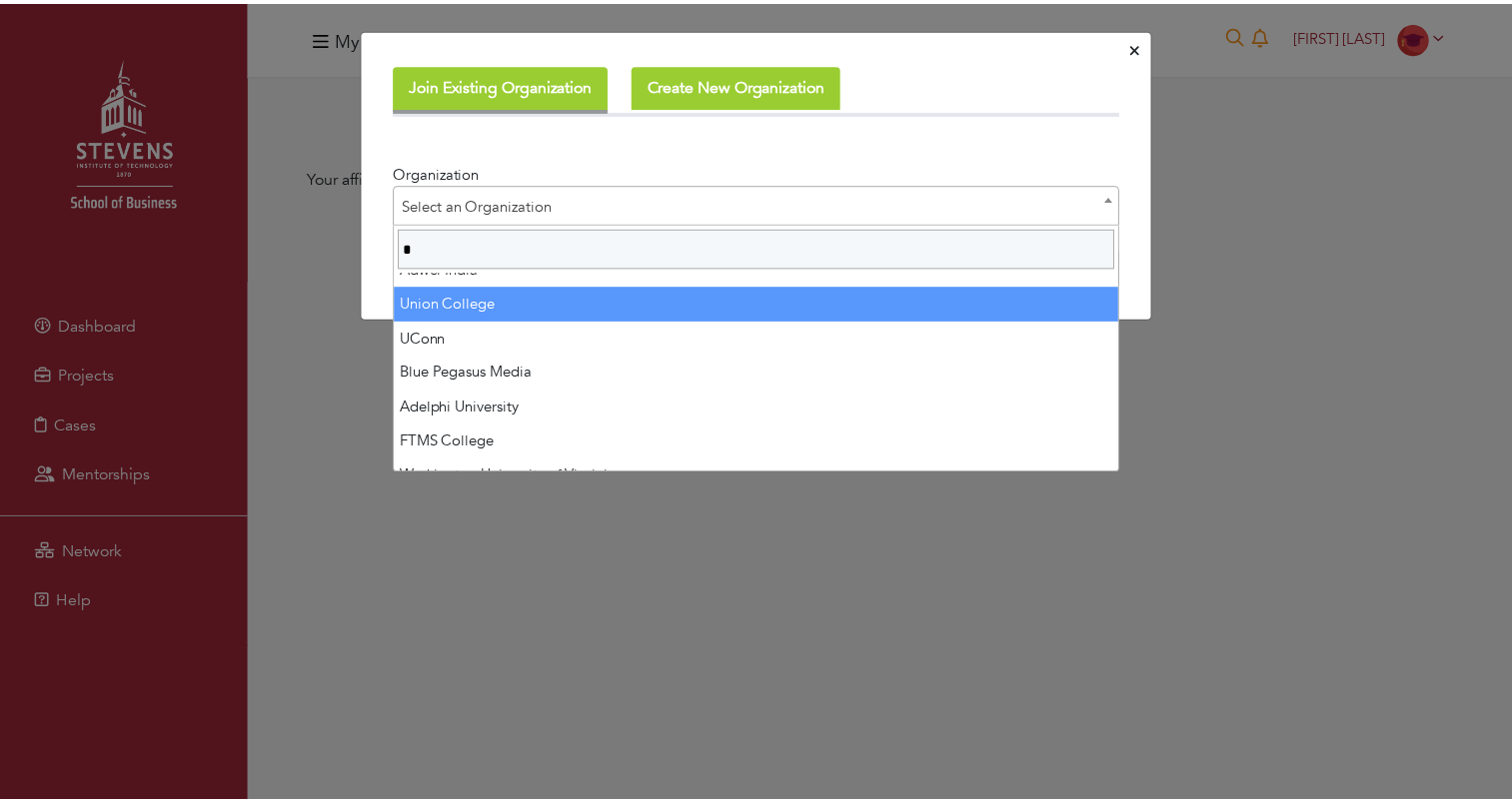 scroll, scrollTop: 0, scrollLeft: 0, axis: both 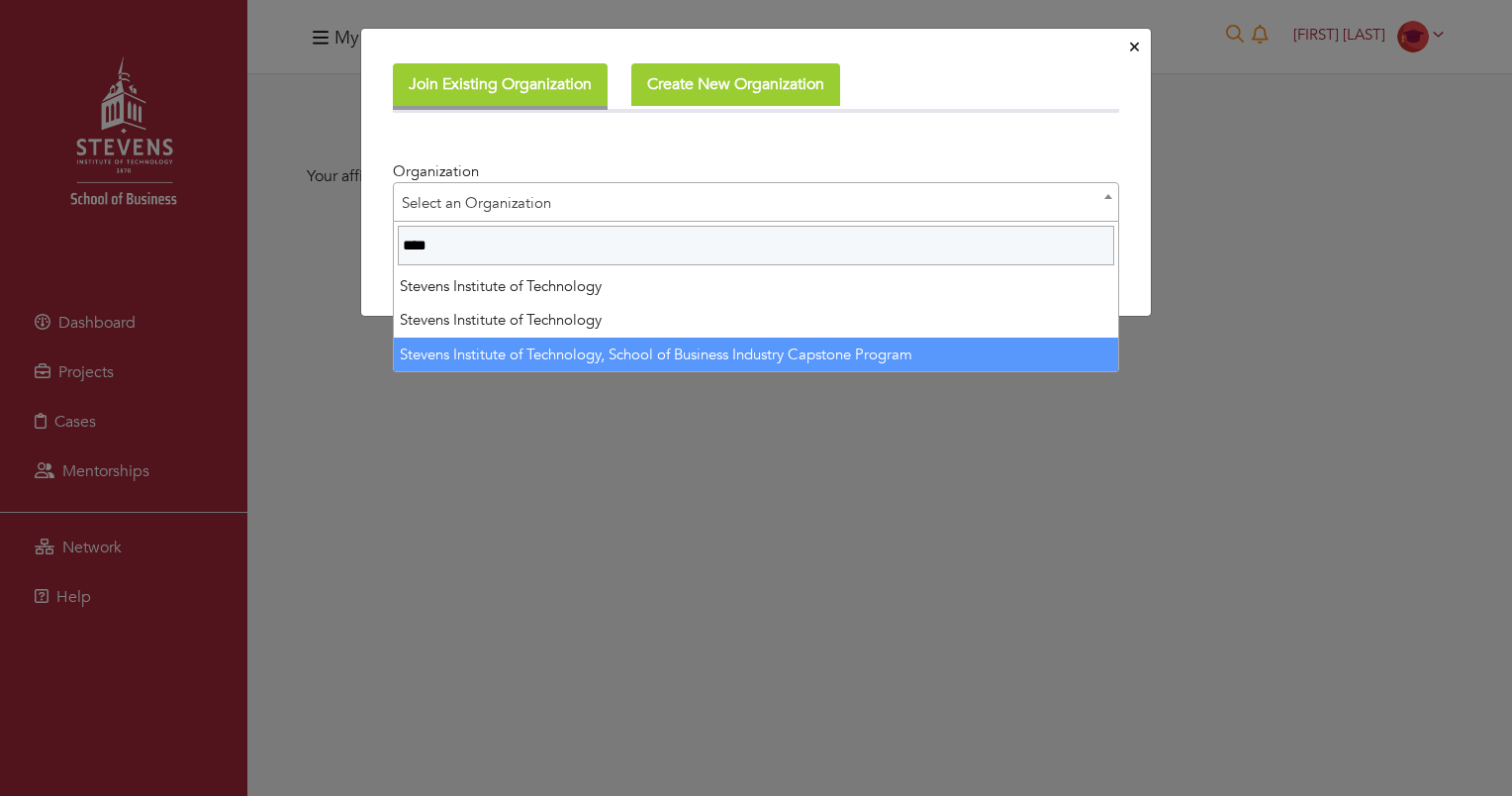 type on "****" 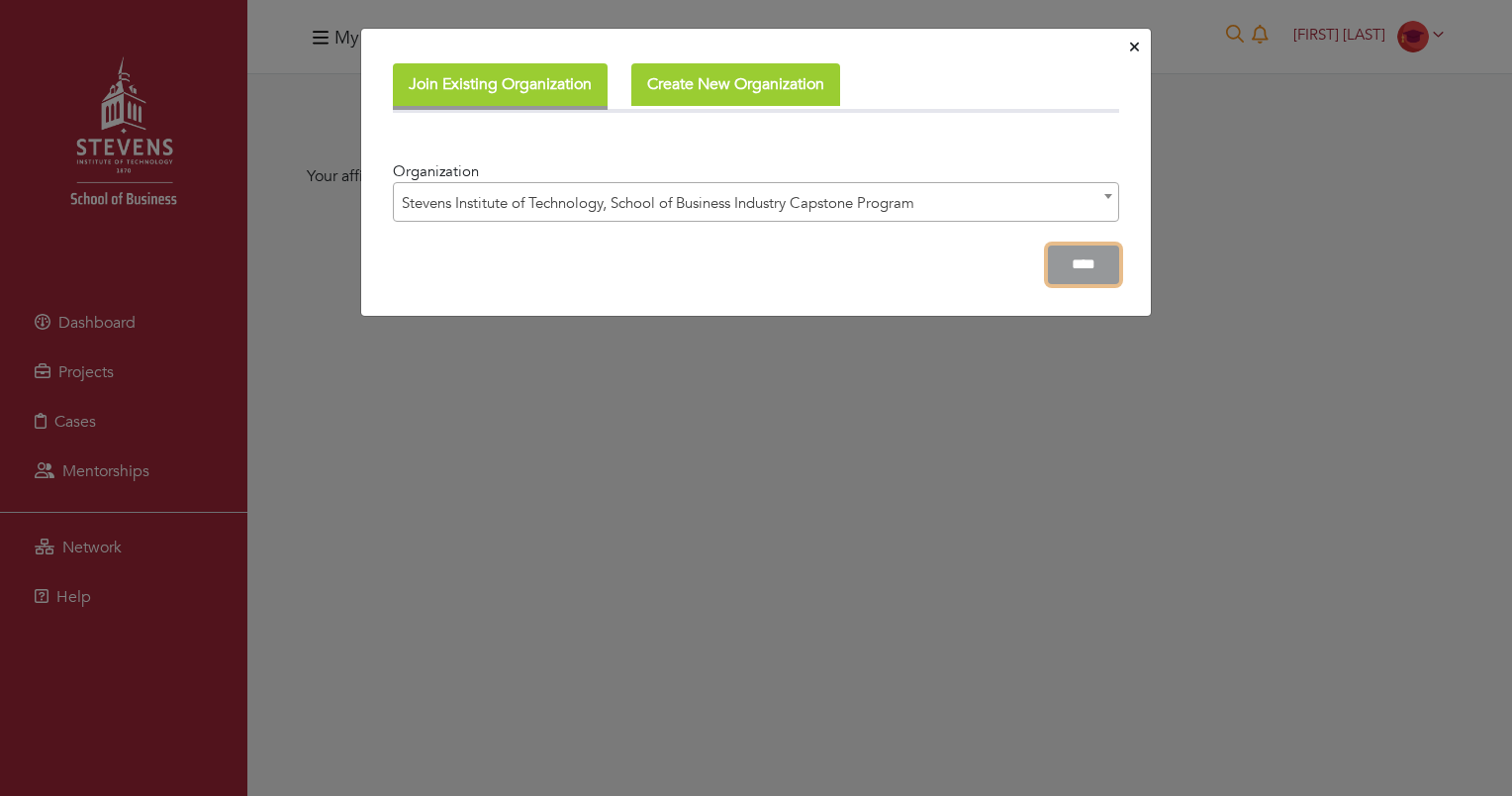 click on "****" at bounding box center [1084, 264] 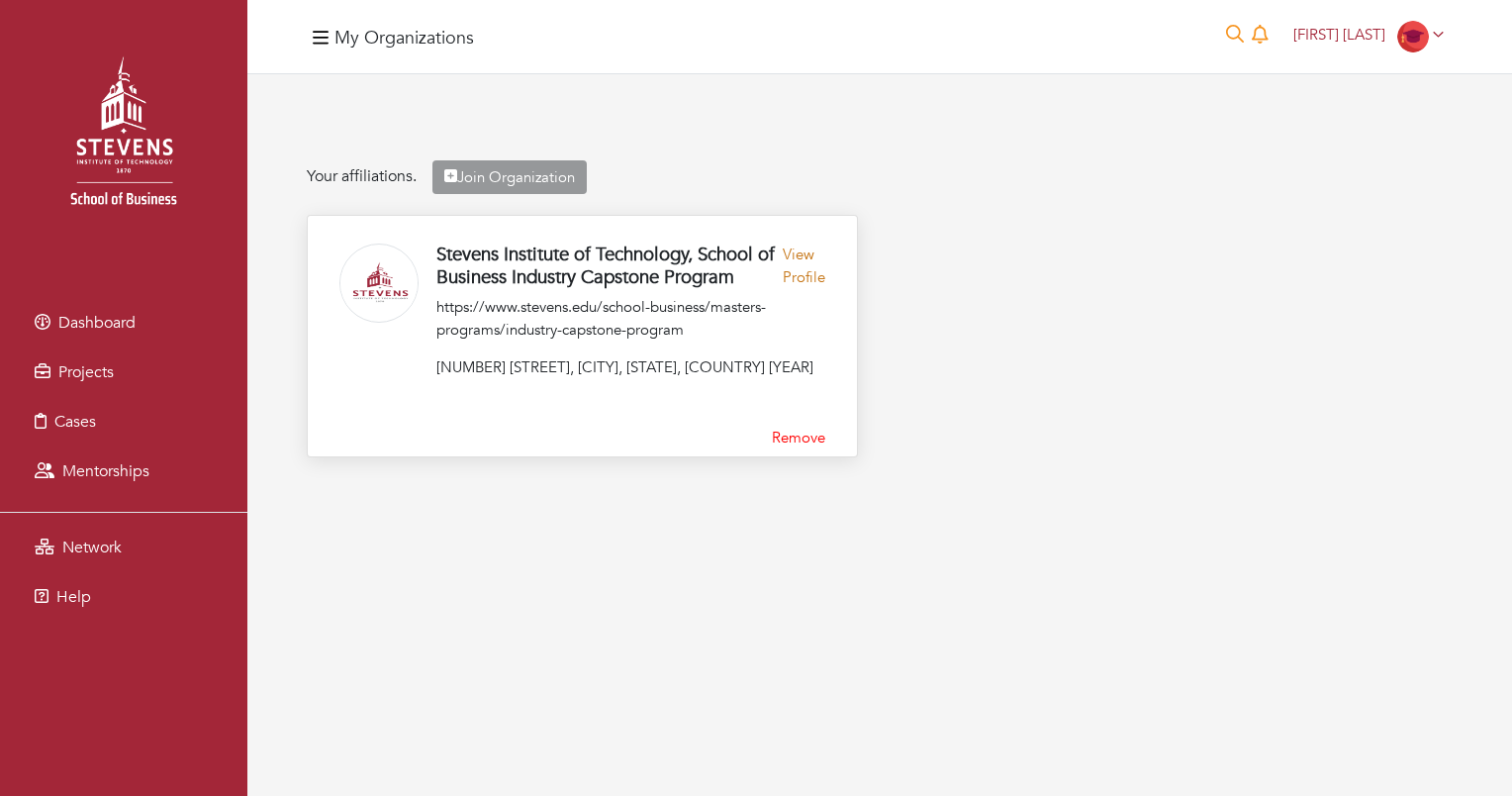 click on "View Profile" at bounding box center (803, 269) 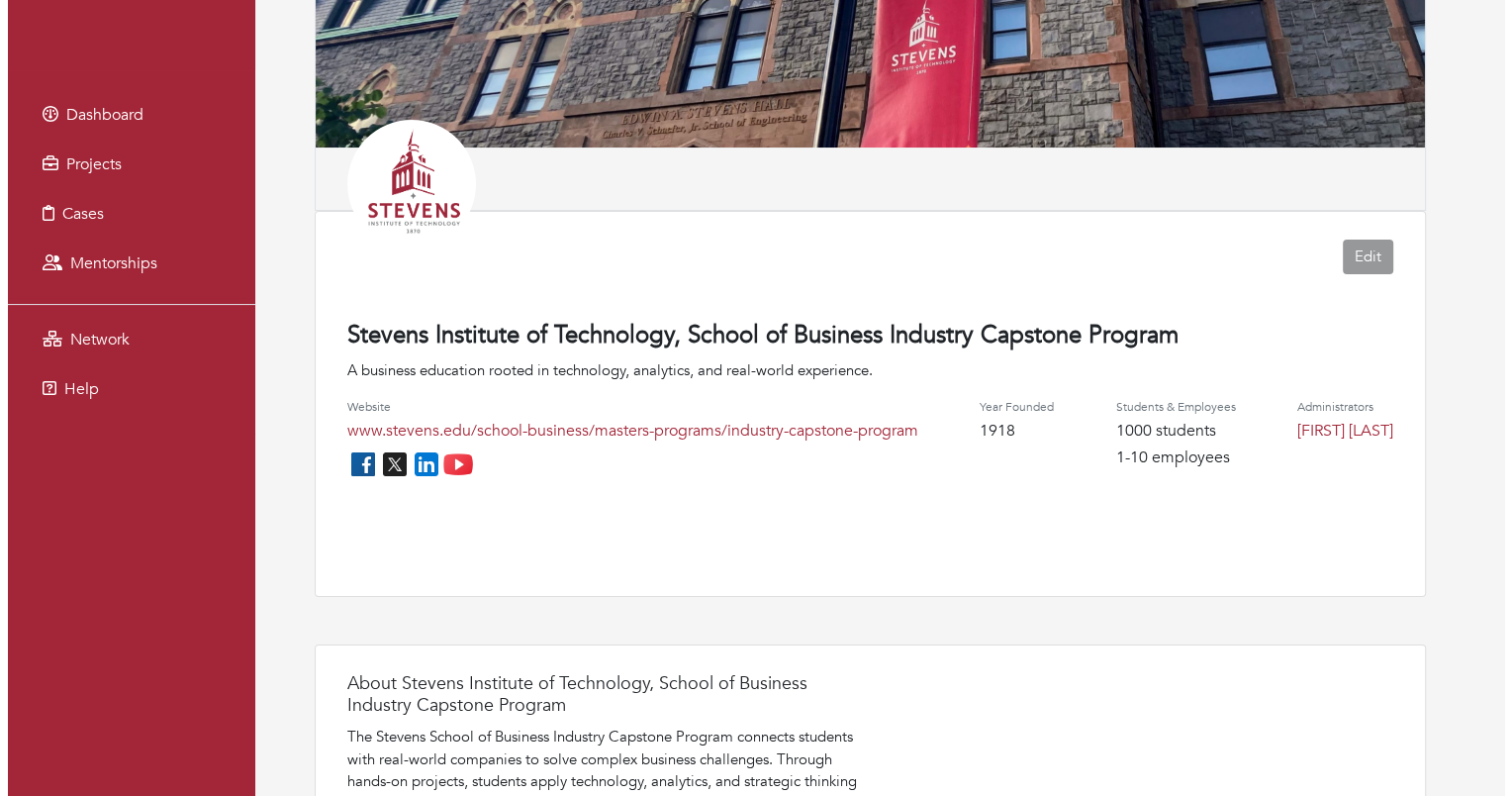 scroll, scrollTop: 0, scrollLeft: 0, axis: both 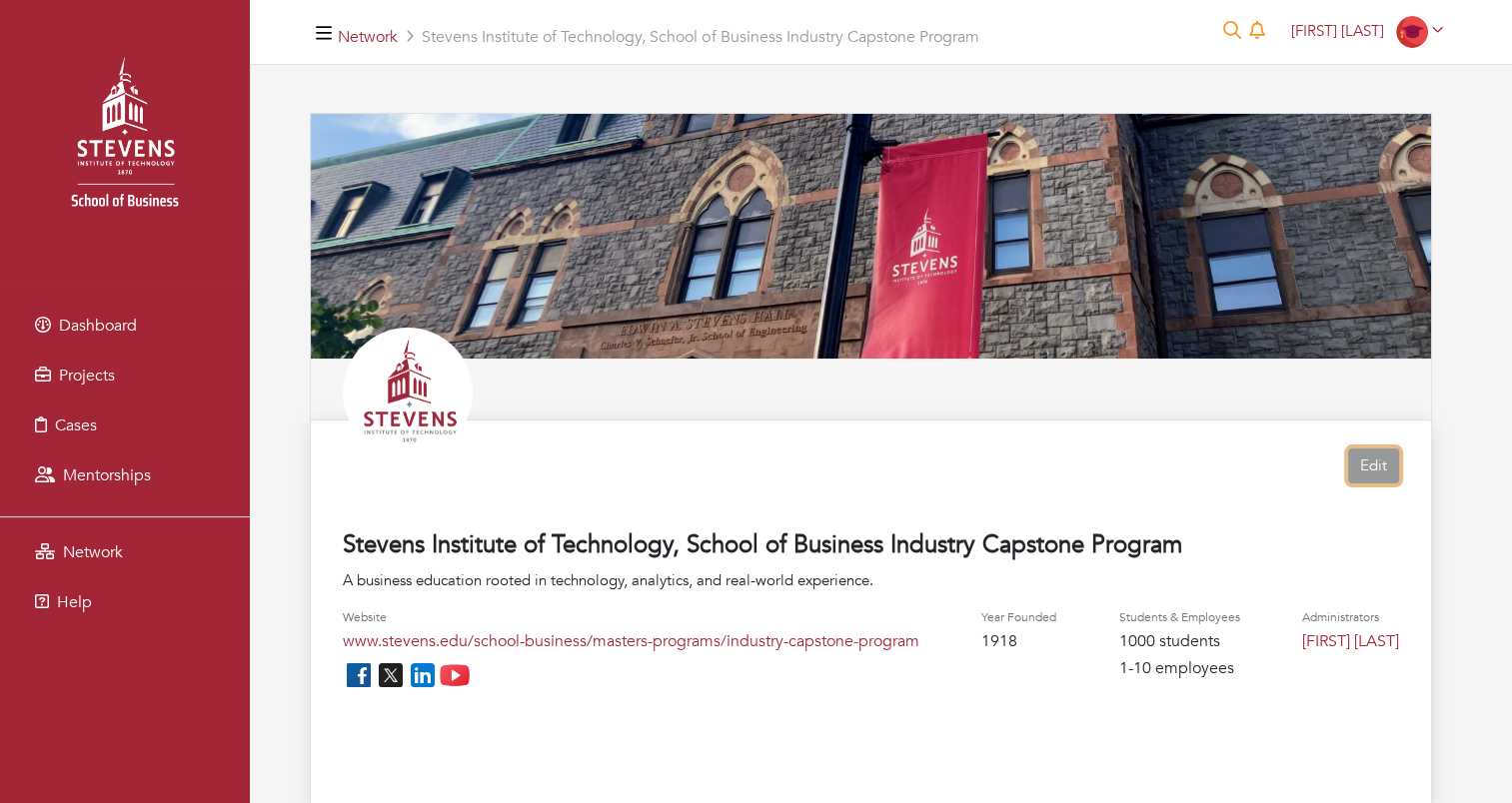 click on "Edit" at bounding box center [1373, 465] 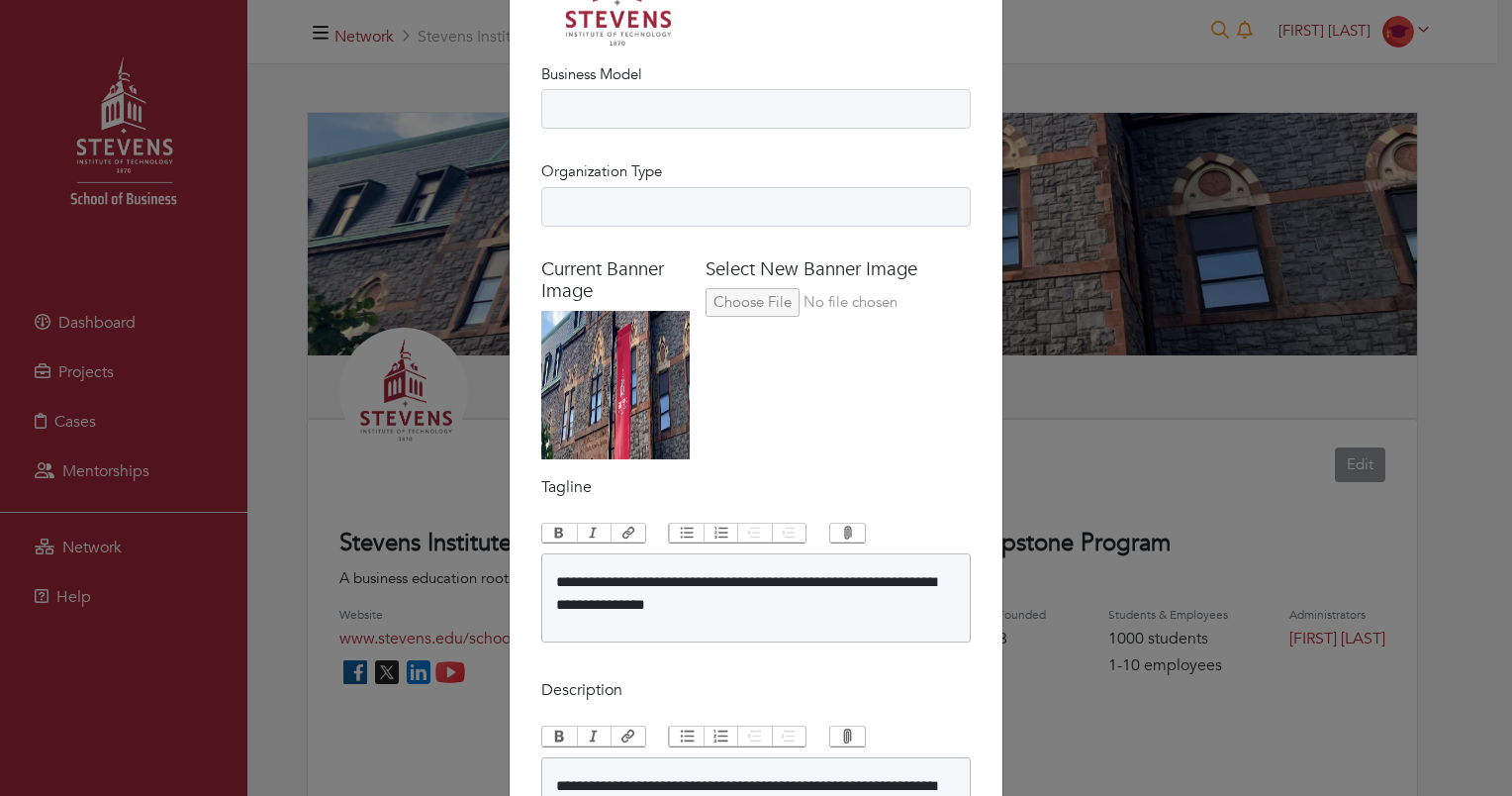 scroll, scrollTop: 1154, scrollLeft: 0, axis: vertical 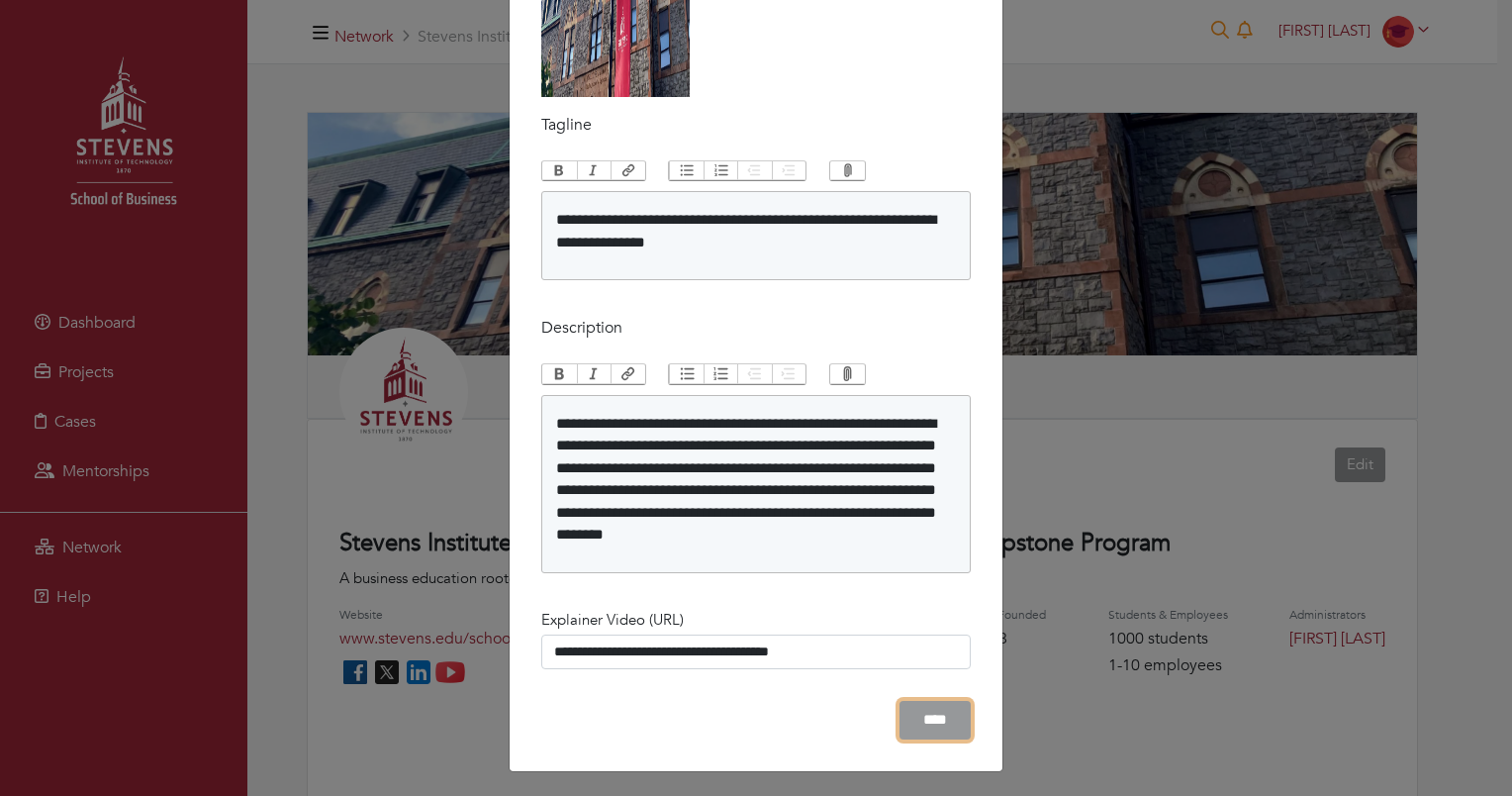click on "****" at bounding box center (935, 720) 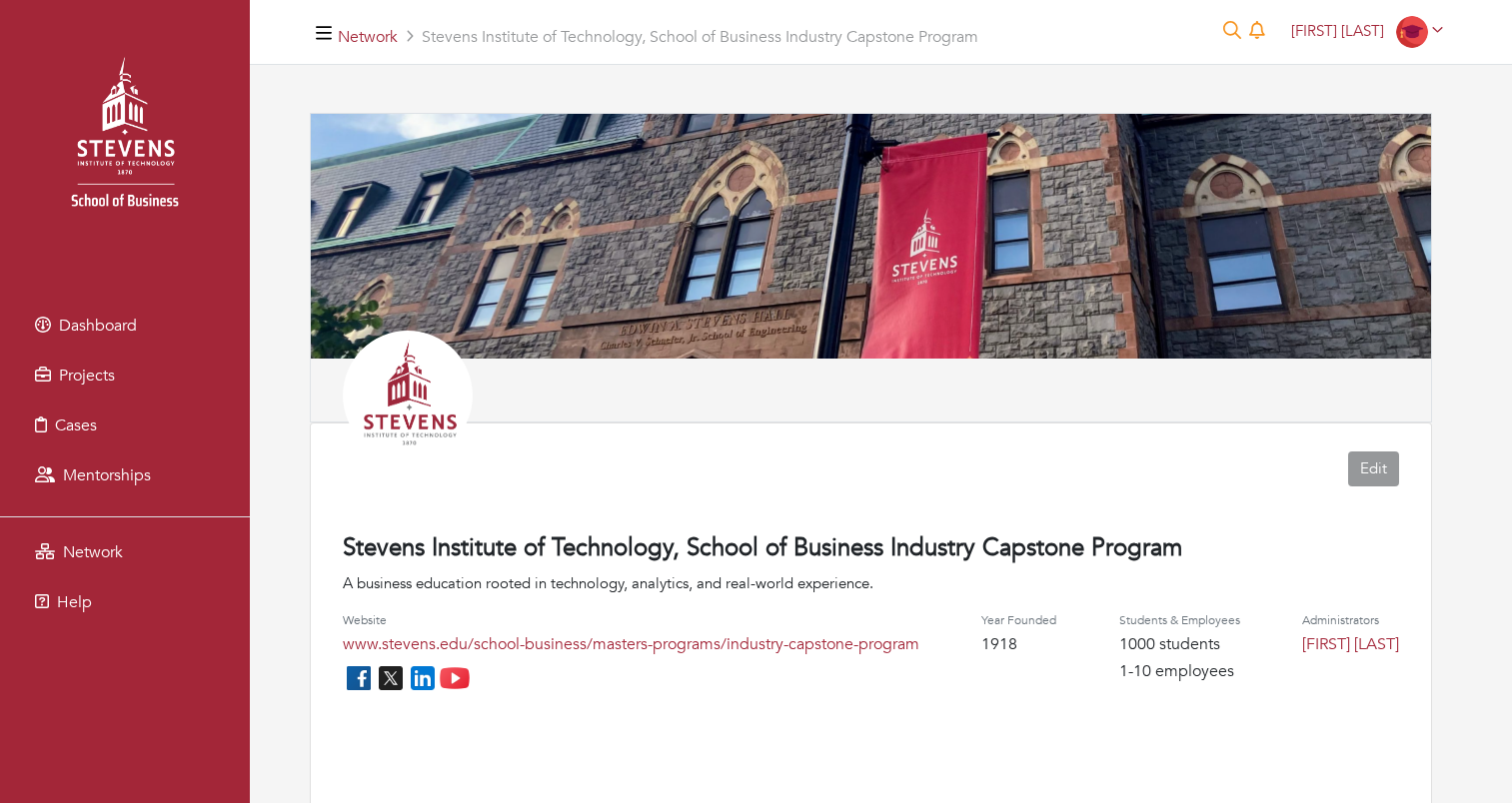 scroll, scrollTop: 0, scrollLeft: 0, axis: both 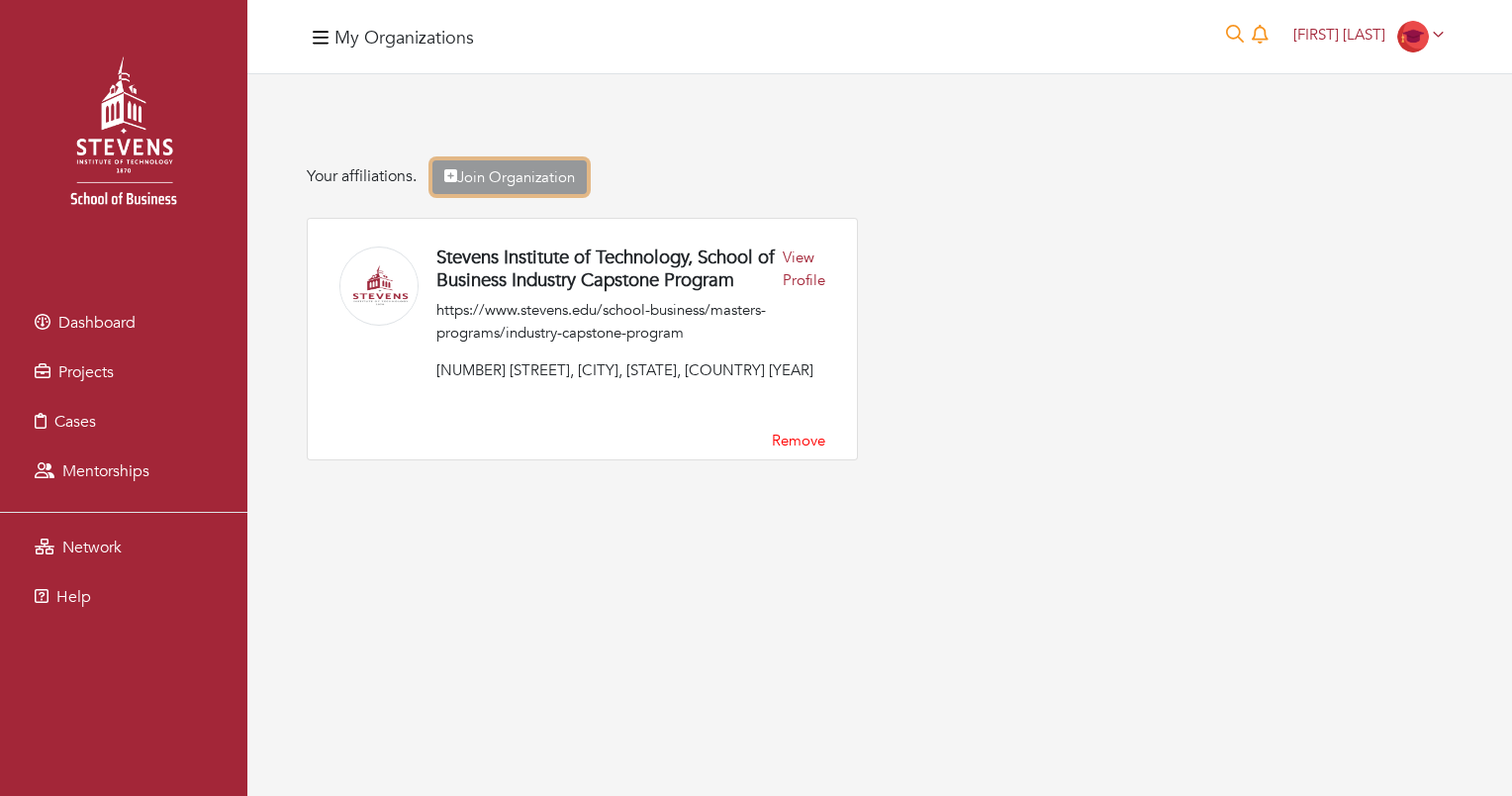 click on "Join Organization" at bounding box center (510, 177) 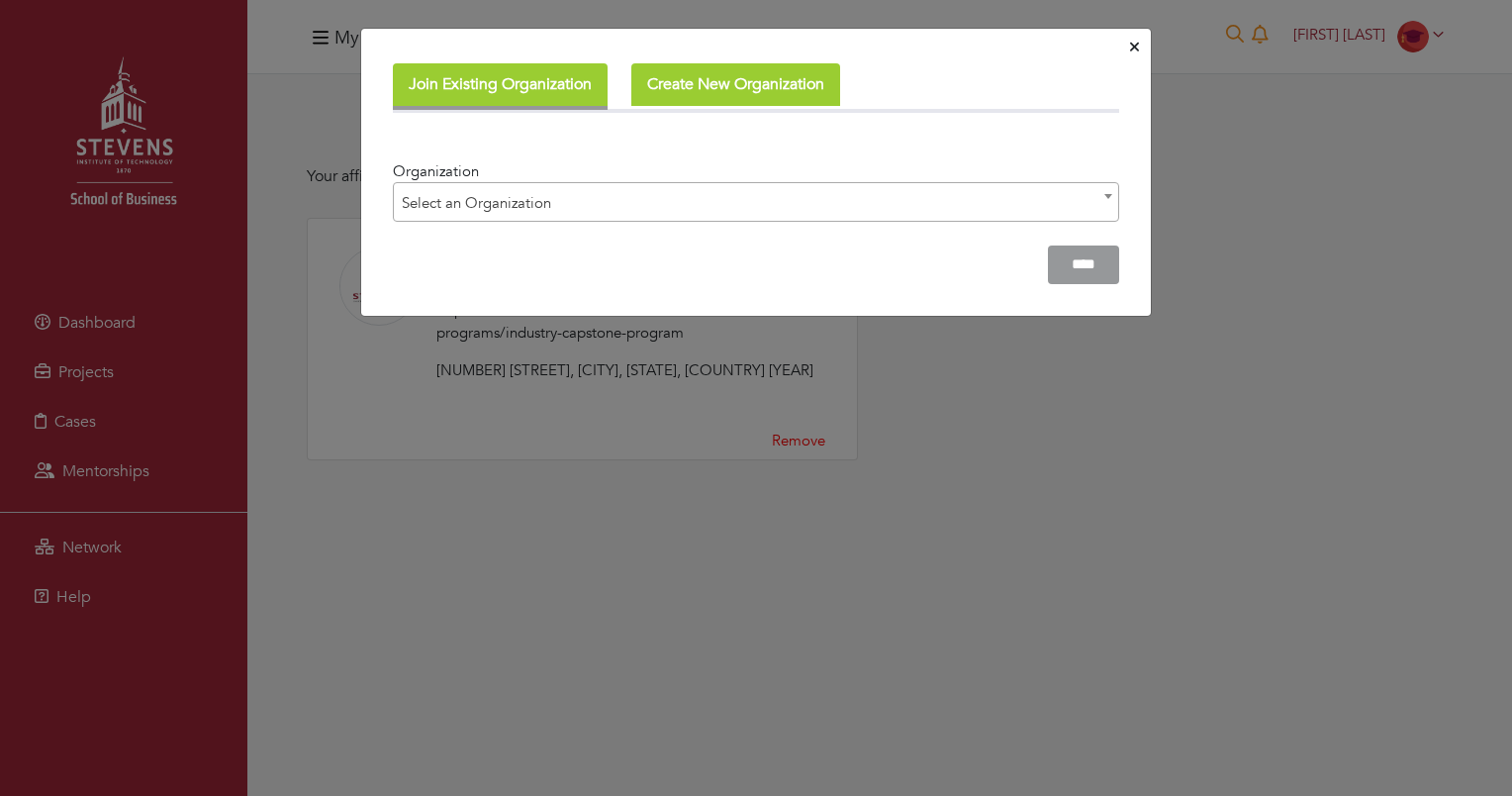 click on "Join Existing Organization
Create New Organization
Organization Category
*******
******
Name
Organization's Address
Year Founded
****
****
****
****
****
****
****
****
****
****
****
****
****
****
****
****
****
****
****
****
****
****
****
****
****
****
****
****
****
****
****
****
****
****
****
****
****
****
****
****
****
****
****
****
****
****
****
****
****
****
****
****
****
****
****
****
****
****
****
****
****
****
****
****
****
****
****
****
****
****
****
****
****
****
****
****
****
****
****
****
****
****
****
****
****
****
****" at bounding box center (756, 172) 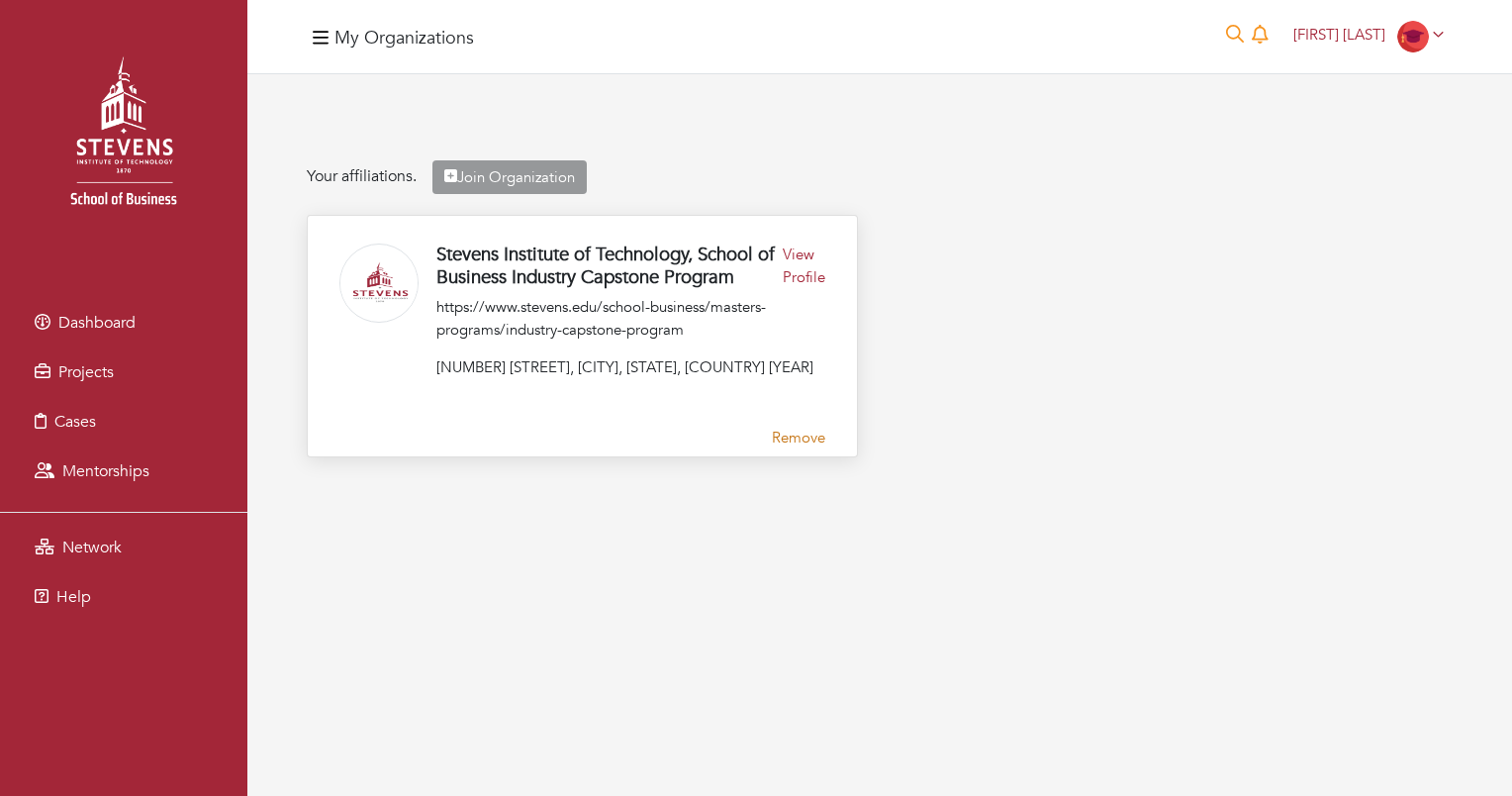 click on "Remove" at bounding box center [799, 438] 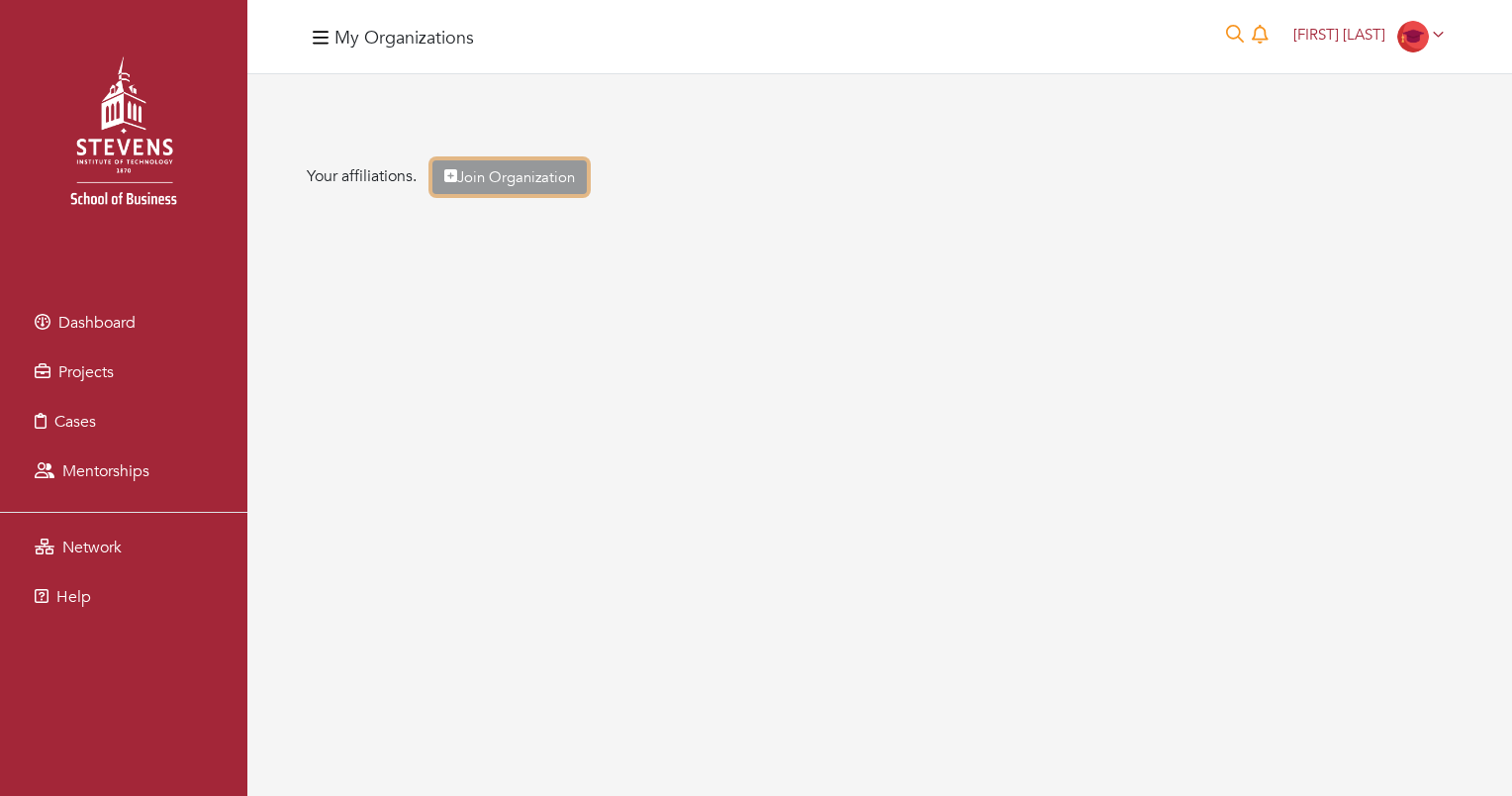 click on "Join Organization" at bounding box center [510, 177] 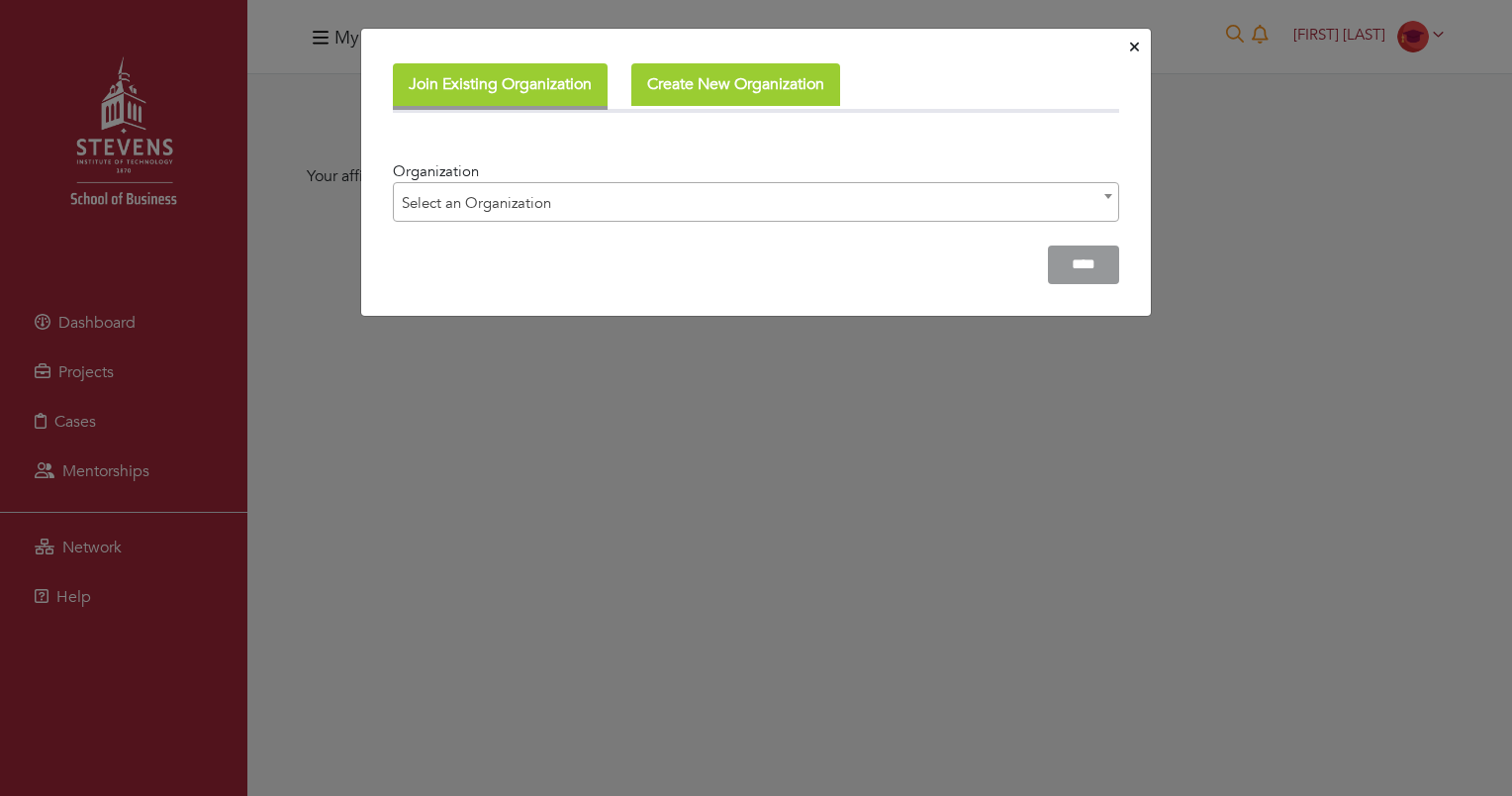 click on "Select an Organization" at bounding box center (756, 203) 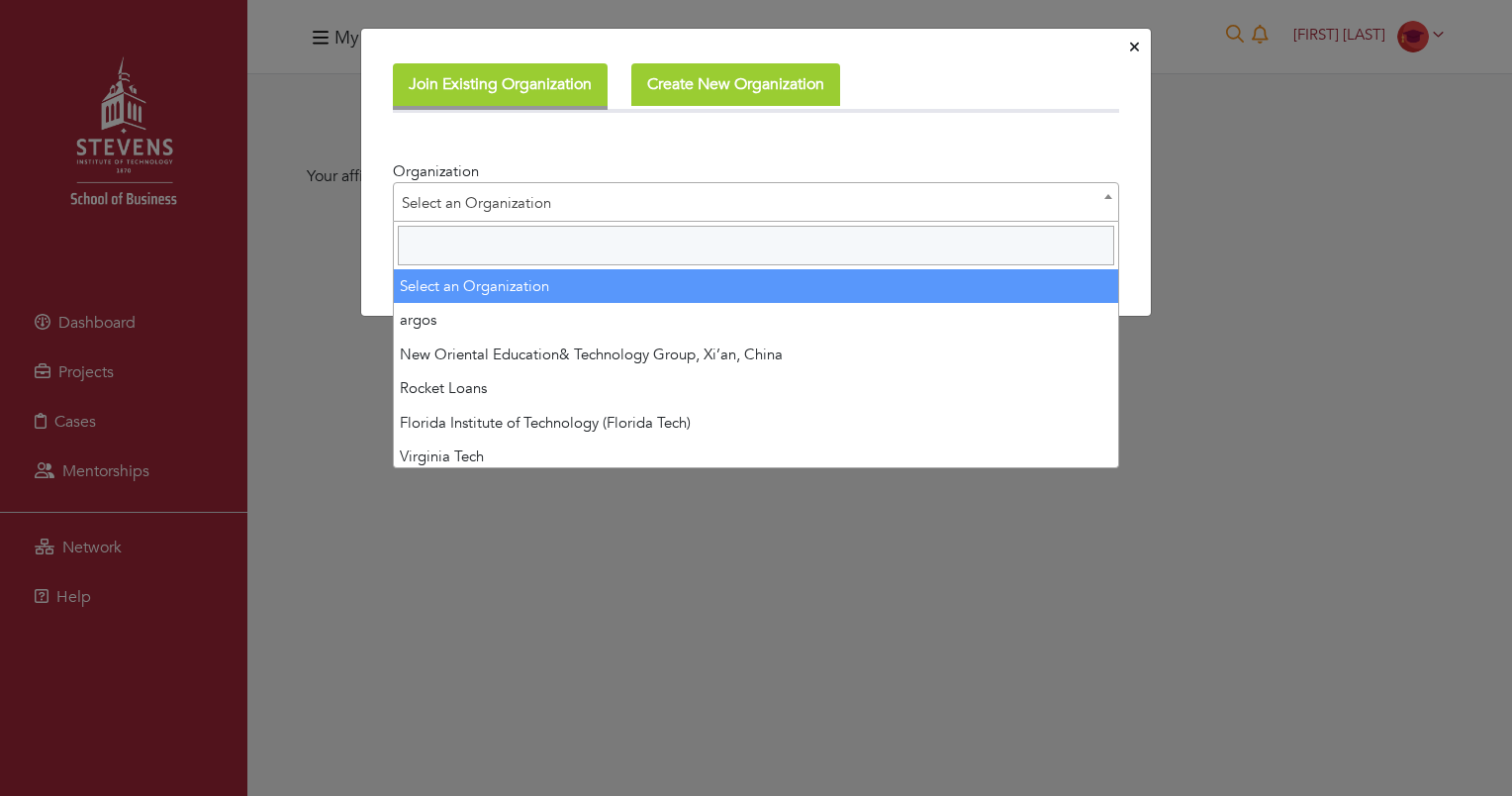 click at bounding box center (756, 246) 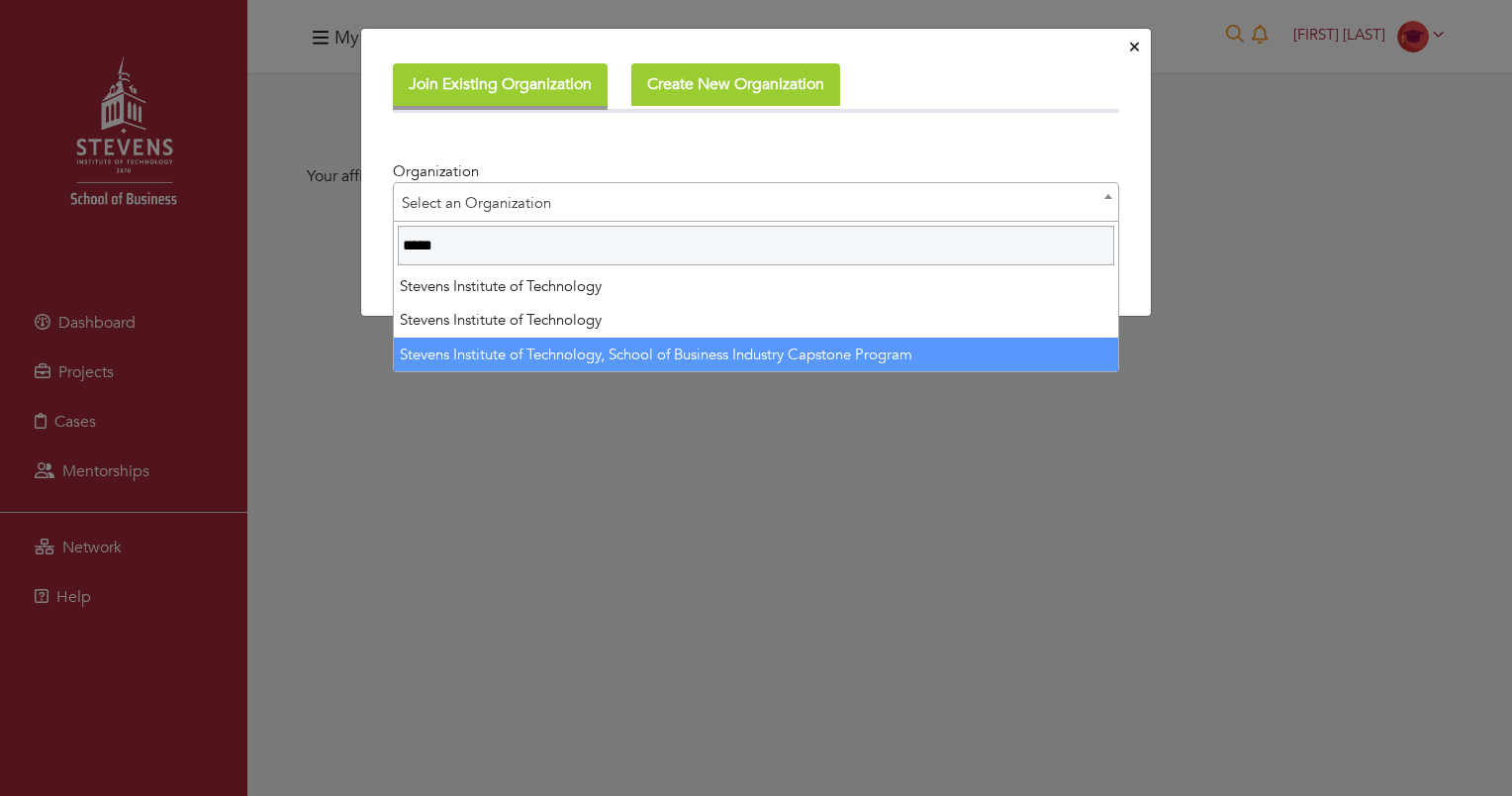 type on "*****" 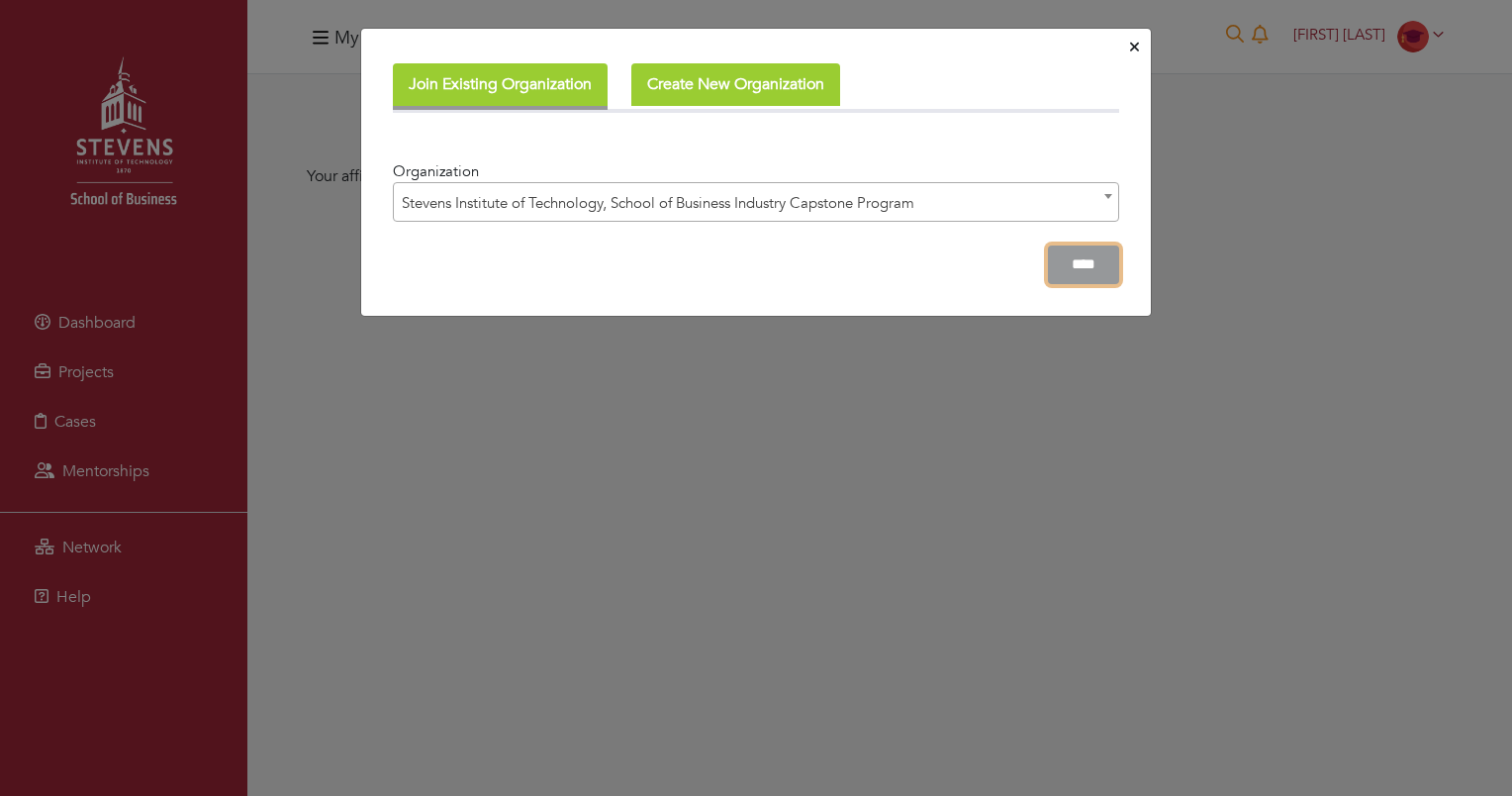 click on "****" at bounding box center [1084, 264] 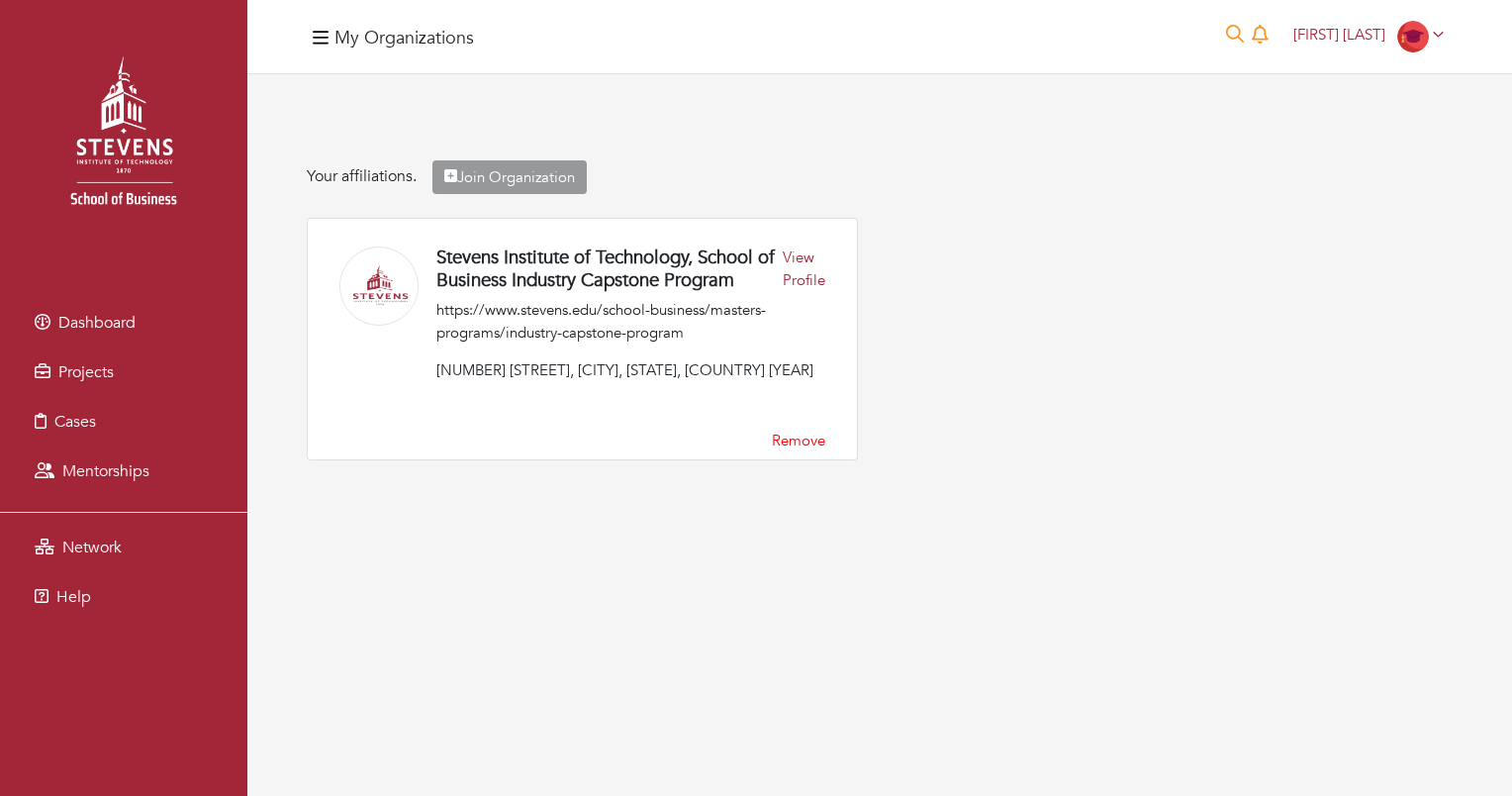 click at bounding box center (321, 37) 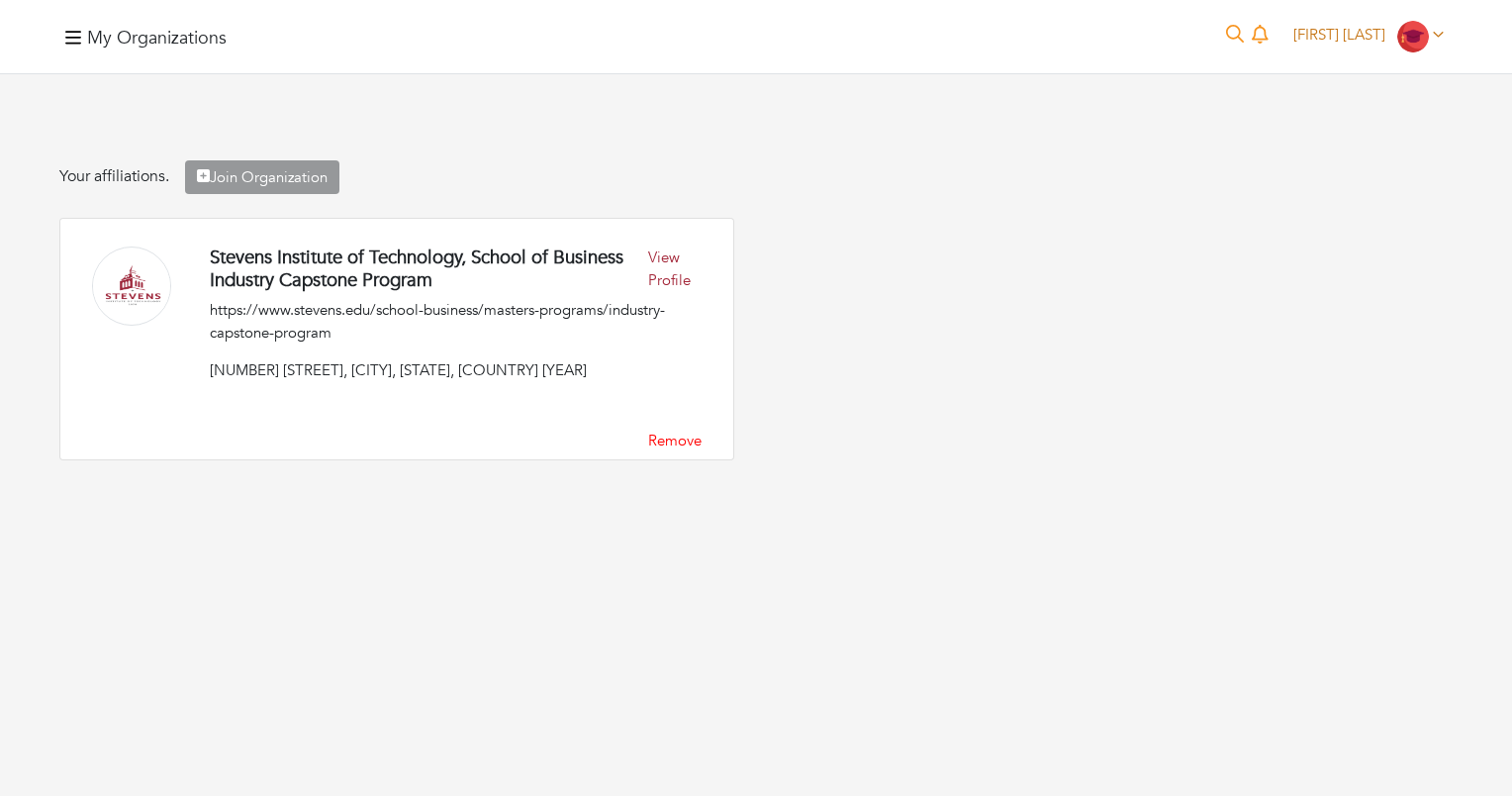 click on "[FIRST] [LAST]" at bounding box center [1339, 35] 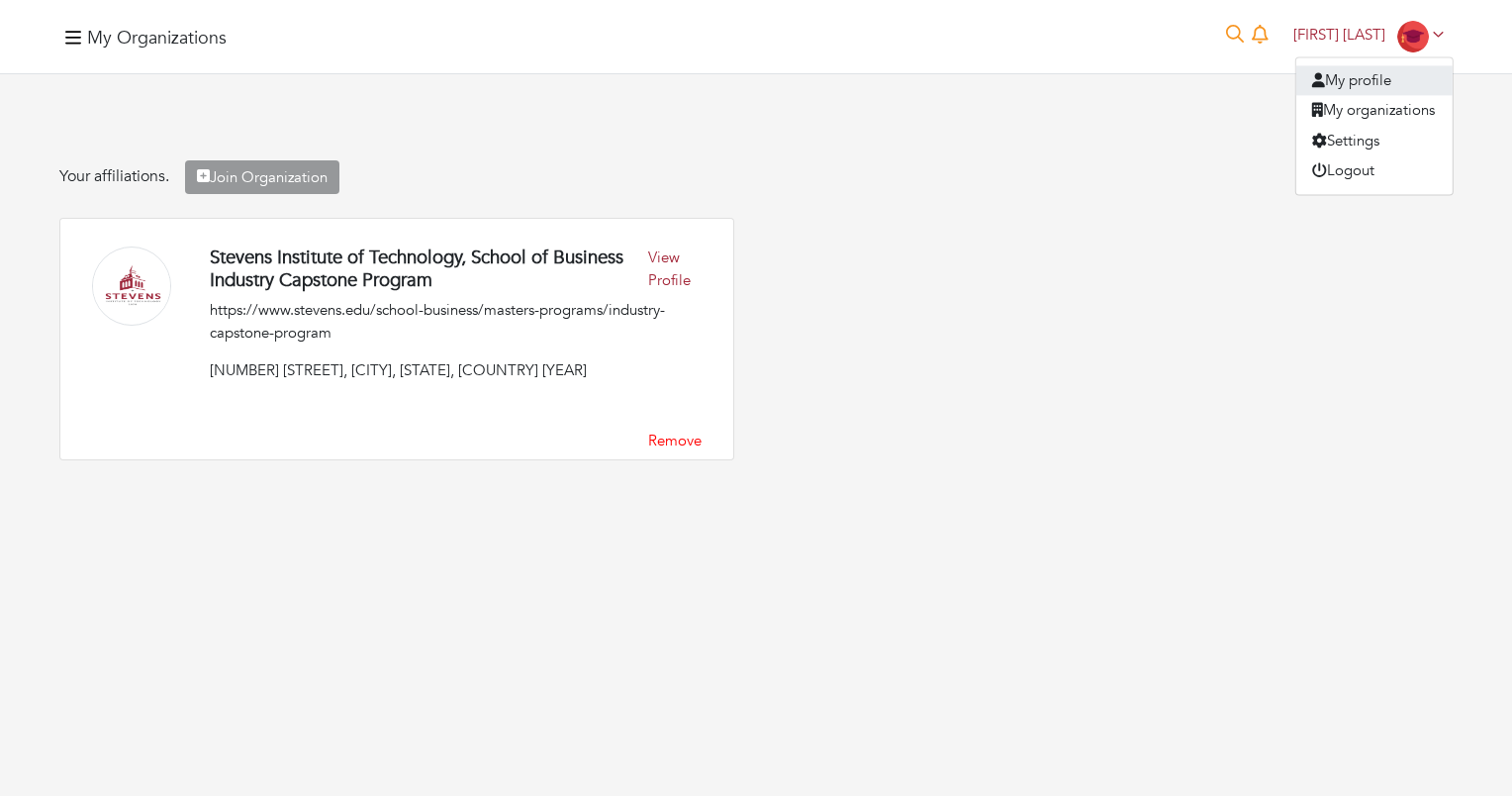 click on "My profile" at bounding box center (1374, 80) 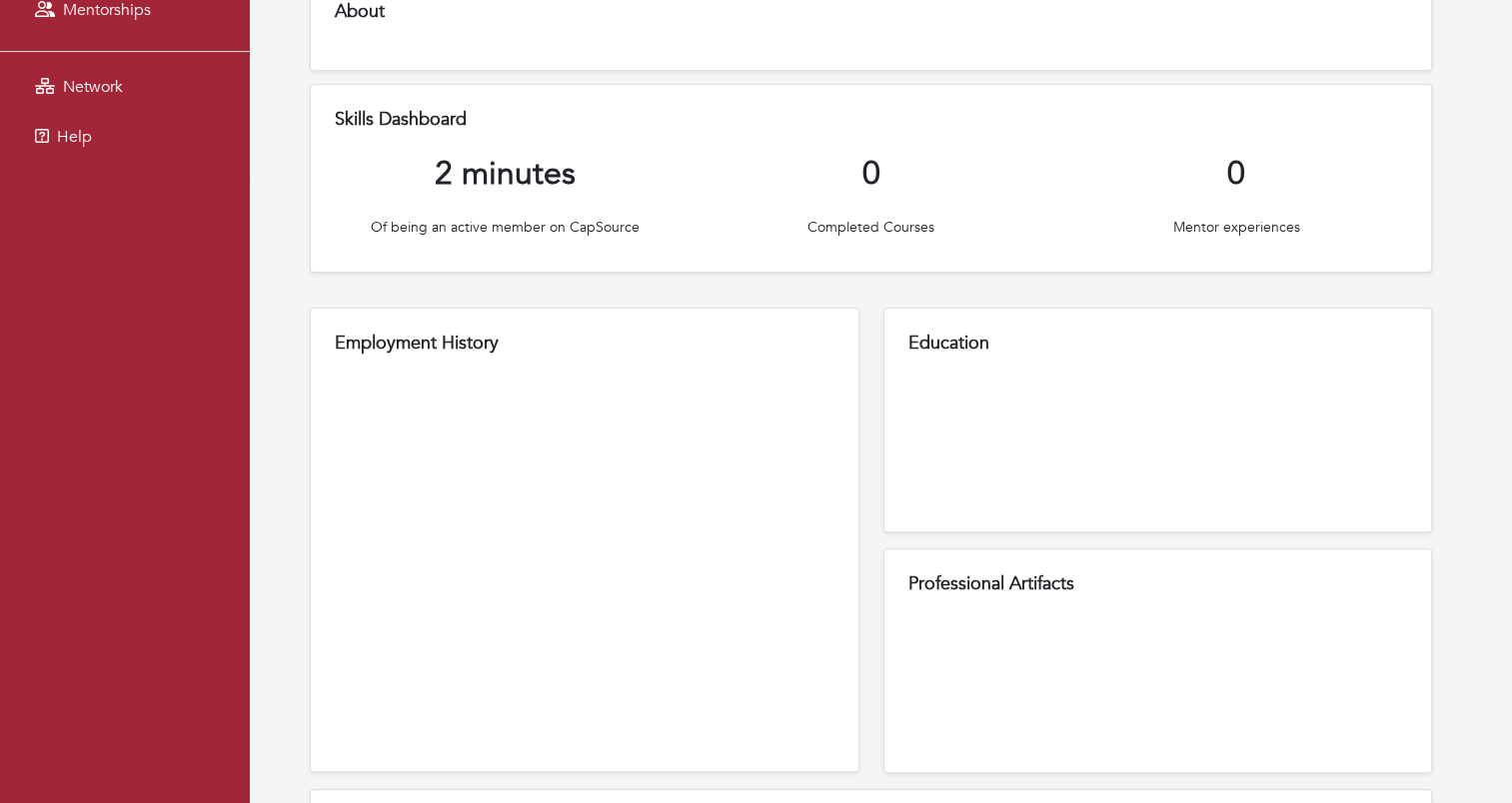 scroll, scrollTop: 1159, scrollLeft: 0, axis: vertical 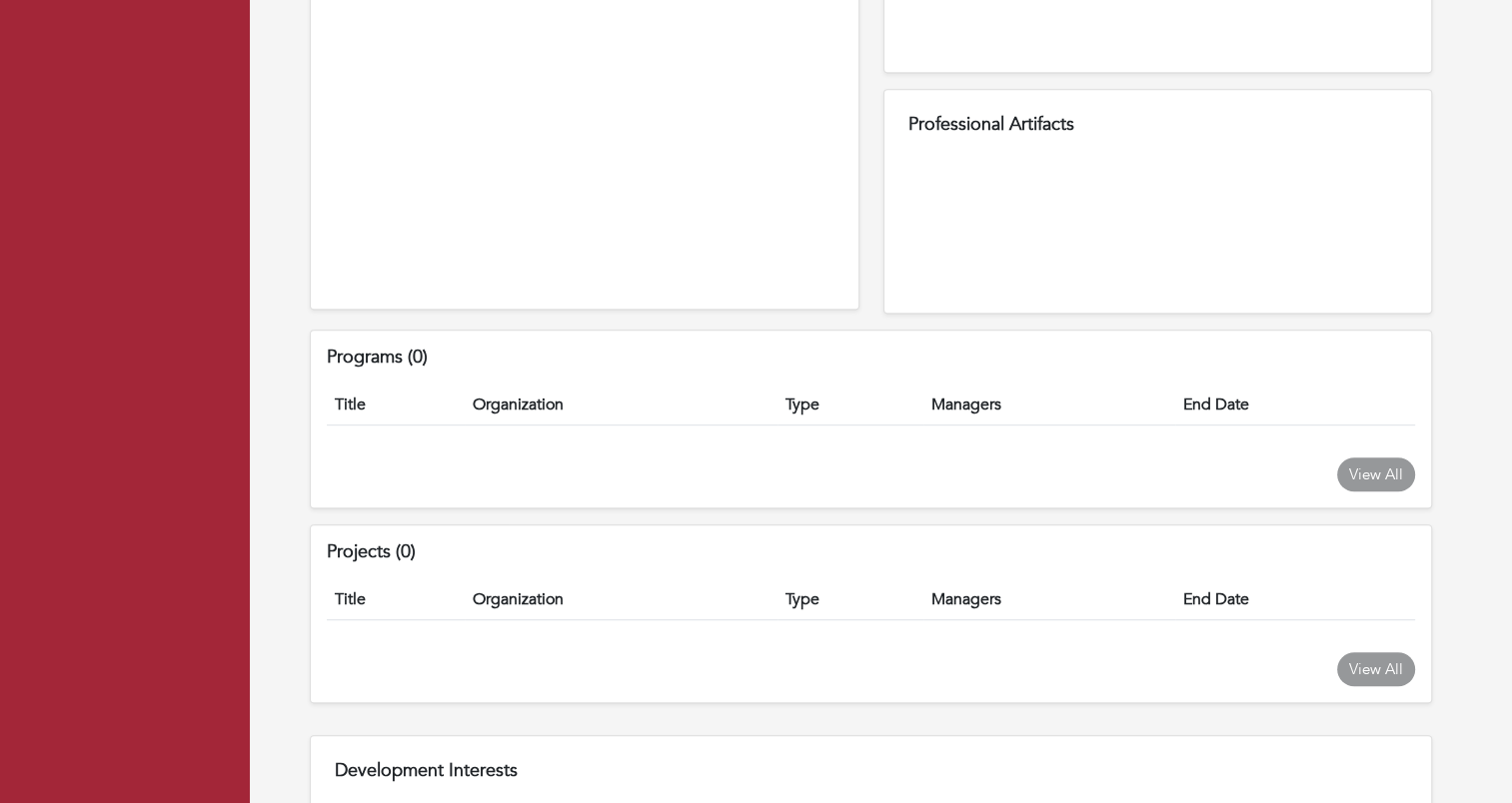 click on "Employment History" at bounding box center (585, 77) 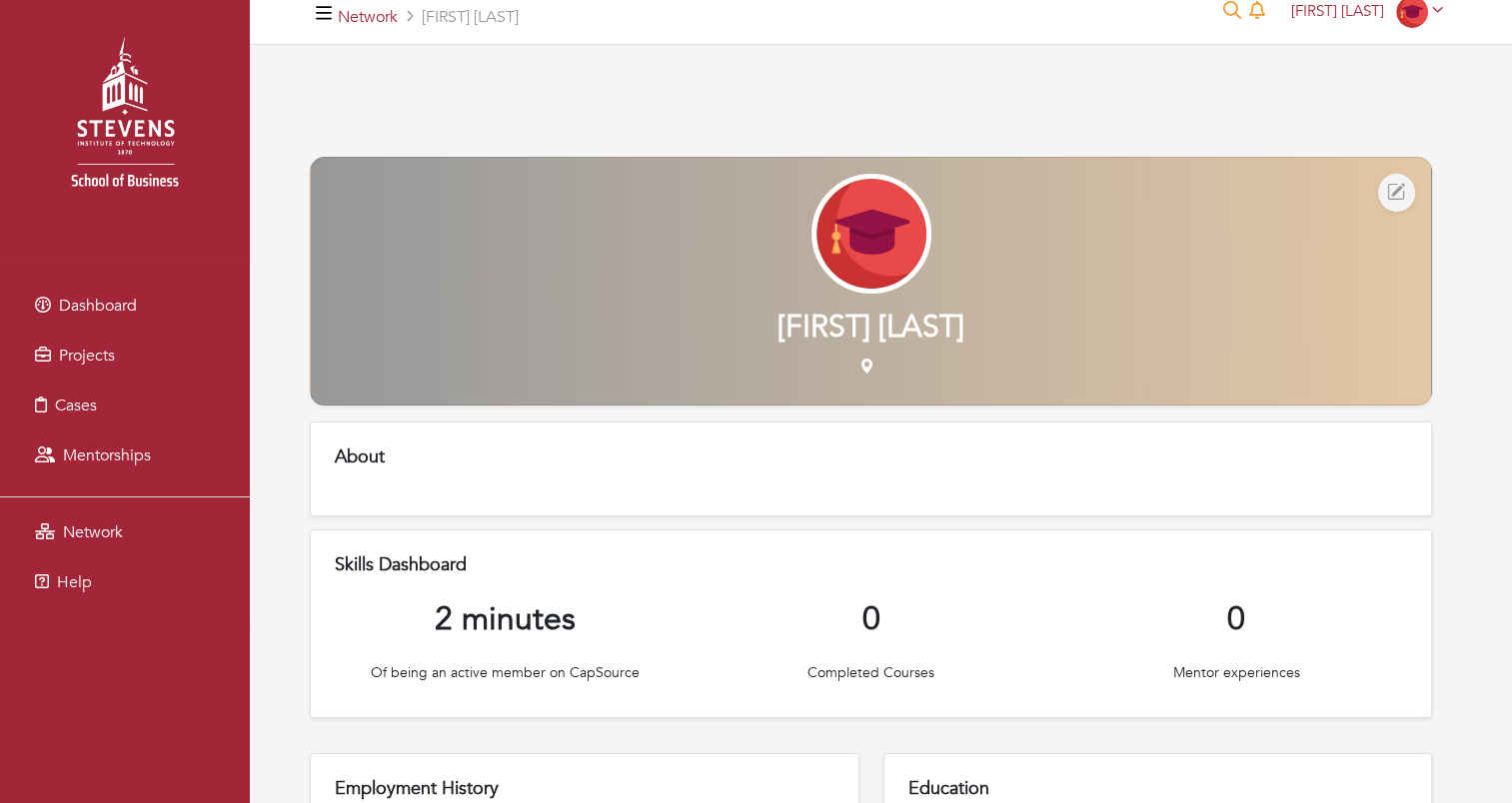 scroll, scrollTop: 0, scrollLeft: 0, axis: both 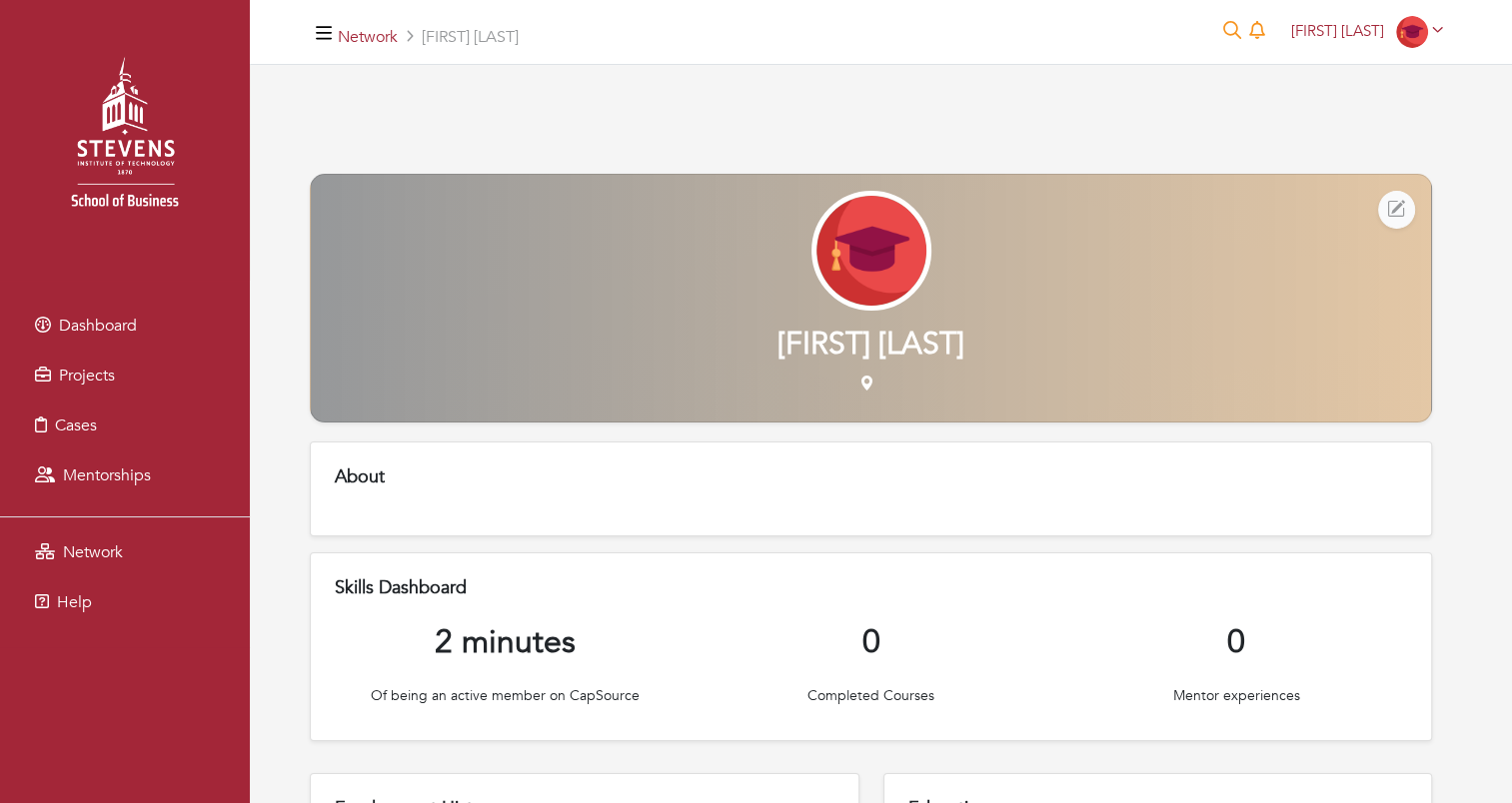 click at bounding box center [1396, 210] 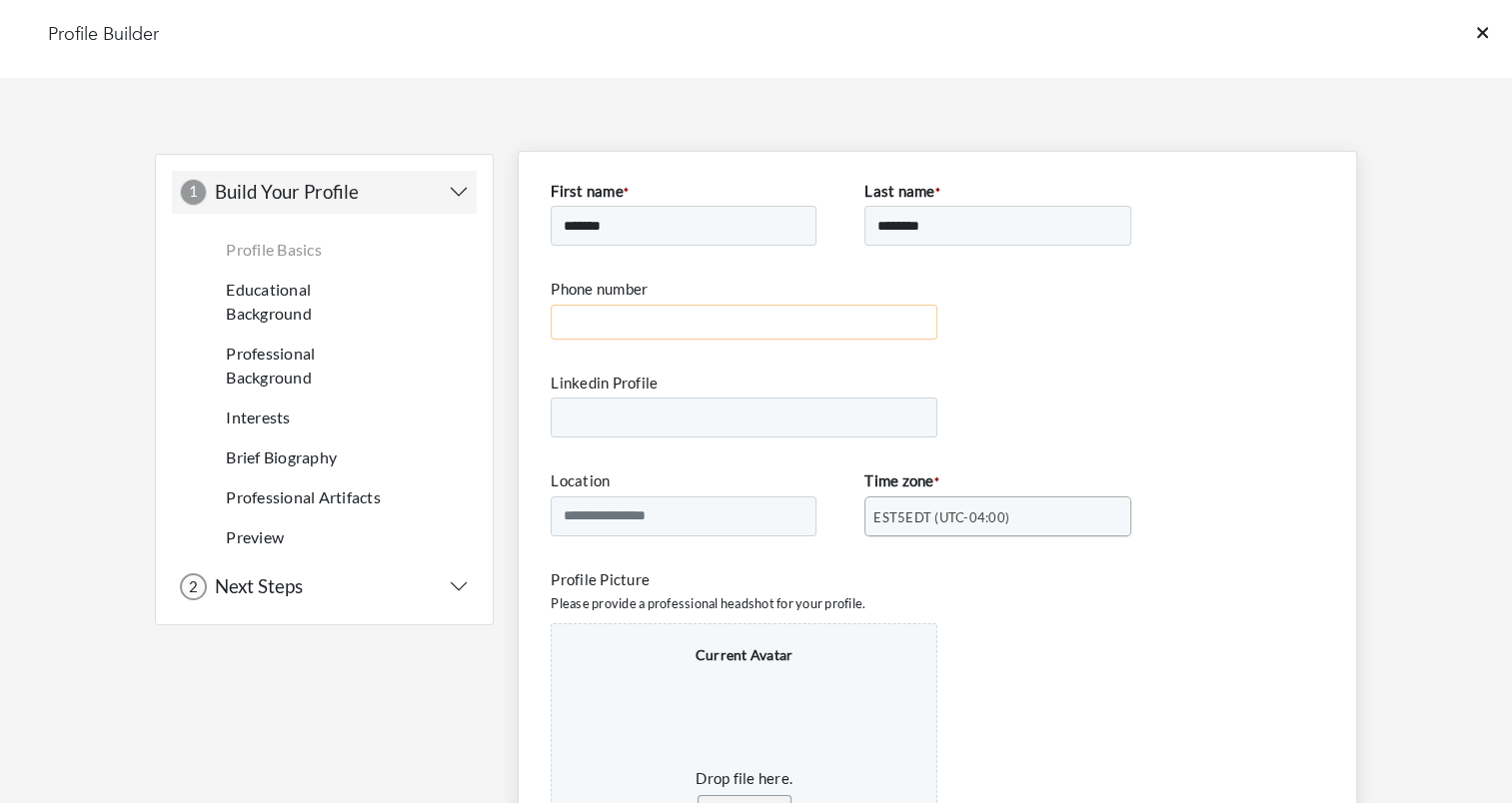 click on "Phone number" at bounding box center (744, 322) 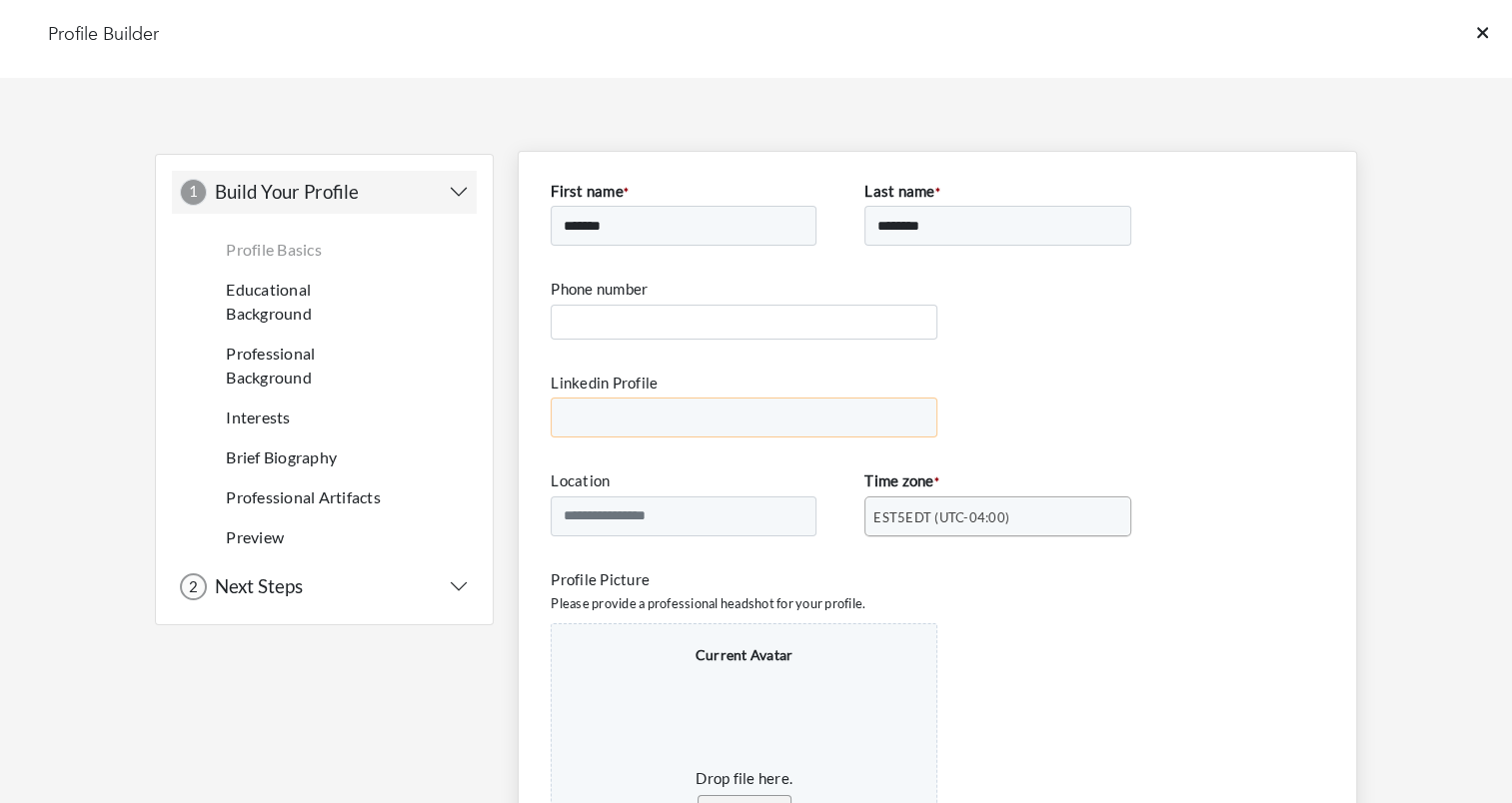 click on "Linkedin Profile" at bounding box center [744, 417] 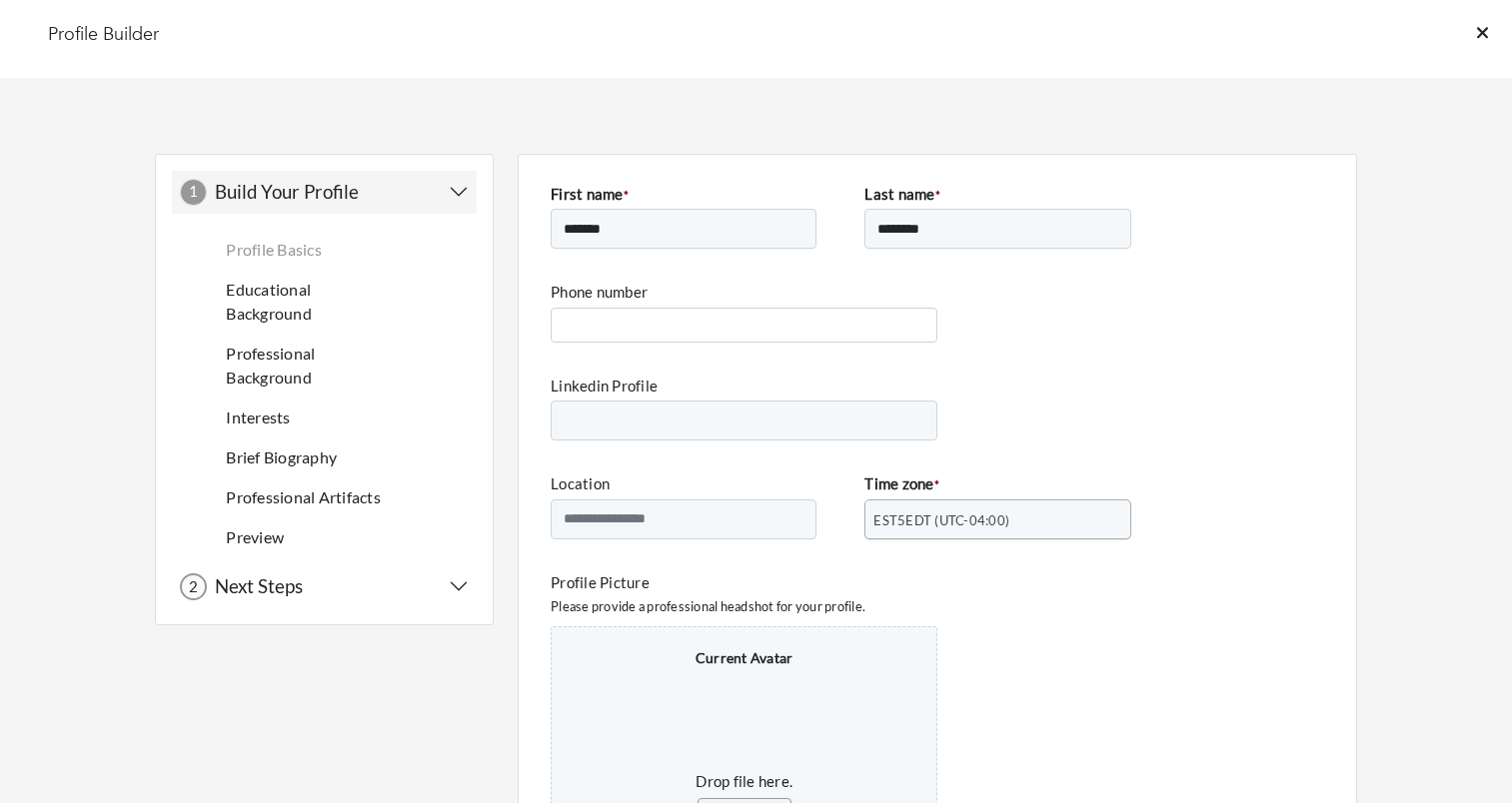 scroll, scrollTop: 0, scrollLeft: 0, axis: both 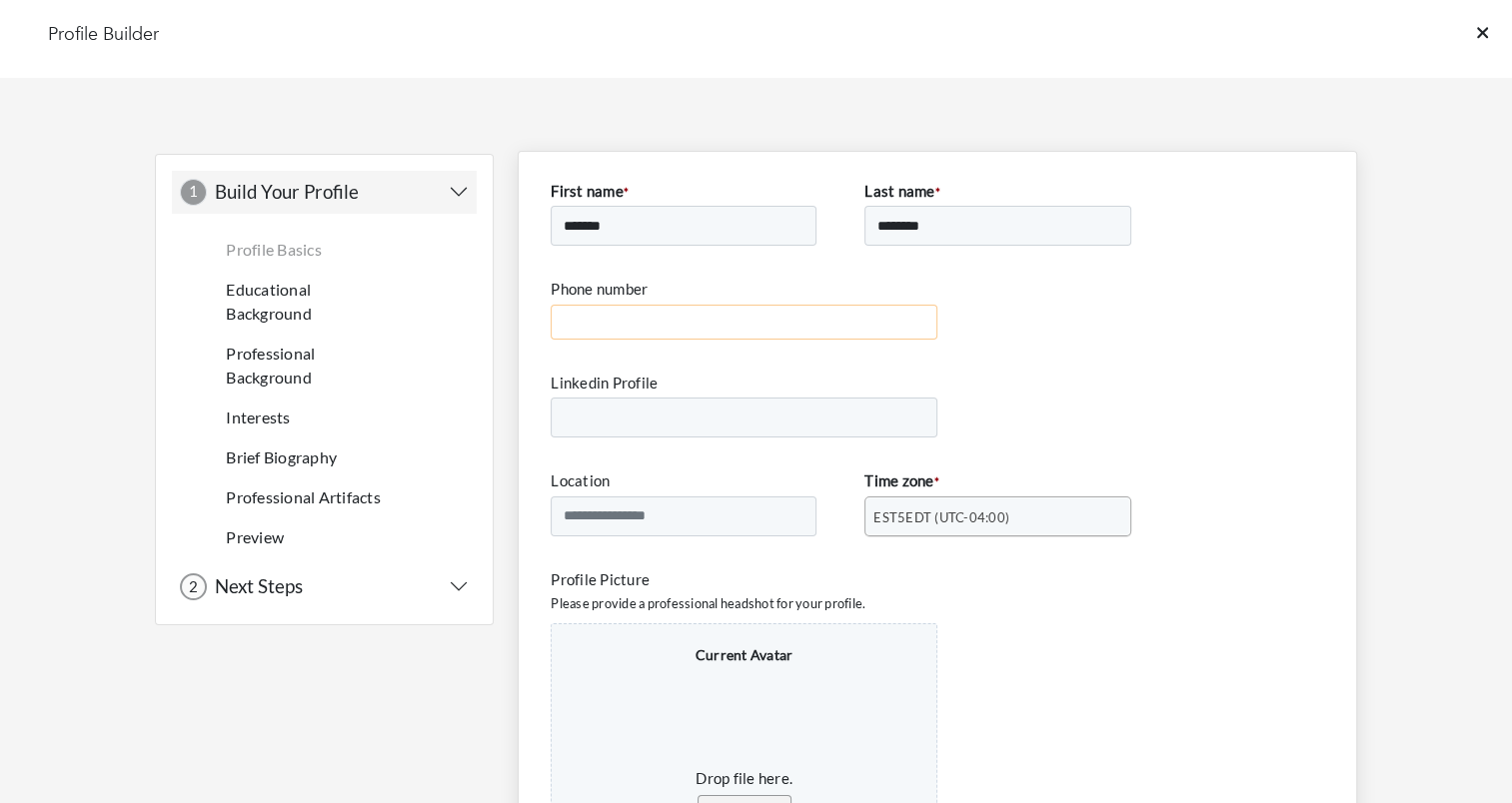 click on "Phone number" at bounding box center [744, 322] 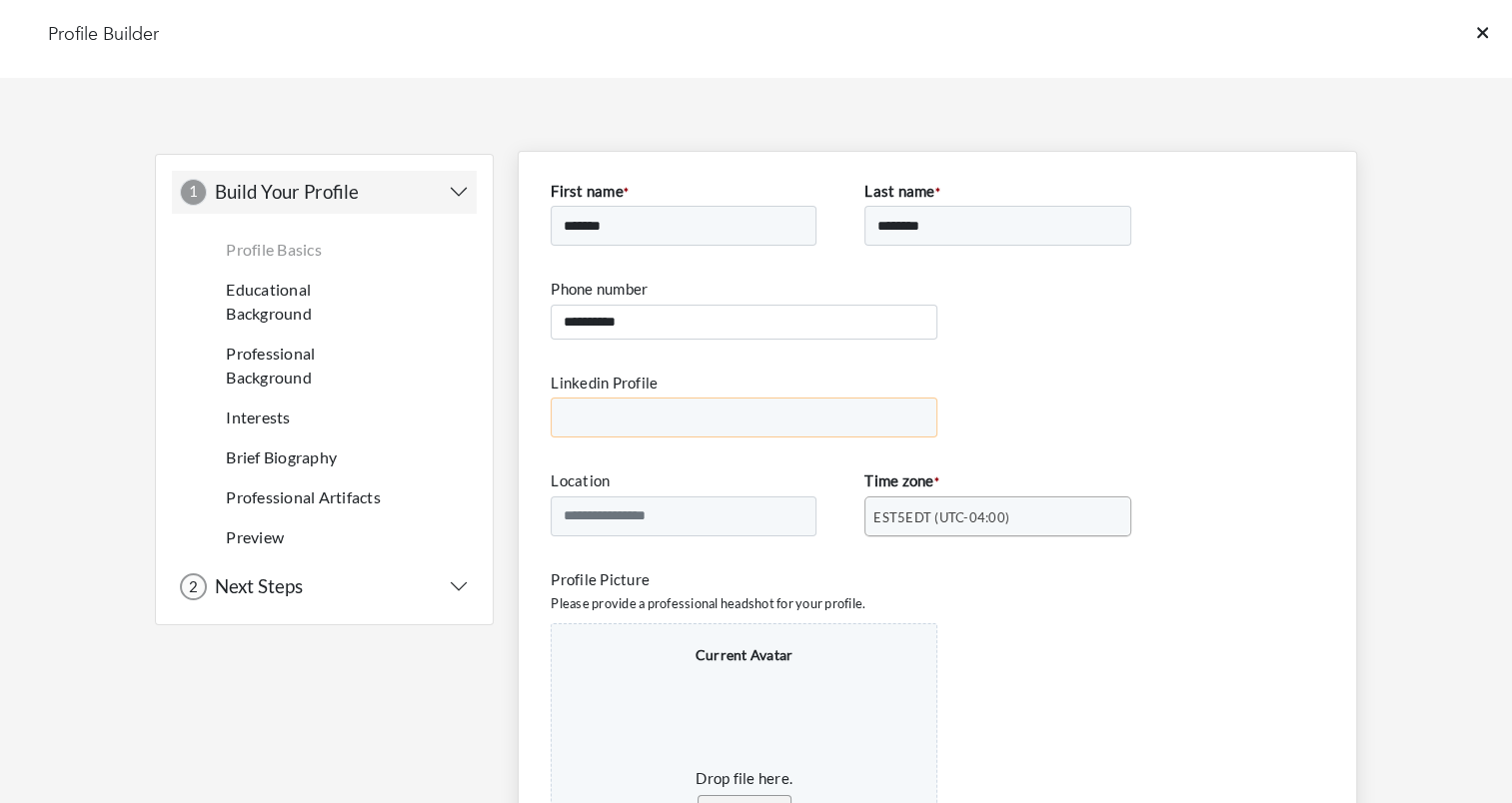 click on "Linkedin Profile" at bounding box center [744, 417] 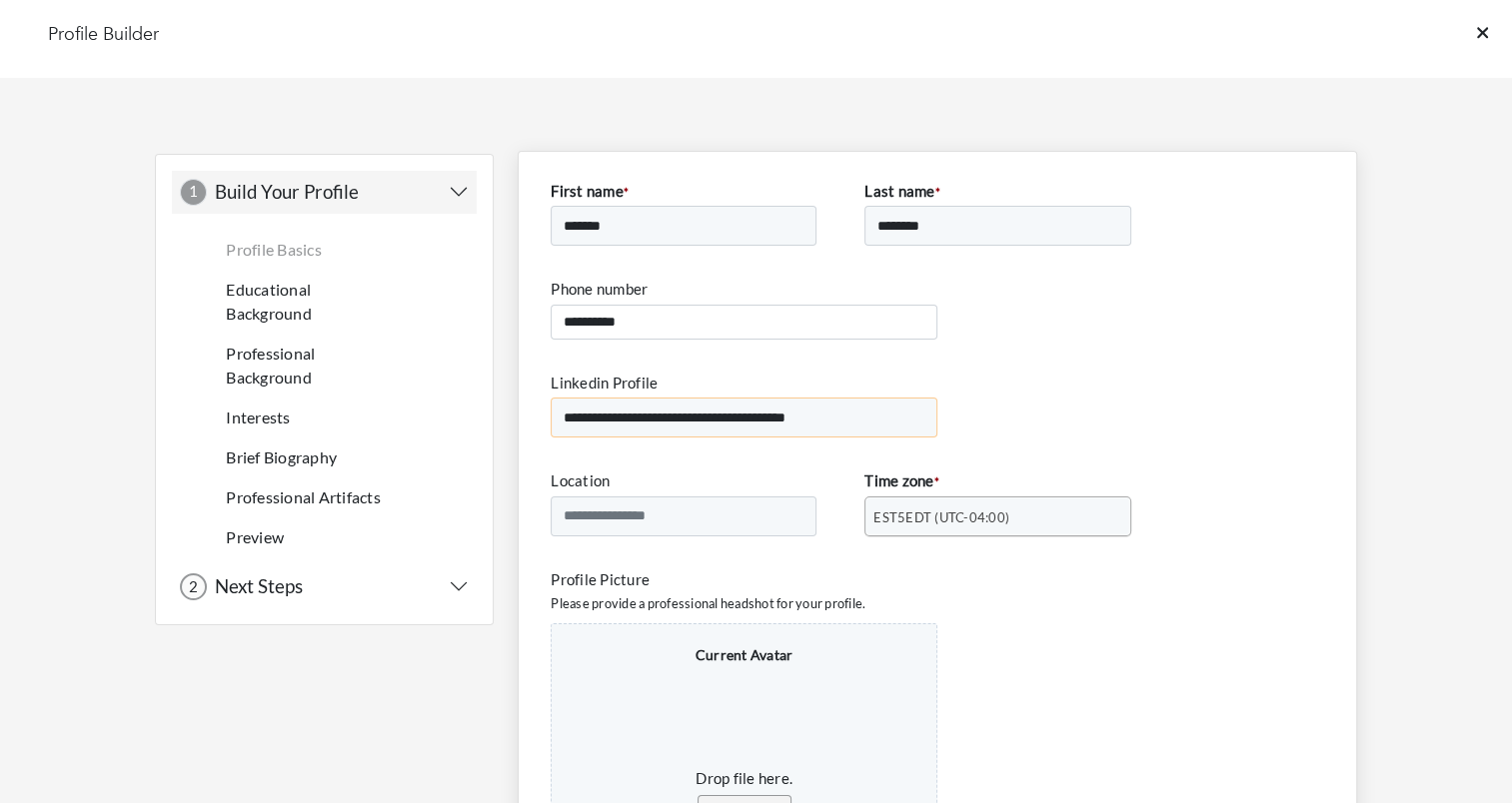 type on "**********" 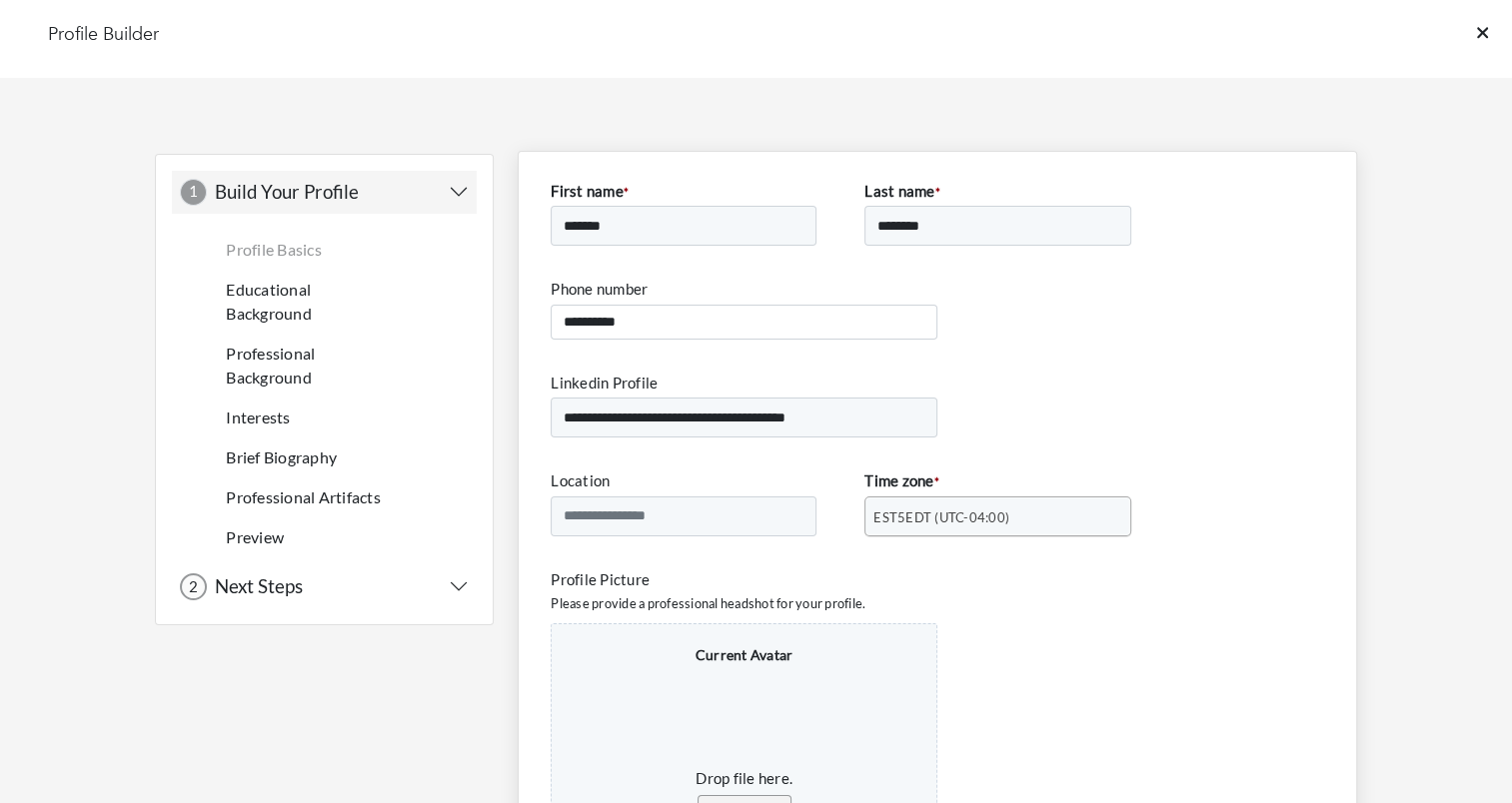 click on "**********" at bounding box center (937, 570) 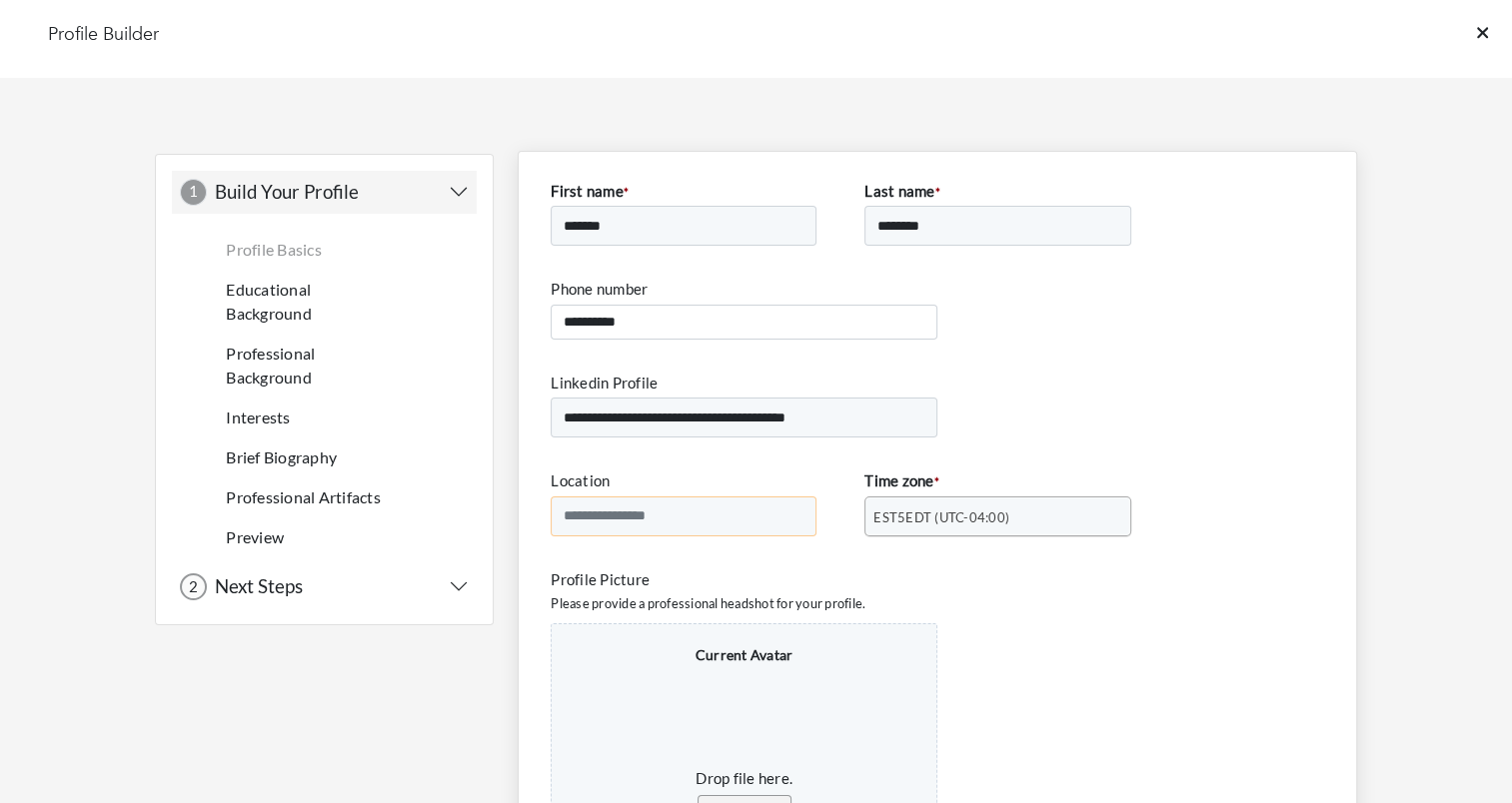 click on "Location" at bounding box center (684, 516) 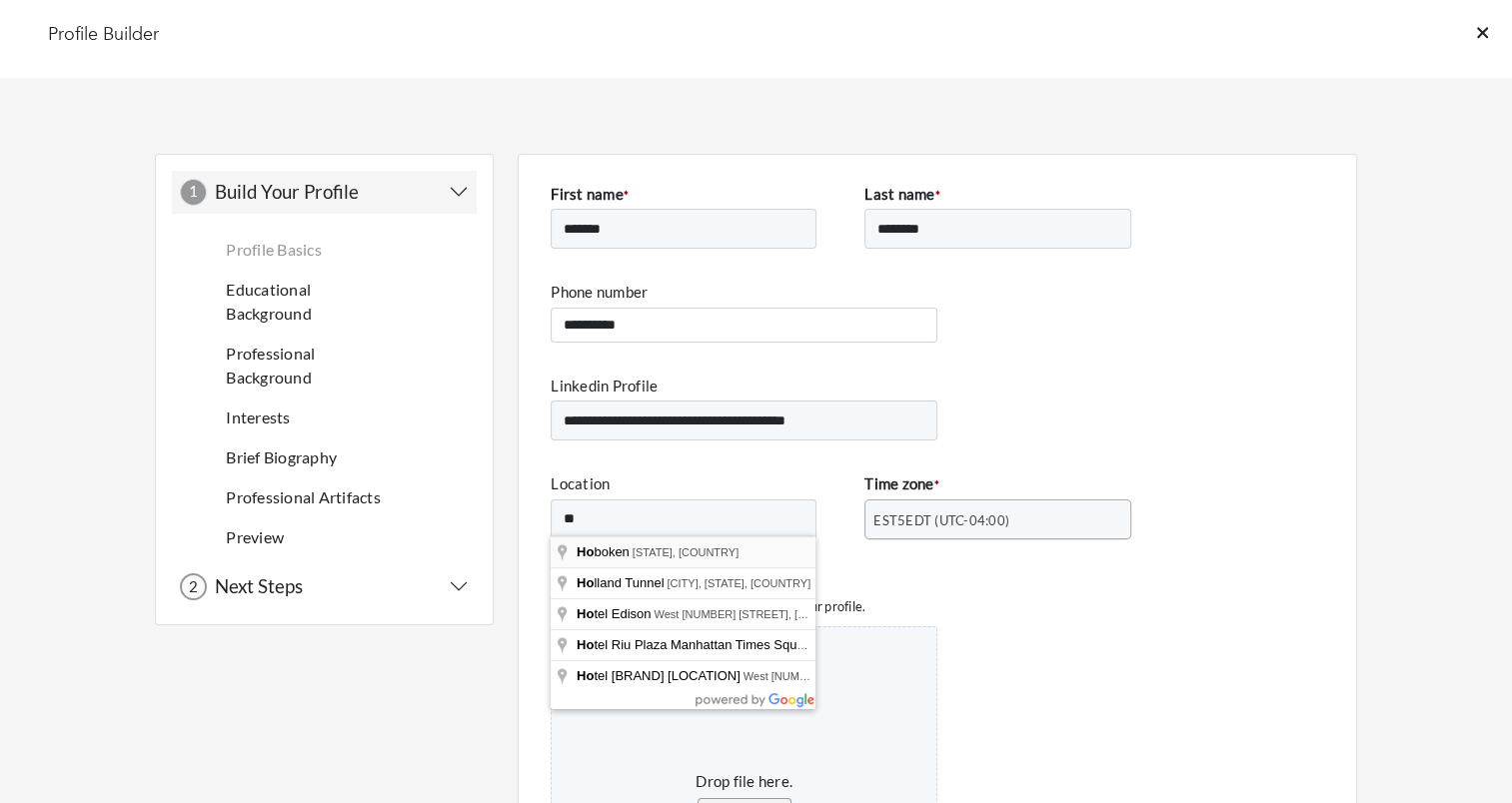 type on "**********" 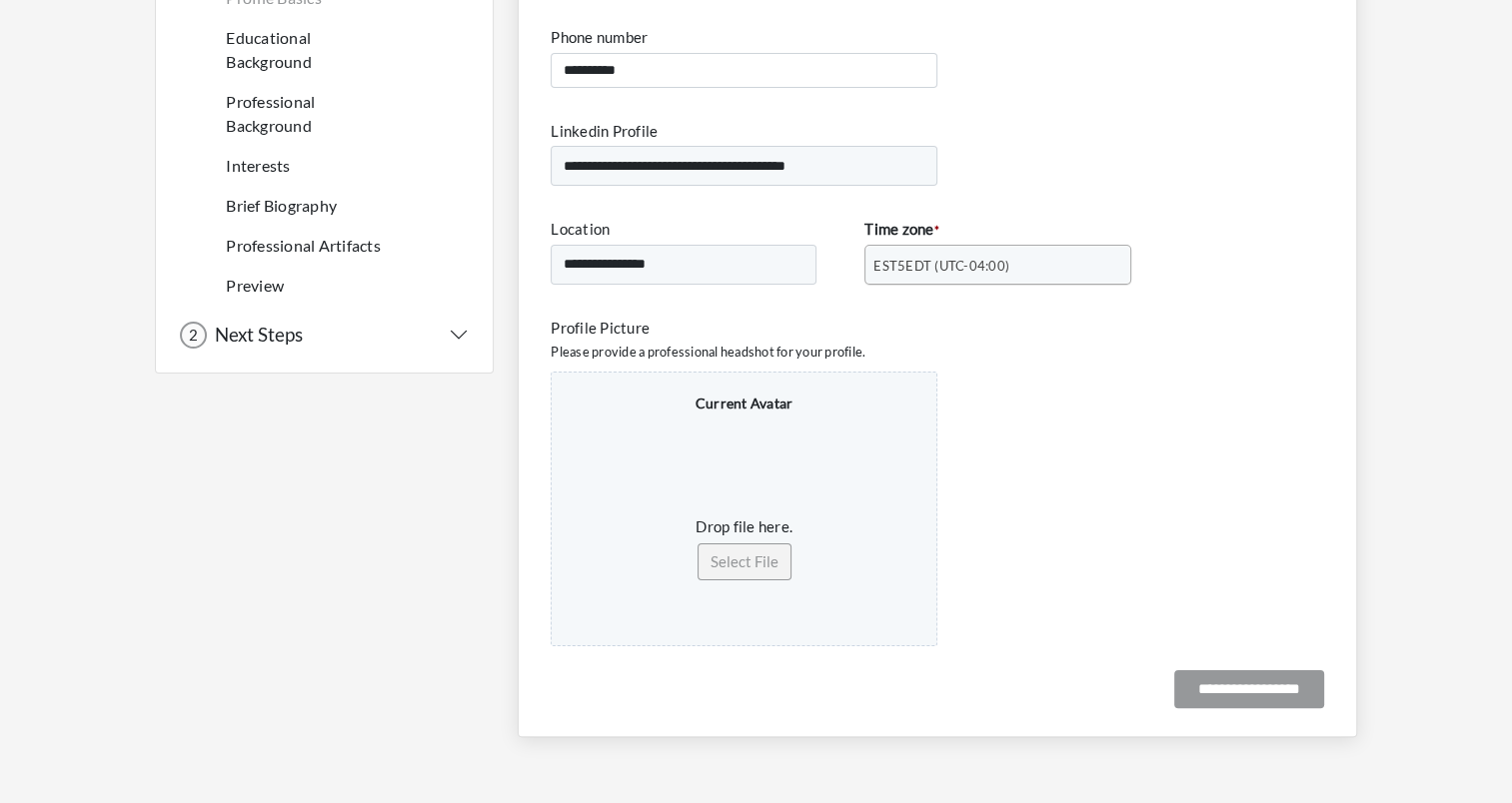 scroll, scrollTop: 276, scrollLeft: 0, axis: vertical 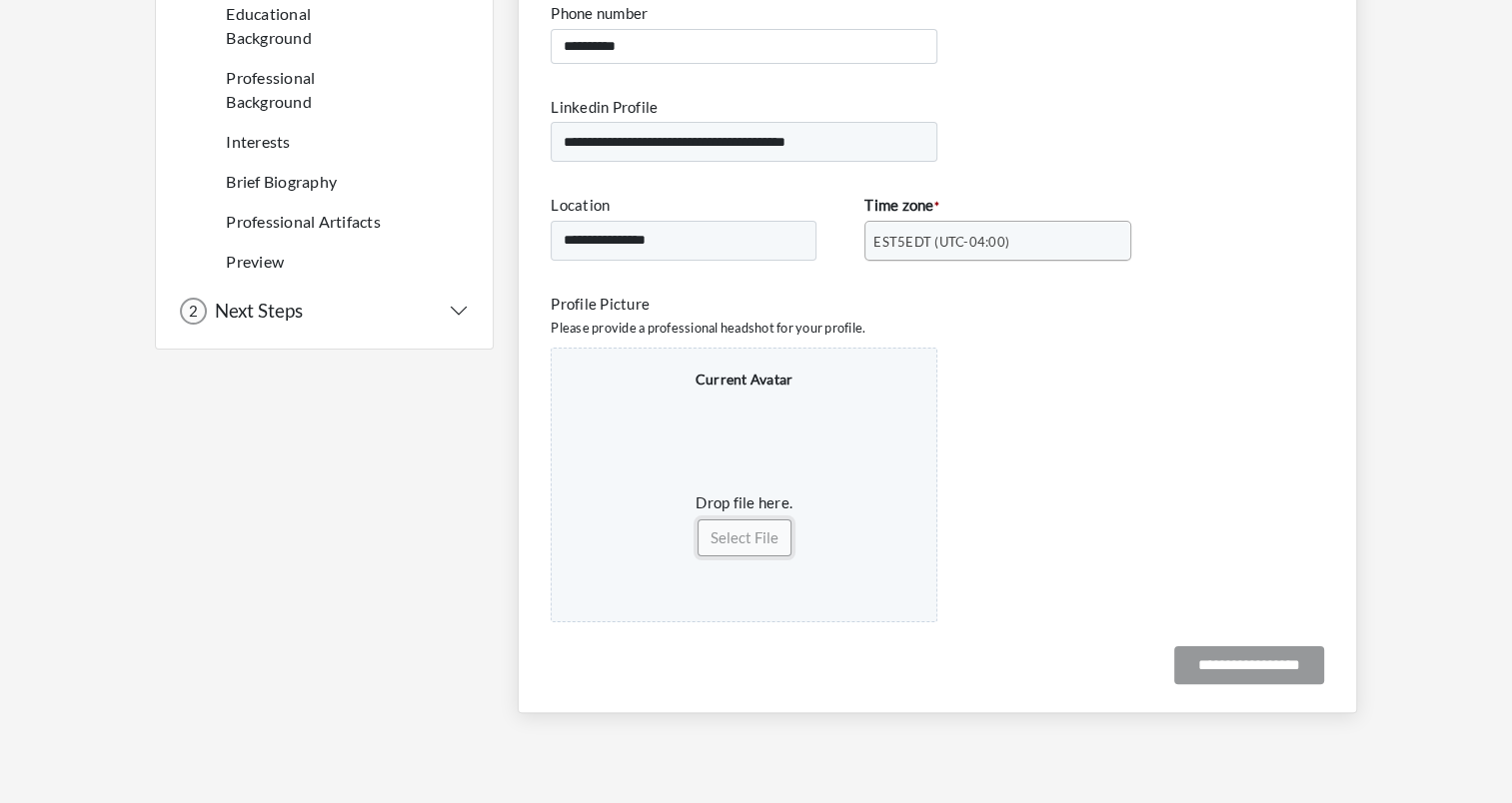 click on "Select File" at bounding box center [745, 537] 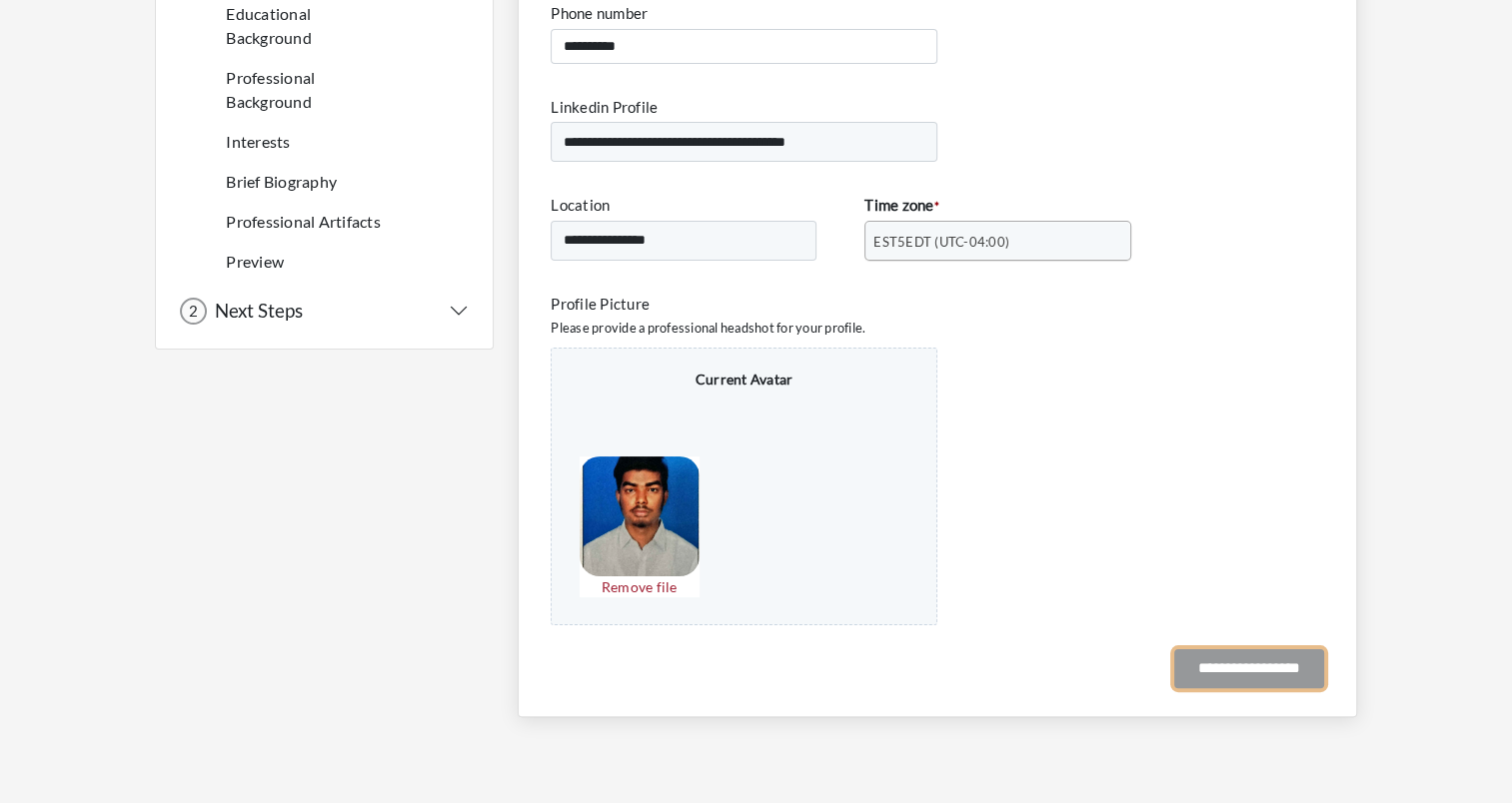 click on "**********" at bounding box center [1249, 668] 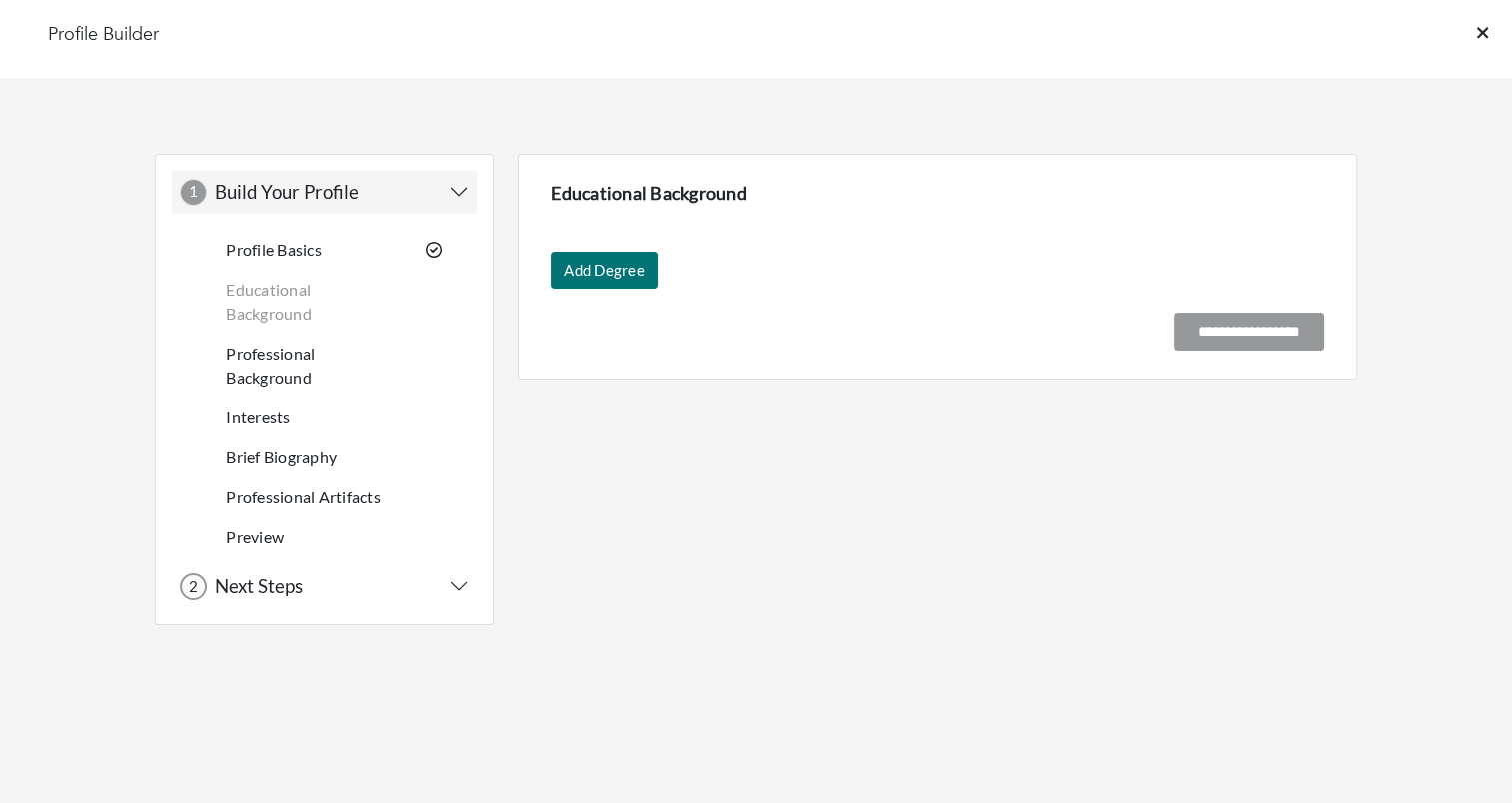 scroll, scrollTop: 0, scrollLeft: 0, axis: both 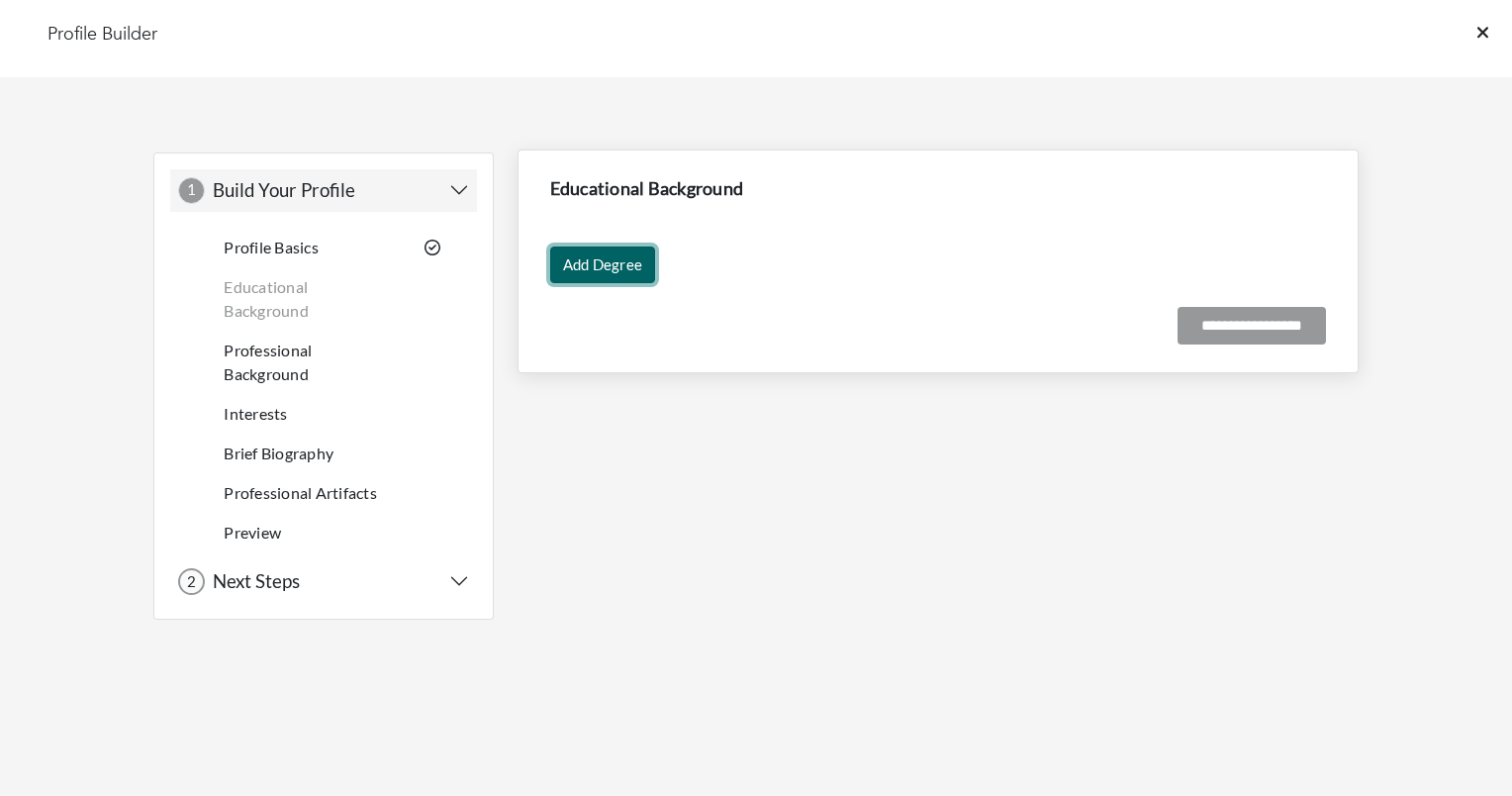 click on "Add Degree" at bounding box center [603, 264] 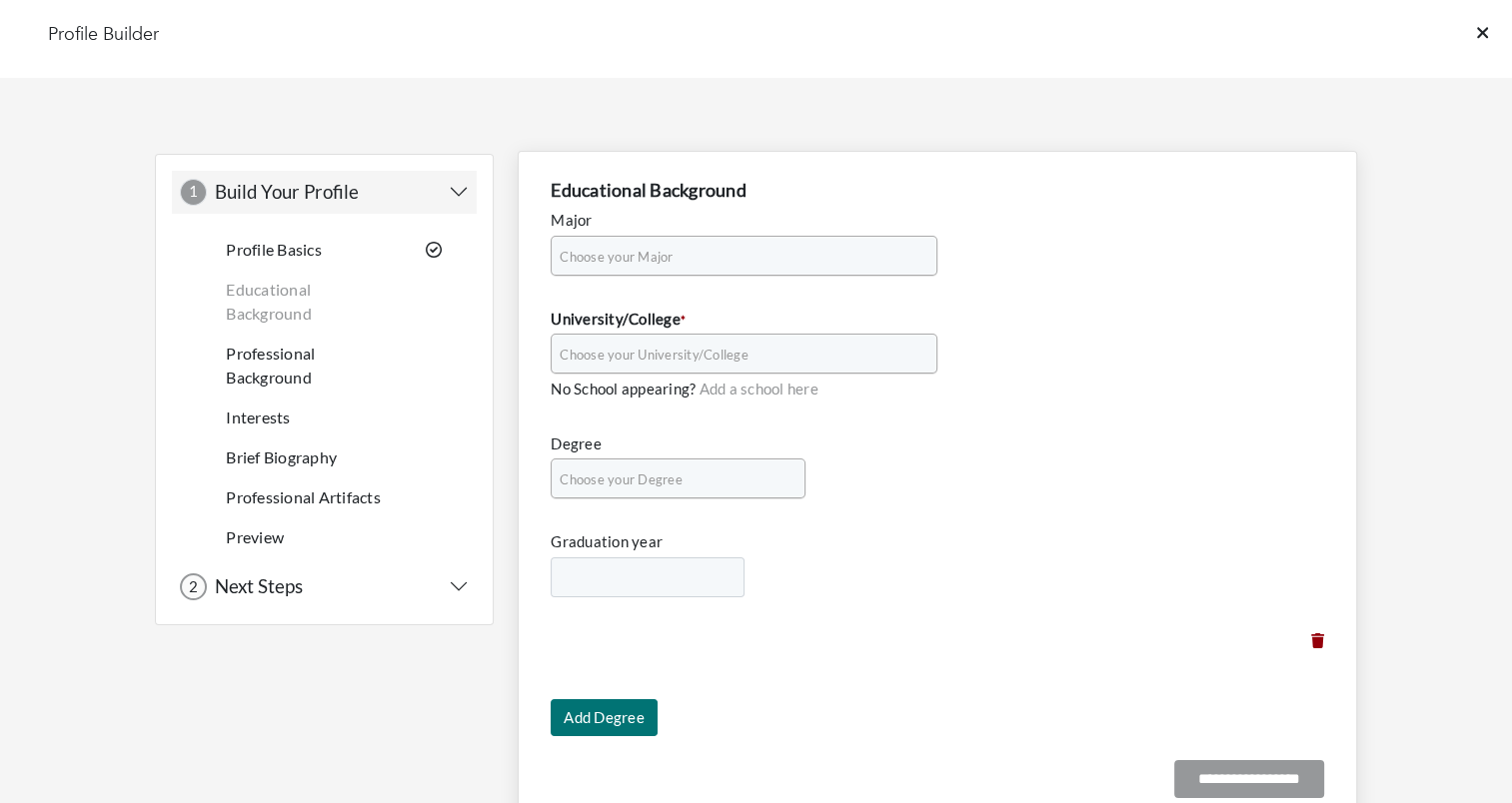 click on "Choose your Major" at bounding box center [735, 257] 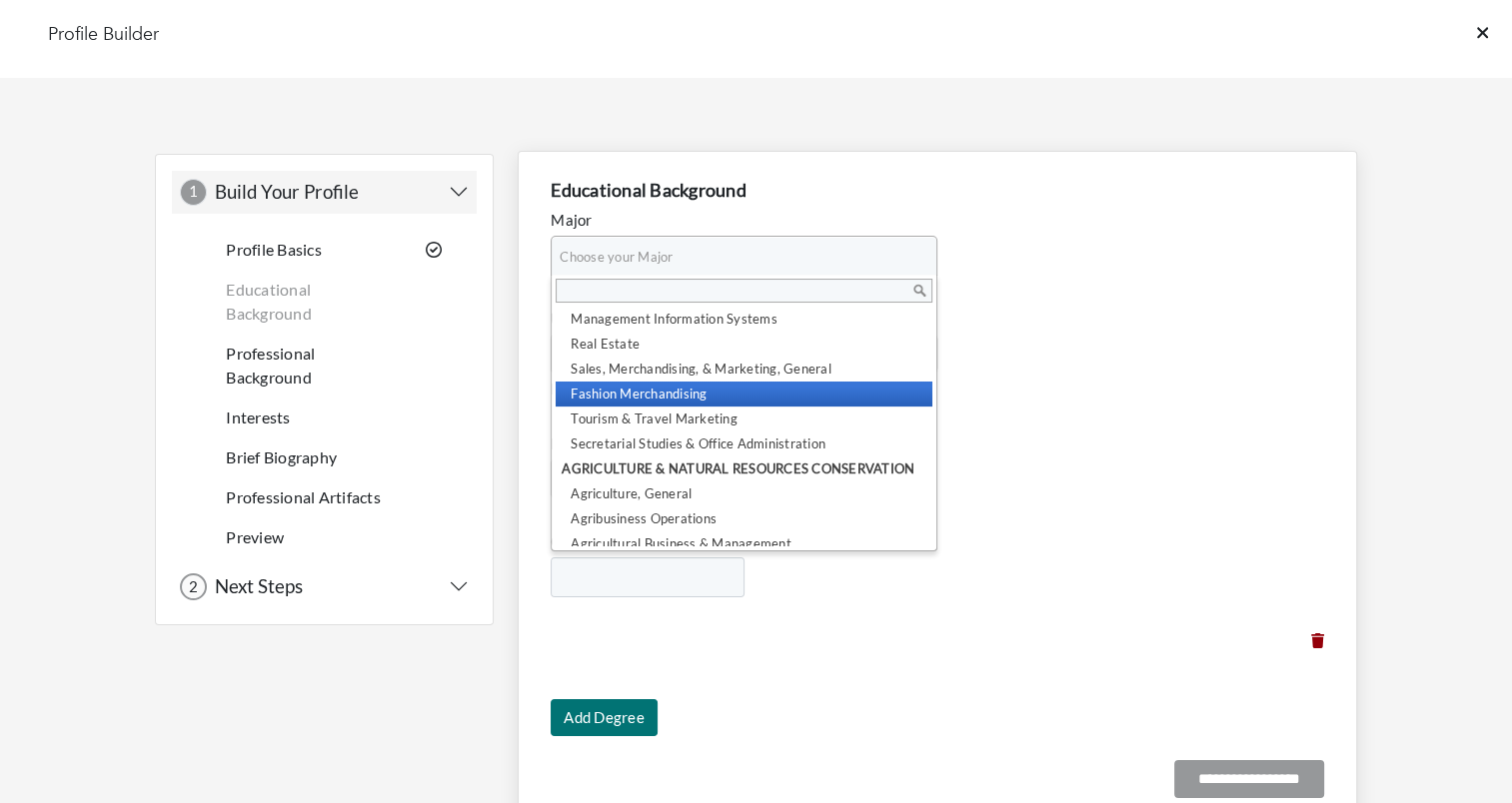 scroll, scrollTop: 0, scrollLeft: 0, axis: both 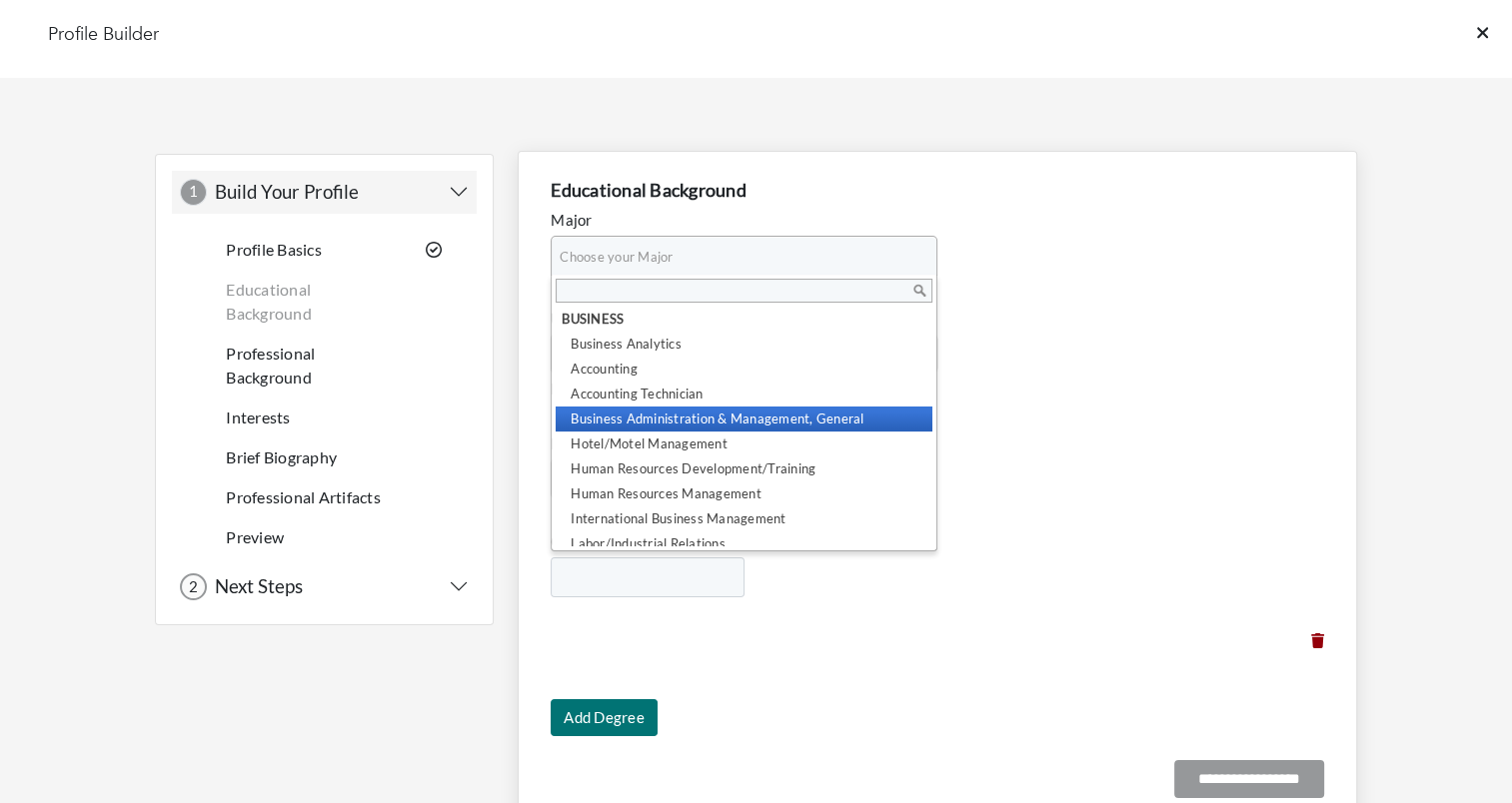 click on "Business Administration & Management, General" at bounding box center [744, 418] 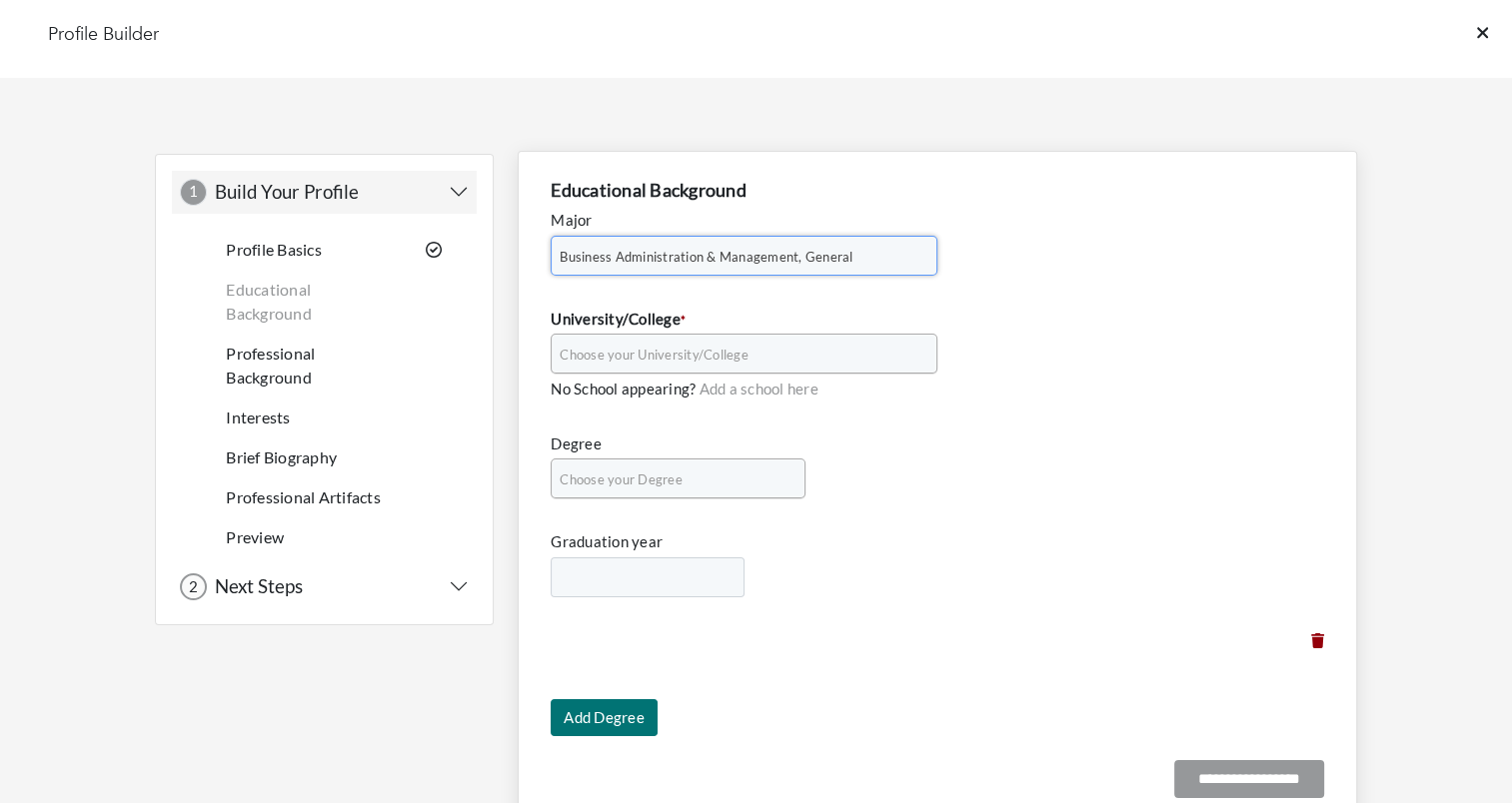 click on "Choose your University/College" at bounding box center (735, 355) 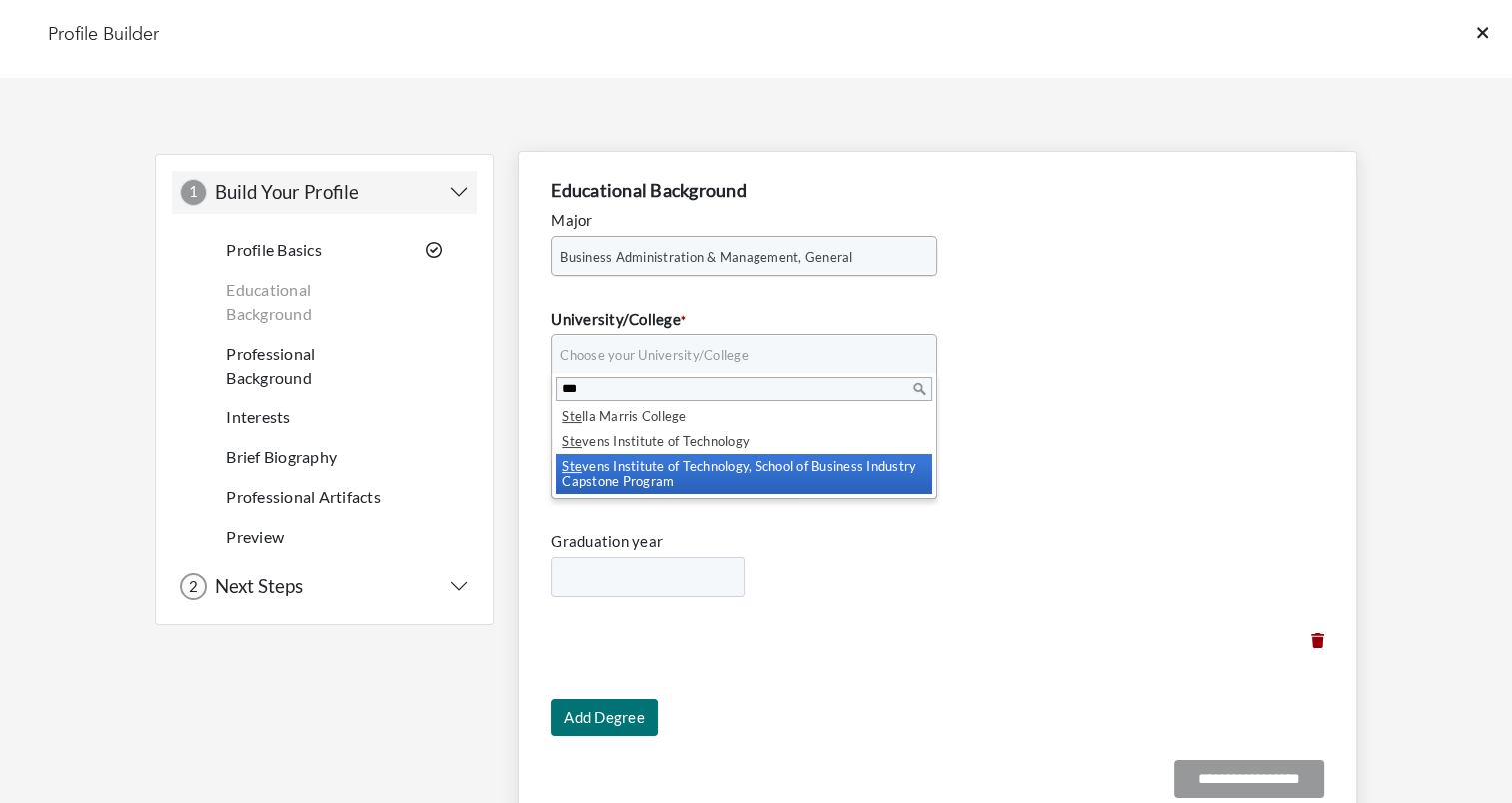 type on "***" 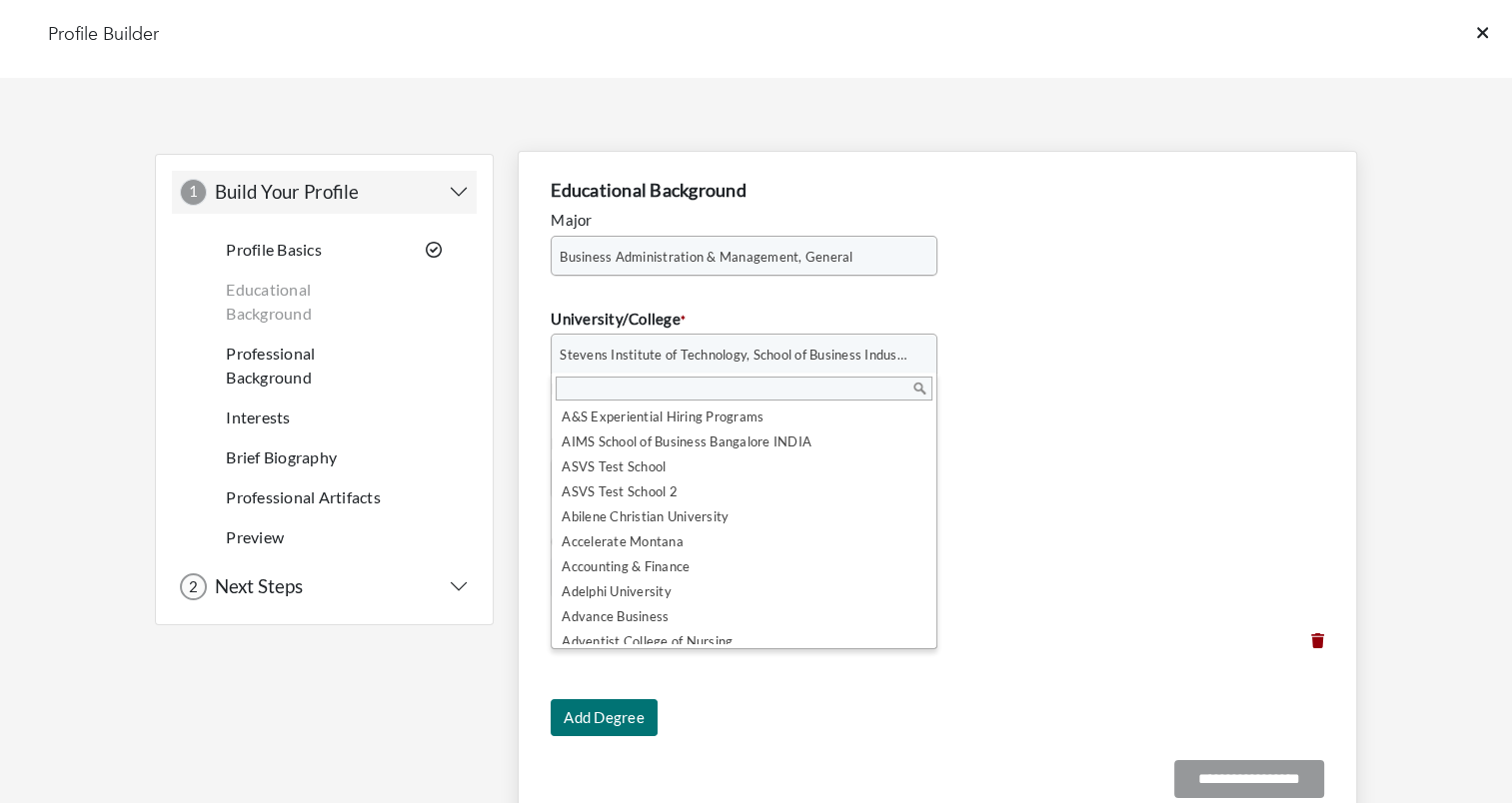 click on "Stevens Institute of Technology, School of Business Industry Capstone Program" at bounding box center [735, 355] 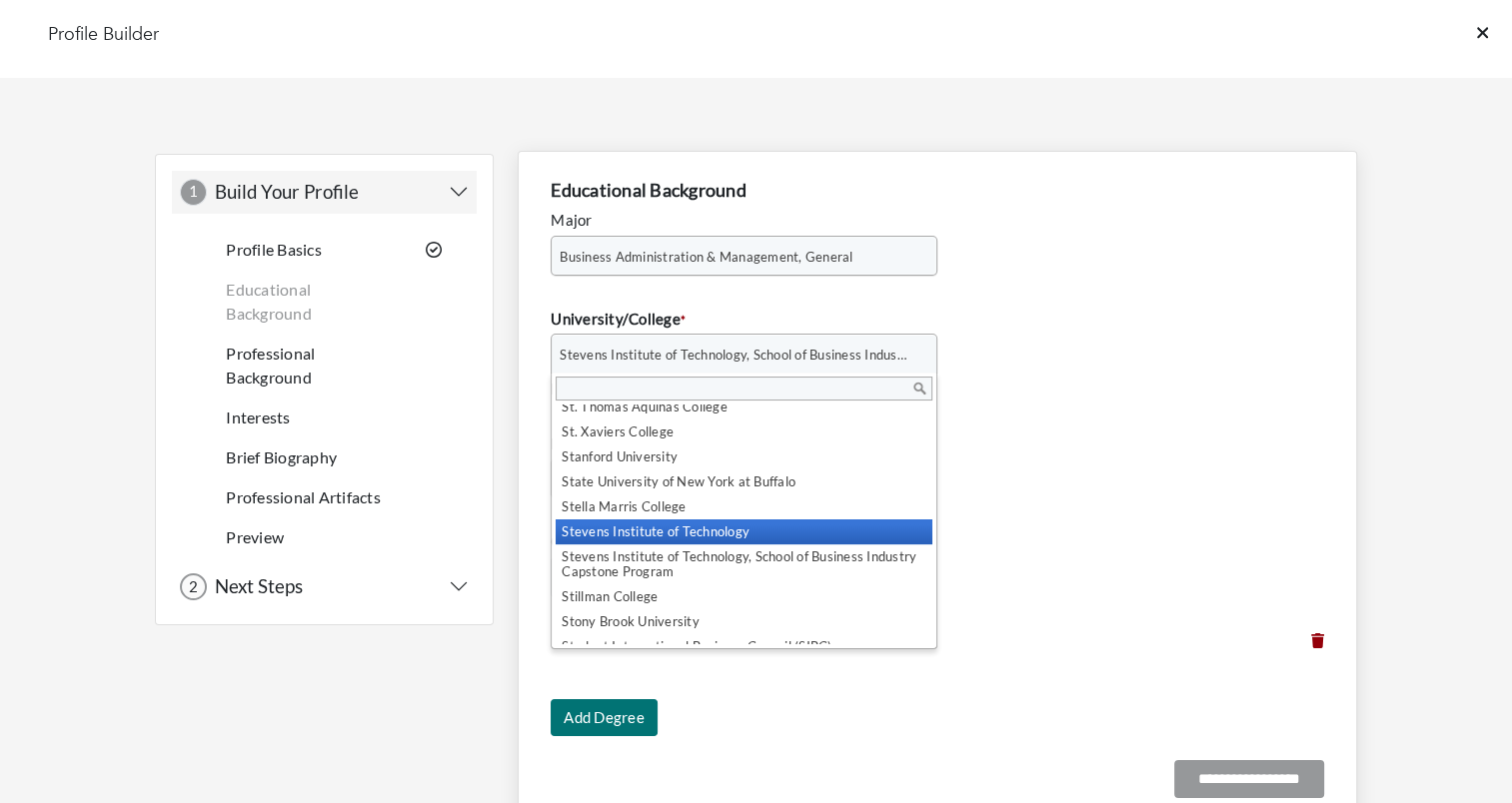 click on "Stevens Institute of Technology" at bounding box center (744, 531) 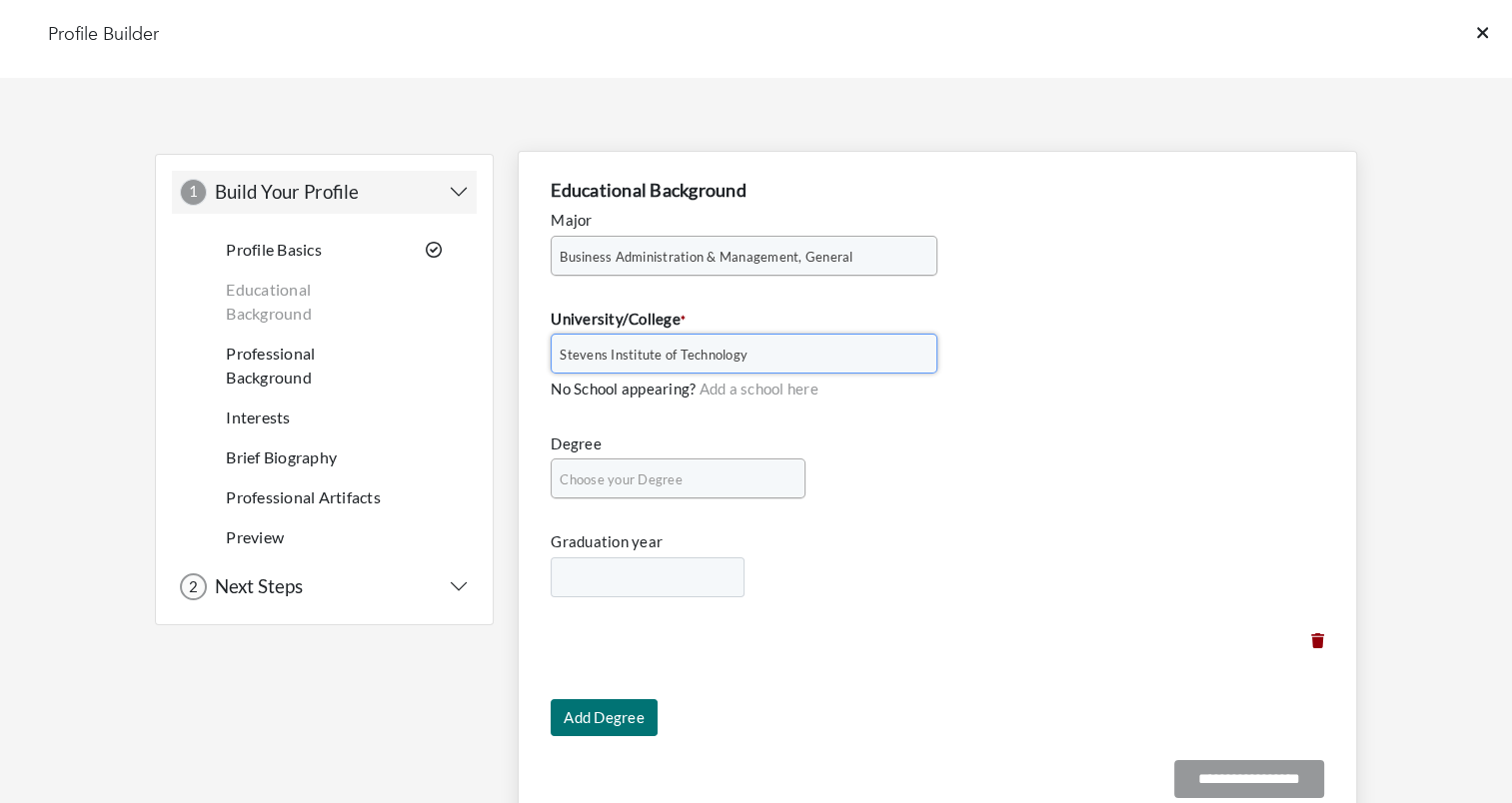 click on "Choose your Degree" at bounding box center [669, 479] 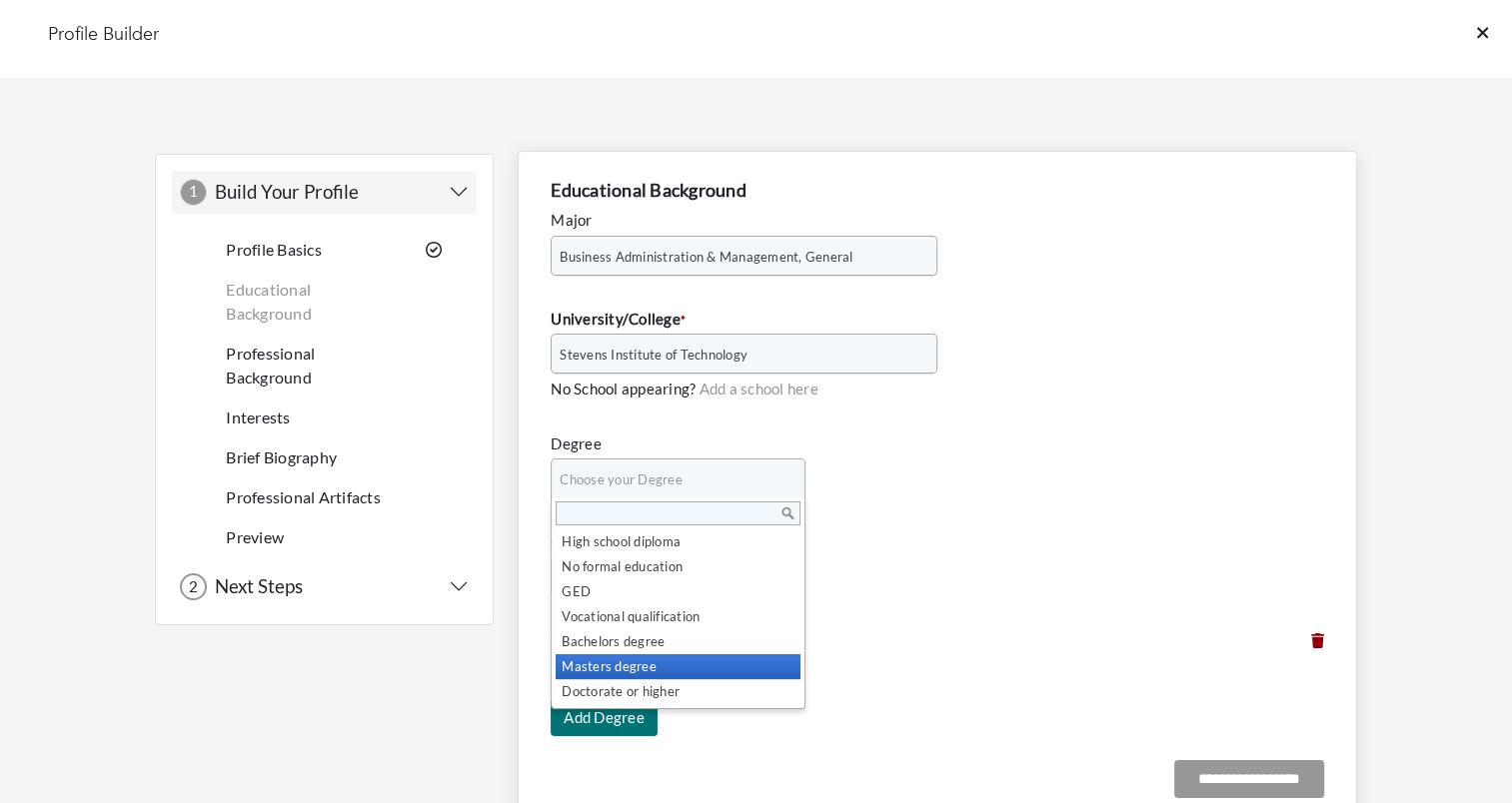 click on "Masters degree" at bounding box center [678, 666] 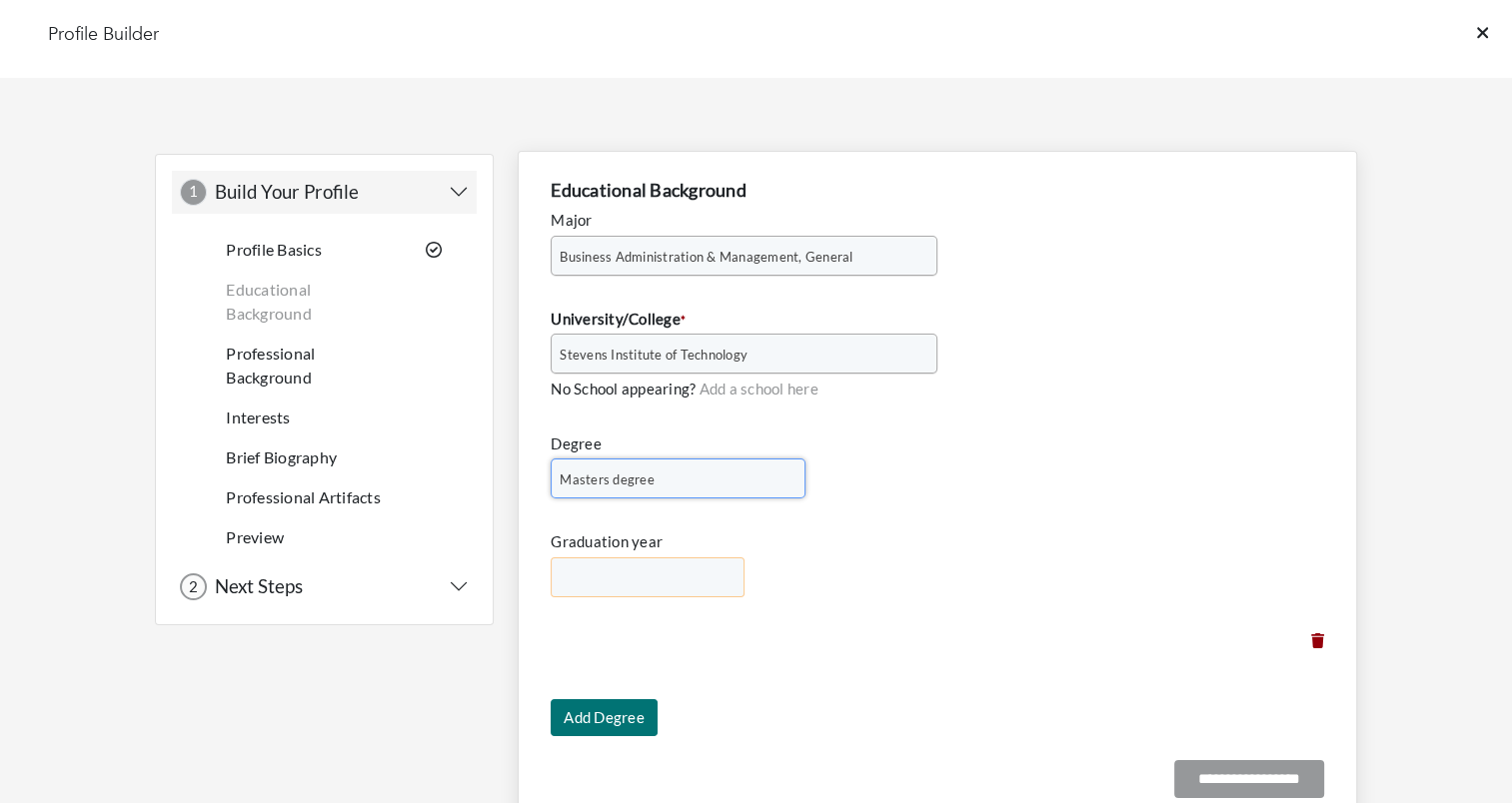 click on "****
****
****
****
****
****
****
****
****
****
****
****
****
****
****
****
****
****
****
****
****
****
****
****
****
****
****
****
****
****
****
****
****
****
****
****
****
****
****
****
****
****
****
****
****
****
****
****
****
****
****
****
****
****
****
****
****
****
****
****
****
****
****
****
****
****
****
****
****
****
****
****
****
****
****
****
****
****
****
****
****
****
****
****
****
****" at bounding box center [648, 577] 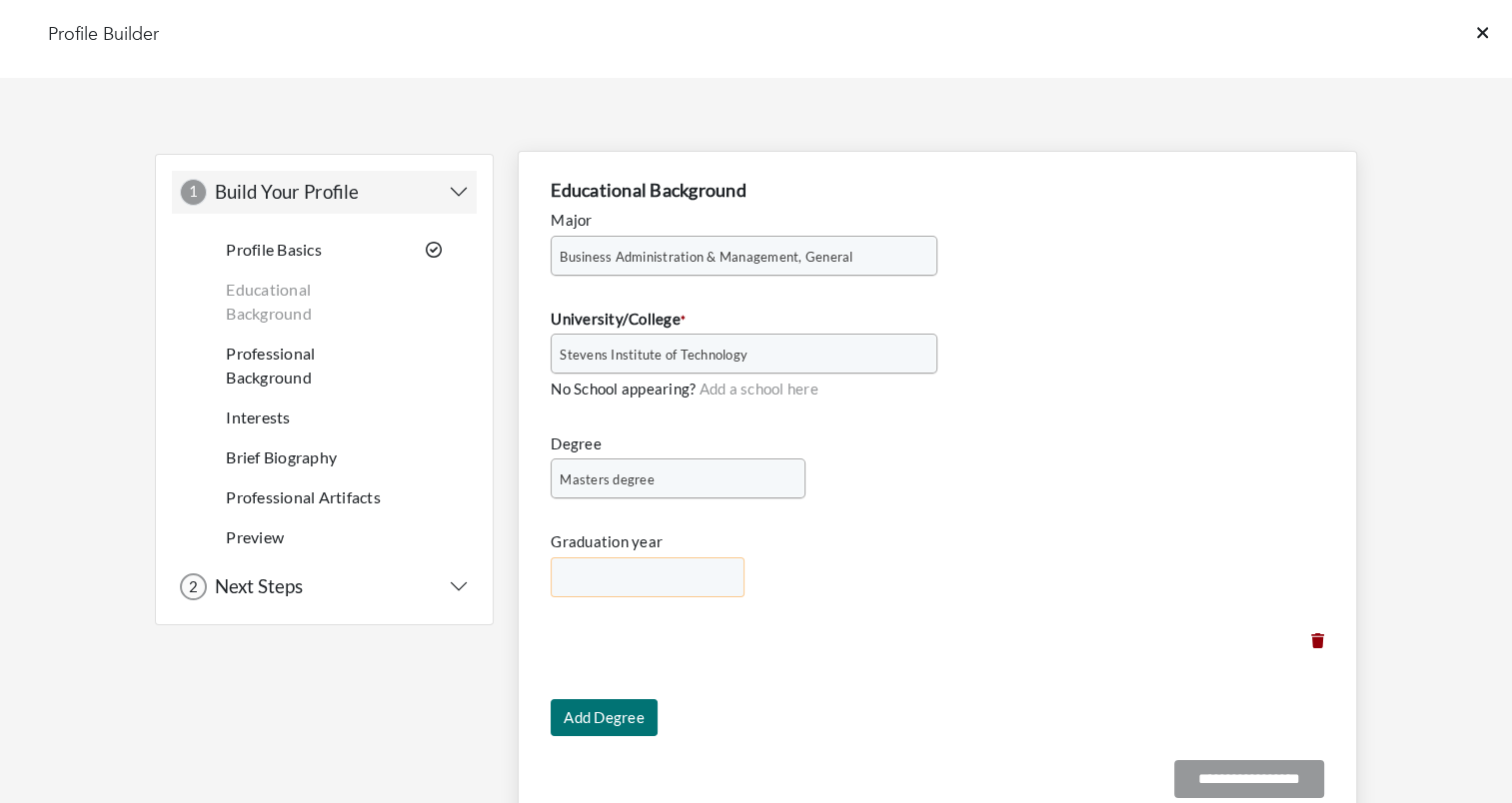 select on "****" 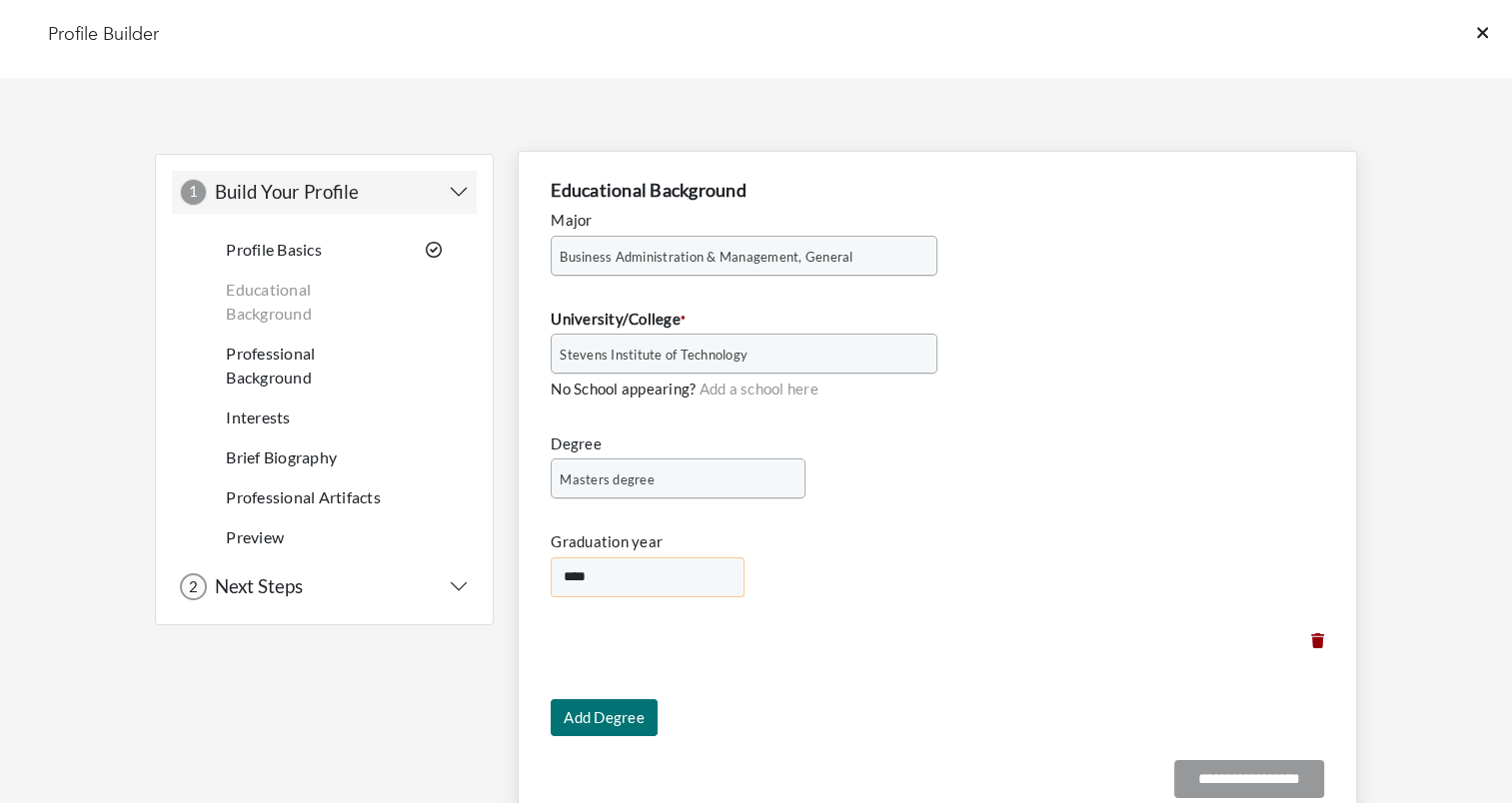 click on "****
****
****
****
****
****
****
****
****
****
****
****
****
****
****
****
****
****
****
****
****
****
****
****
****
****
****
****
****
****
****
****
****
****
****
****
****
****
****
****
****
****
****
****
****
****
****
****
****
****
****
****
****
****
****
****
****
****
****
****
****
****
****
****
****
****
****
****
****
****
****
****
****
****
****
****
****
****
****
****
****
****
****
****
****
****" at bounding box center [648, 577] 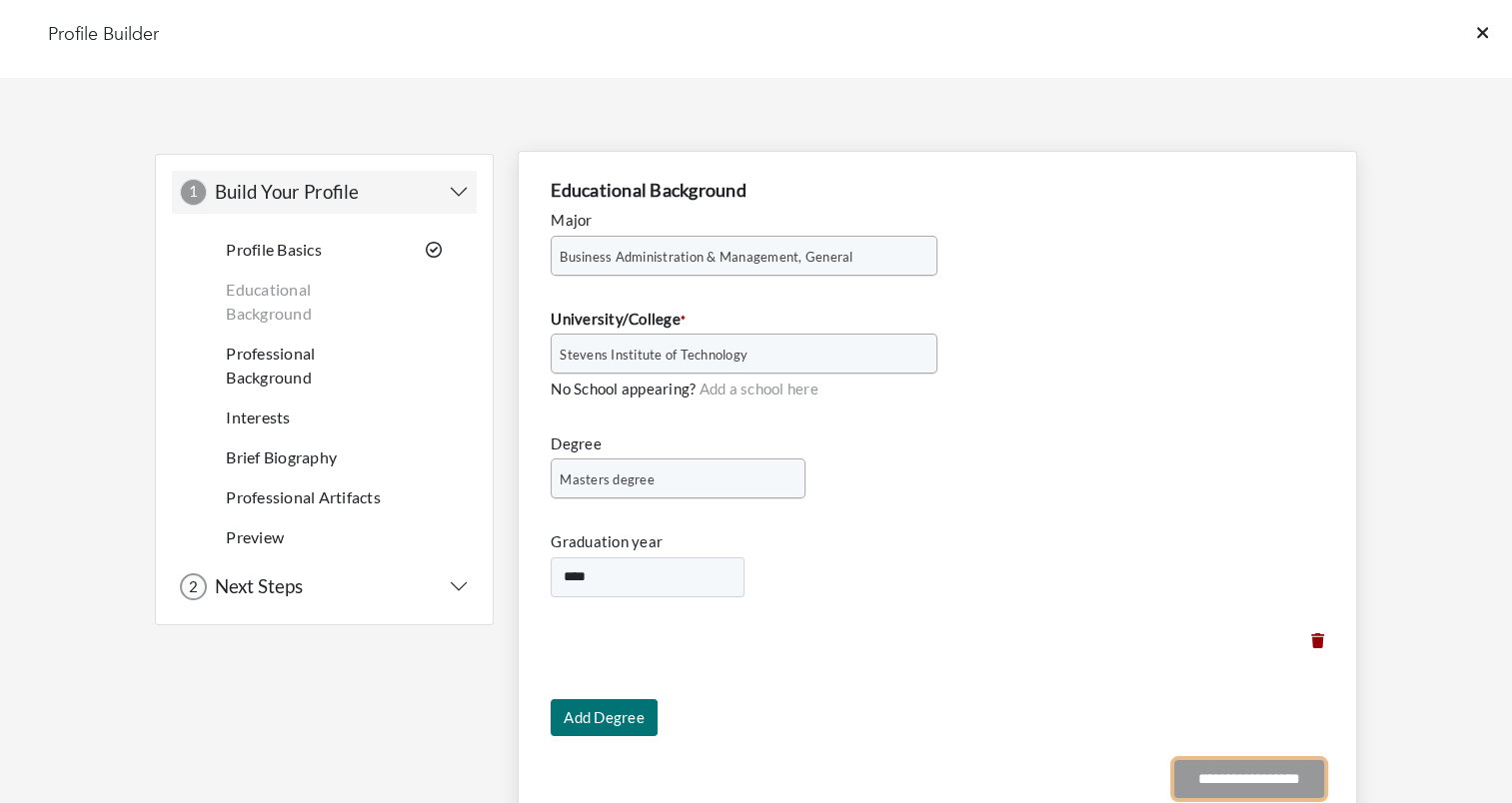 click on "**********" at bounding box center (1249, 779) 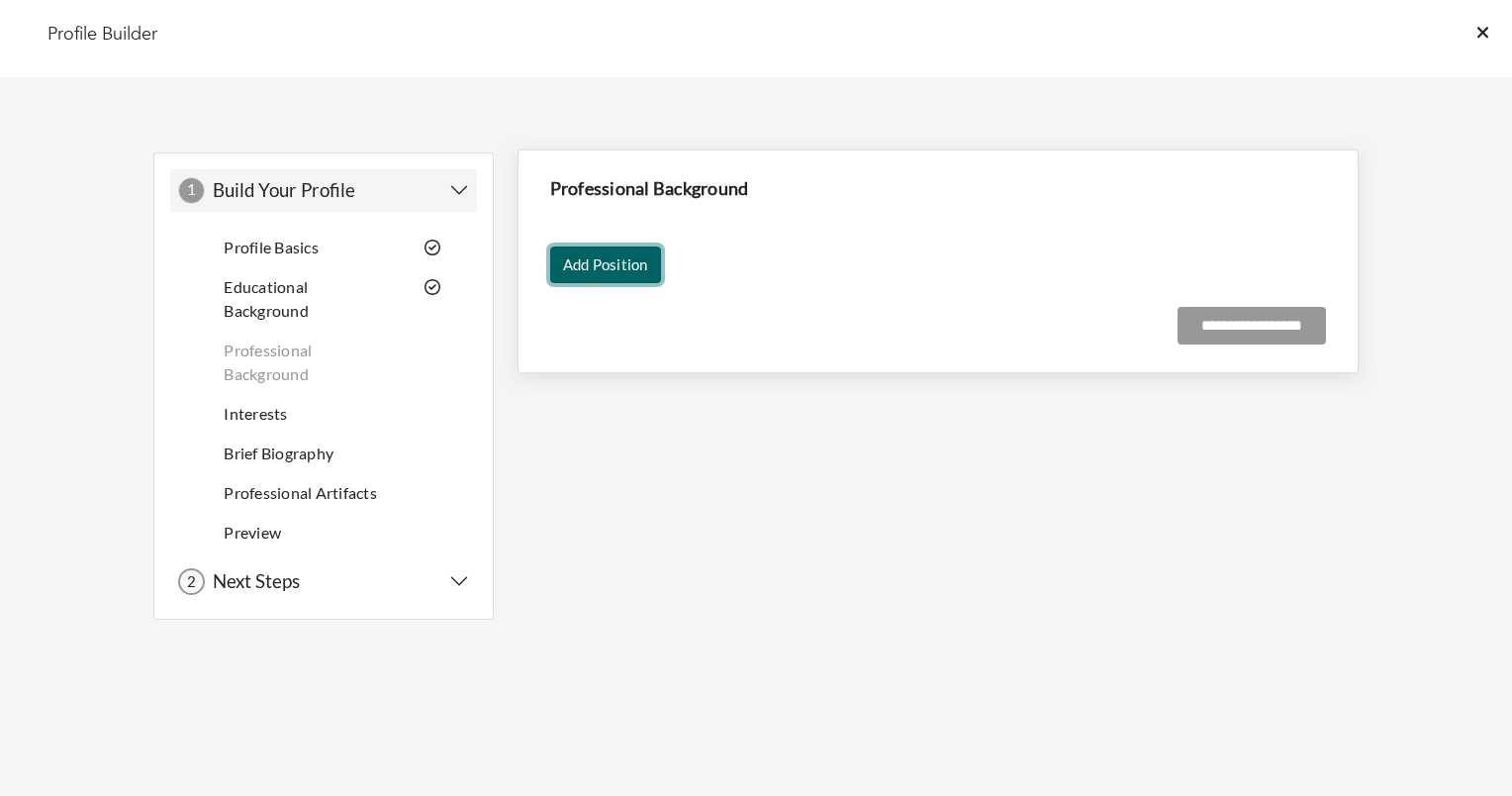 click on "Add Position" at bounding box center (606, 264) 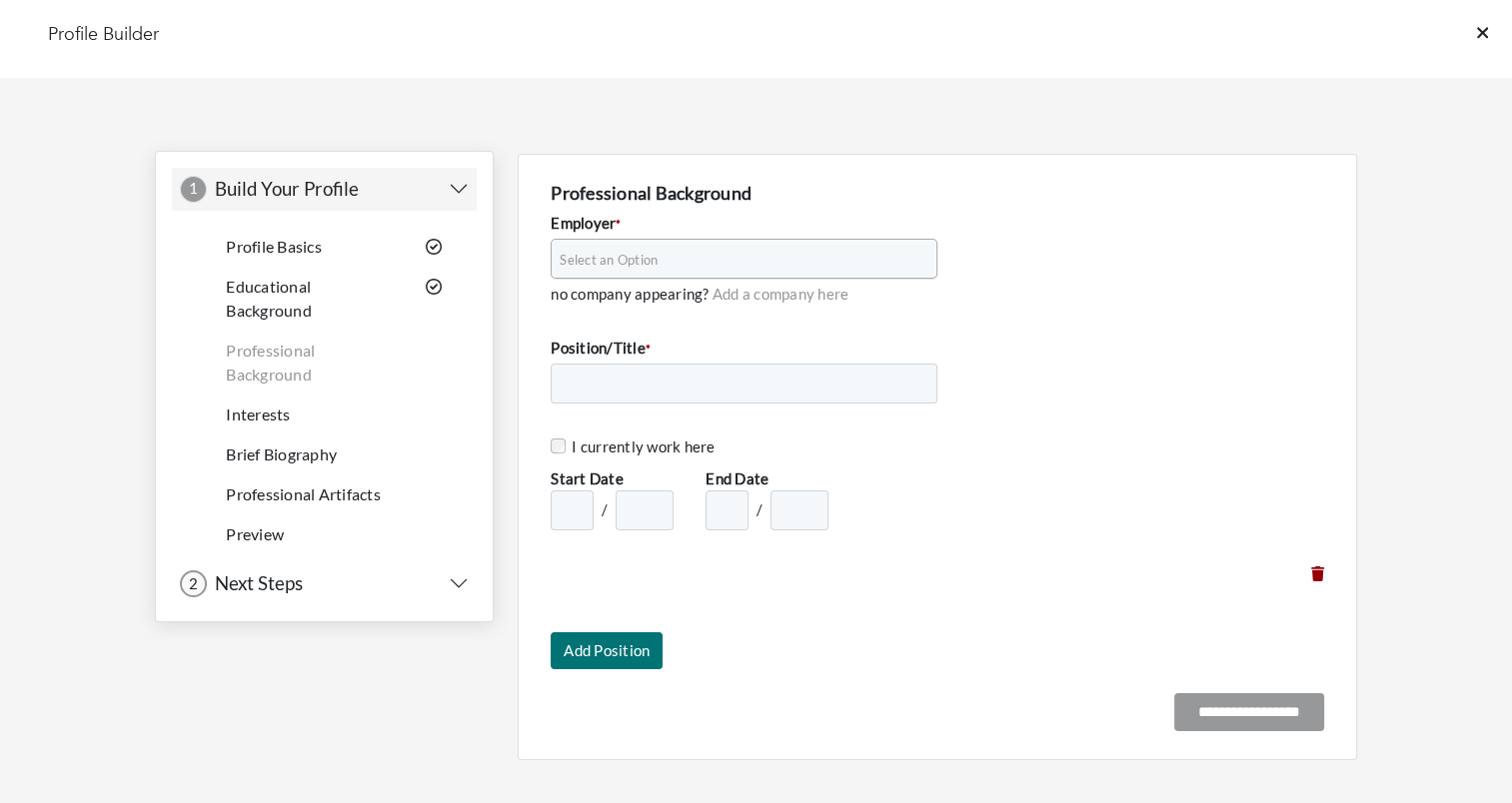 click on "Educational Background" at bounding box center (269, 298) 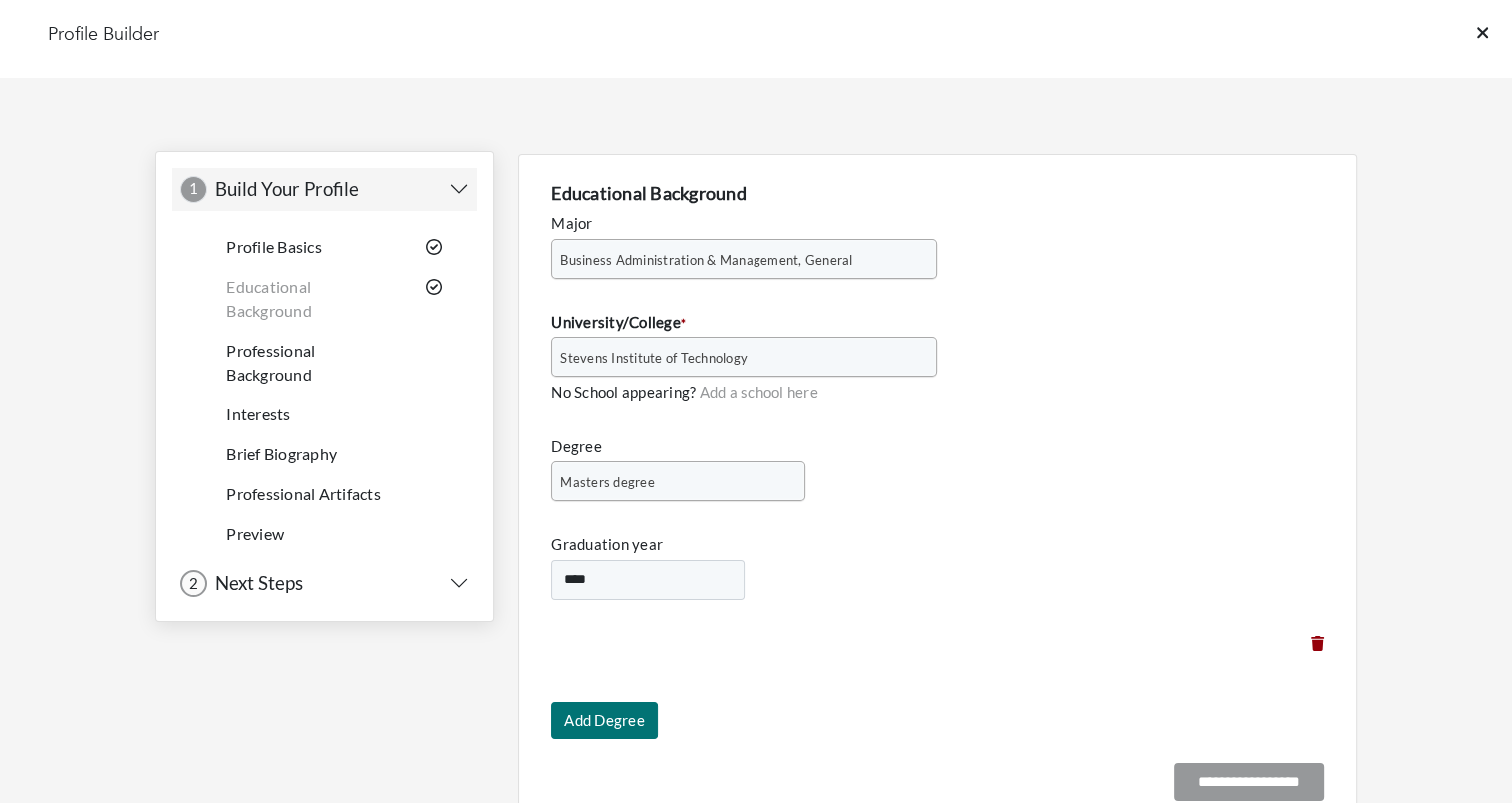 click on "Professional Background" at bounding box center [305, 363] 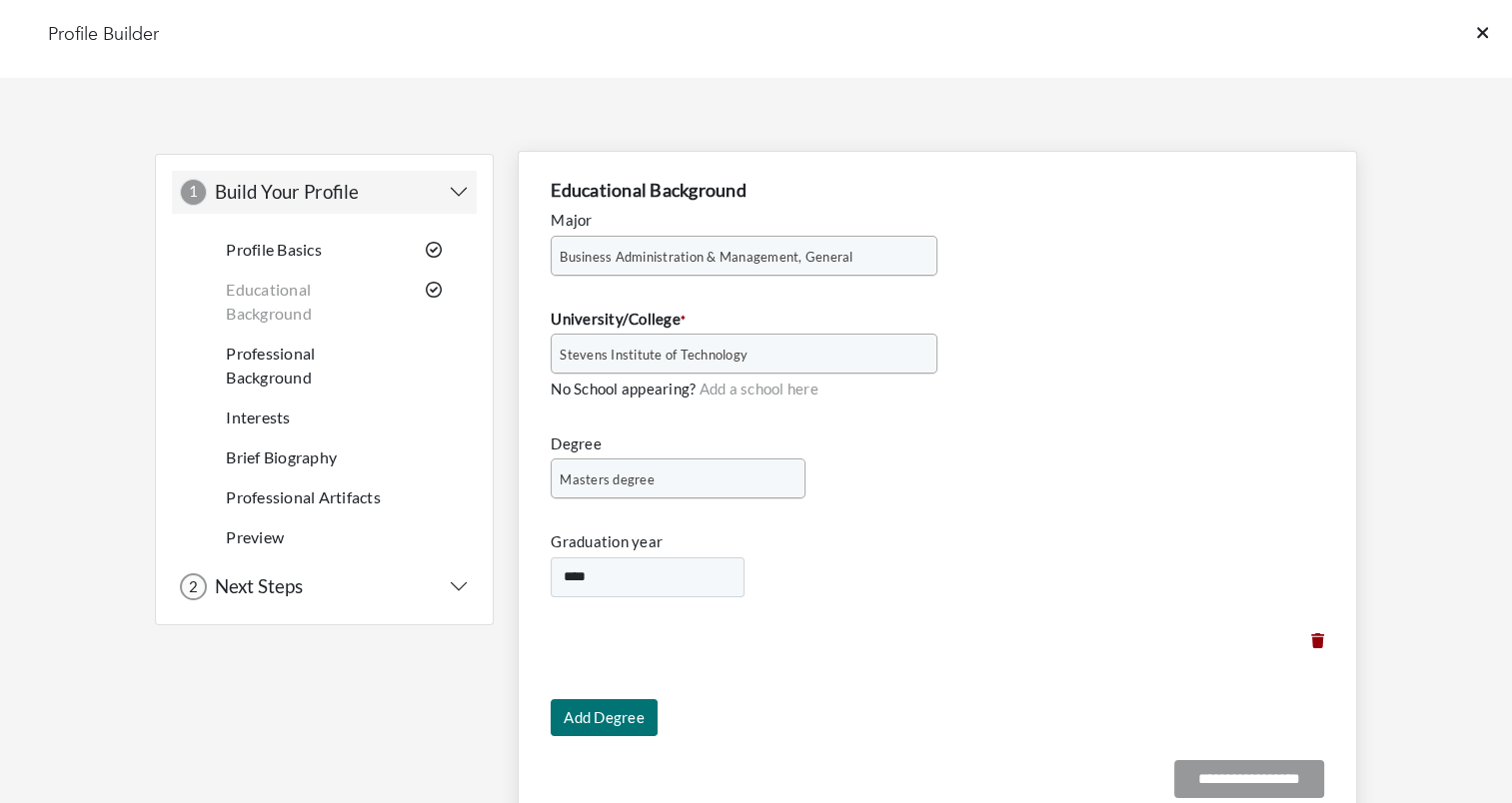 scroll, scrollTop: 114, scrollLeft: 0, axis: vertical 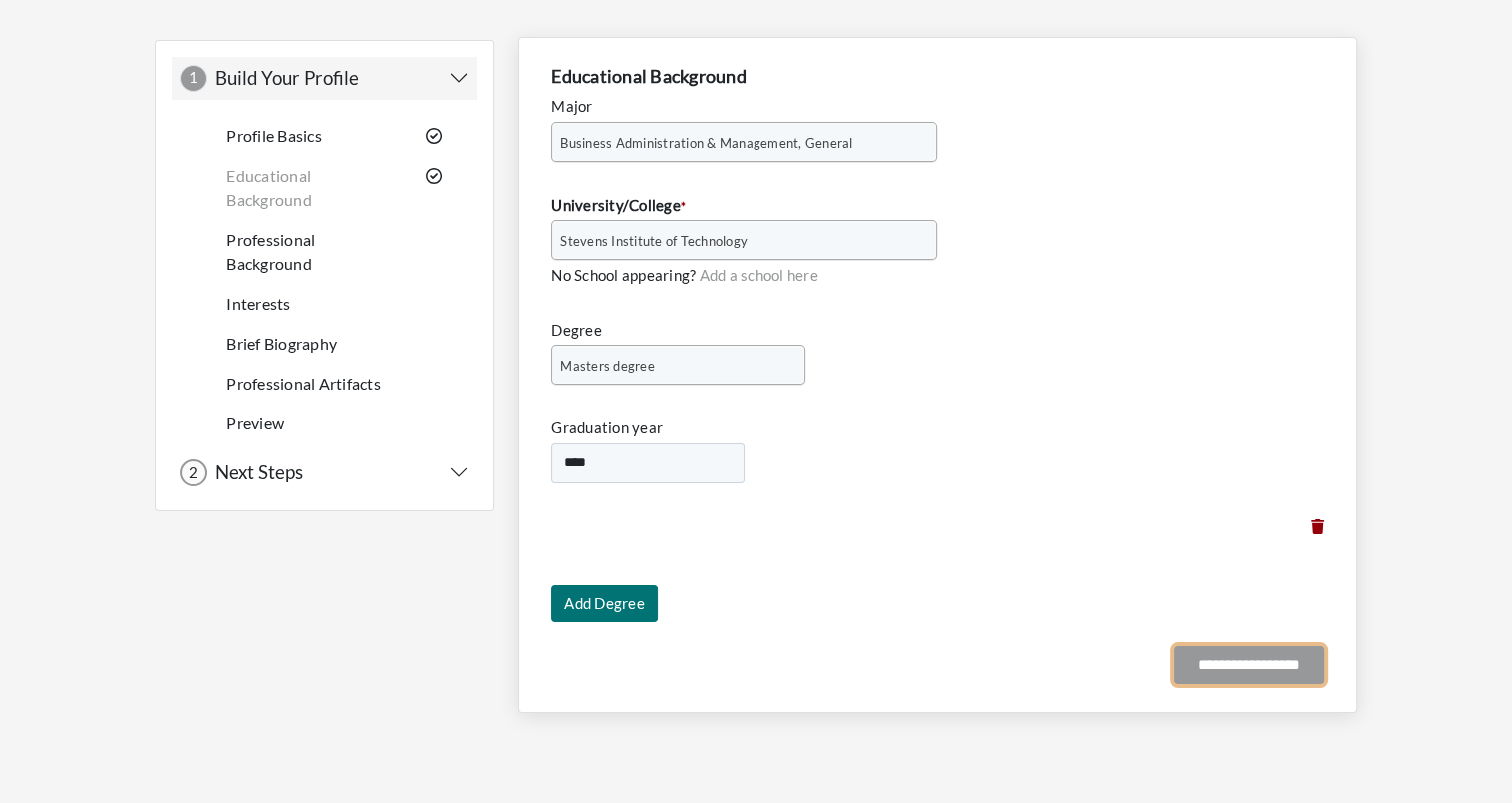 click on "**********" at bounding box center [1249, 665] 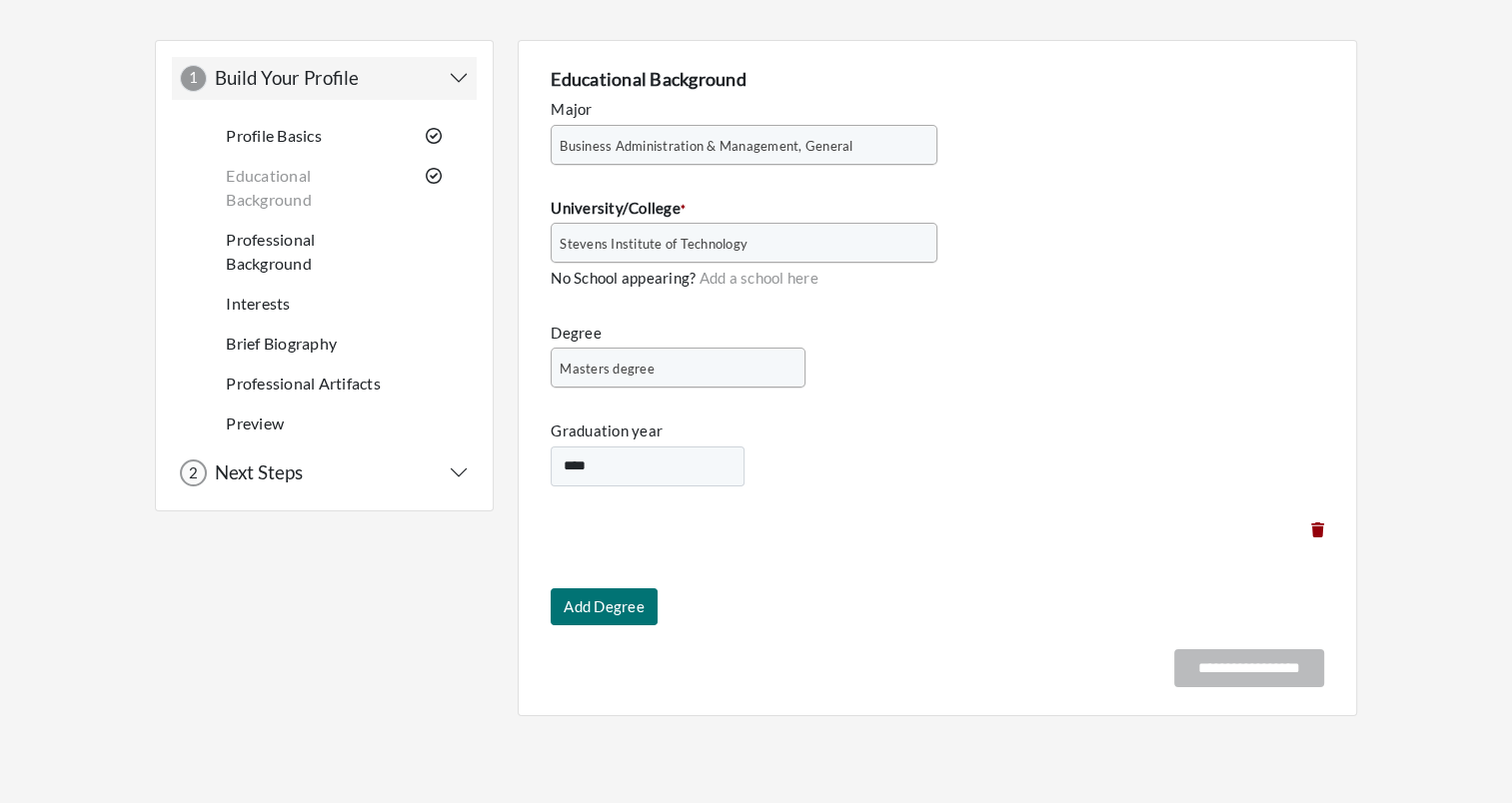 scroll, scrollTop: 0, scrollLeft: 0, axis: both 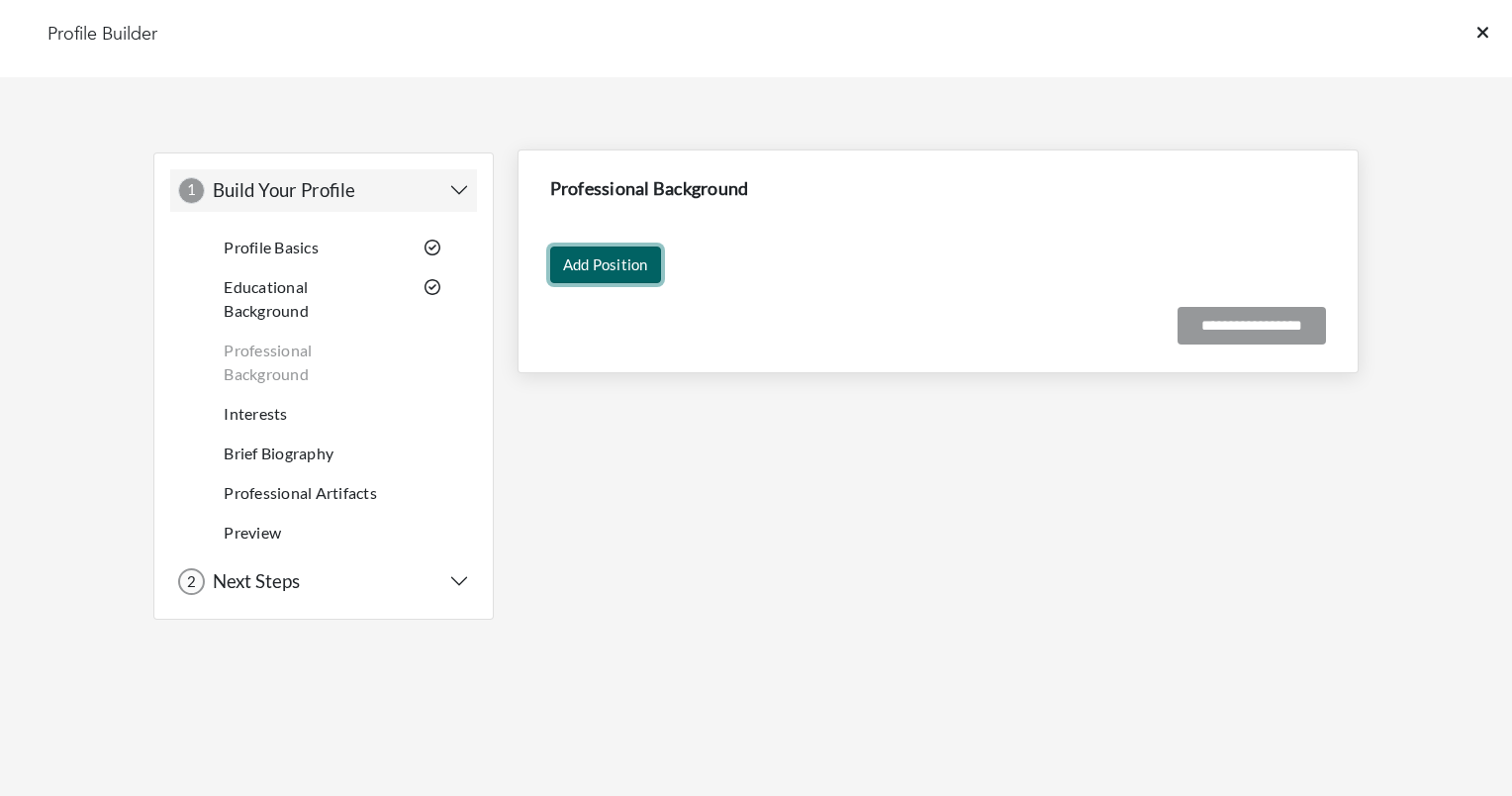 click on "Add Position" at bounding box center [606, 264] 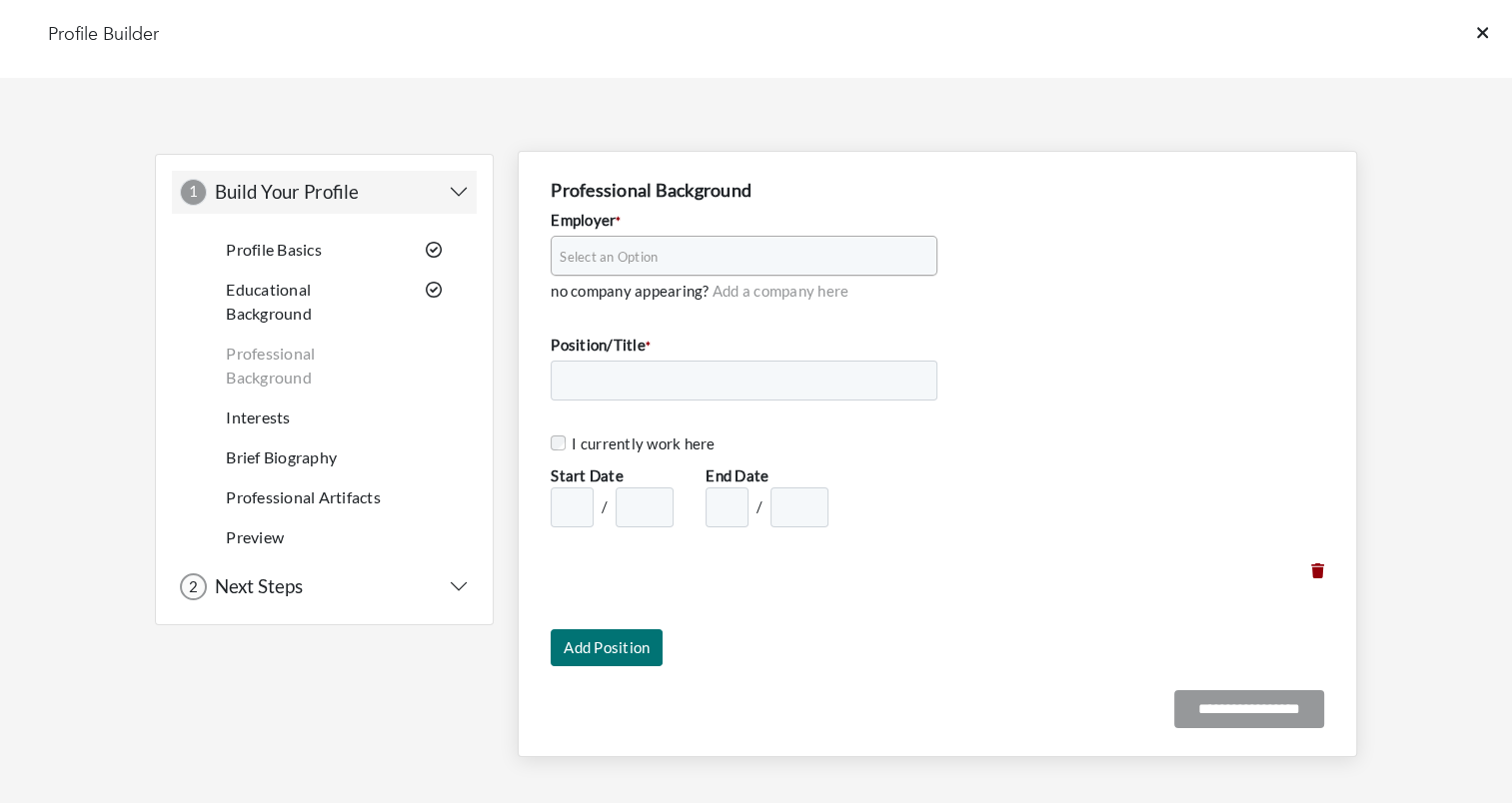 click on "Select an Option" at bounding box center [735, 257] 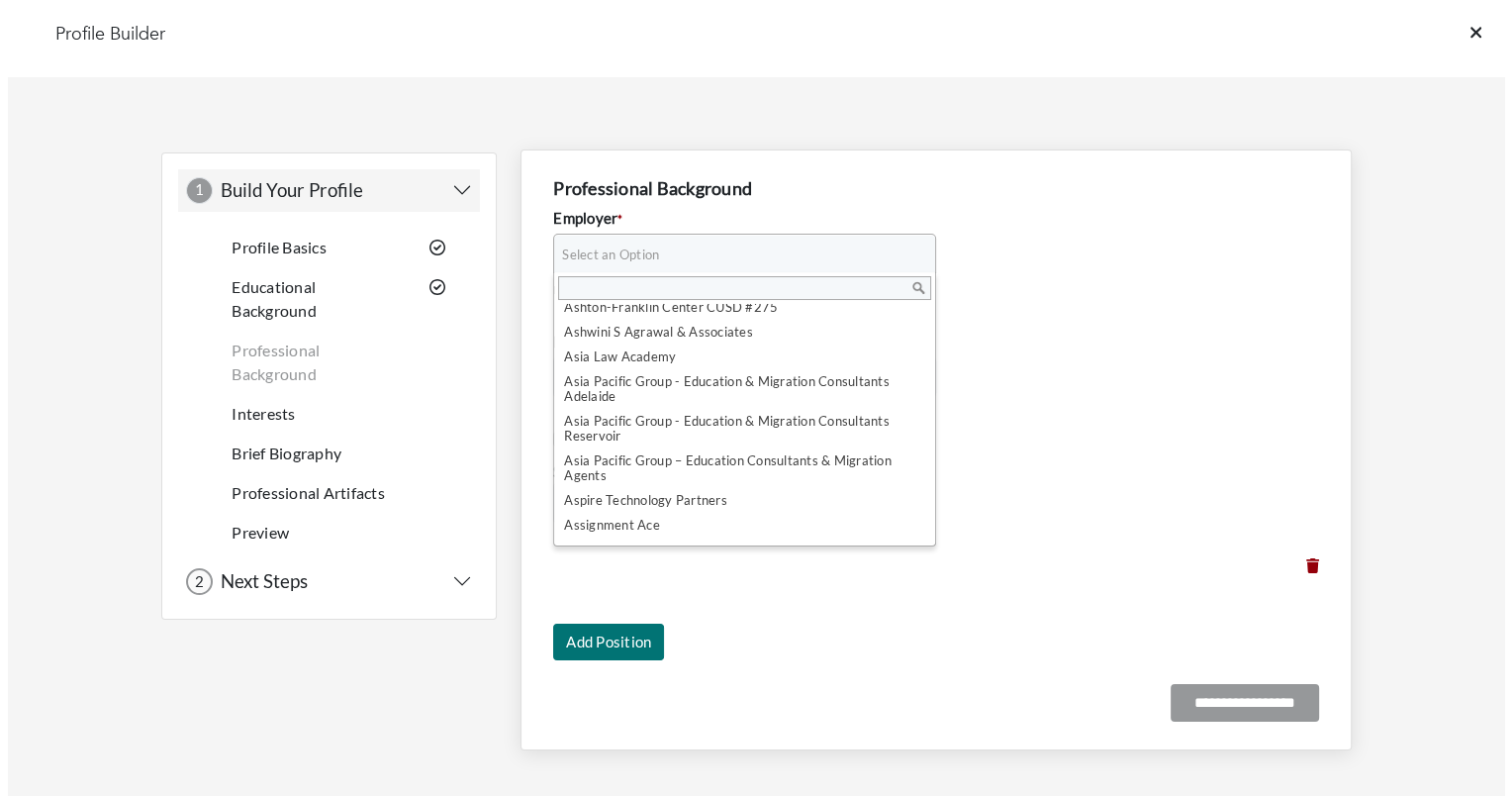 scroll, scrollTop: 0, scrollLeft: 0, axis: both 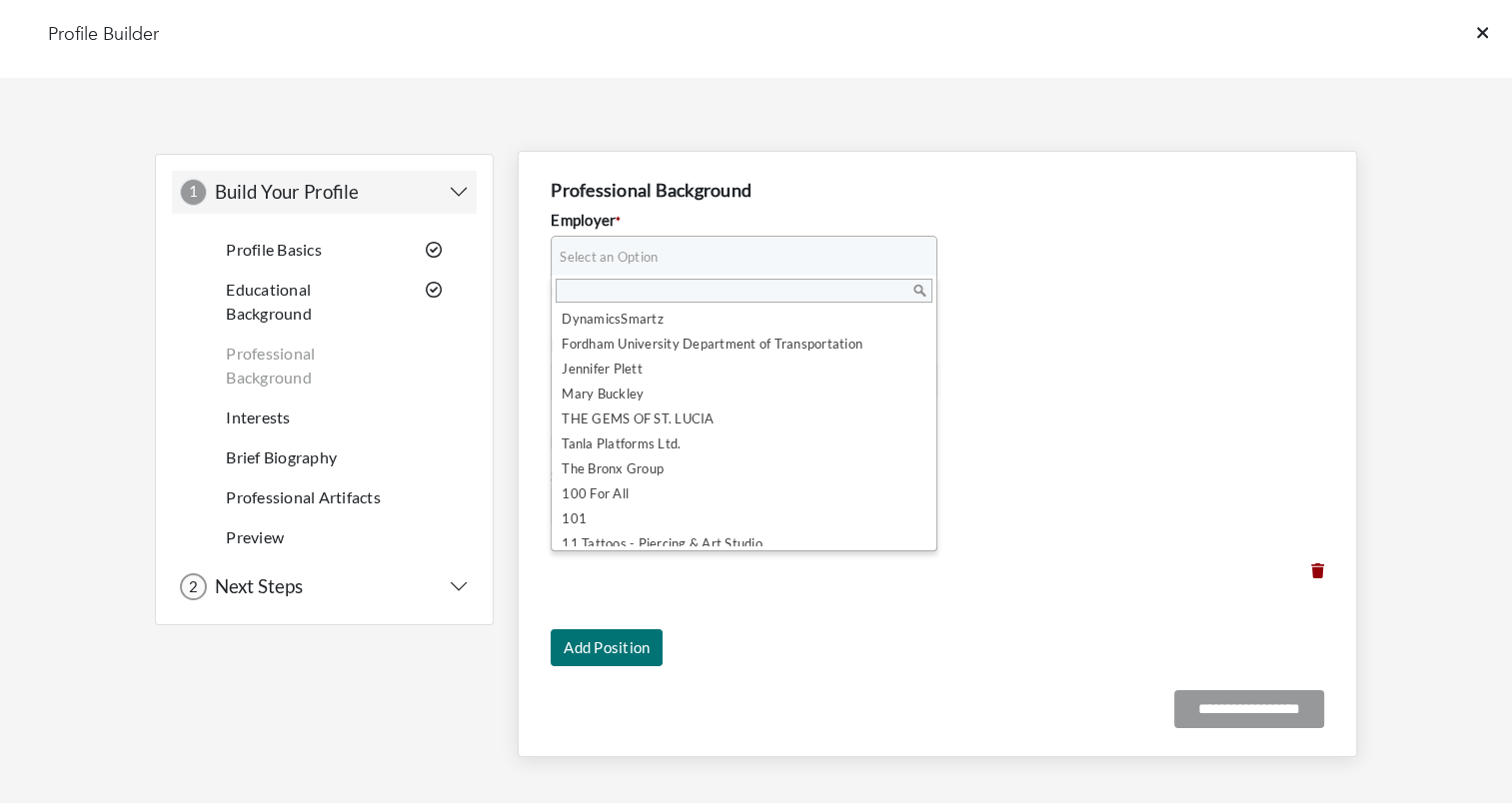 click on "**********" at bounding box center [937, 395] 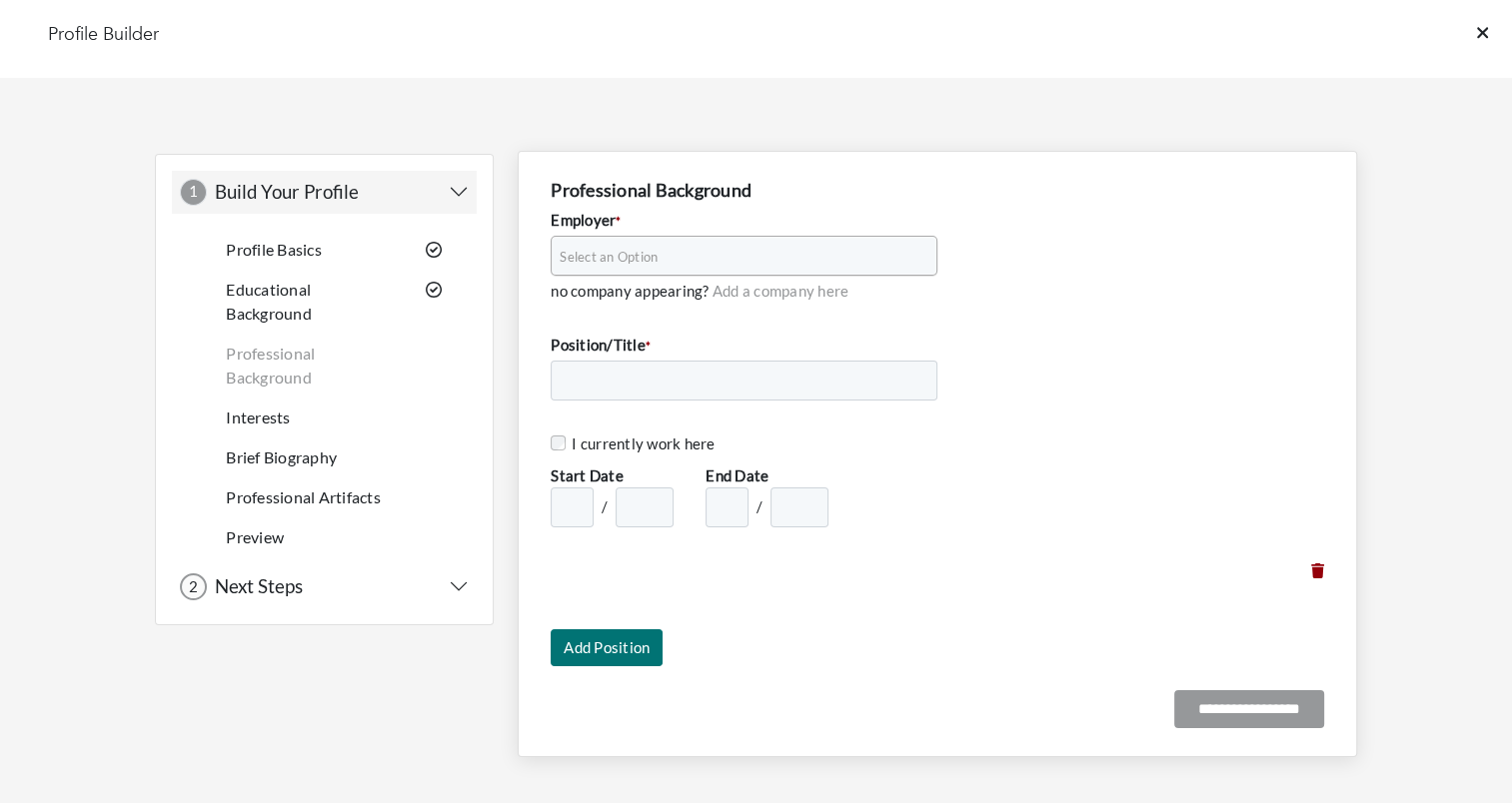click on "Add a company here" at bounding box center (780, 291) 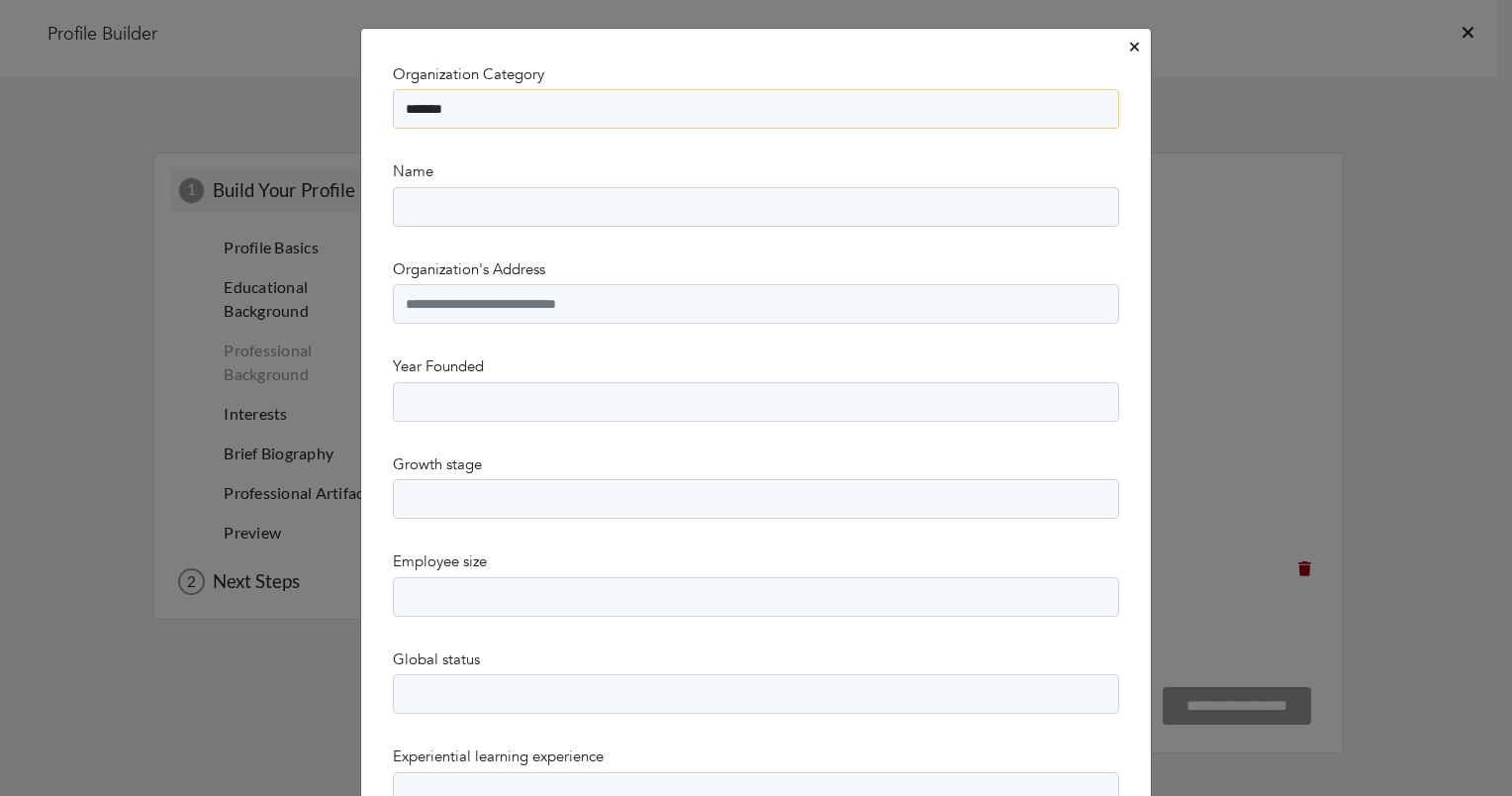 click on "*******
******" at bounding box center [756, 109] 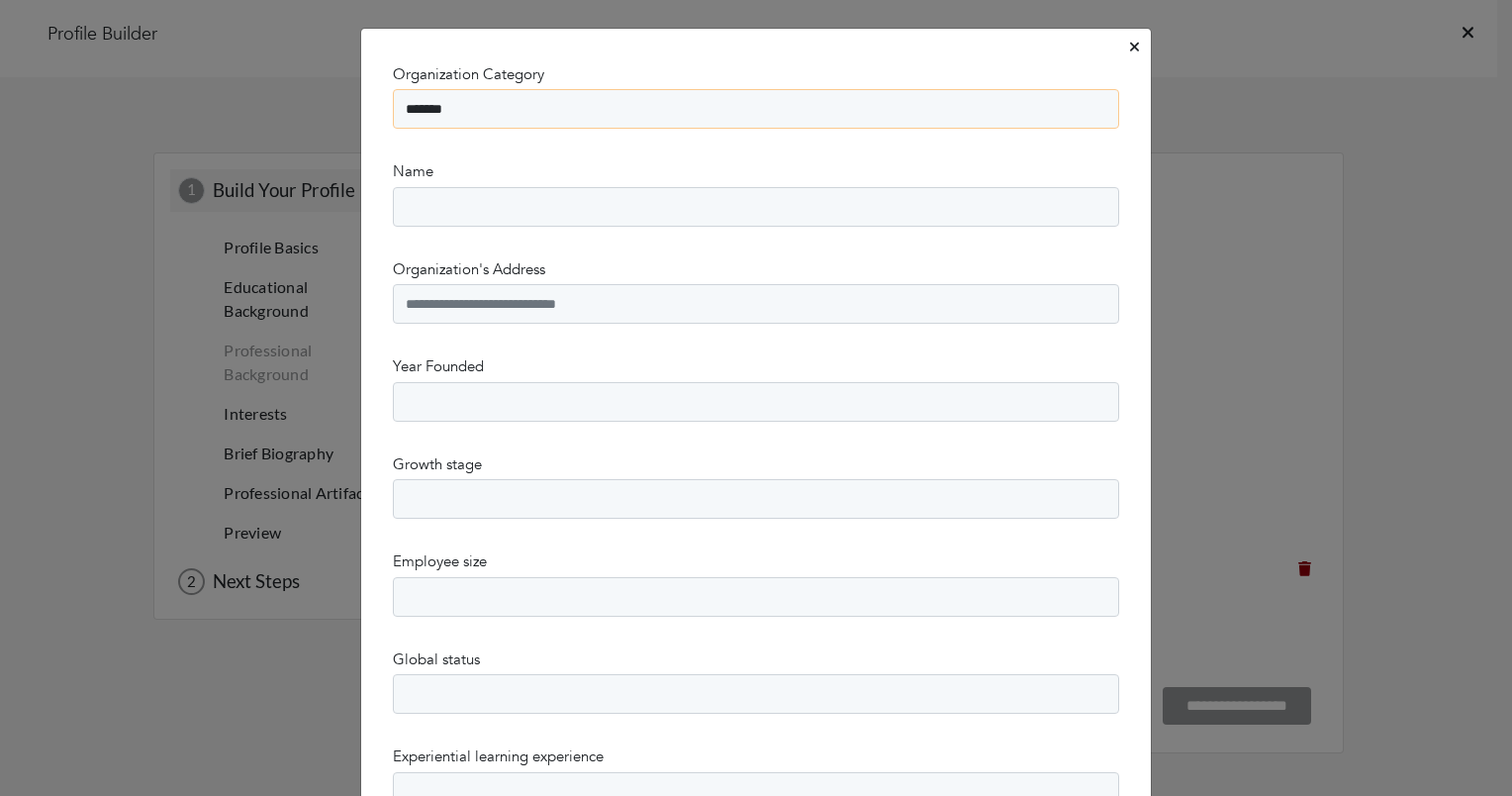 click on "*******
******" at bounding box center [756, 109] 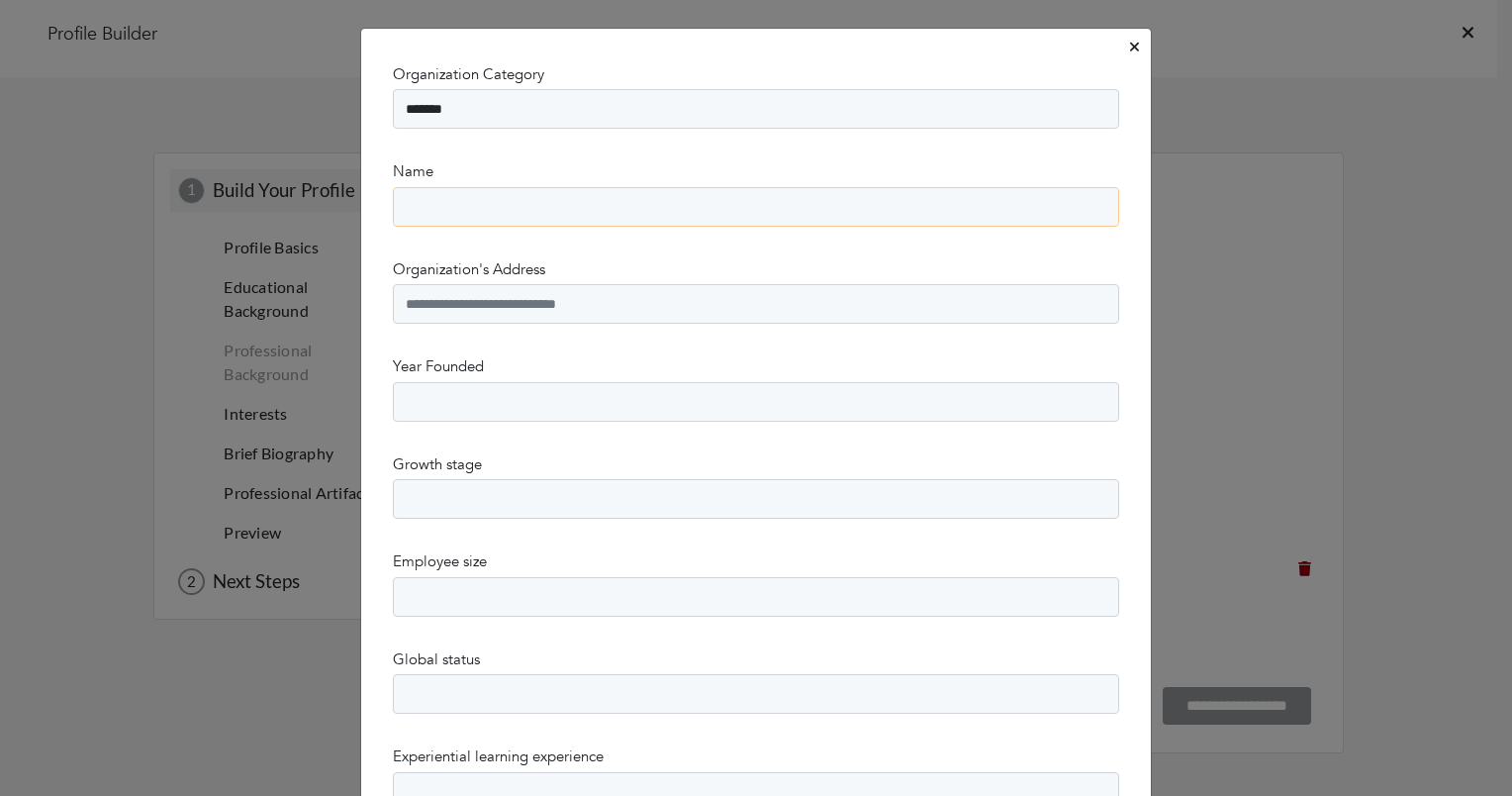 click on "Name" at bounding box center (756, 207) 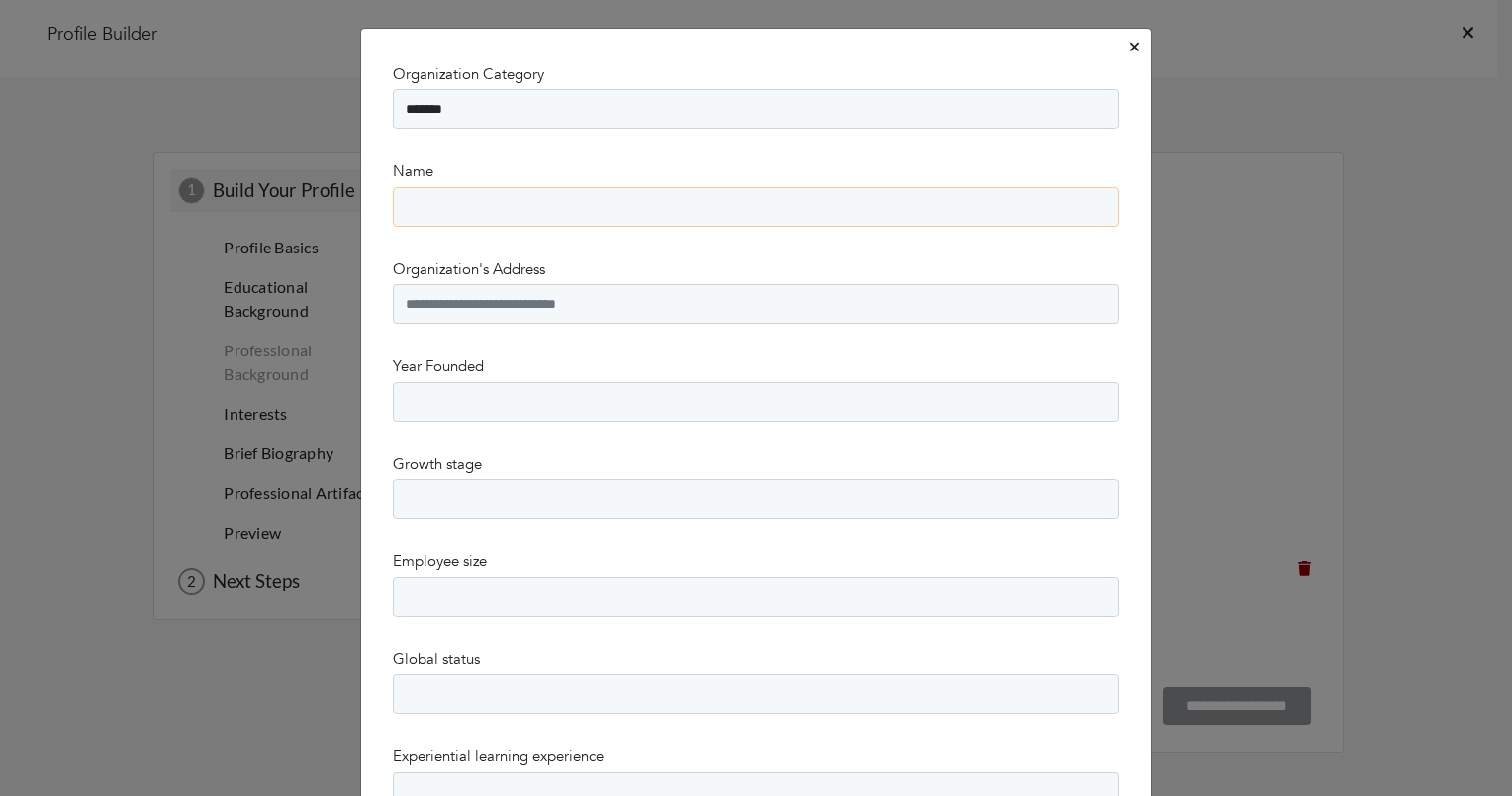paste on "**********" 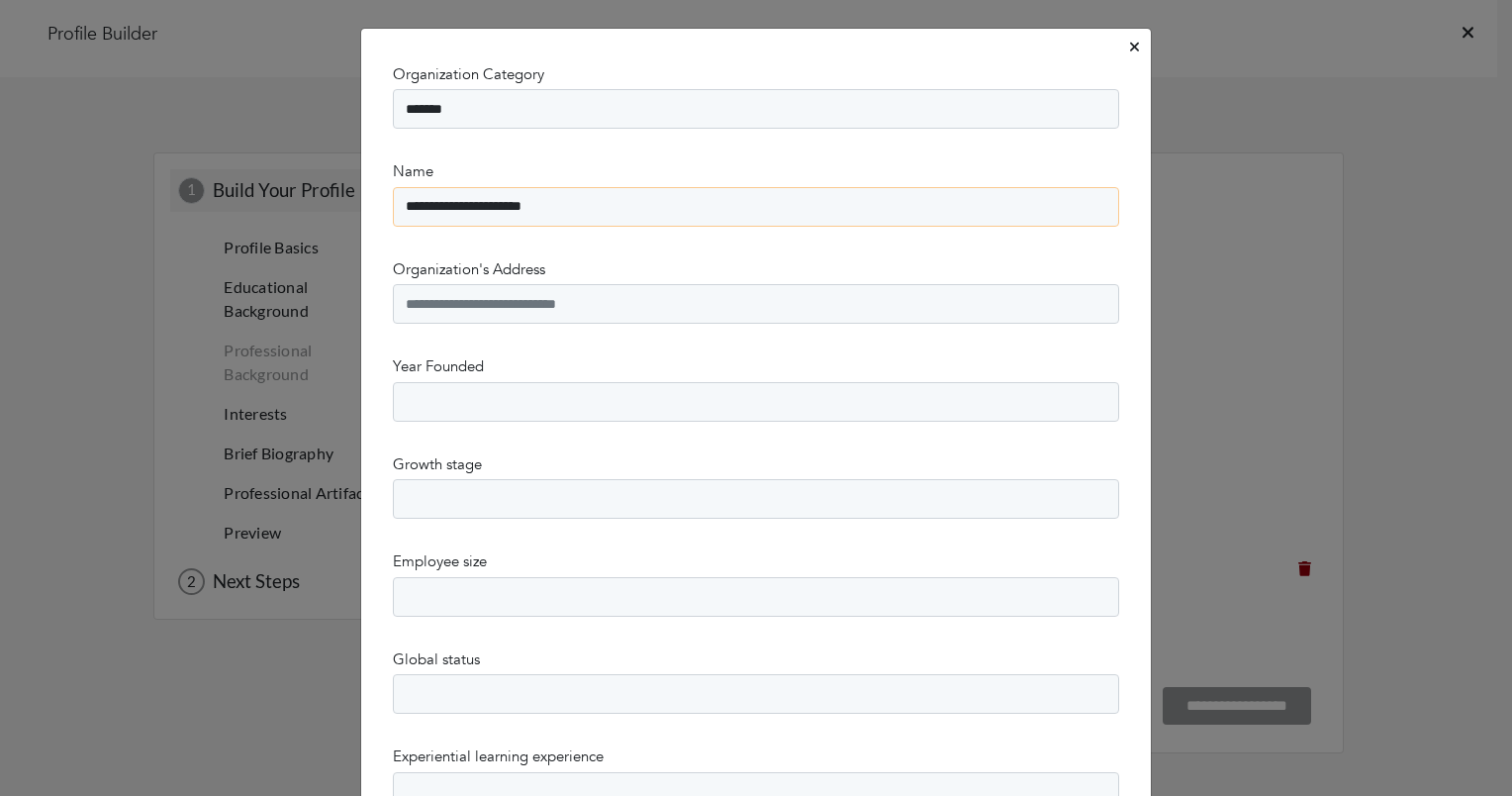 type on "**********" 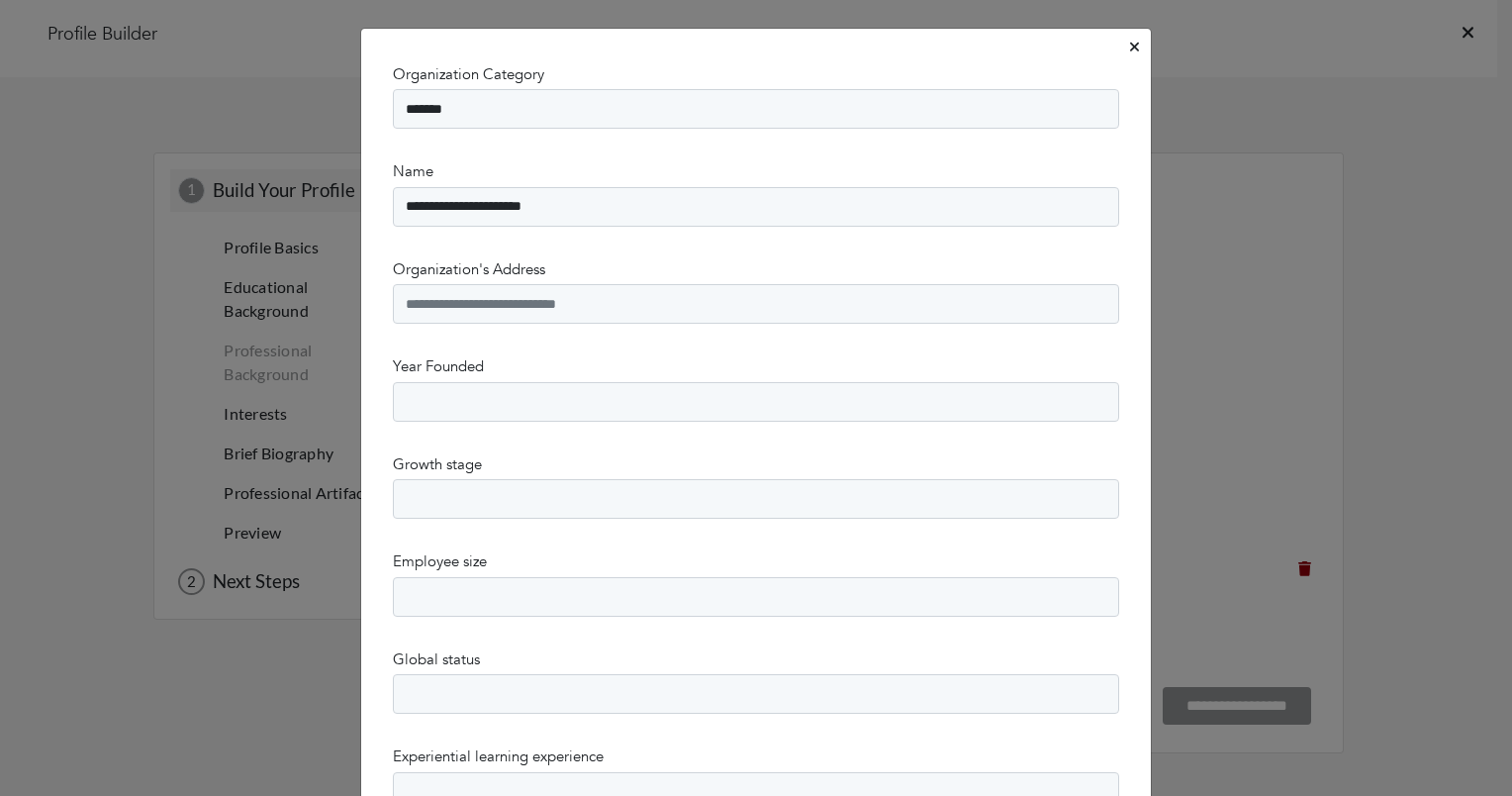 click on "**********" at bounding box center [756, 1395] 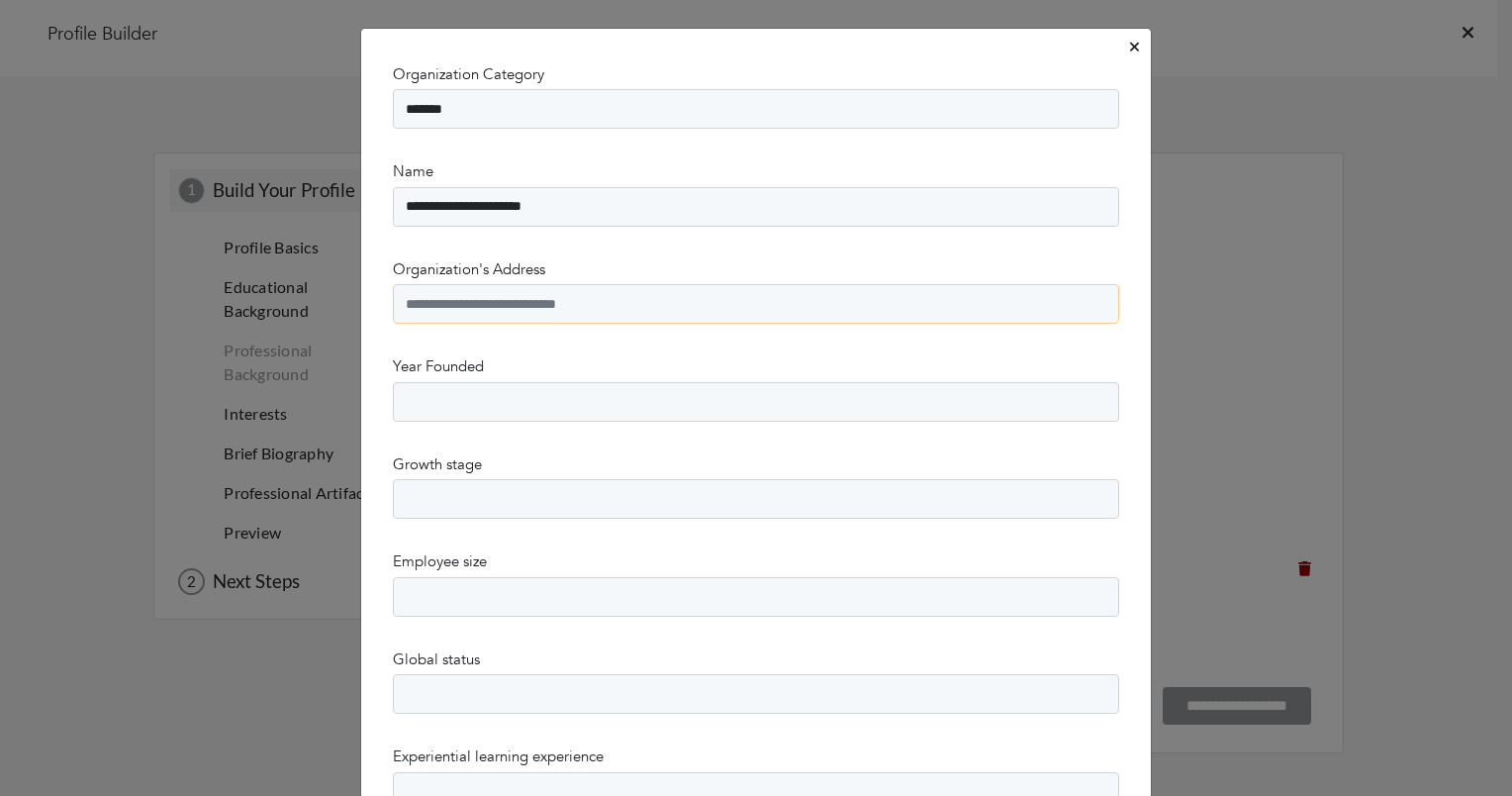 click on "Organization's Address" at bounding box center (756, 304) 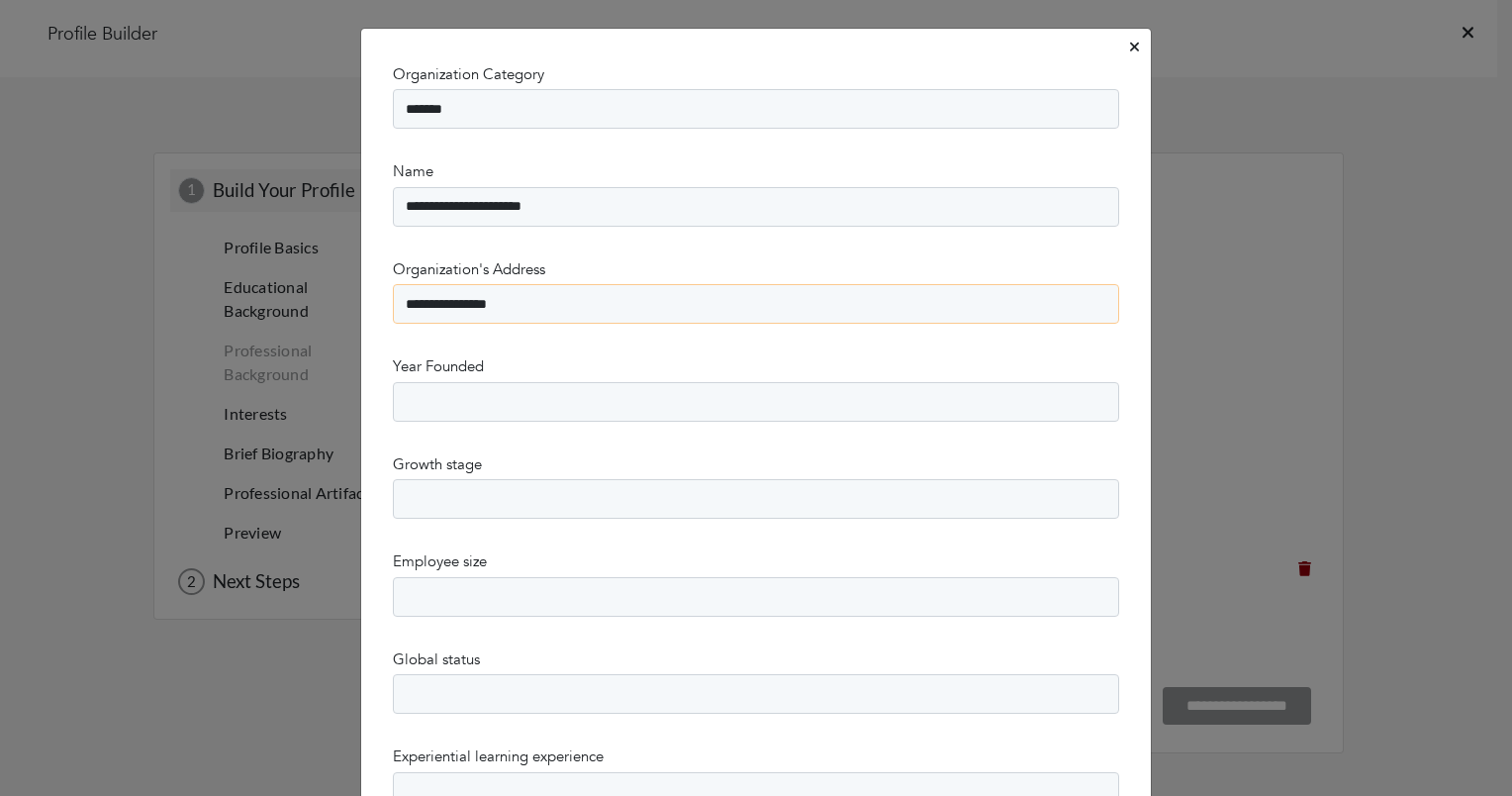type on "**********" 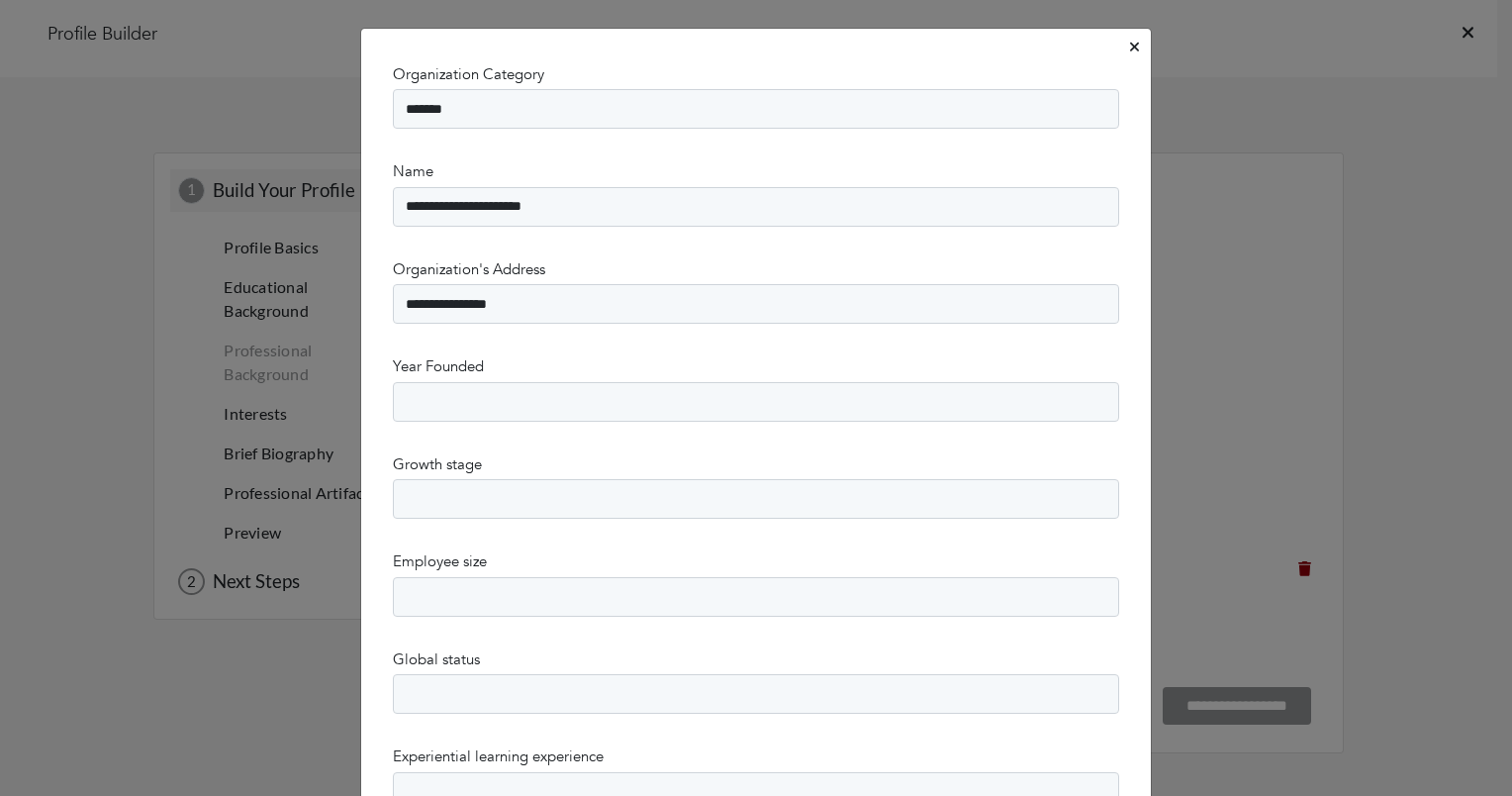 click on "**********" at bounding box center (756, 1395) 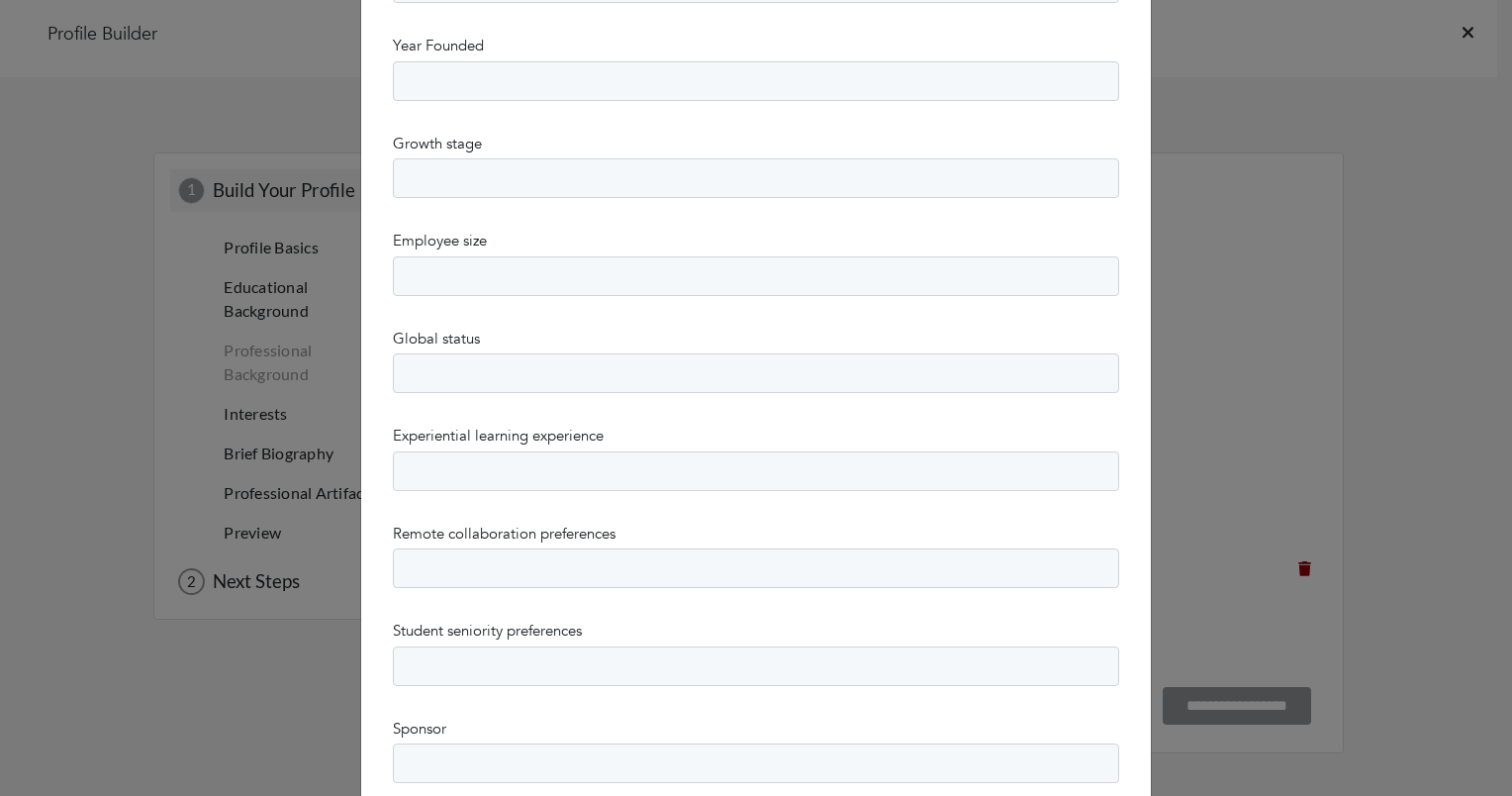 scroll, scrollTop: 924, scrollLeft: 0, axis: vertical 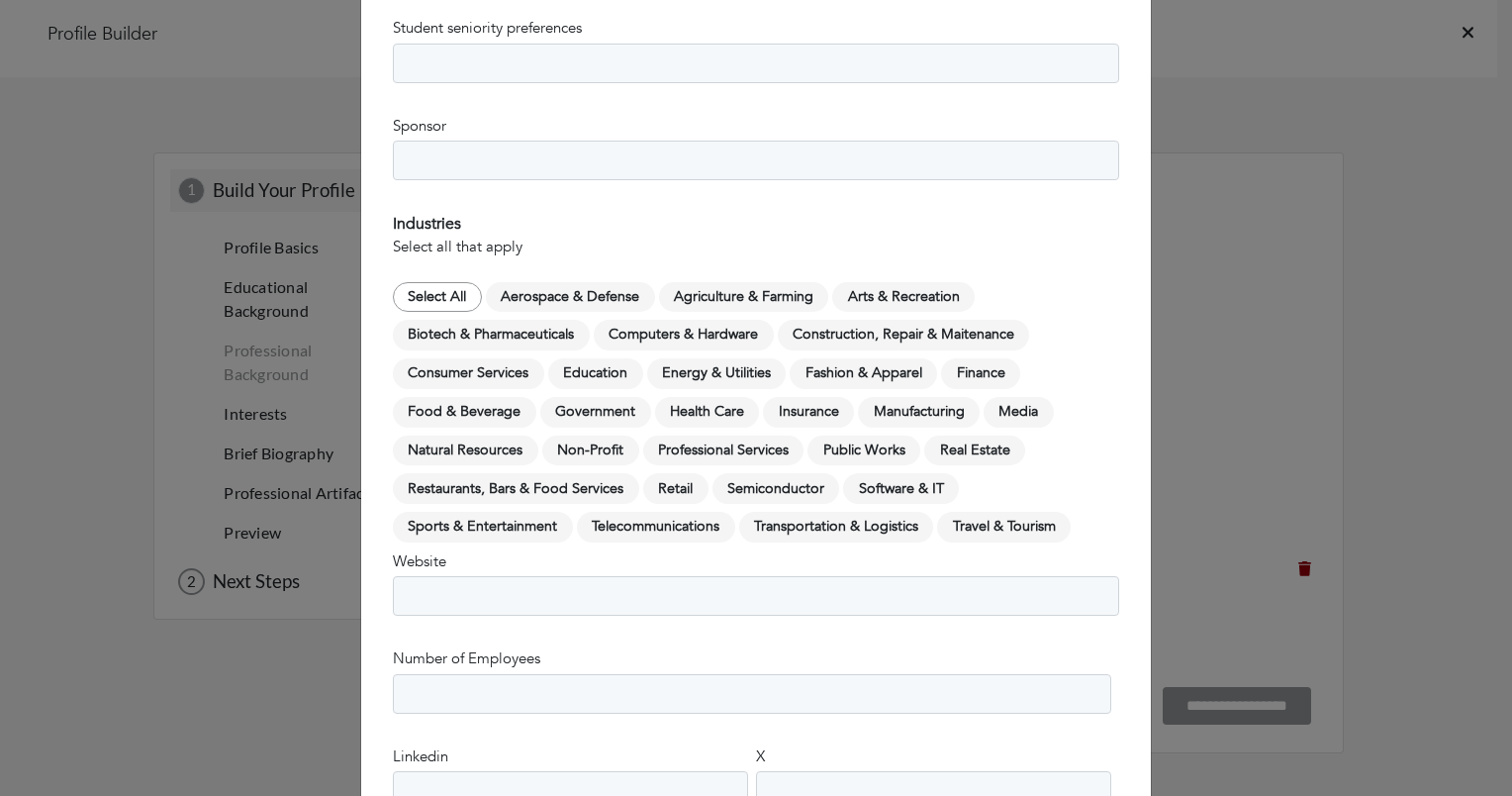 click on "Software & IT" at bounding box center (900, 488) 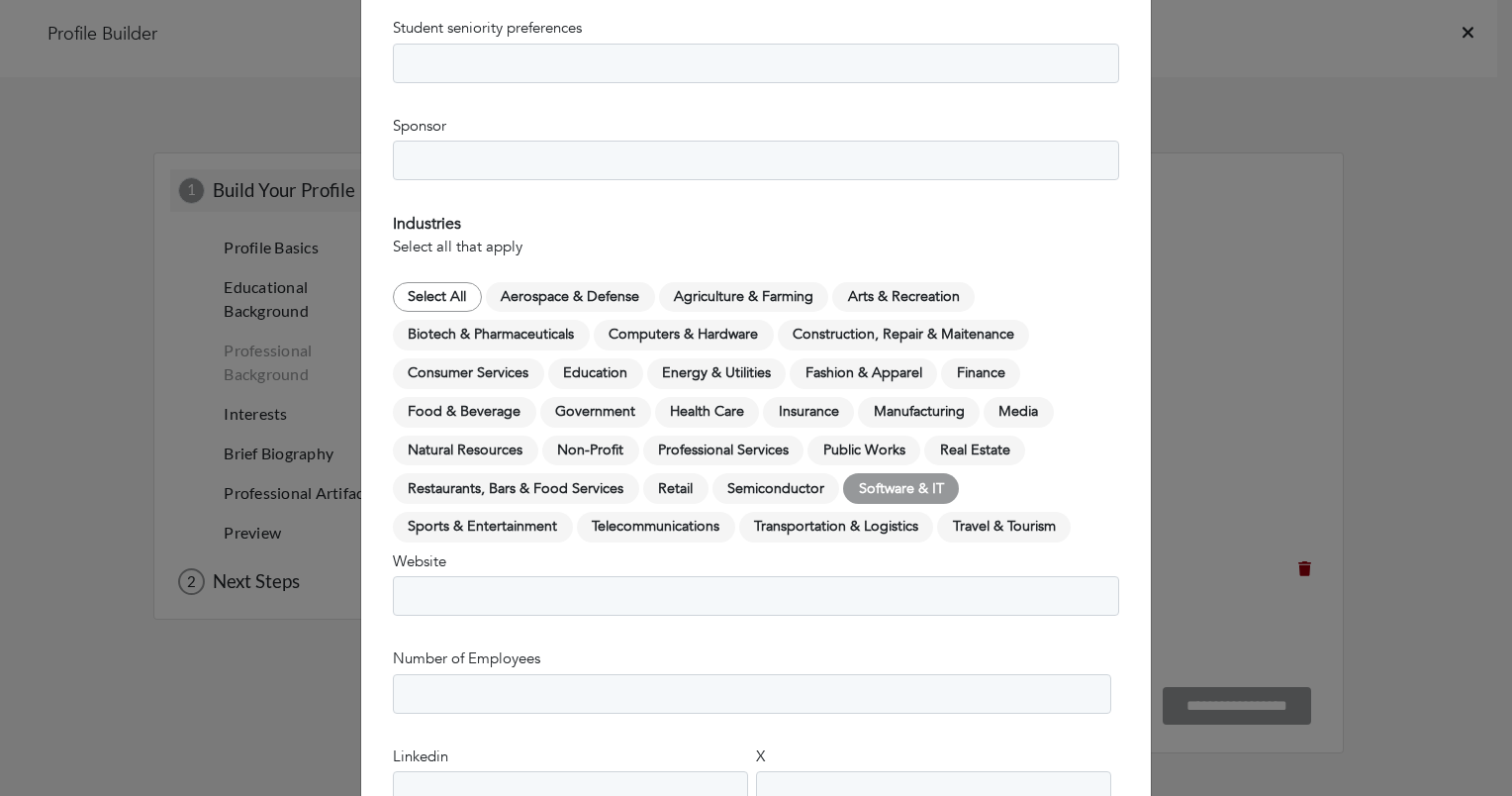 click on "Website" at bounding box center (756, 583) 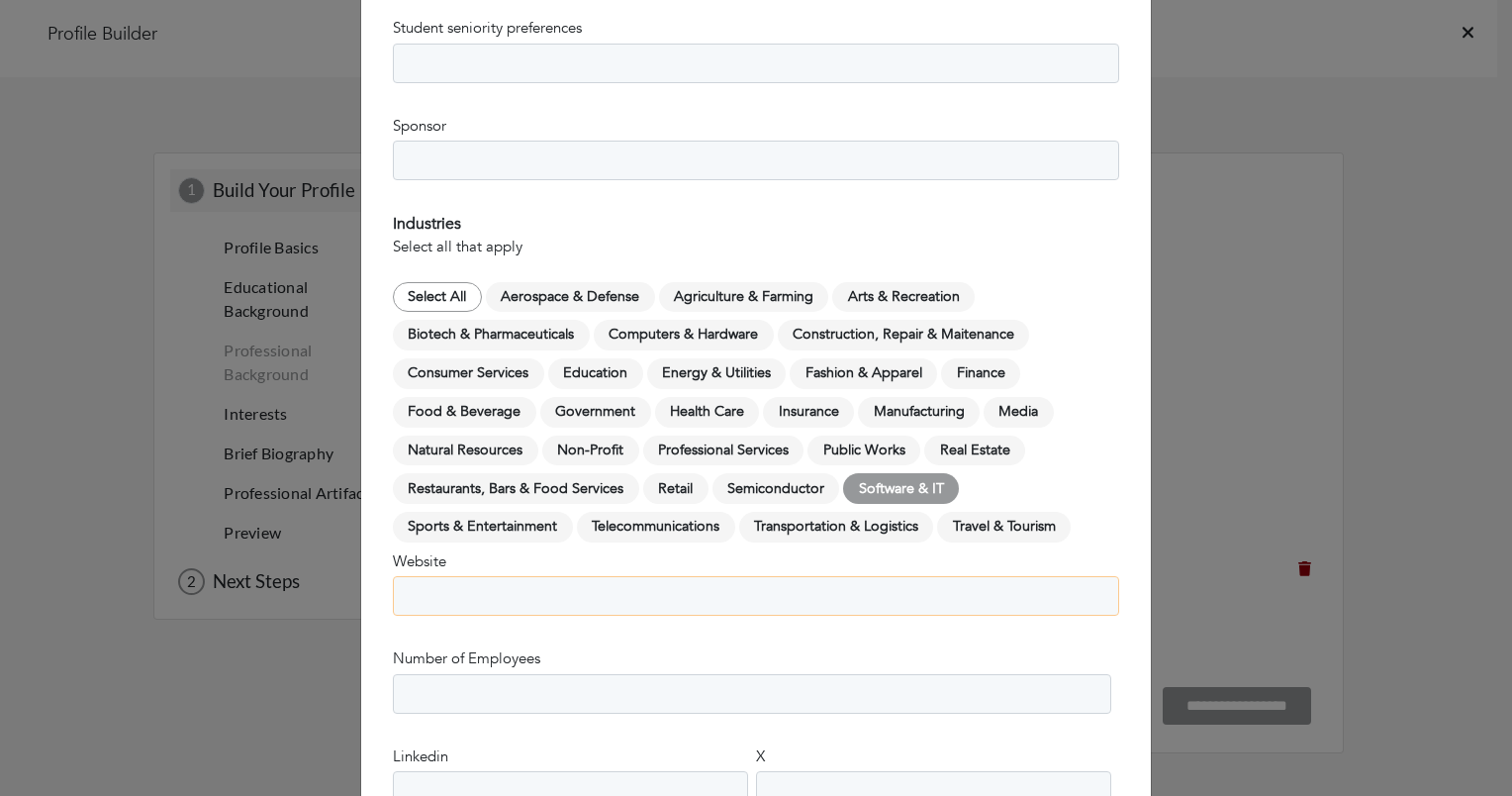 click on "Website" at bounding box center (756, 596) 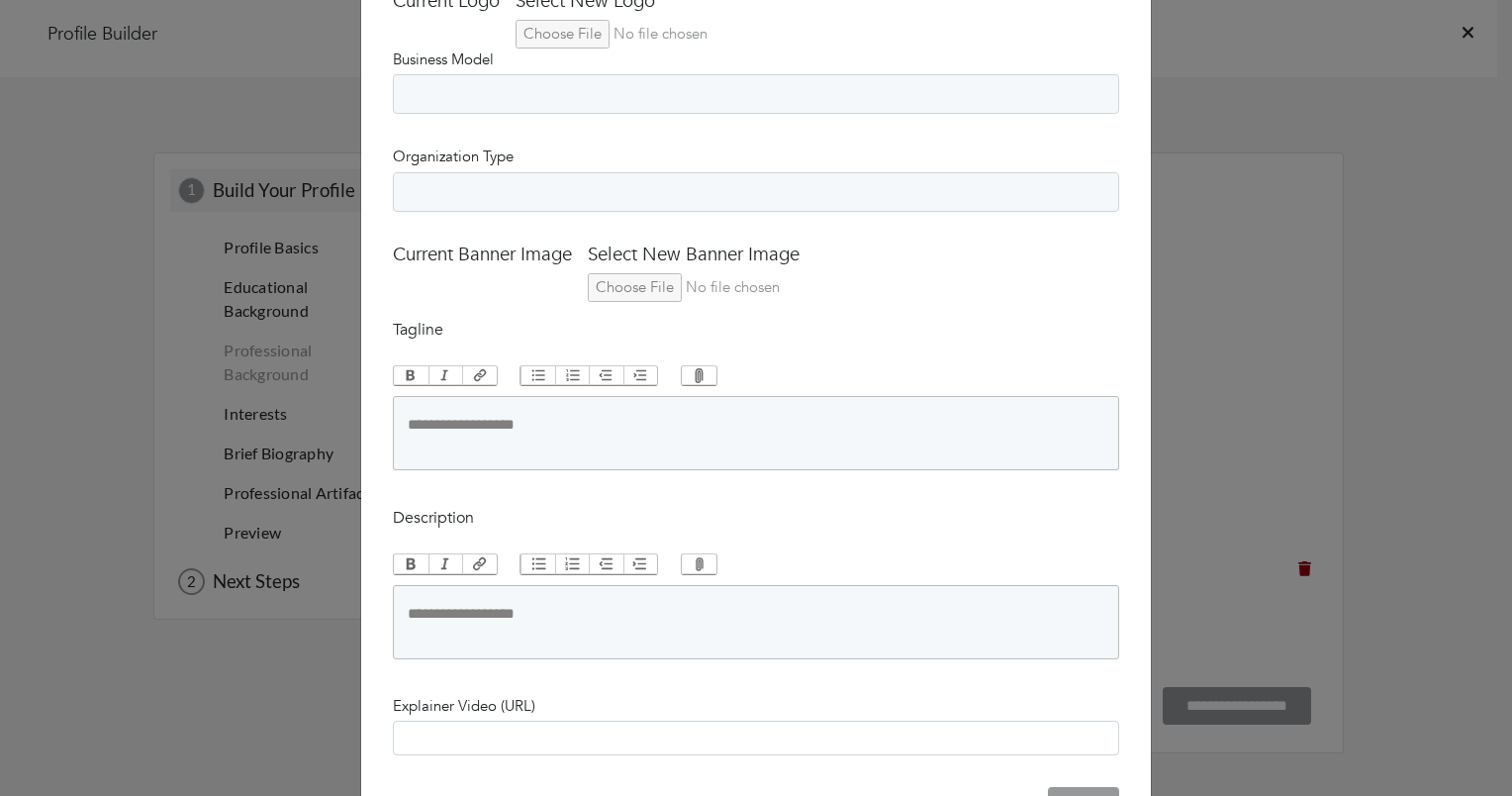 scroll, scrollTop: 1958, scrollLeft: 0, axis: vertical 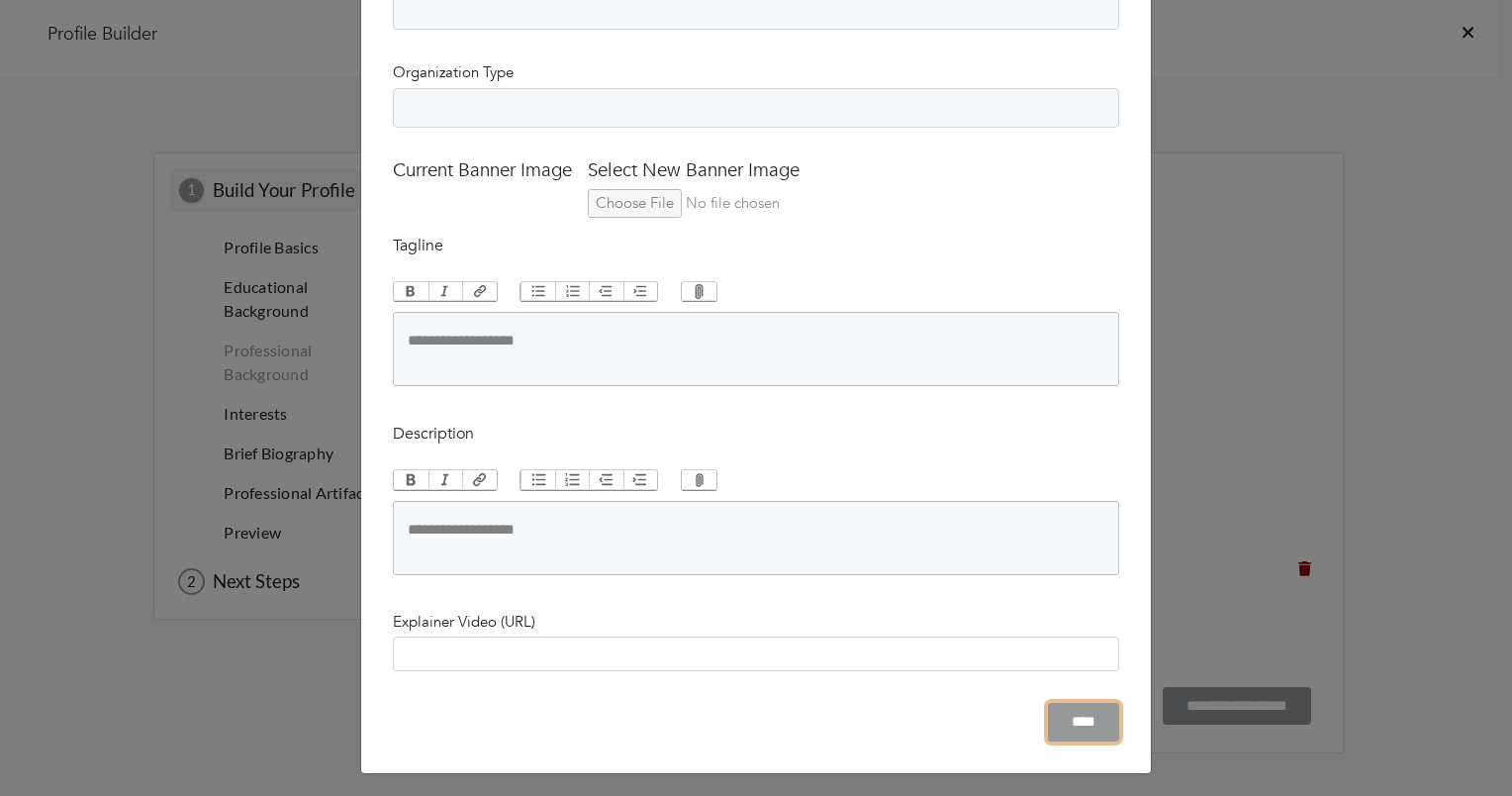 click on "****" at bounding box center [1084, 722] 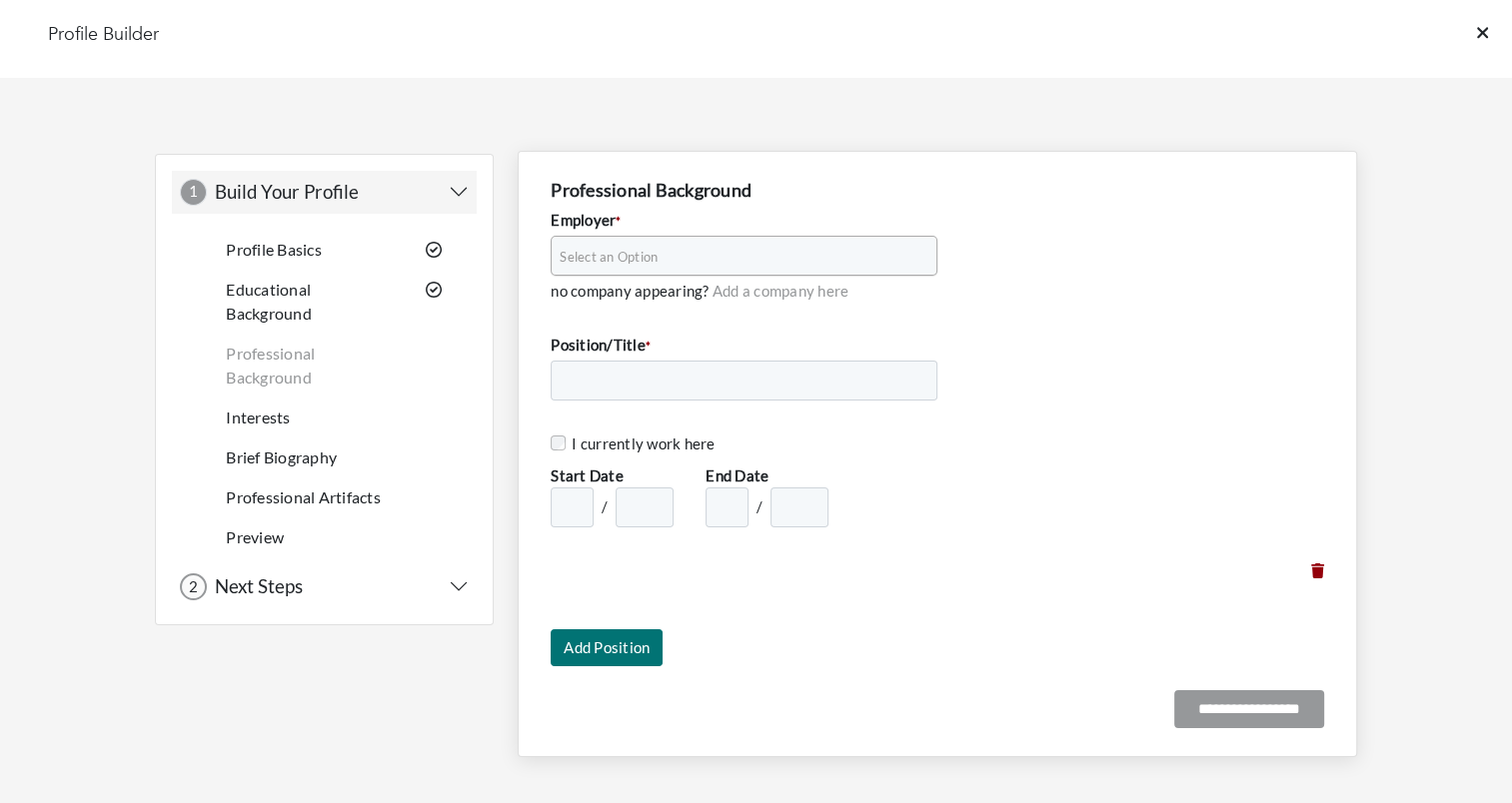 click on "Select an Option" at bounding box center (735, 257) 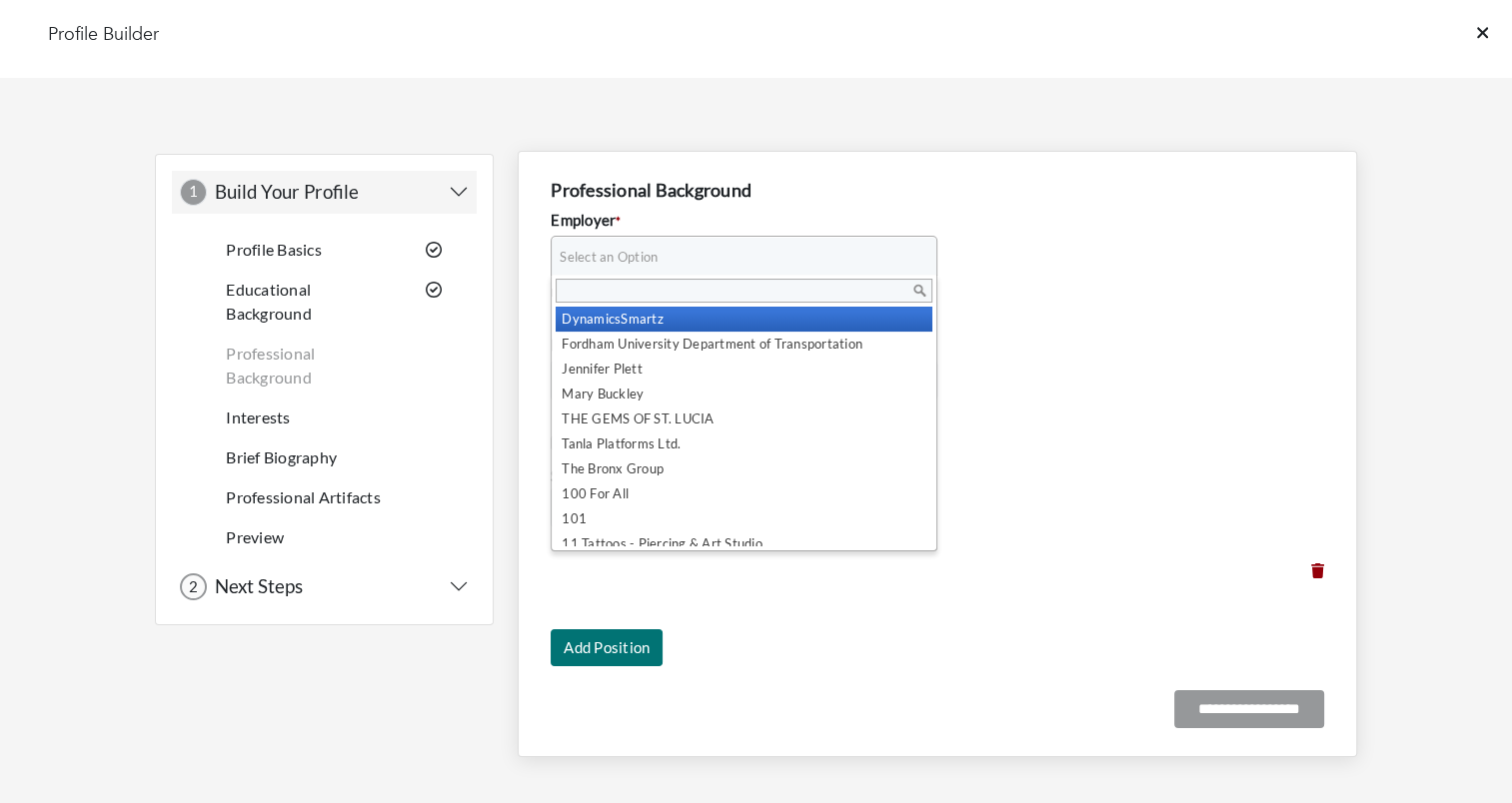 type on "*" 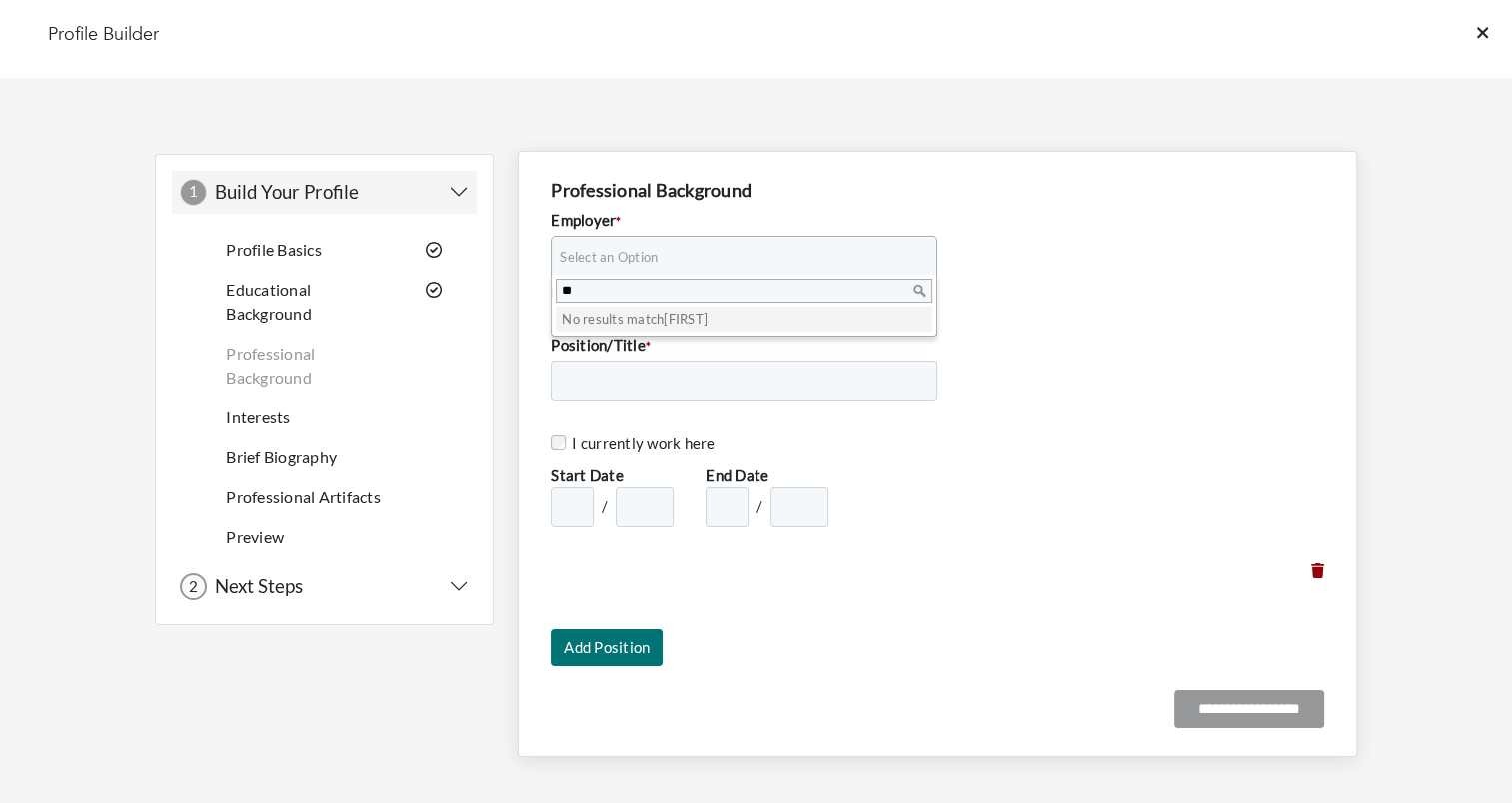 type on "*" 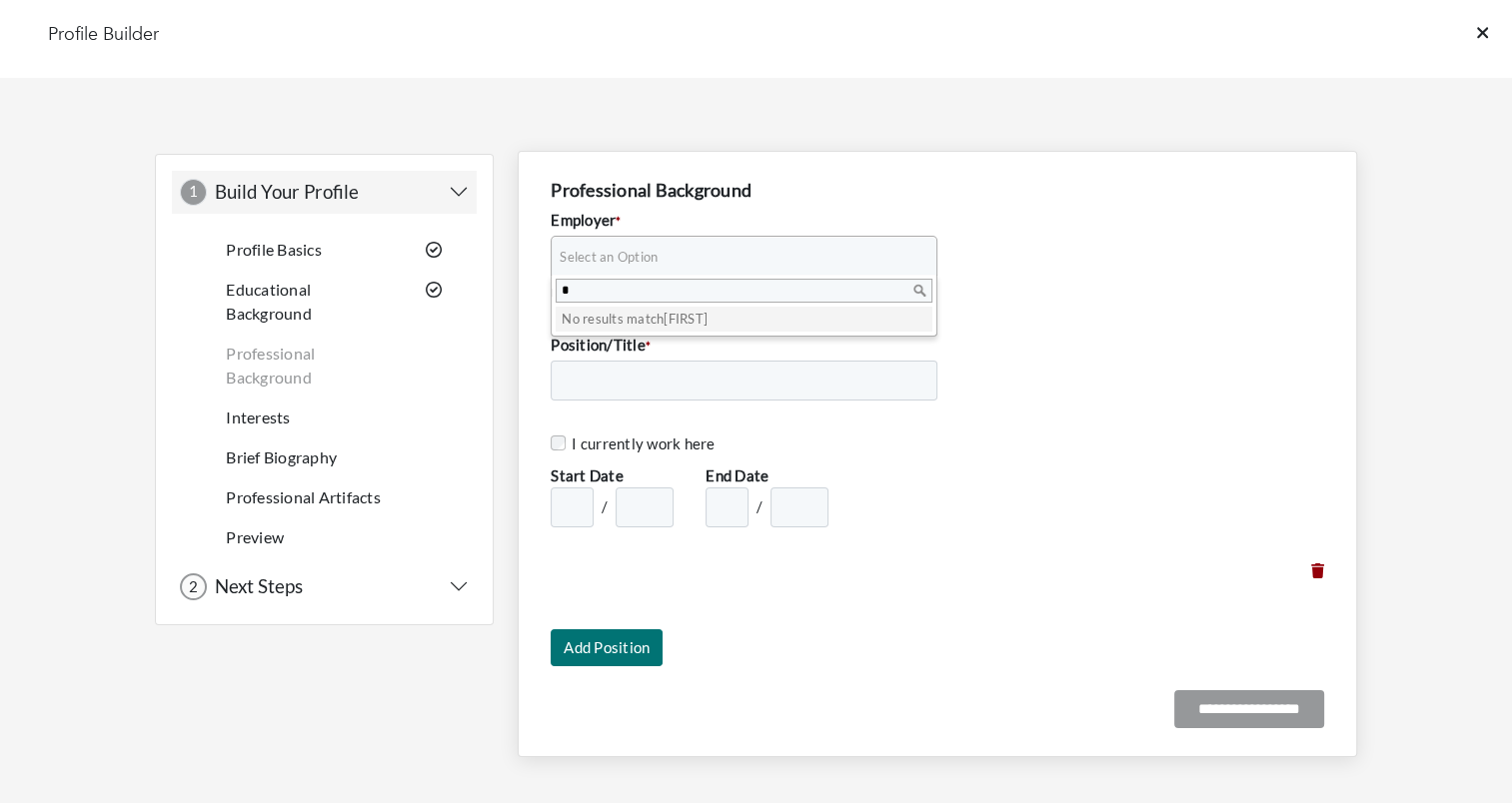 type 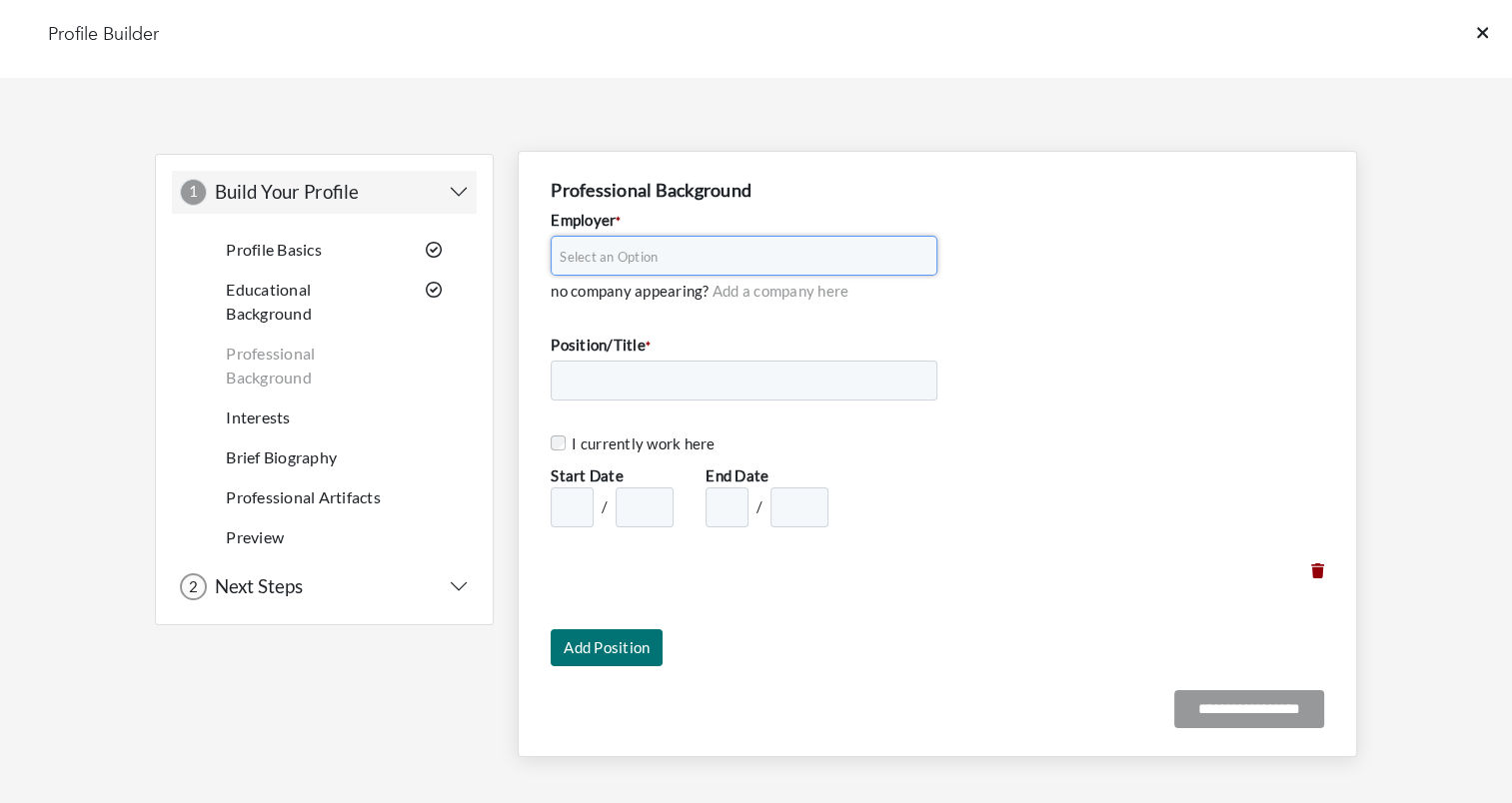 click on "Select an Option" at bounding box center (735, 257) 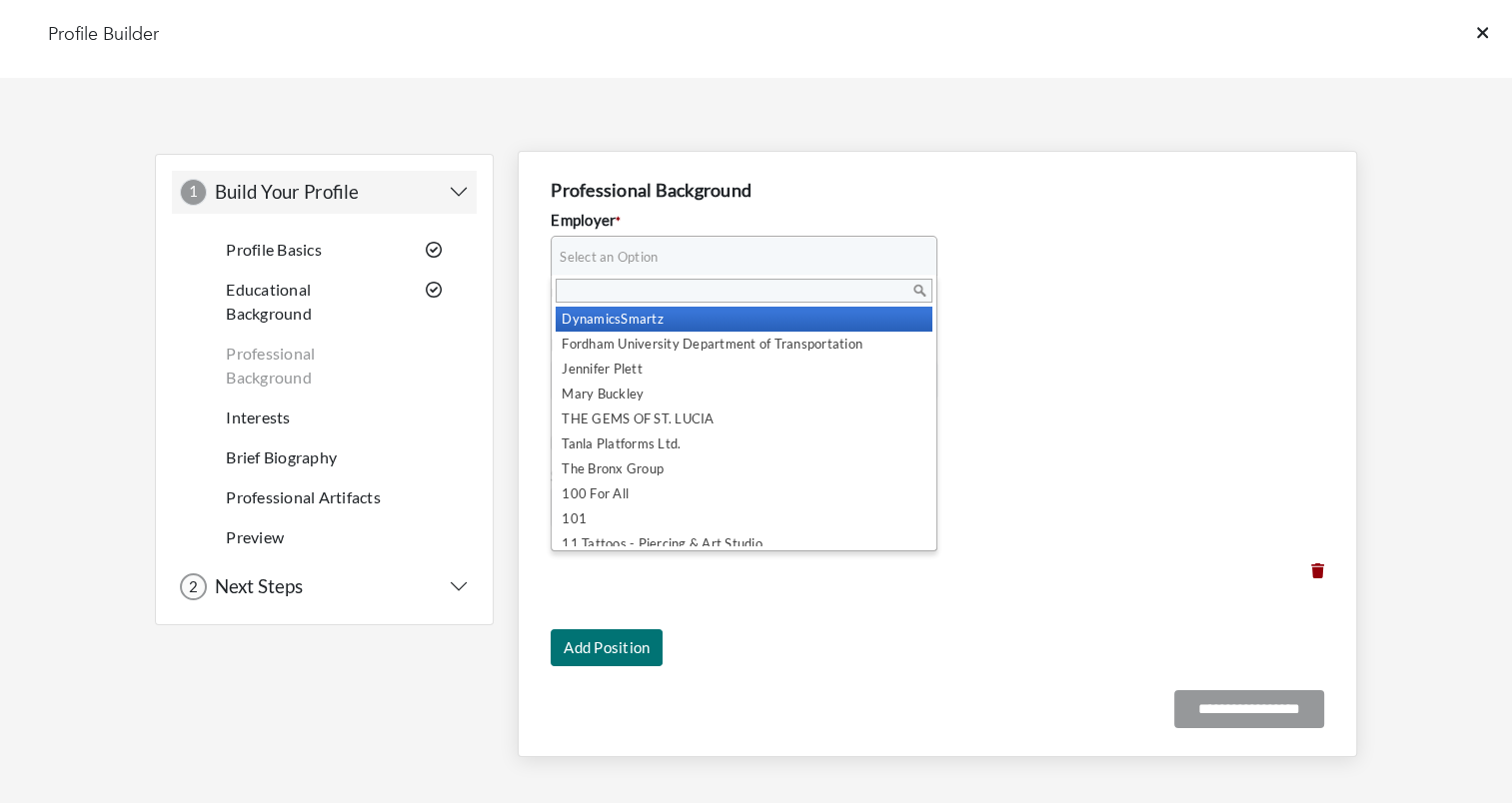 click at bounding box center (927, 256) 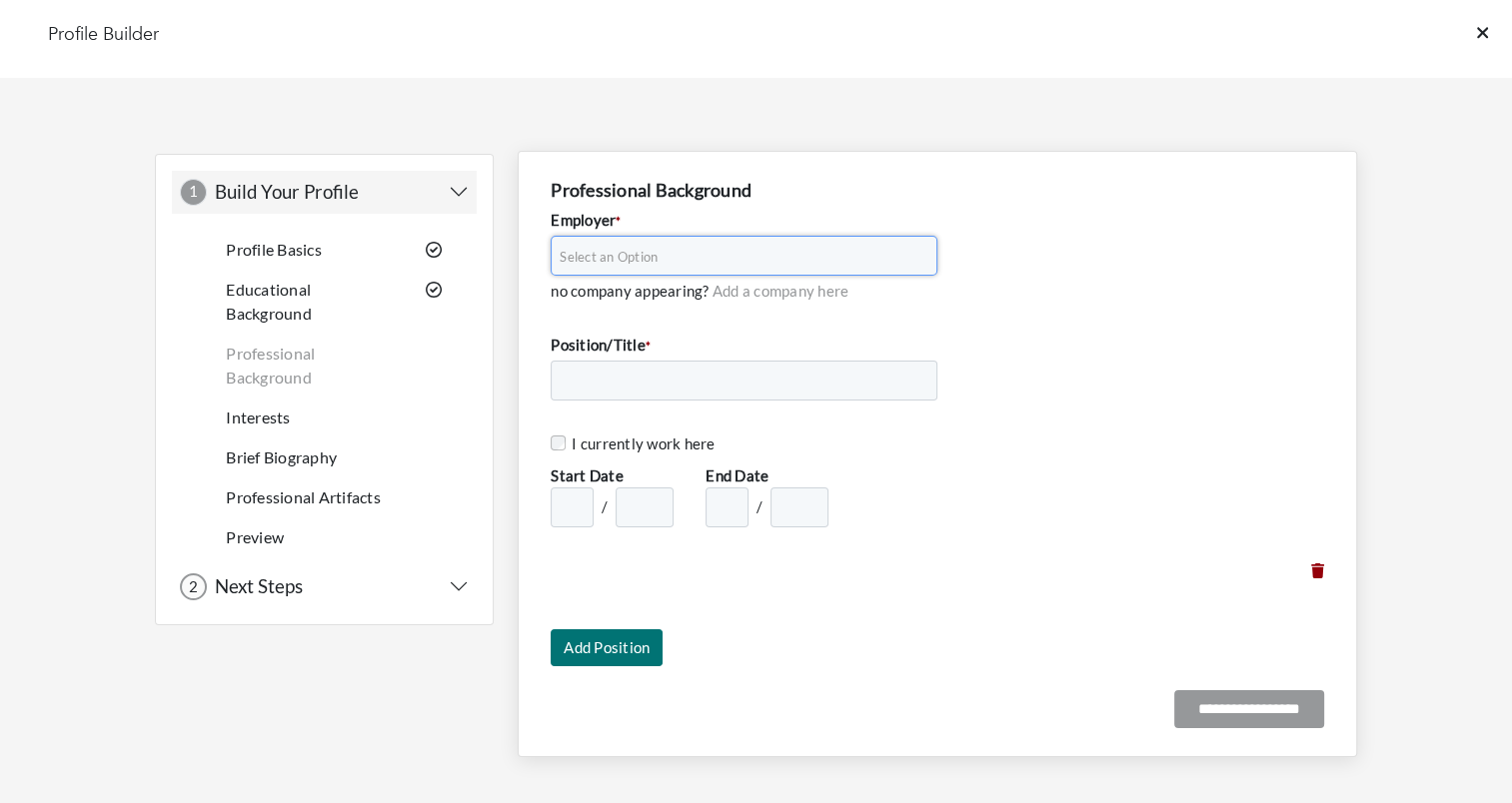 click on "Add a company here" at bounding box center [780, 291] 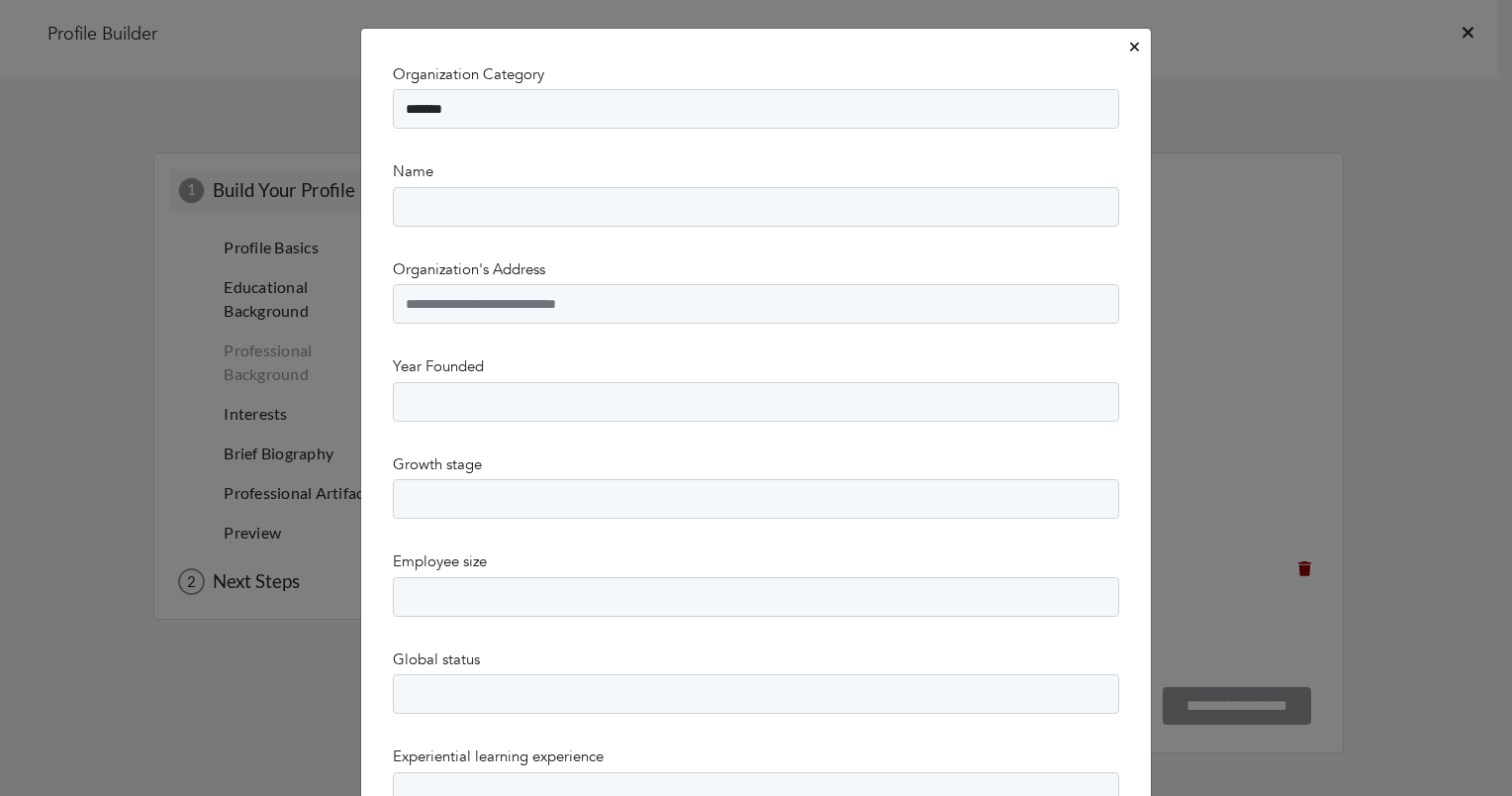 click on "Name" at bounding box center [756, 193] 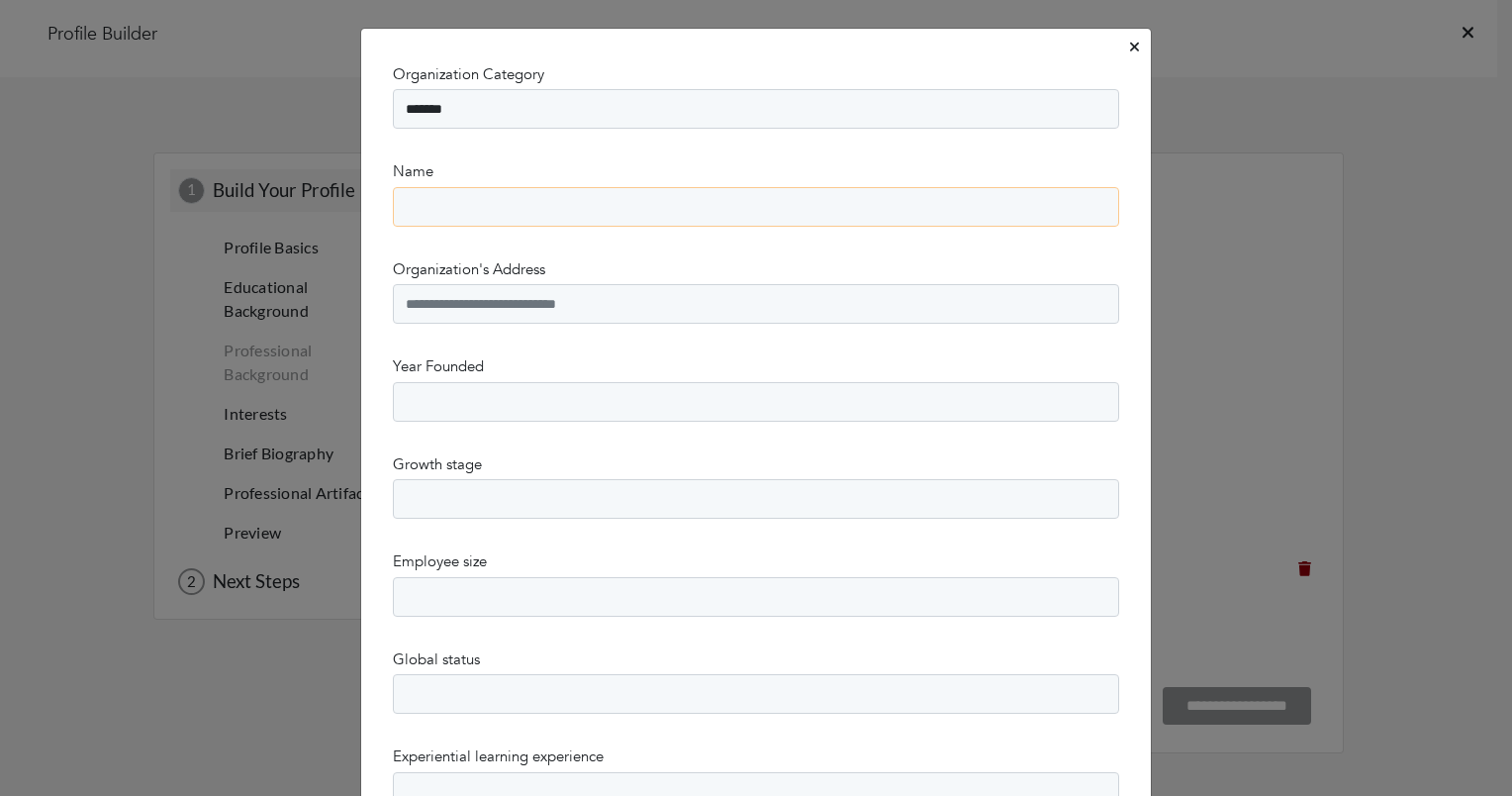 click on "Name" at bounding box center (756, 207) 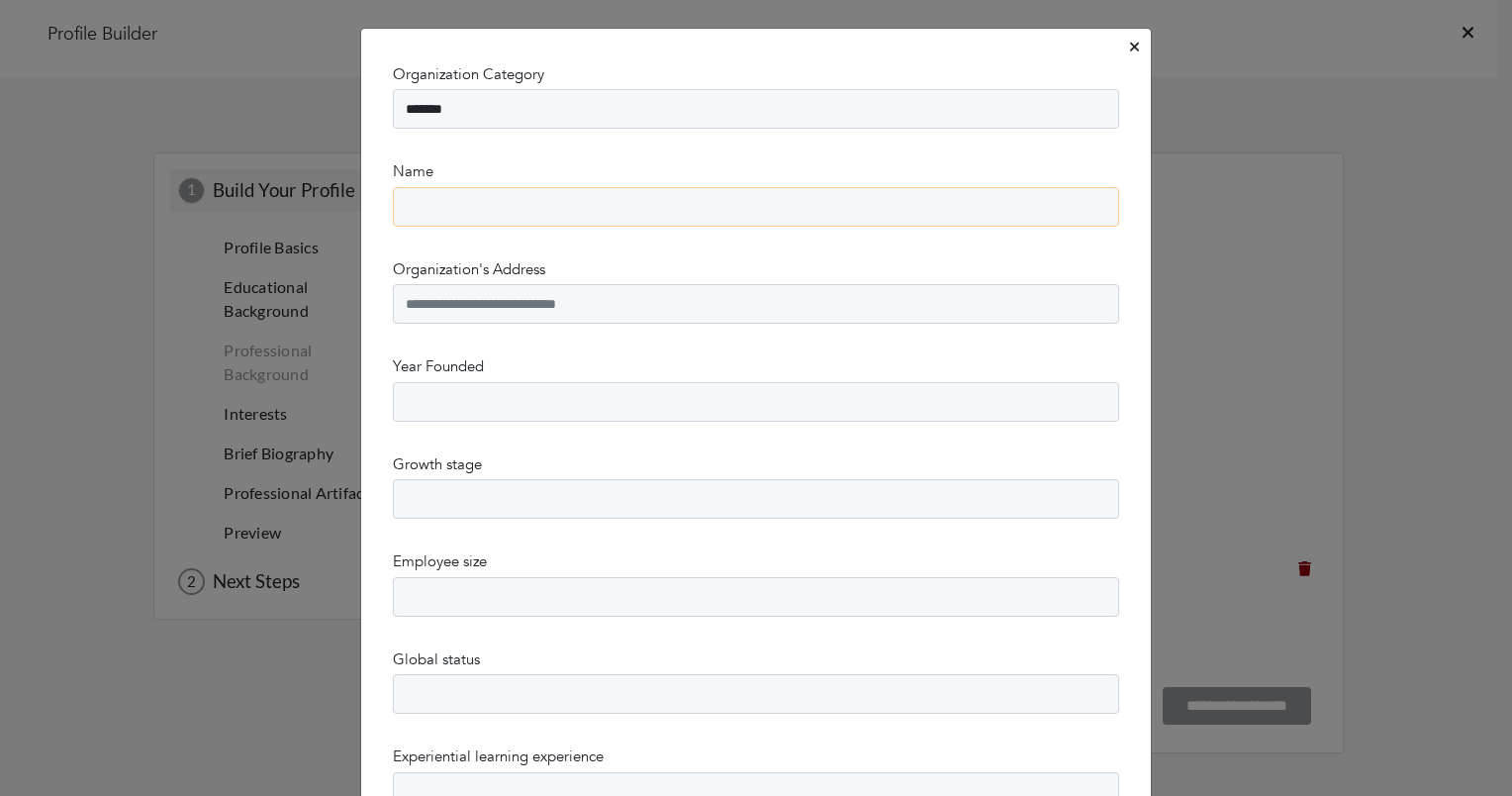 type on "**********" 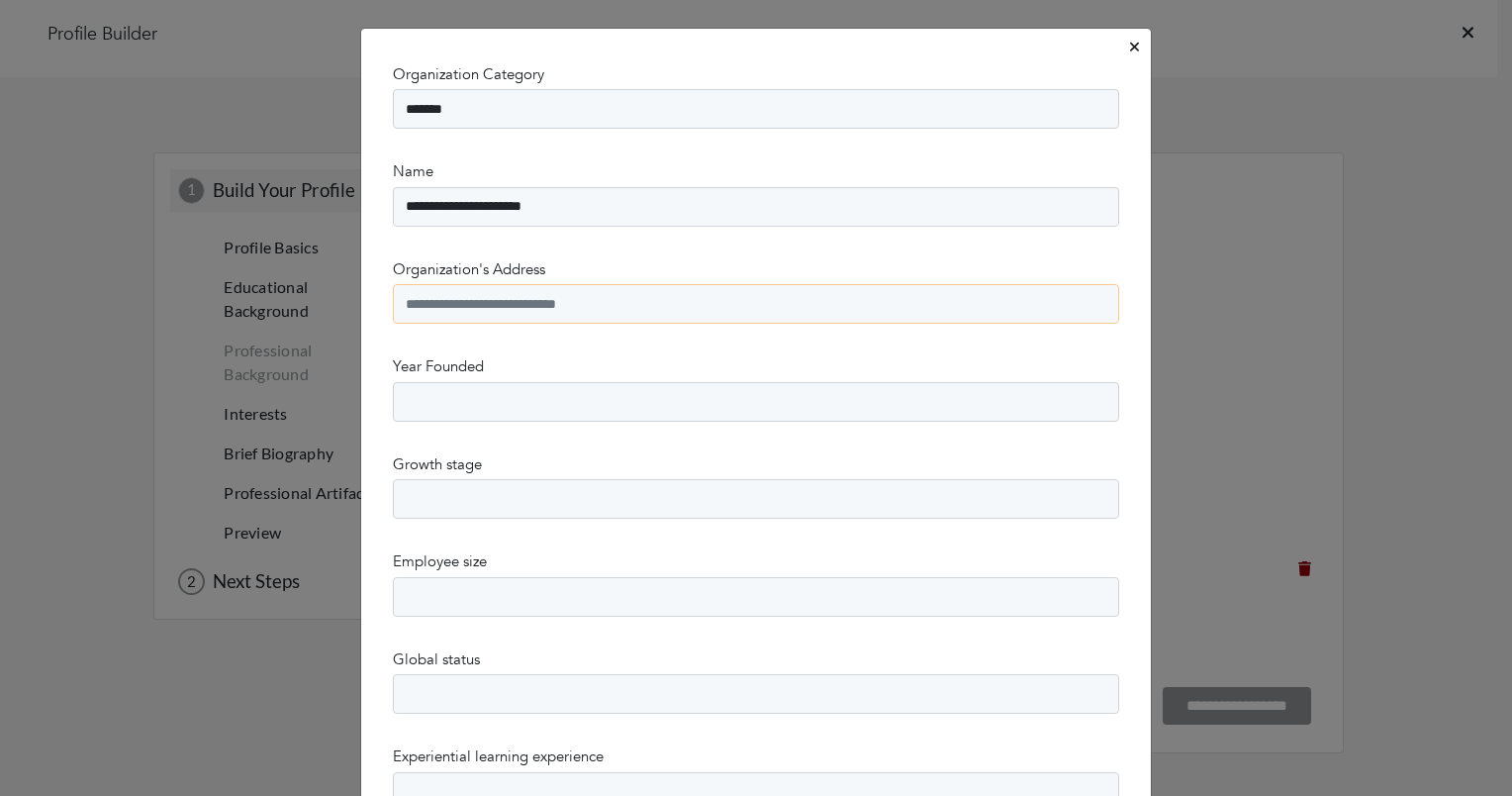 type on "**********" 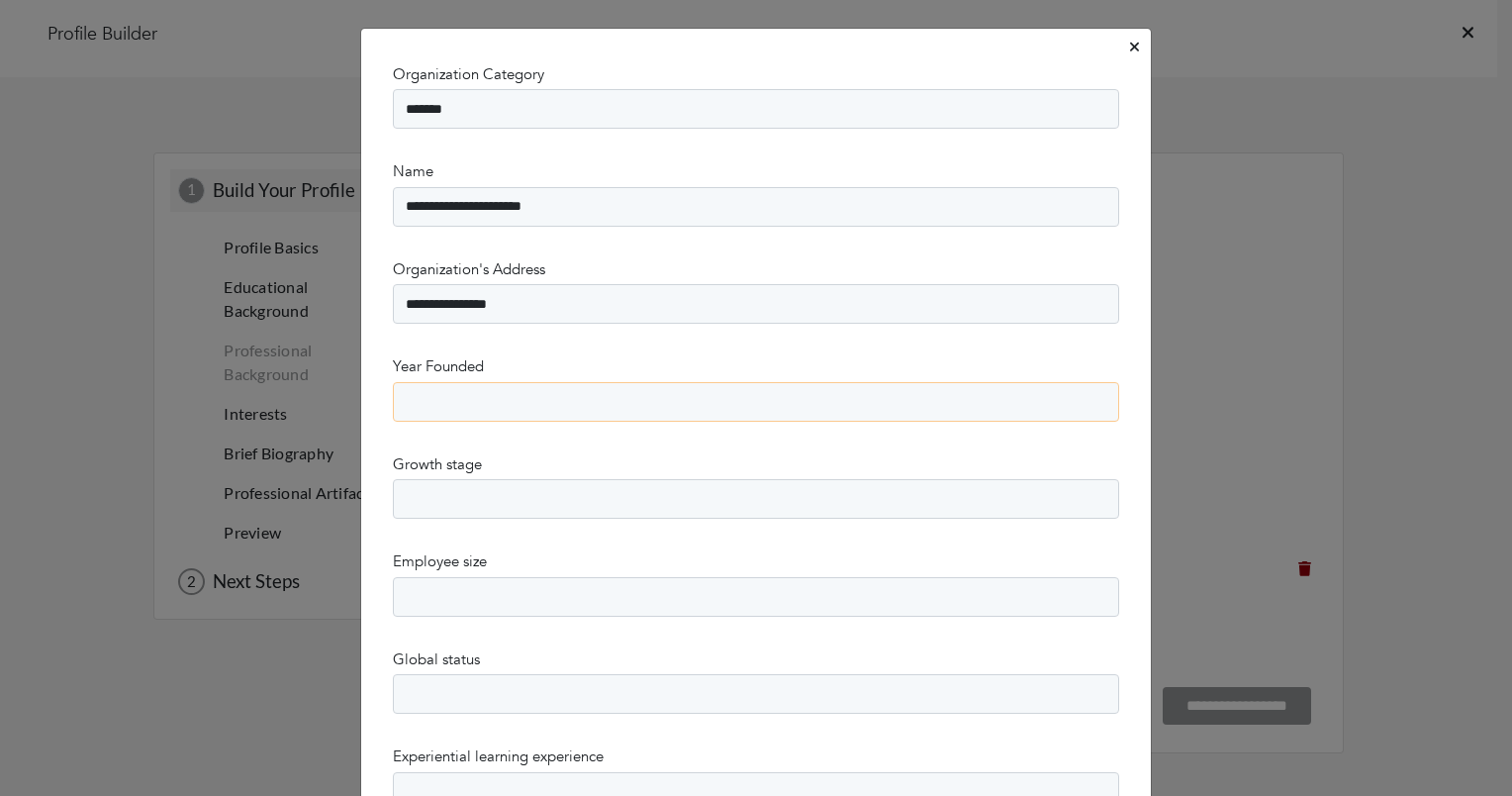 click on "****
****
****
****
****
****
****
****
****
****
****
****
****
****
****
****
****
****
****
****
****
****
****
****
****
****
****
****
****
****
****
****
****
****
****
****
****
****
****
****
****
****
****
****
****
****
****
****
****
****
****
****
****
****
****
****
****
****
****
****
****
****
****
****
****
****
****
****
****
****
****
****
****
****
****
****
****
****
****
****
****
****
****
****
****
****
****
****
****
****
****
****
****
****
****
****
****
****
****
****
****
****
****
****
****
****
****
****
****
****
****
****
****
****
****
****
****
****
****
****
****
****
****
****
****
****
****
****
****
****
****
****
****
****
****
****
****
****
****
****
****
****
****
****
****
****" at bounding box center [756, 402] 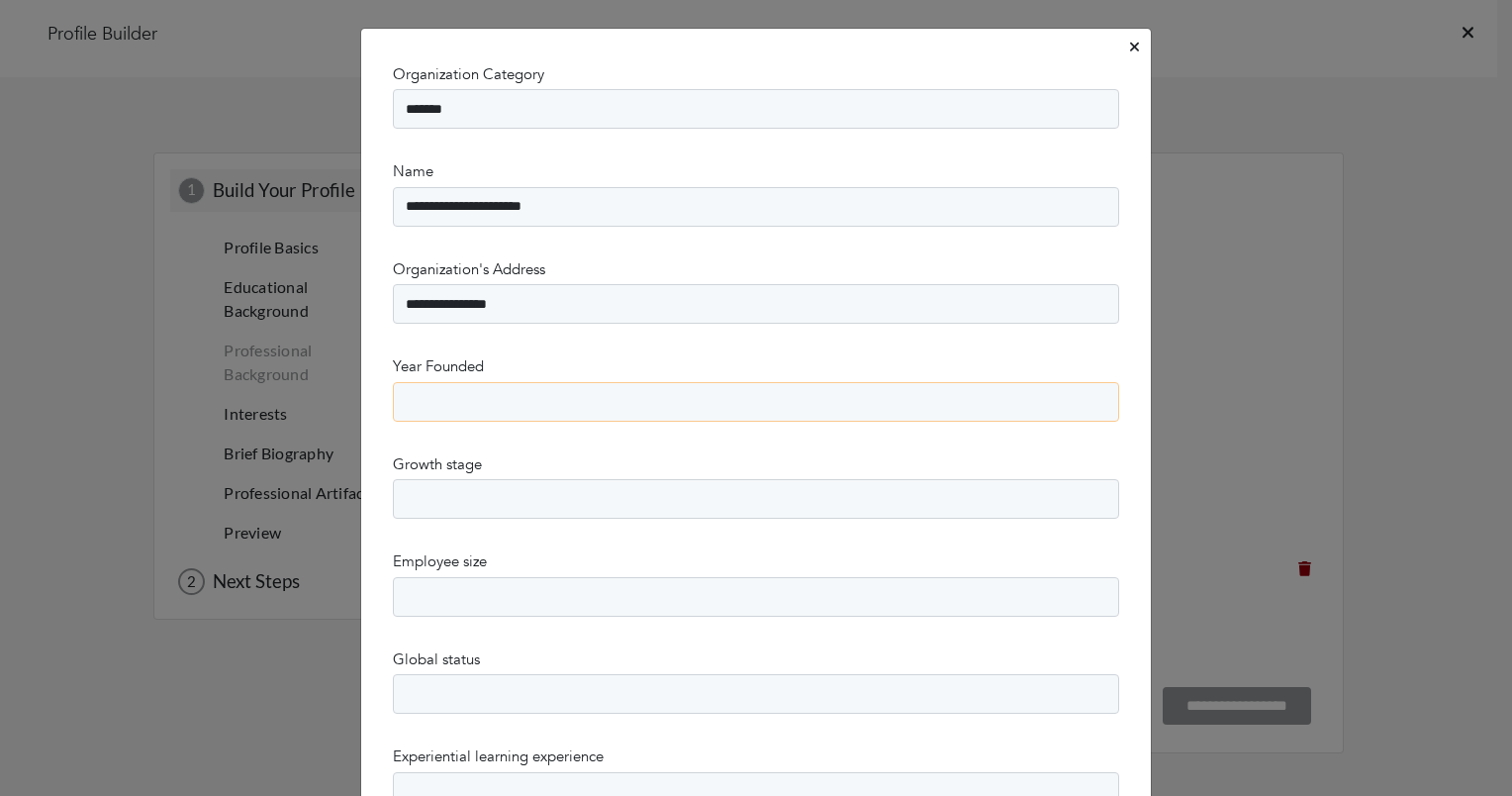 select on "****" 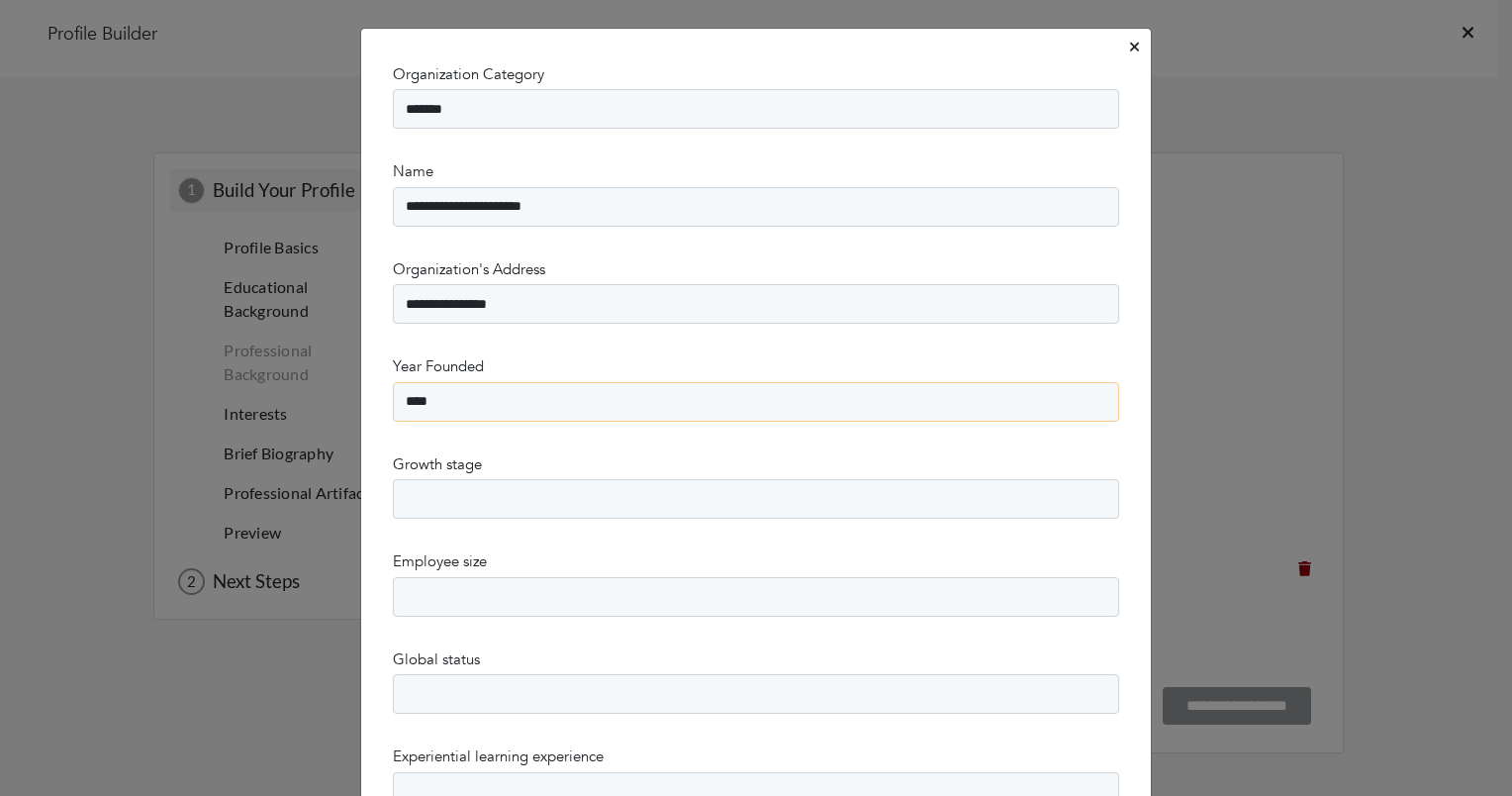 click on "****
****
****
****
****
****
****
****
****
****
****
****
****
****
****
****
****
****
****
****
****
****
****
****
****
****
****
****
****
****
****
****
****
****
****
****
****
****
****
****
****
****
****
****
****
****
****
****
****
****
****
****
****
****
****
****
****
****
****
****
****
****
****
****
****
****
****
****
****
****
****
****
****
****
****
****
****
****
****
****
****
****
****
****
****
****
****
****
****
****
****
****
****
****
****
****
****
****
****
****
****
****
****
****
****
****
****
****
****
****
****
****
****
****
****
****
****
****
****
****
****
****
****
****
****
****
****
****
****
****
****
****
****
****
****
****
****
****
****
****
****
****
****
****
****
****" at bounding box center (756, 402) 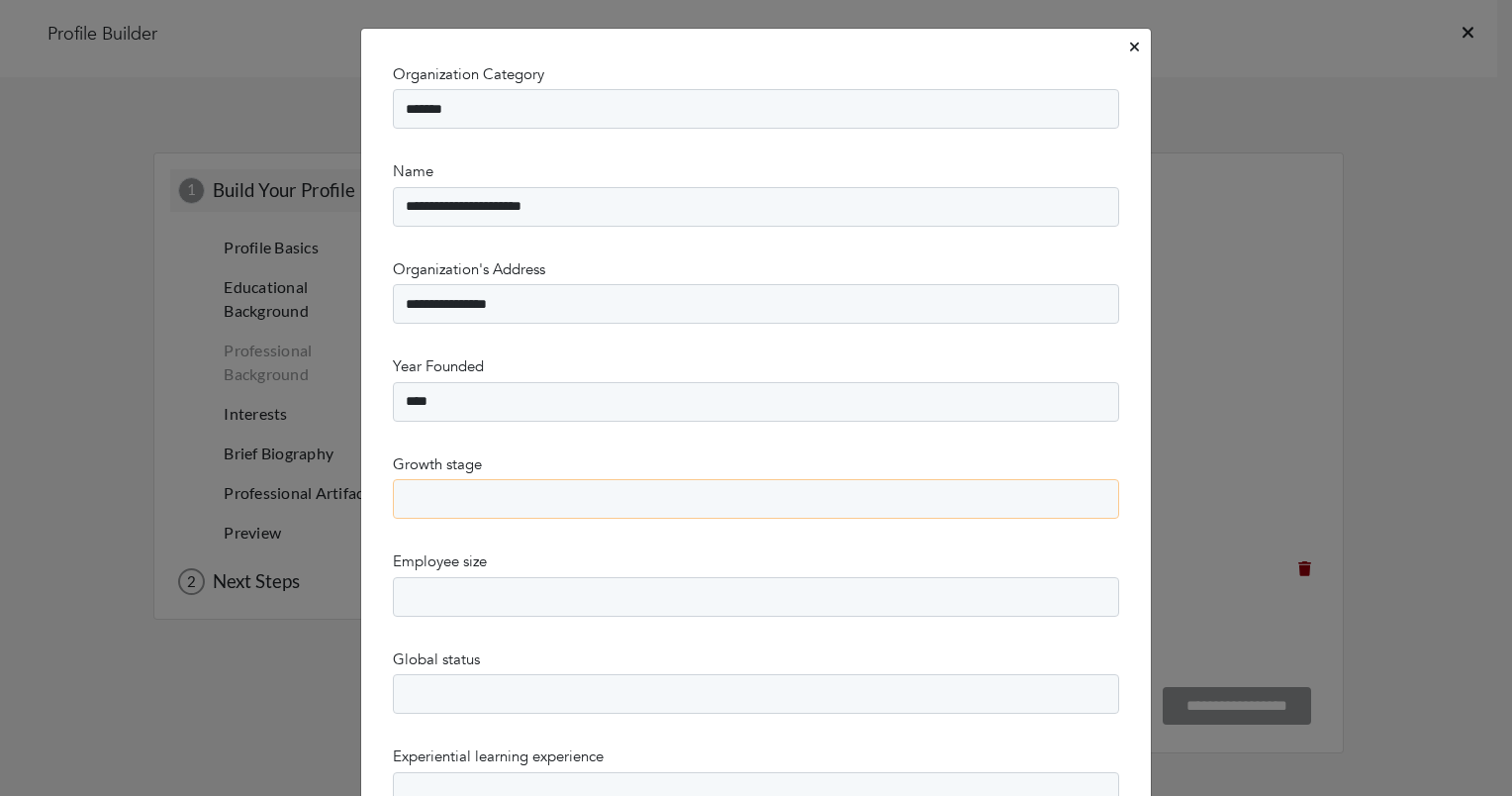 click on "**********" at bounding box center [756, 499] 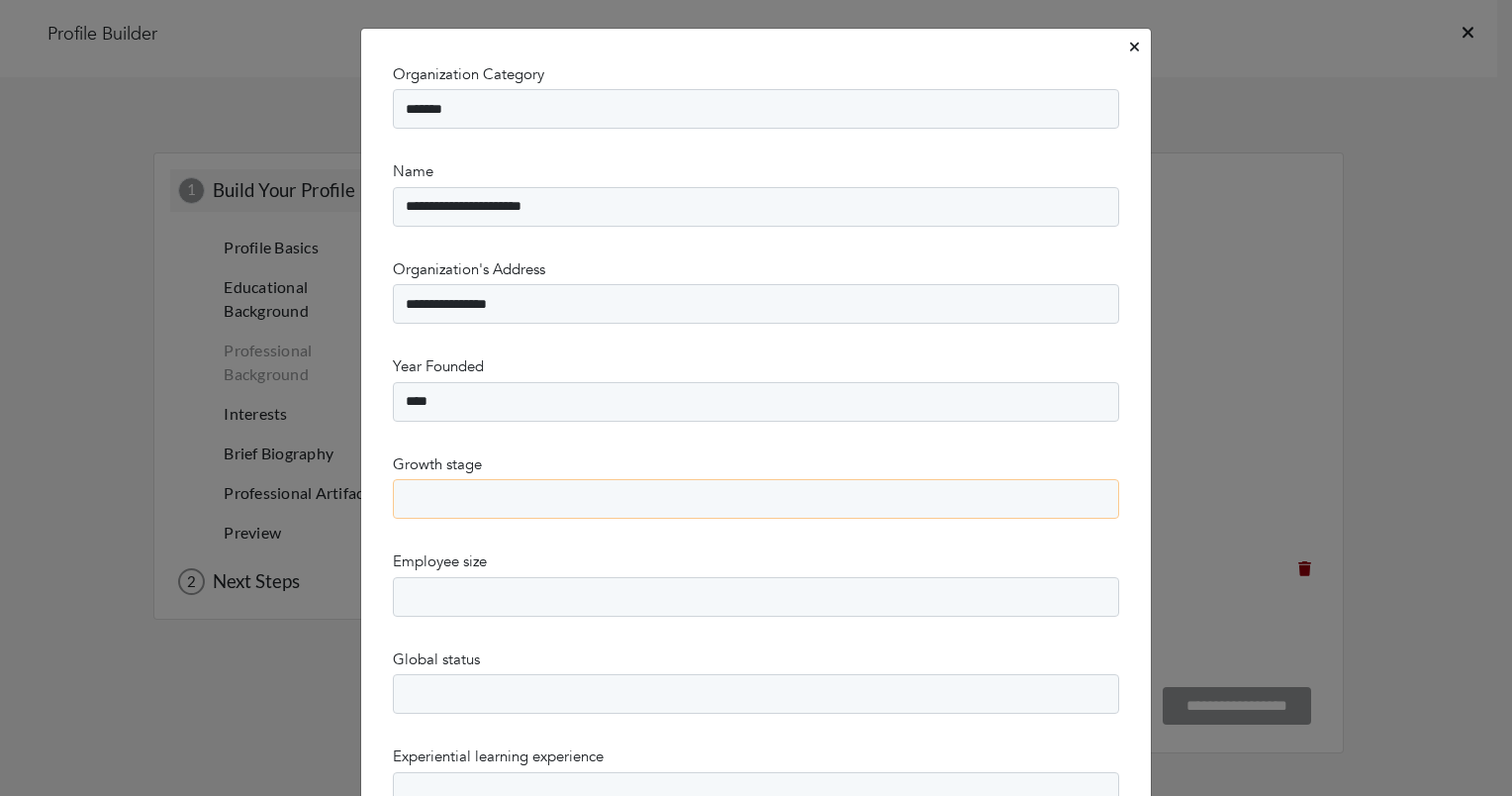 select on "**********" 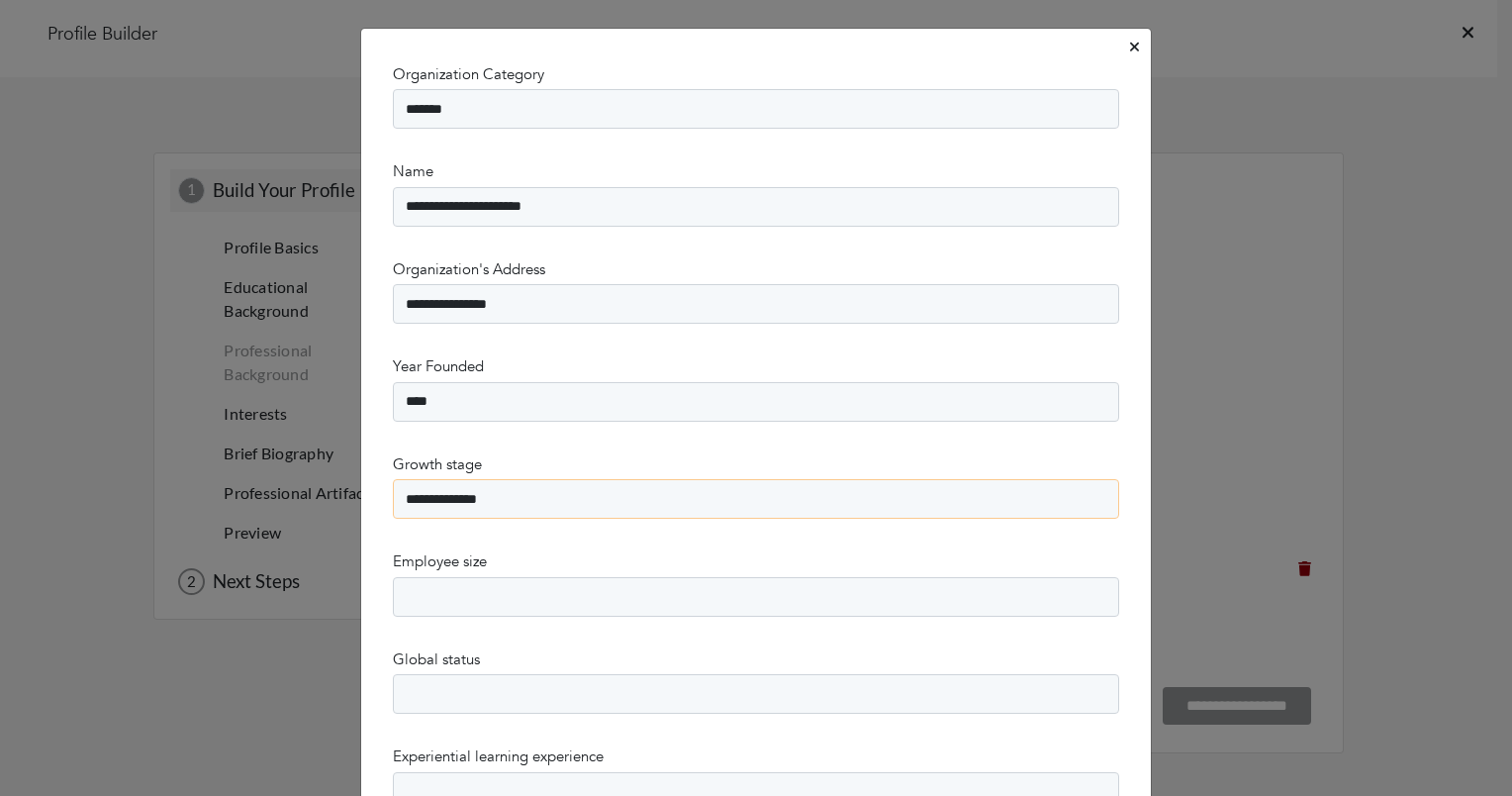 click on "**********" at bounding box center (756, 499) 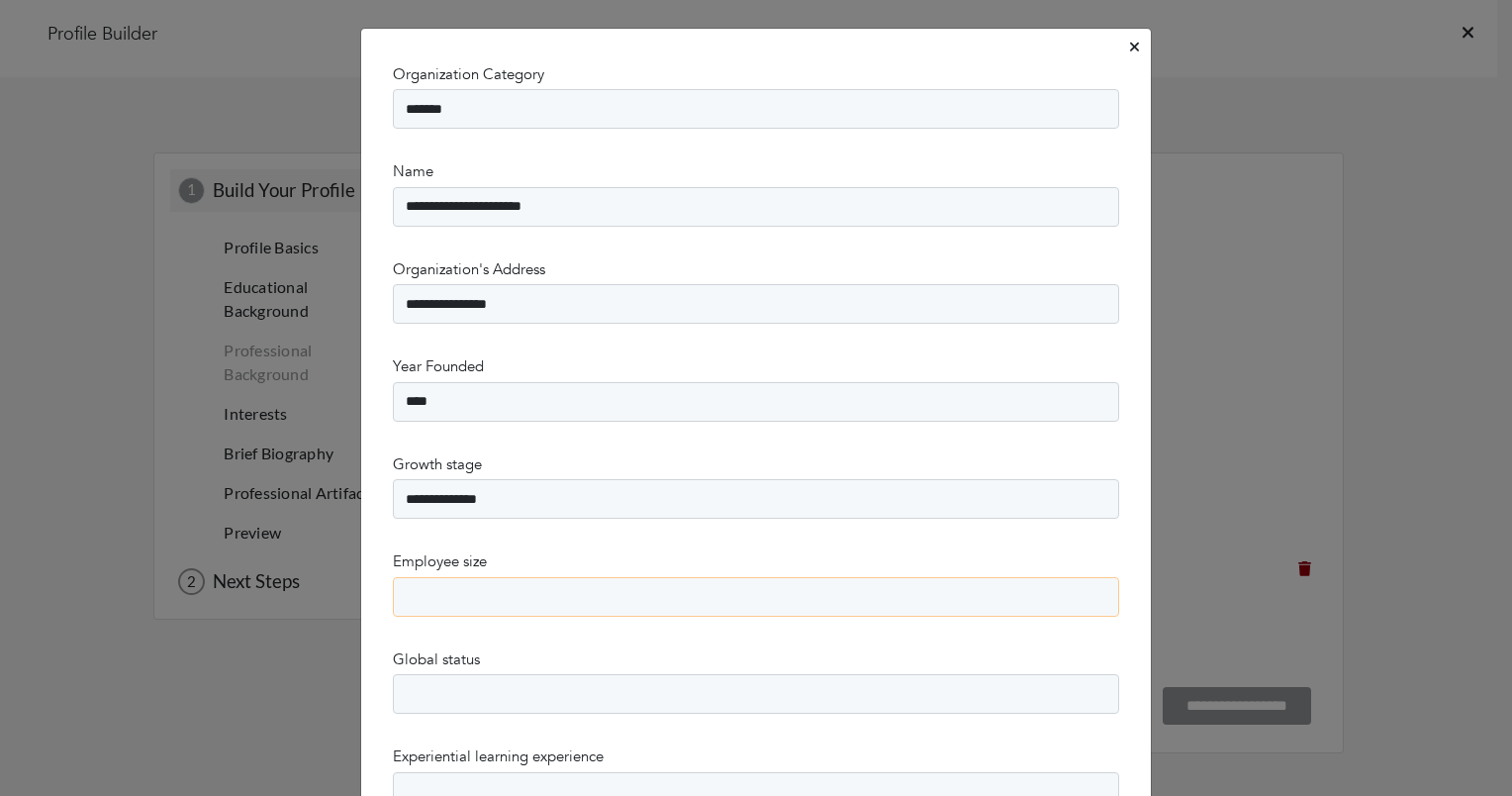 click on "********
***
****
*****
*****
******
*******
********
*****" at bounding box center (756, 597) 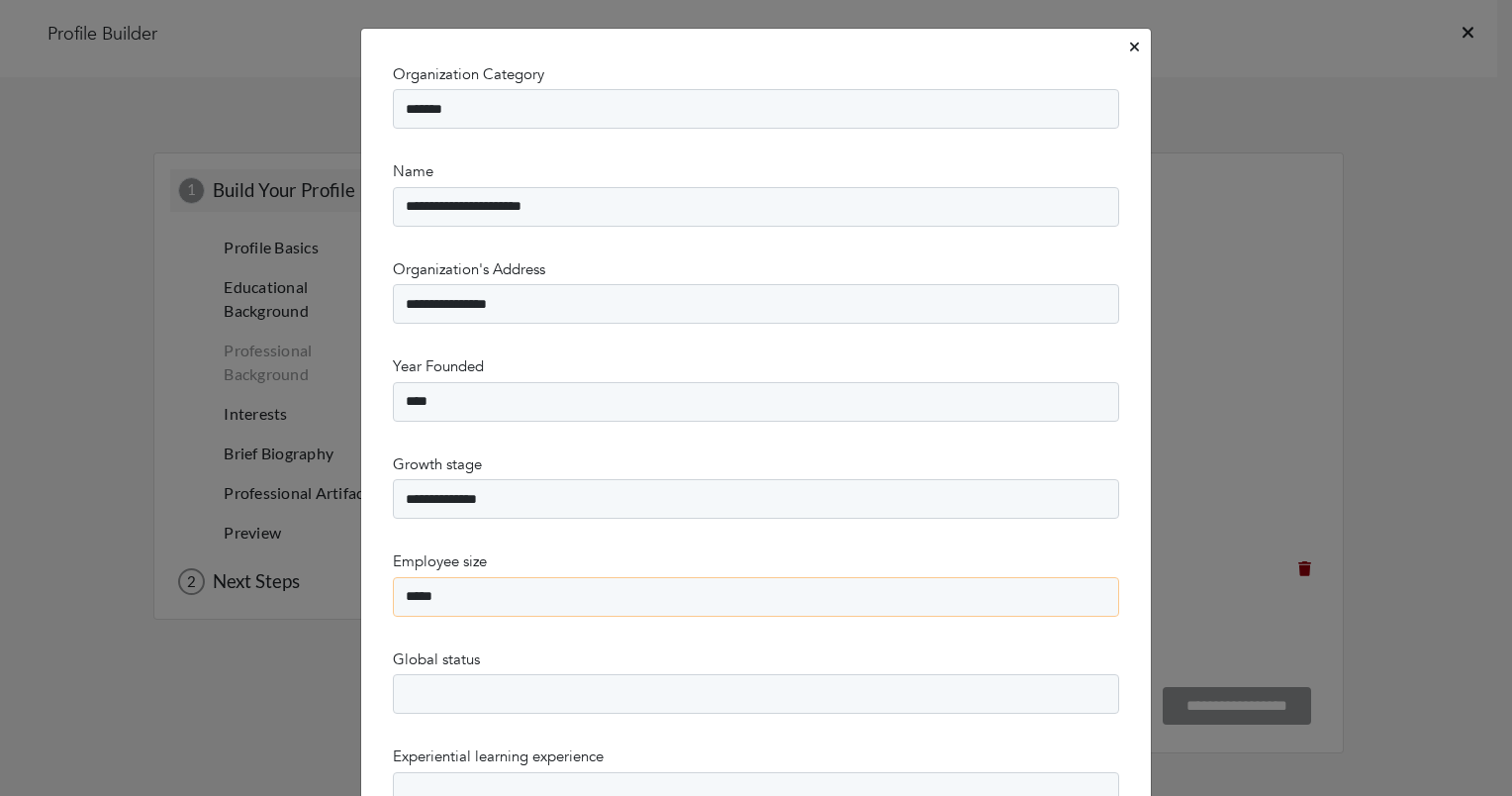 click on "********
***
****
*****
*****
******
*******
********
*****" at bounding box center [756, 597] 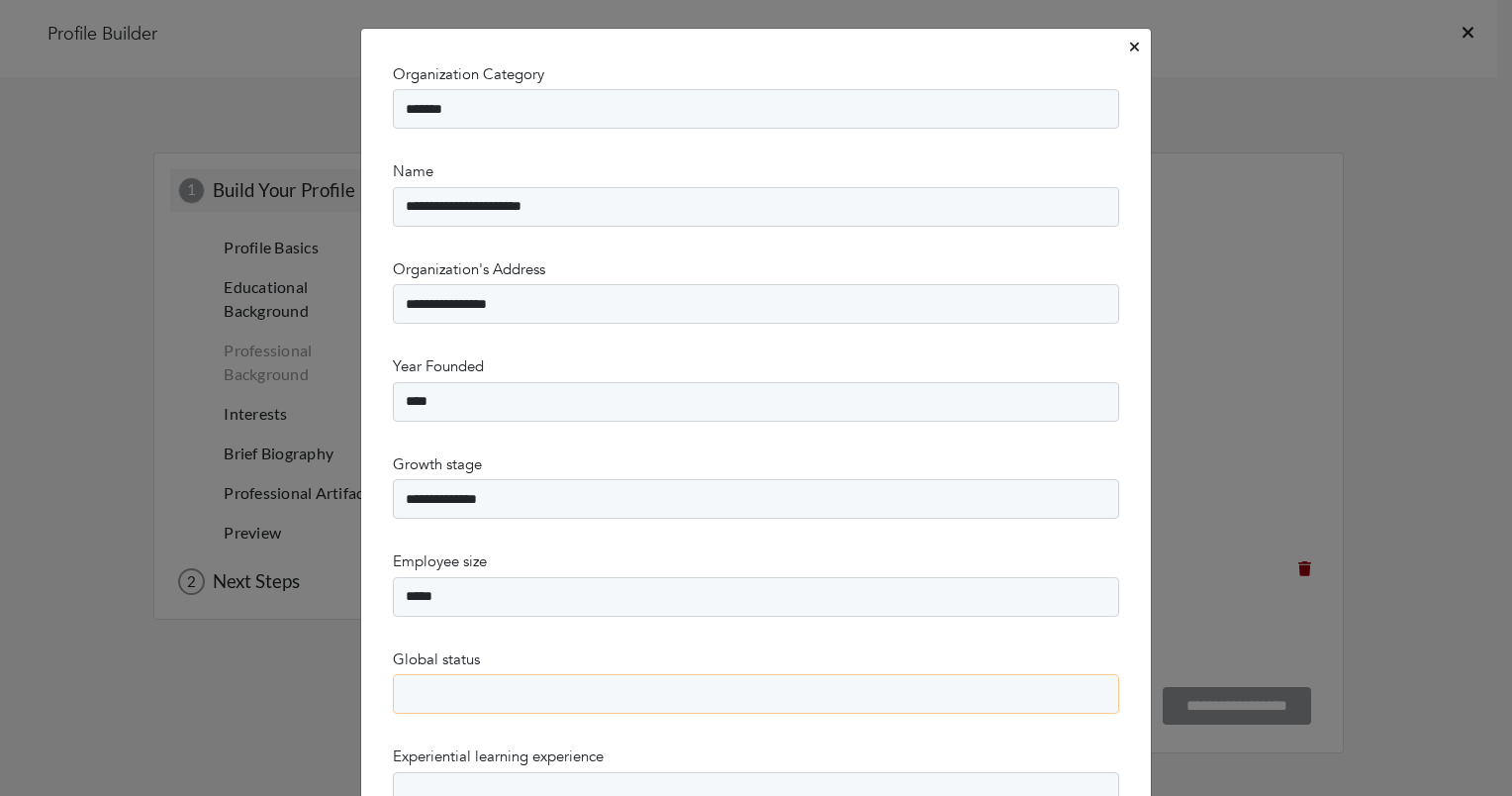 click on "**********" at bounding box center (756, 694) 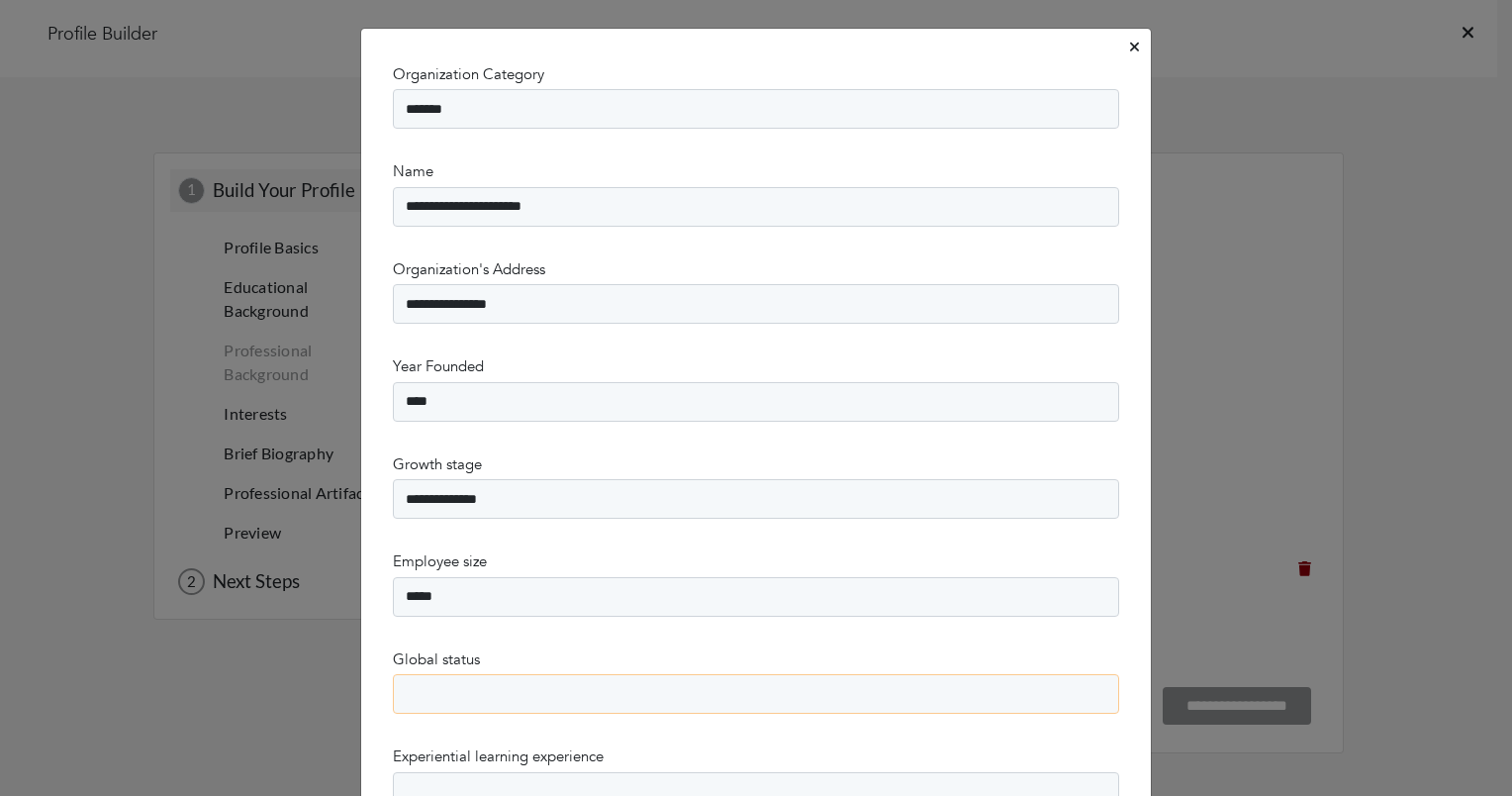 select on "********" 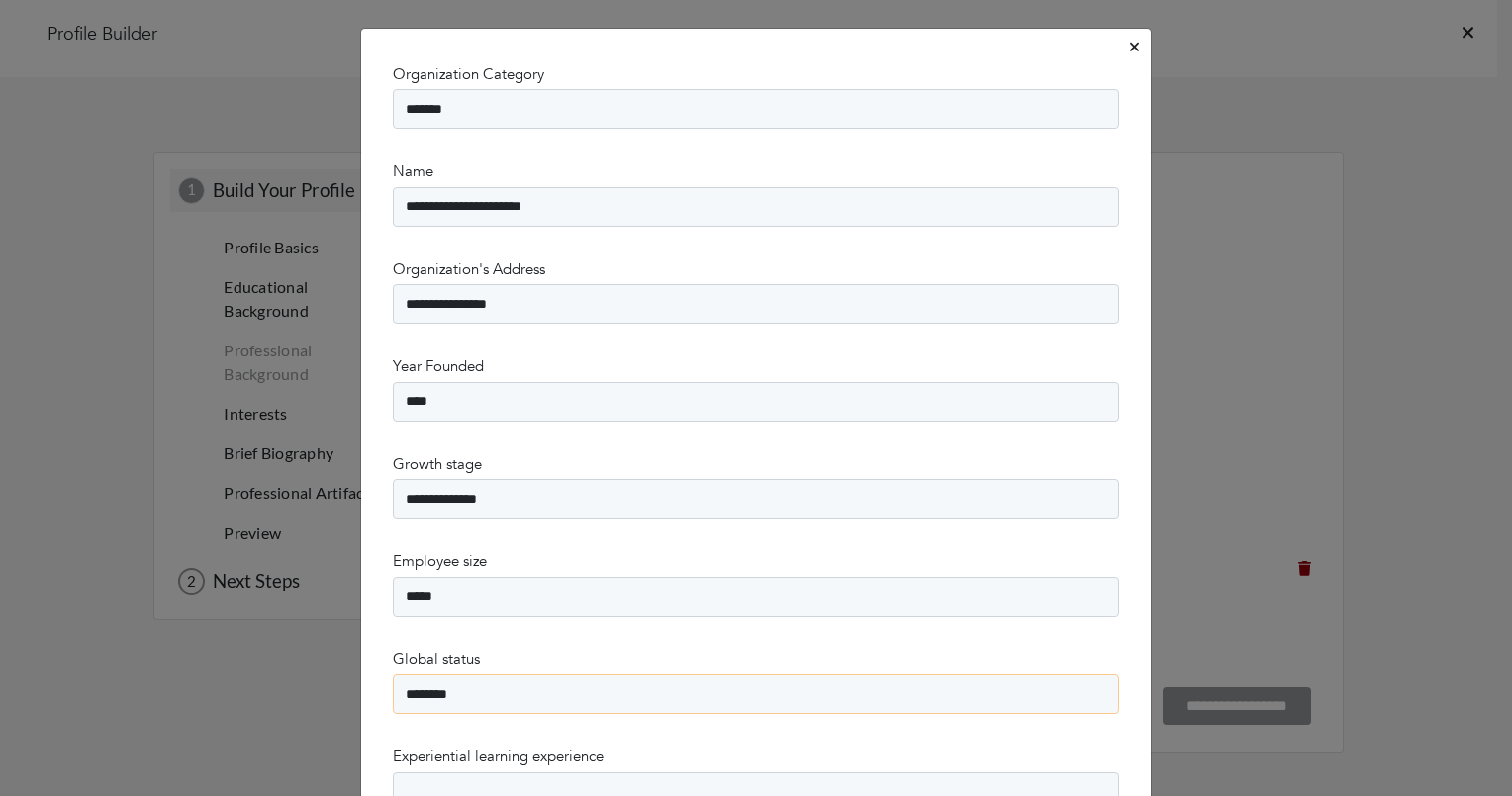 click on "**********" at bounding box center [756, 694] 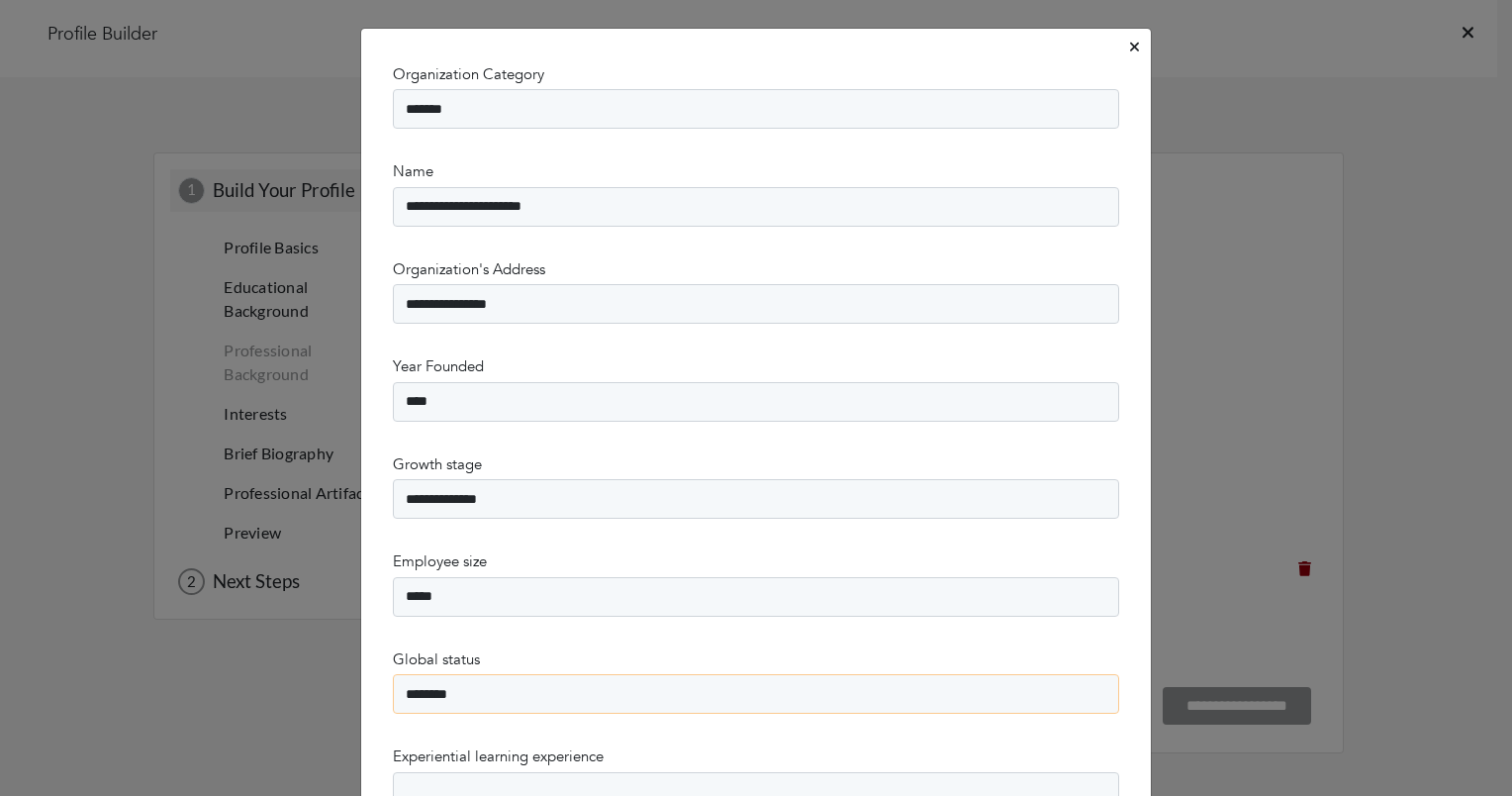 scroll, scrollTop: 461, scrollLeft: 0, axis: vertical 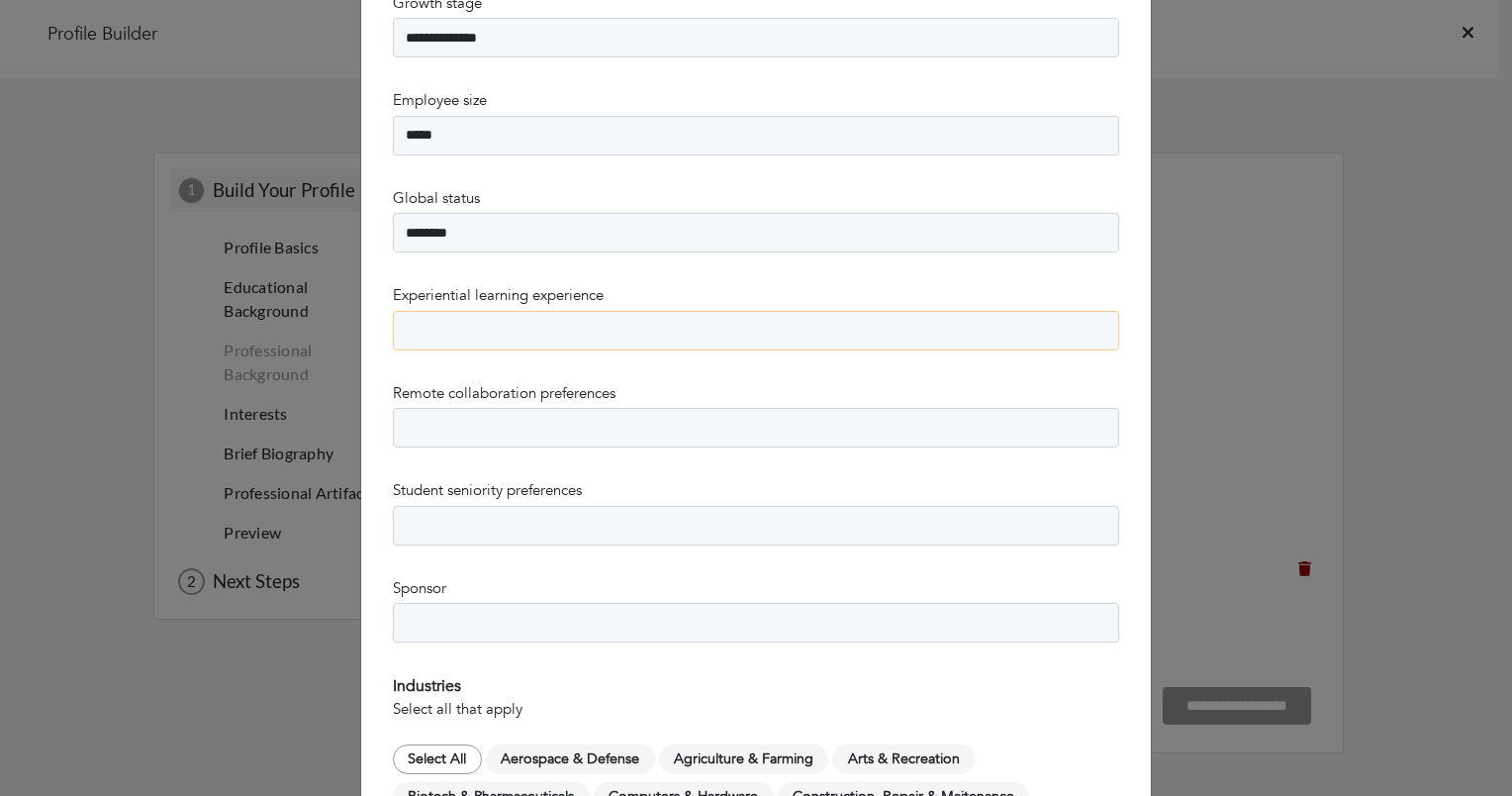 click on "**********" at bounding box center [756, 331] 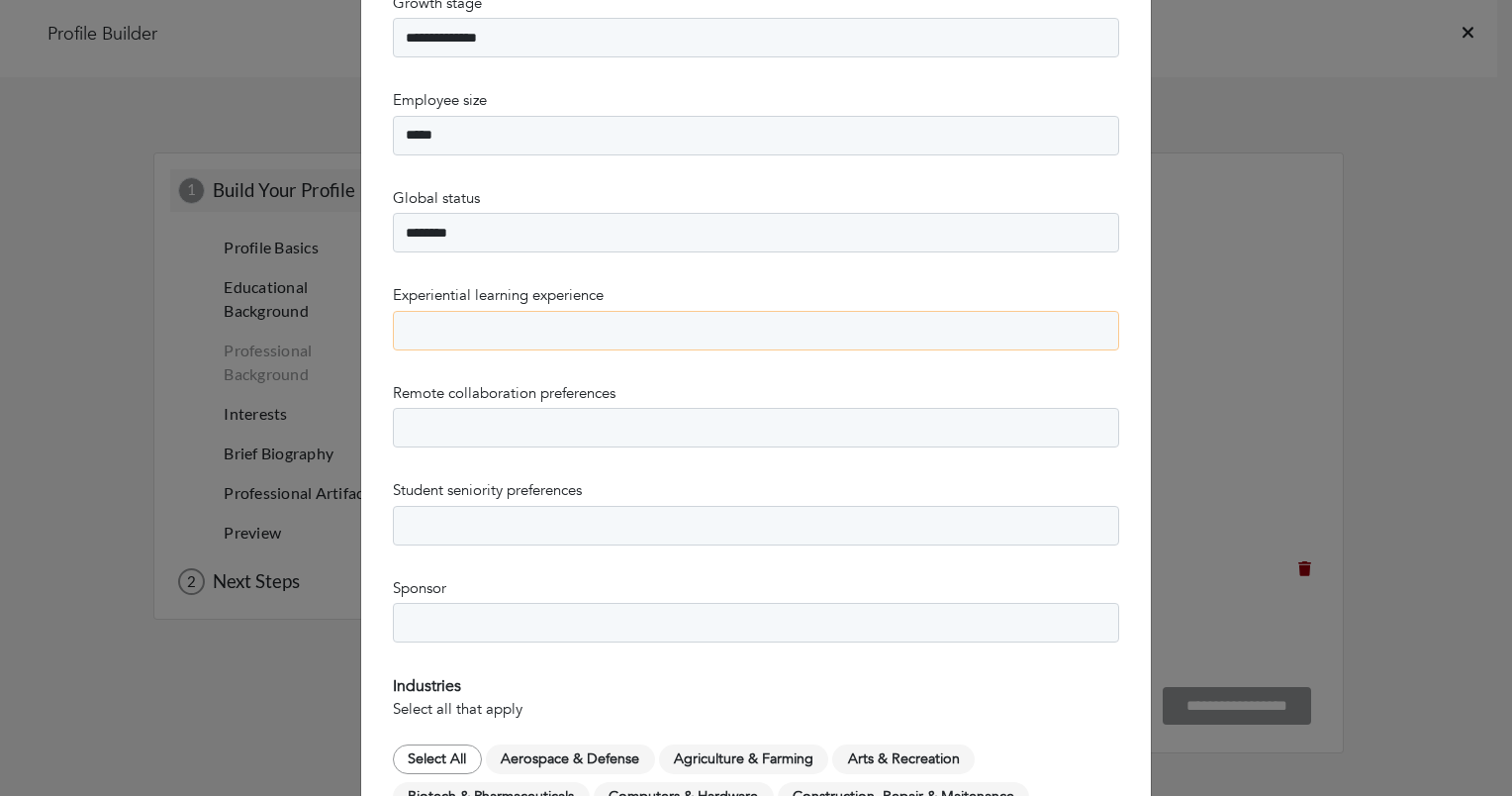 select on "**********" 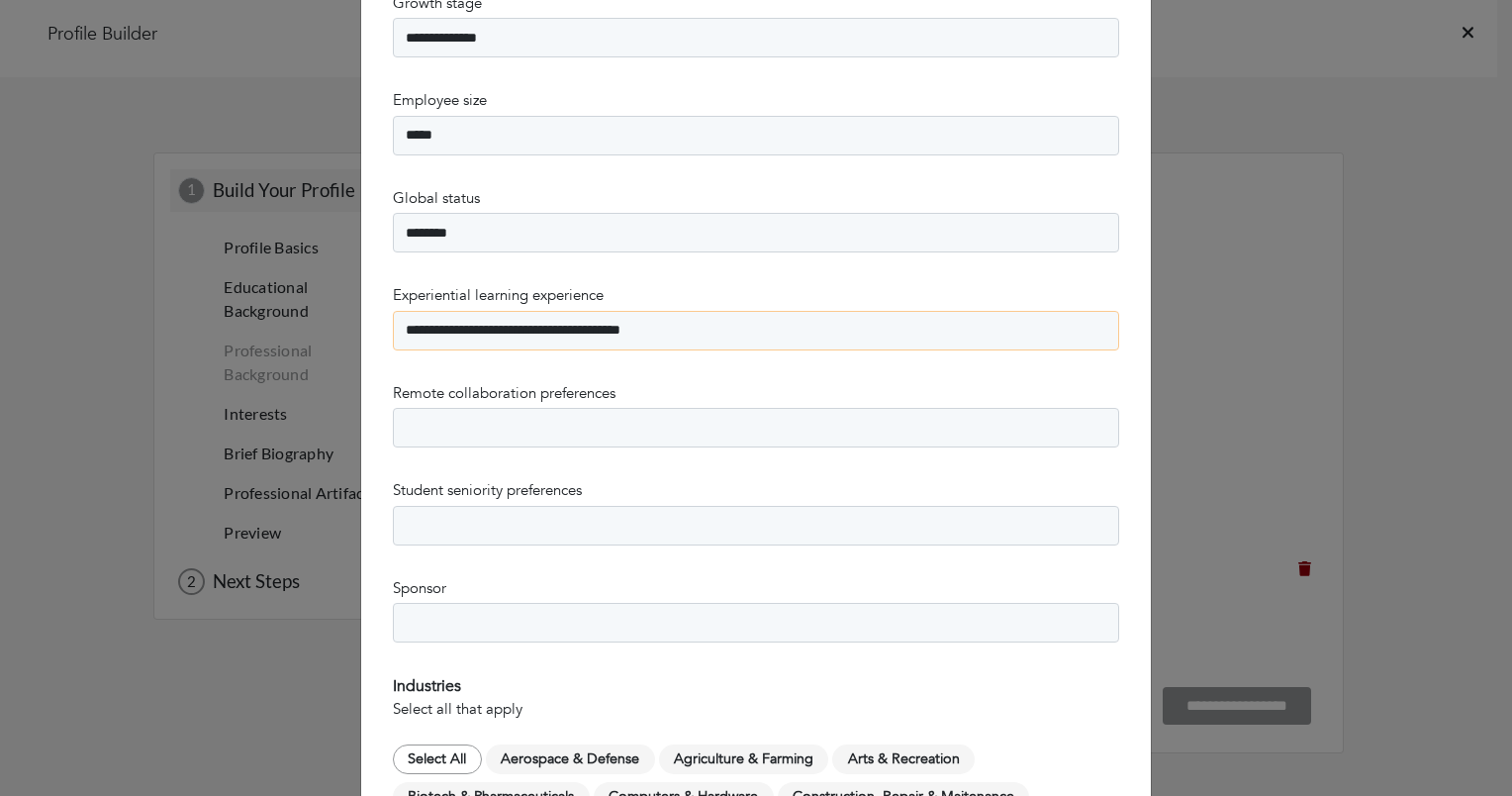 click on "**********" at bounding box center [756, 331] 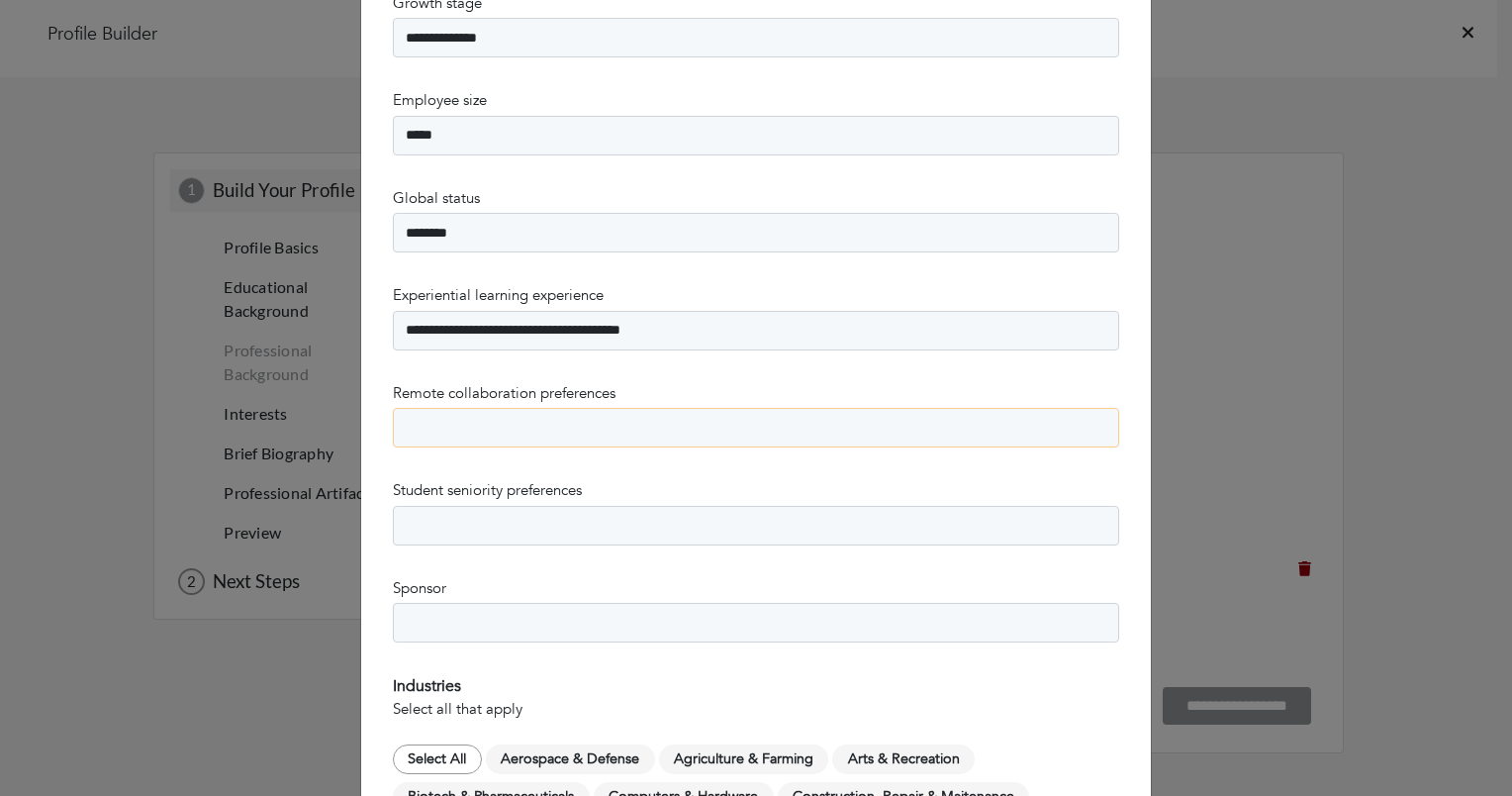click on "***
*****
**" at bounding box center [756, 428] 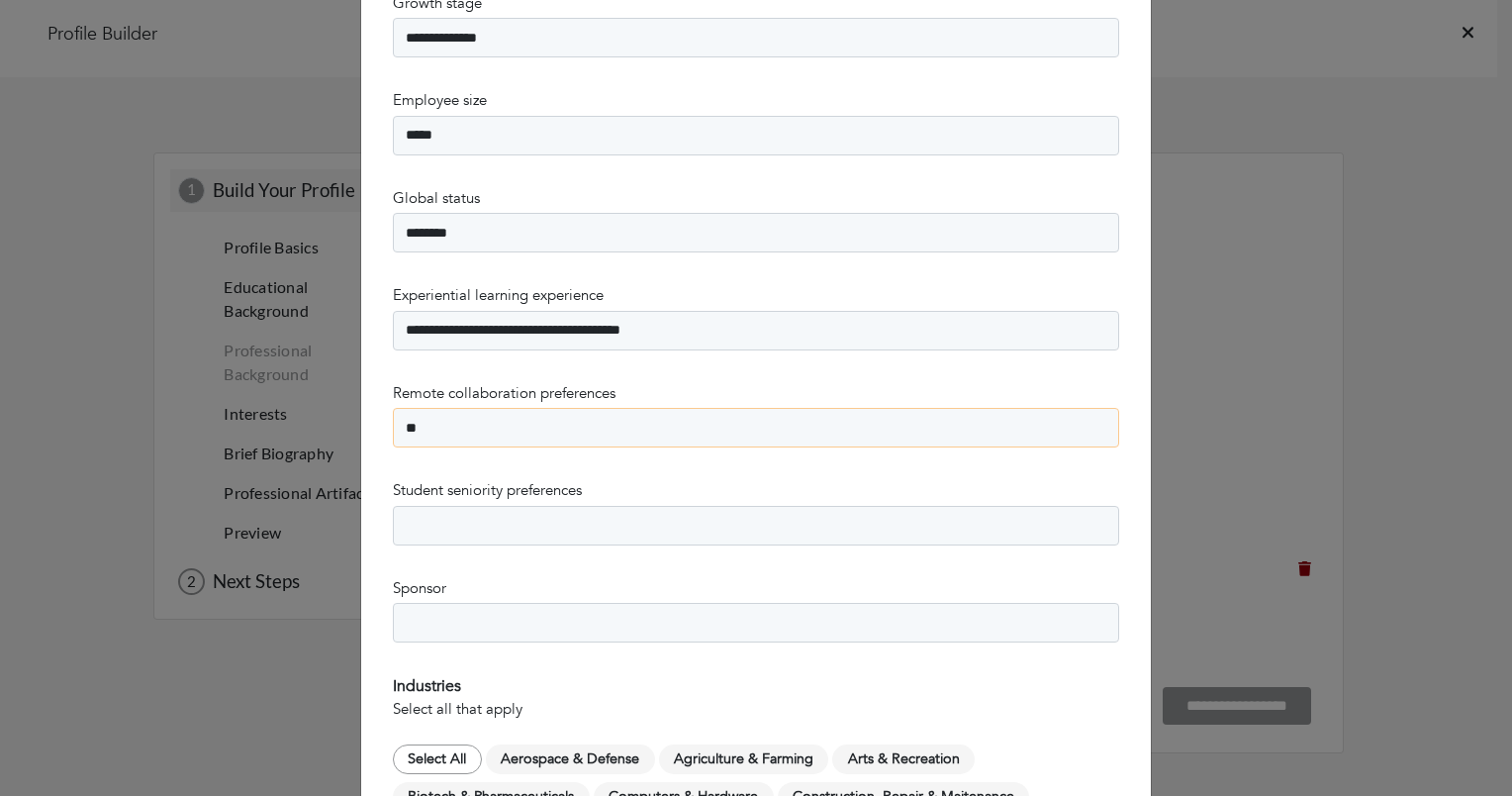 click on "***
*****
**" at bounding box center (756, 428) 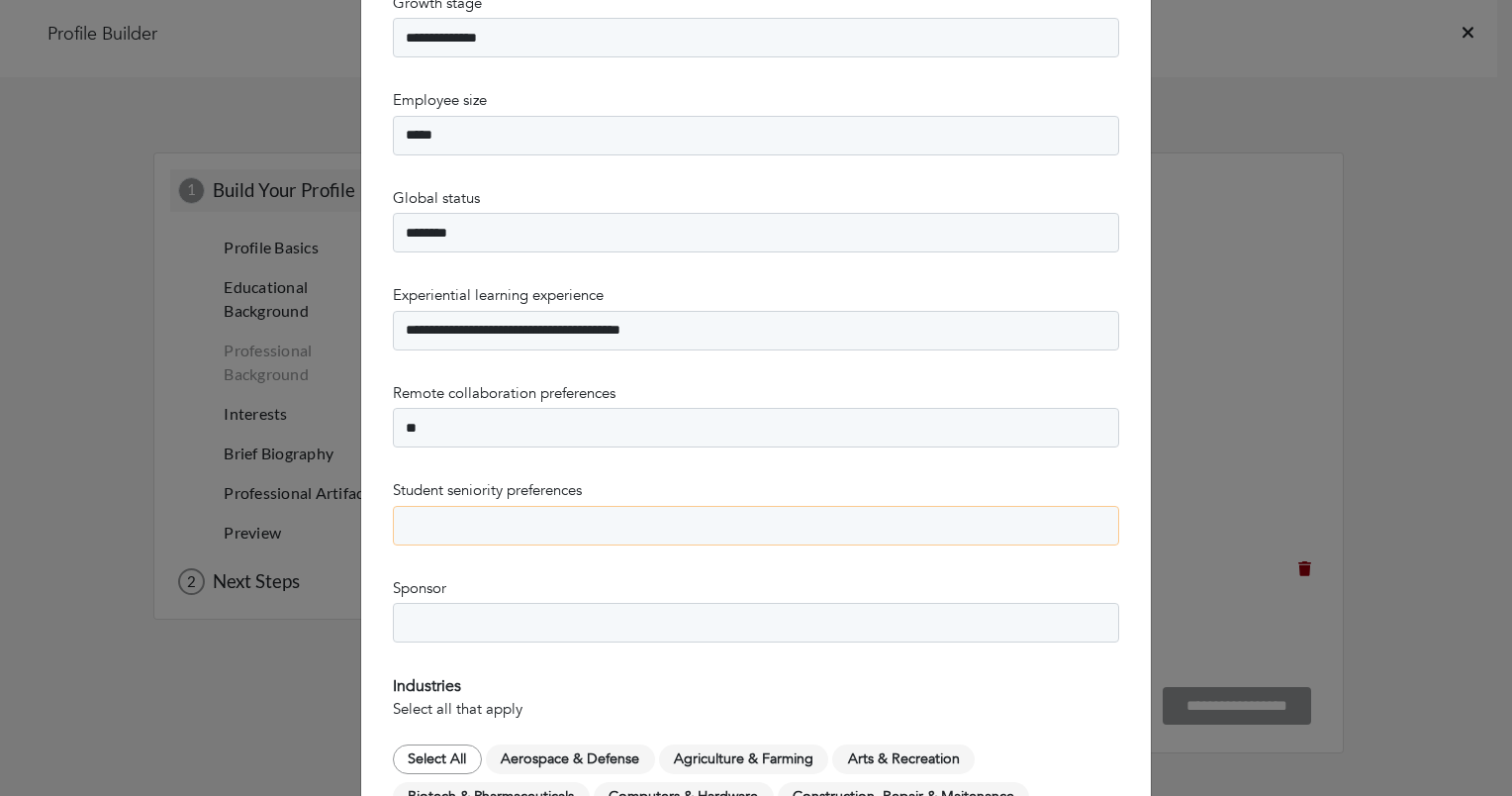 click on "**********" at bounding box center (756, 526) 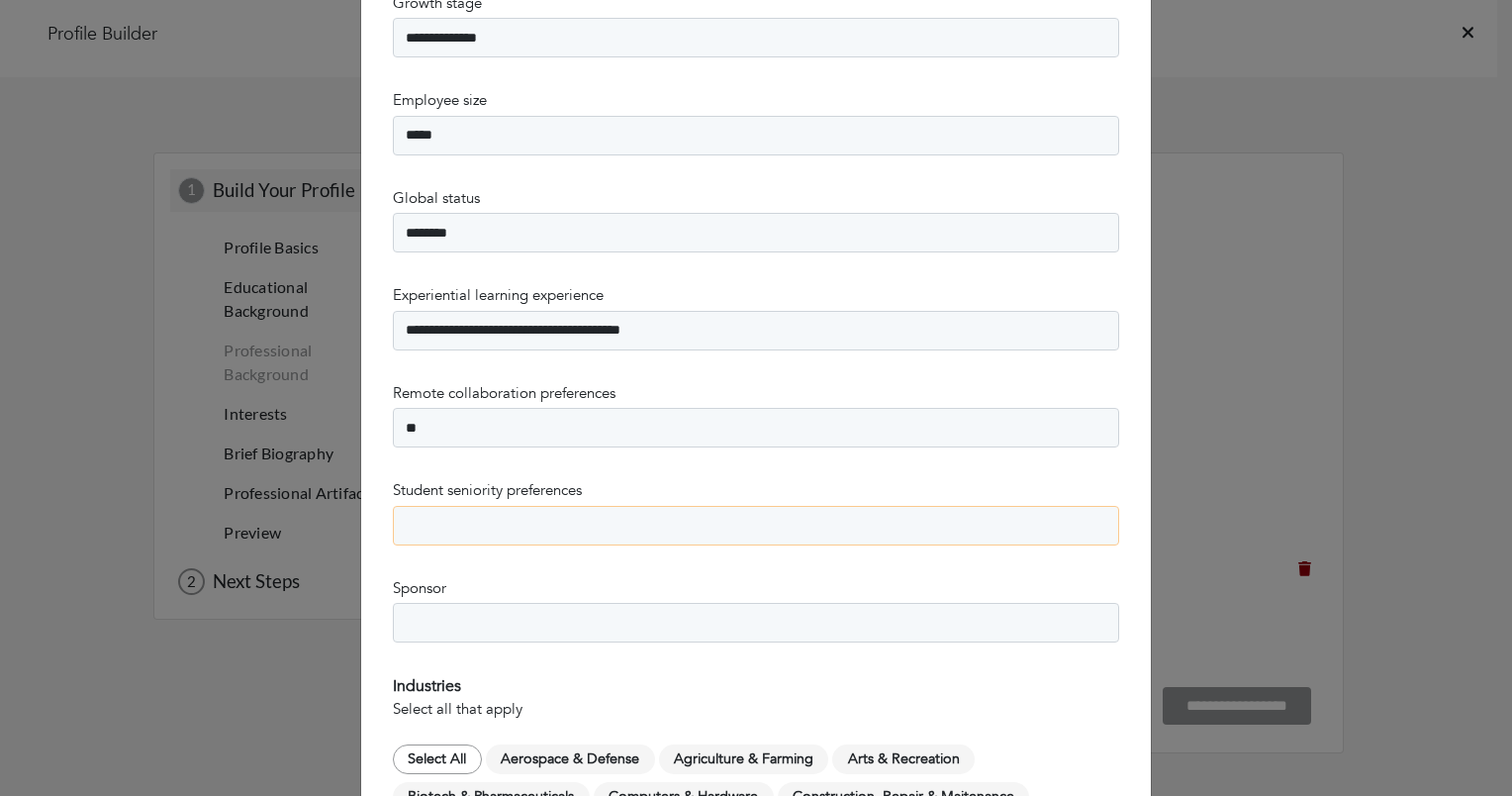 select on "**********" 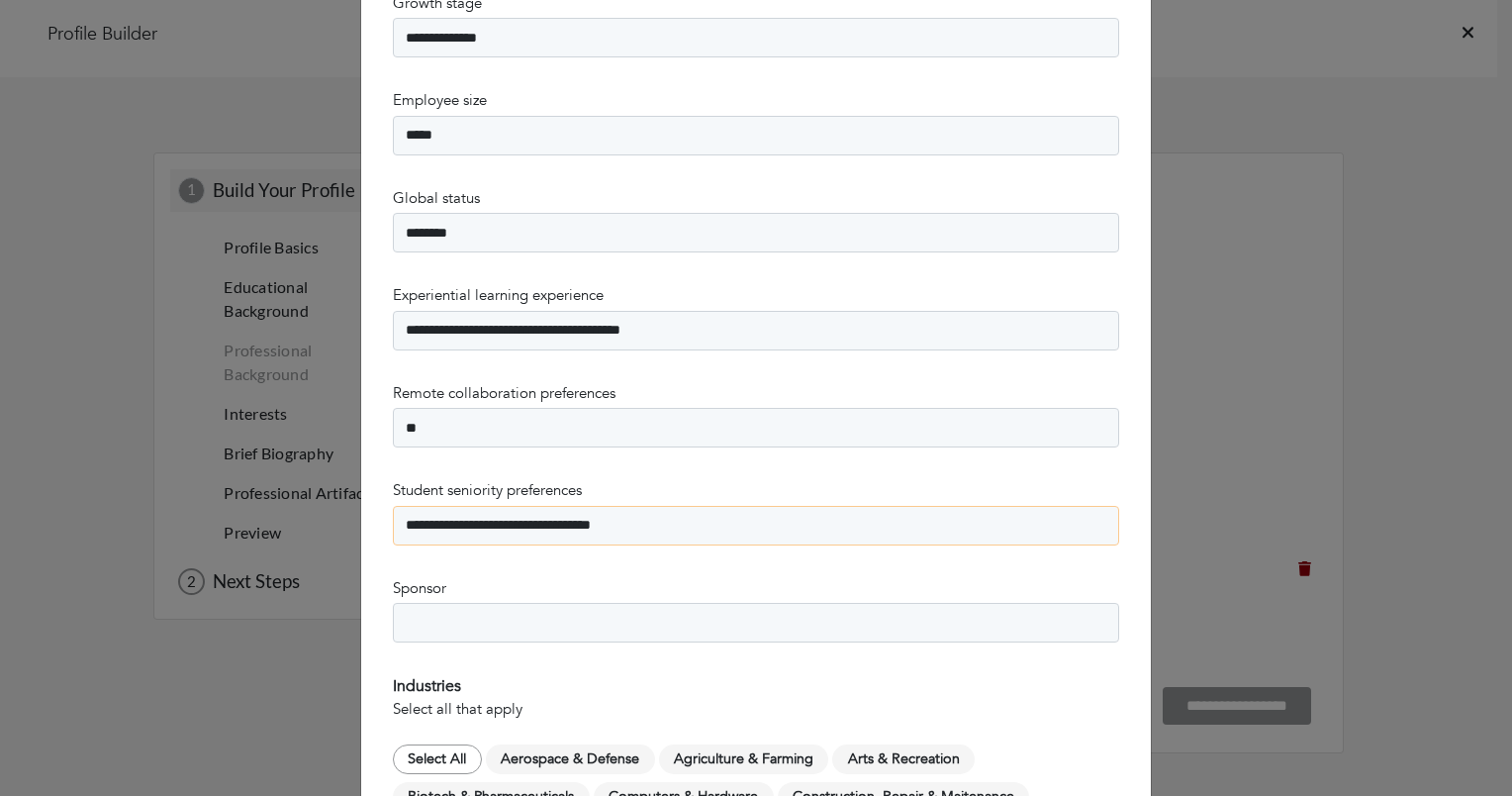 click on "**********" at bounding box center [756, 526] 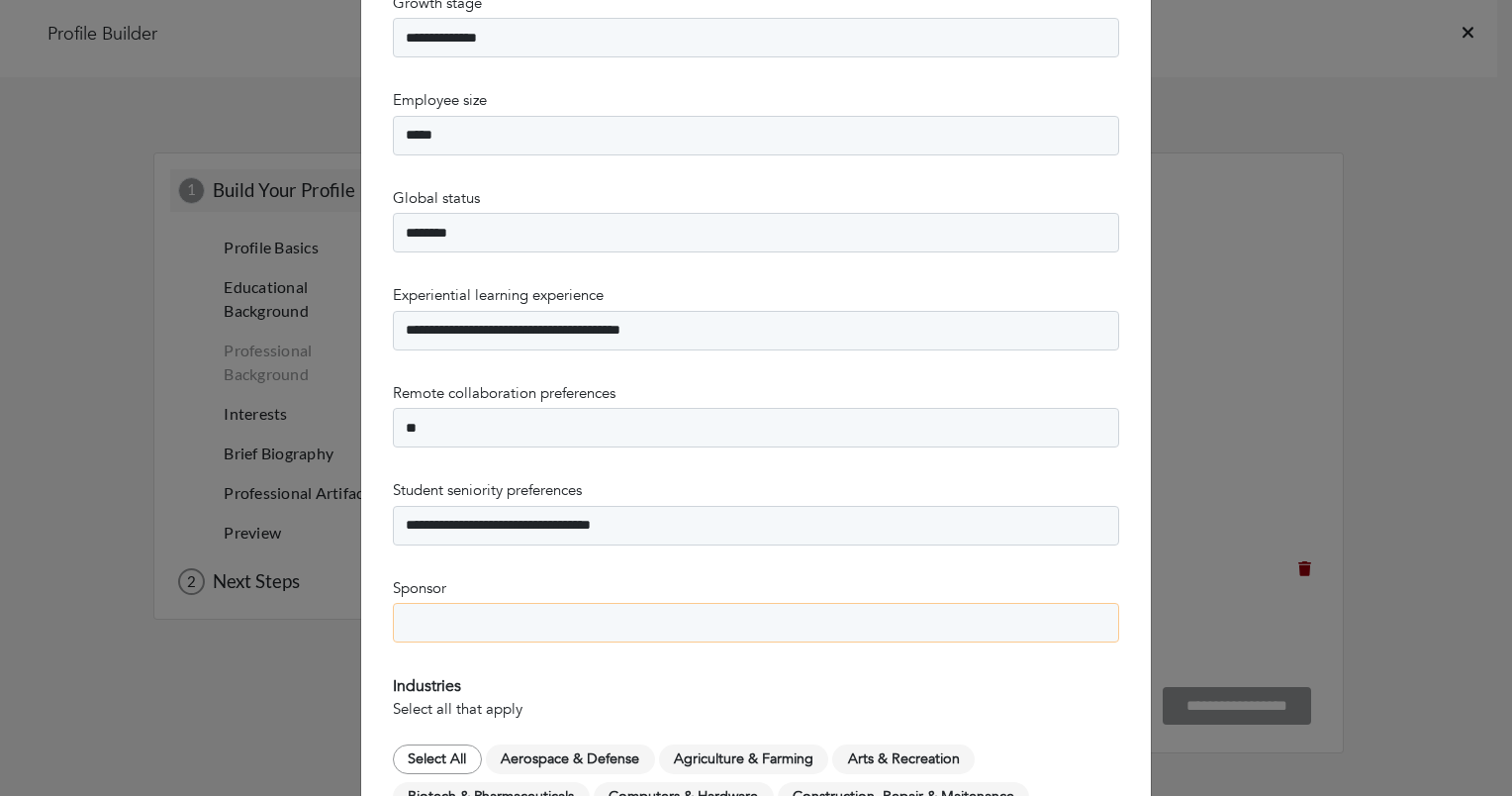 click on "***
*****
**" at bounding box center (756, 623) 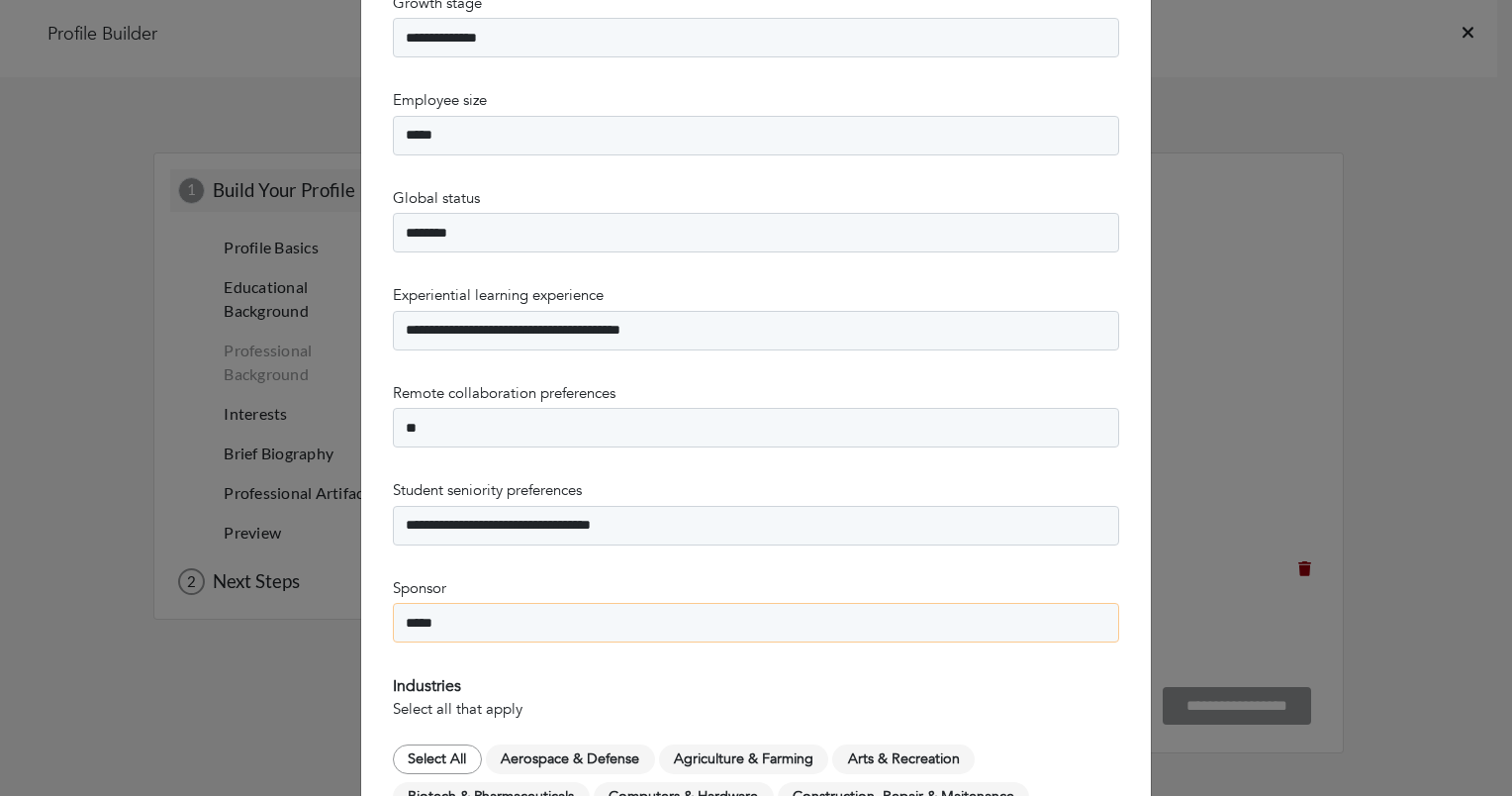 click on "***
*****
**" at bounding box center [756, 623] 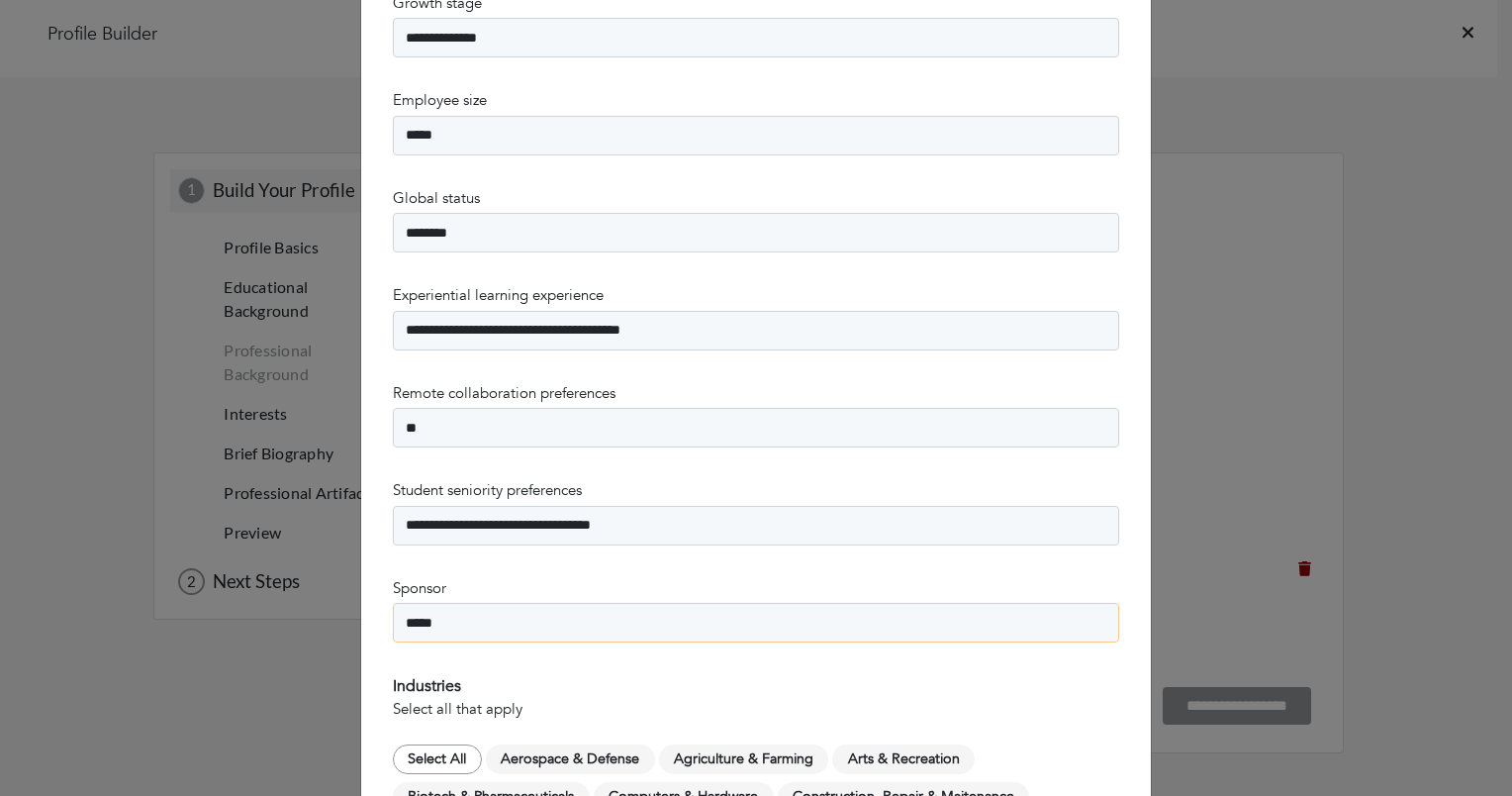 select on "**" 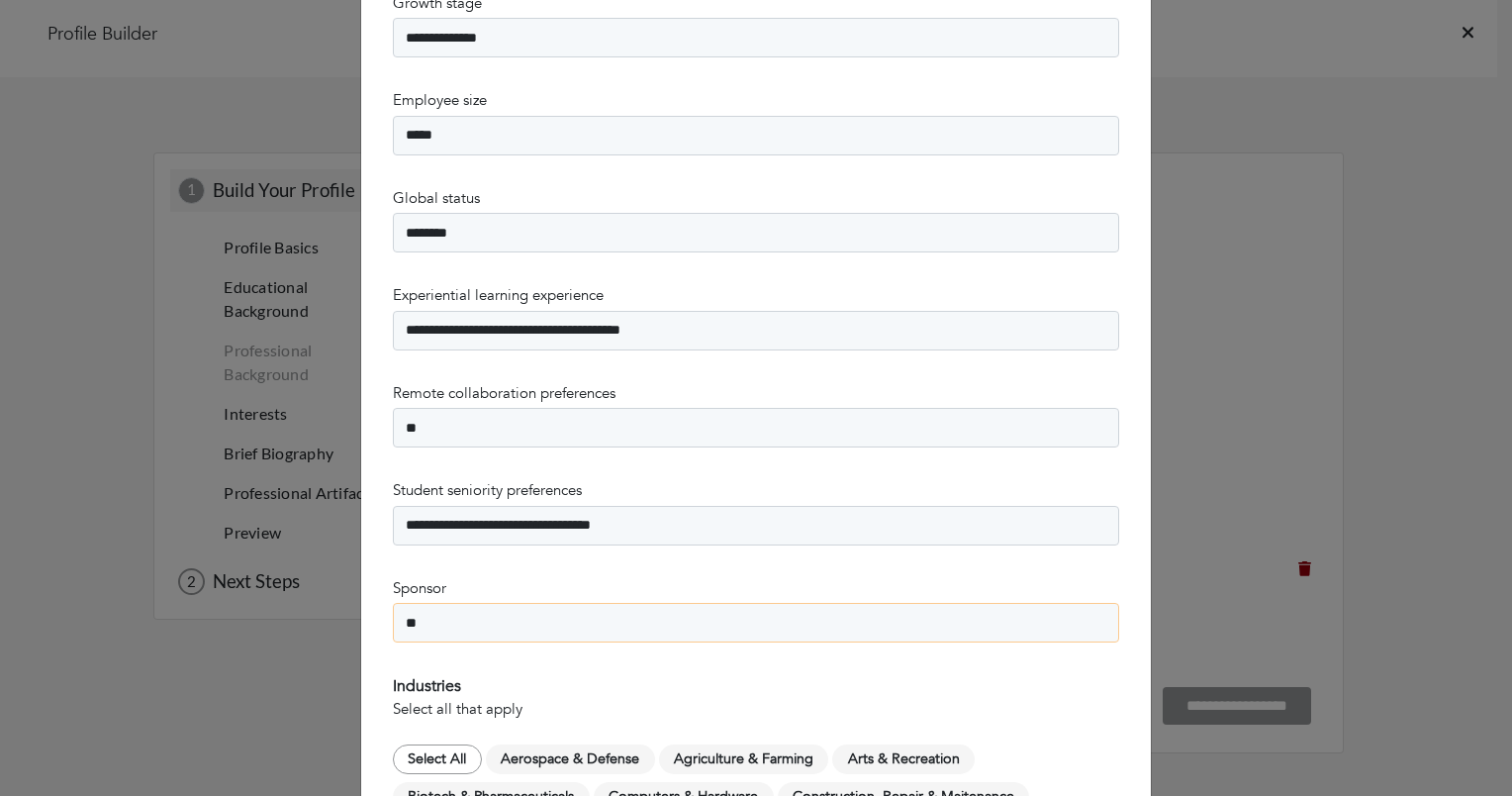 click on "***
*****
**" at bounding box center [756, 623] 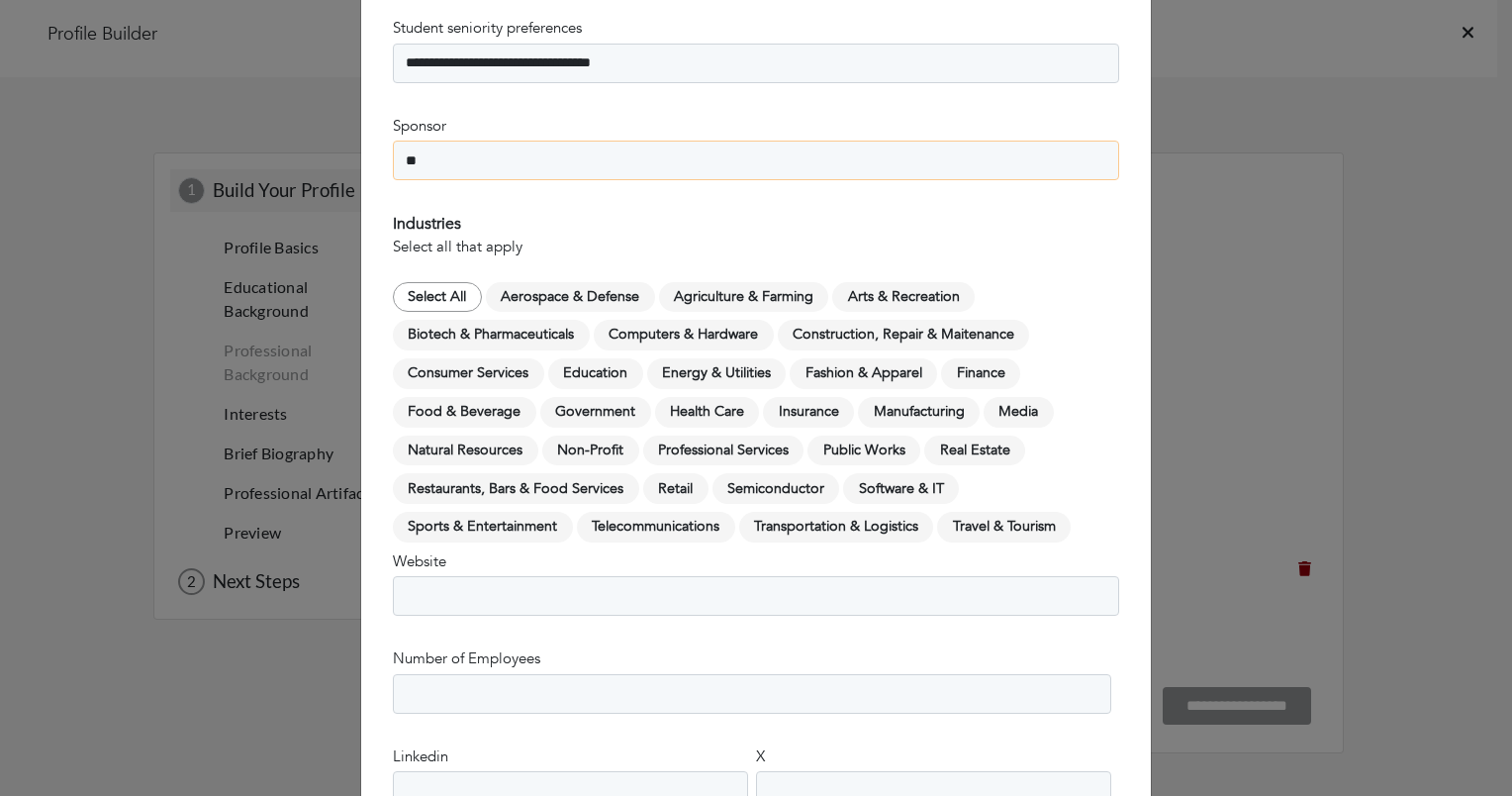scroll, scrollTop: 1154, scrollLeft: 0, axis: vertical 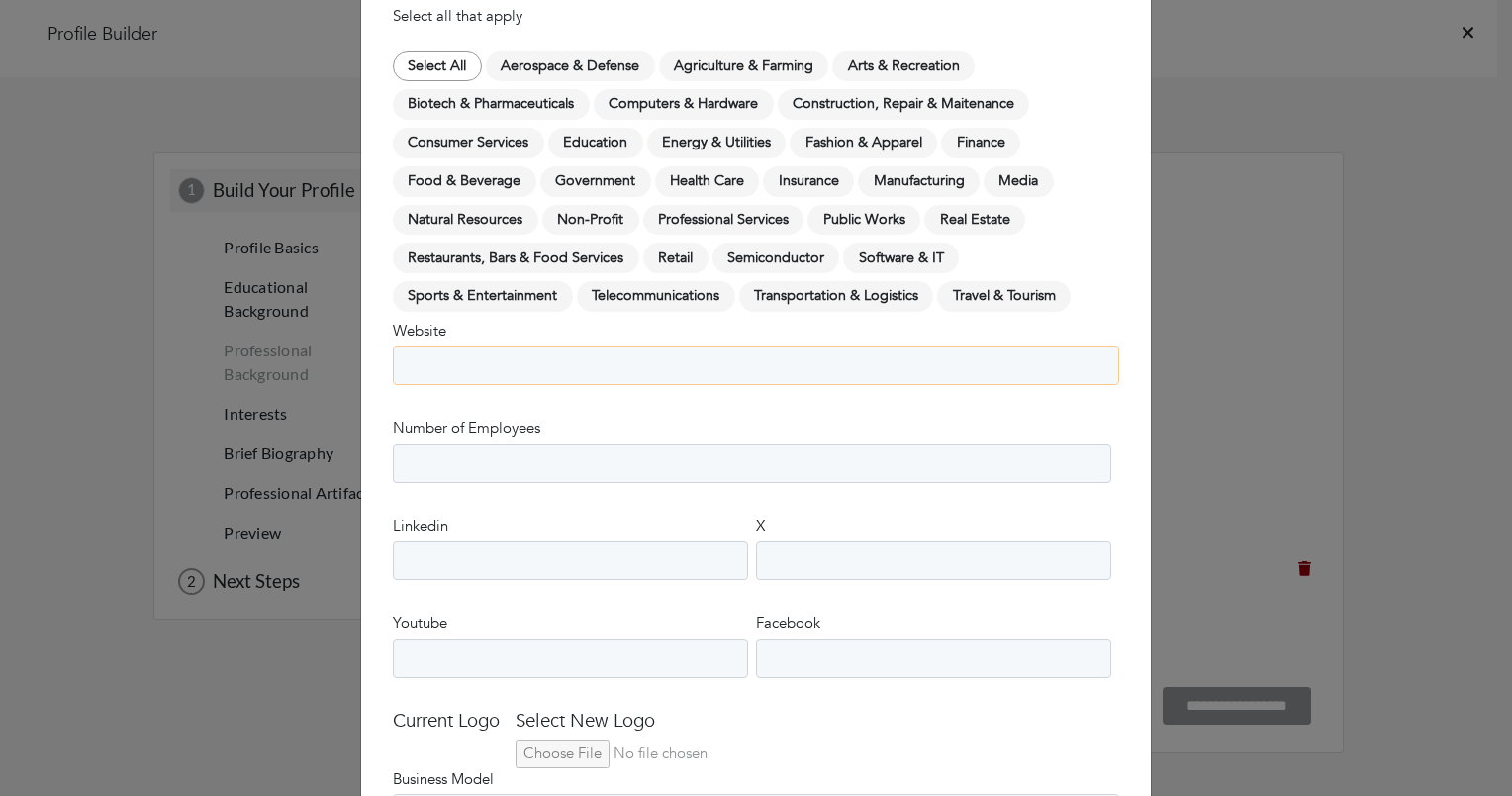 click on "Website" at bounding box center (756, 365) 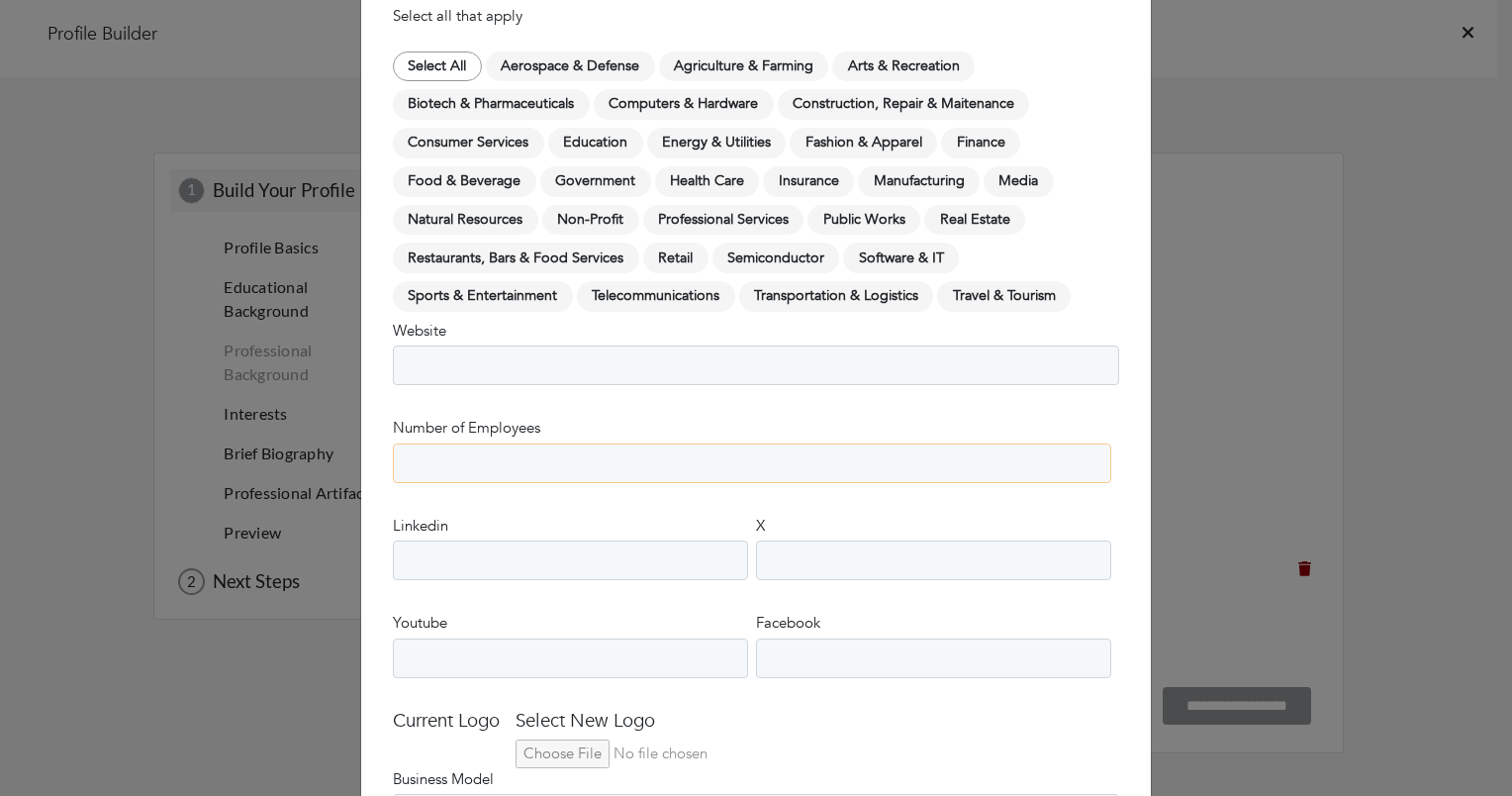 drag, startPoint x: 445, startPoint y: 471, endPoint x: 443, endPoint y: 458, distance: 13.152946 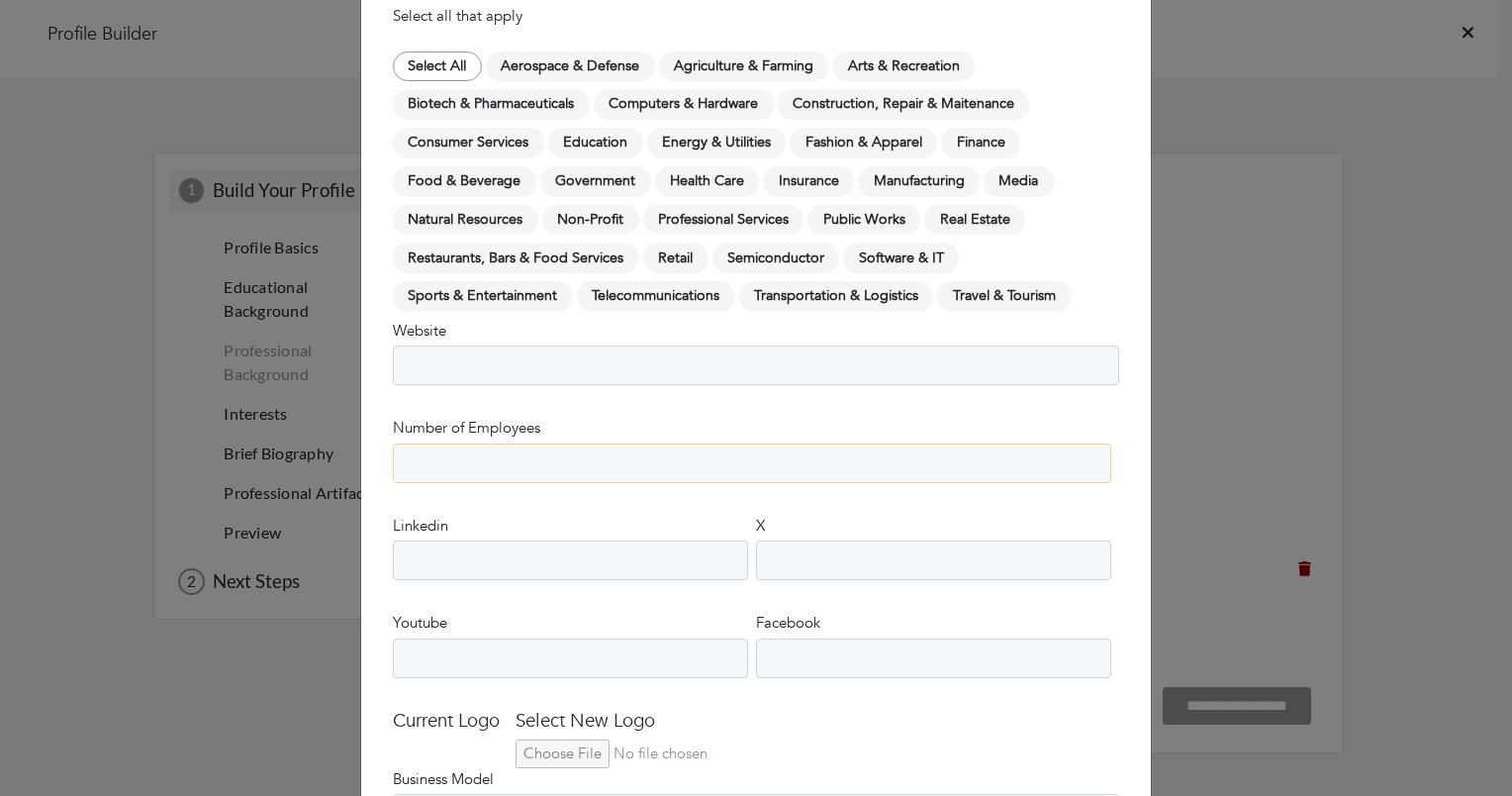 select on "*****" 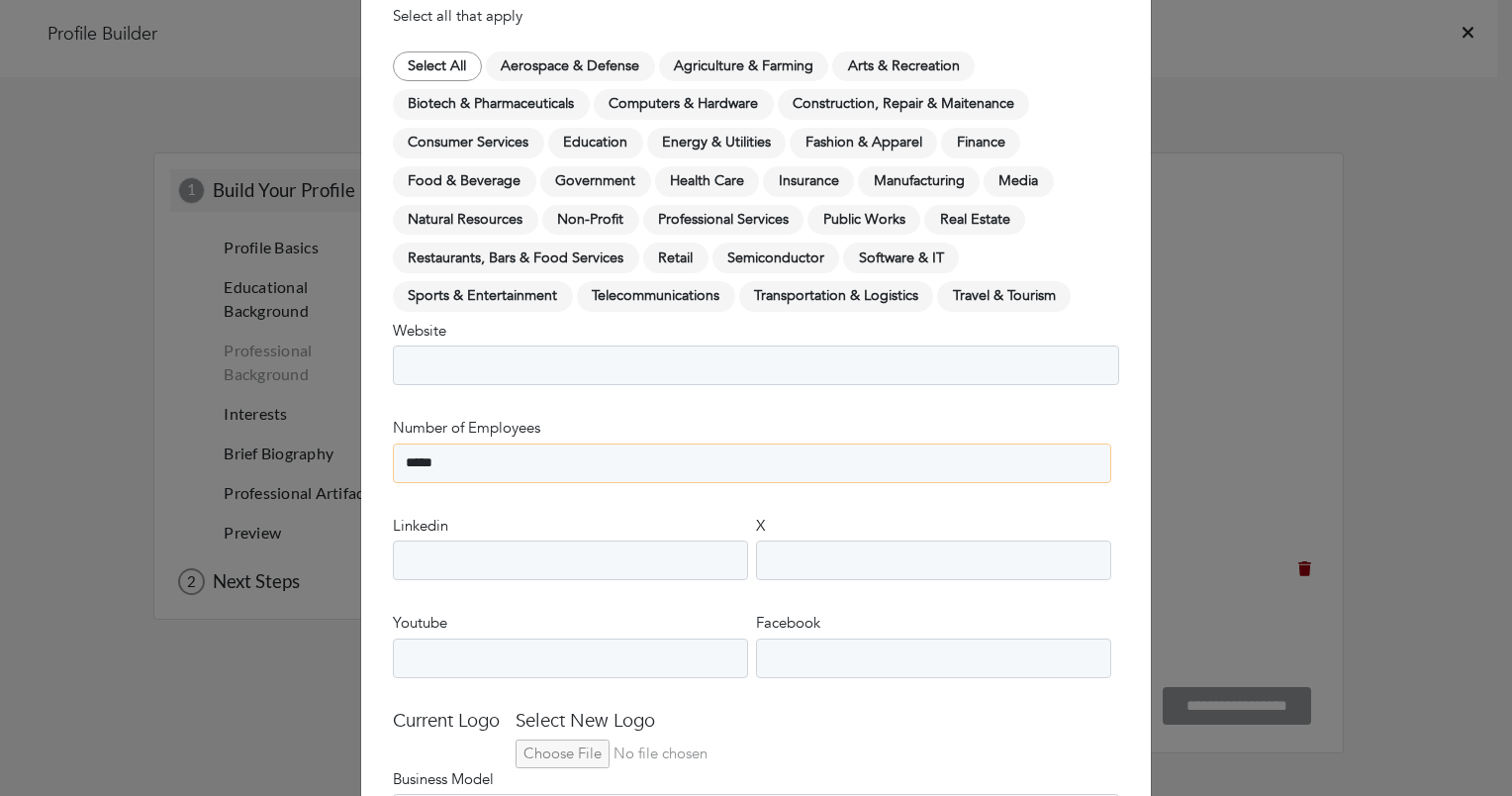click on "**********" at bounding box center [752, 463] 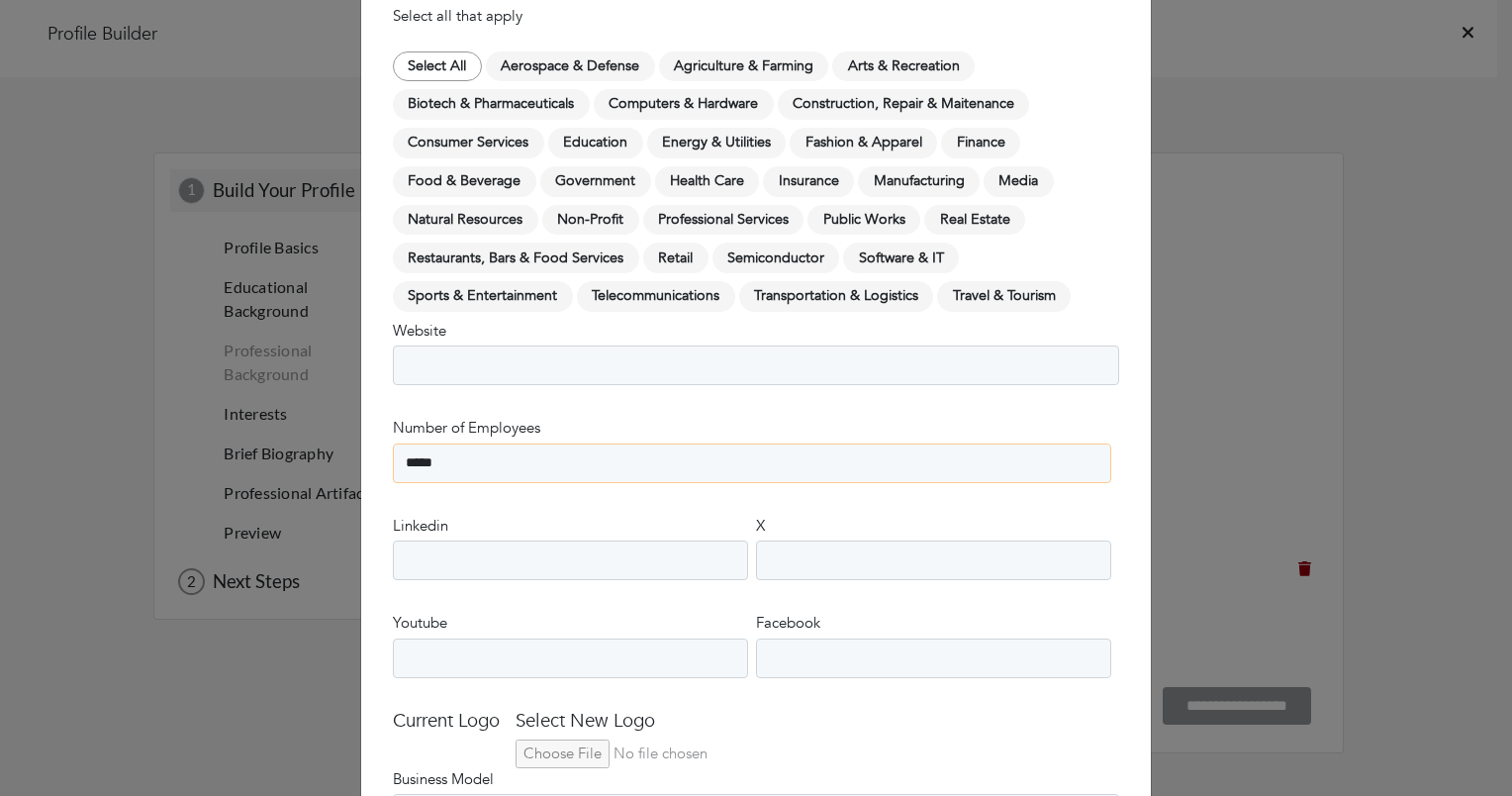 click on "**********" at bounding box center (752, 463) 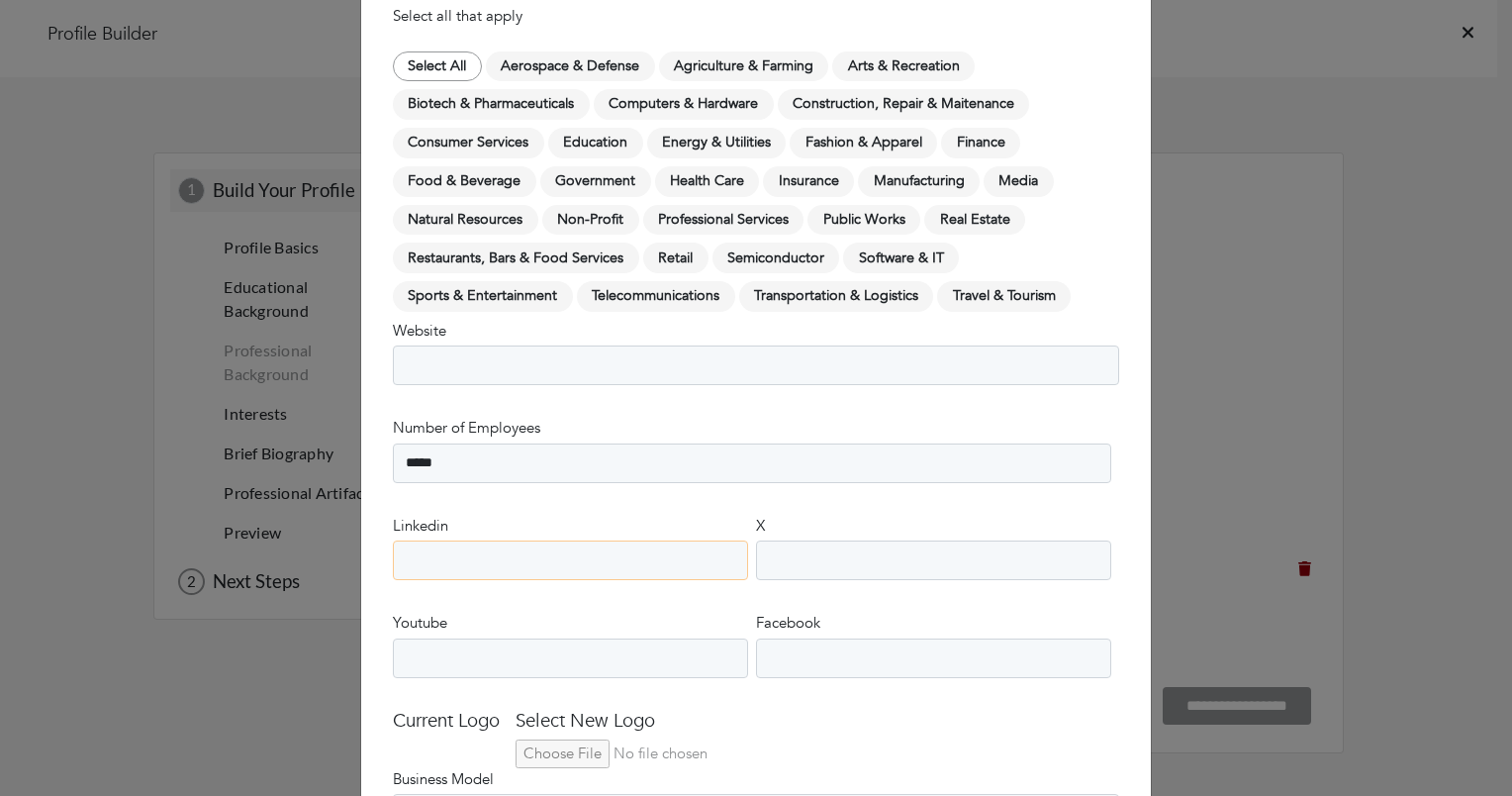 click on "Linkedin" at bounding box center (570, 560) 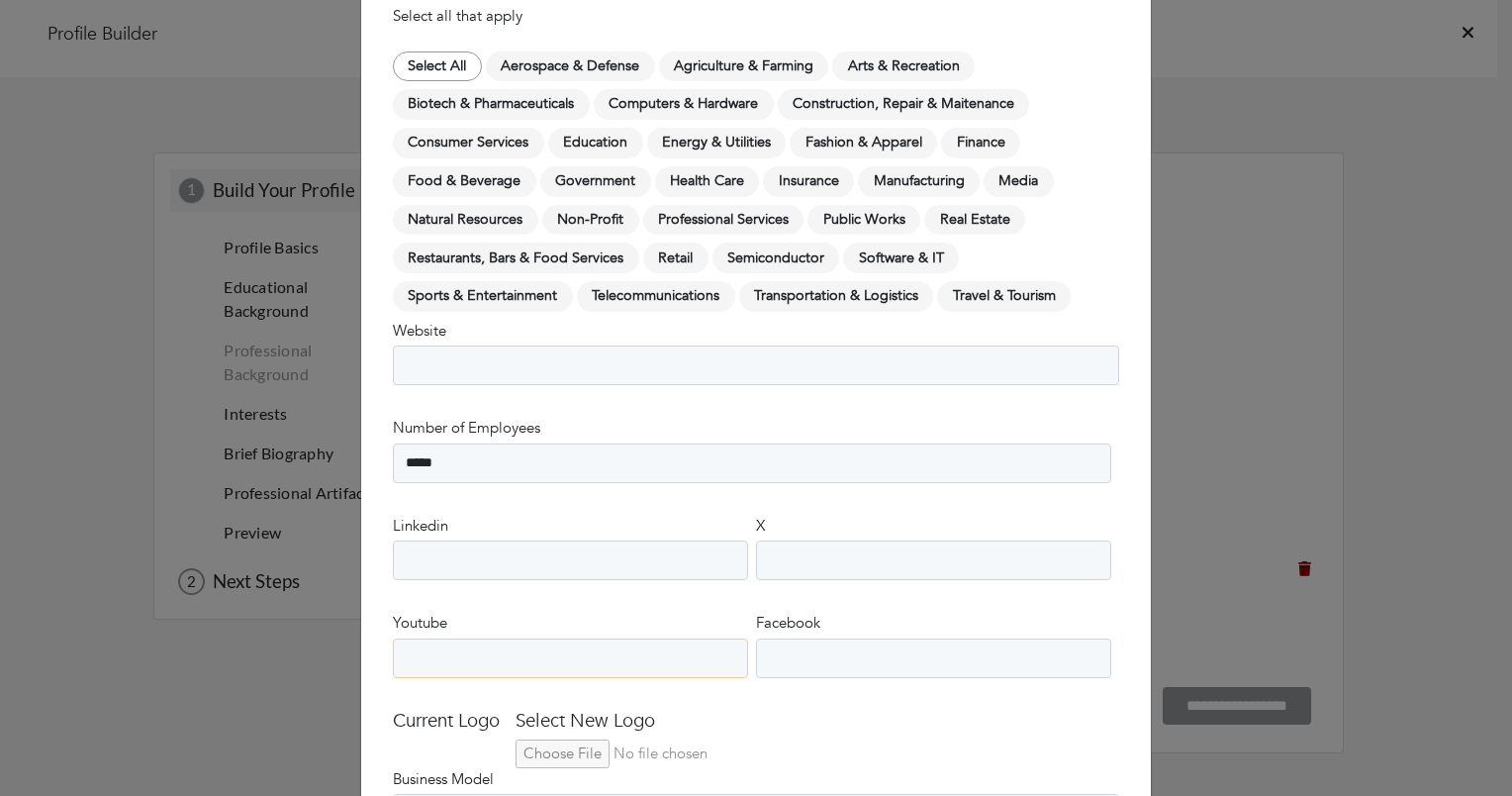 click on "Youtube" at bounding box center [570, 658] 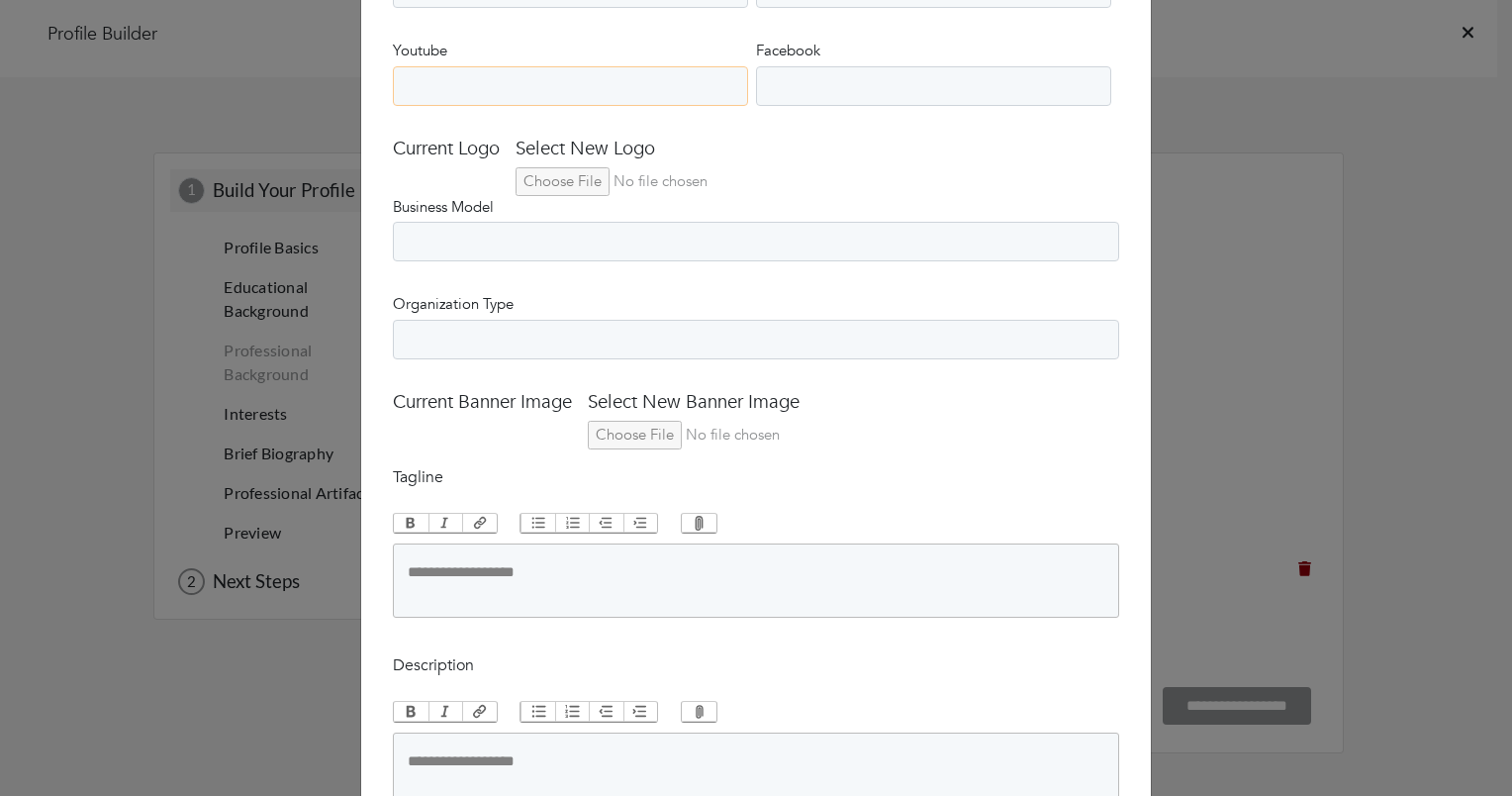 scroll, scrollTop: 1958, scrollLeft: 0, axis: vertical 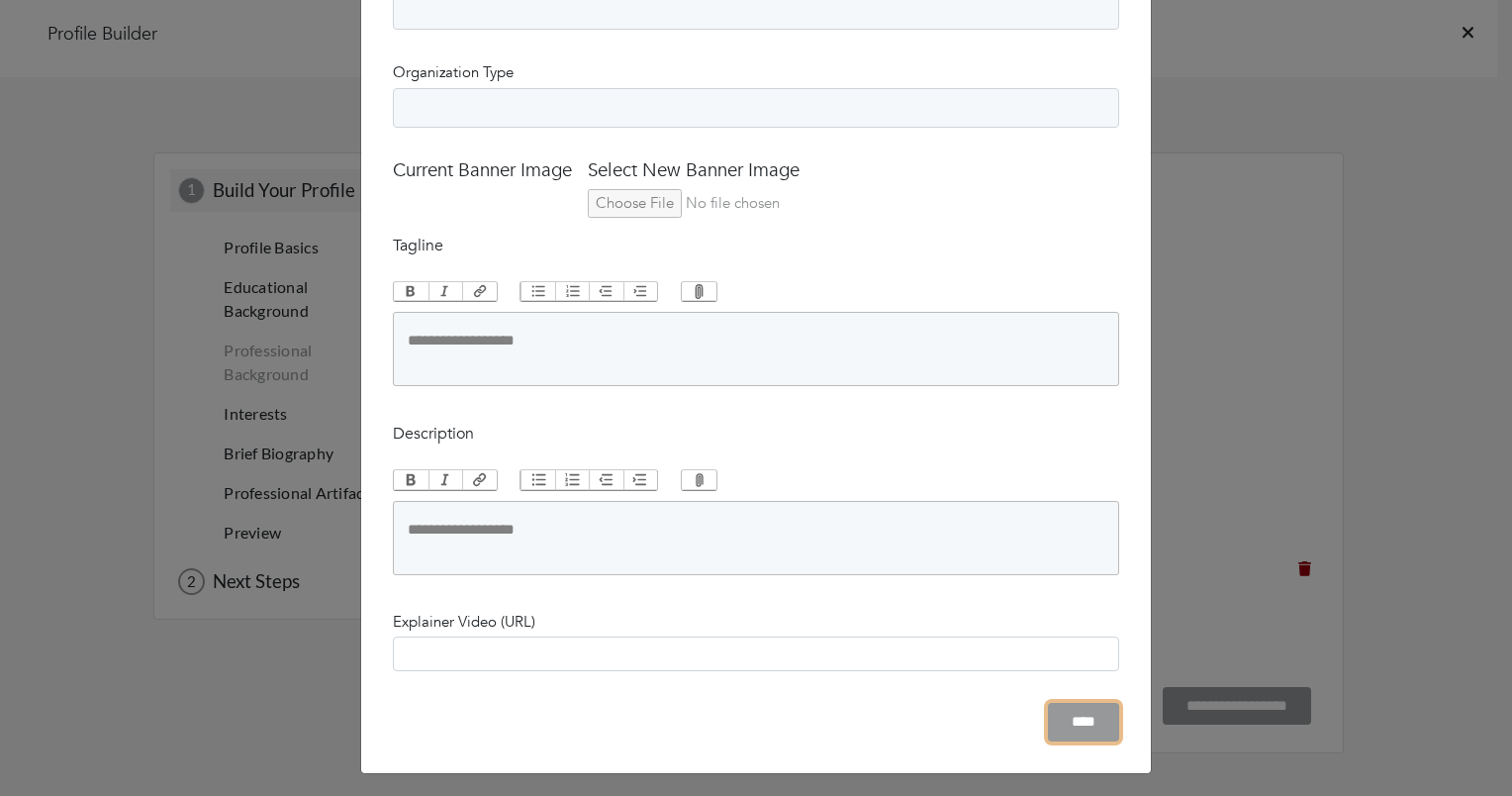 click on "****" at bounding box center [1084, 722] 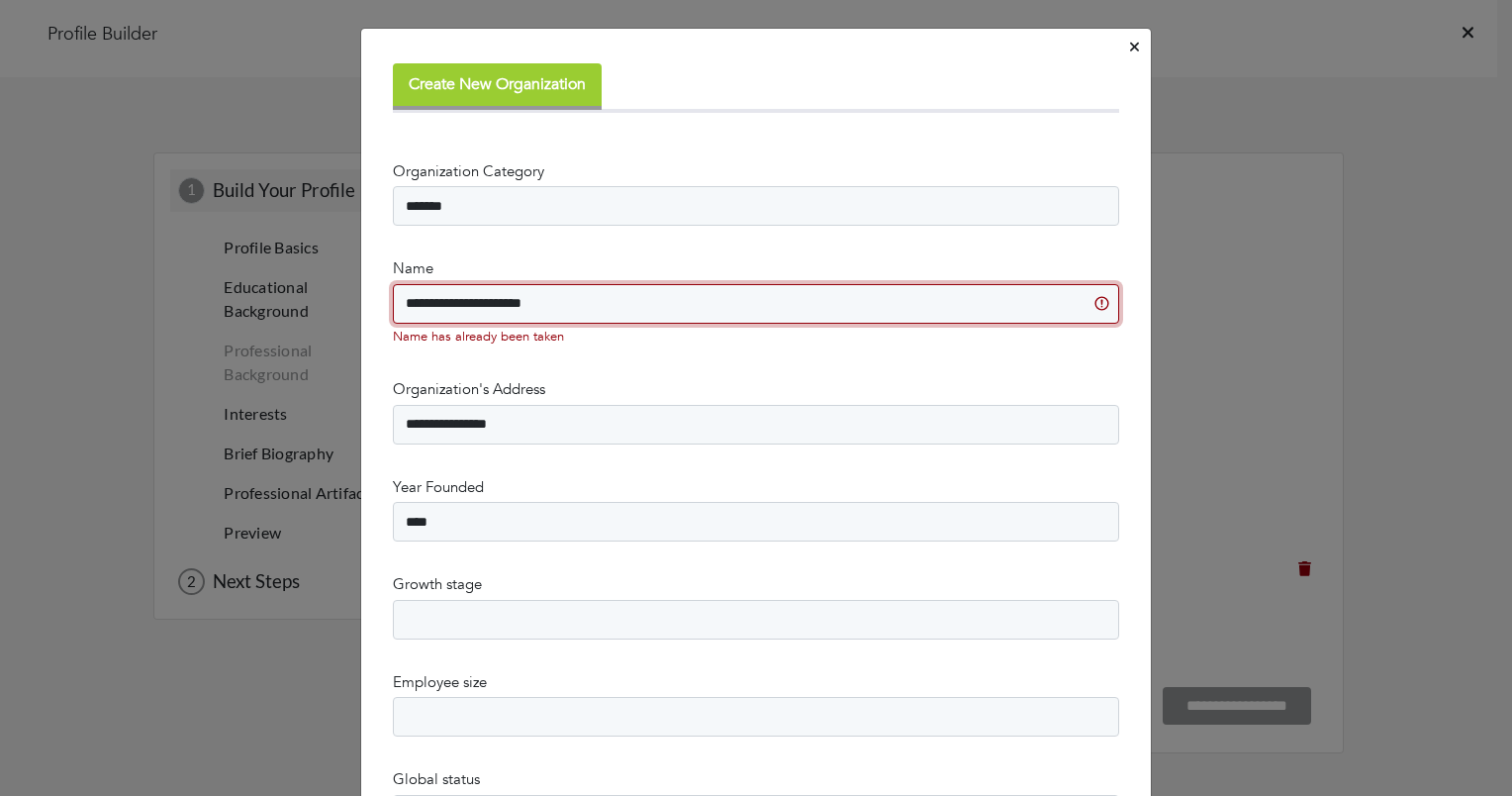 click on "**********" at bounding box center [756, 304] 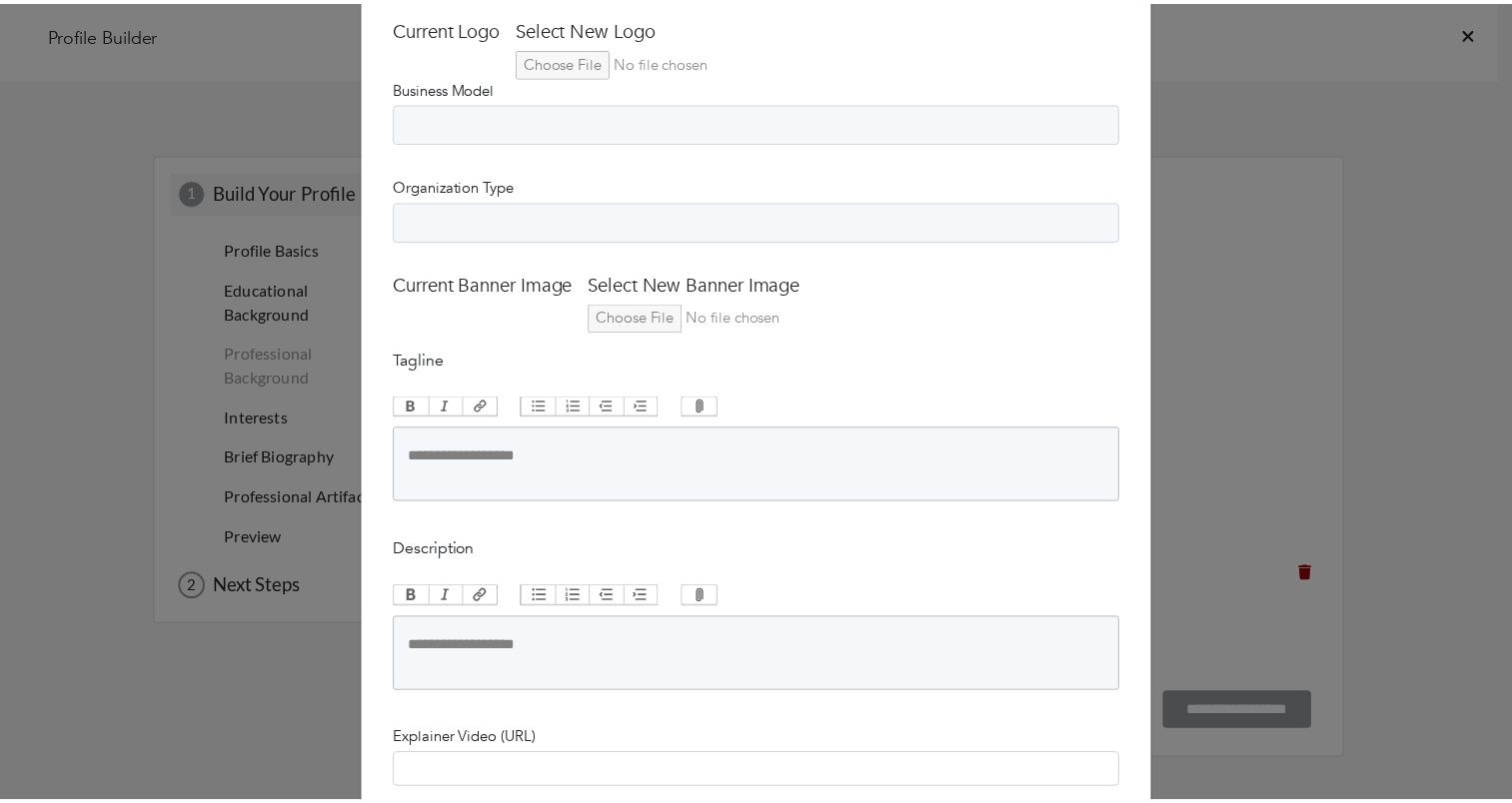 scroll, scrollTop: 2097, scrollLeft: 0, axis: vertical 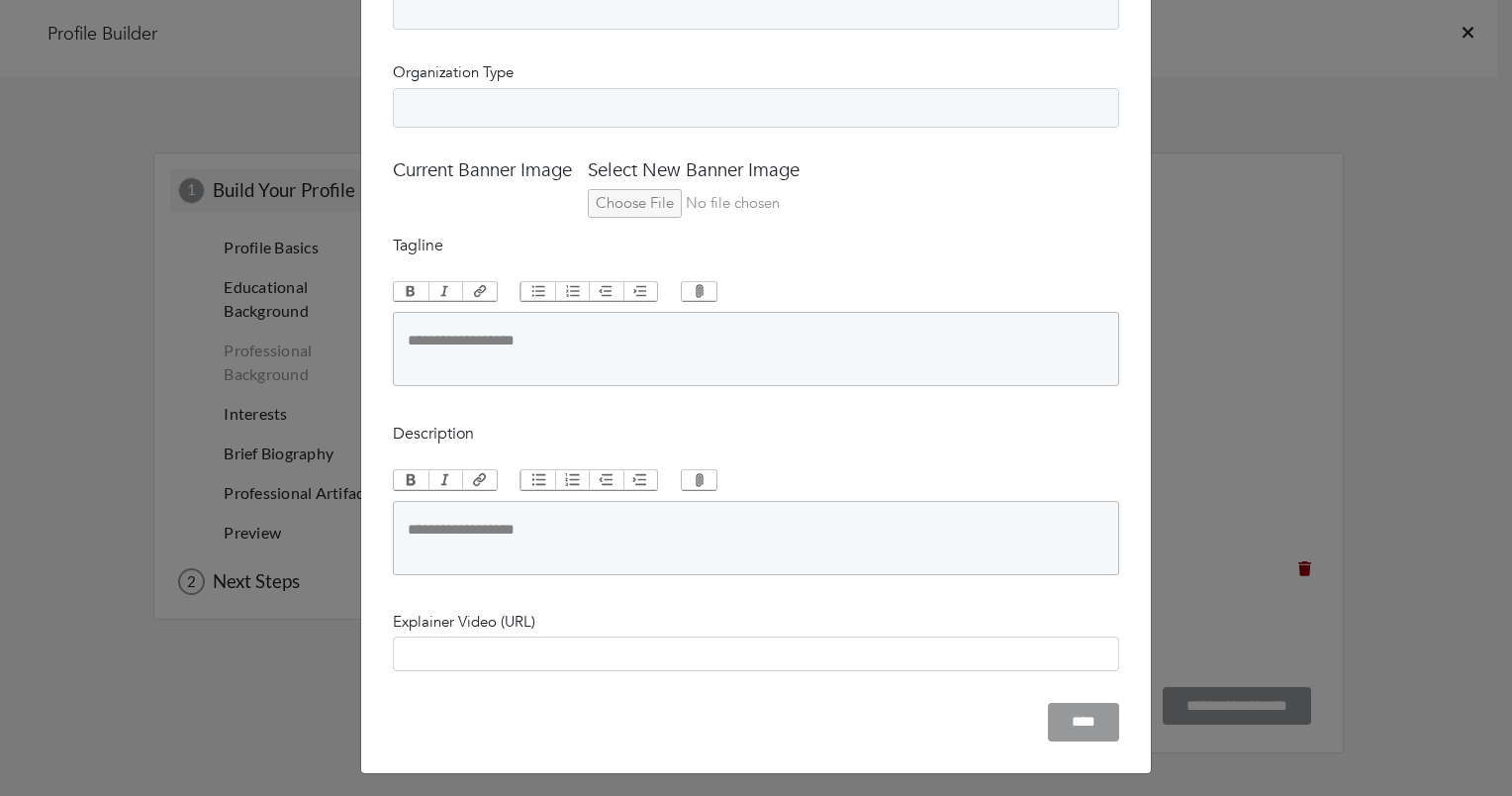 type on "**********" 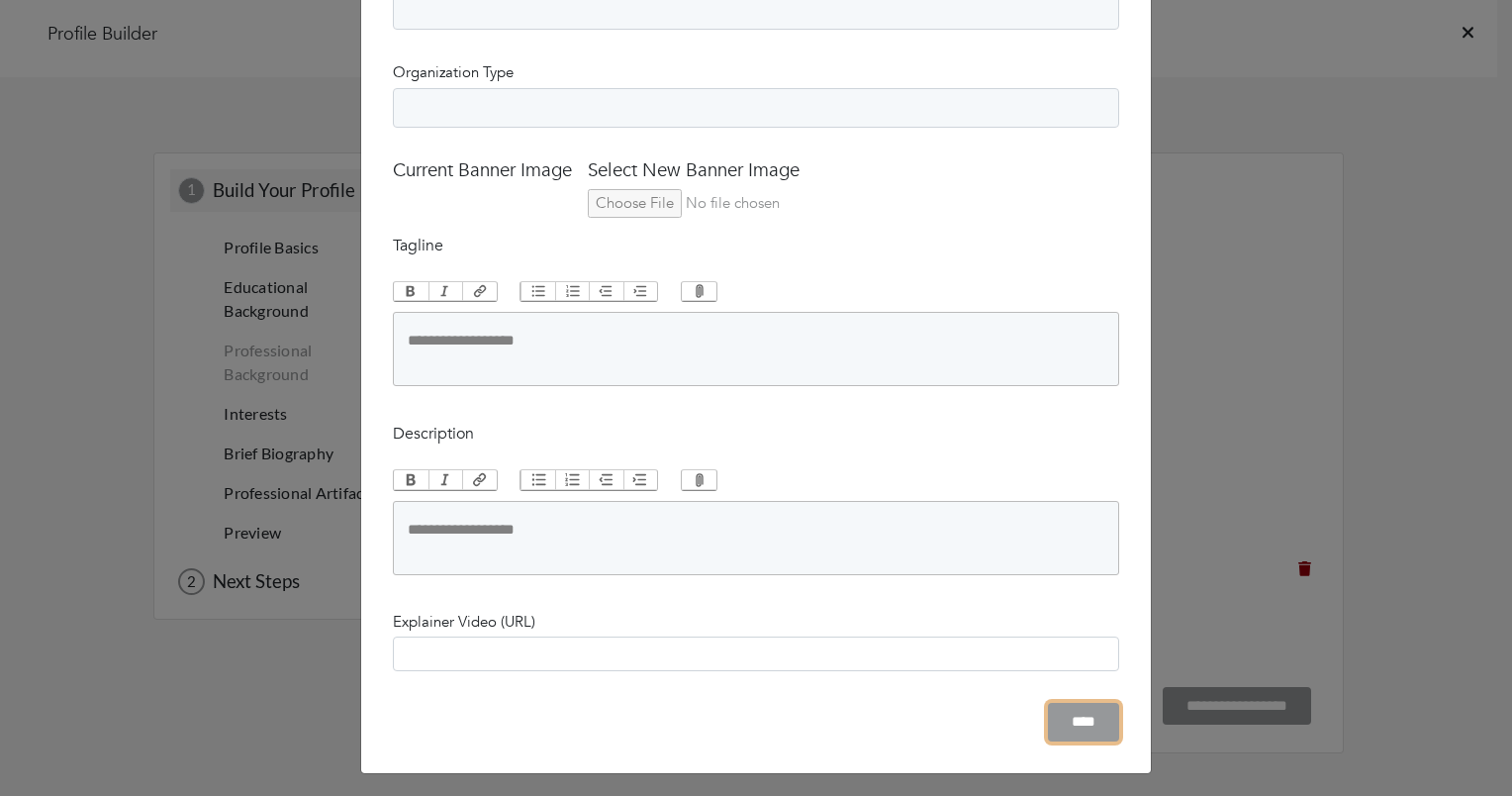 click on "****" at bounding box center [1084, 722] 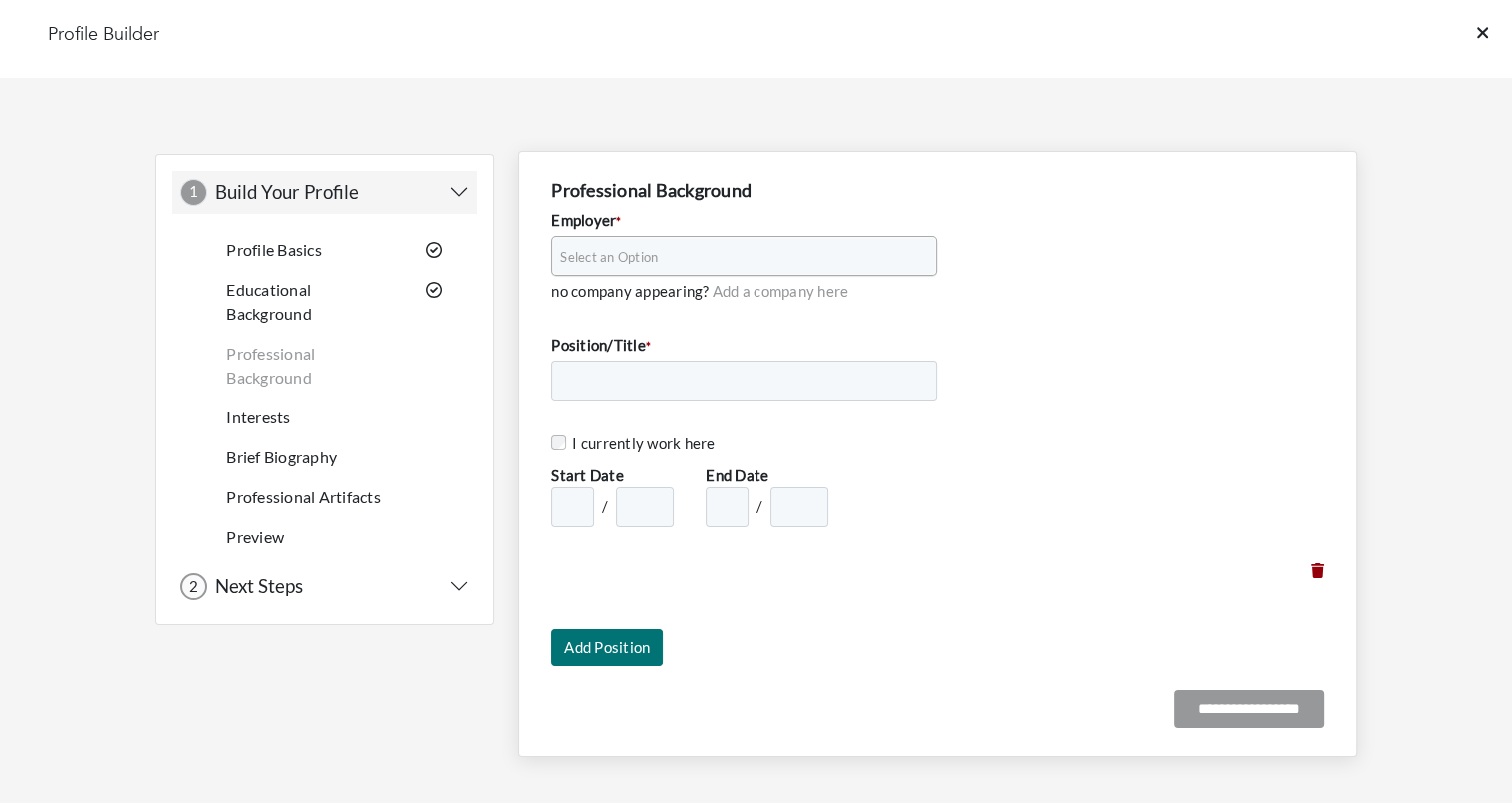 click on "Select an Option" at bounding box center [735, 257] 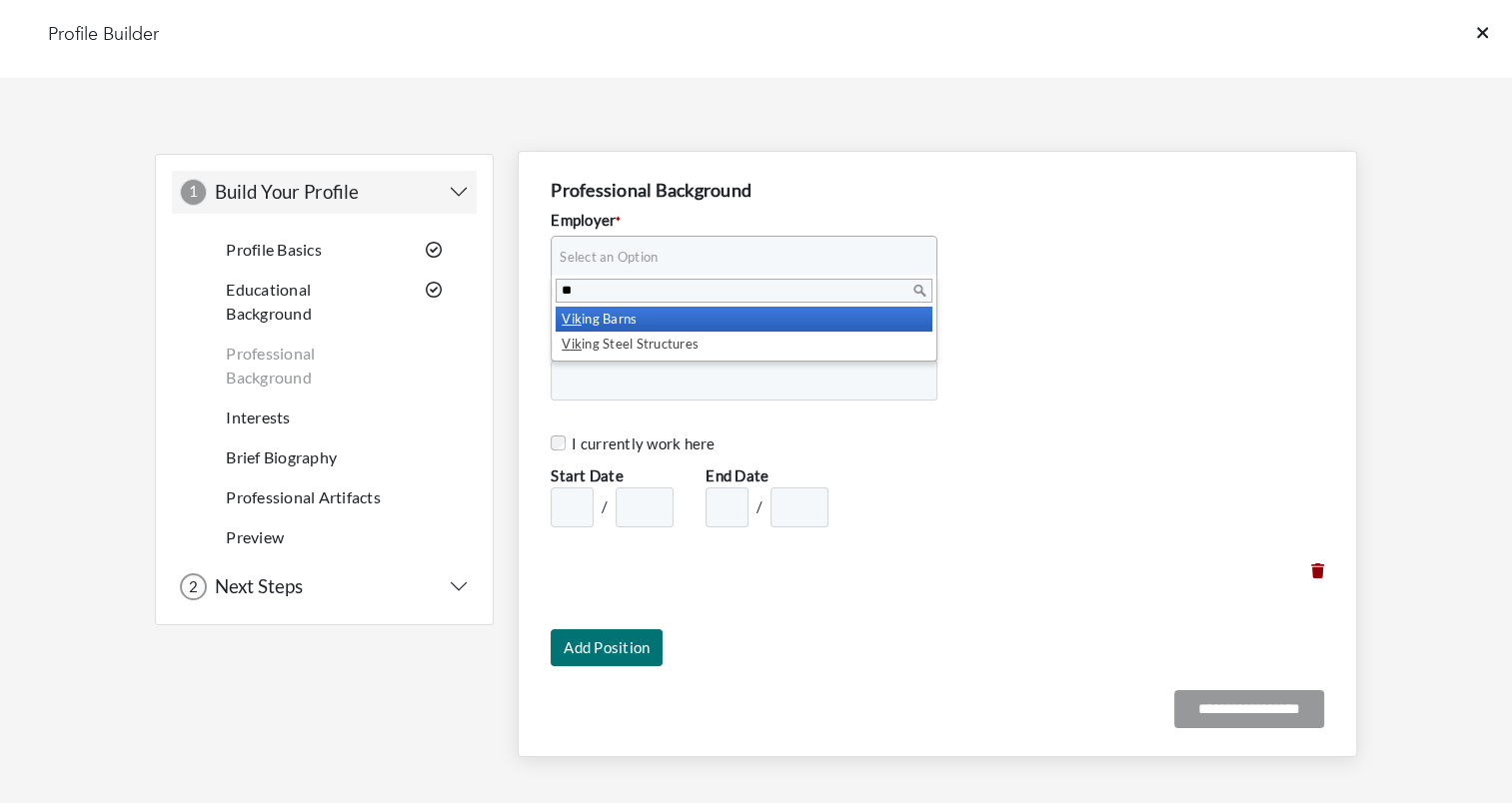 type on "*" 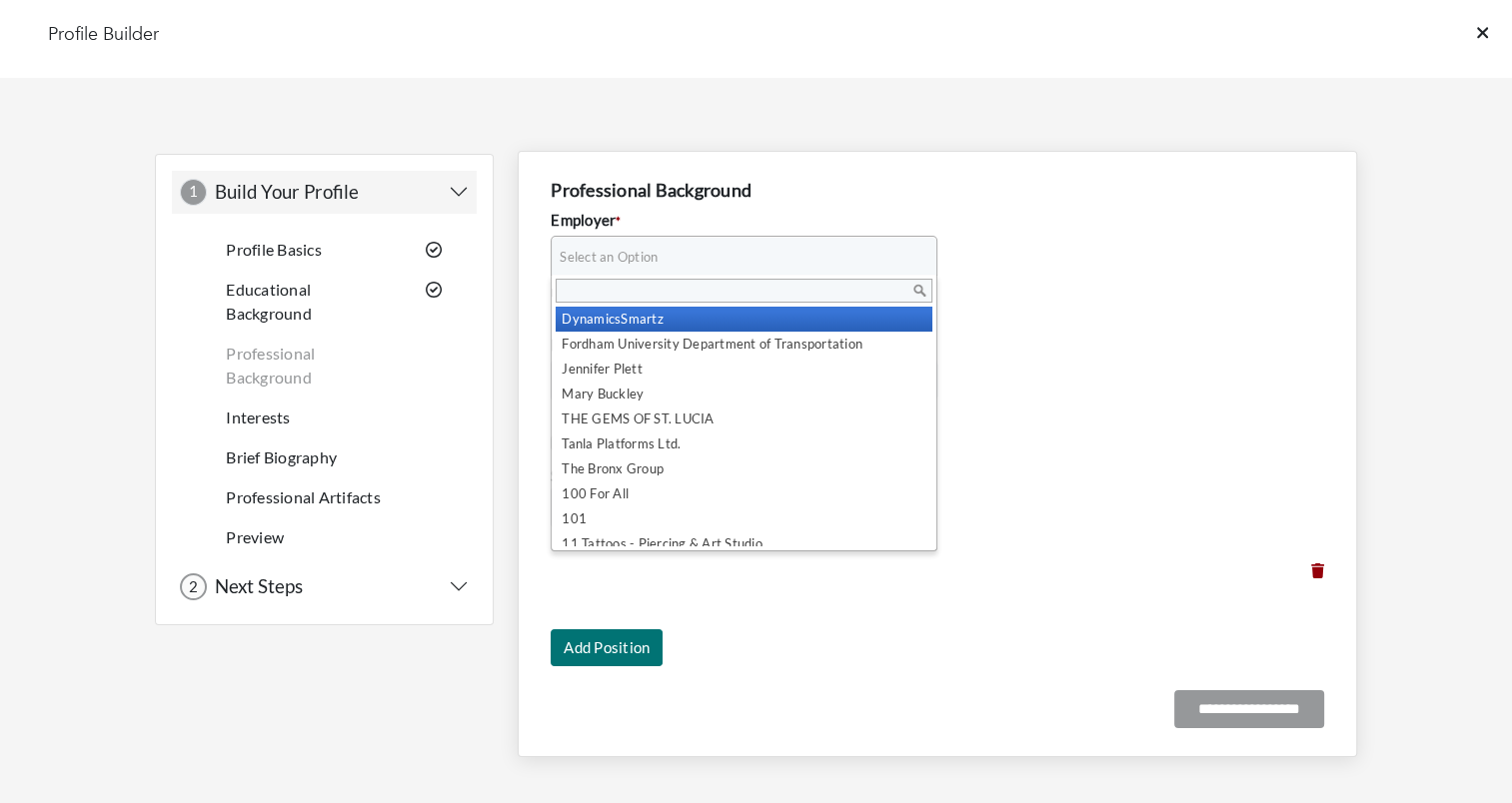 paste on "**********" 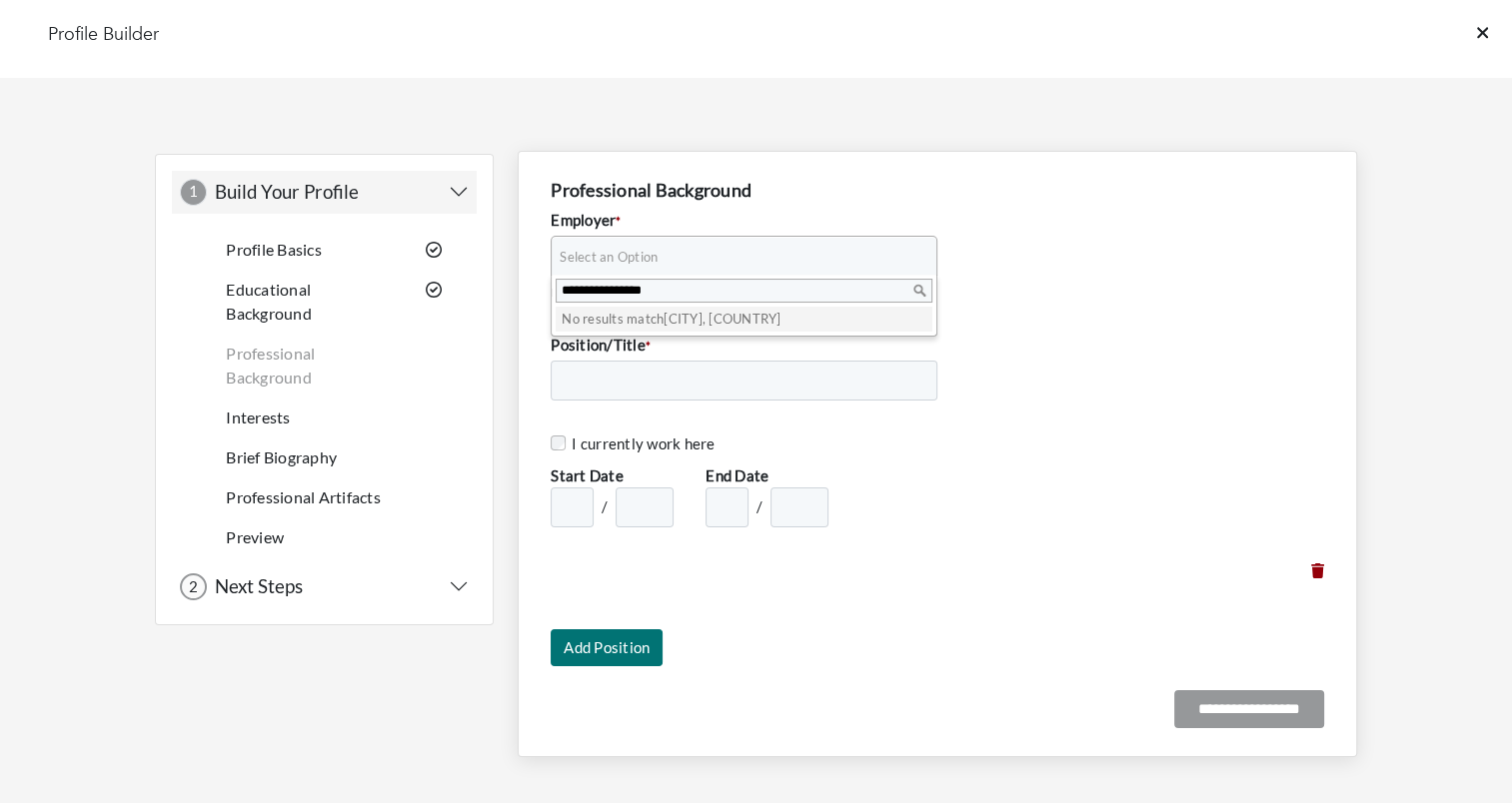 click on "**********" at bounding box center [744, 291] 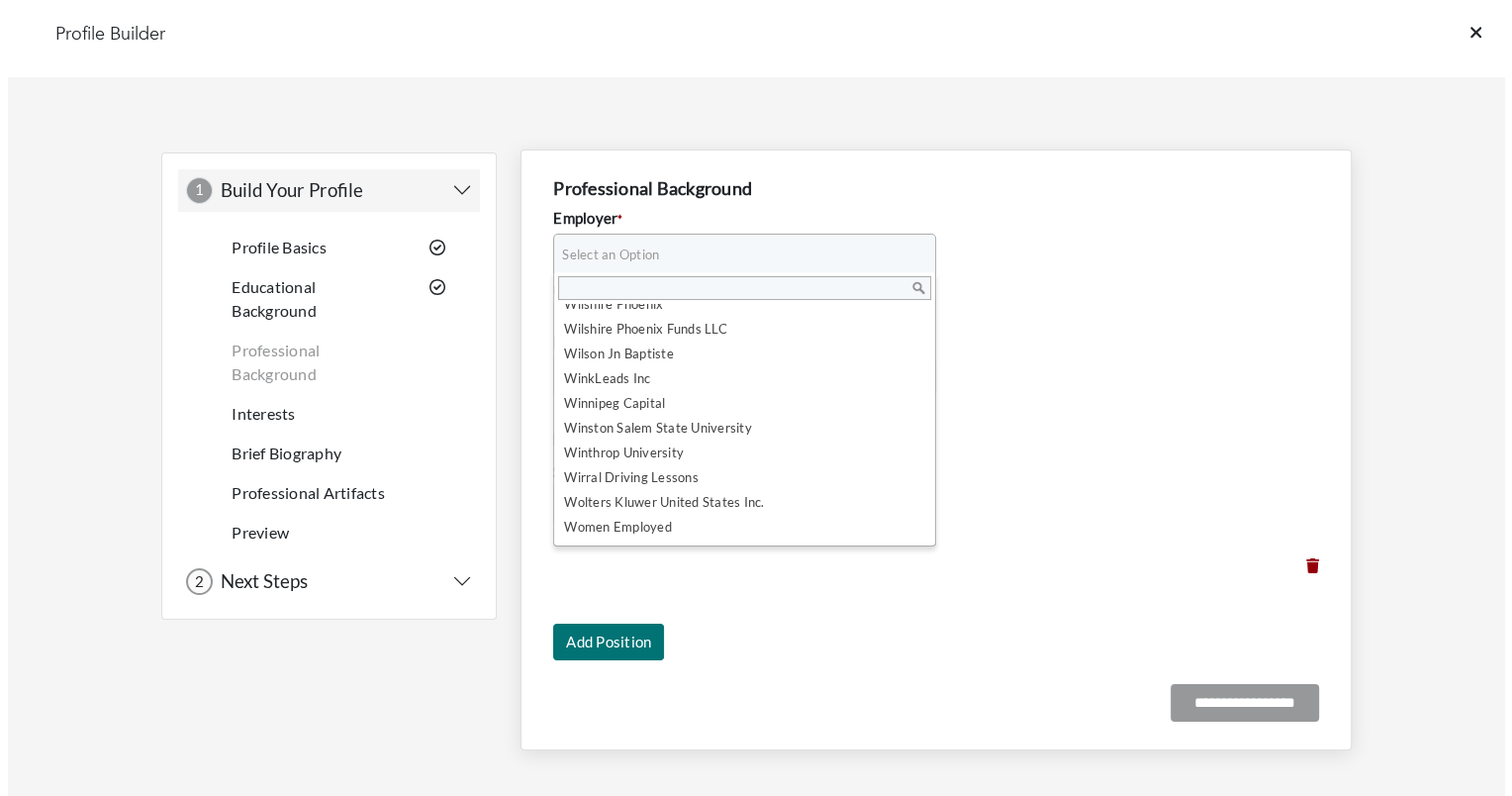 scroll, scrollTop: 76353, scrollLeft: 0, axis: vertical 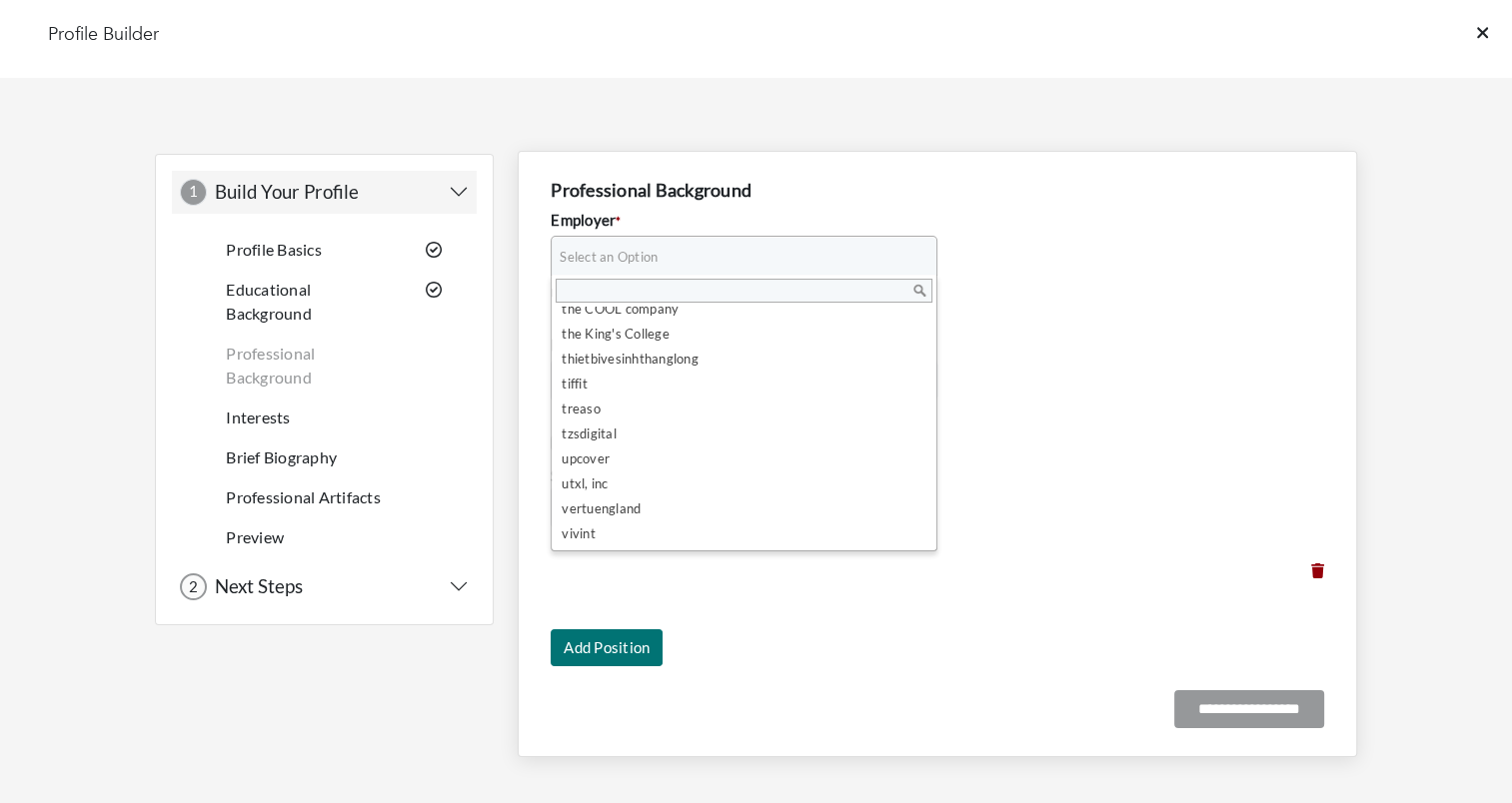 click on "Start Date
*
*
*
*
*
*
*
*
*
**
**
**
/
****
****
****
****
****
****
****
****
****
****
****
****
****
****
****
****
****
****
****
****
****
****
****
****
****
****
****
****
****
****
****
****
****
****
****
****
****
****
****
****
****
****
****
****
****
****
****
****
****
****
****
****
****
****
****
****
****
****
****
****
****
****
****
****
****
****
****
****
****
****
****
****
****
****
****
****
****
****
****
****
****
End Date
*
*
*
*
*
*
*
*
*
**
**
**
/
****
****
****
****
****
****
****
****
****
****
****
****
****
****
****
****
****
****
****
****
****
****
****
****
****
****
****
****
****
****" at bounding box center [937, 495] 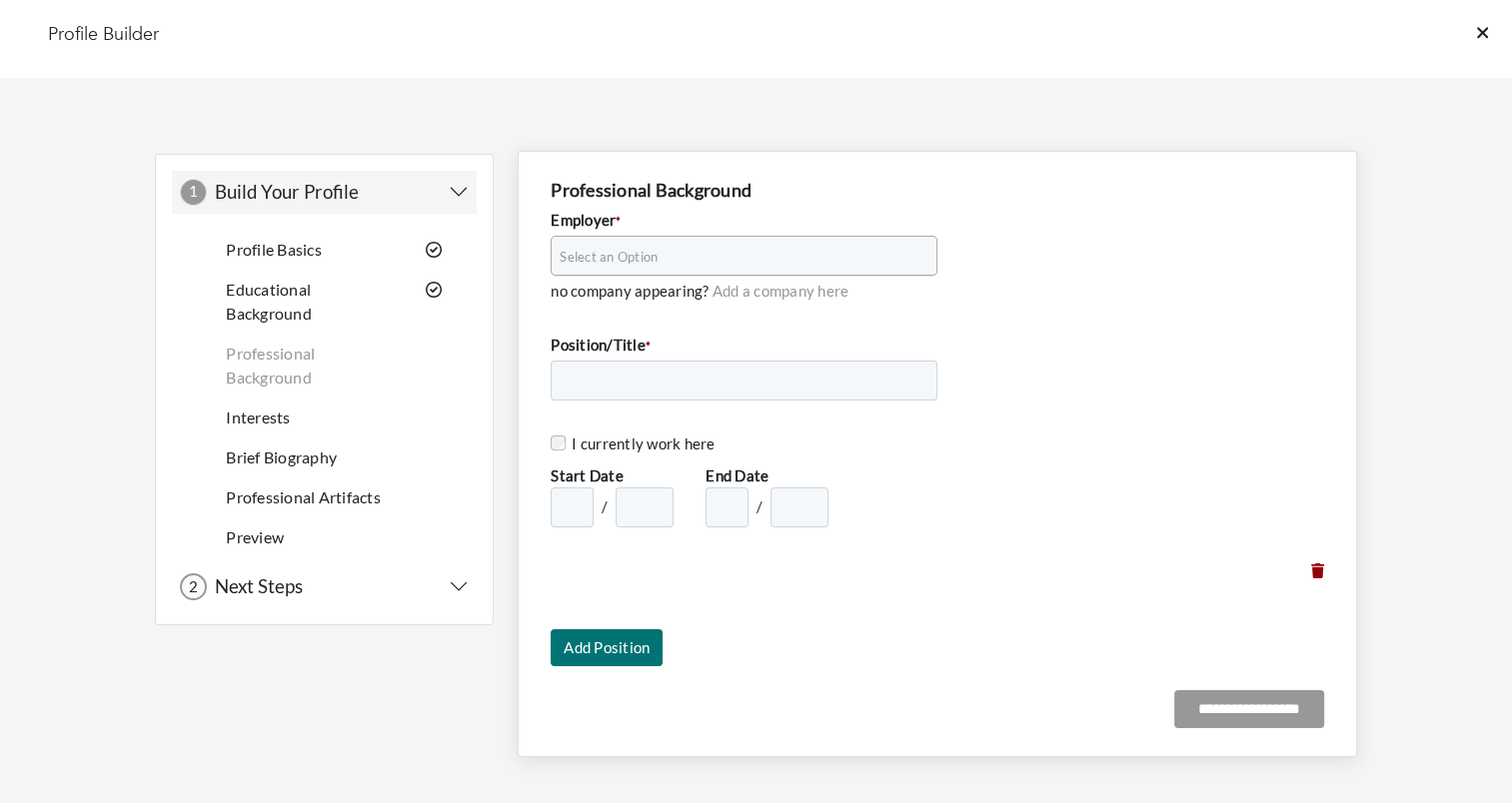 click on "Add a company here" at bounding box center [780, 291] 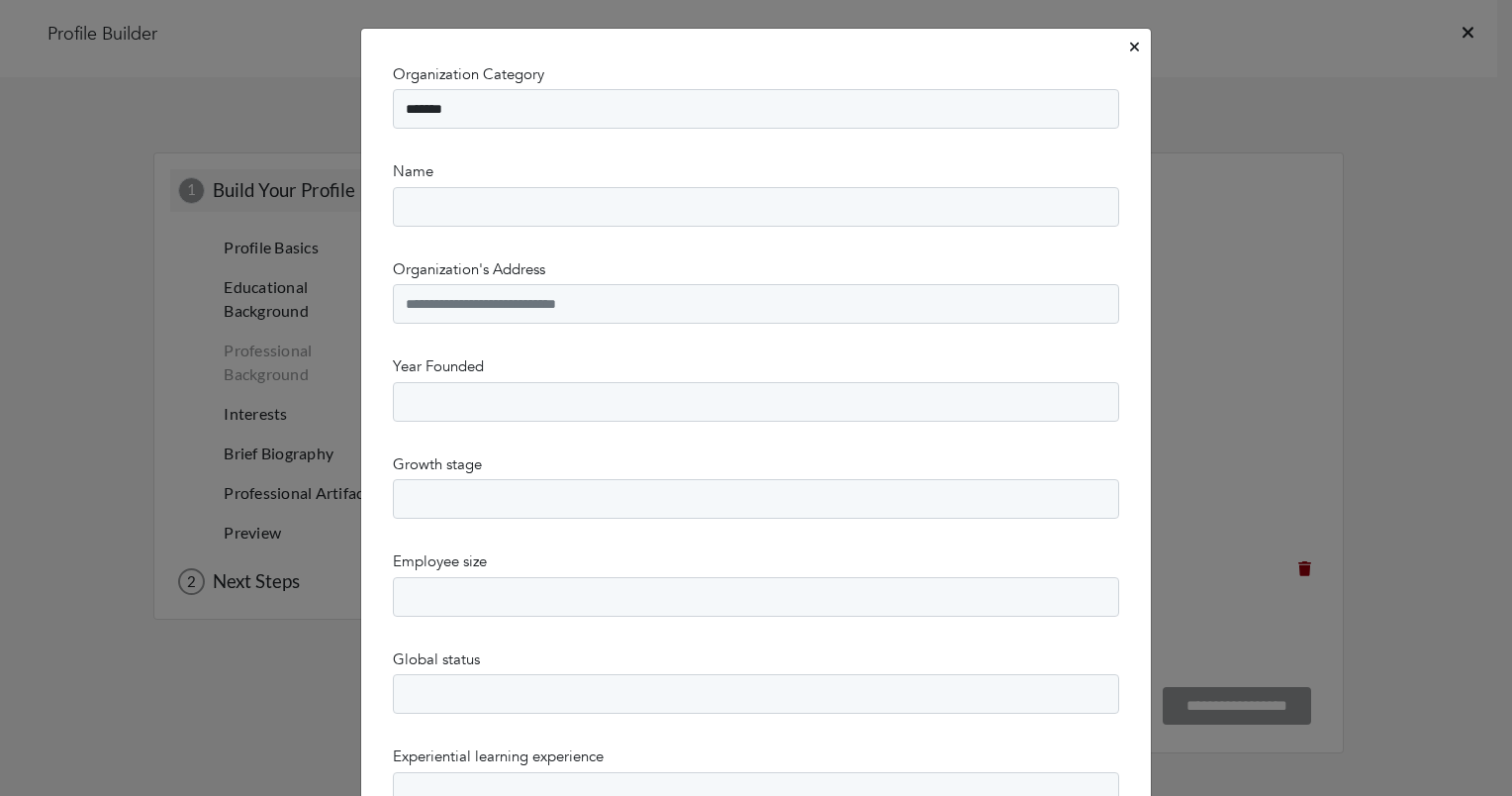 click on "Organization Category" at bounding box center (468, 74) 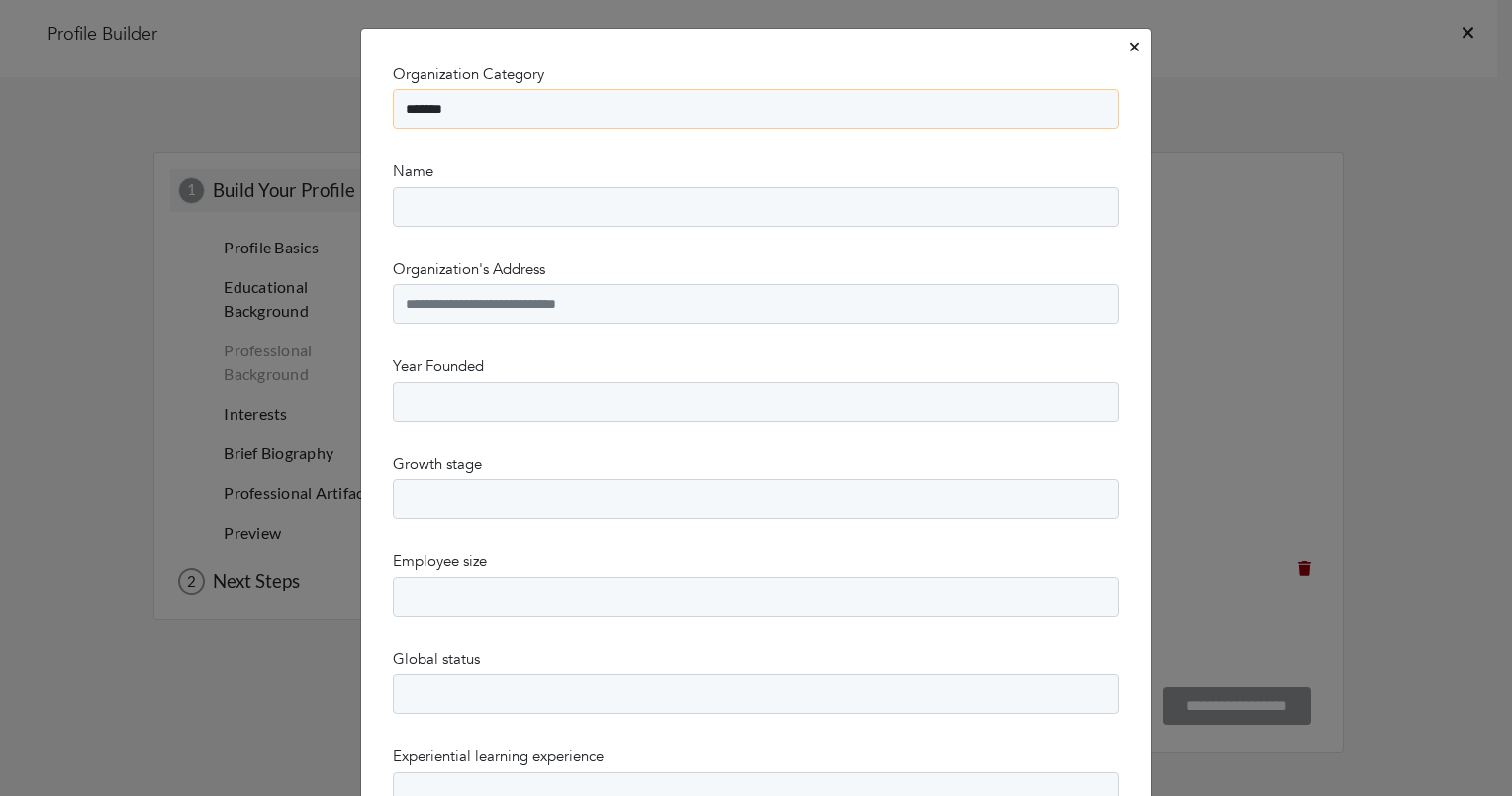 click on "*******
******" at bounding box center [756, 109] 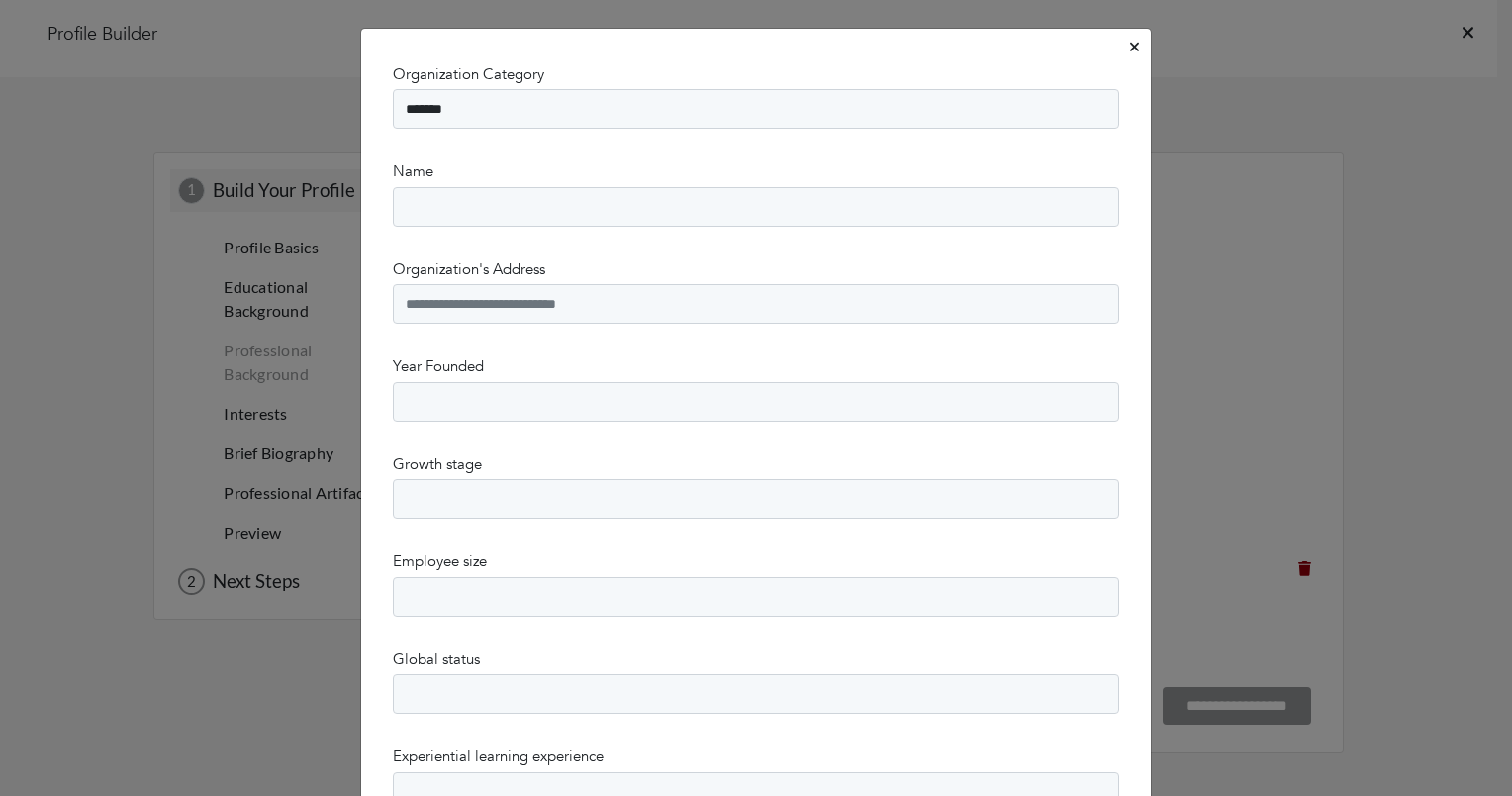 click on "Organization Category
*******
******
Name
Organization's Address
Year Founded
****
****
****
****
****
****
****
****
****
****
****
****
****
****
****
****
****
****
****
****
****
****
****
****
****
****
****
****
****
****
****
****
****
****
****
****
****
****
****
****
****
****
****
****
****
****
****
****
****
****
****
****
****
****
****
****
****
****
****
****
****
****
****
****
****
****
****
****
****
****
****
****
****
****
****
****
****
****
****
****
****
****
****
****
****
****
****
****
****
****
****
****
****
****
****
****
****
****
****
****
****
****
****
****
****
****
****
****
****
****
****
****
****
****
****
****
****
****
****
****
****
****
****
****
****
****
****
****" at bounding box center (756, 1346) 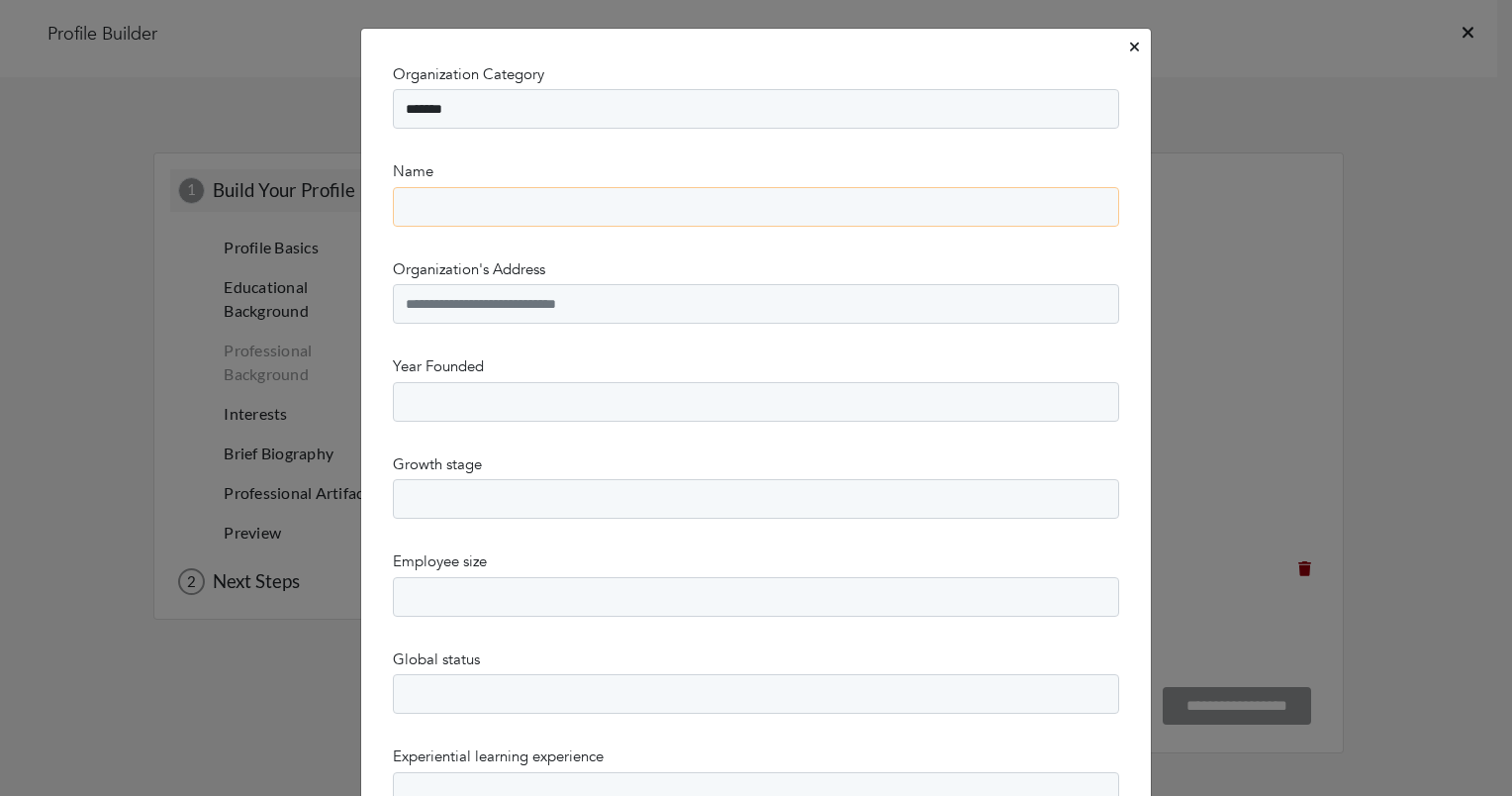 click on "Name" at bounding box center (756, 207) 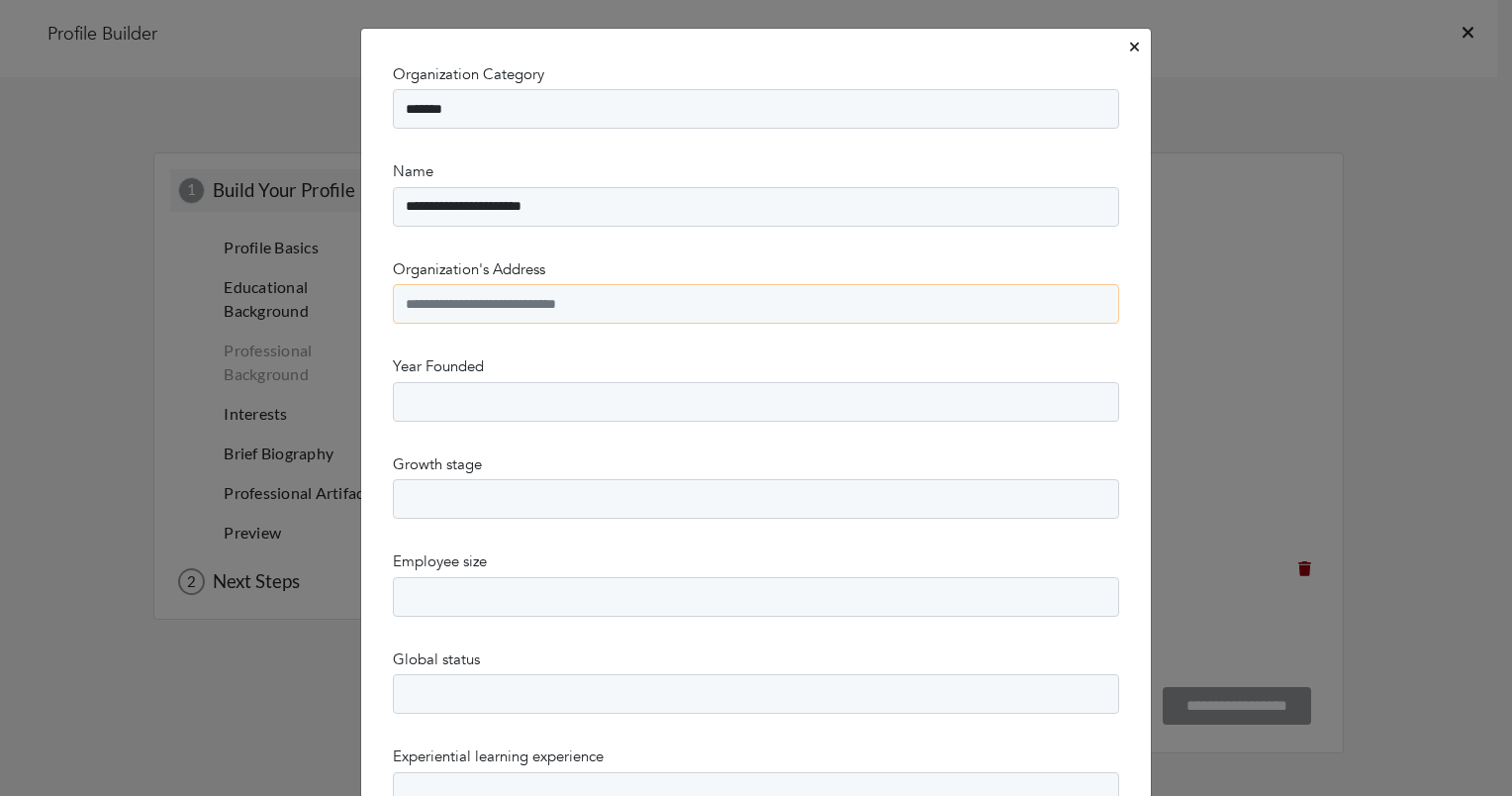 type on "**********" 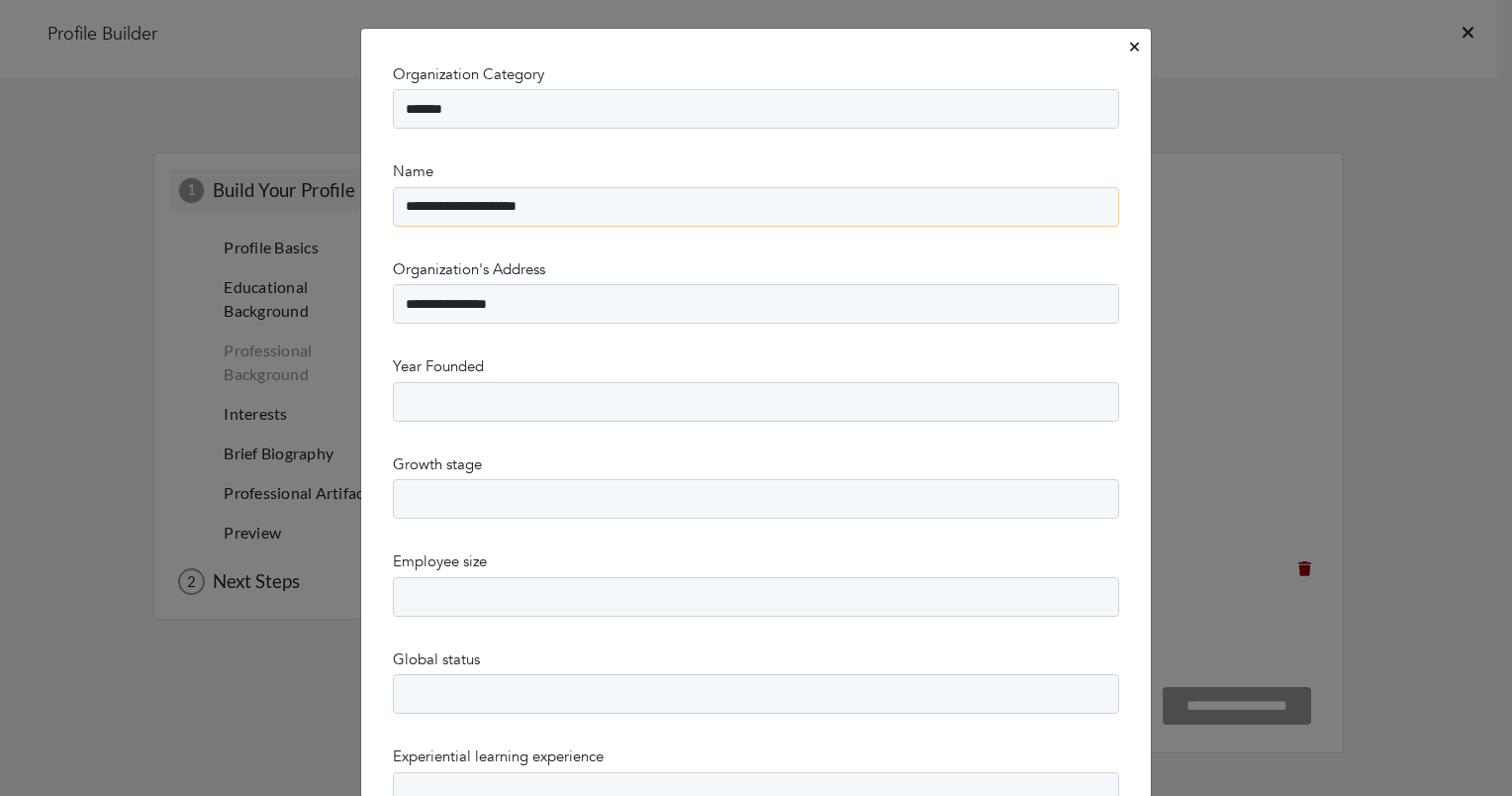 type on "**********" 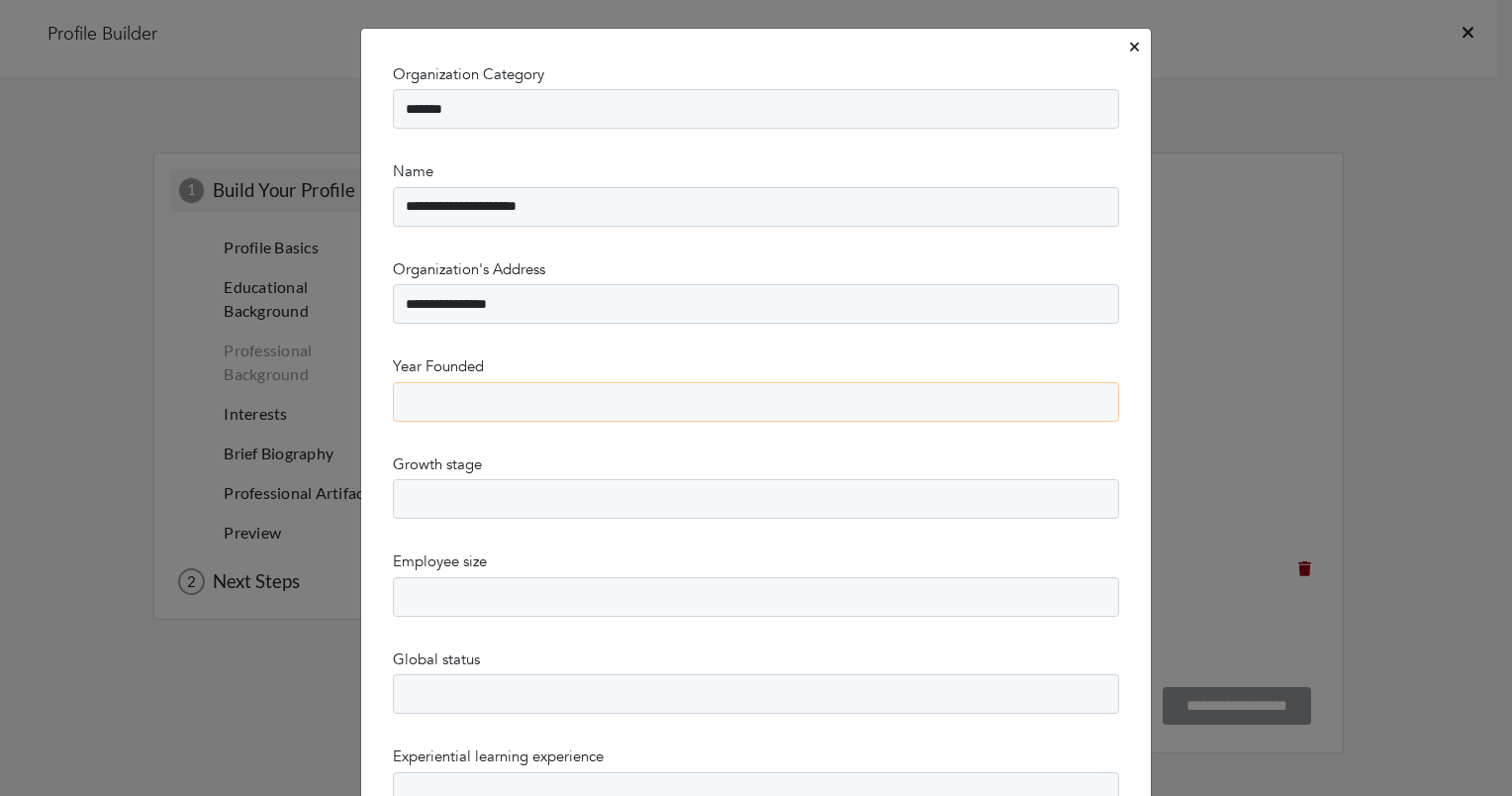 click on "****
****
****
****
****
****
****
****
****
****
****
****
****
****
****
****
****
****
****
****
****
****
****
****
****
****
****
****
****
****
****
****
****
****
****
****
****
****
****
****
****
****
****
****
****
****
****
****
****
****
****
****
****
****
****
****
****
****
****
****
****
****
****
****
****
****
****
****
****
****
****
****
****
****
****
****
****
****
****
****
****
****
****
****
****
****
****
****
****
****
****
****
****
****
****
****
****
****
****
****
****
****
****
****
****
****
****
****
****
****
****
****
****
****
****
****
****
****
****
****
****
****
****
****
****
****
****
****
****
****
****
****
****
****
****
****
****
****
****
****
****
****
****
****
****
****" at bounding box center [756, 402] 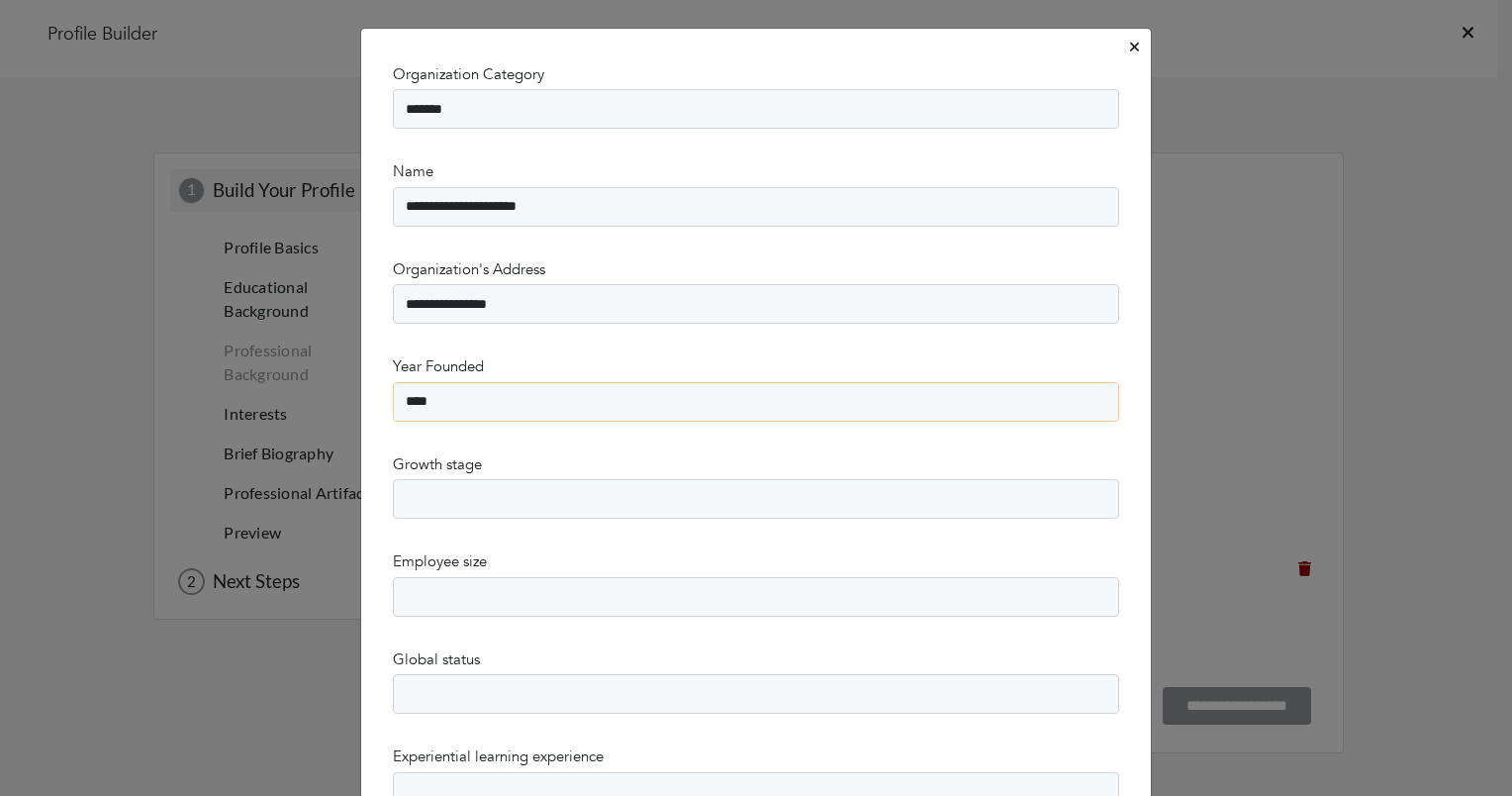 click on "****
****
****
****
****
****
****
****
****
****
****
****
****
****
****
****
****
****
****
****
****
****
****
****
****
****
****
****
****
****
****
****
****
****
****
****
****
****
****
****
****
****
****
****
****
****
****
****
****
****
****
****
****
****
****
****
****
****
****
****
****
****
****
****
****
****
****
****
****
****
****
****
****
****
****
****
****
****
****
****
****
****
****
****
****
****
****
****
****
****
****
****
****
****
****
****
****
****
****
****
****
****
****
****
****
****
****
****
****
****
****
****
****
****
****
****
****
****
****
****
****
****
****
****
****
****
****
****
****
****
****
****
****
****
****
****
****
****
****
****
****
****
****
****
****
****" at bounding box center [756, 402] 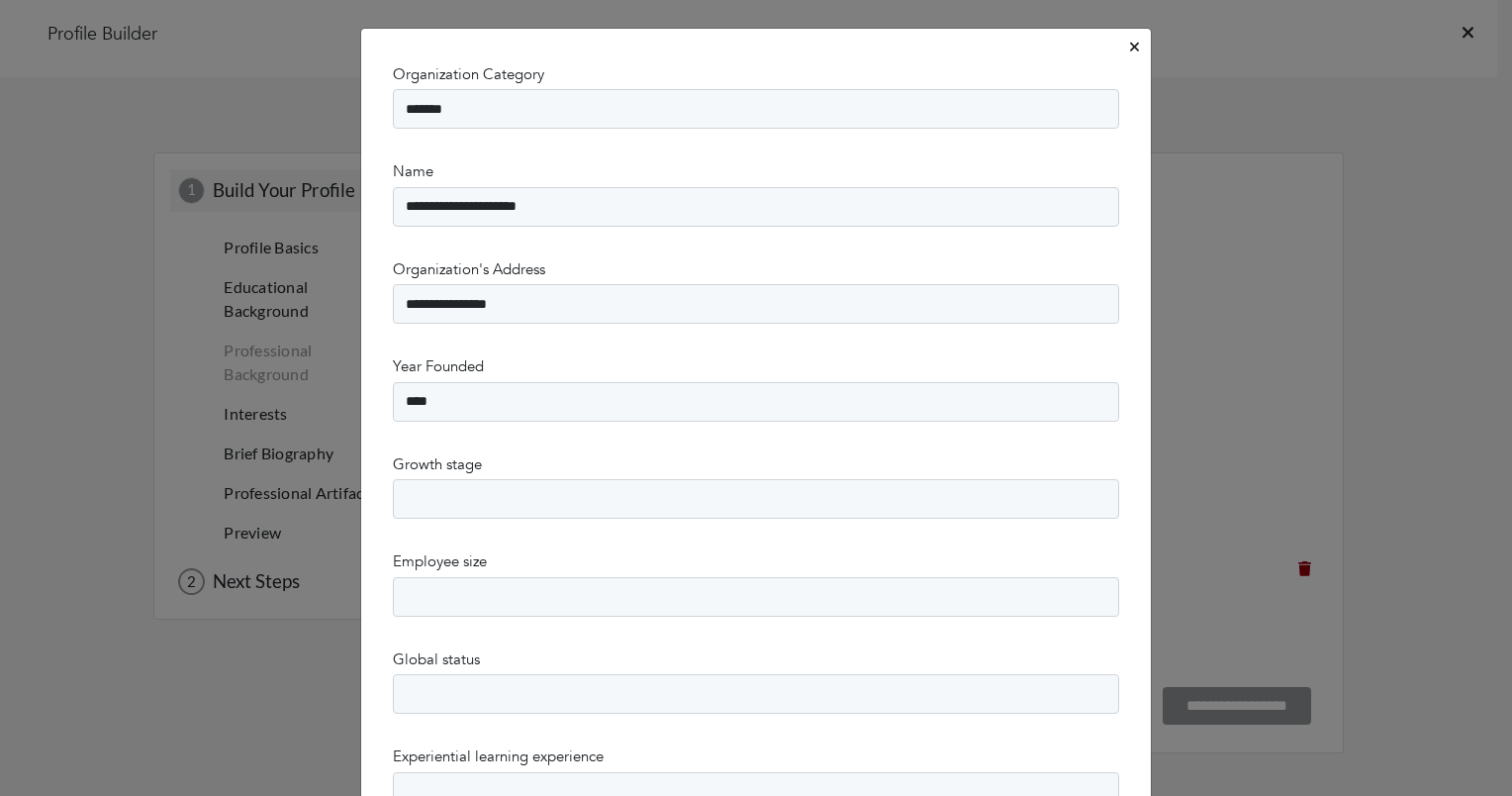 click on "Year Founded
****
****
****
****
****
****
****
****
****
****
****
****
****
****
****
****
****
****
****
****
****
****
****
****
****
****
****
****
****
****
****
****
****
****
****
****
****
****
****
****
****
****
****
****
****
****
****
****
****
****
****
****
****
****
****
****
****
****
****
****
****
****
****
****
****
****
****
****
****
****
****
****
****
****
****
****
****
****
****
****
****
****
****
****
****
****
****
****
****
****
****
****
****
****
****
****
****
****
****
****
****
****
****
****
****
****
****
****
****
****
****
****
****
****
****
****
****
****
****
****
****
****
****
****
****
****
****
****
****
****
****
****
****
****
****
****
****
****
****
****
****
****
****
****" at bounding box center (756, 388) 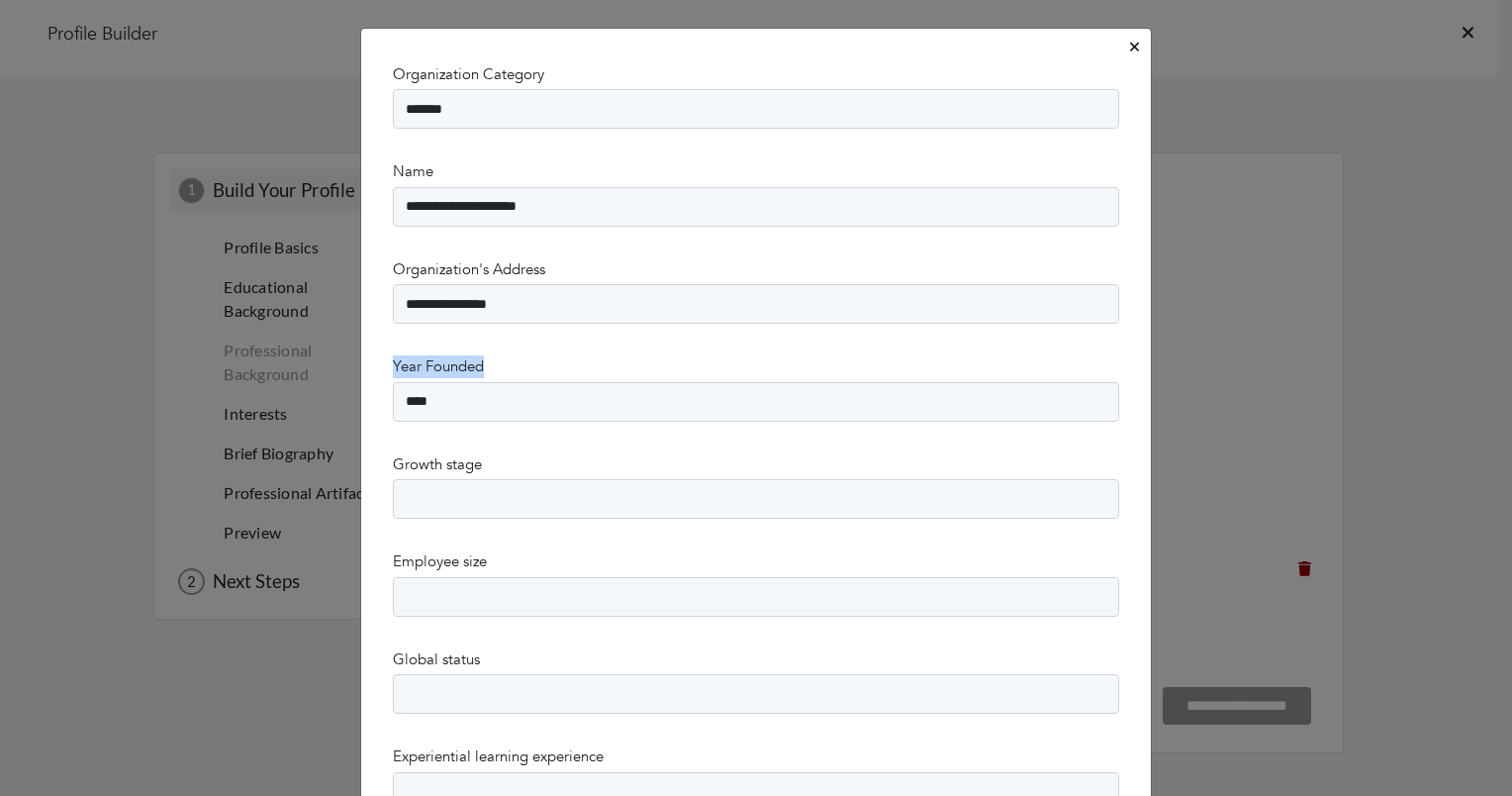 click on "Year Founded
****
****
****
****
****
****
****
****
****
****
****
****
****
****
****
****
****
****
****
****
****
****
****
****
****
****
****
****
****
****
****
****
****
****
****
****
****
****
****
****
****
****
****
****
****
****
****
****
****
****
****
****
****
****
****
****
****
****
****
****
****
****
****
****
****
****
****
****
****
****
****
****
****
****
****
****
****
****
****
****
****
****
****
****
****
****
****
****
****
****
****
****
****
****
****
****
****
****
****
****
****
****
****
****
****
****
****
****
****
****
****
****
****
****
****
****
****
****
****
****
****
****
****
****
****
****
****
****
****
****
****
****
****
****
****
****
****
****
****
****
****
****
****
****" at bounding box center (756, 388) 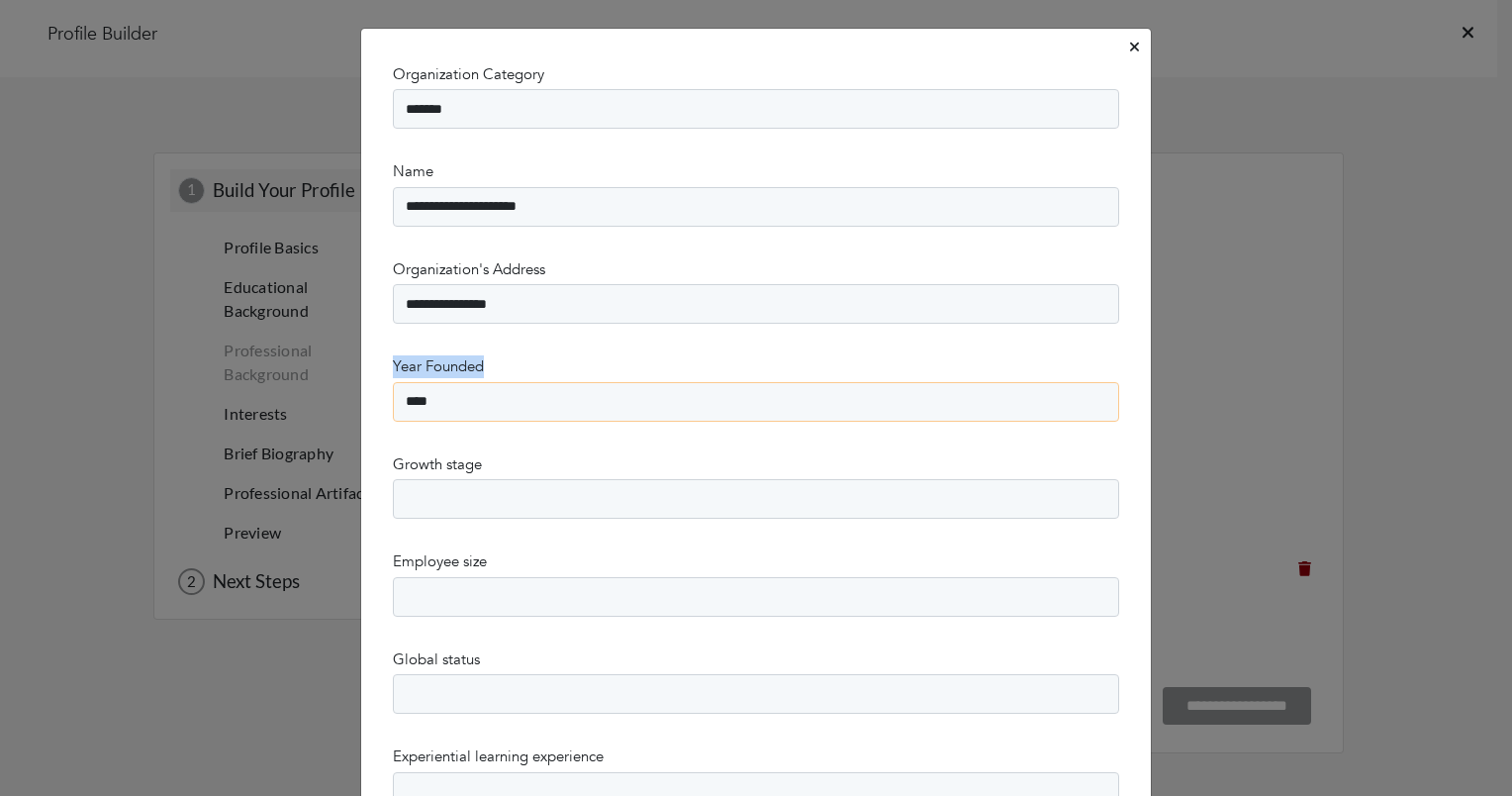 click on "****
****
****
****
****
****
****
****
****
****
****
****
****
****
****
****
****
****
****
****
****
****
****
****
****
****
****
****
****
****
****
****
****
****
****
****
****
****
****
****
****
****
****
****
****
****
****
****
****
****
****
****
****
****
****
****
****
****
****
****
****
****
****
****
****
****
****
****
****
****
****
****
****
****
****
****
****
****
****
****
****
****
****
****
****
****
****
****
****
****
****
****
****
****
****
****
****
****
****
****
****
****
****
****
****
****
****
****
****
****
****
****
****
****
****
****
****
****
****
****
****
****
****
****
****
****
****
****
****
****
****
****
****
****
****
****
****
****
****
****
****
****
****
****
****
****" at bounding box center [756, 402] 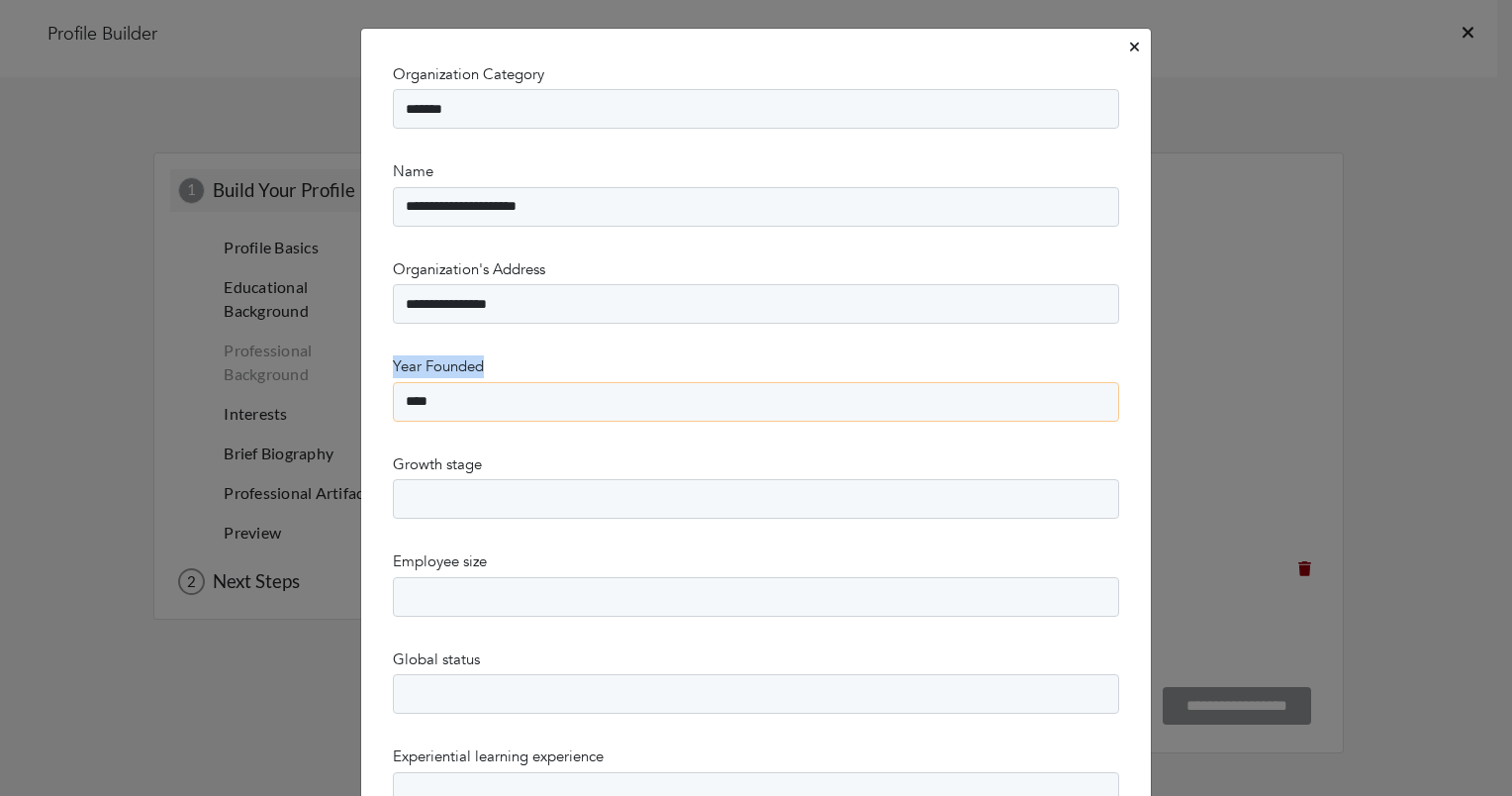 select on "****" 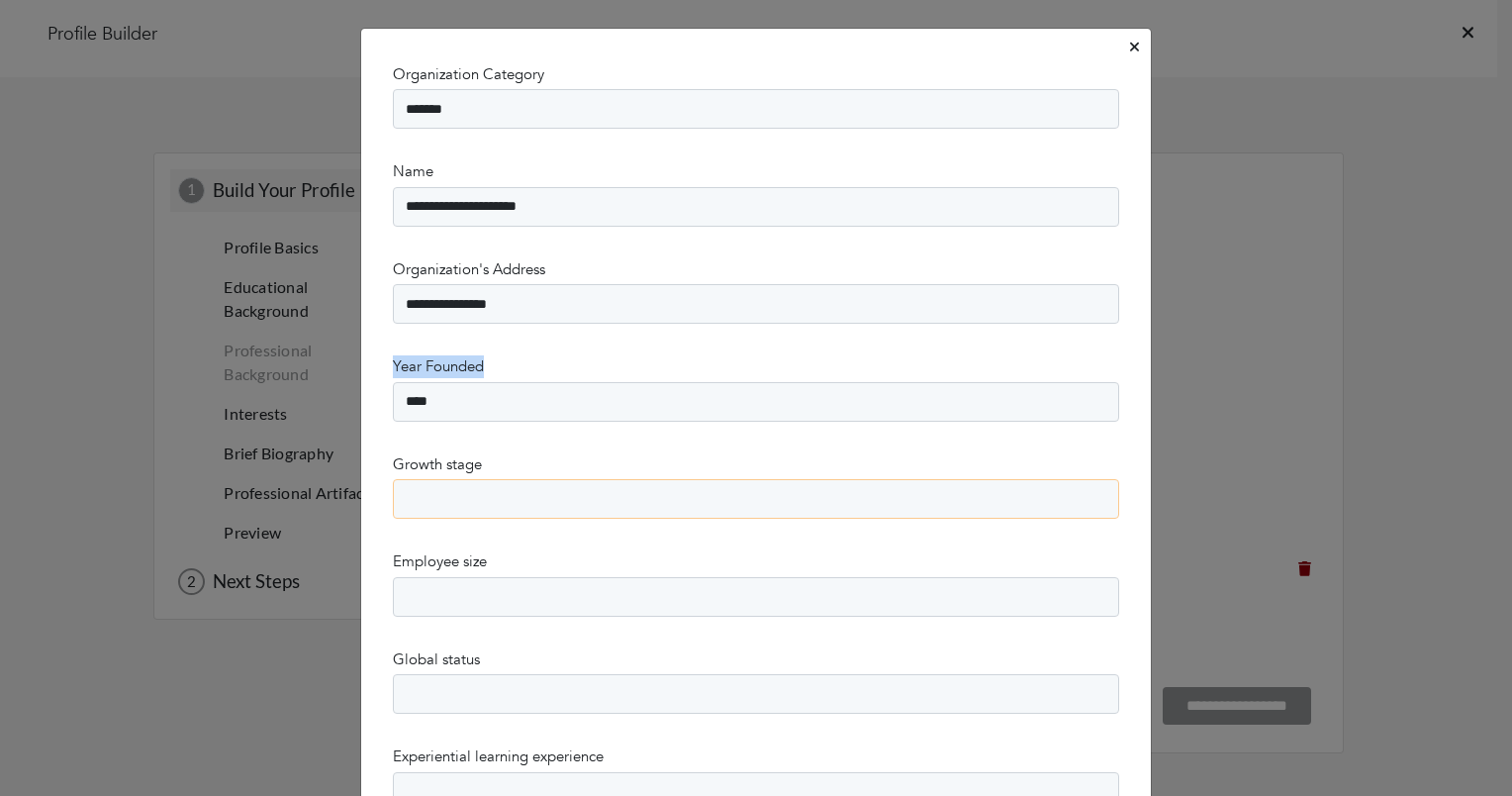 drag, startPoint x: 483, startPoint y: 511, endPoint x: 472, endPoint y: 508, distance: 11.401754 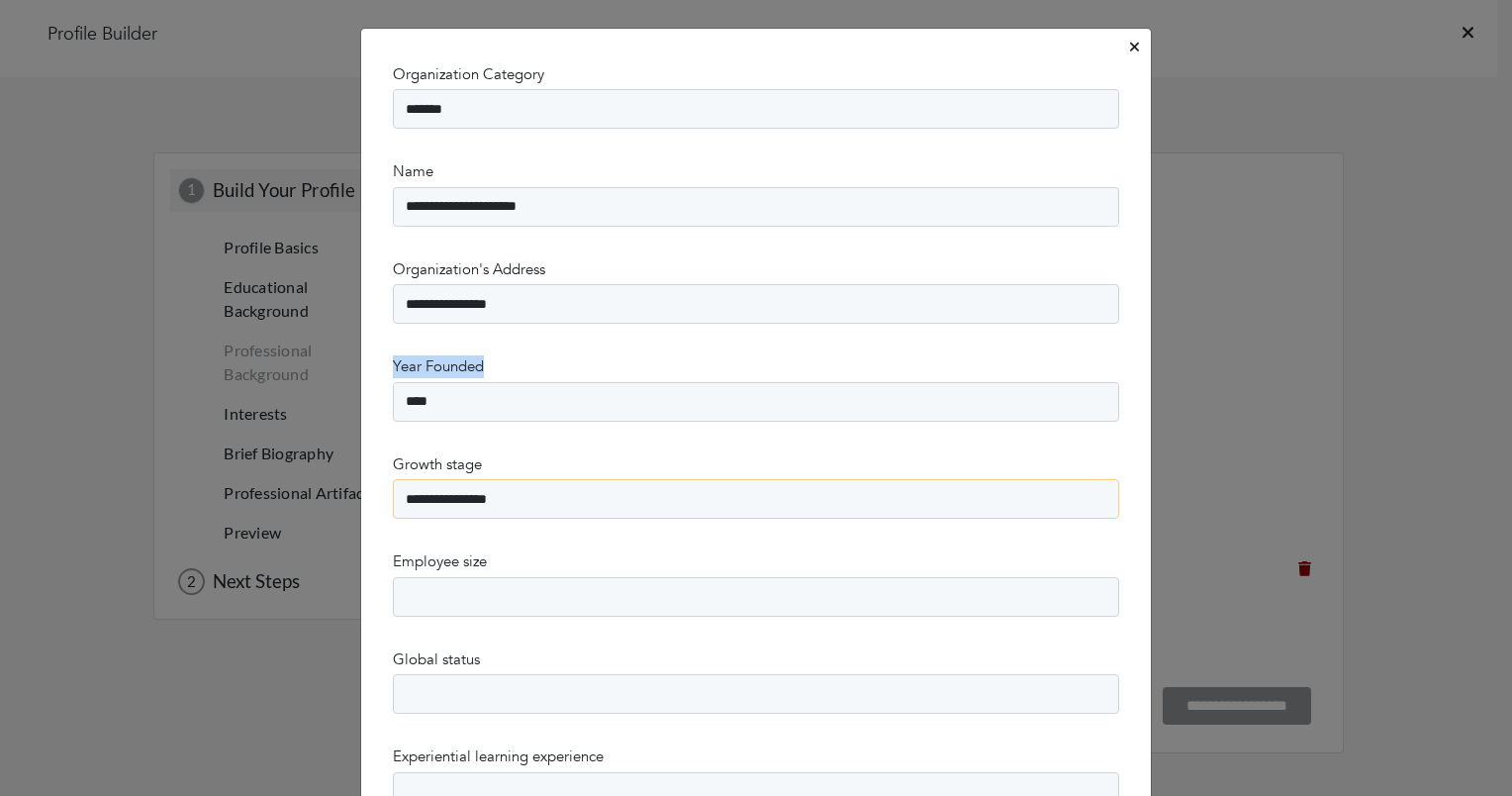 click on "**********" at bounding box center (756, 499) 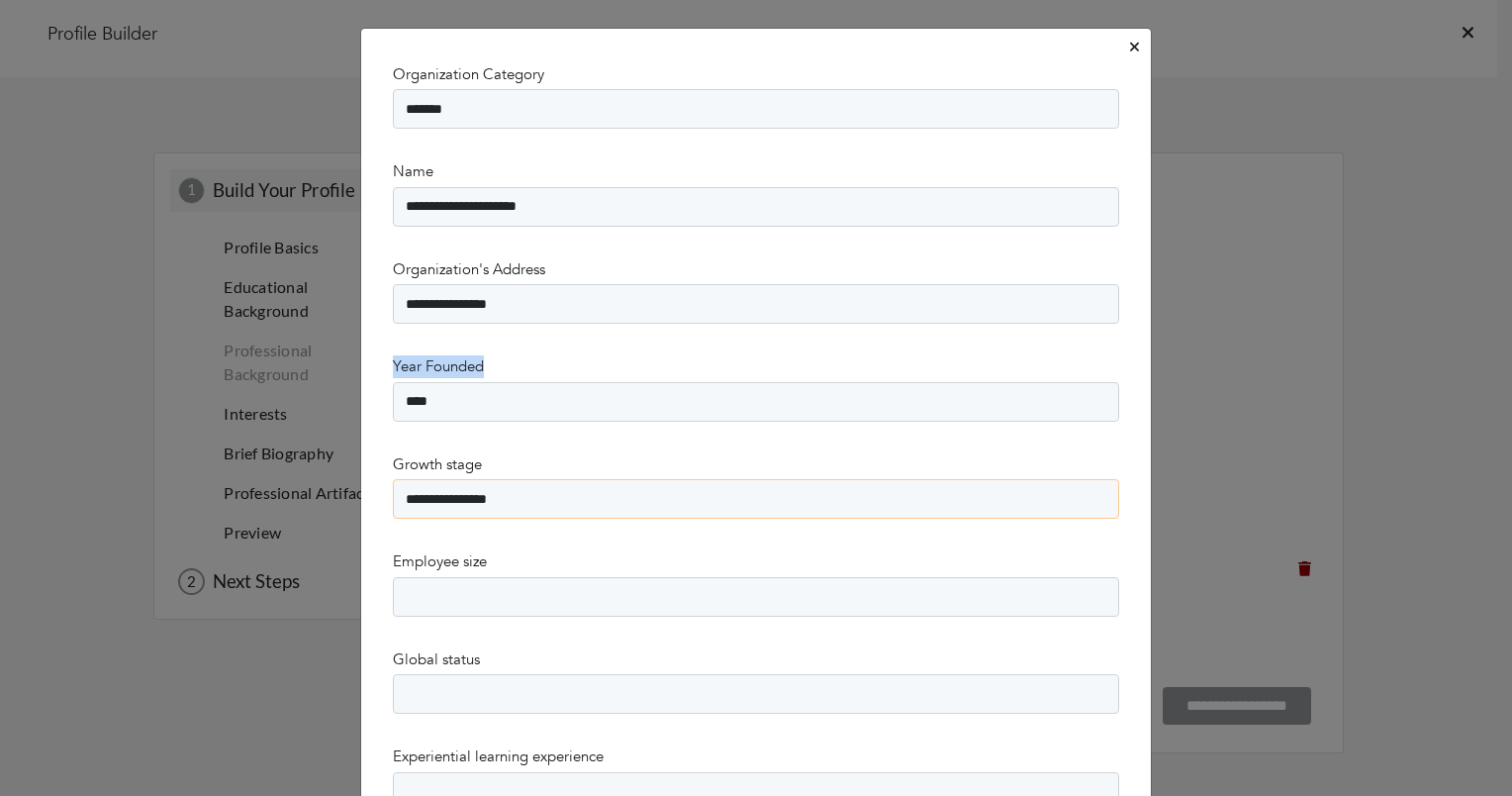click on "**********" at bounding box center (756, 499) 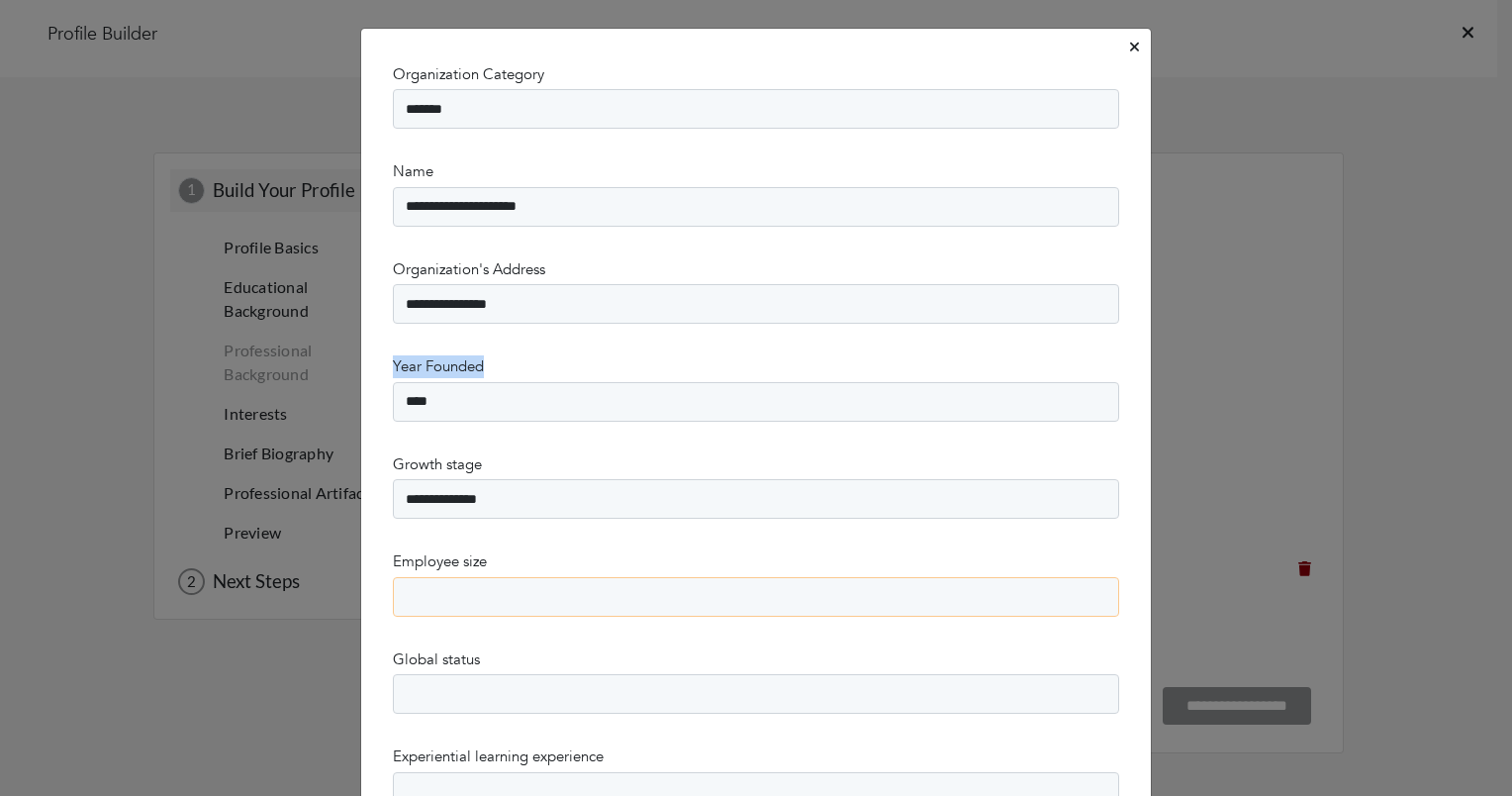 click on "********
***
****
*****
*****
******
*******
********
*****" at bounding box center [756, 597] 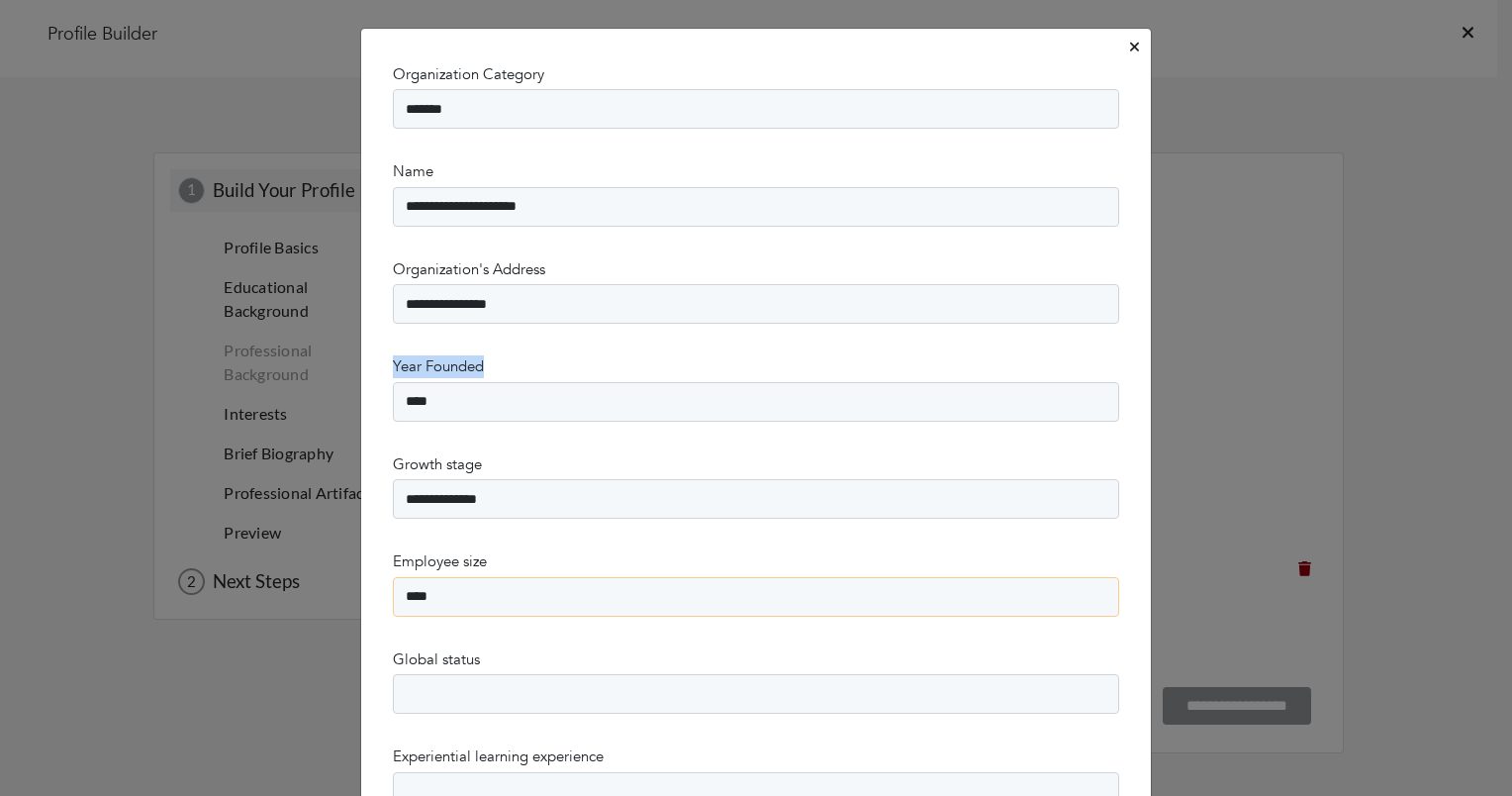 click on "********
***
****
*****
*****
******
*******
********
*****" at bounding box center [756, 597] 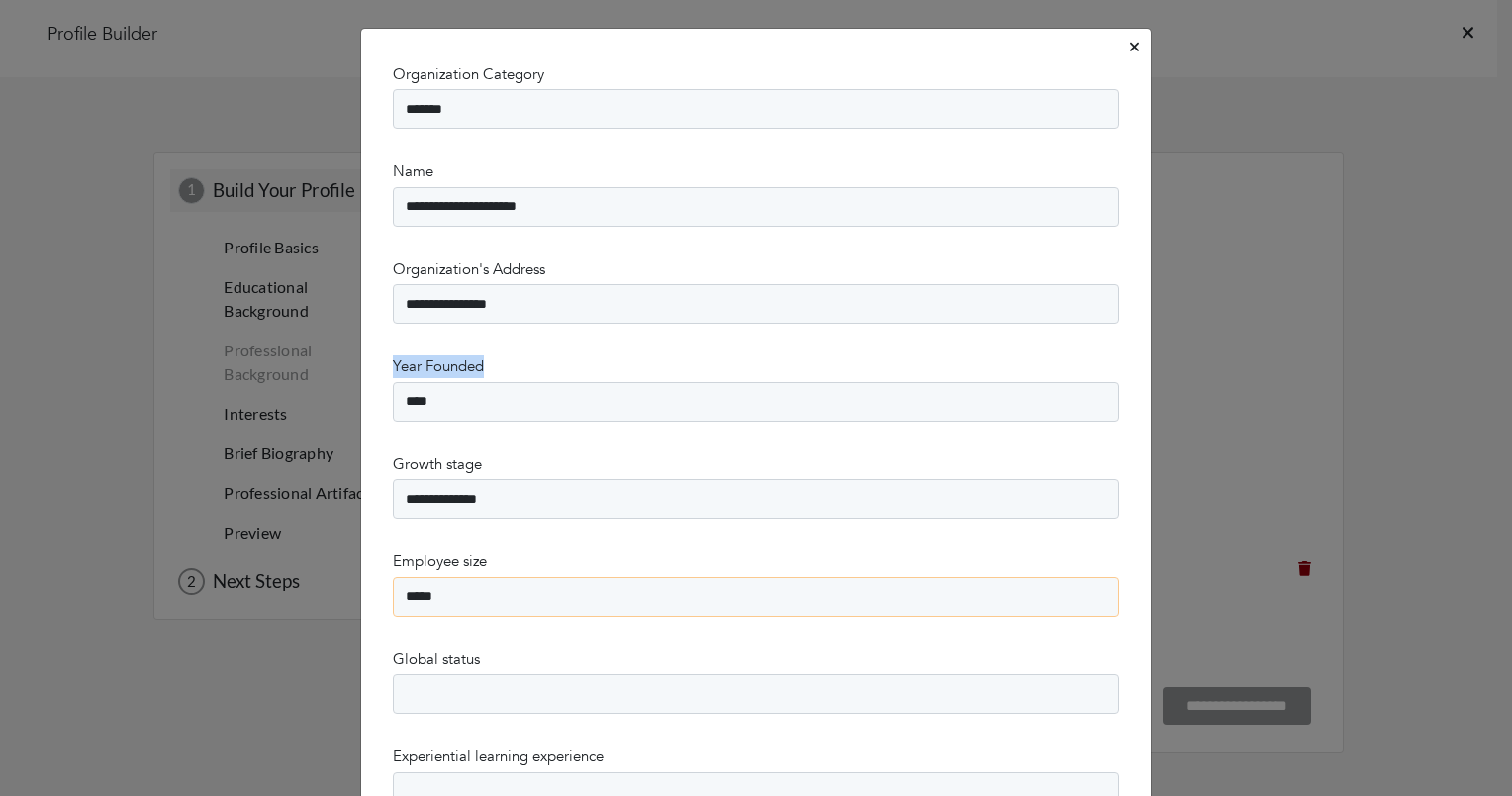 click on "********
***
****
*****
*****
******
*******
********
*****" at bounding box center (756, 597) 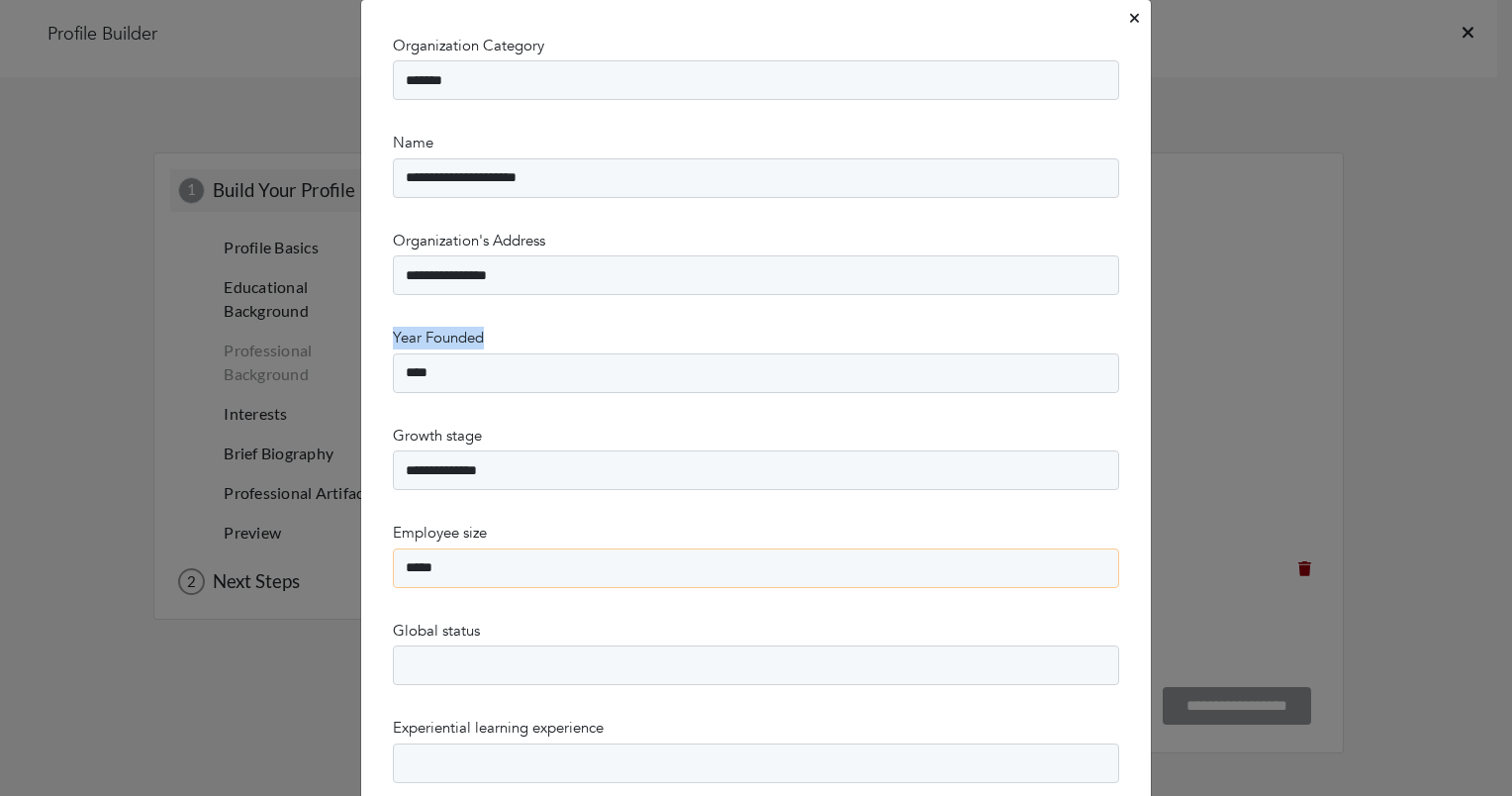 scroll, scrollTop: 0, scrollLeft: 0, axis: both 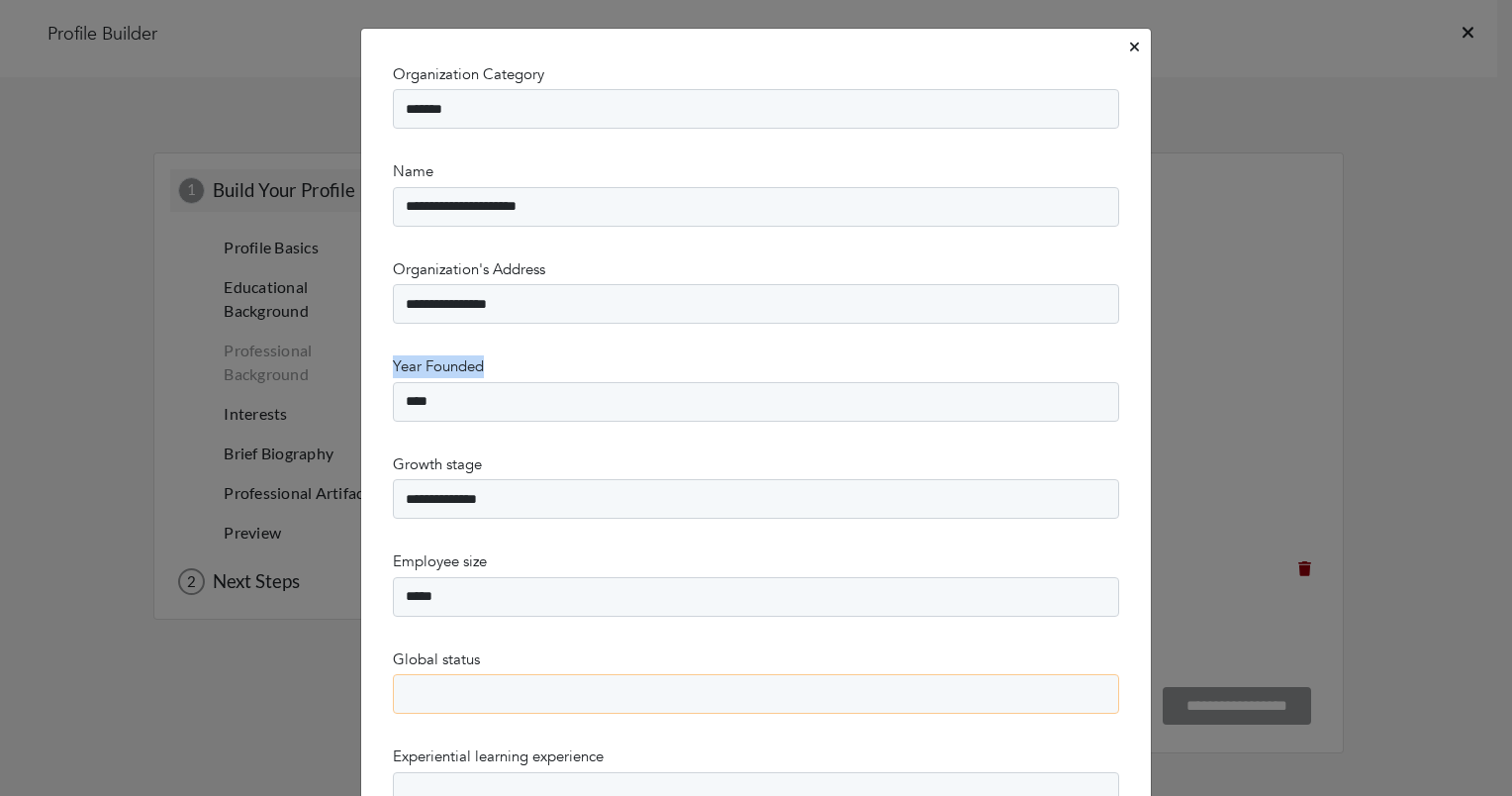 click on "**********" at bounding box center (756, 694) 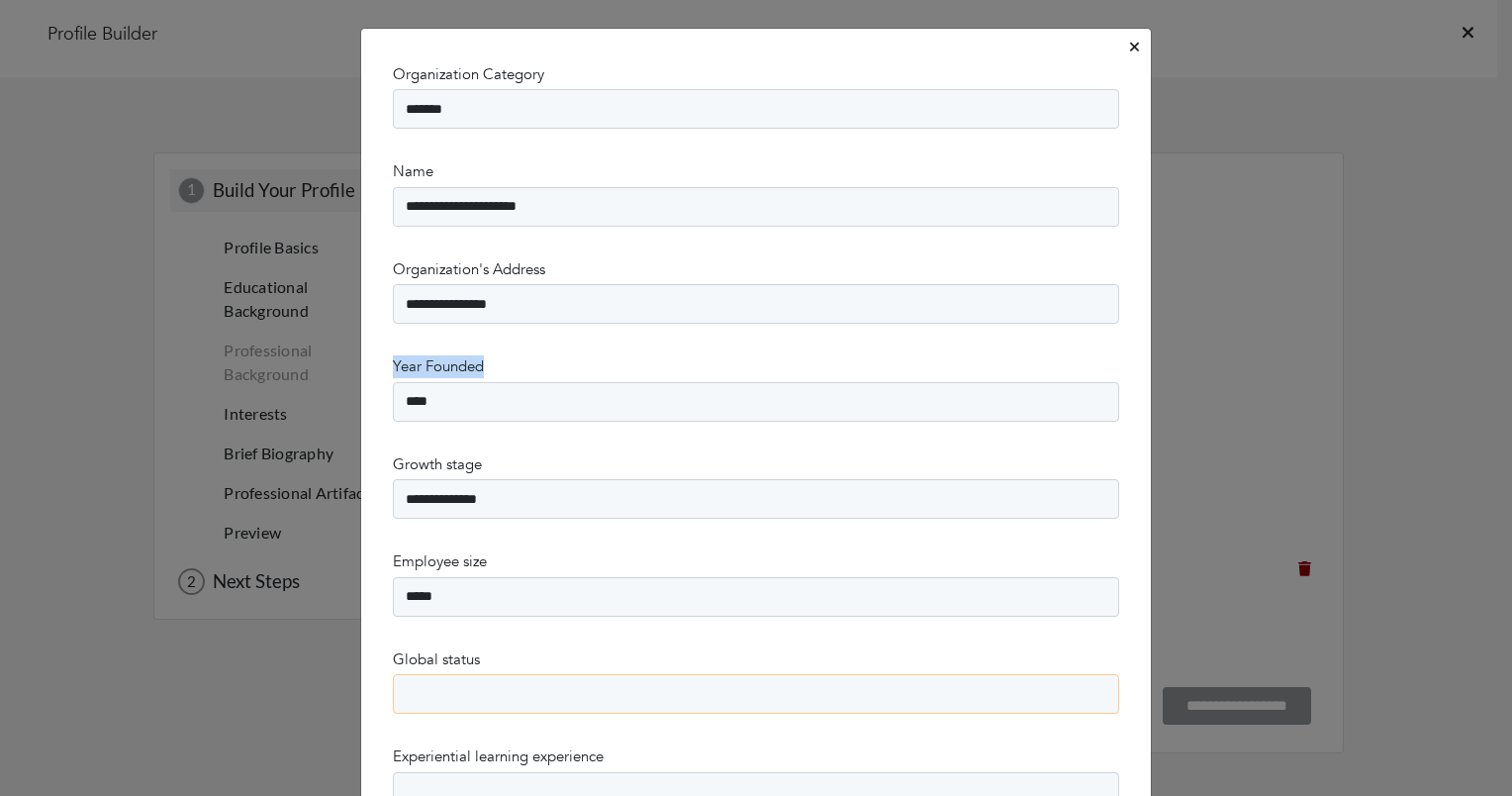 select on "********" 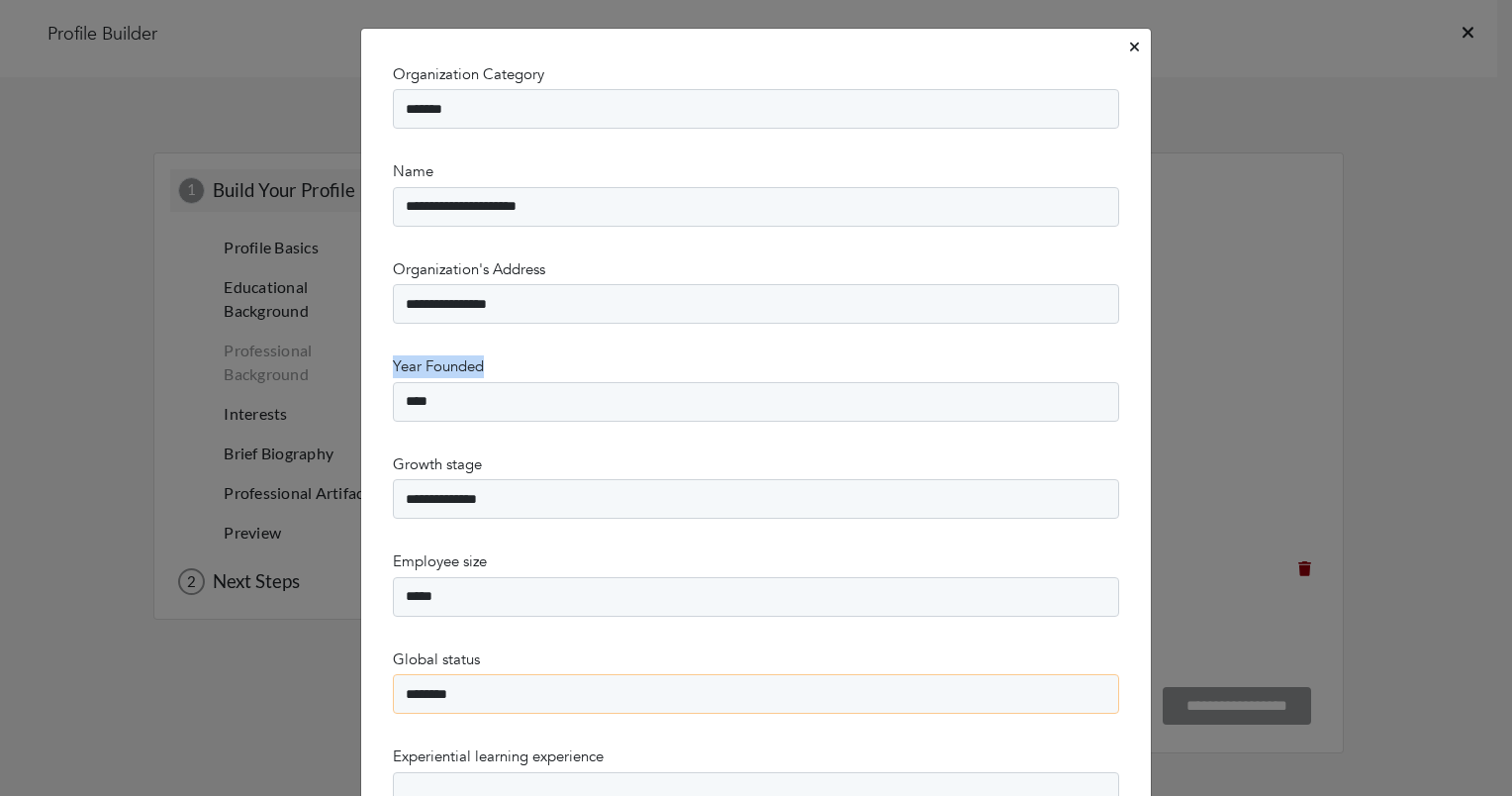 click on "**********" at bounding box center [756, 694] 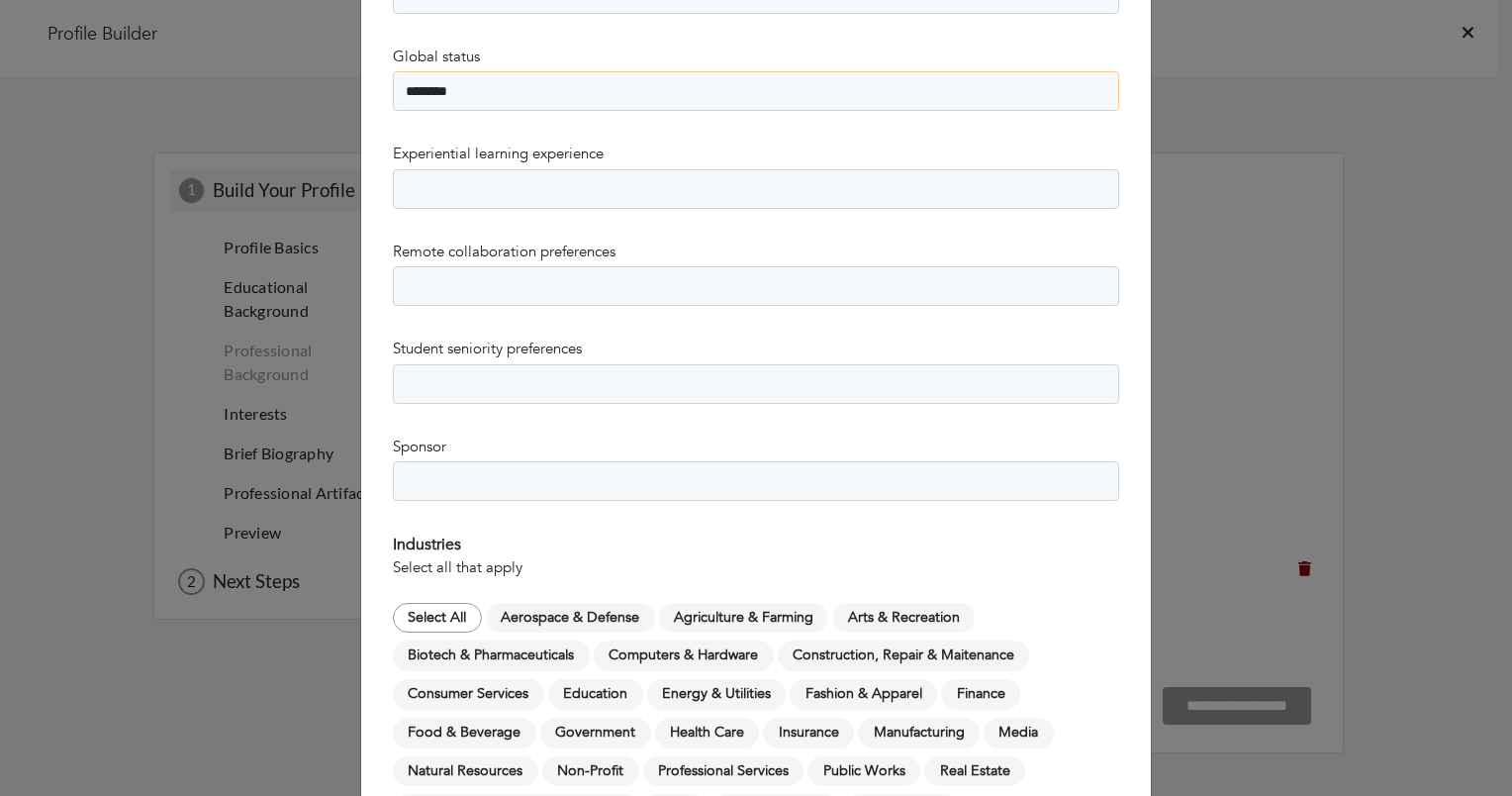 scroll, scrollTop: 1154, scrollLeft: 0, axis: vertical 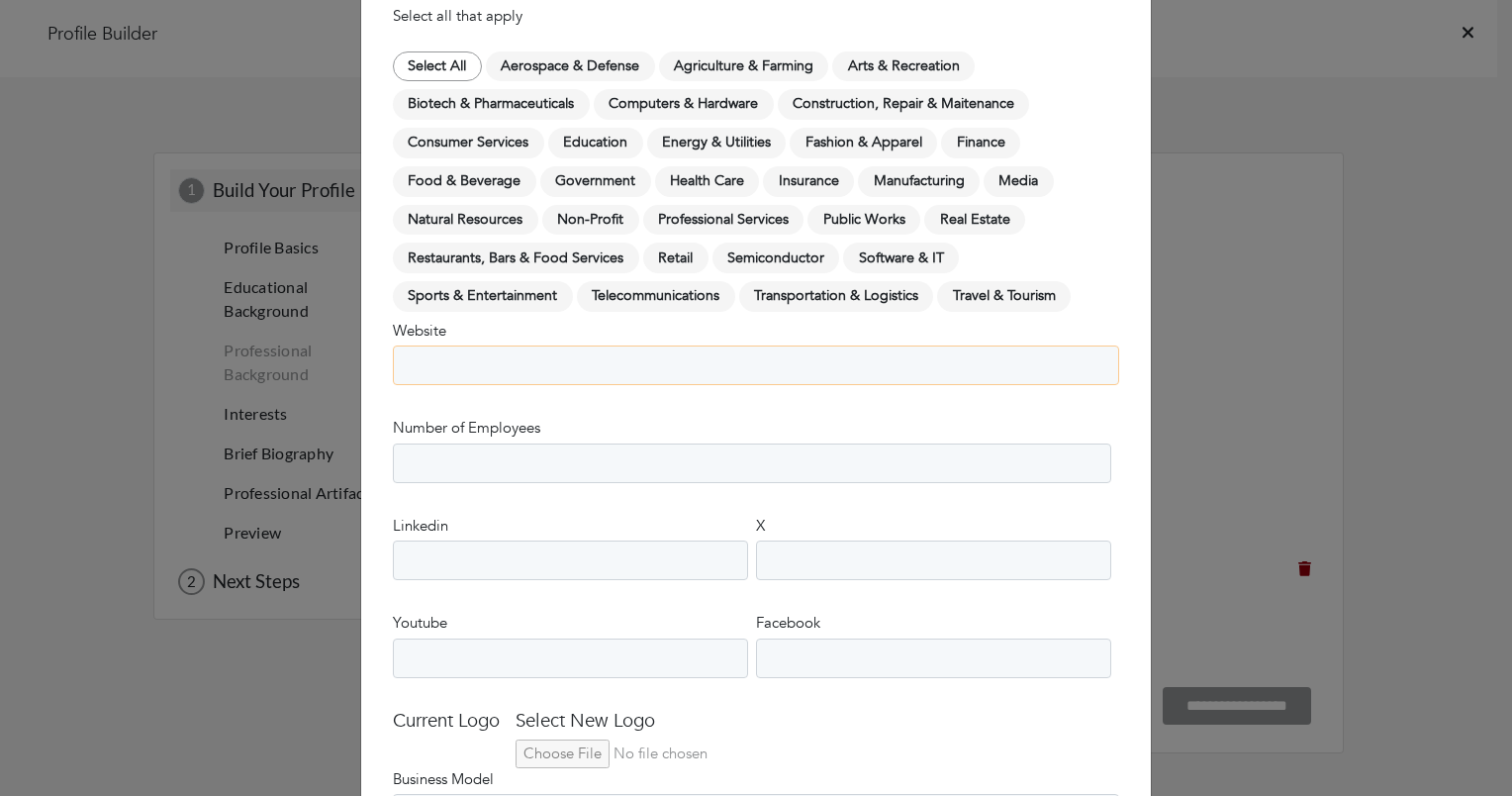 click on "Website" at bounding box center [756, 365] 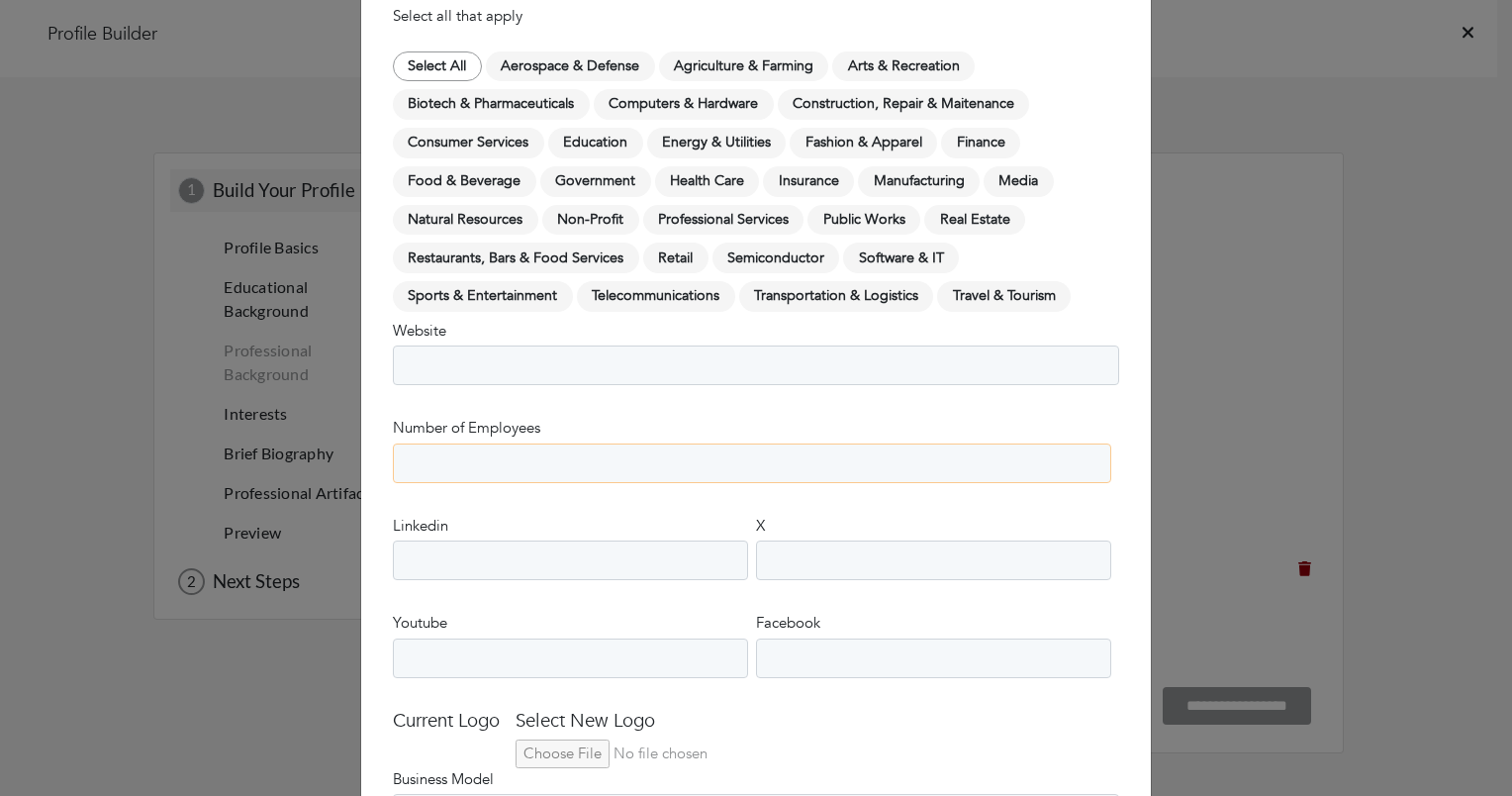 click on "**********" at bounding box center (752, 463) 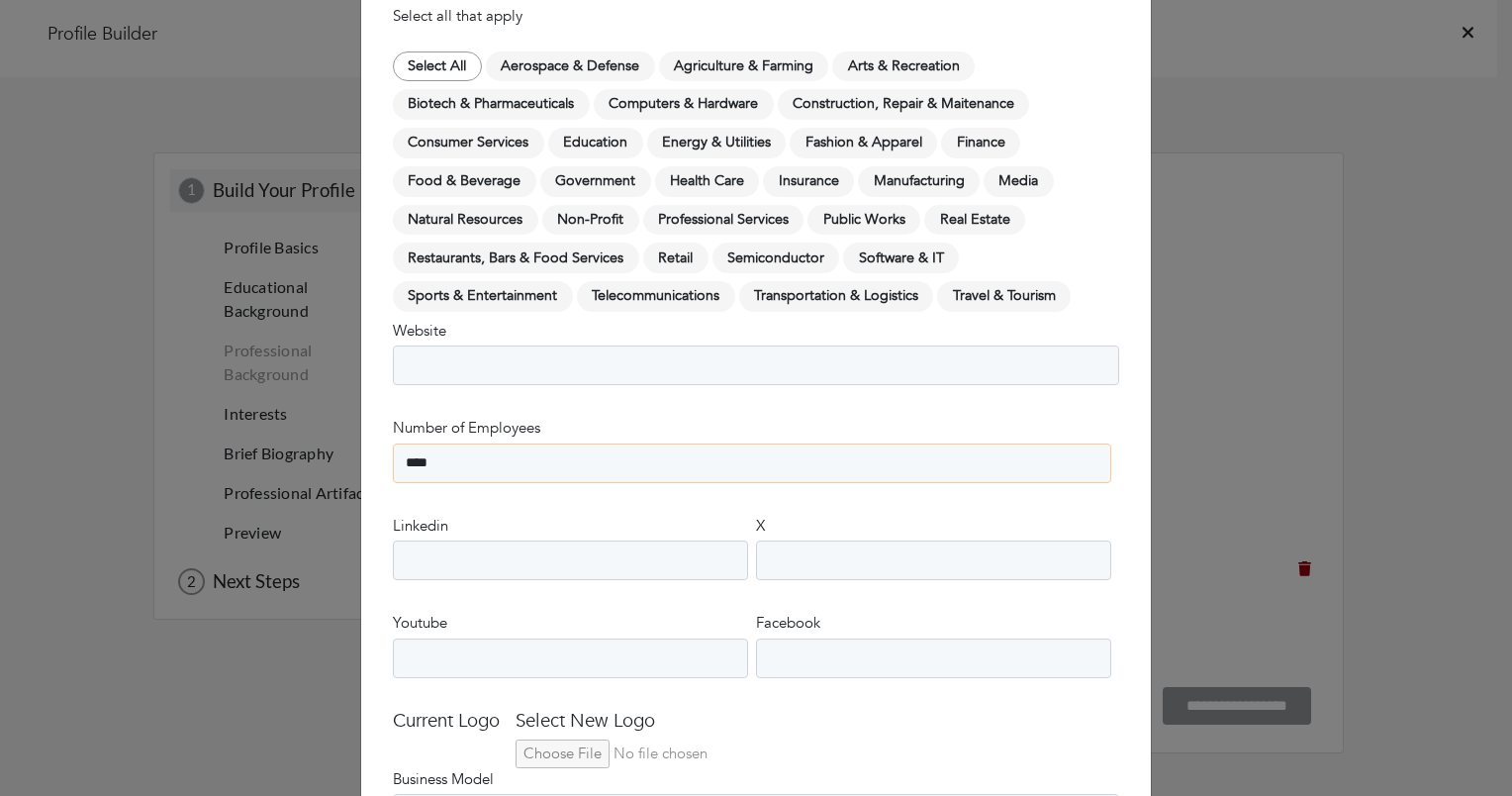 click on "**********" at bounding box center (752, 463) 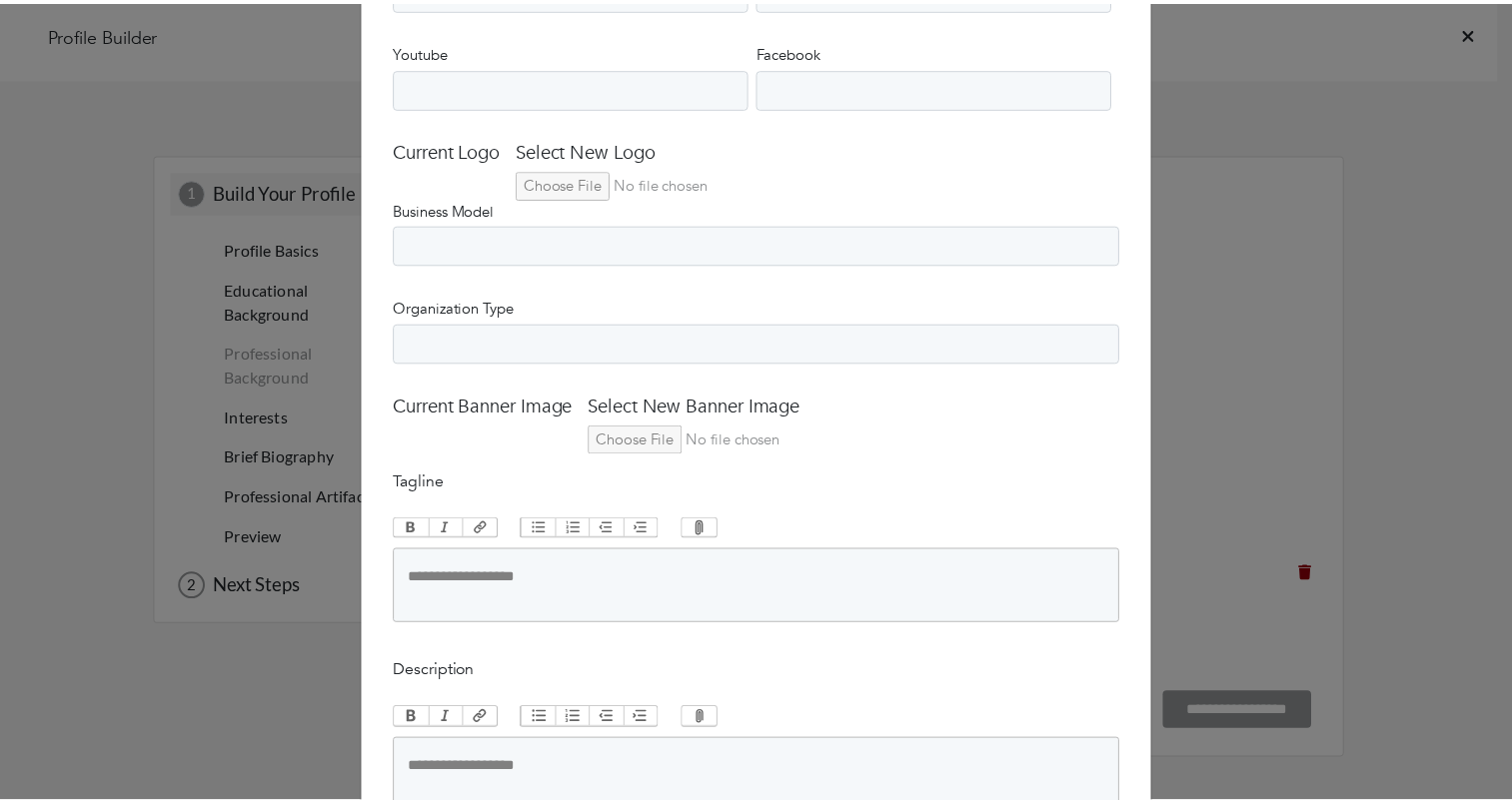 scroll, scrollTop: 1976, scrollLeft: 0, axis: vertical 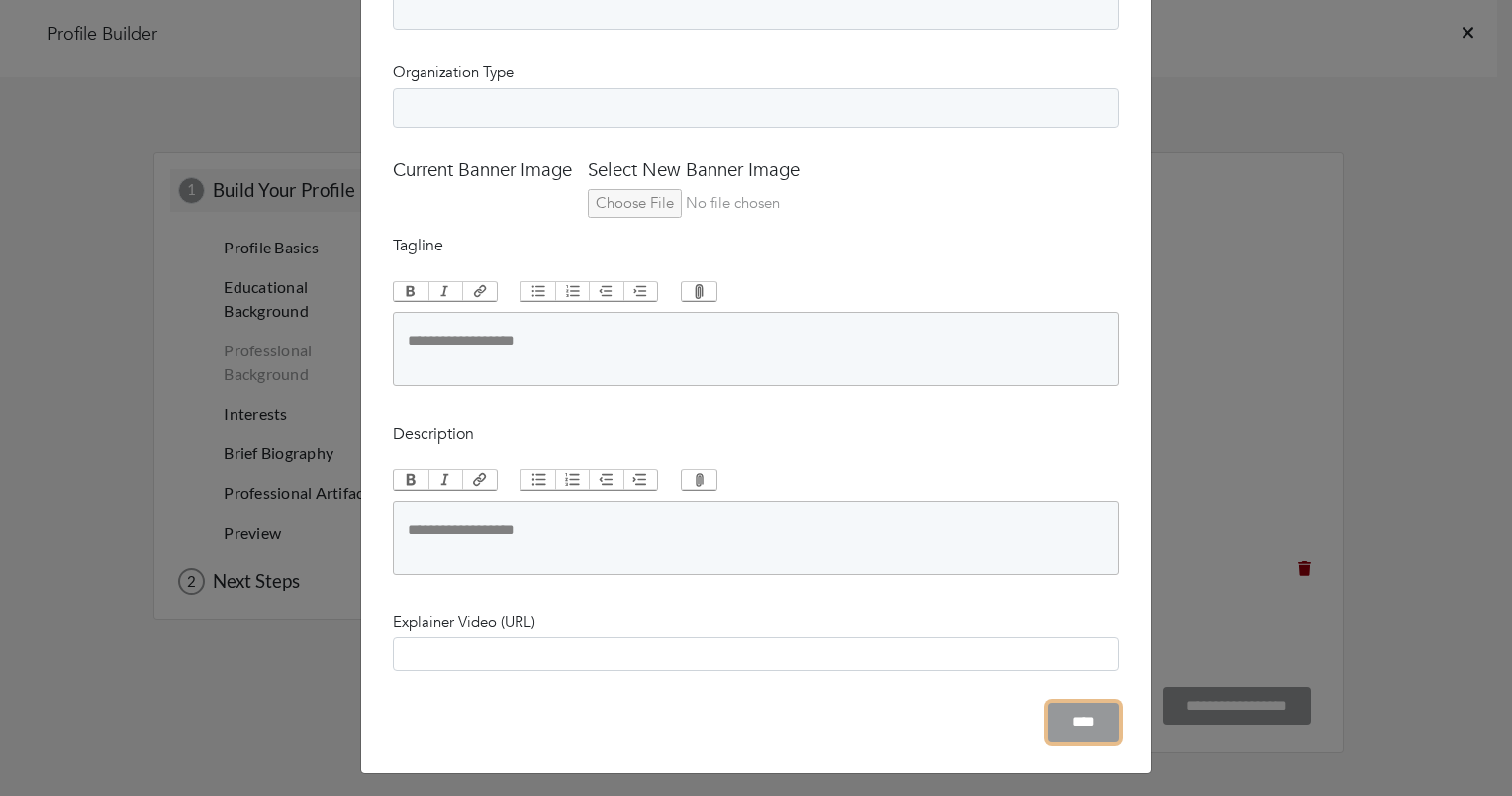 click on "****" at bounding box center [1084, 722] 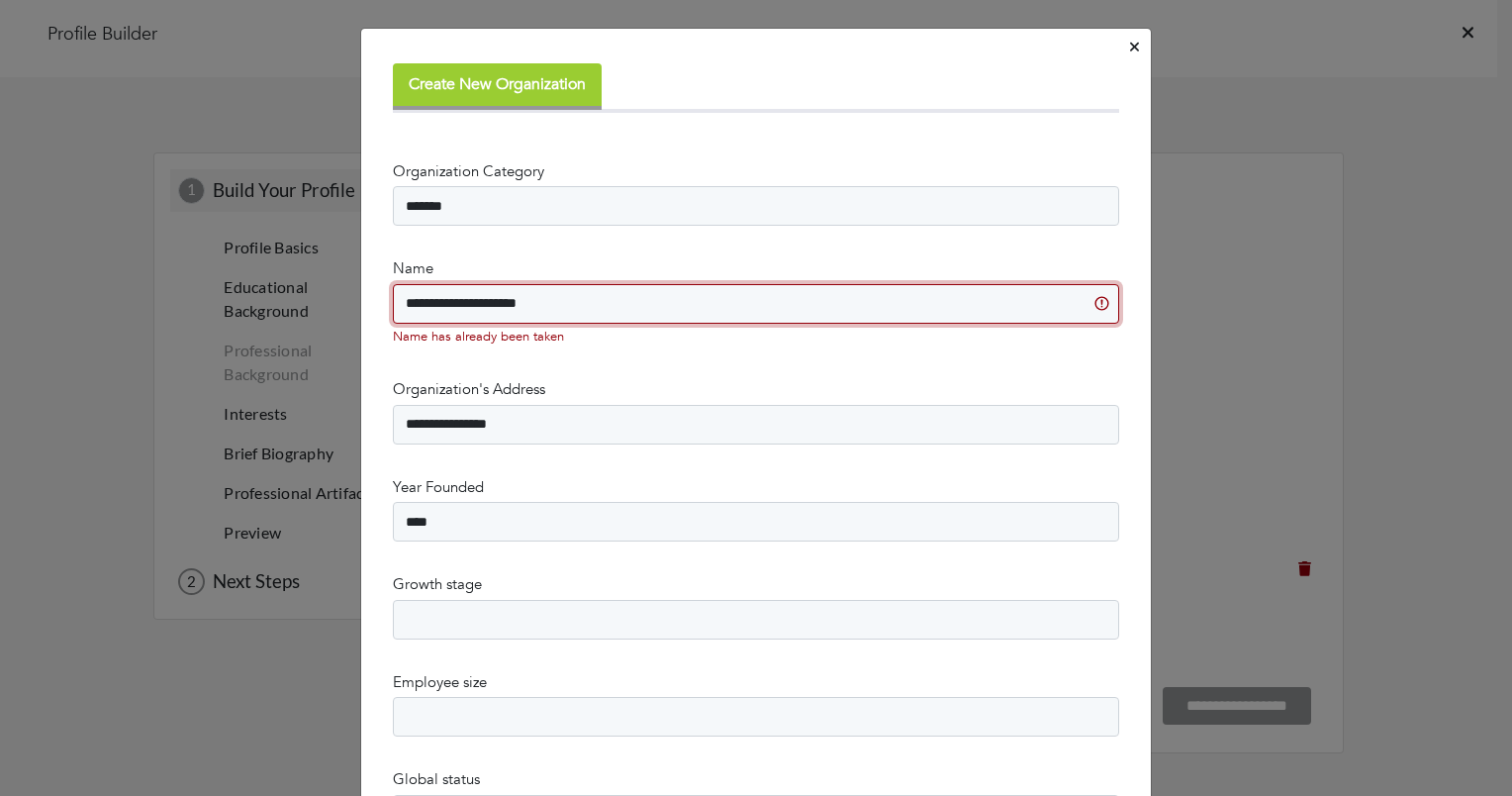 click on "**********" at bounding box center [756, 304] 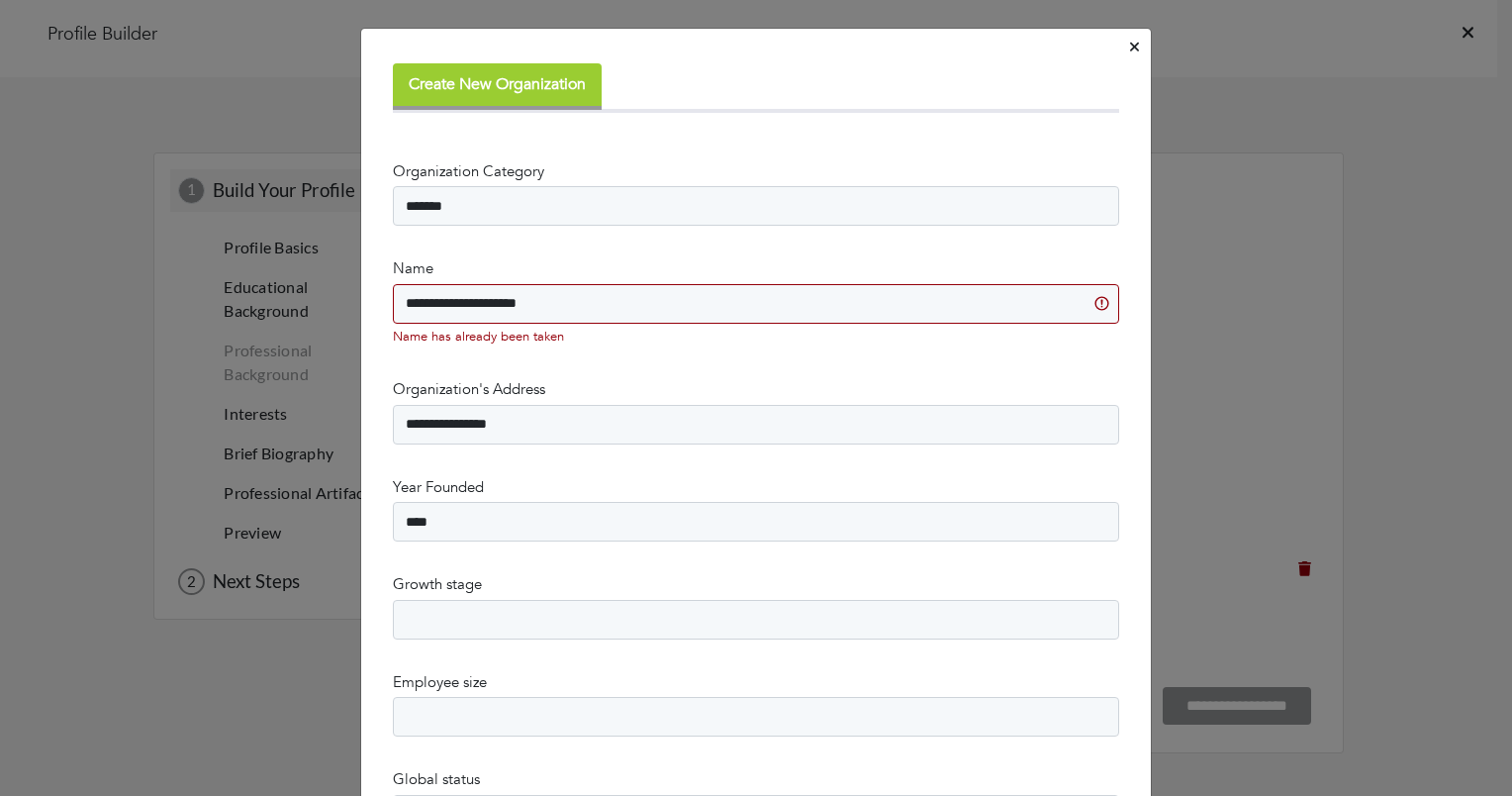 click 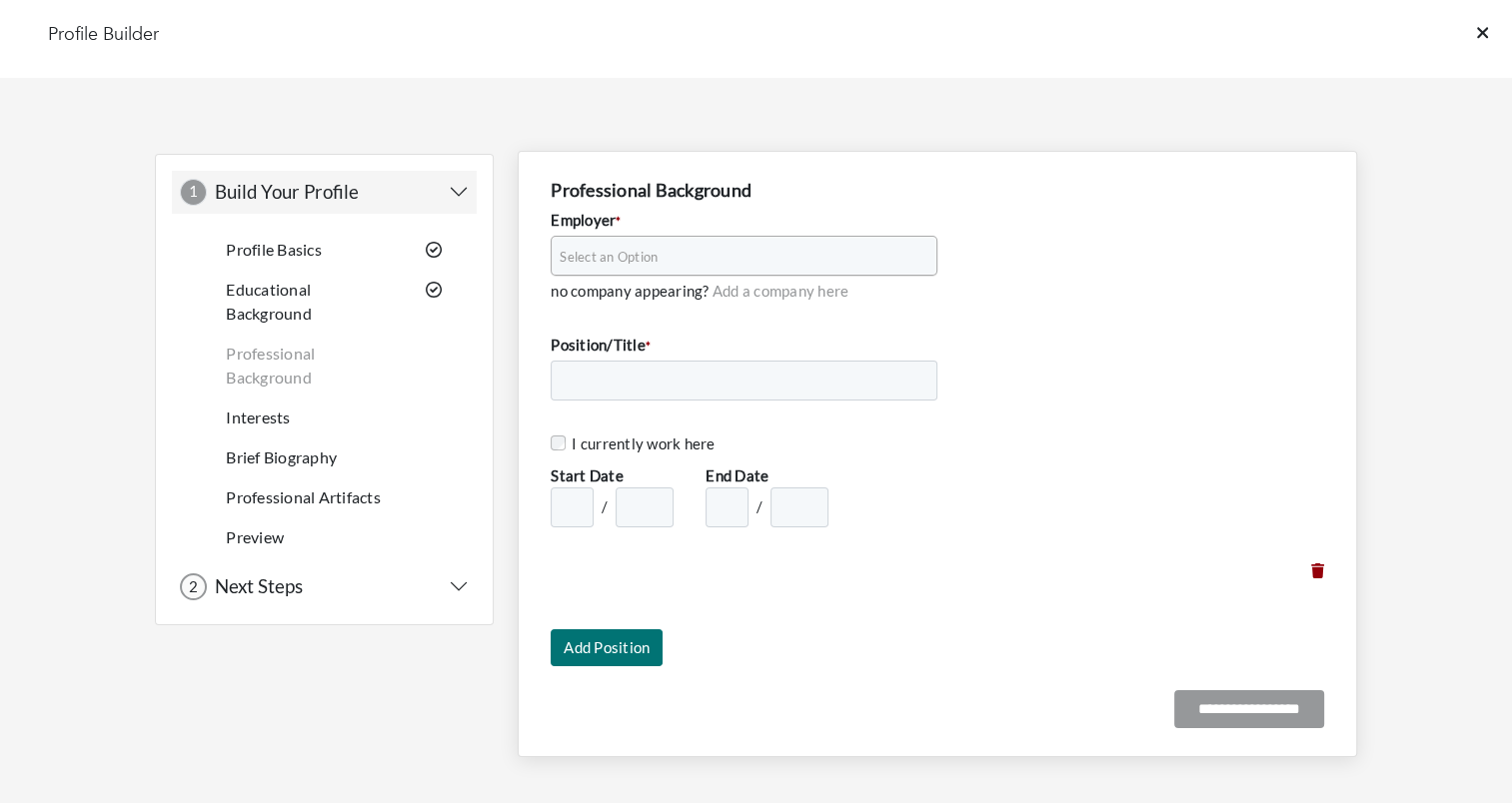 click on "Select an Option" at bounding box center [735, 257] 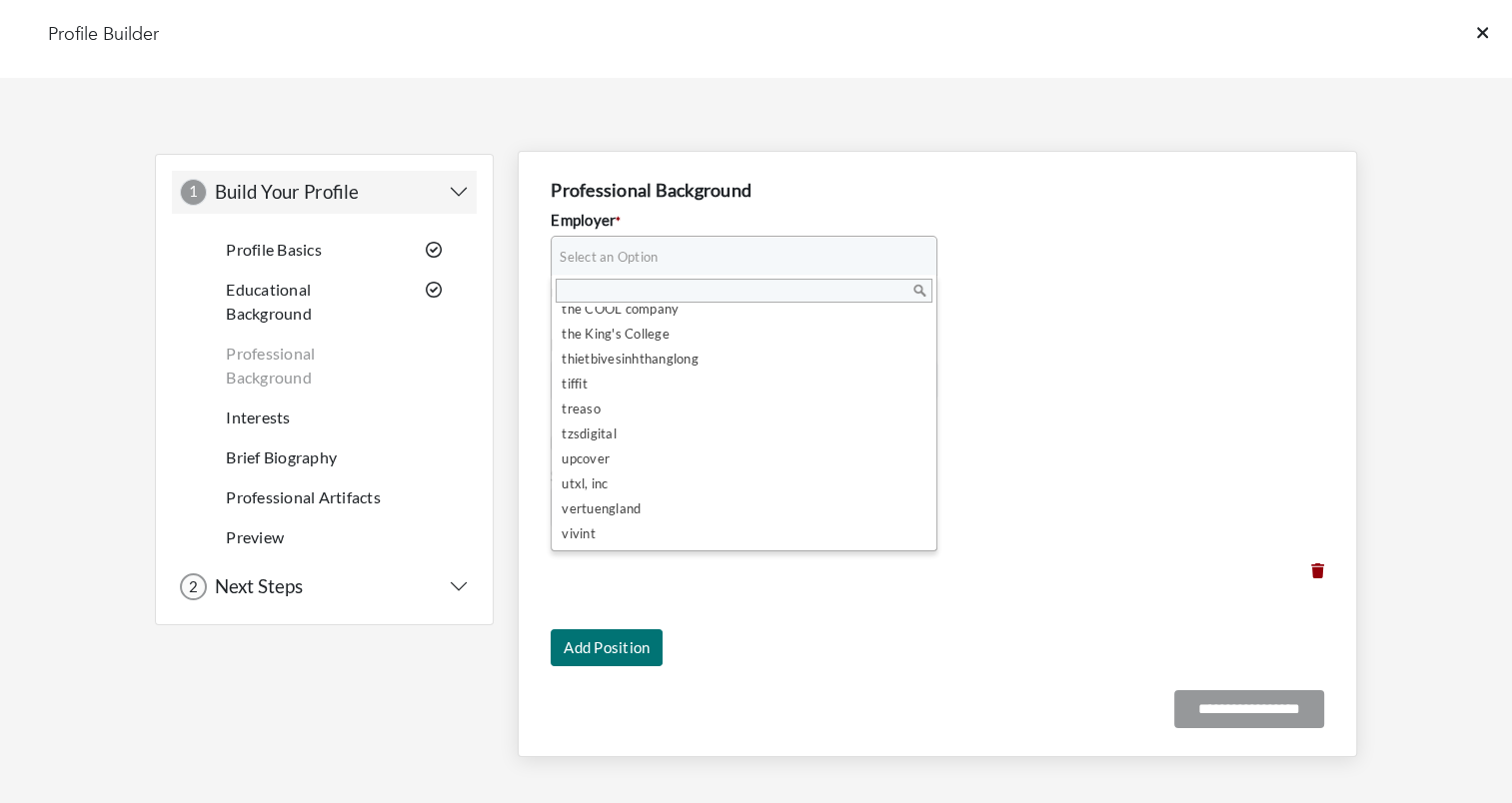 scroll, scrollTop: 0, scrollLeft: 0, axis: both 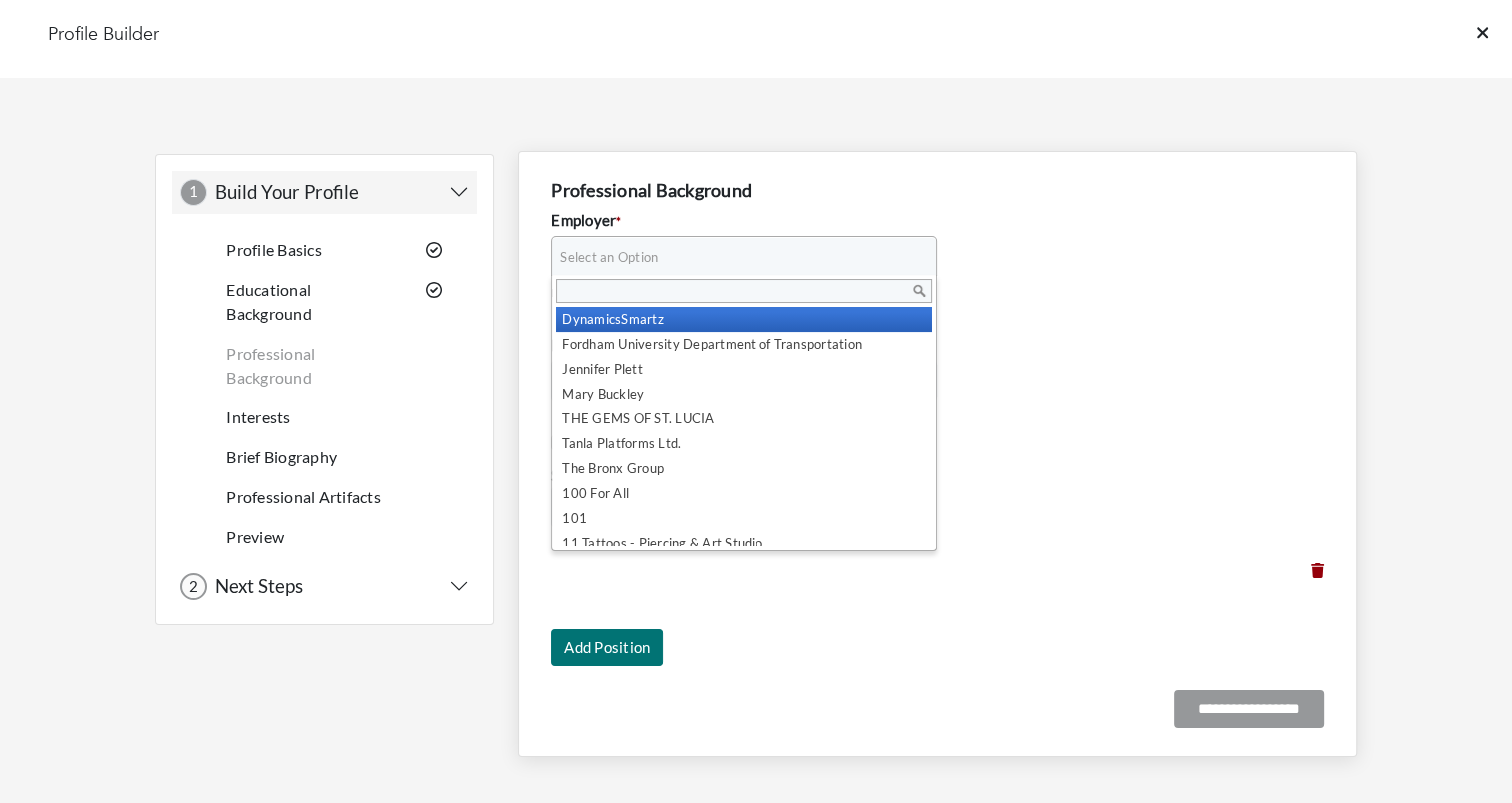 click on "**********" at bounding box center [937, 454] 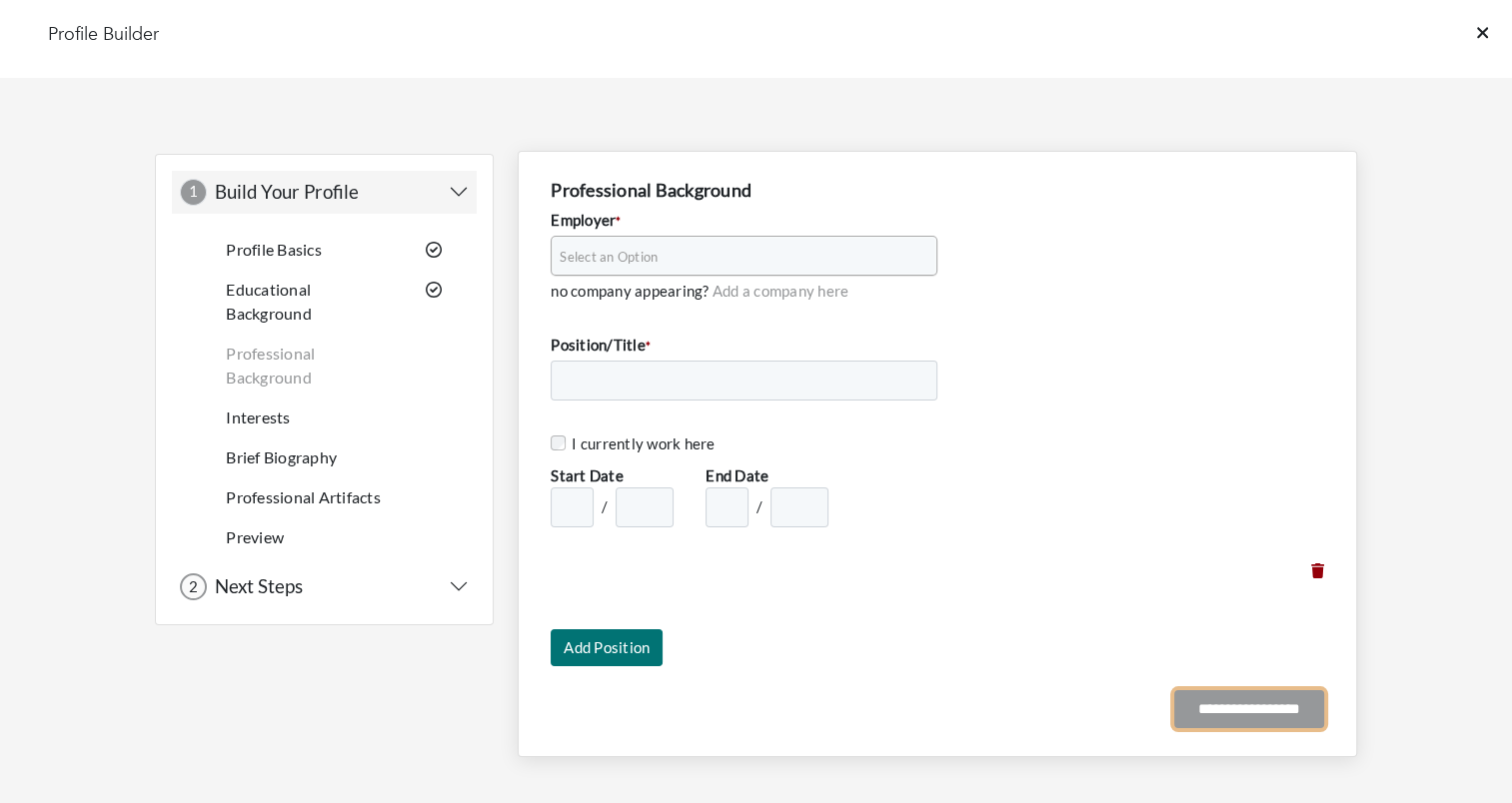 click on "**********" at bounding box center (1249, 709) 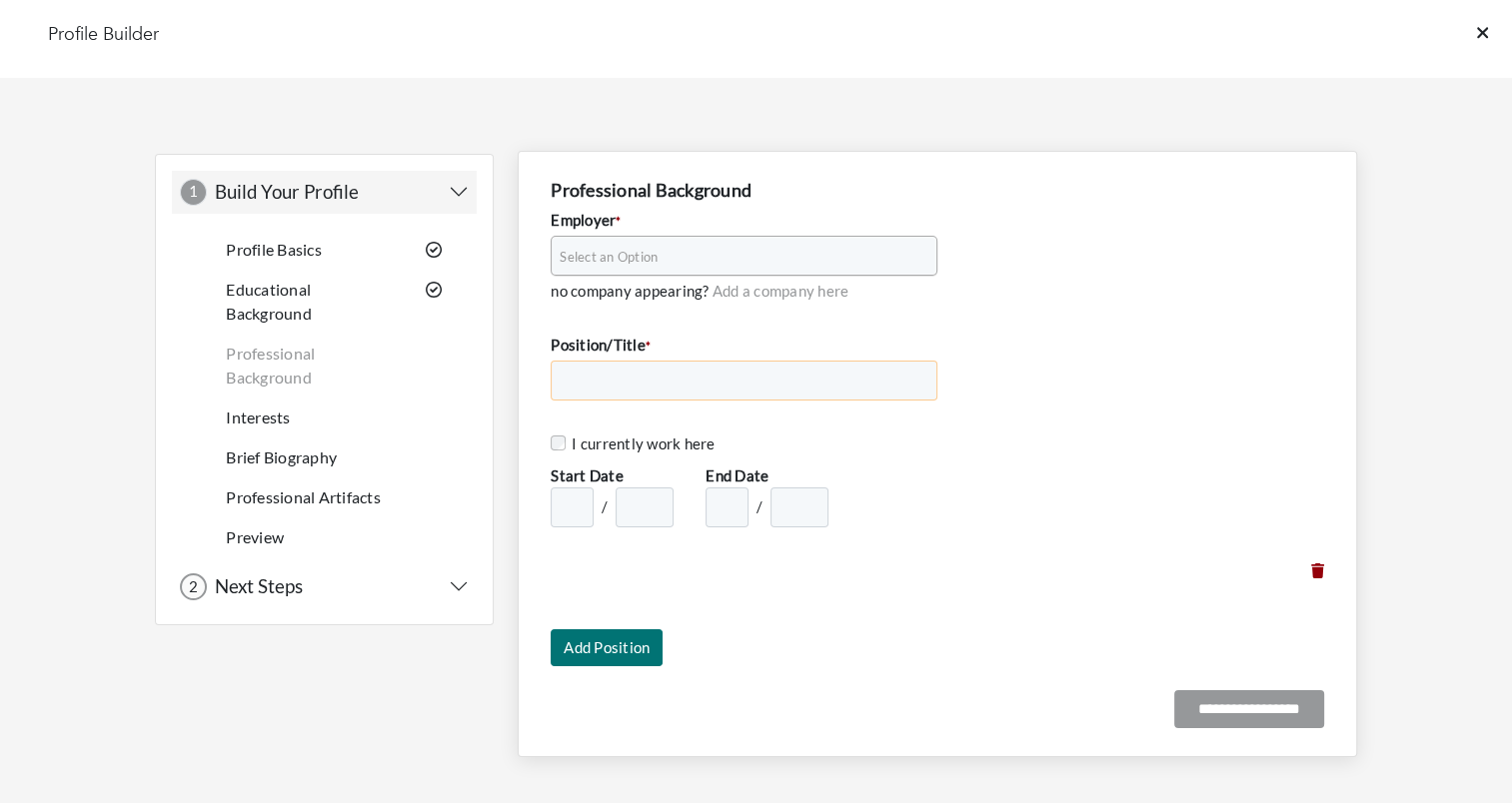 click on "Position/Title  *" at bounding box center [744, 381] 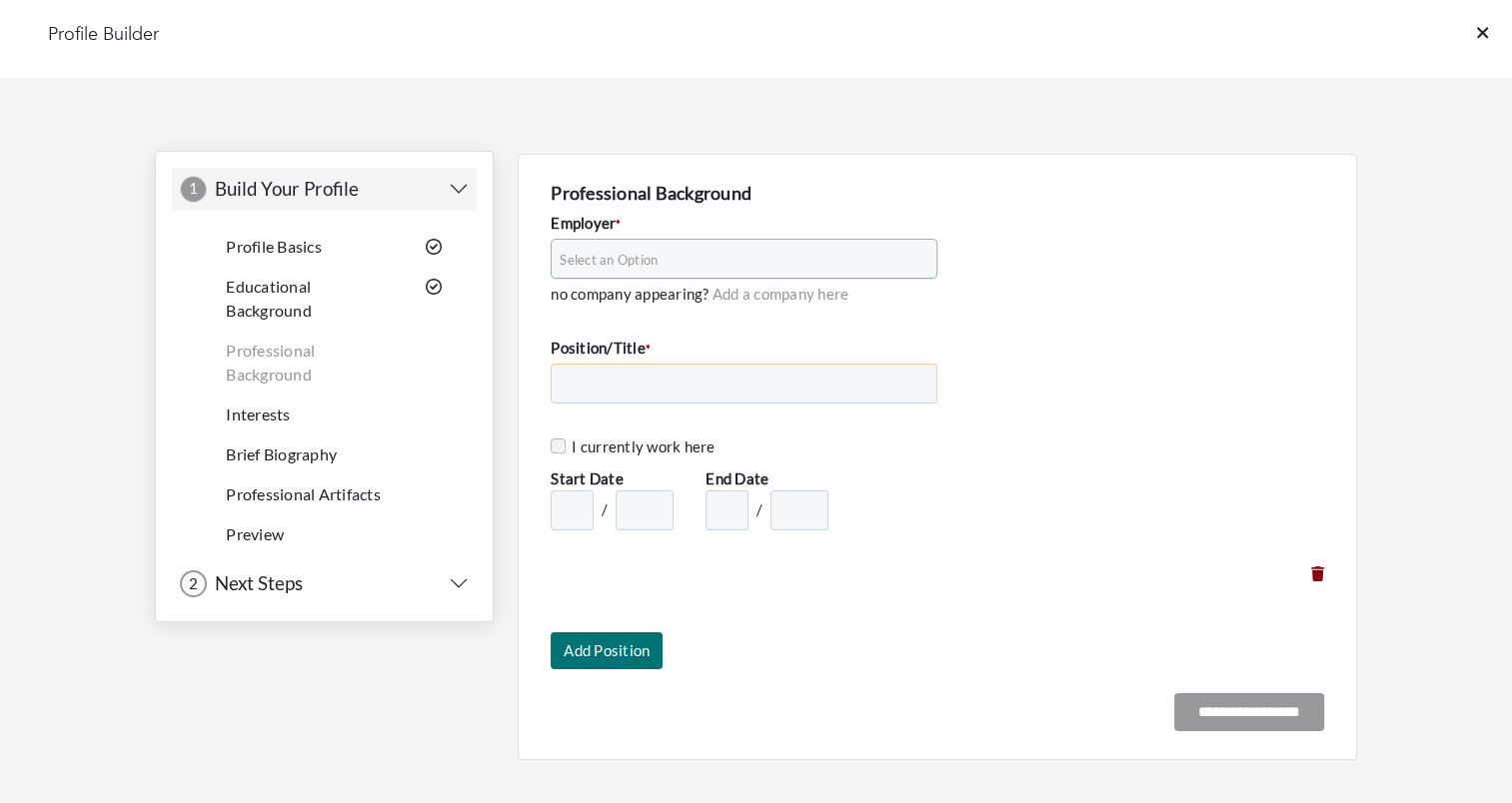 paste on "**********" 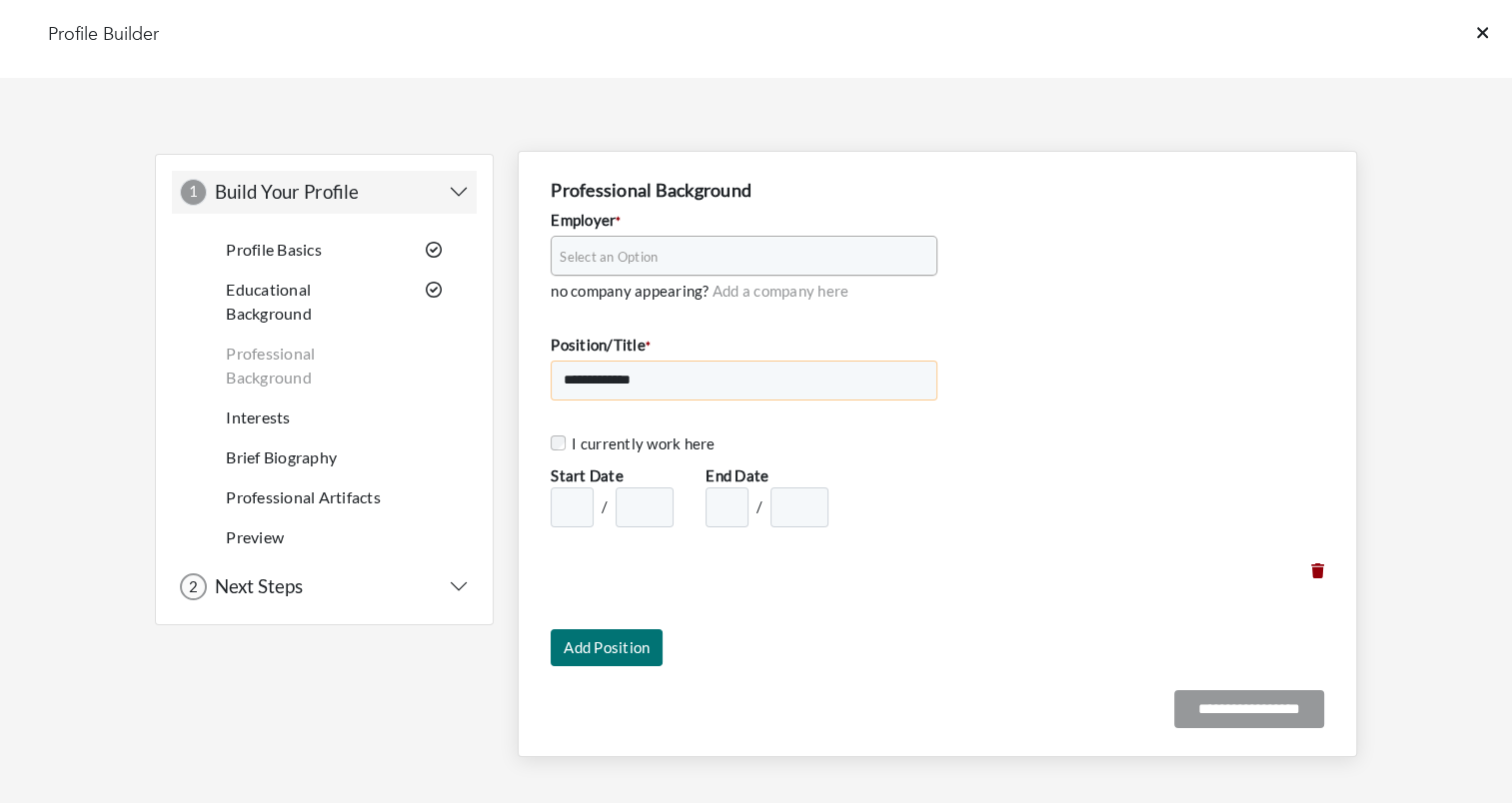 type on "**********" 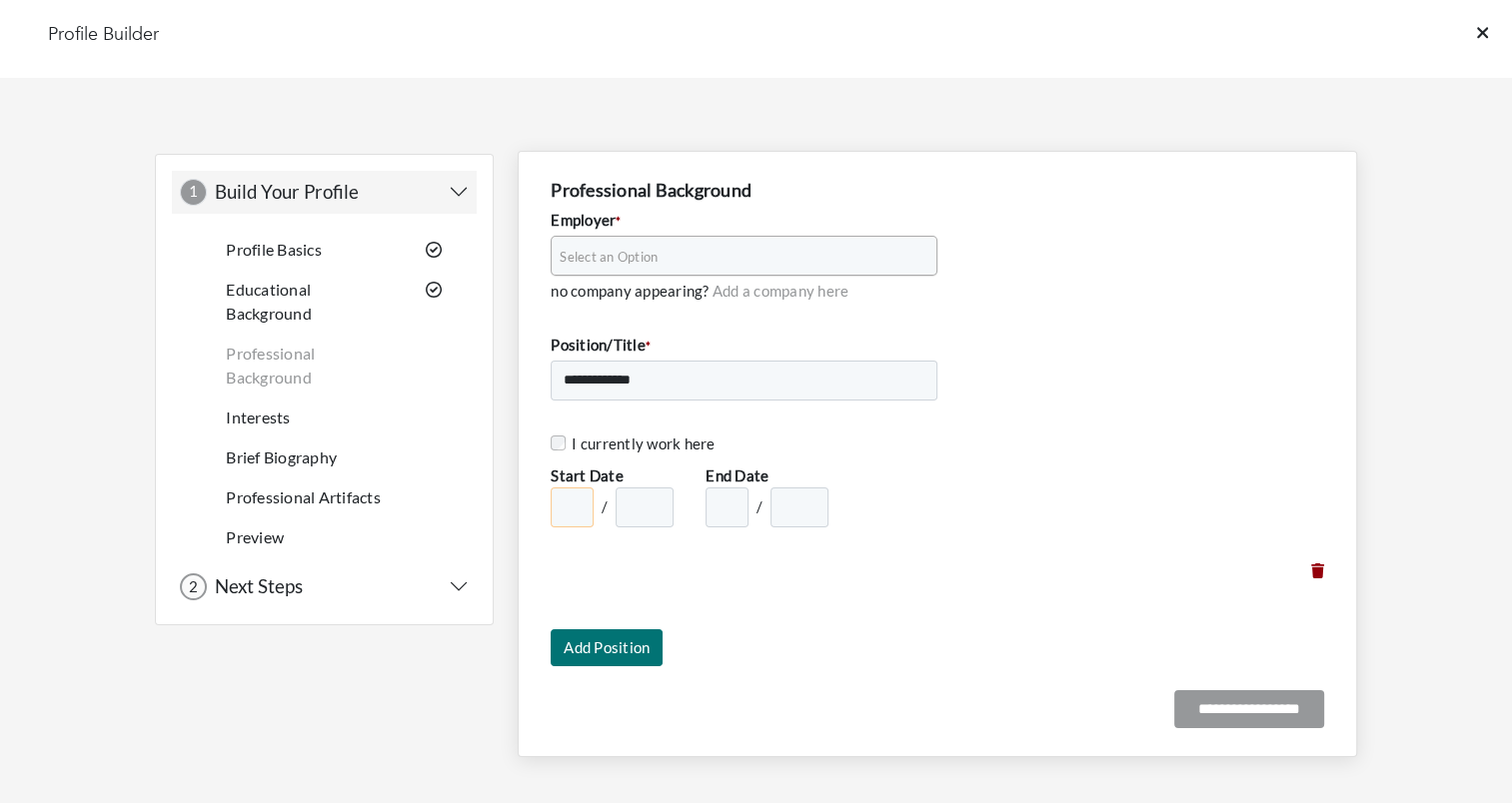 click on "*
*
*
*
*
*
*
*
*
**
**
**" at bounding box center (572, 507) 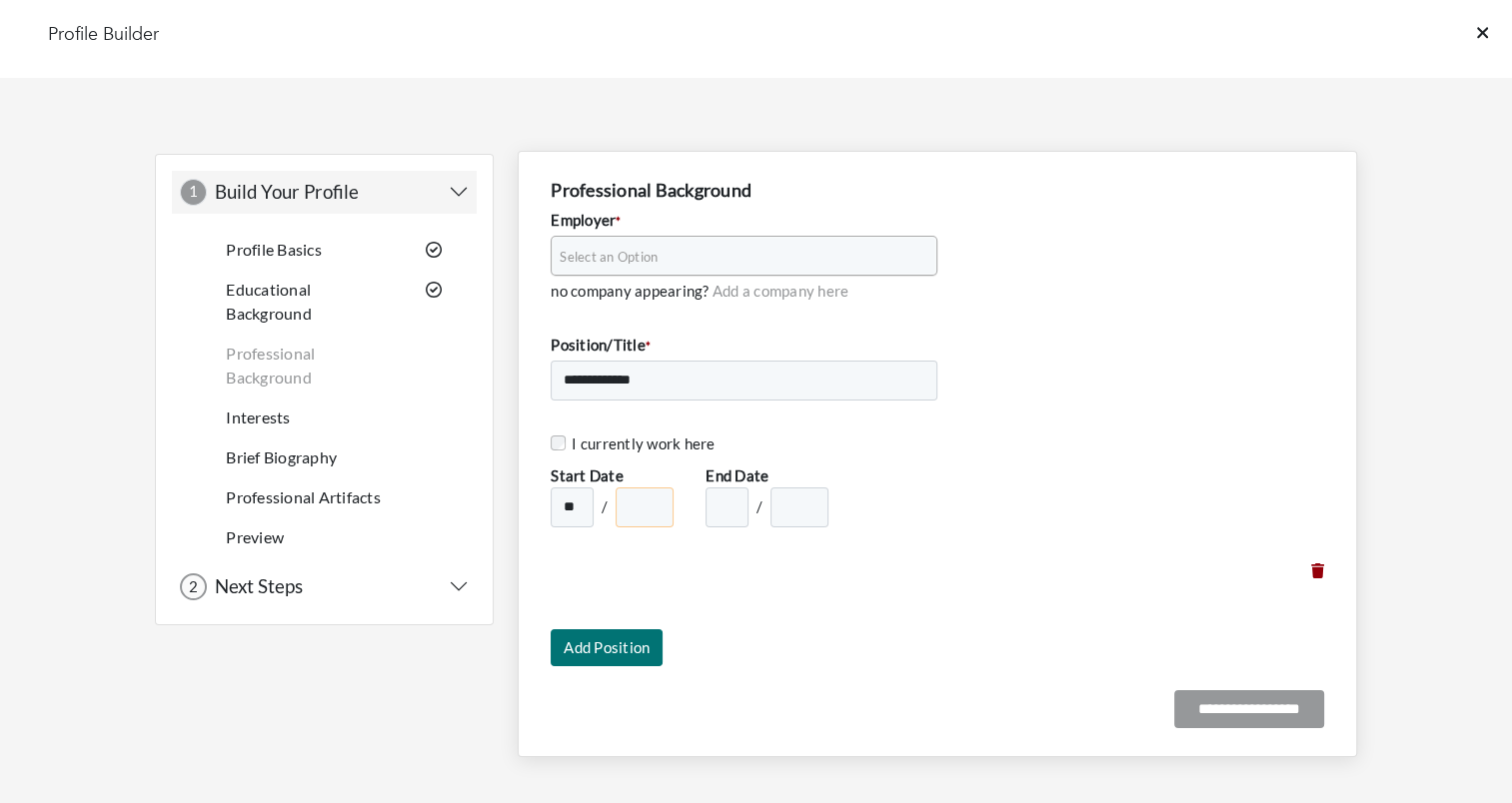 click on "****
****
****
****
****
****
****
****
****
****
****
****
****
****
****
****
****
****
****
****
****
****
****
****
****
****
****
****
****
****
****
****
****
****
****
****
****
****
****
****
****
****
****
****
****
****
****
****
****
****
****
****
****
****
****
****
****
****
****
****
****
****
****
****
****
****
****
****
****
****
****
****
****
****
****
****
****
****
****
****
****" at bounding box center [645, 507] 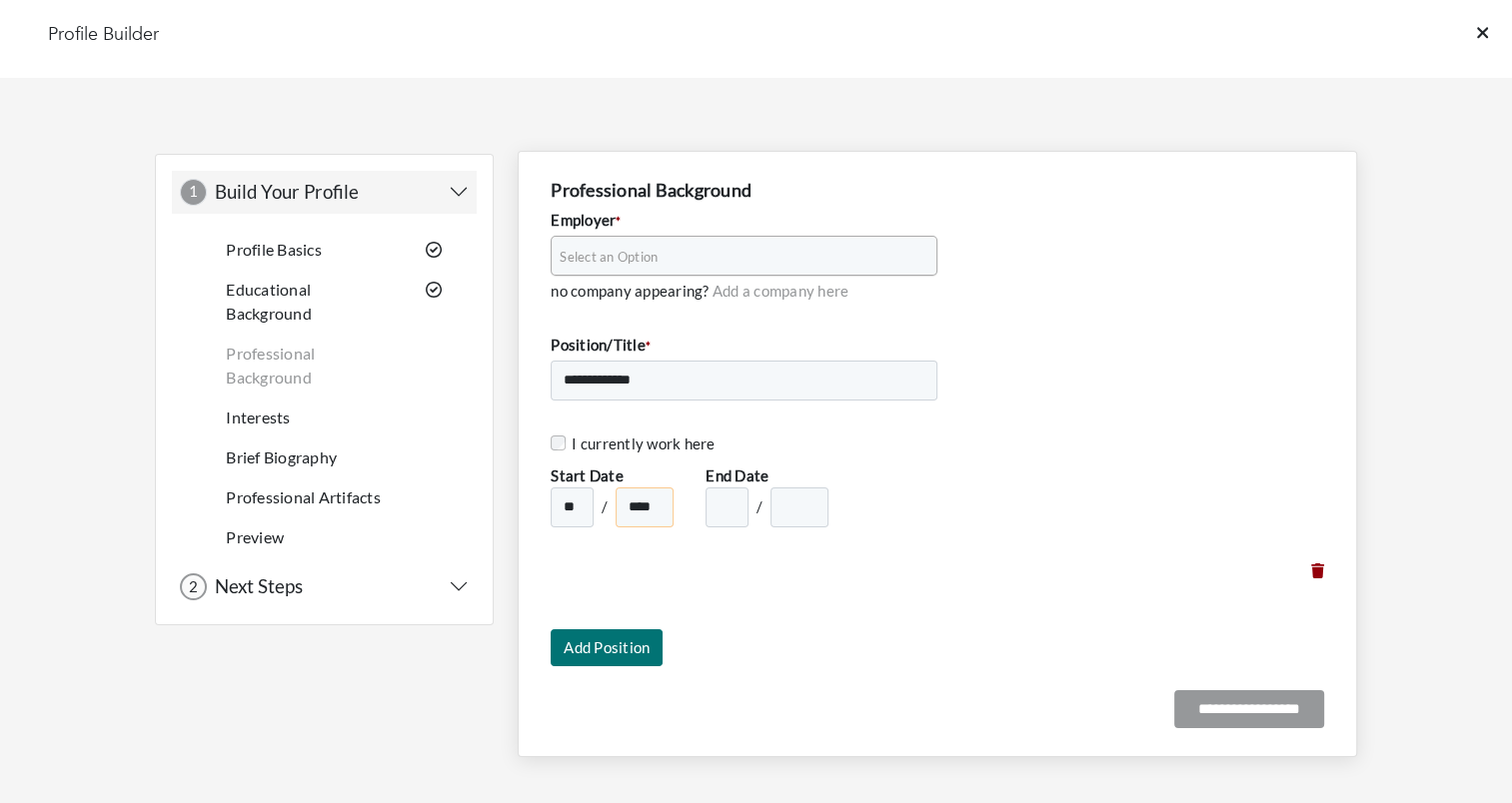 select on "****" 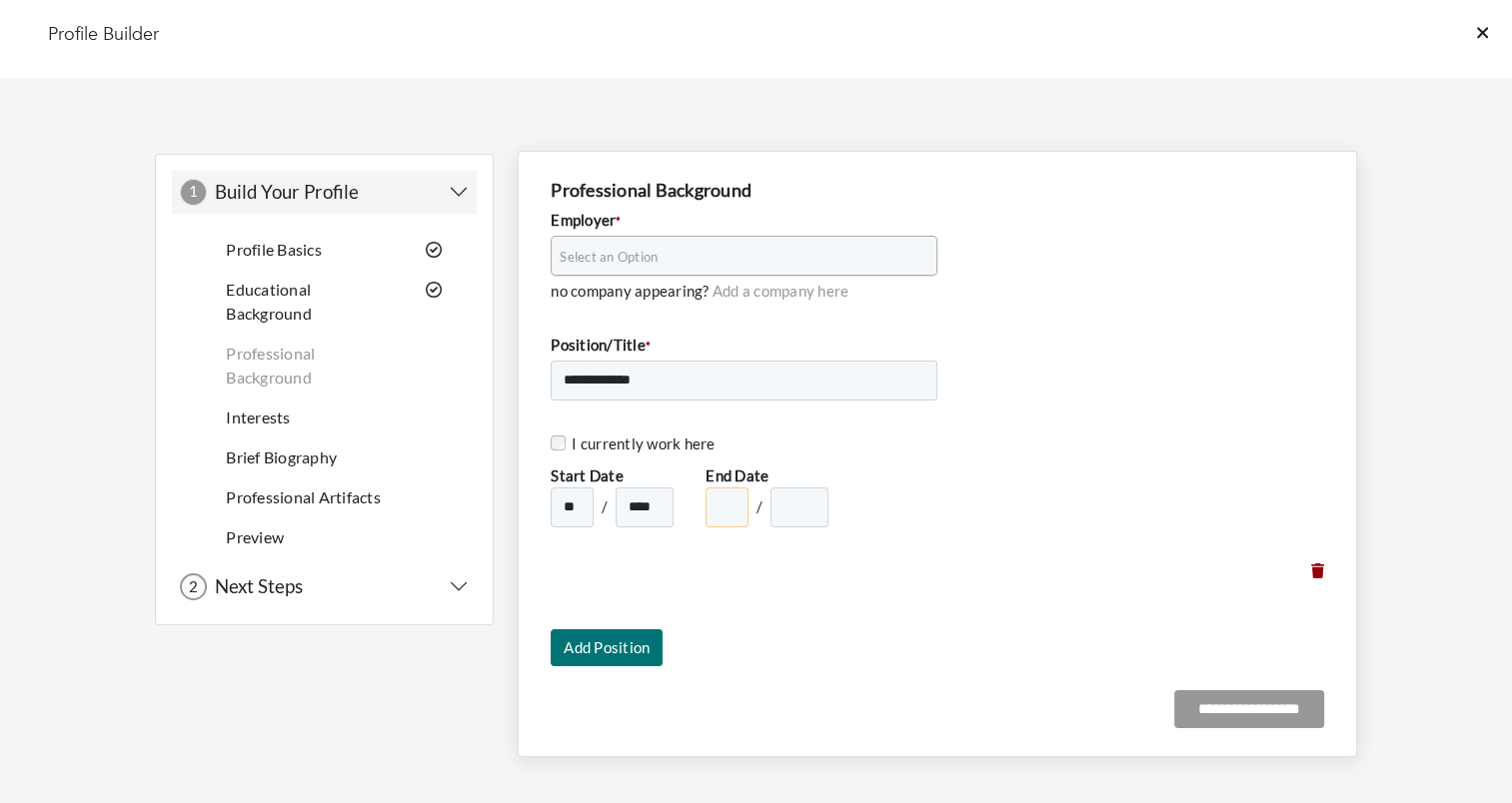 click on "*
*
*
*
*
*
*
*
*
**
**
**" at bounding box center (727, 507) 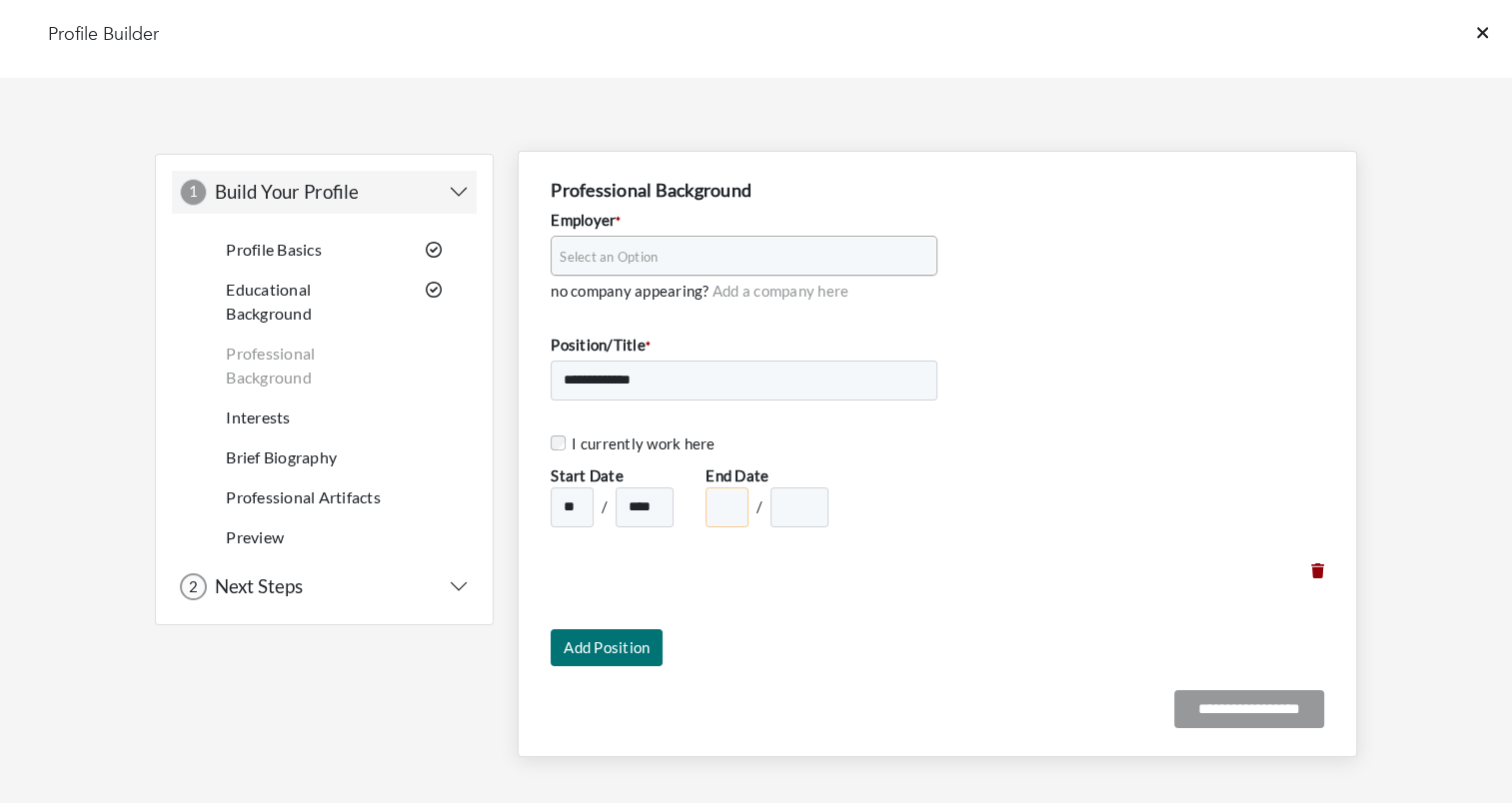 click on "*
*
*
*
*
*
*
*
*
**
**
**" at bounding box center [727, 507] 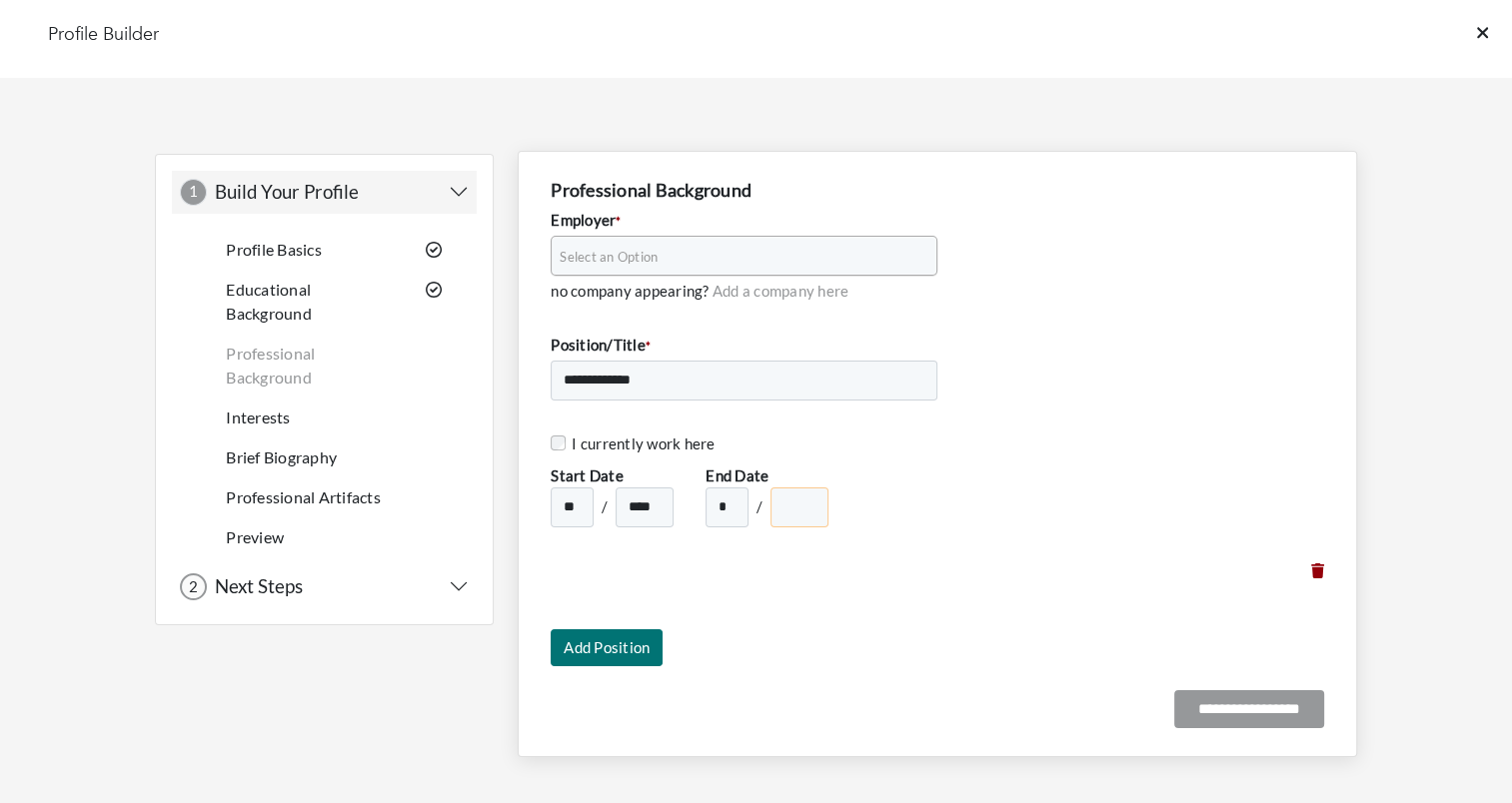 click on "****
****
****
****
****
****
****
****
****
****
****
****
****
****
****
****
****
****
****
****
****
****
****
****
****
****
****
****
****
****
****
****
****
****
****
****
****
****
****
****
****
****
****
****
****
****
****
****
****
****
****
****
****
****
****
****
****
****
****
****
****
****
****
****
****
****
****
****
****
****
****
****
****
****
****
****
****
****
****
****
****" at bounding box center (799, 507) 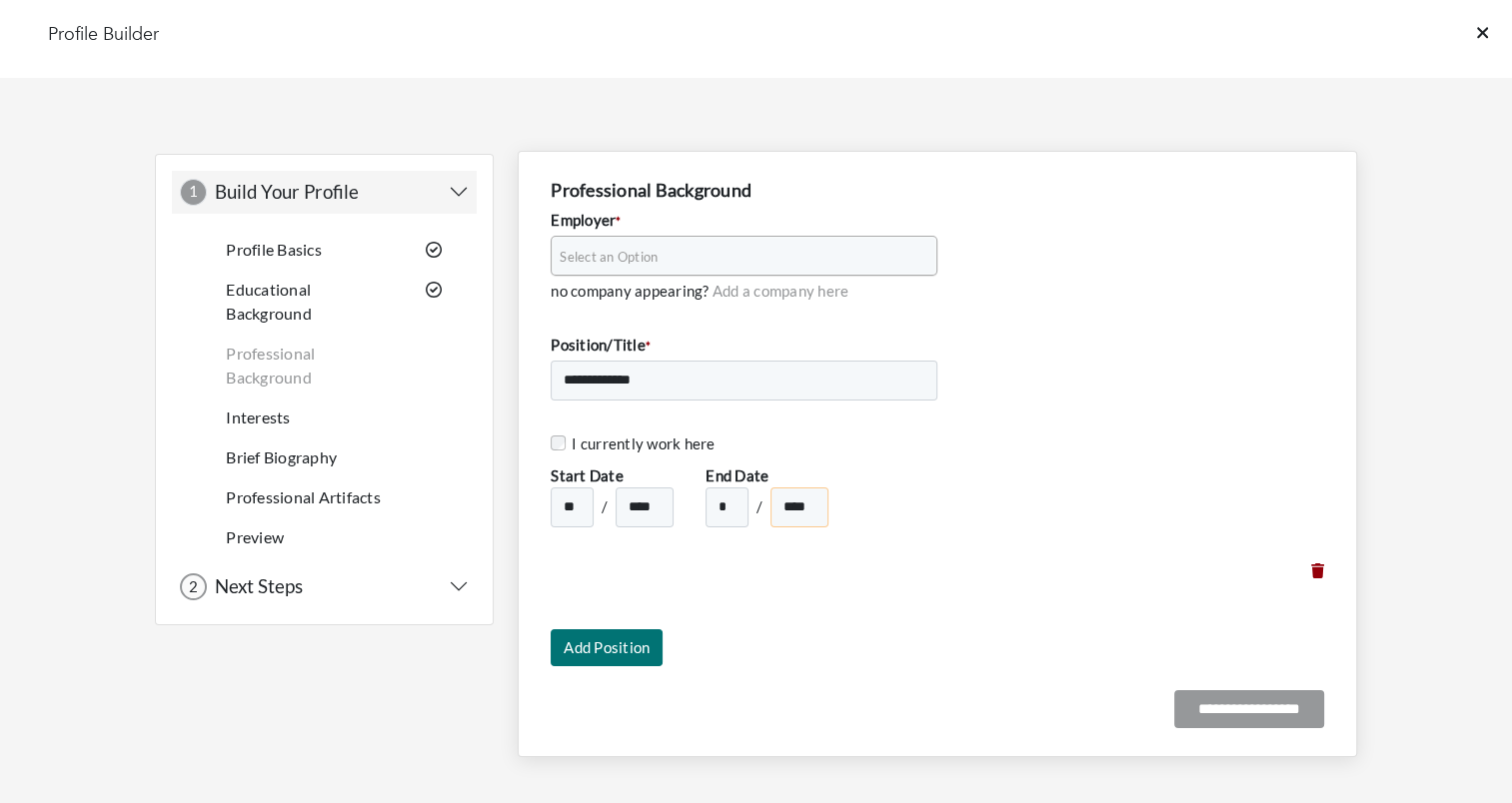 select on "****" 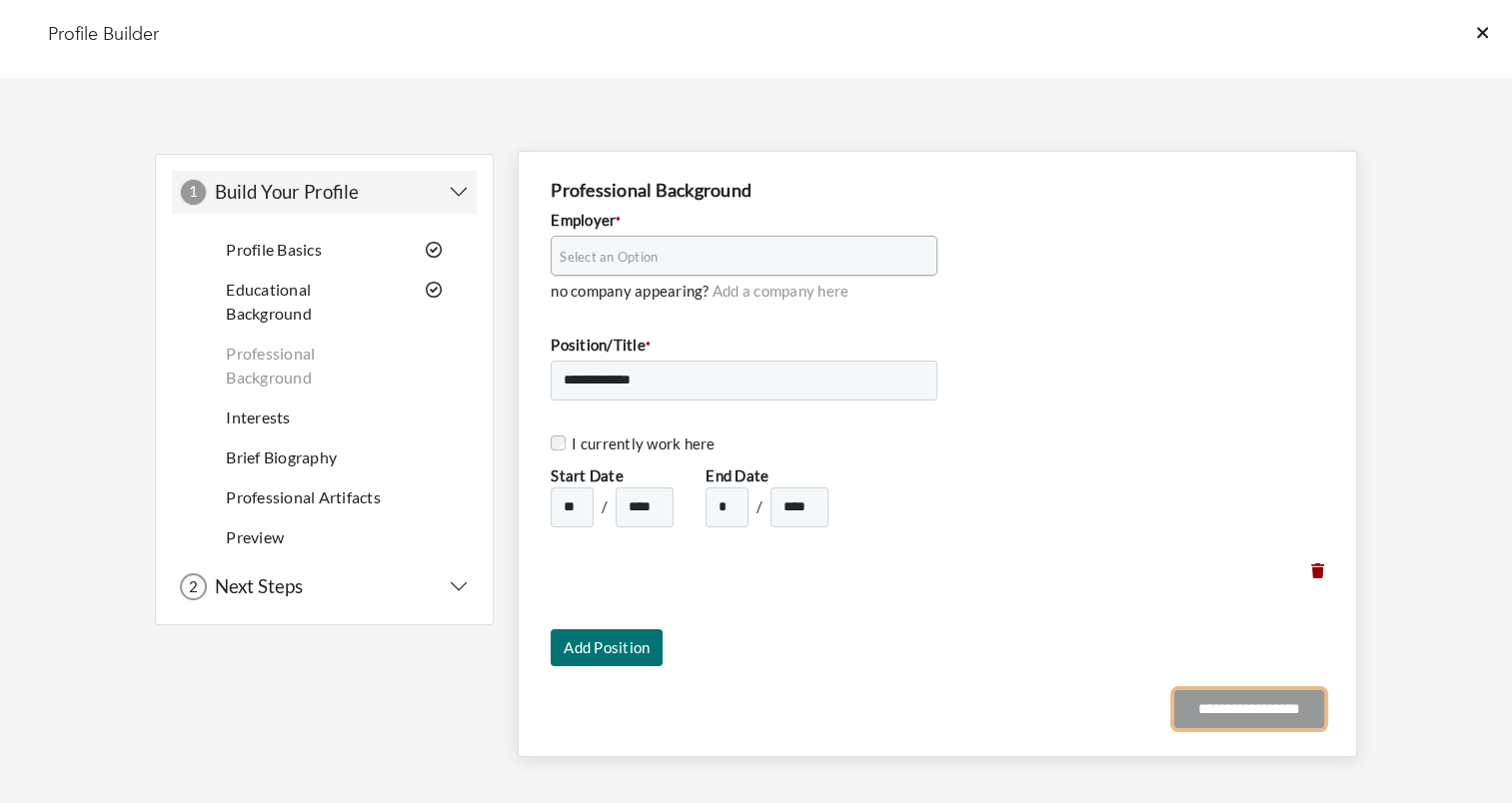 click on "**********" at bounding box center (1249, 709) 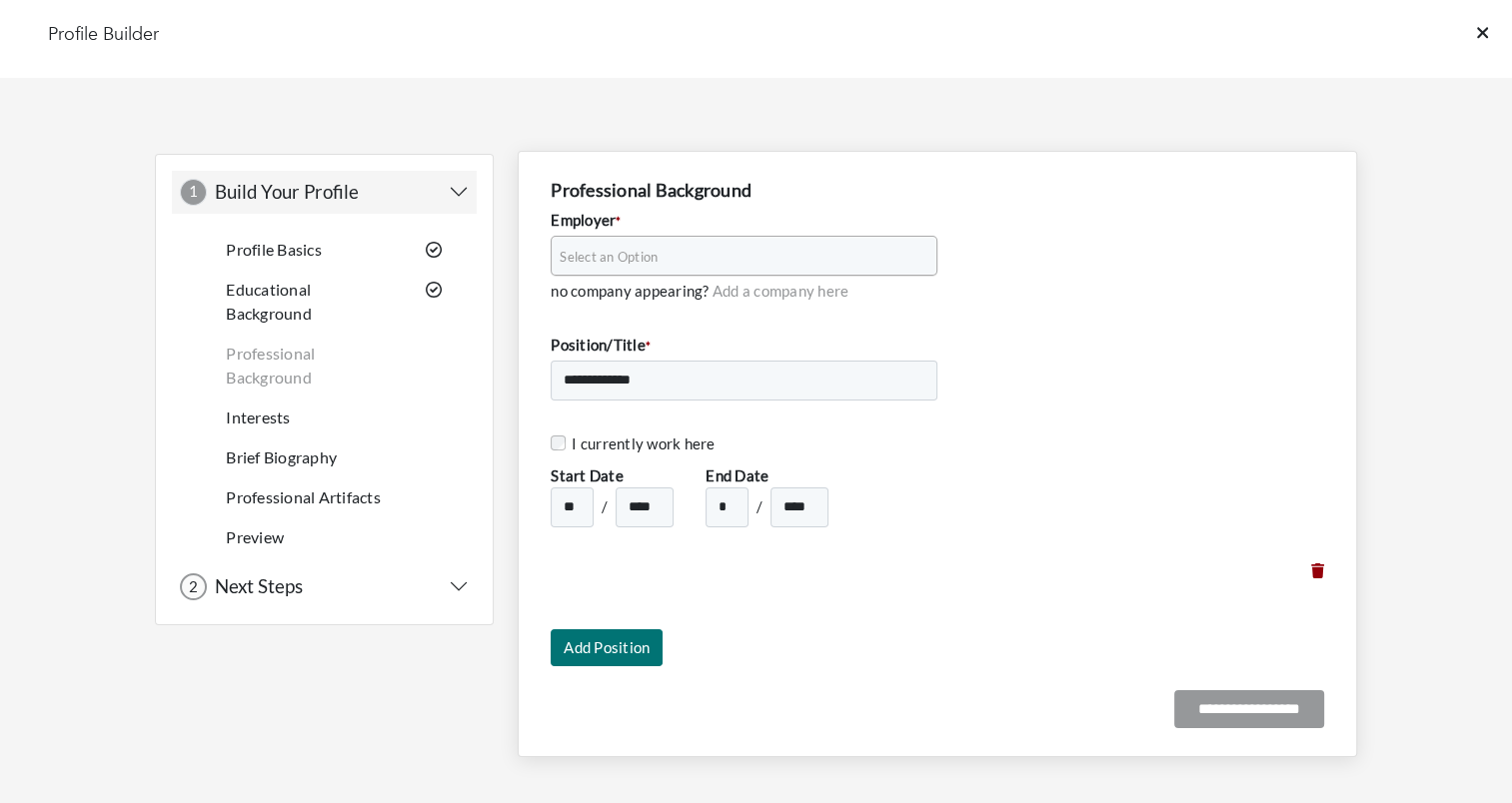 click on "Select an Option" at bounding box center (735, 257) 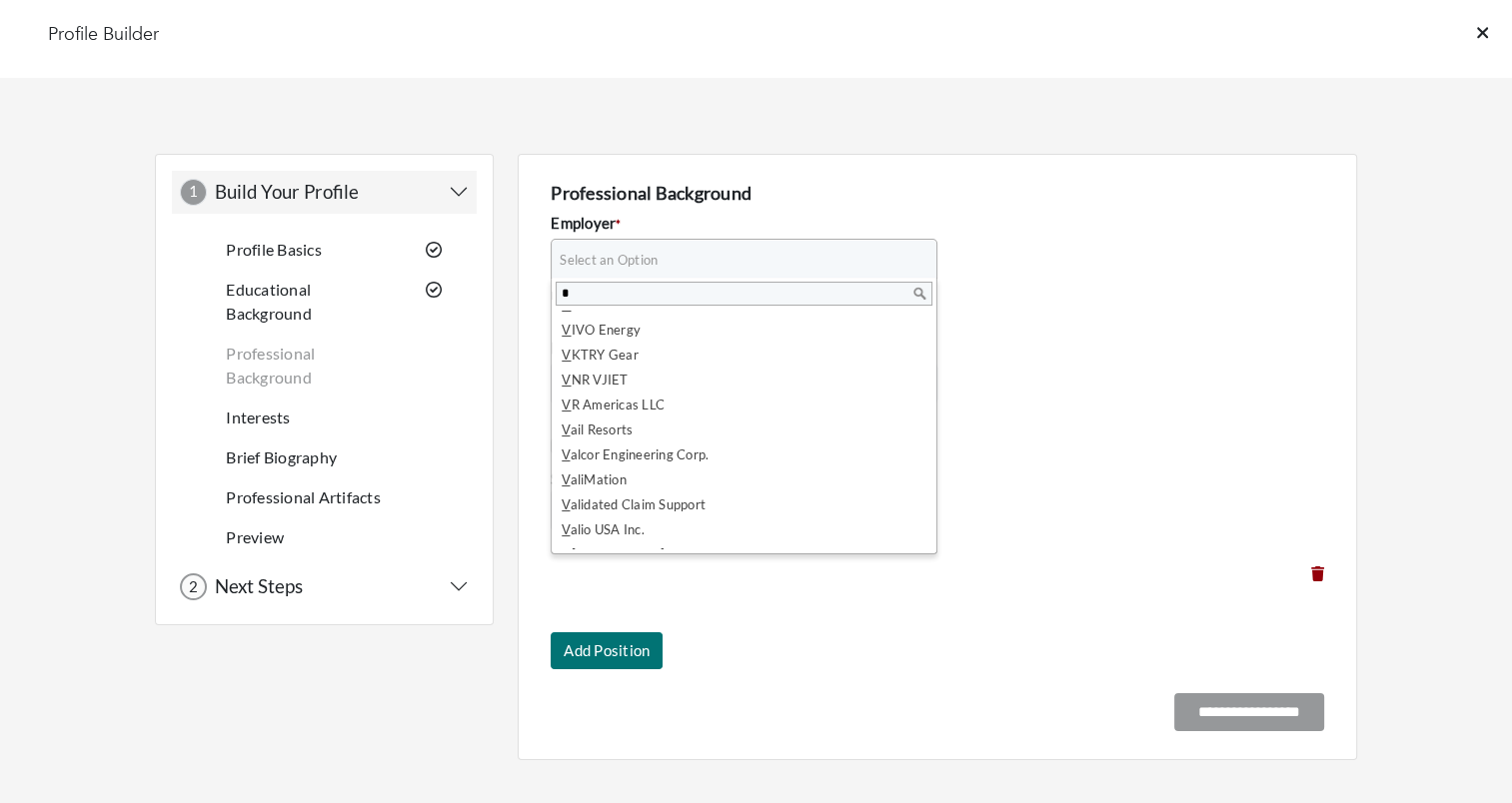 scroll, scrollTop: 0, scrollLeft: 0, axis: both 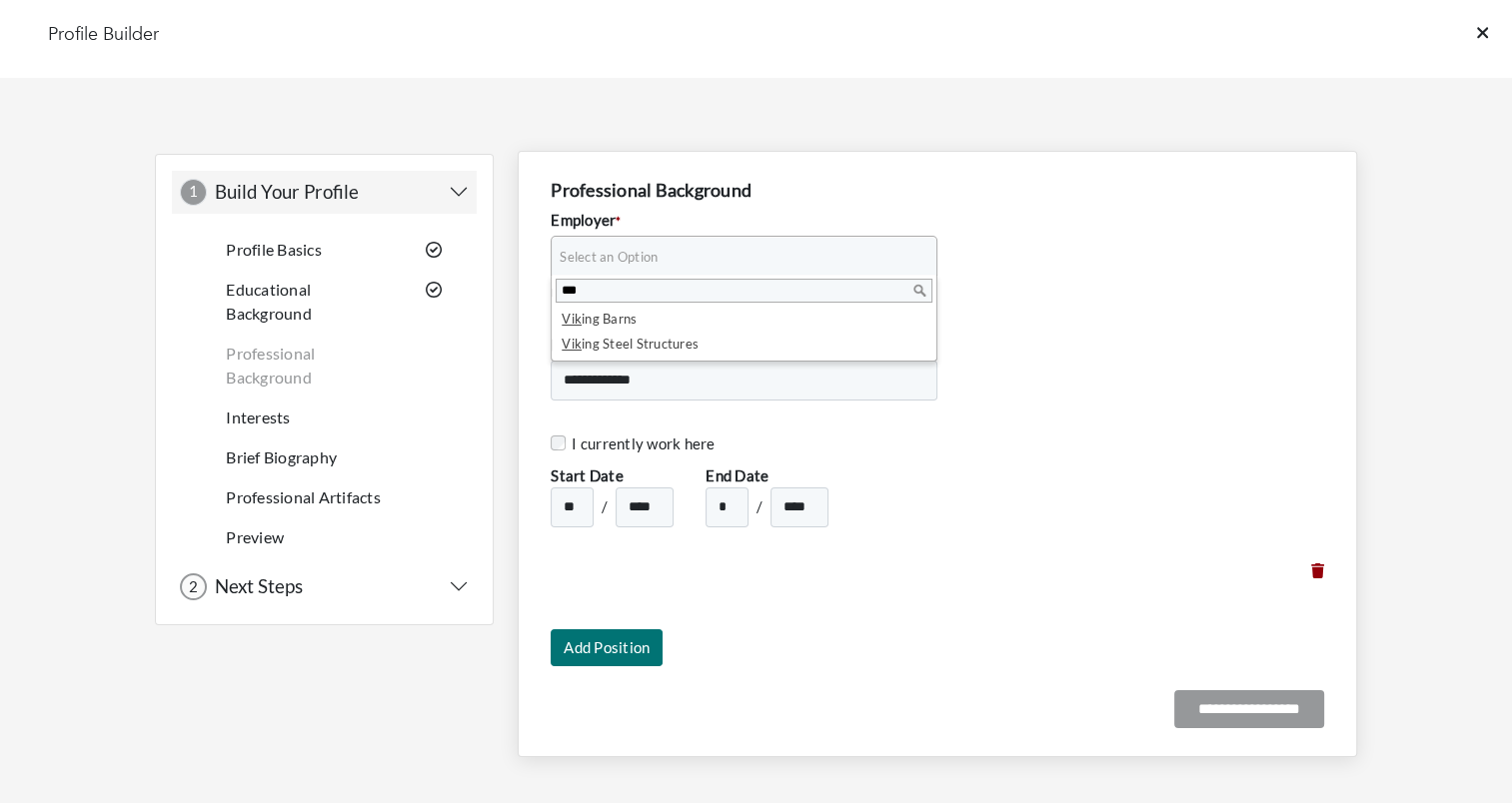 type on "***" 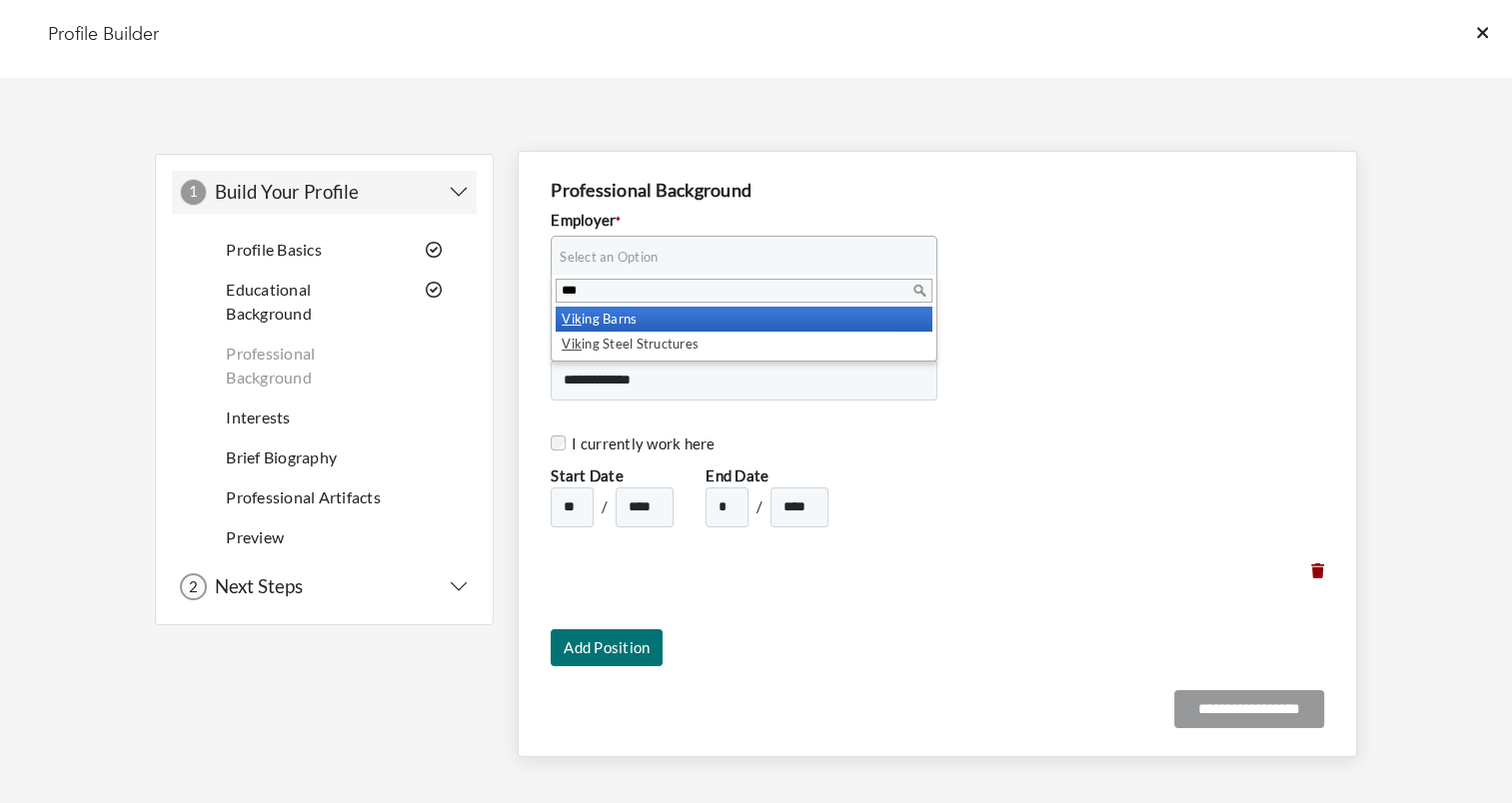 click on "Vik ing Barns" at bounding box center (744, 319) 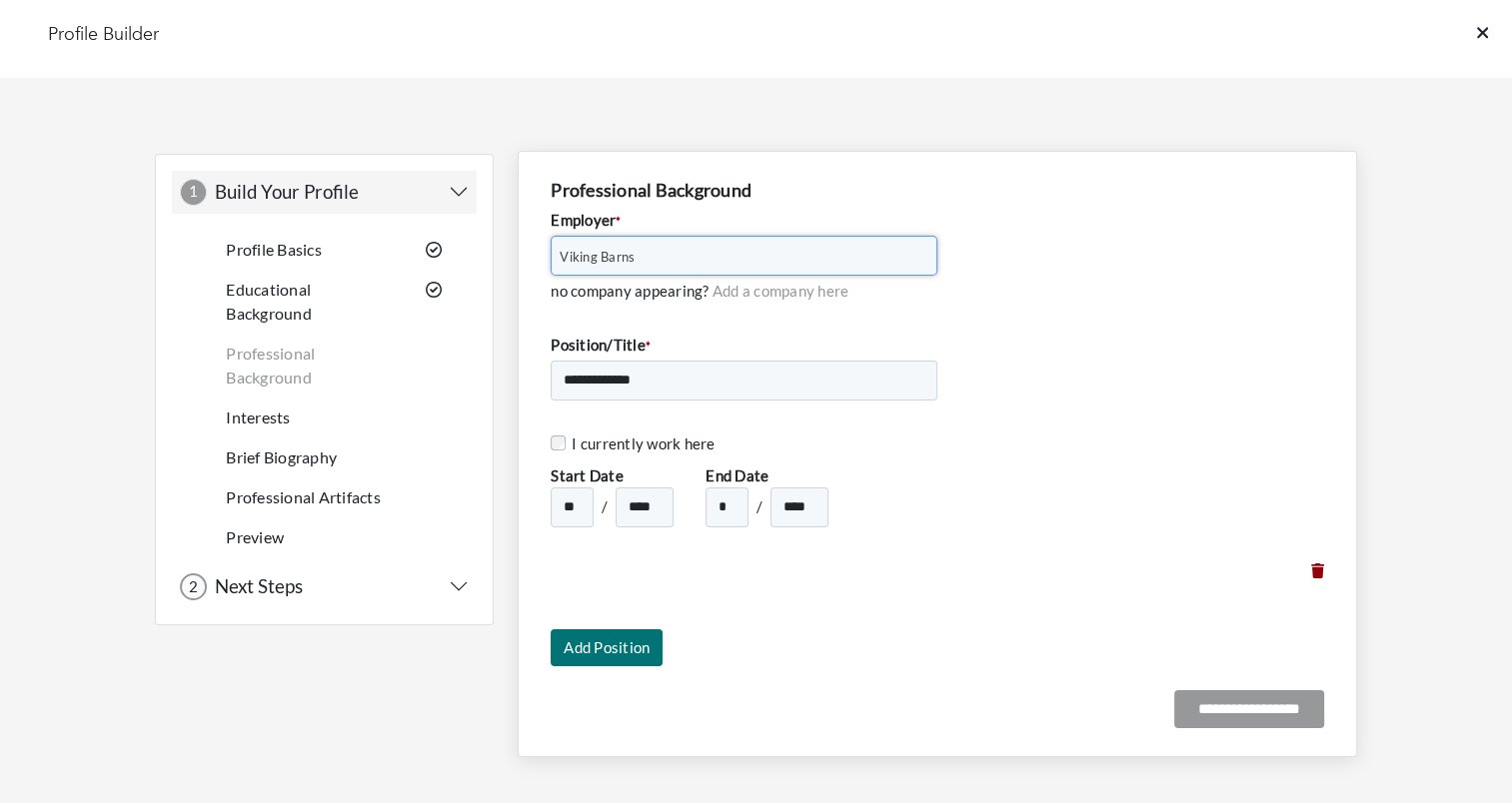 click on "Viking Barns" at bounding box center [735, 257] 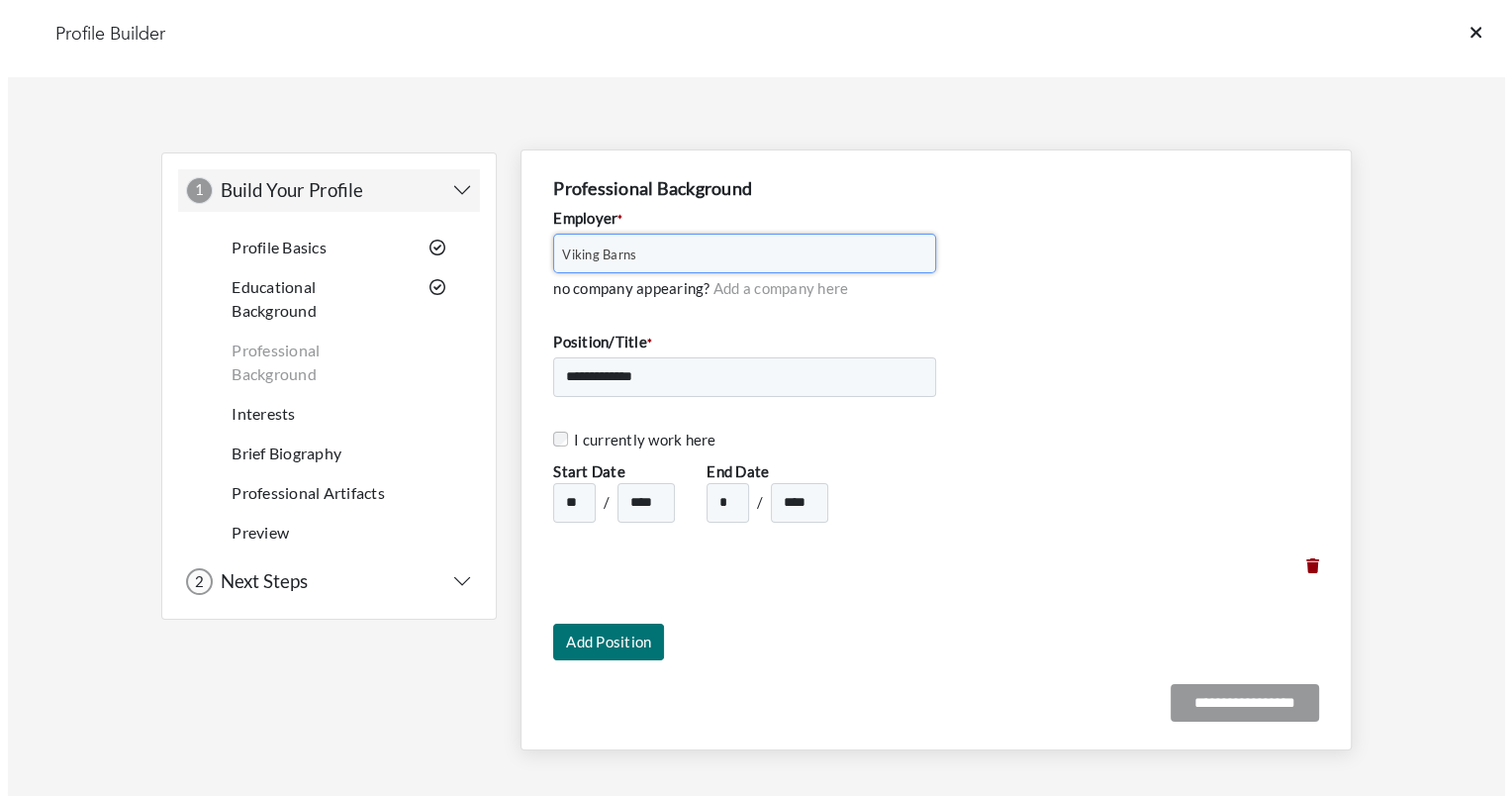 scroll, scrollTop: 70858, scrollLeft: 0, axis: vertical 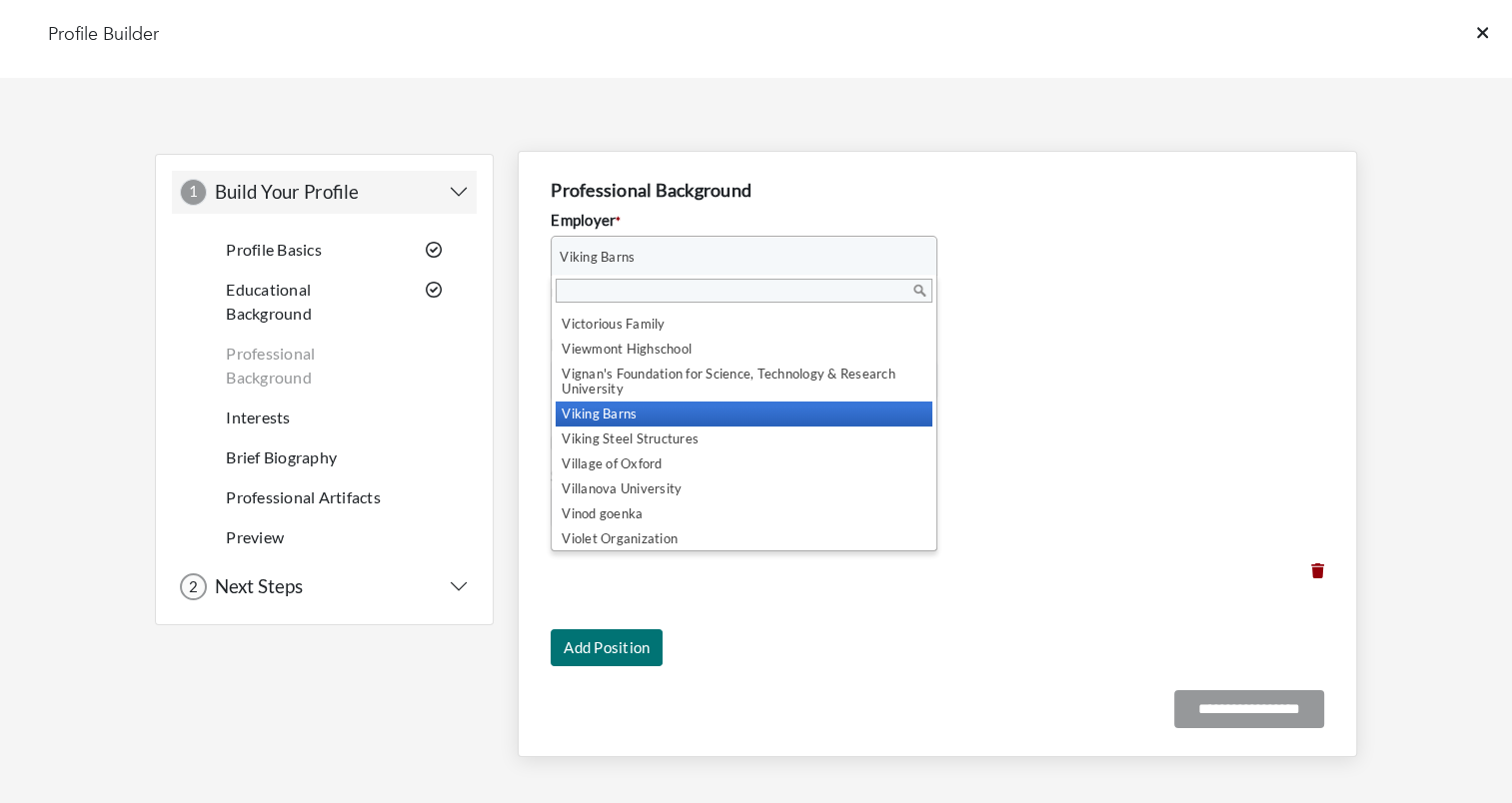 click on "**********" at bounding box center (937, 395) 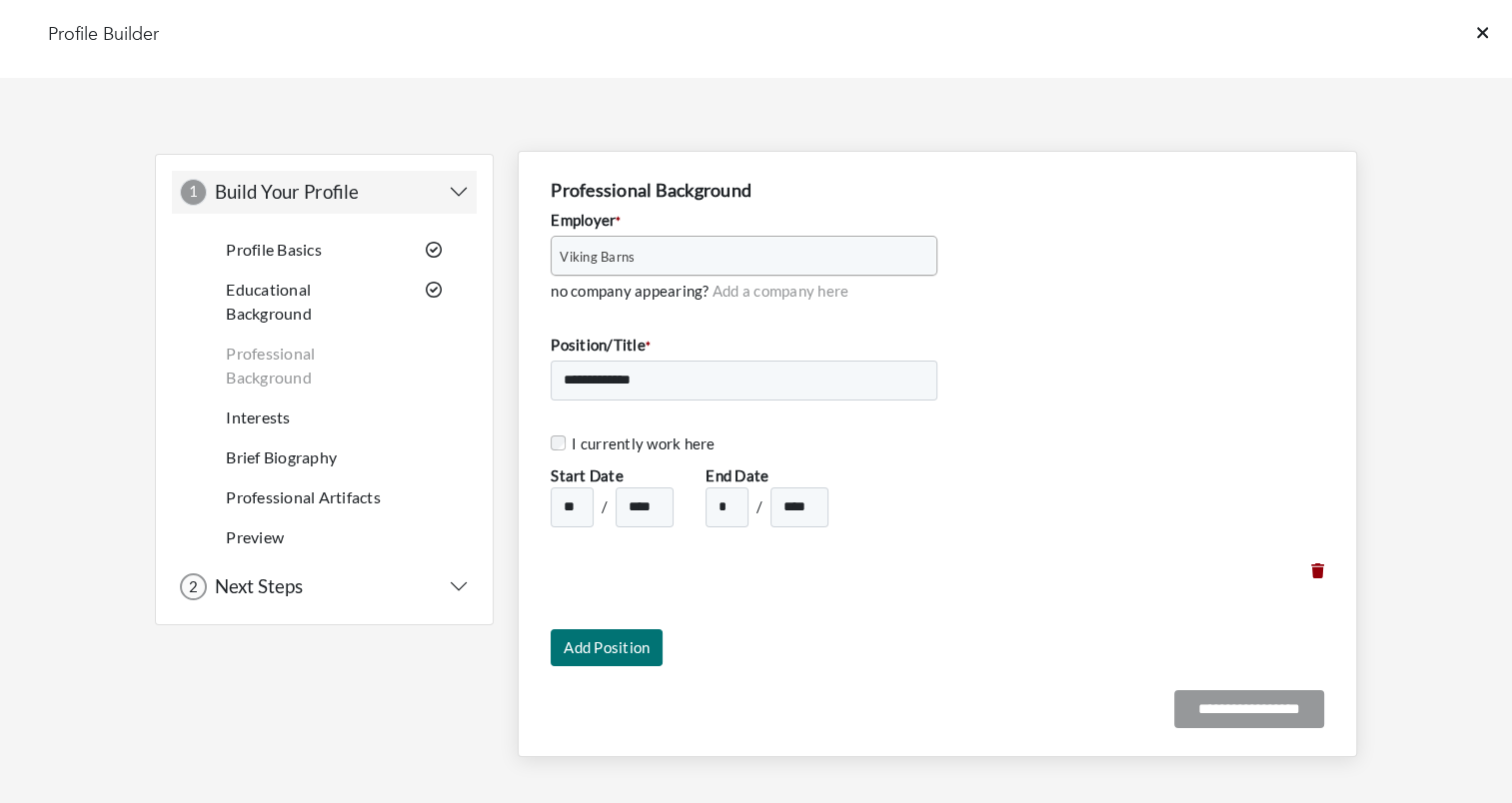 click on "**********" at bounding box center (937, 395) 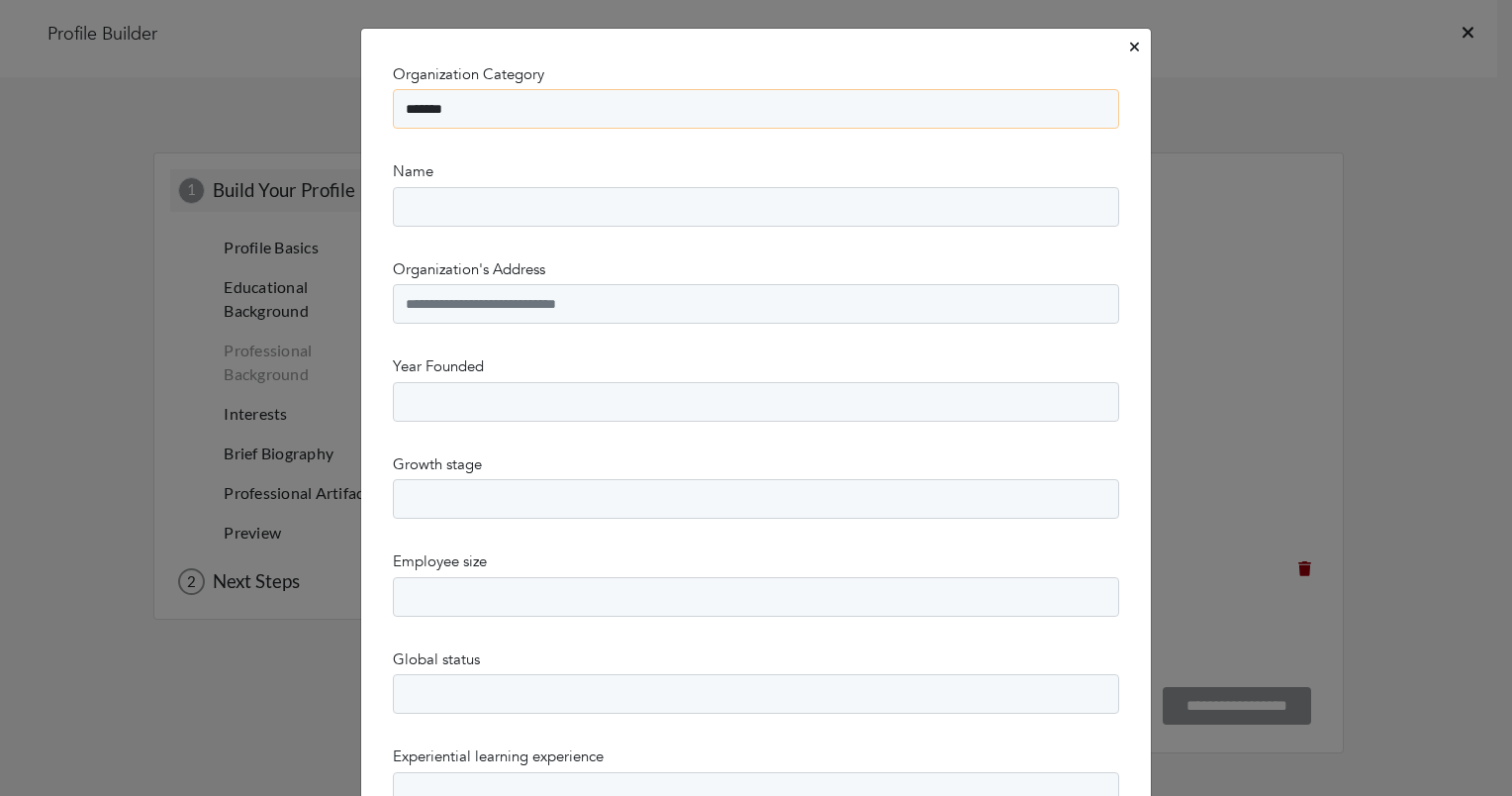 click on "*******
******" at bounding box center (756, 109) 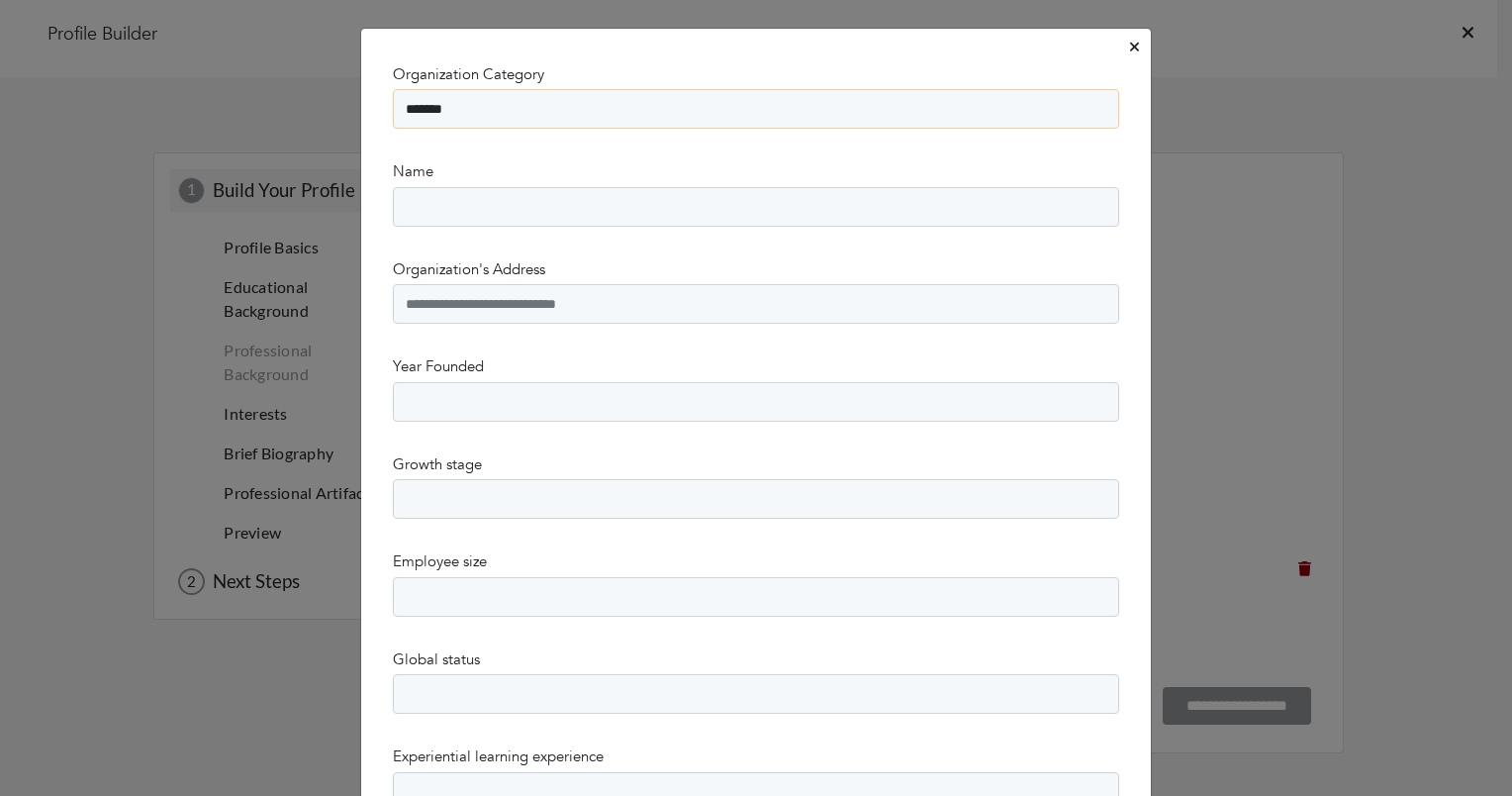 click on "*******
******" at bounding box center (756, 109) 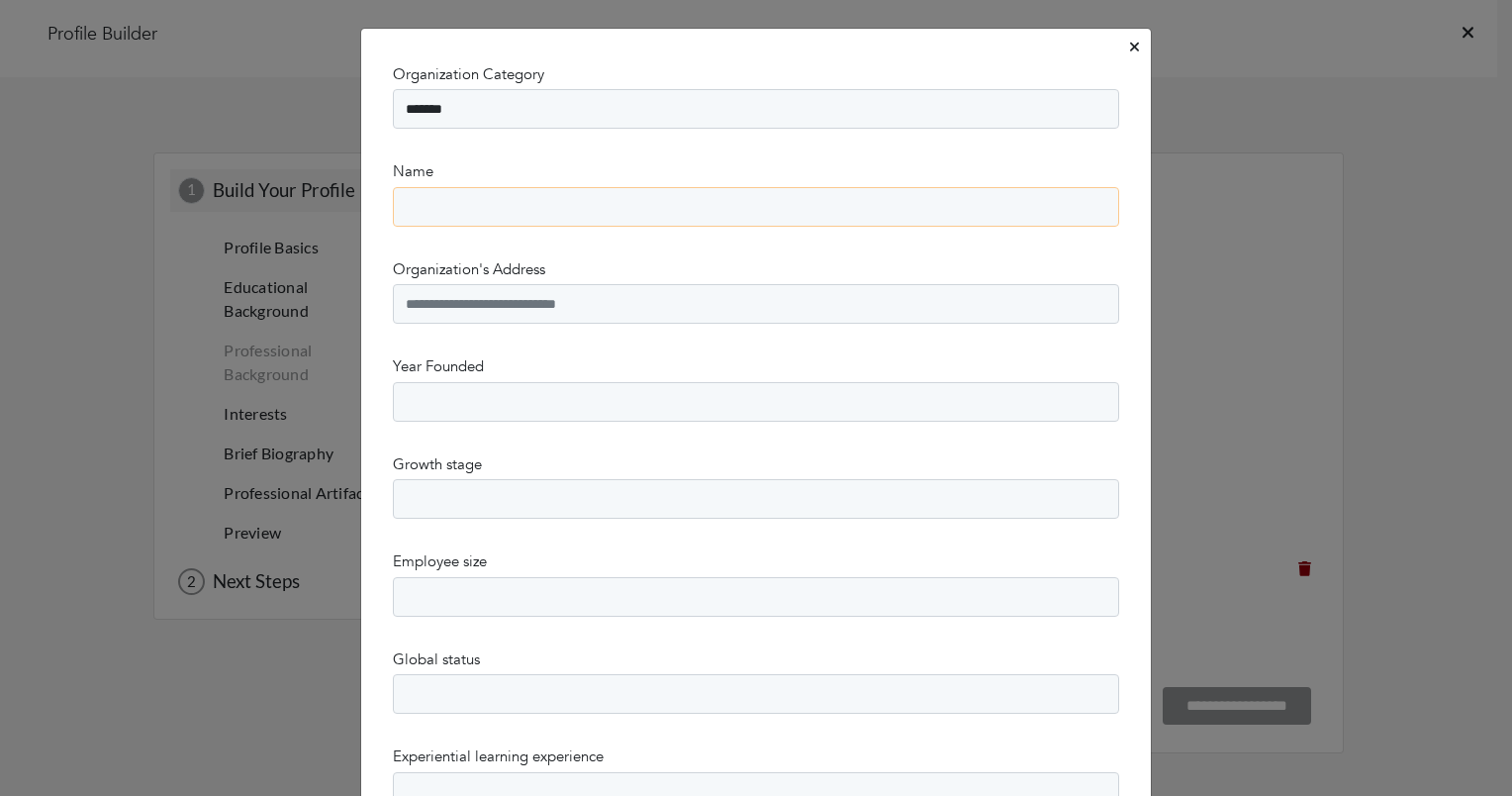 click on "Name" at bounding box center [756, 207] 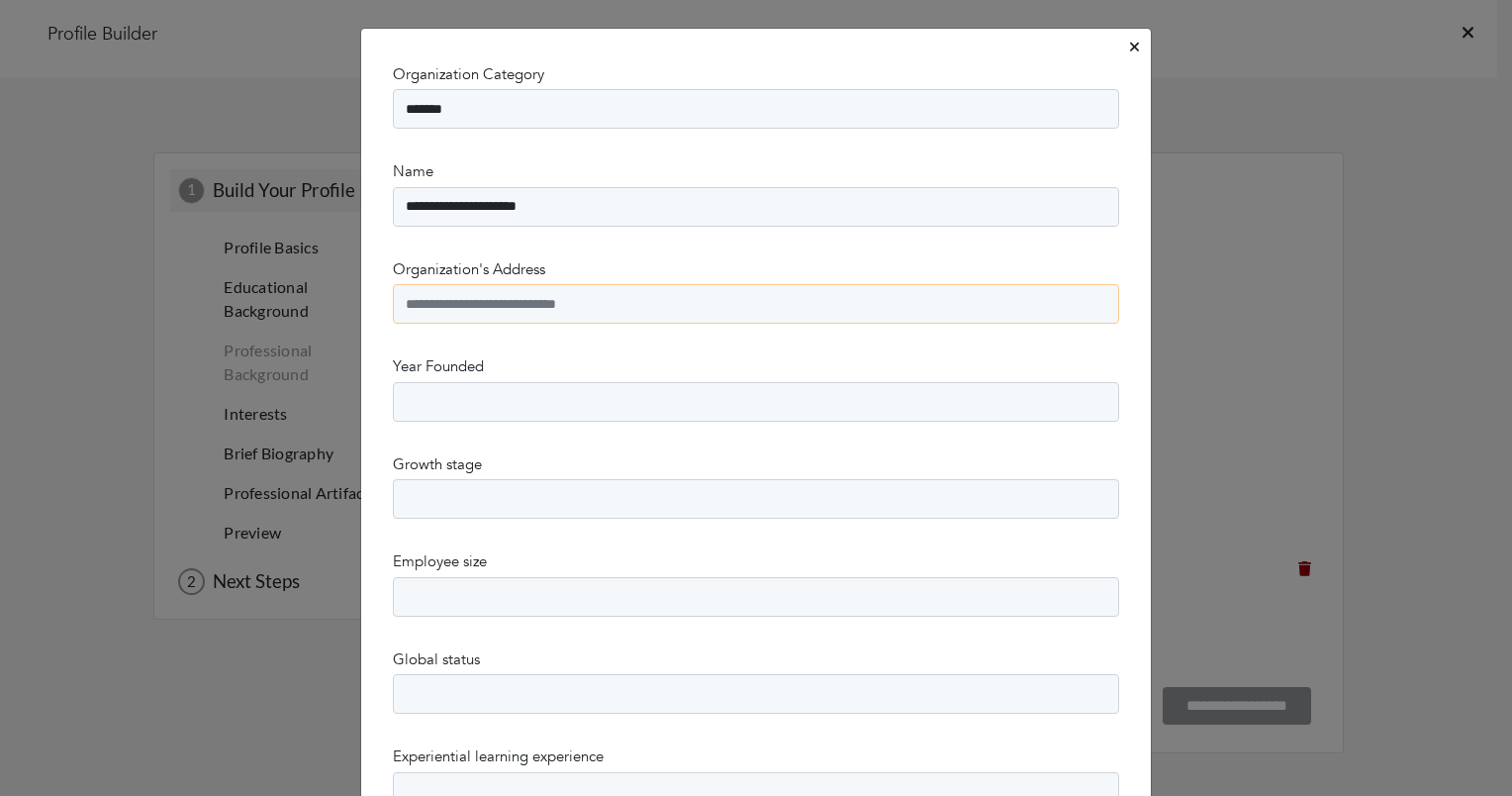 type on "**********" 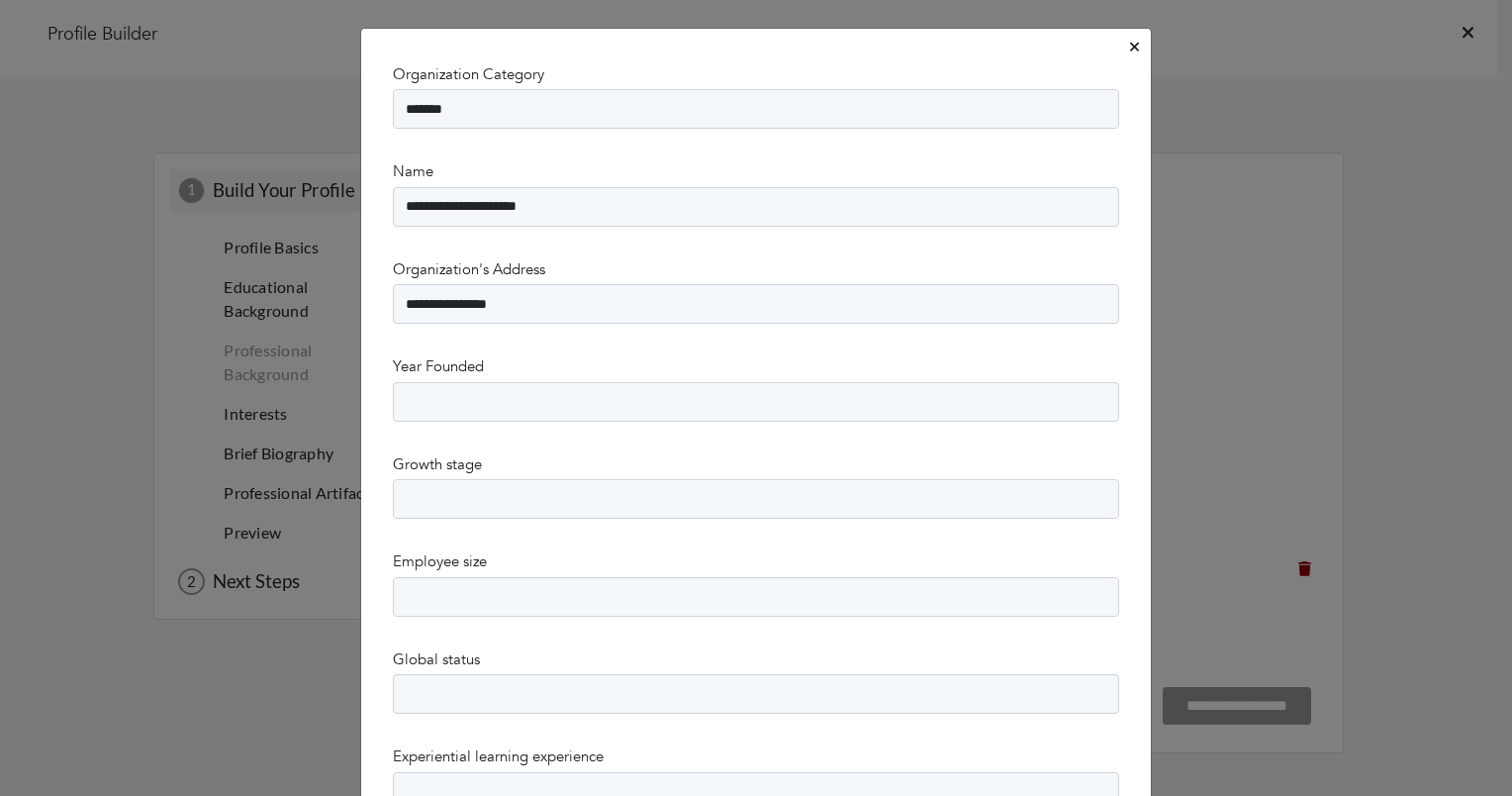click on "Year Founded
****
****
****
****
****
****
****
****
****
****
****
****
****
****
****
****
****
****
****
****
****
****
****
****
****
****
****
****
****
****
****
****
****
****
****
****
****
****
****
****
****
****
****
****
****
****
****
****
****
****
****
****
****
****
****
****
****
****
****
****
****
****
****
****
****
****
****
****
****
****
****
****
****
****
****
****
****
****
****
****
****
****
****
****
****
****
****
****
****
****
****
****
****
****
****
****
****
****
****
****
****
****
****
****
****
****
****
****
****
****
****
****
****
****
****
****
****
****
****
****
****
****
****
****
****
****
****
****
****
****
****
****
****
****
****
****
****
****
****
****
****
****
****
****" at bounding box center (756, 388) 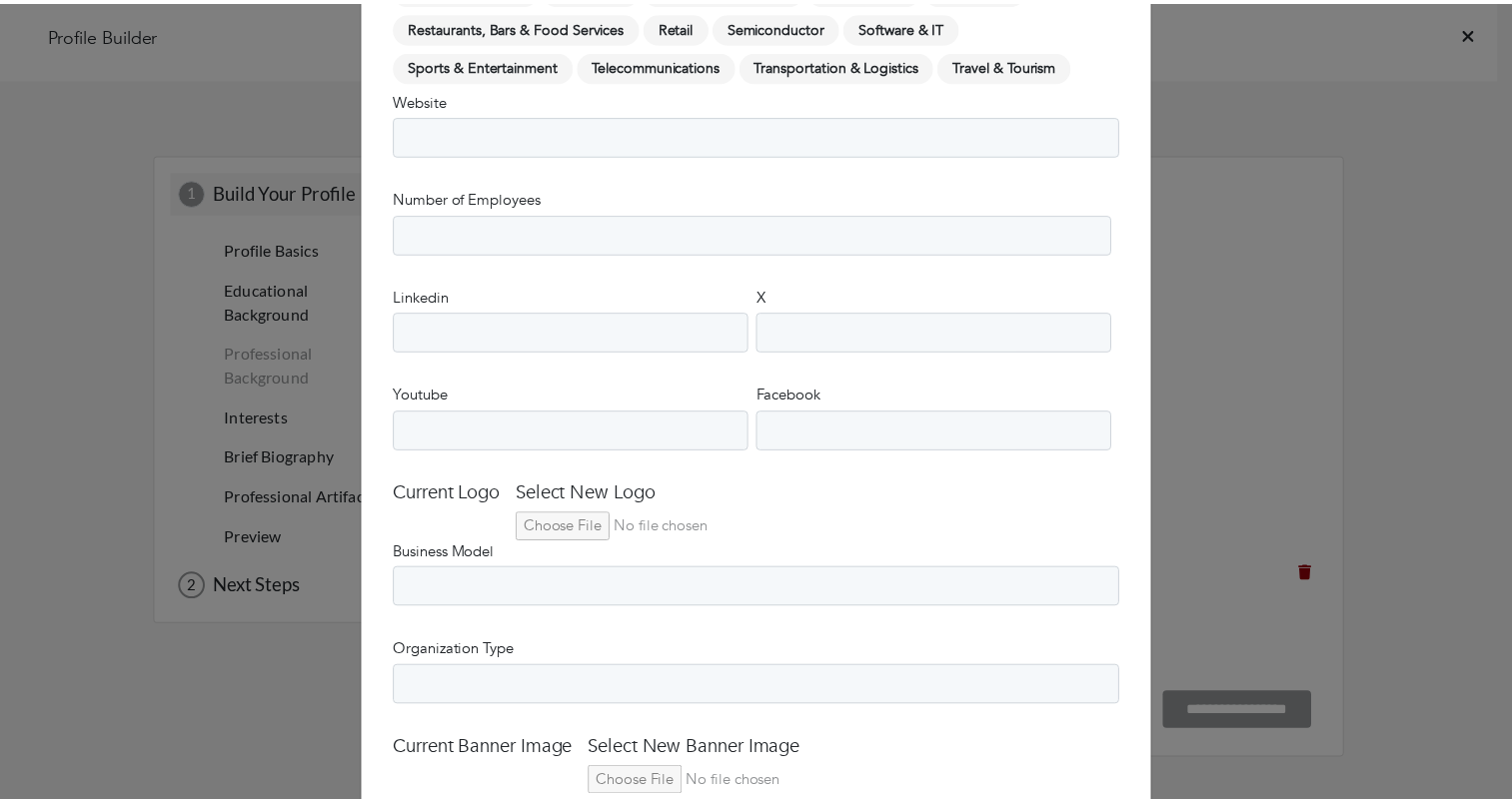 scroll, scrollTop: 1976, scrollLeft: 0, axis: vertical 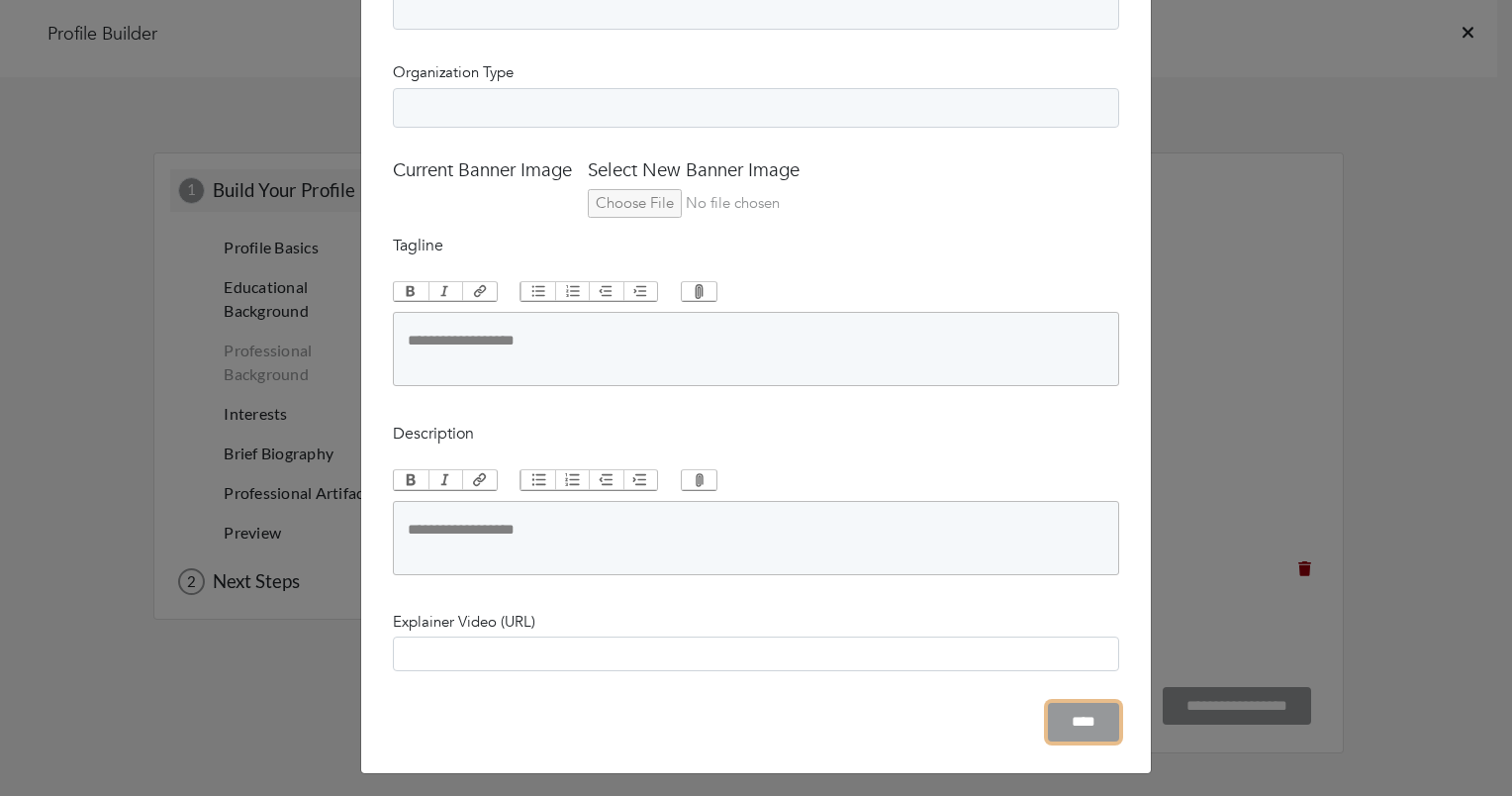 click on "****" at bounding box center (1084, 722) 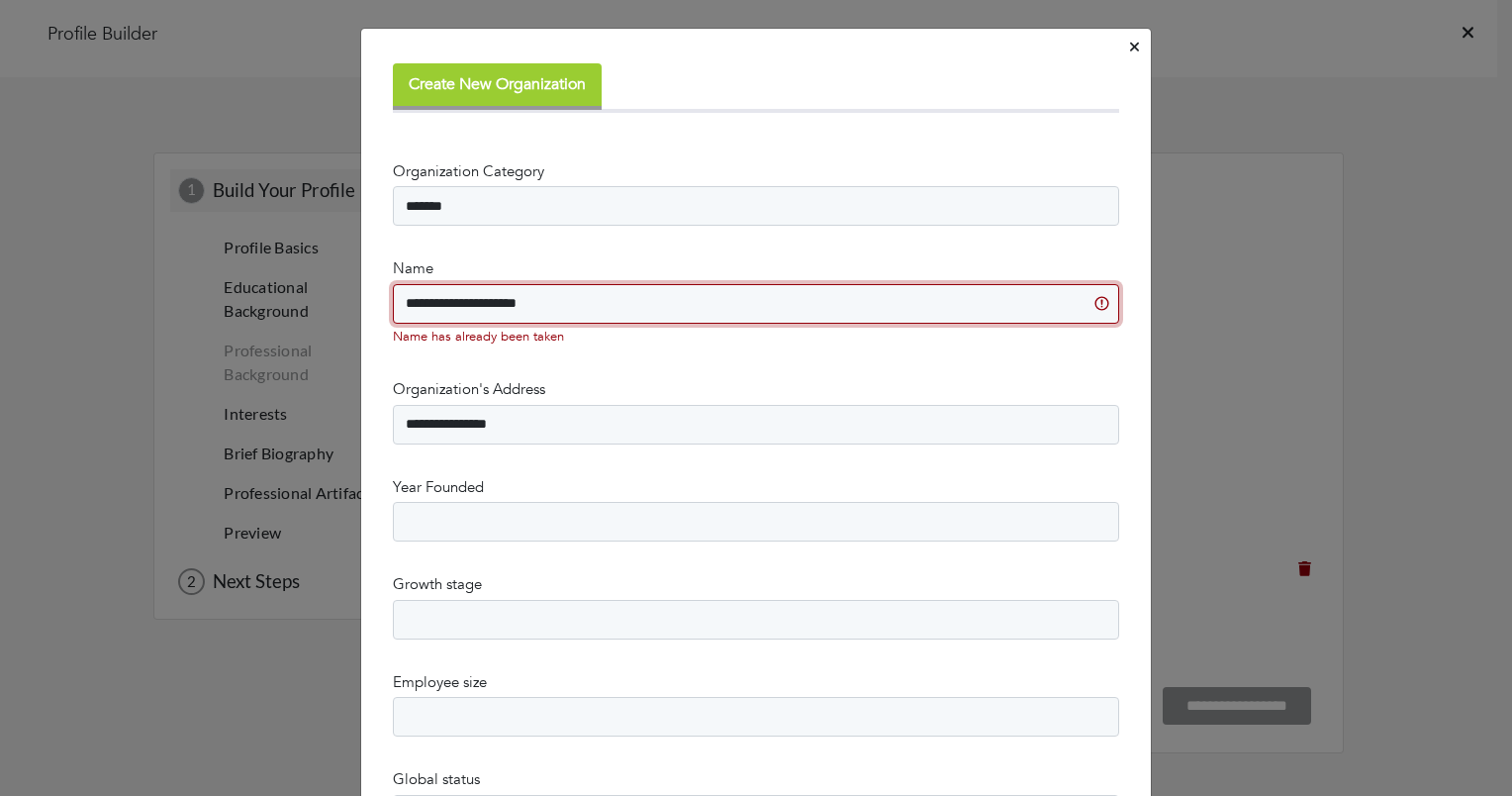 click on "**********" at bounding box center [756, 304] 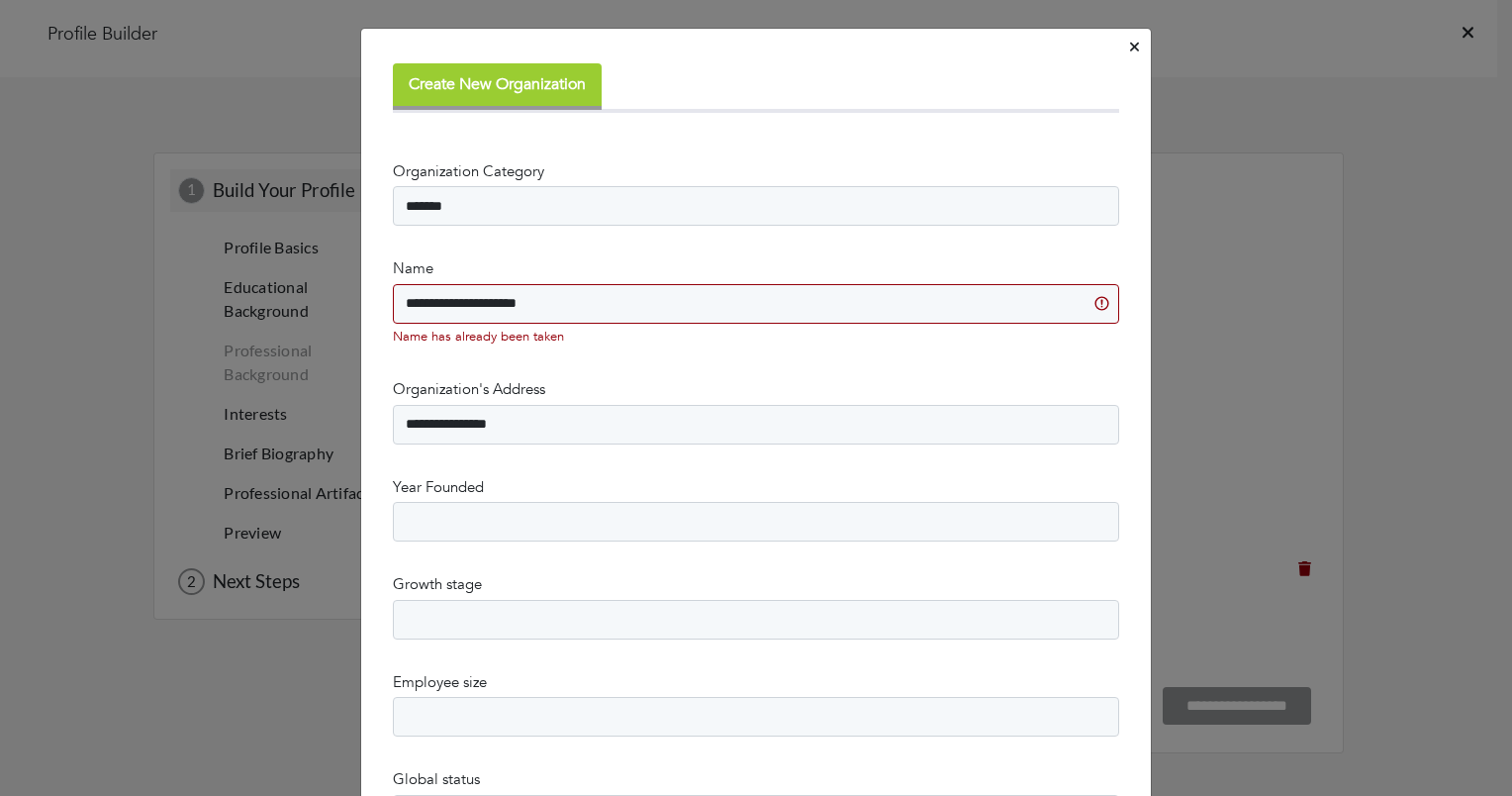 click 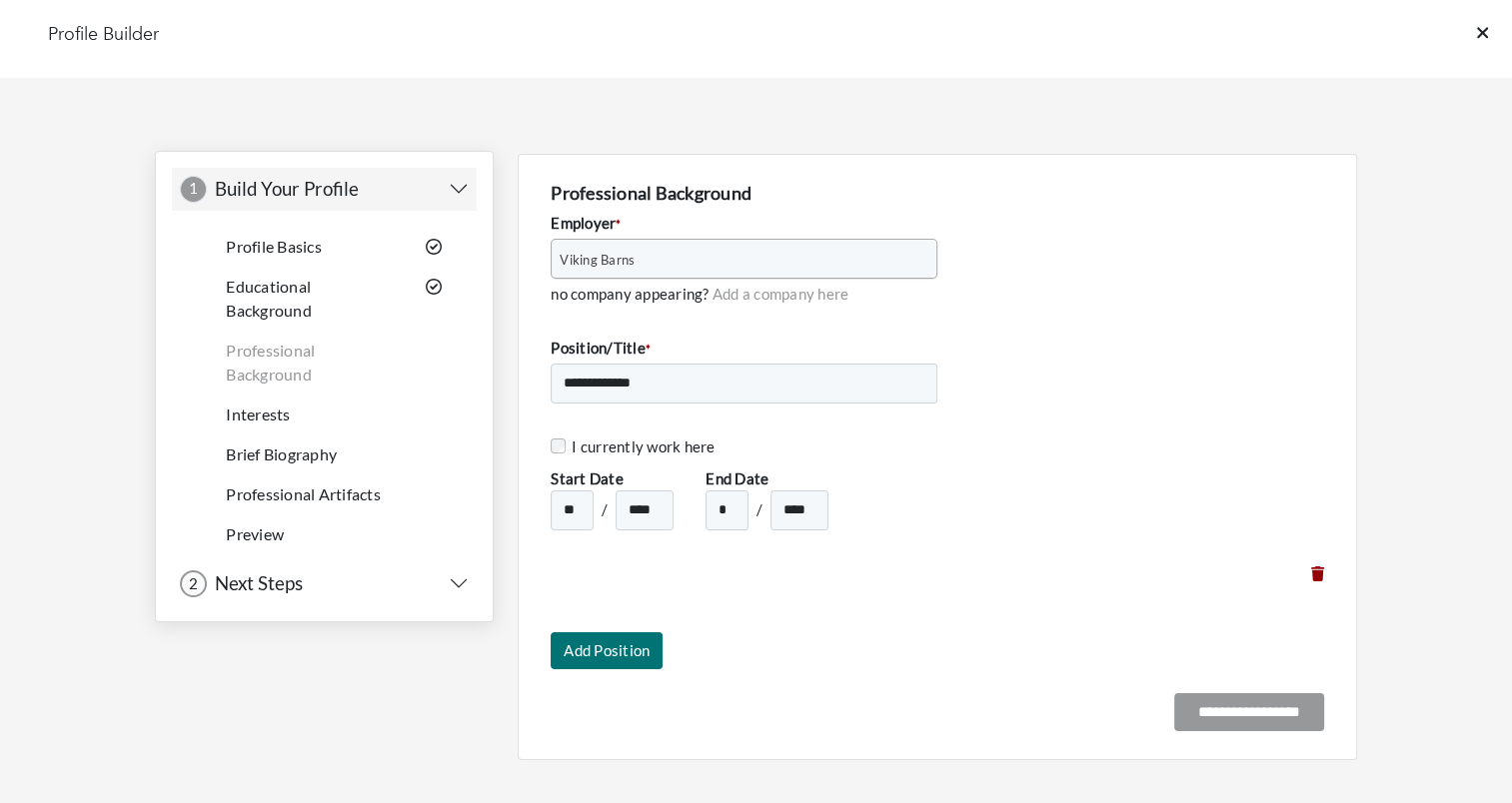 click on "Brief Biography" at bounding box center [305, 454] 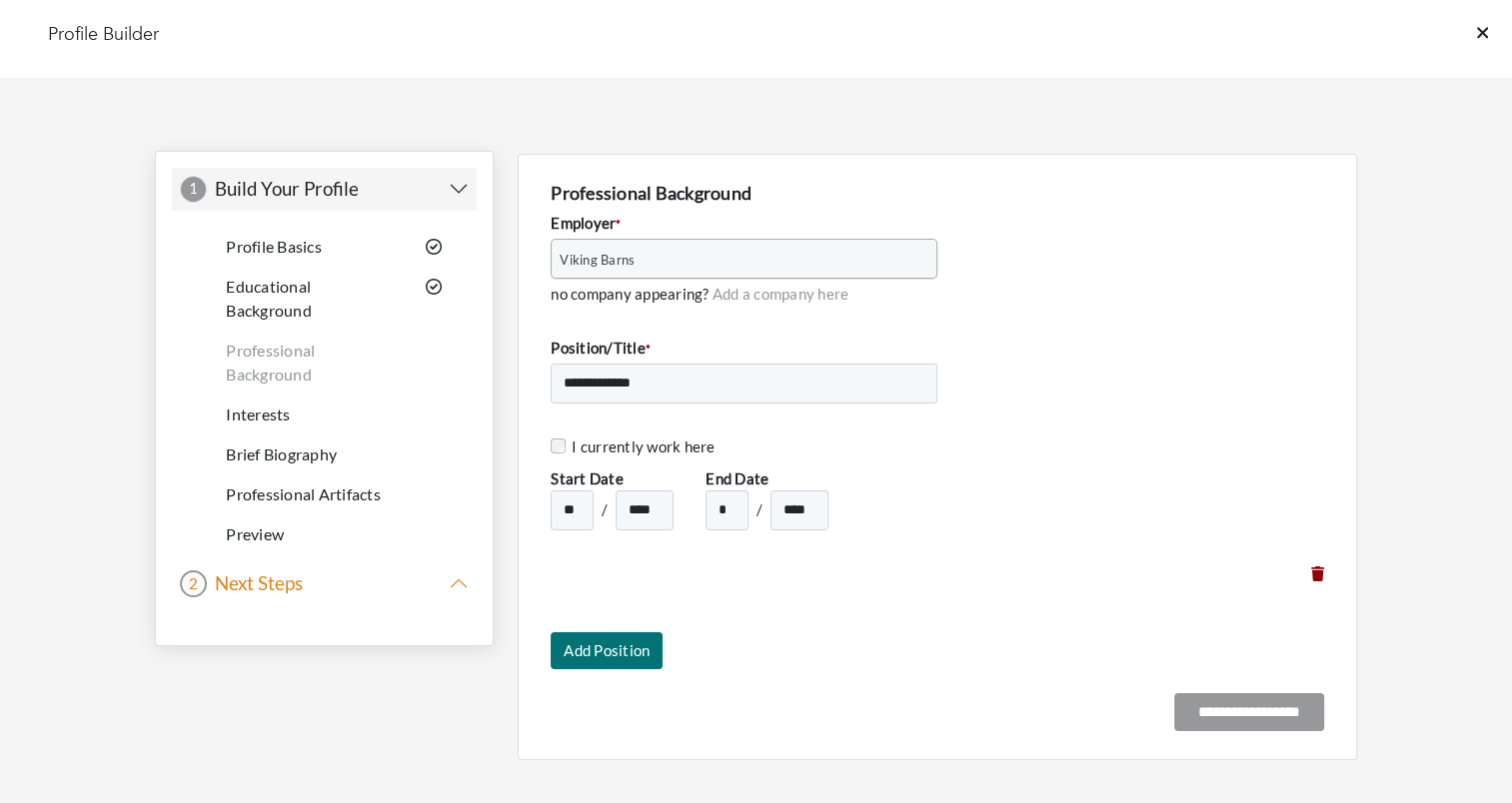 click on "Next Steps" at bounding box center [255, 583] 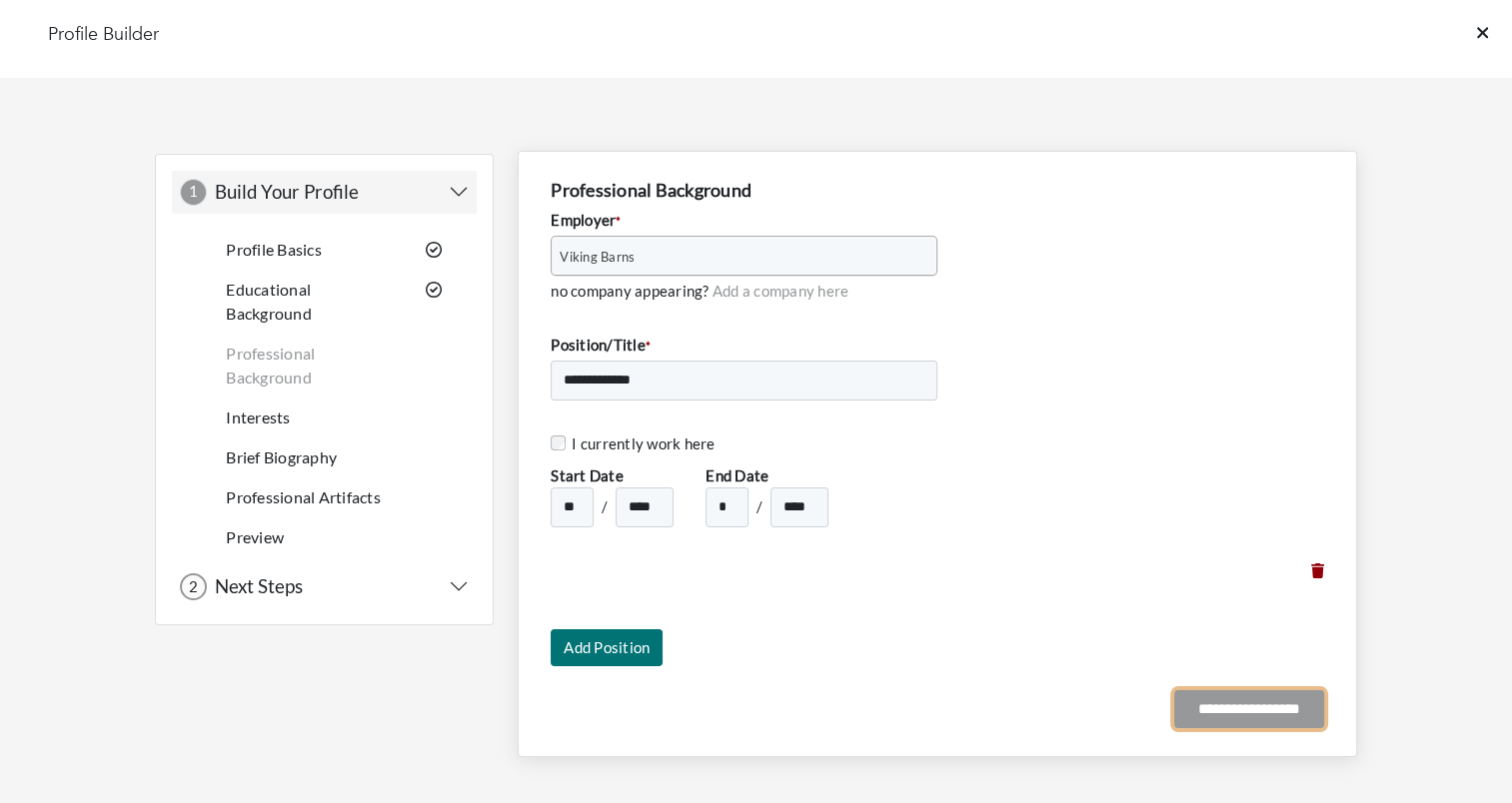 click on "**********" at bounding box center (1249, 709) 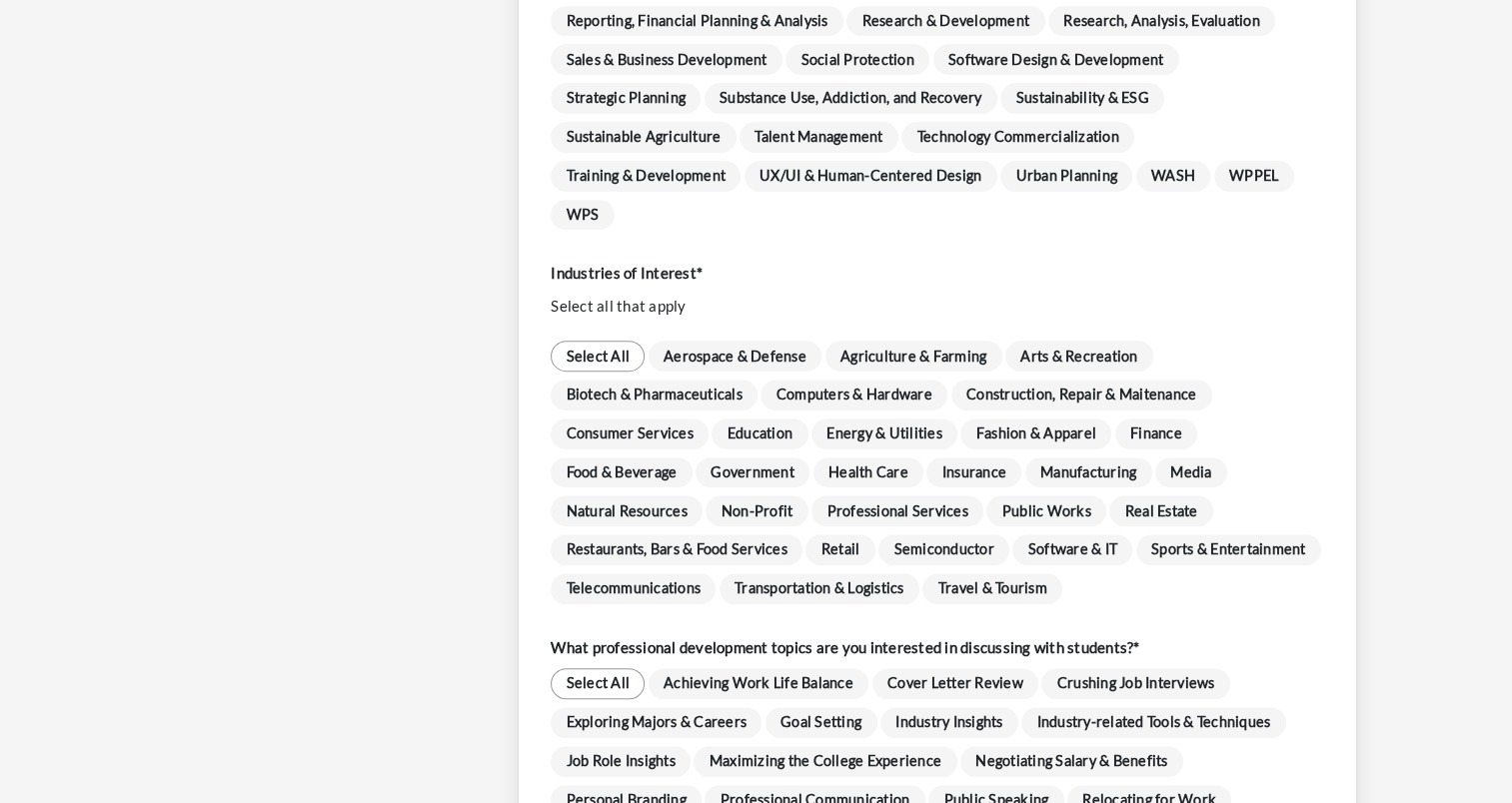 scroll, scrollTop: 968, scrollLeft: 0, axis: vertical 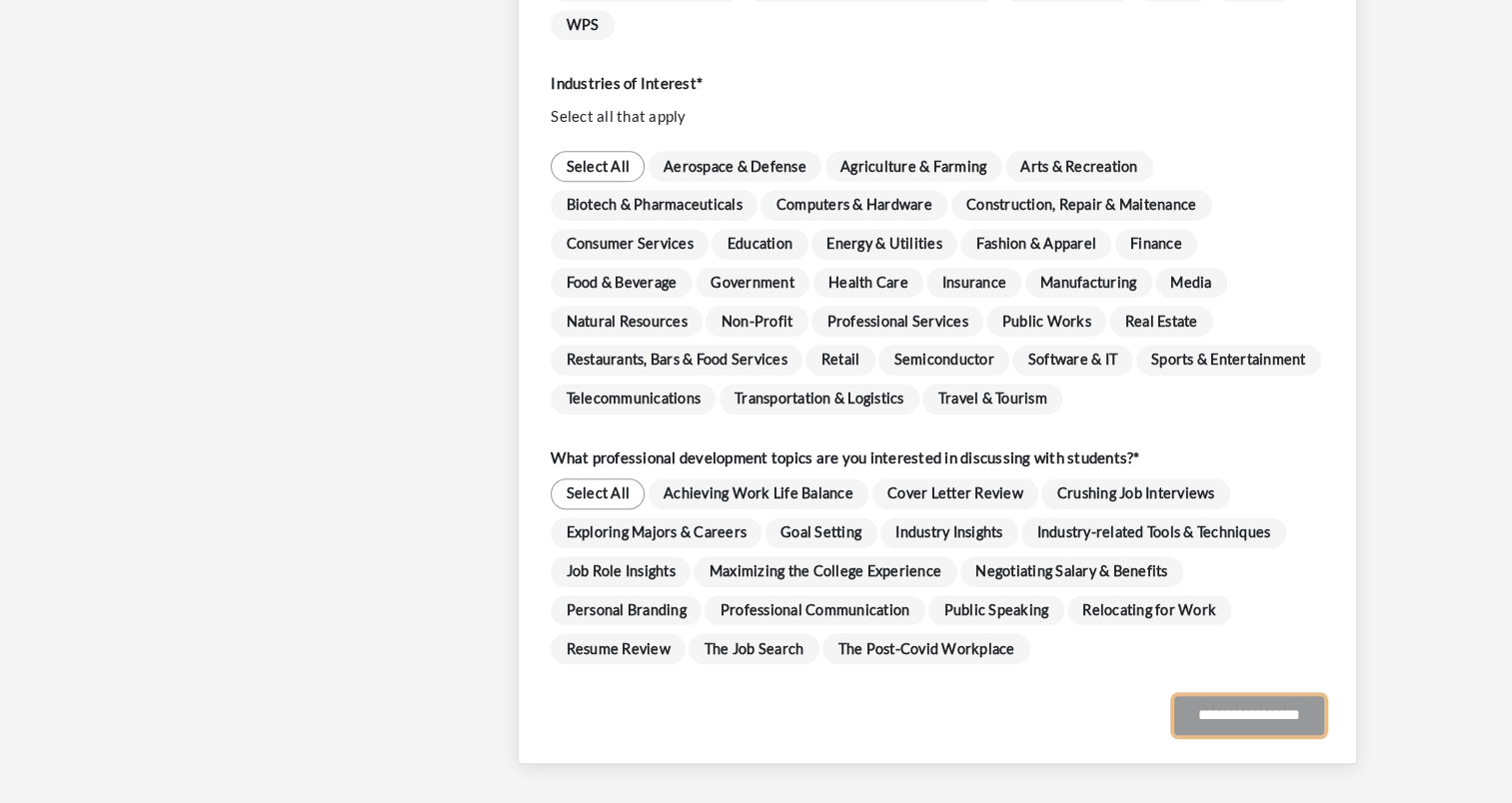 click on "**********" at bounding box center (1249, 715) 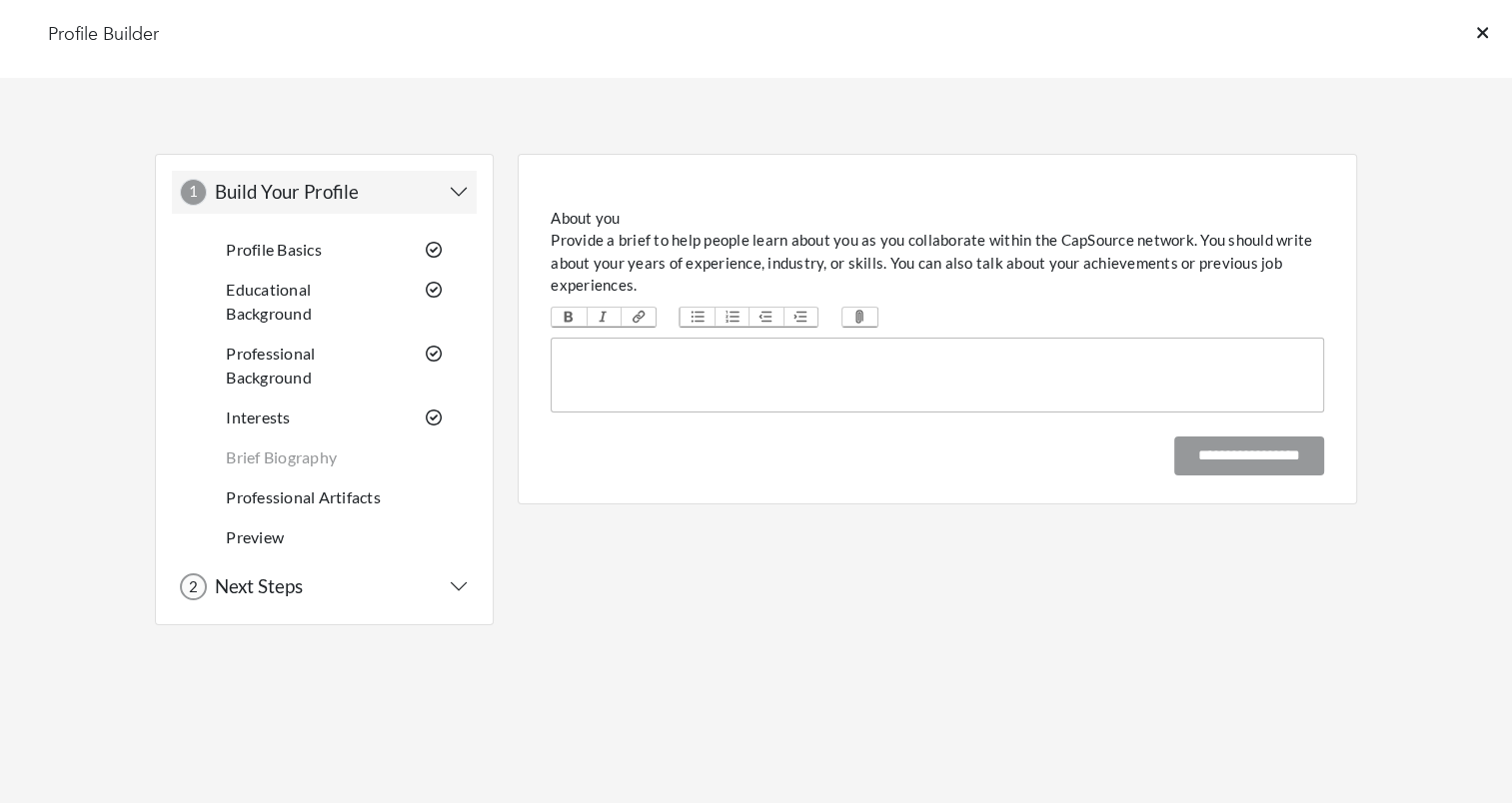 scroll, scrollTop: 0, scrollLeft: 0, axis: both 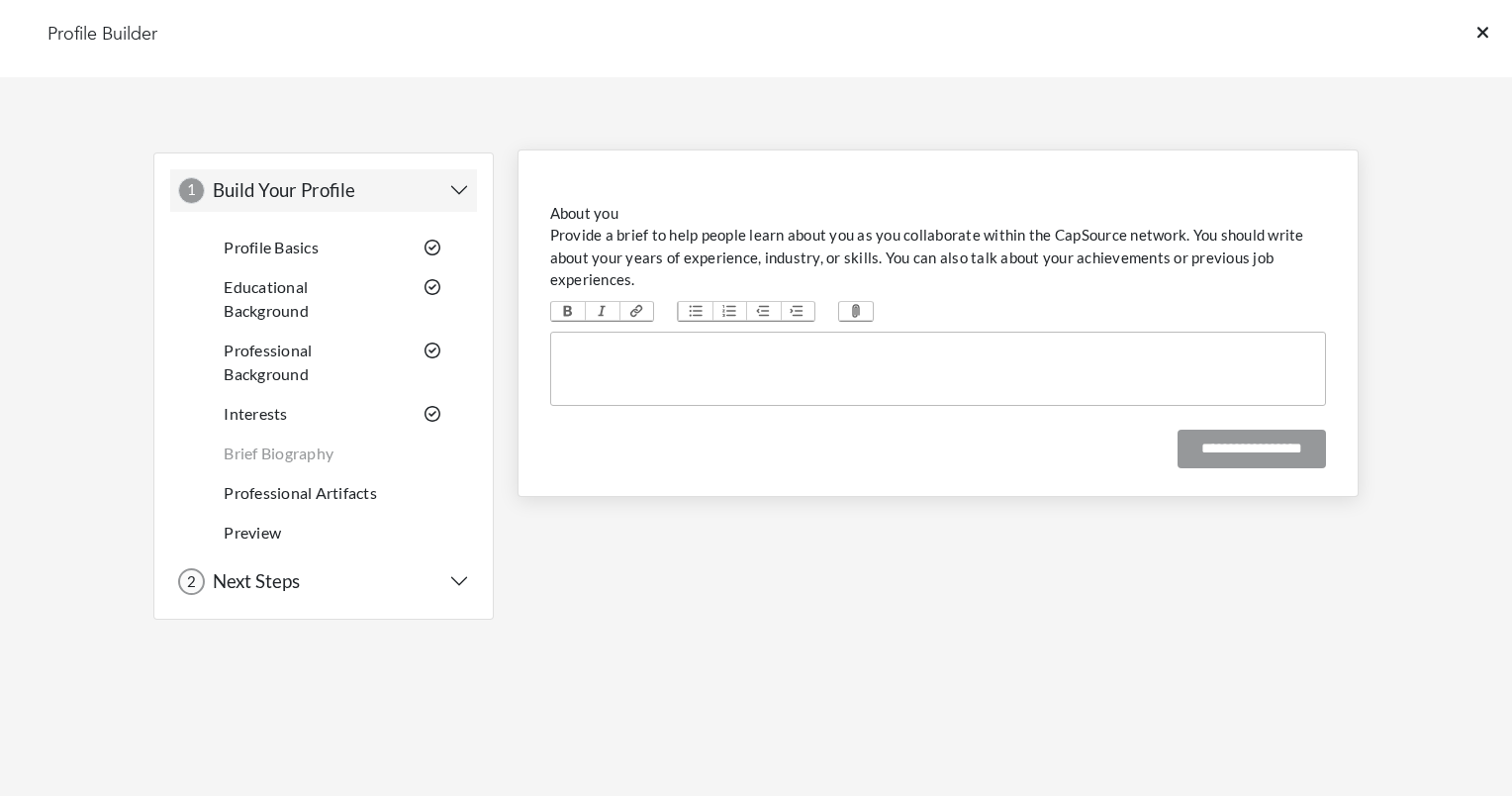 click at bounding box center [938, 368] 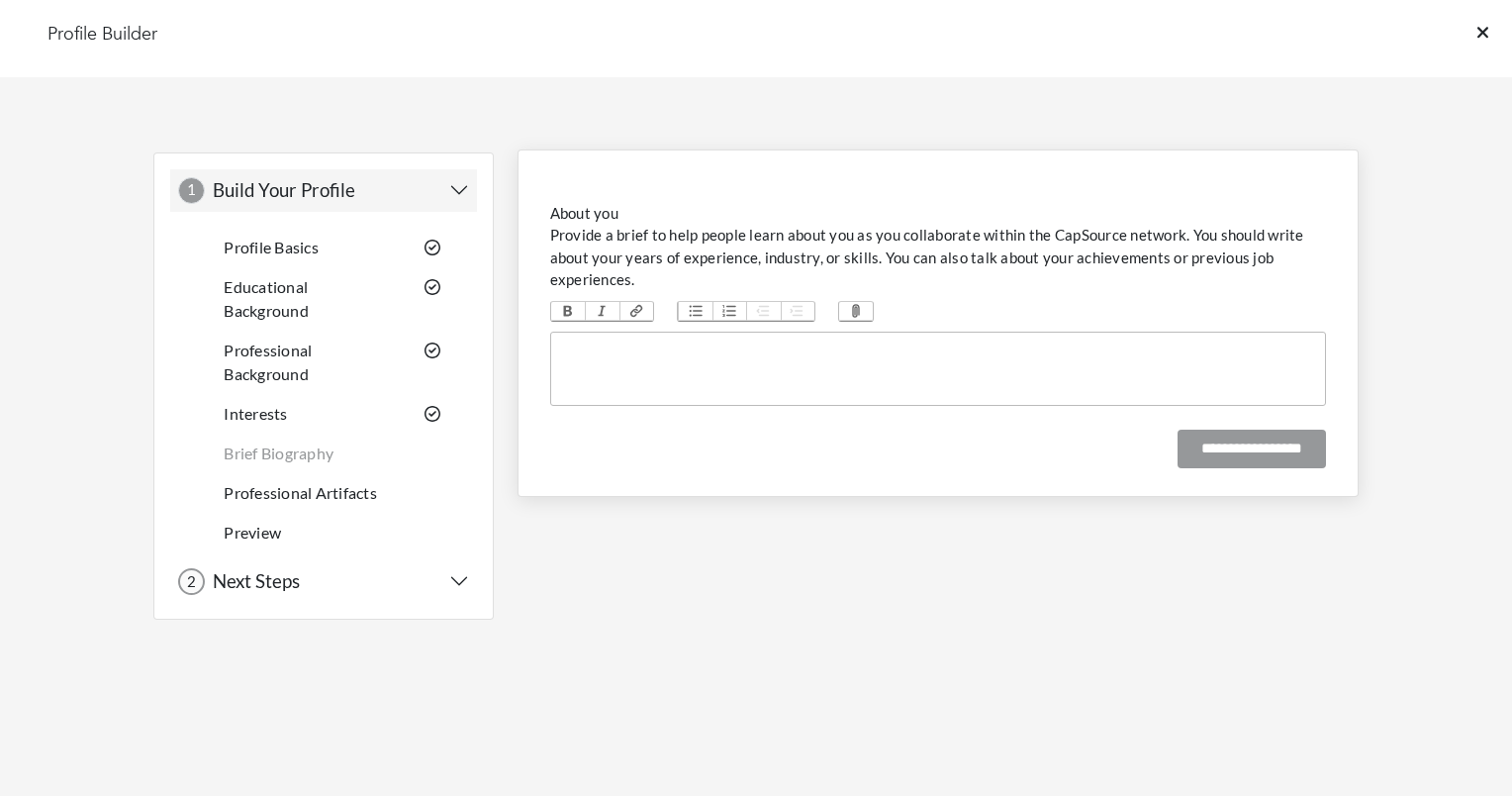 click on "Provide a brief to help people learn about you as you collaborate within the CapSource network. You should write about your years of experience, industry, or skills. You can also talk about your achievements or previous job experiences." at bounding box center [938, 257] 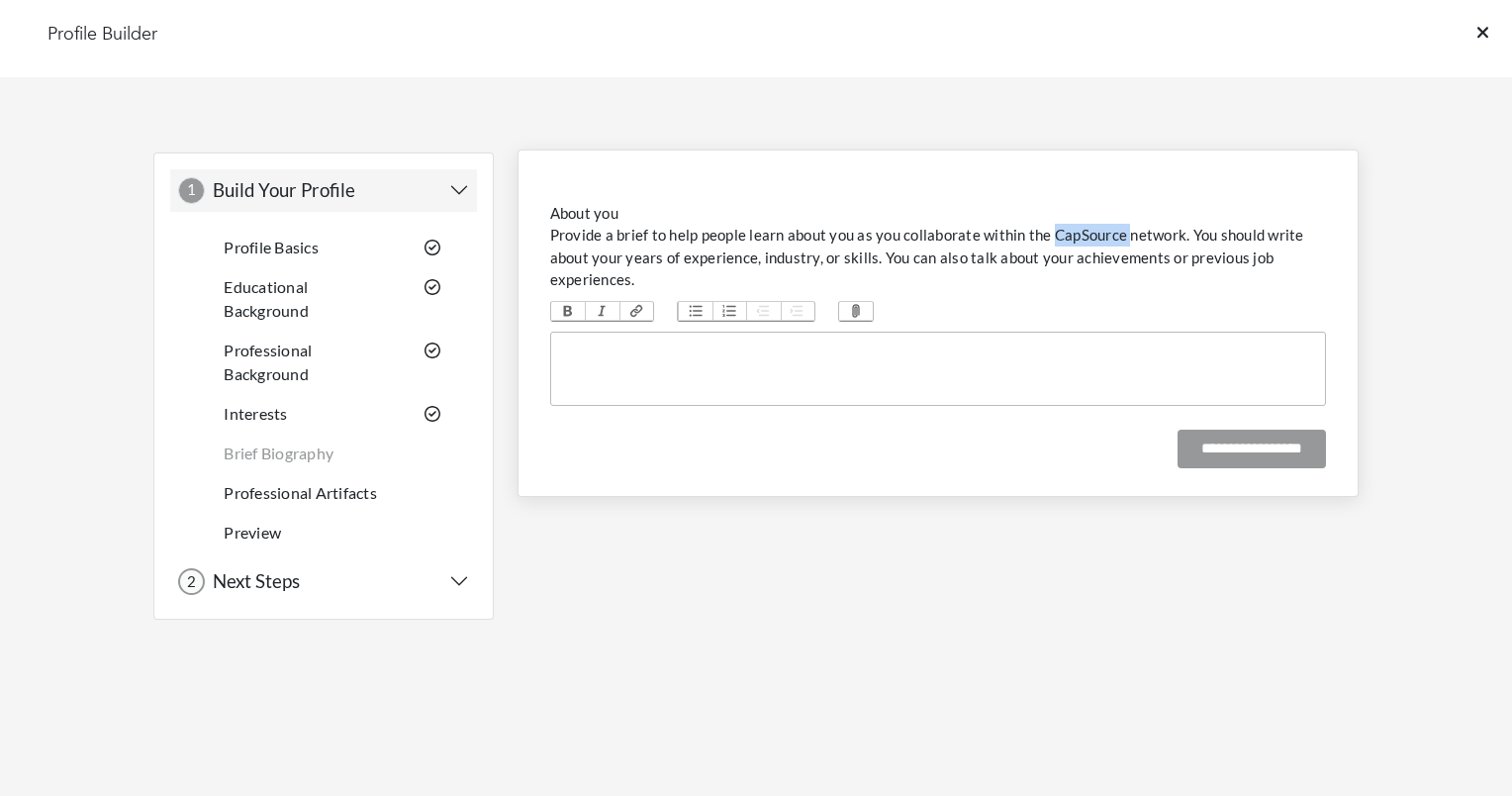 click on "Provide a brief to help people learn about you as you collaborate within the CapSource network. You should write about your years of experience, industry, or skills. You can also talk about your achievements or previous job experiences." at bounding box center [938, 257] 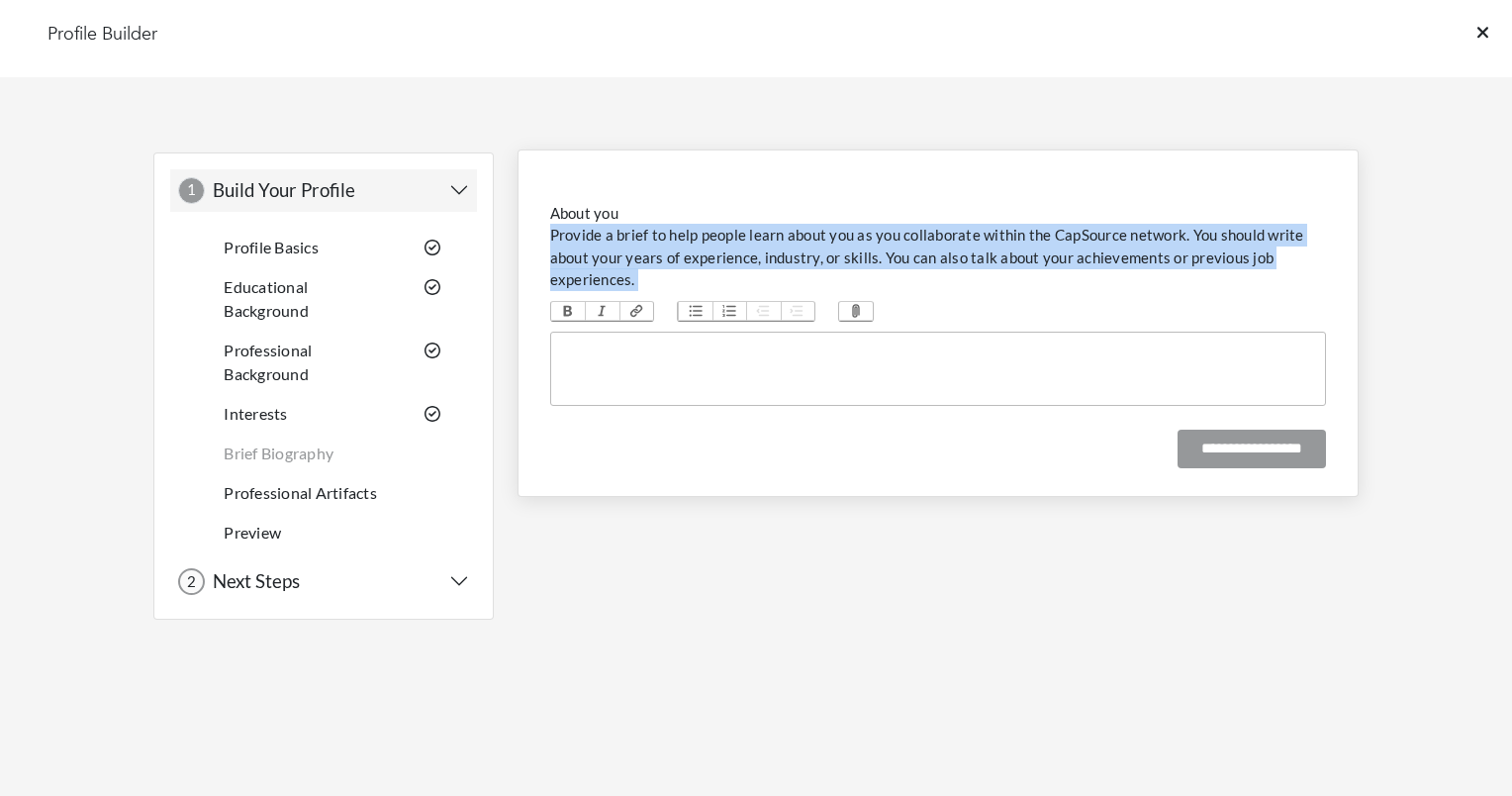 click on "Provide a brief to help people learn about you as you collaborate within the CapSource network. You should write about your years of experience, industry, or skills. You can also talk about your achievements or previous job experiences." at bounding box center [938, 257] 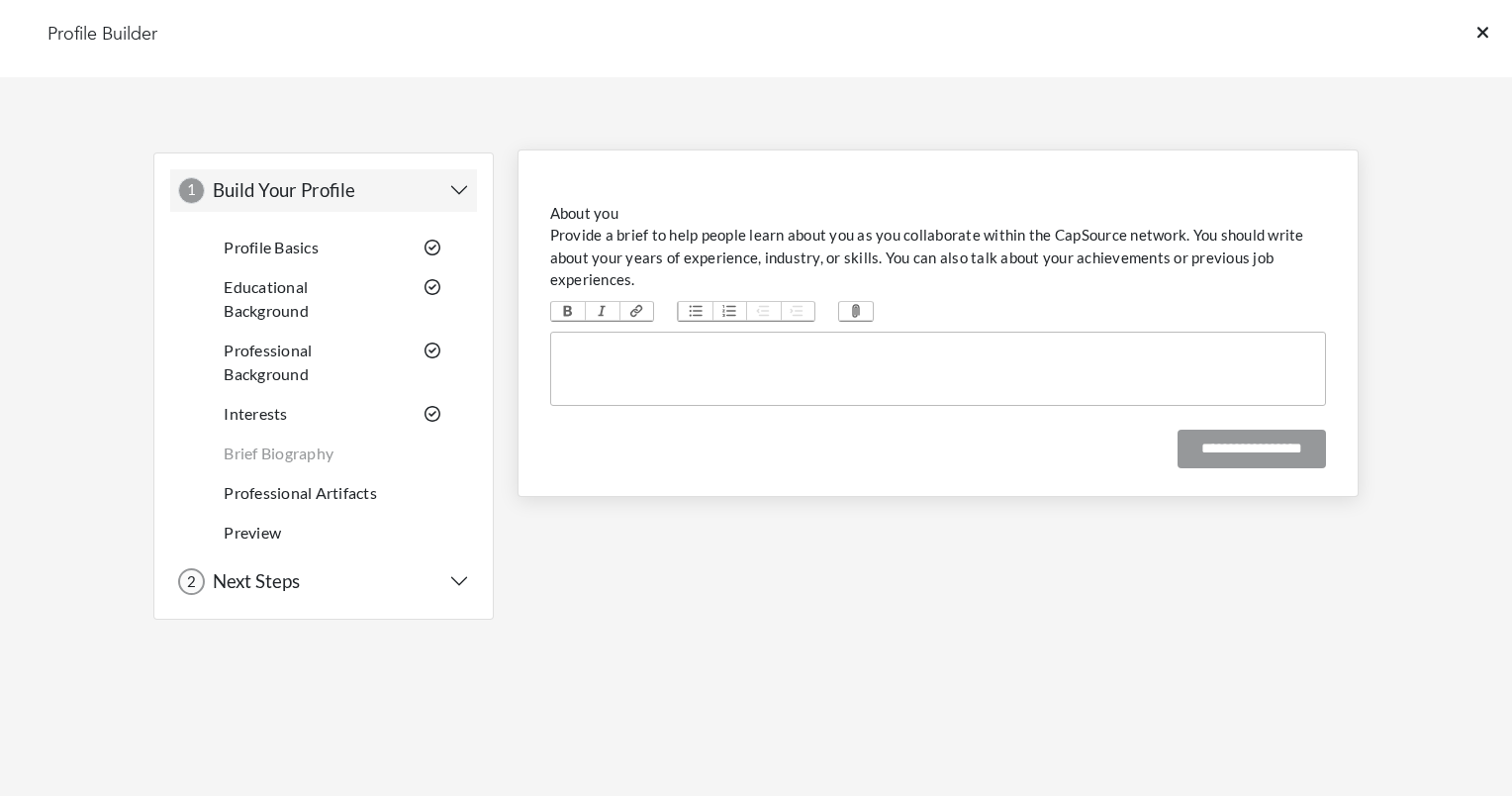 click at bounding box center [938, 368] 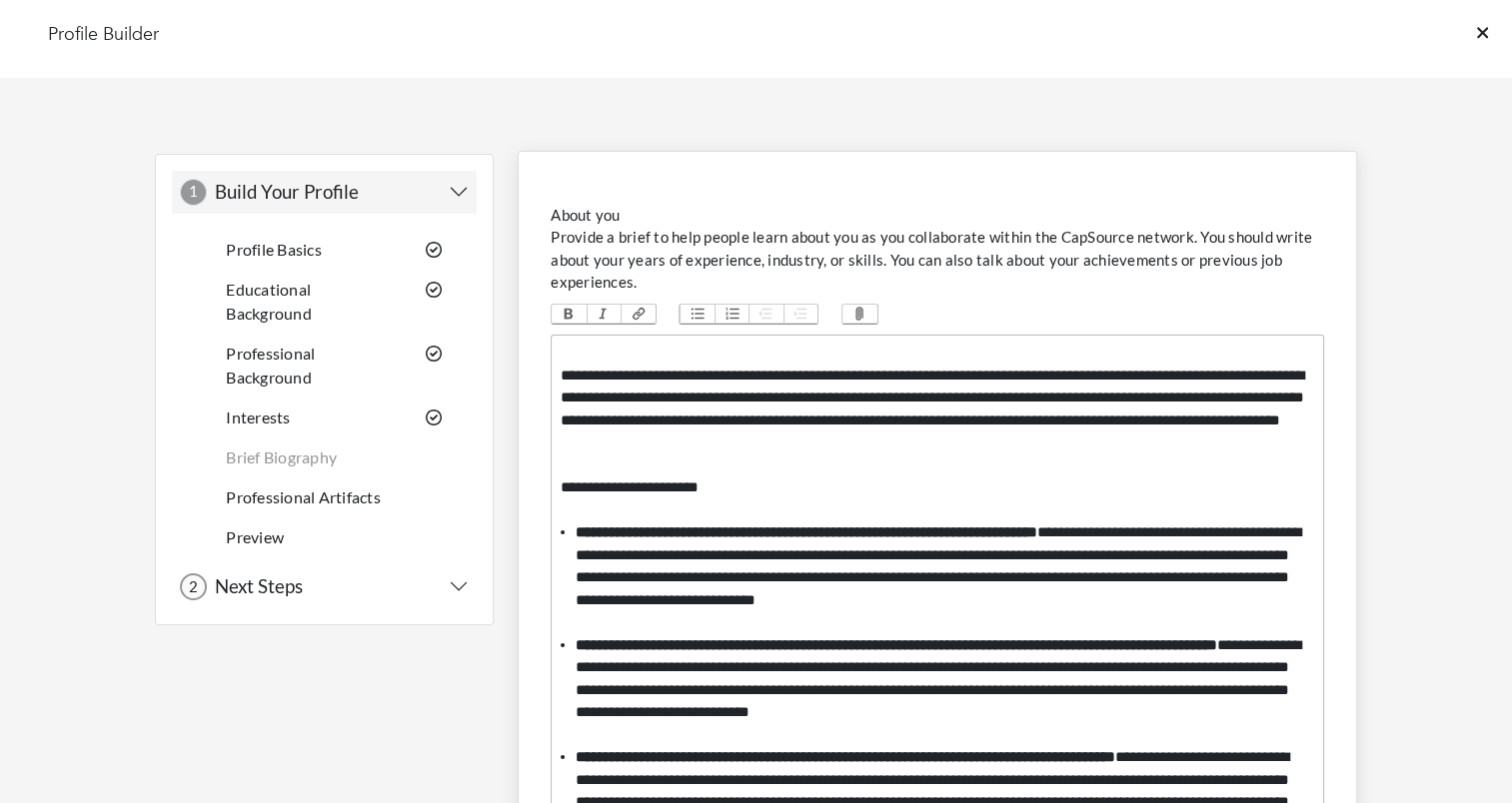 scroll, scrollTop: 1052, scrollLeft: 0, axis: vertical 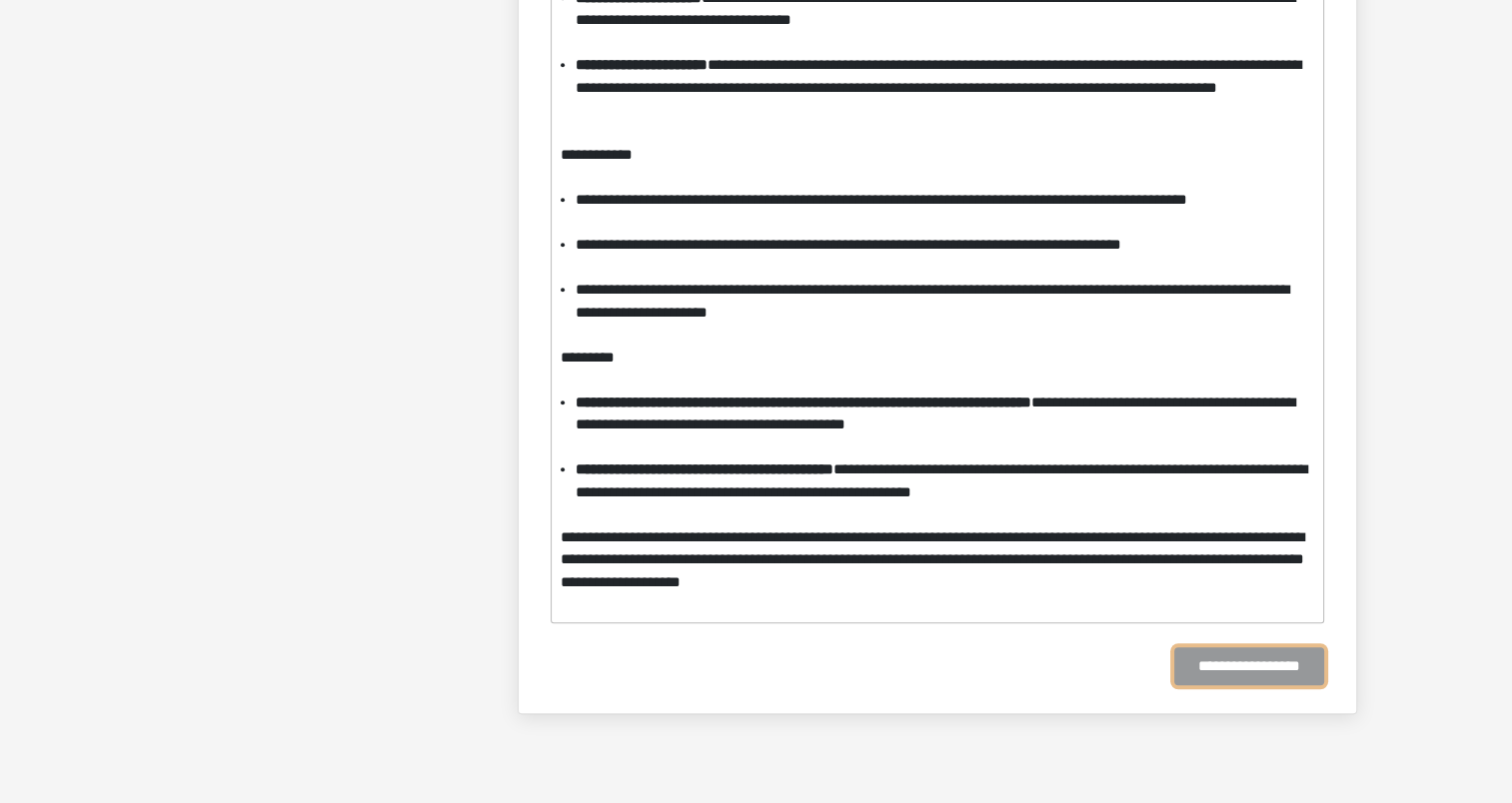 click on "**********" at bounding box center (1249, 666) 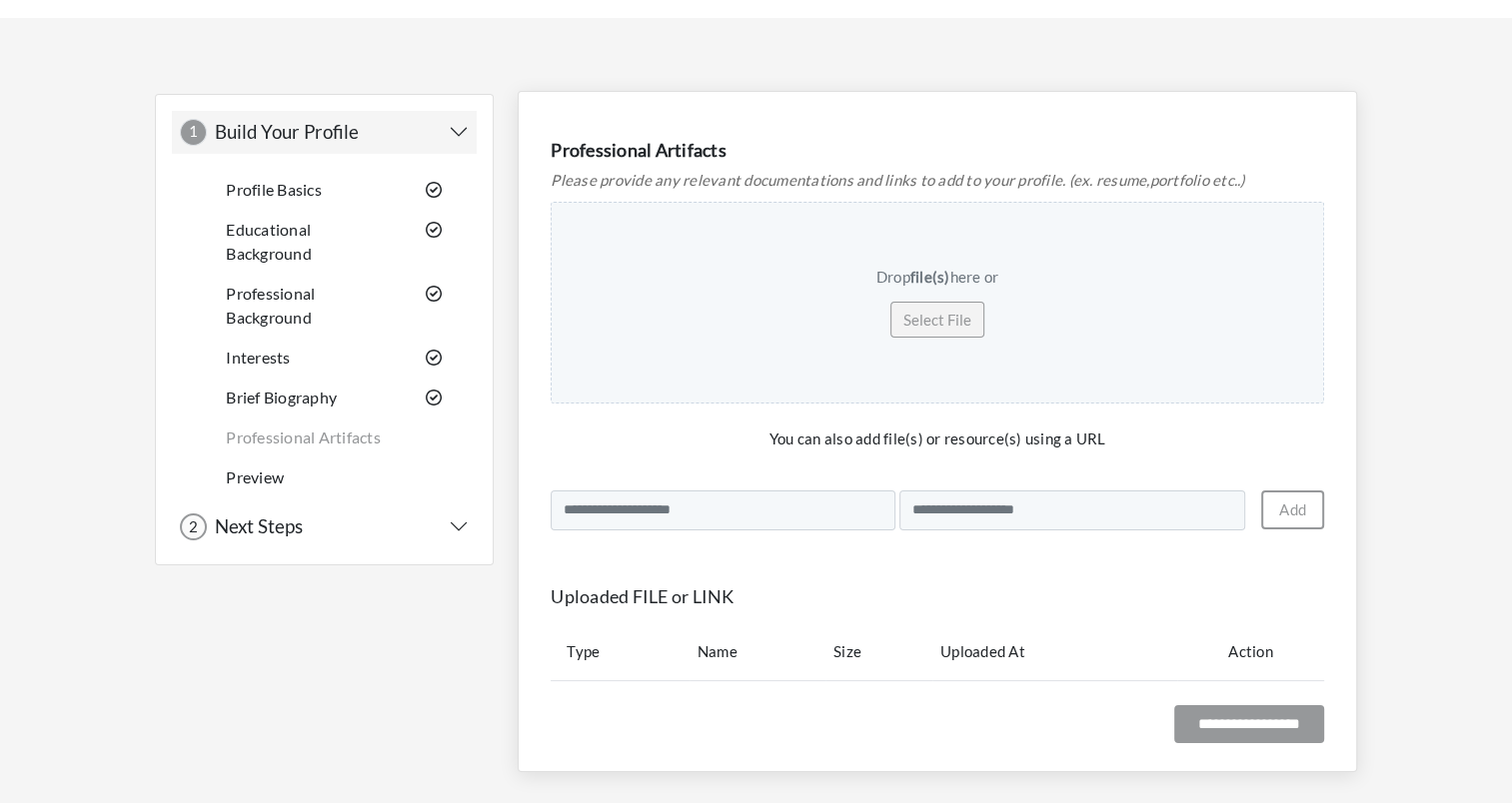scroll, scrollTop: 0, scrollLeft: 0, axis: both 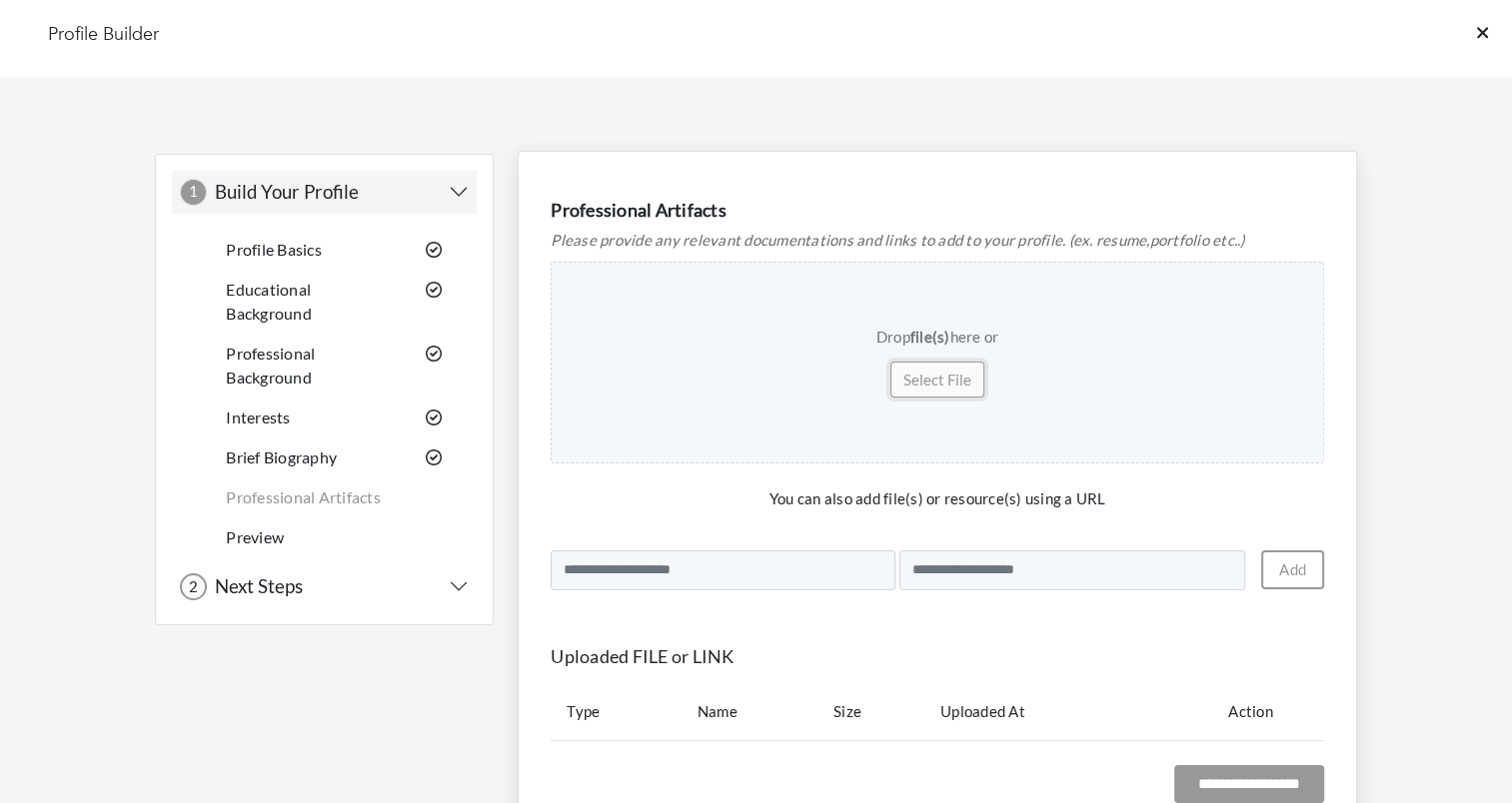 click on "Select File" at bounding box center (937, 380) 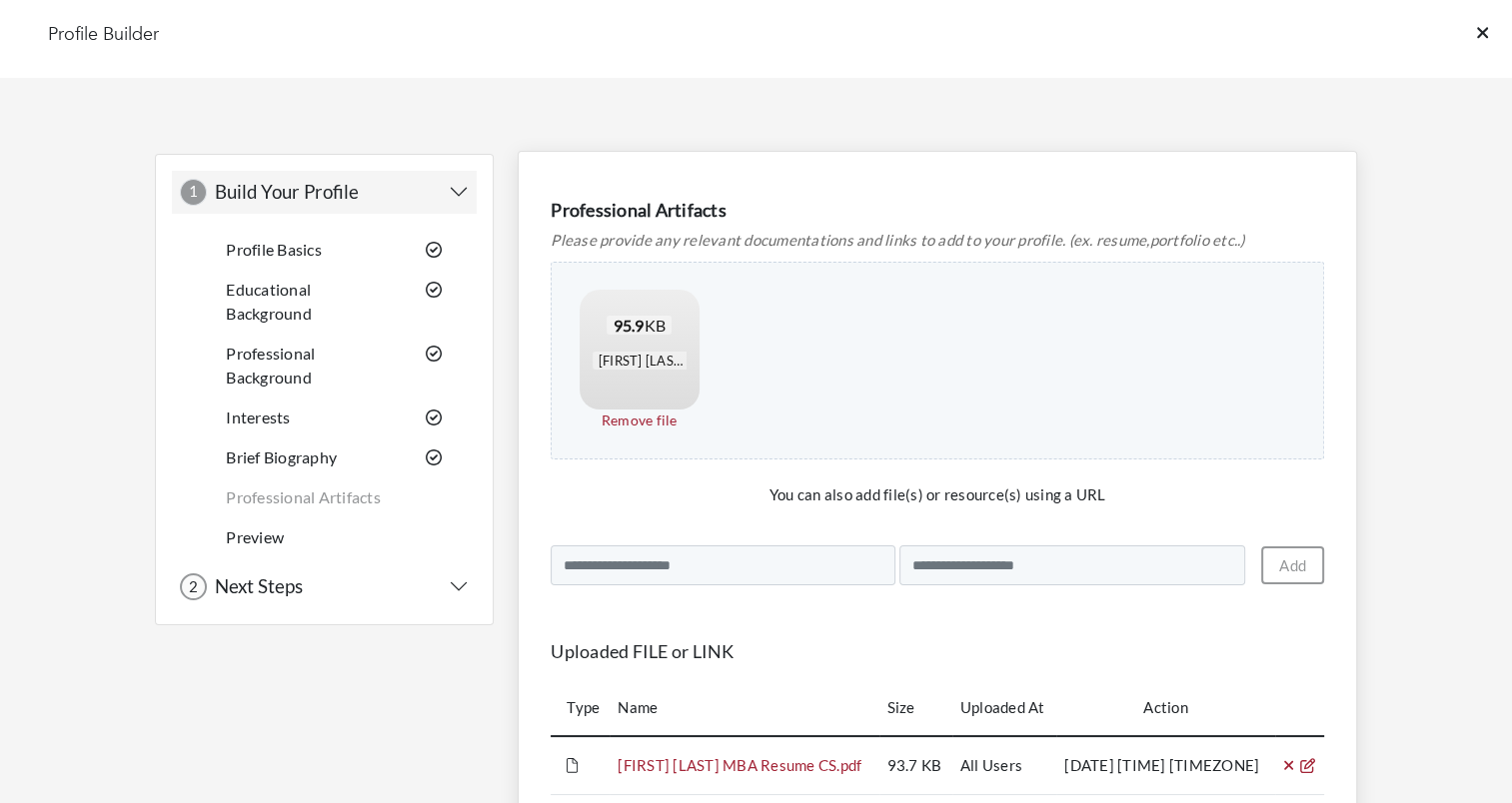 scroll, scrollTop: 172, scrollLeft: 0, axis: vertical 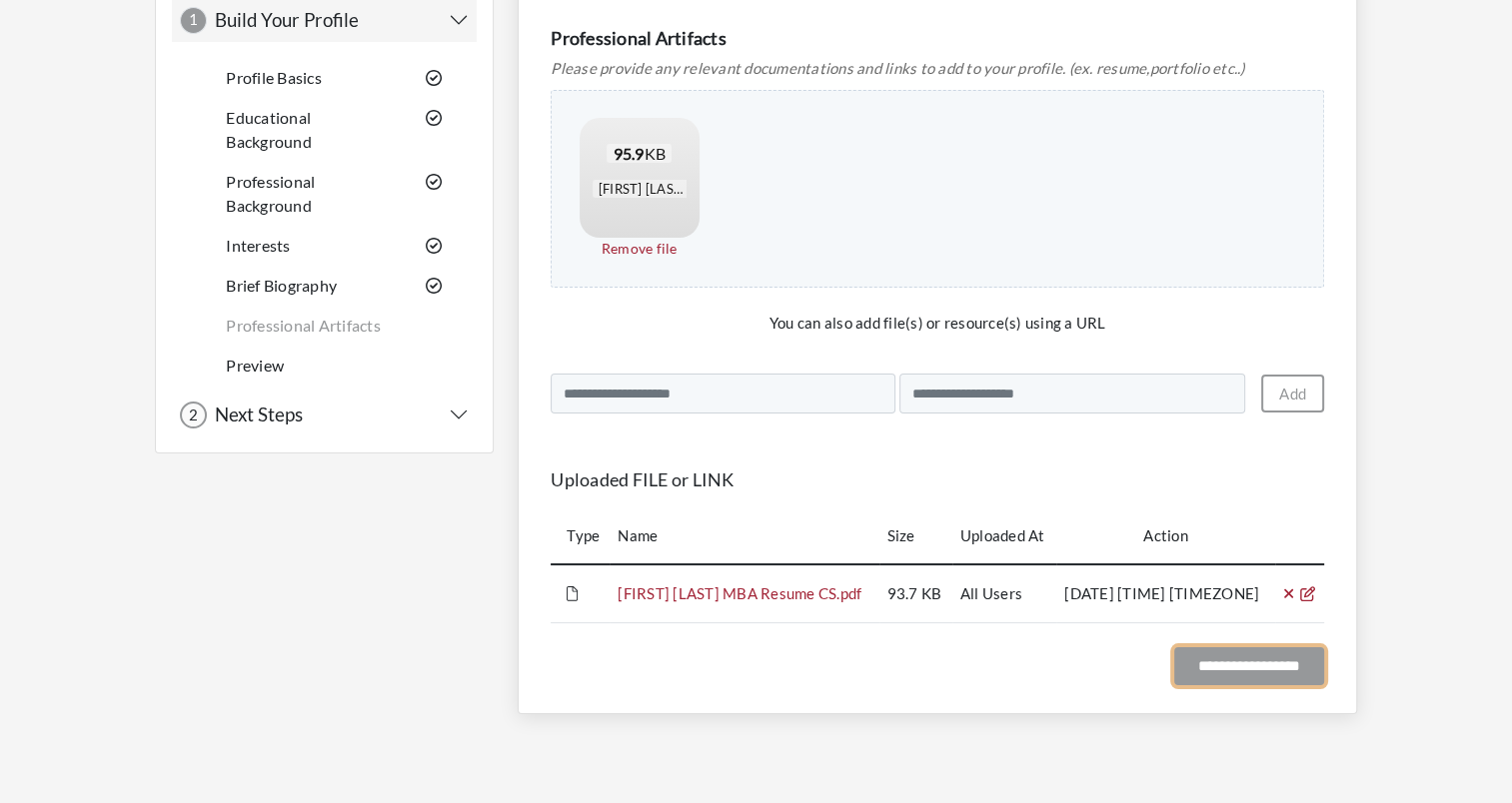 click on "**********" at bounding box center (1249, 666) 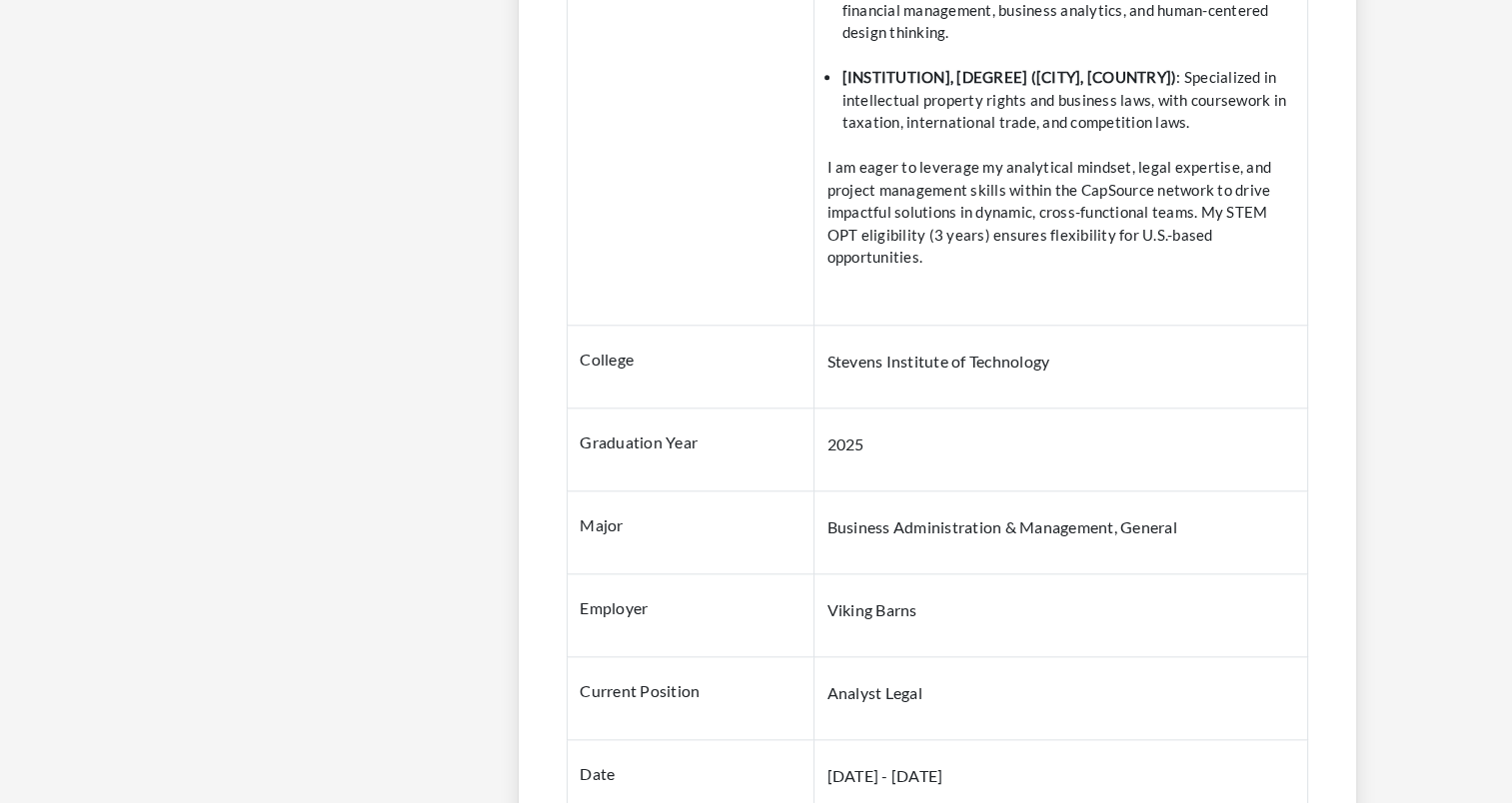 scroll, scrollTop: 2417, scrollLeft: 0, axis: vertical 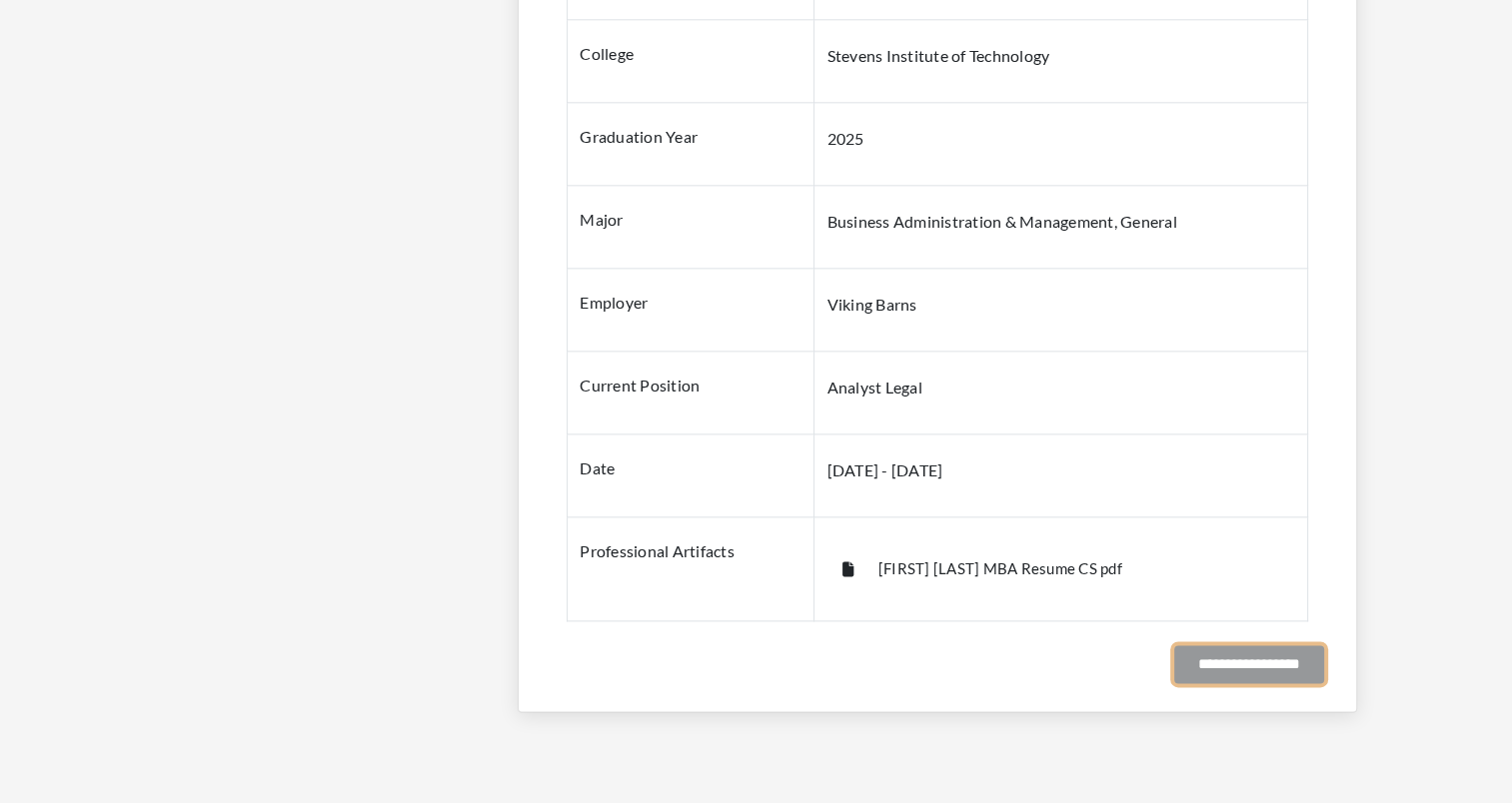 click on "**********" at bounding box center (1249, 664) 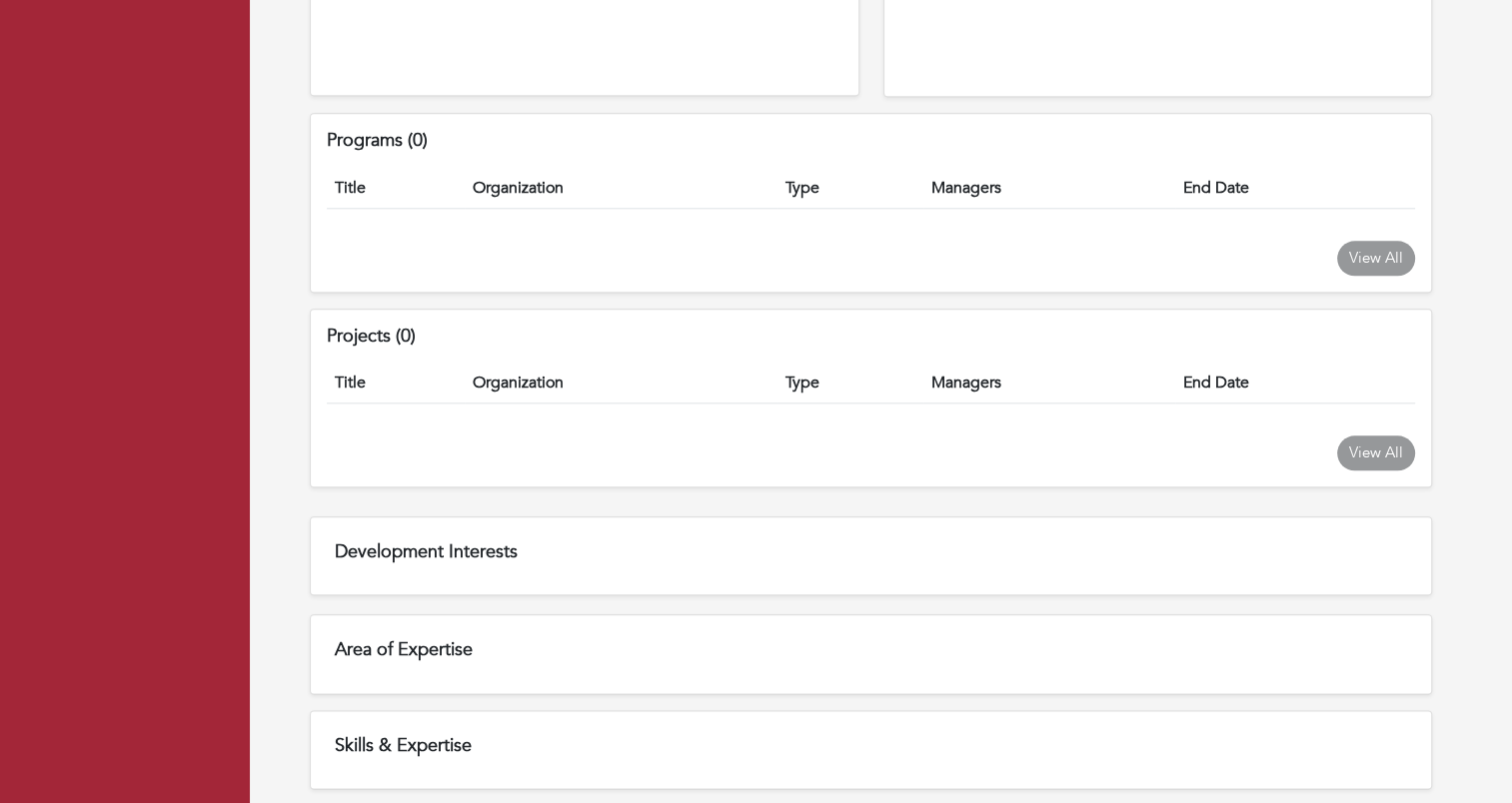 scroll, scrollTop: 2231, scrollLeft: 0, axis: vertical 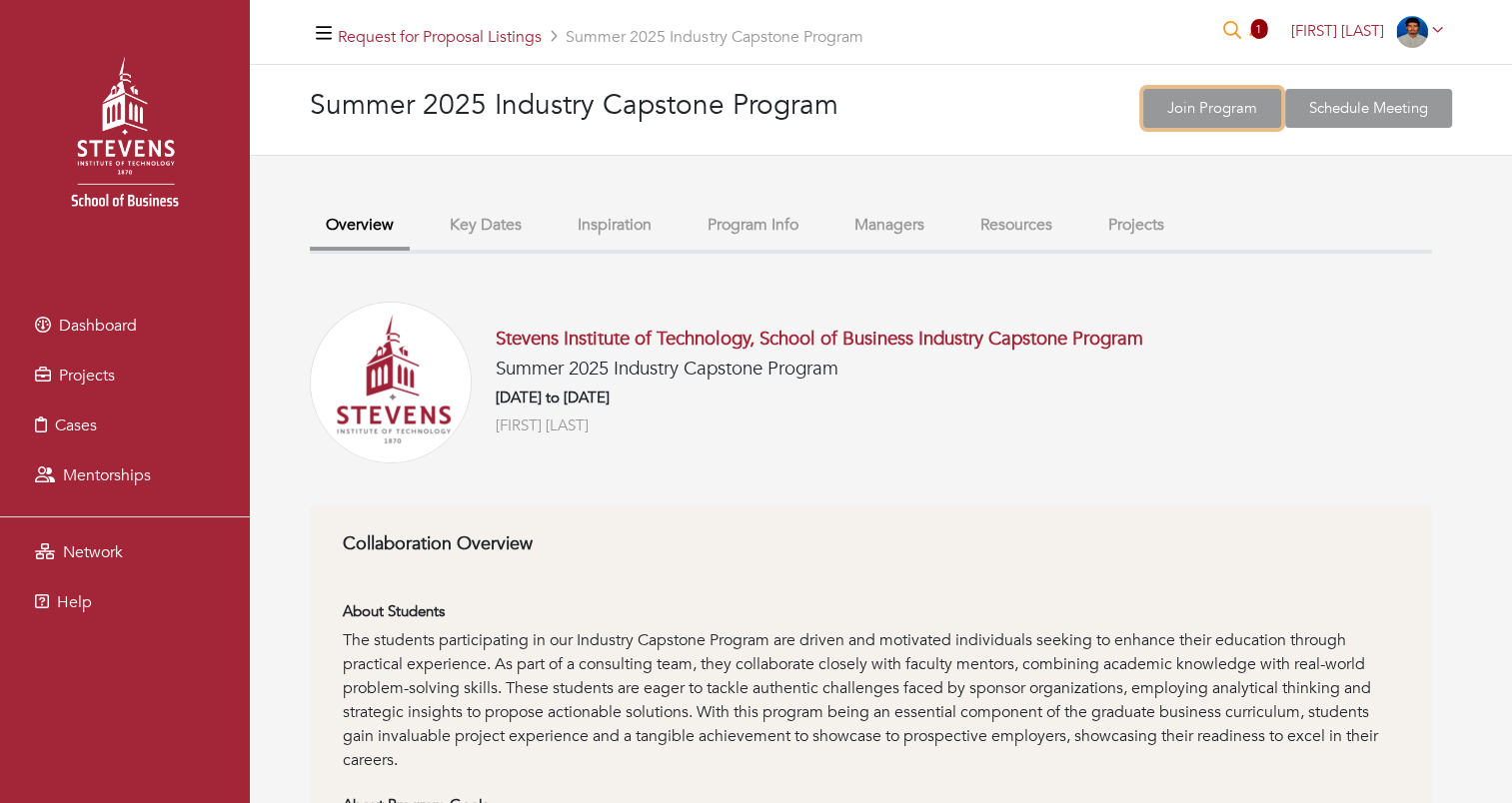click on "Join Program" at bounding box center [1212, 108] 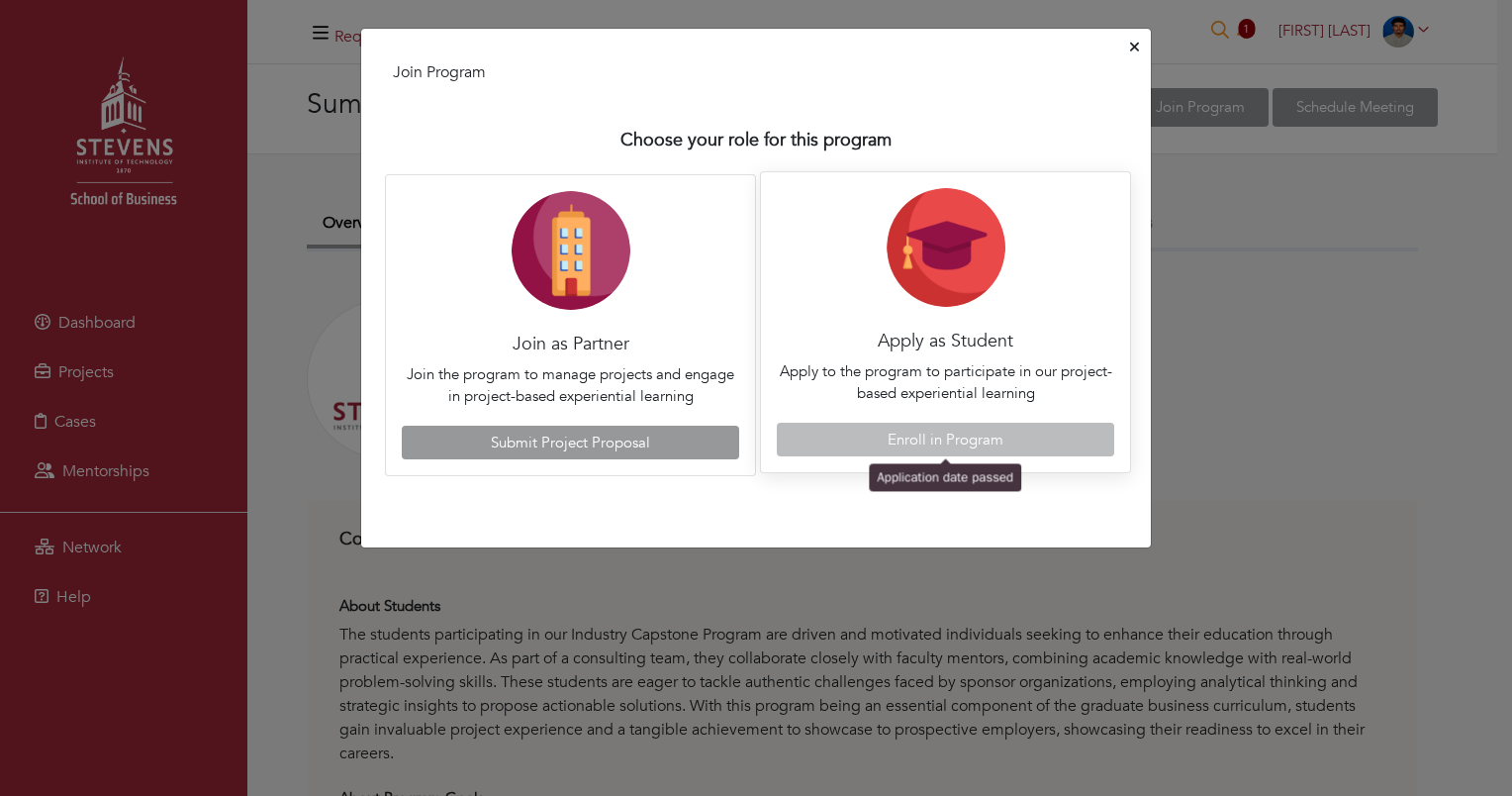 click on "Enroll in Program" at bounding box center (945, 440) 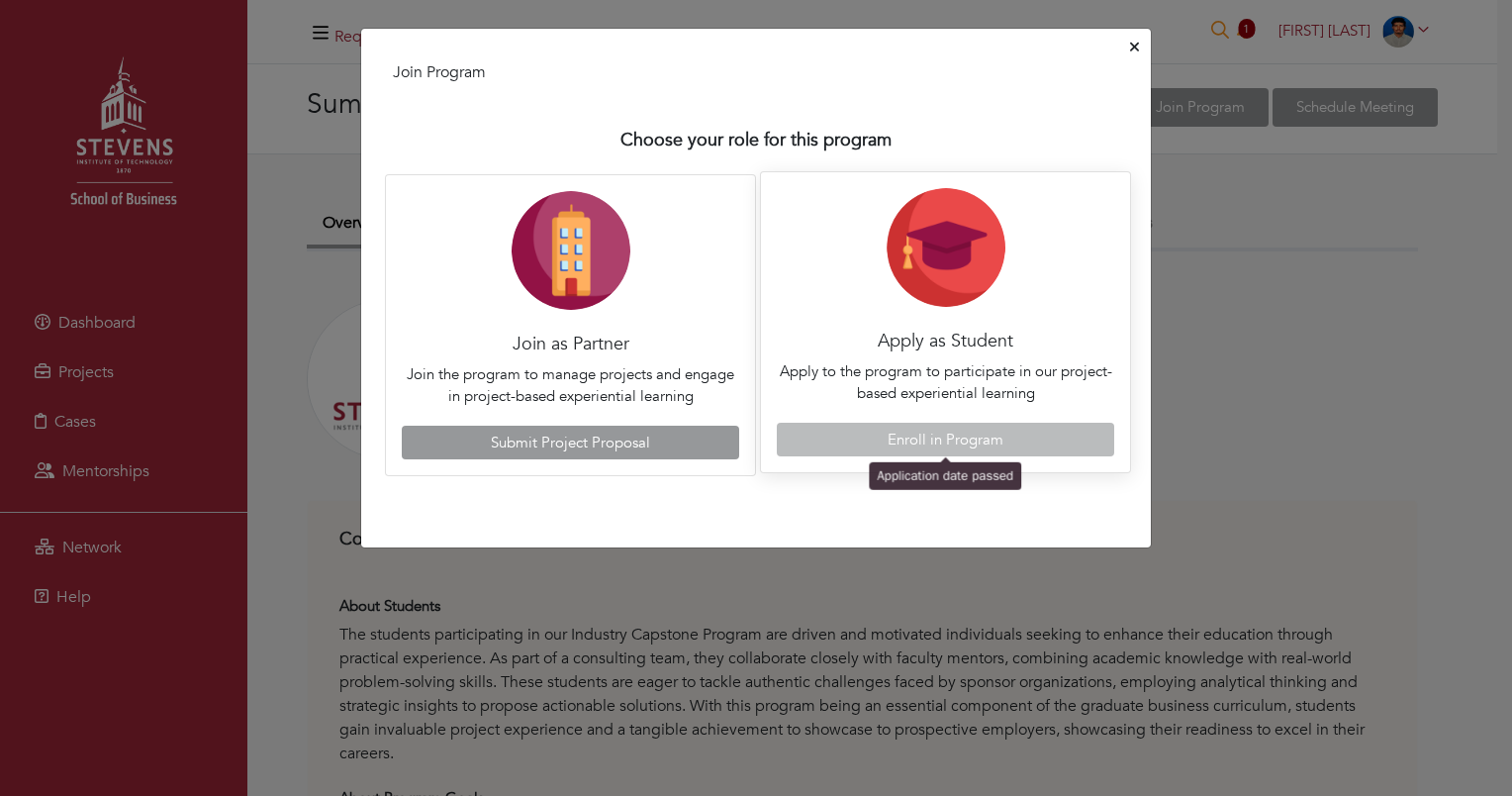click on "Enroll in Program" at bounding box center [945, 440] 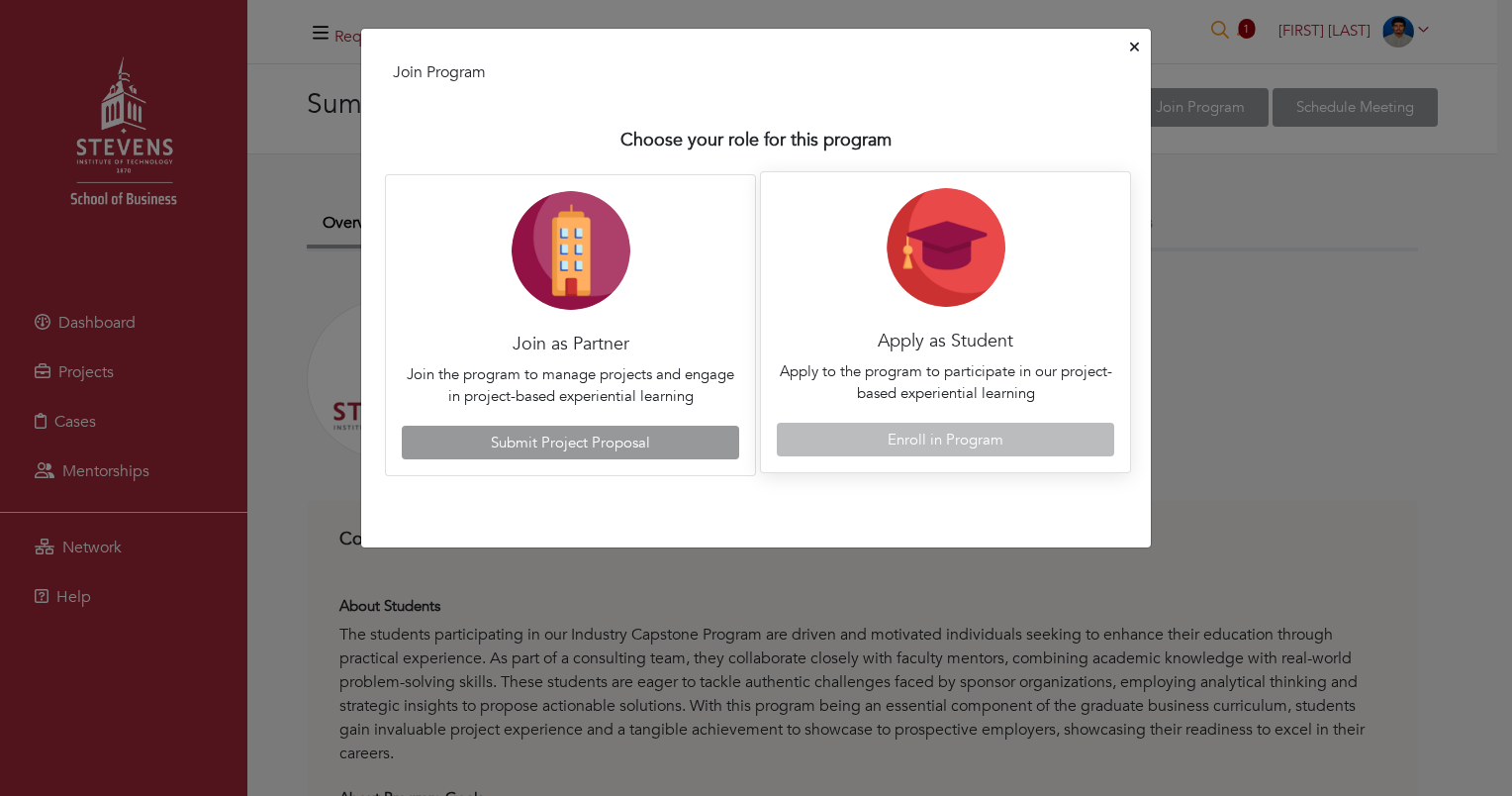 click at bounding box center [946, 248] 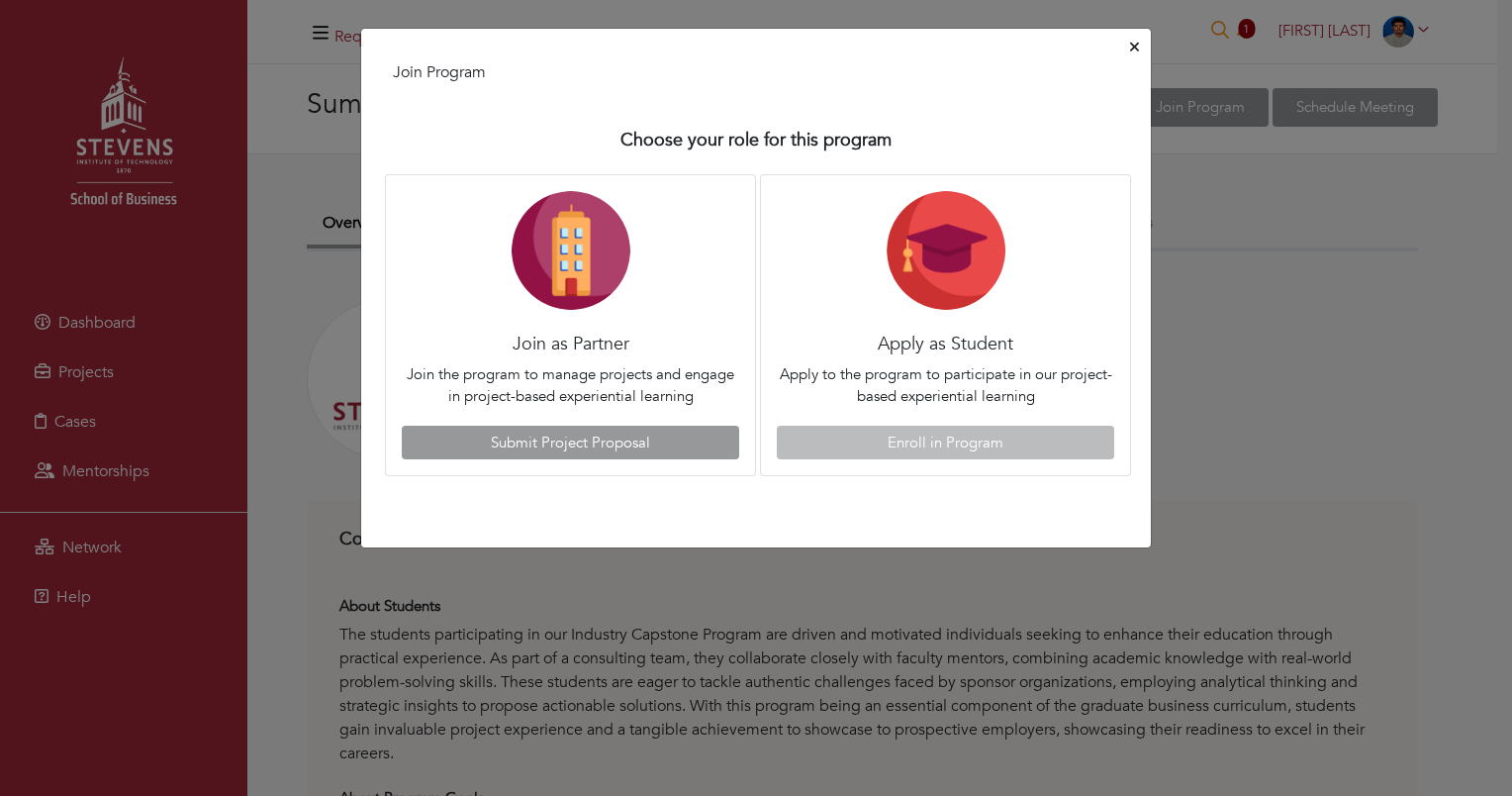 click 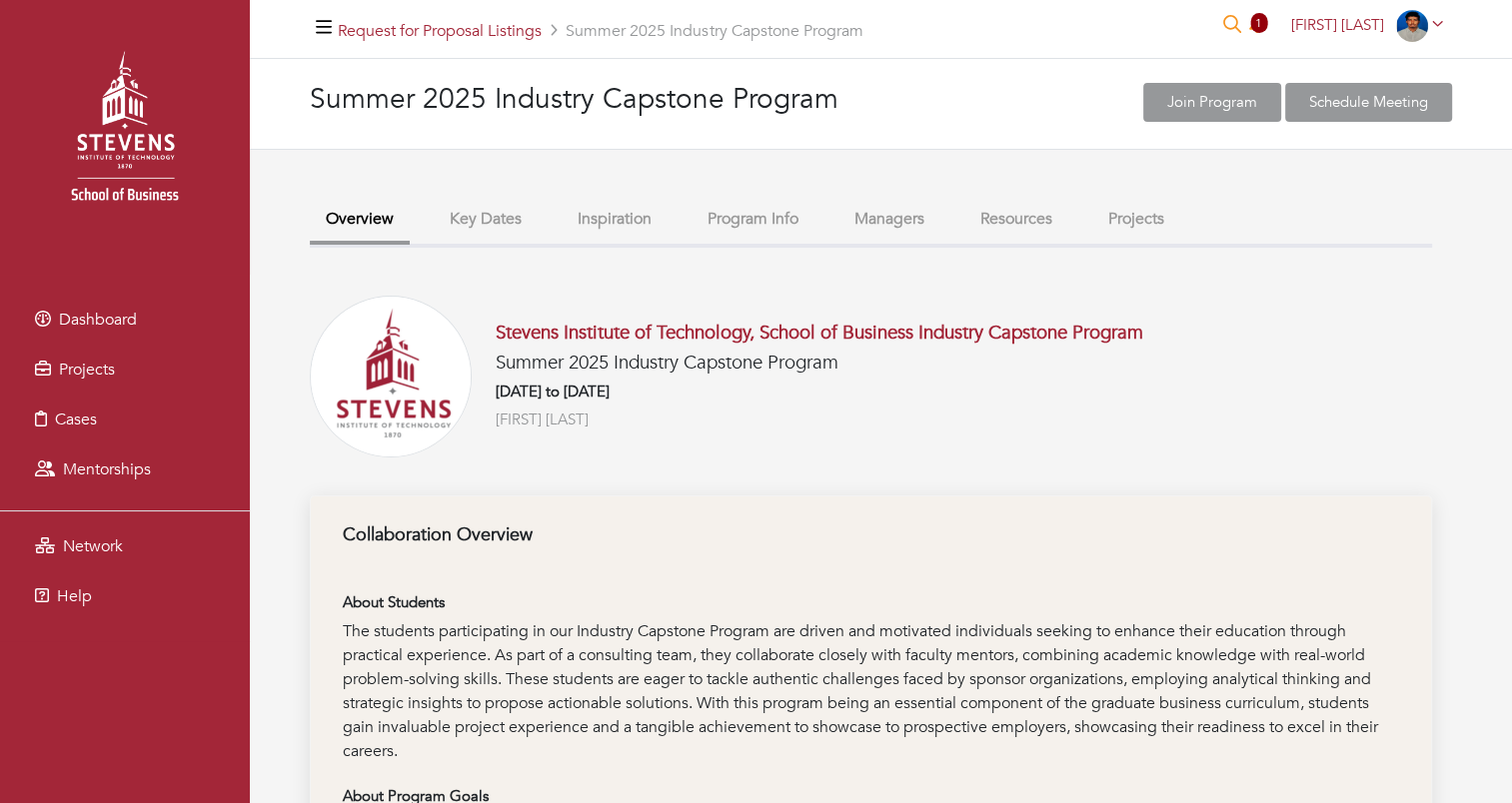 scroll, scrollTop: 0, scrollLeft: 0, axis: both 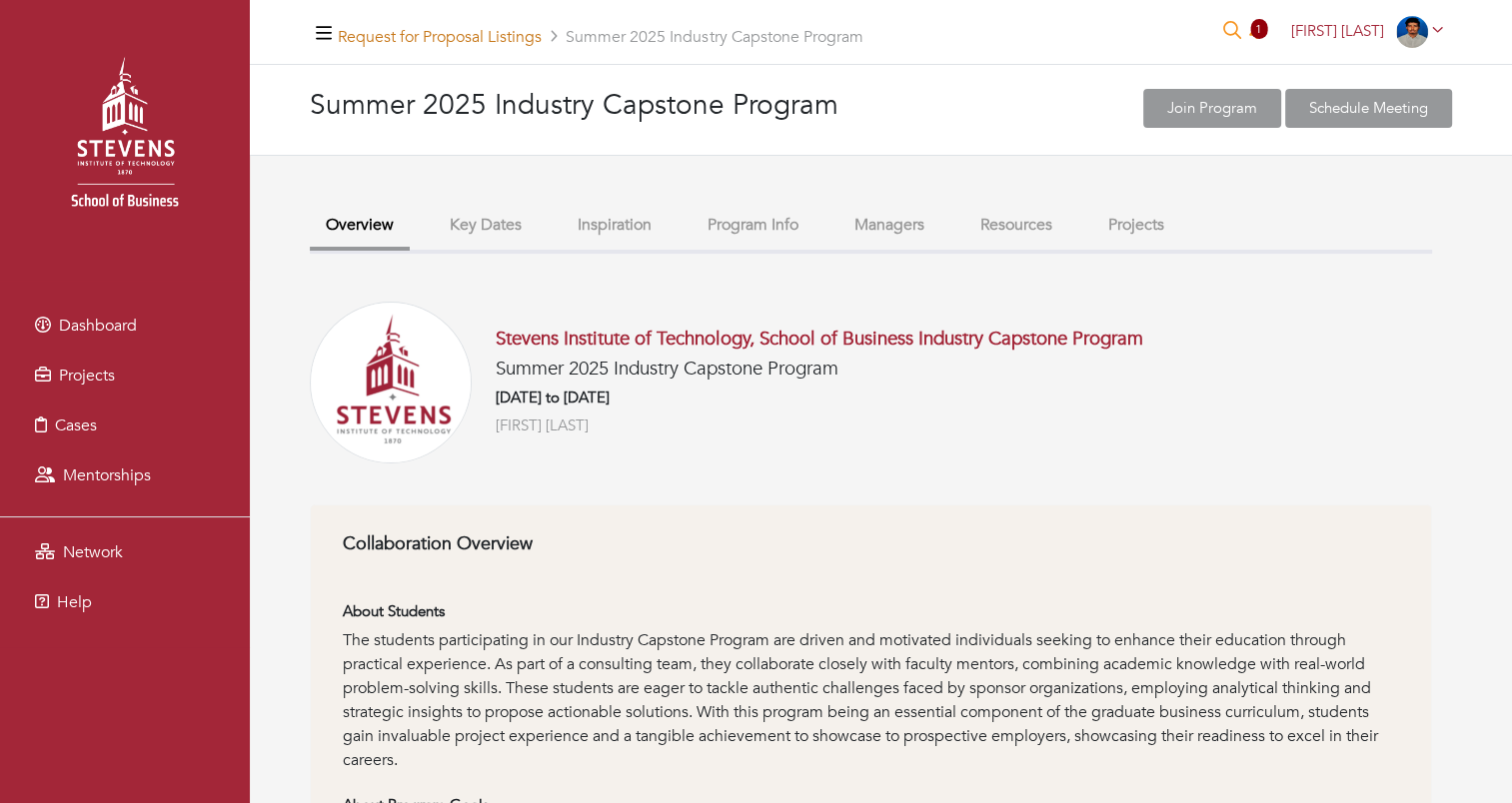 click on "Request for Proposal Listings" at bounding box center (440, 37) 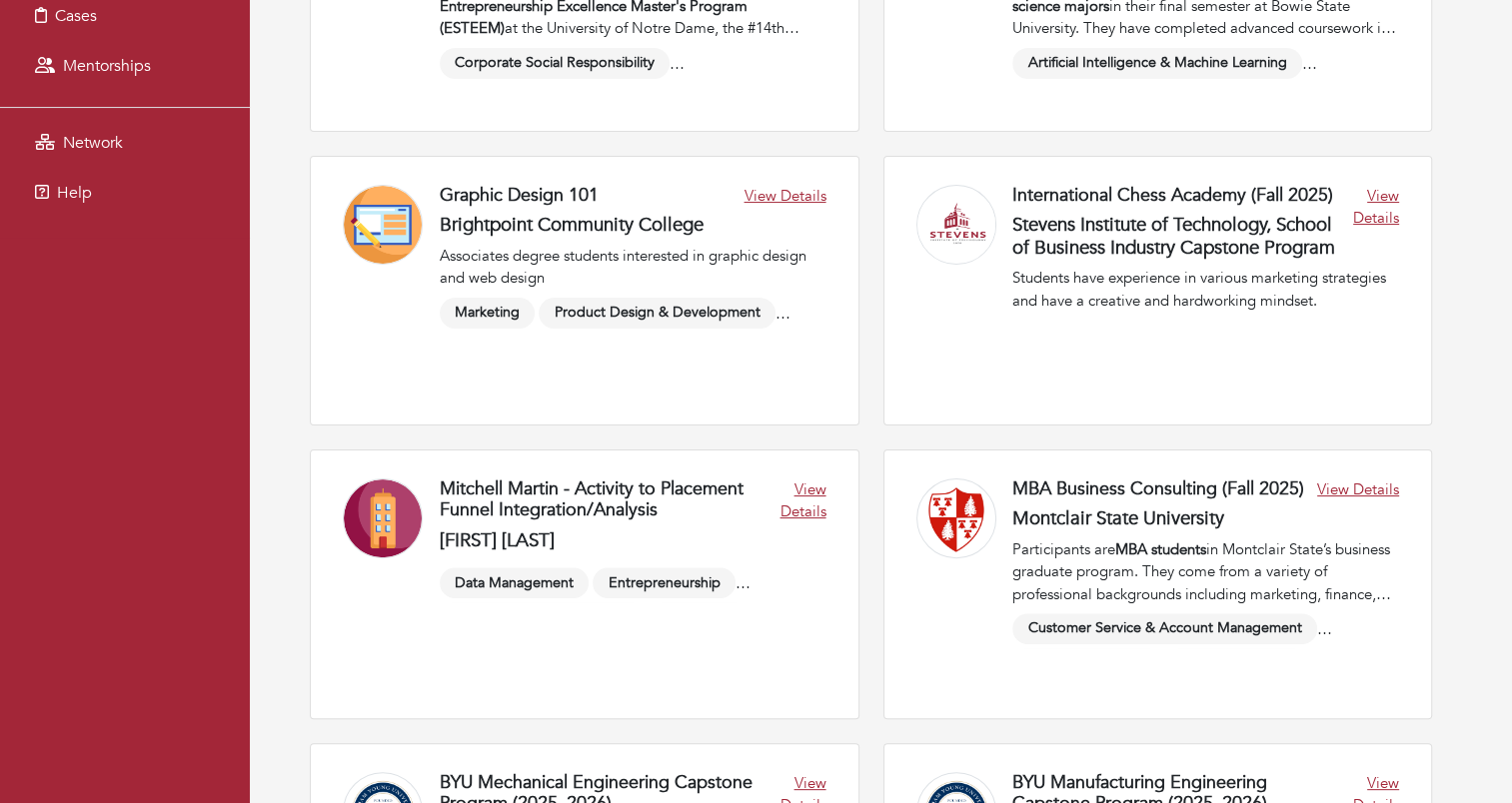 scroll, scrollTop: 0, scrollLeft: 0, axis: both 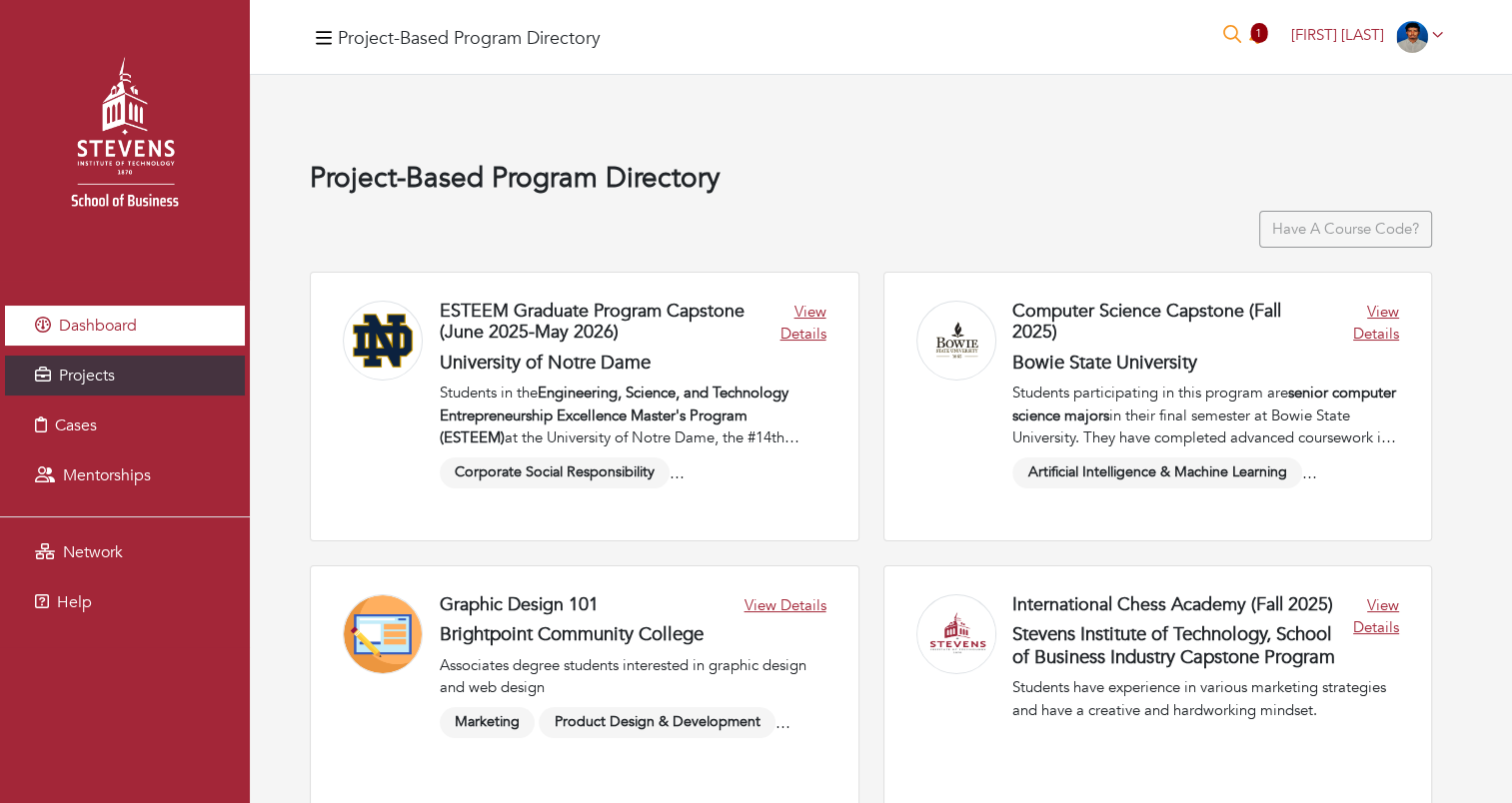 click on "Dashboard" at bounding box center [125, 326] 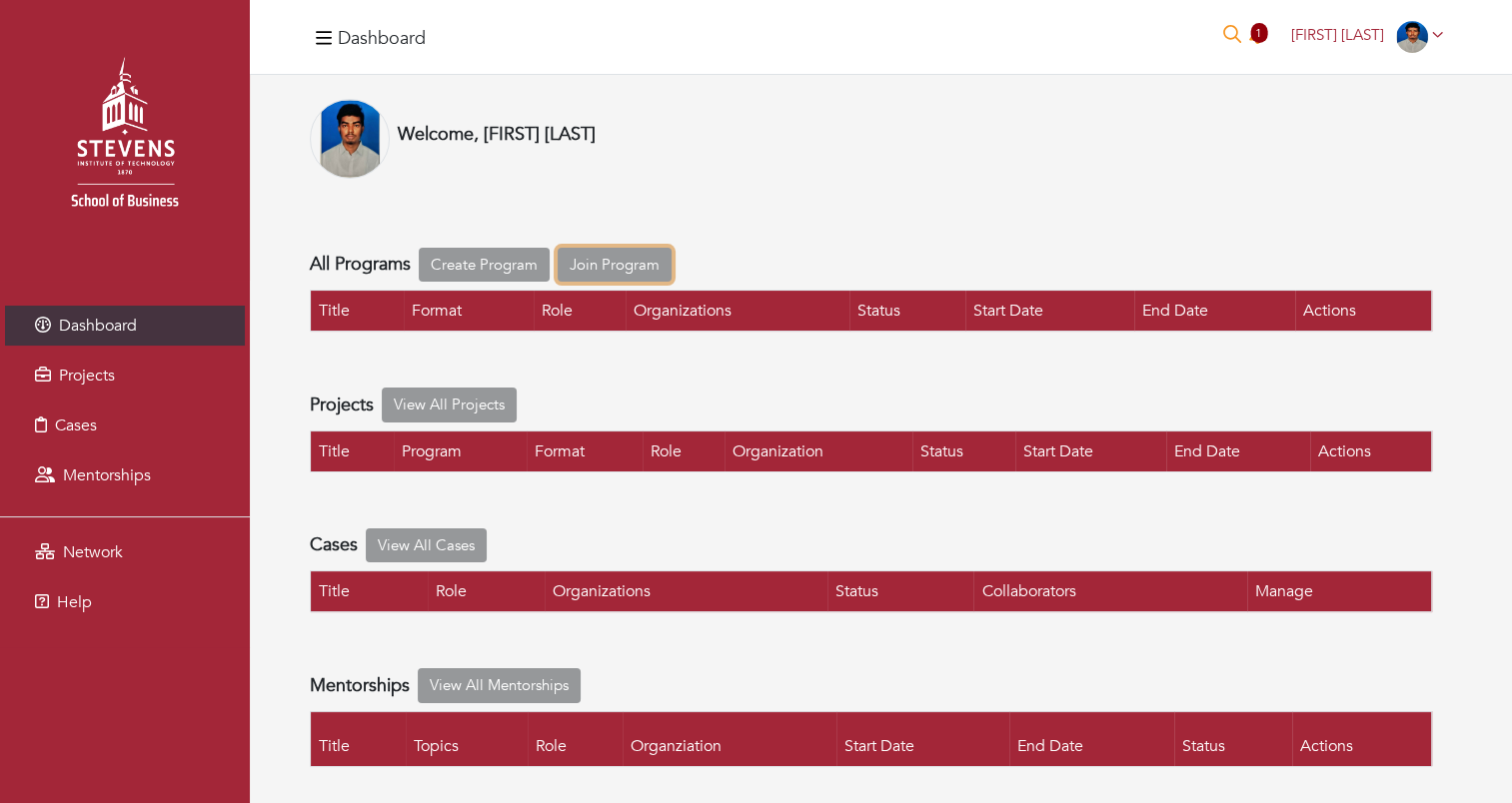 click on "Join Program" at bounding box center [615, 265] 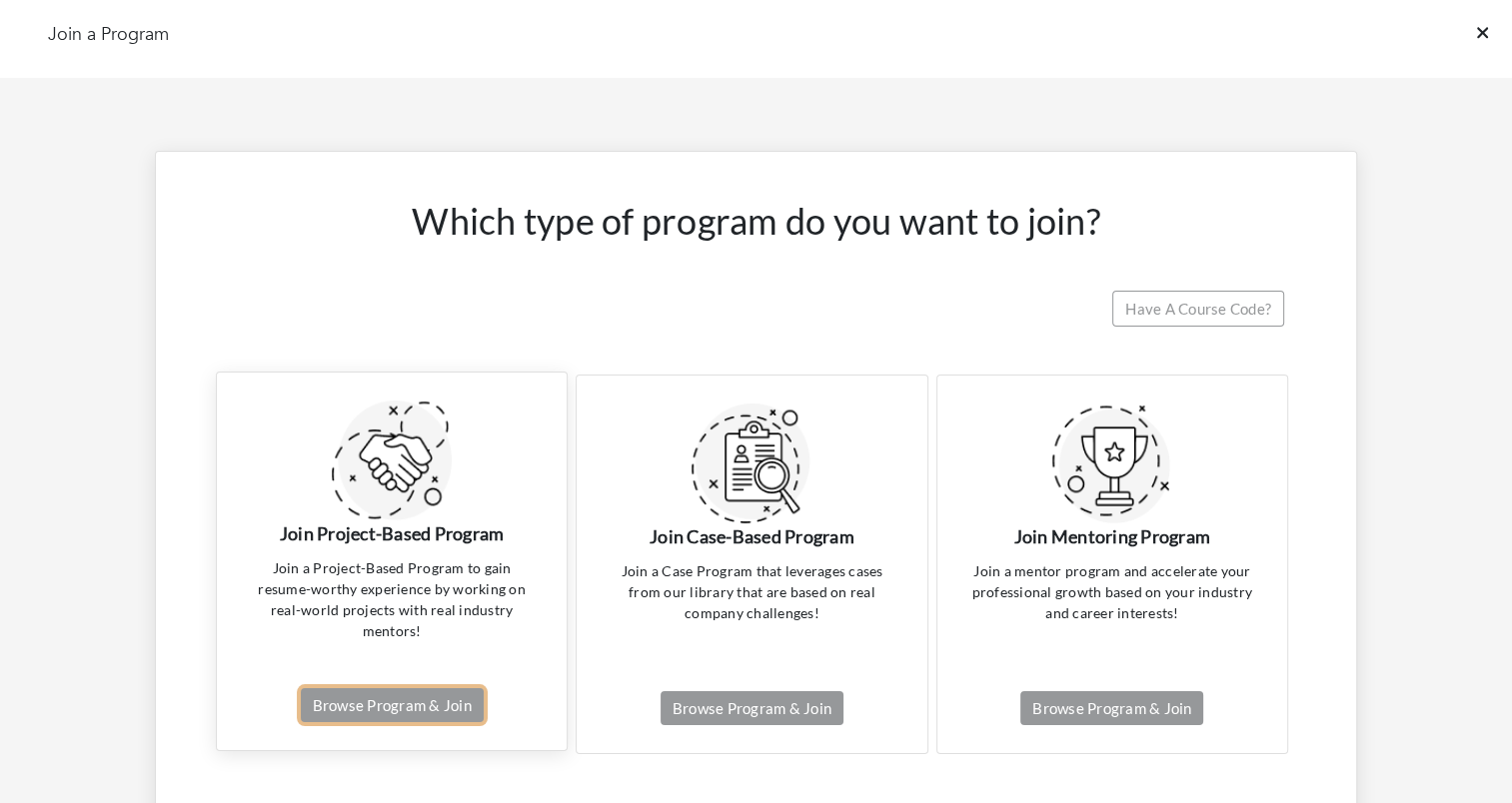 click on "Browse Program & Join" at bounding box center (392, 705) 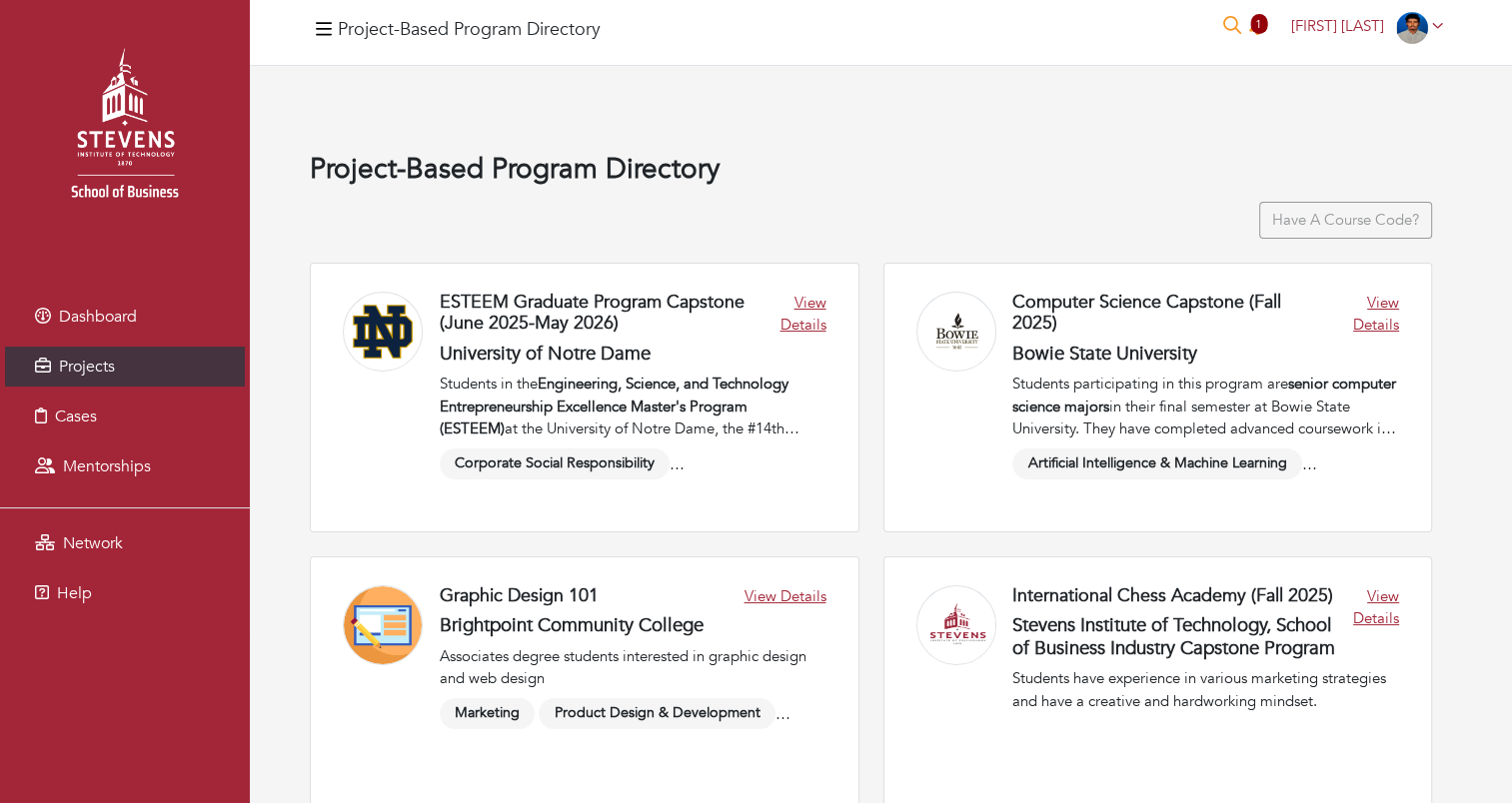 scroll, scrollTop: 0, scrollLeft: 0, axis: both 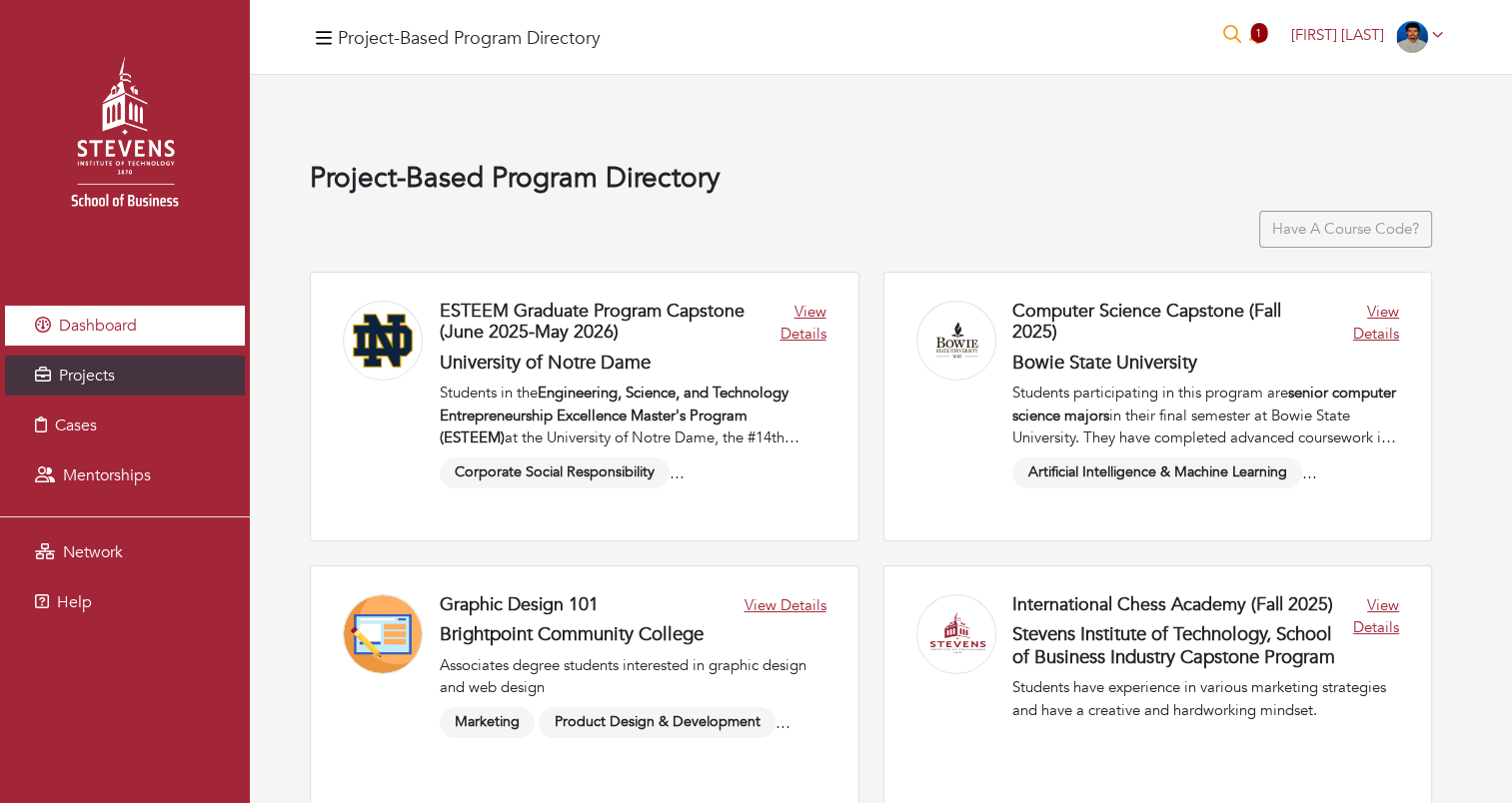 click on "Dashboard" at bounding box center [98, 326] 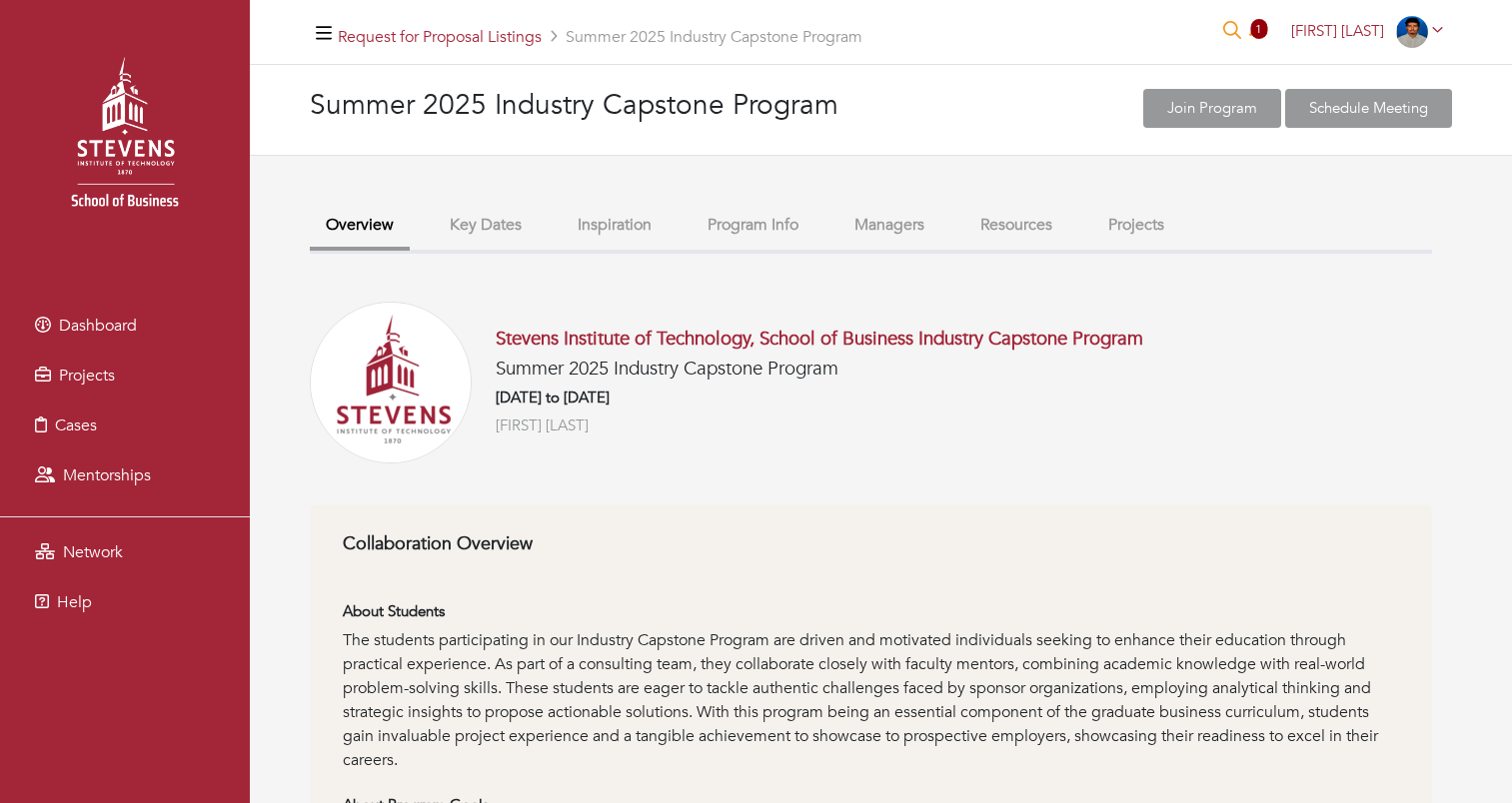 scroll, scrollTop: 0, scrollLeft: 0, axis: both 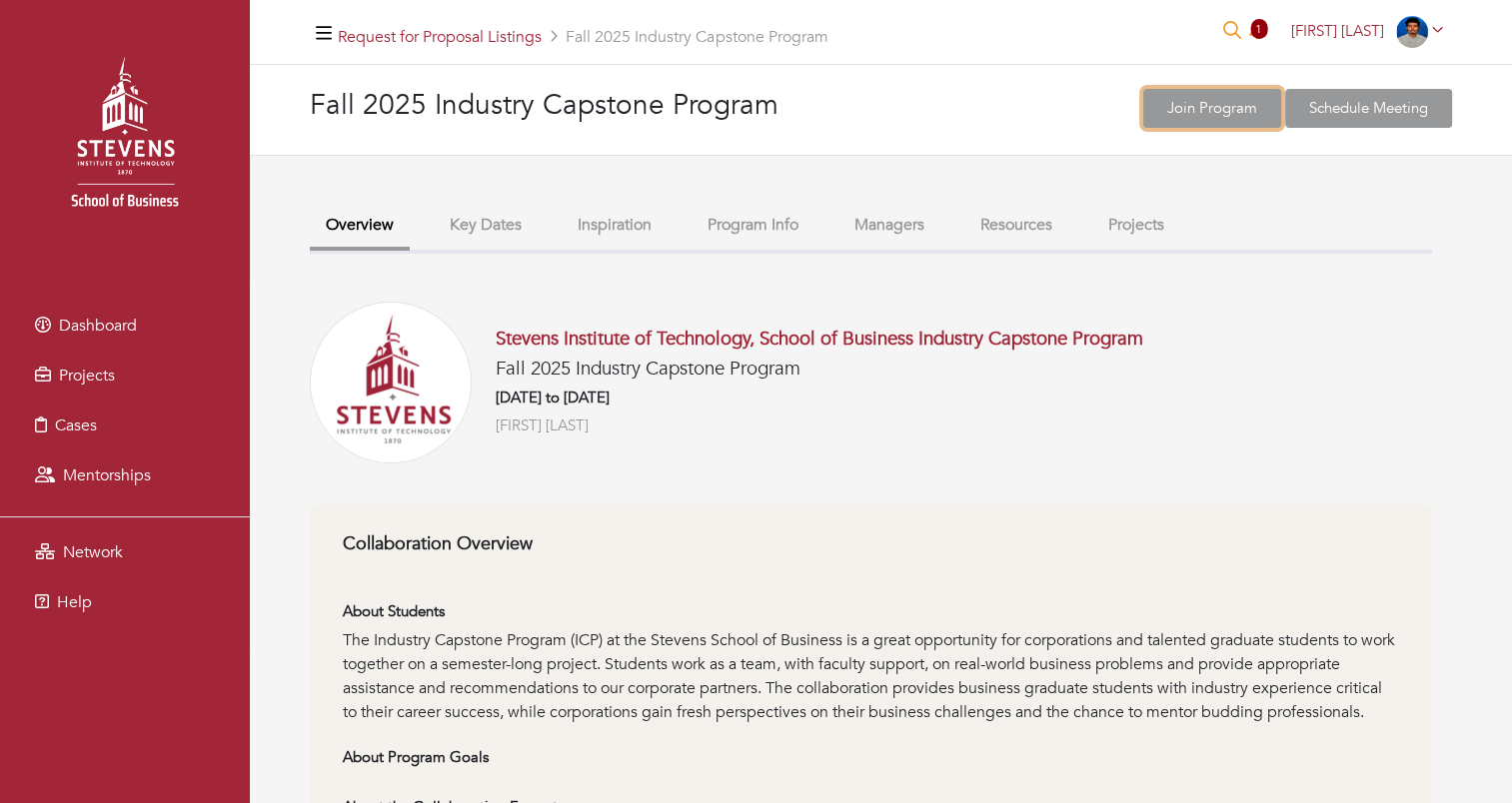 click on "Join Program" at bounding box center [1212, 108] 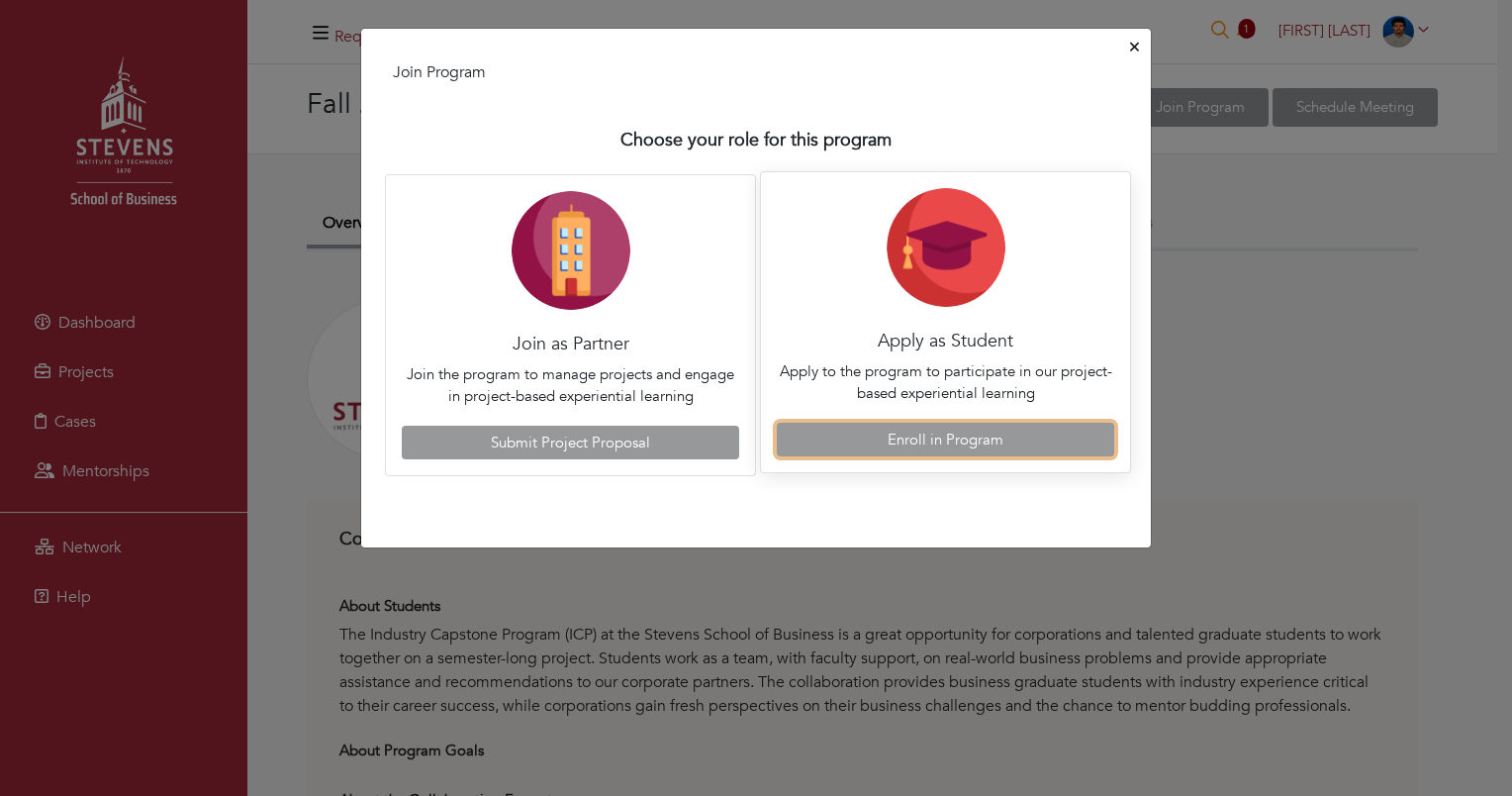 click on "Enroll in Program" at bounding box center [945, 440] 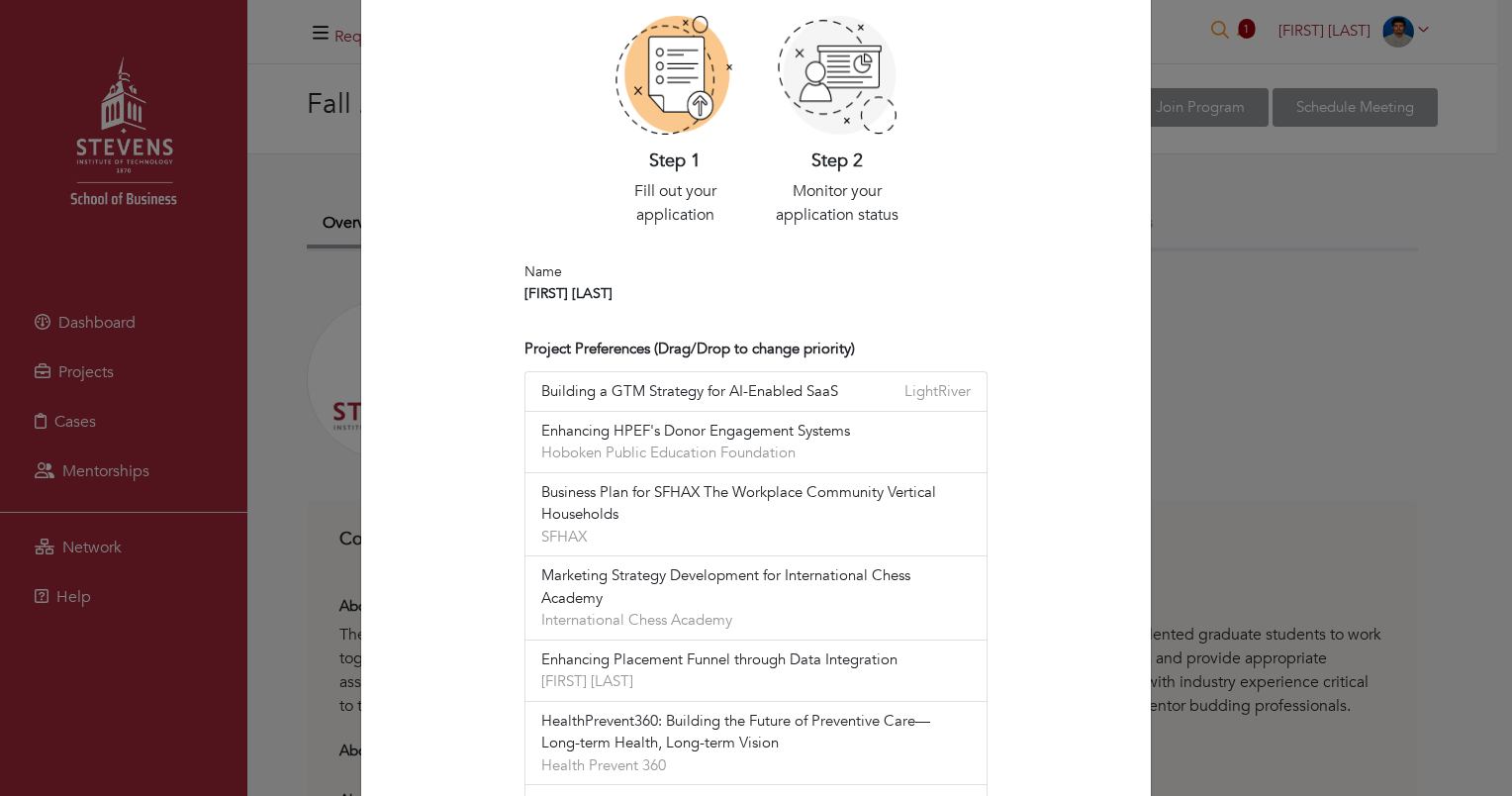 scroll, scrollTop: 461, scrollLeft: 0, axis: vertical 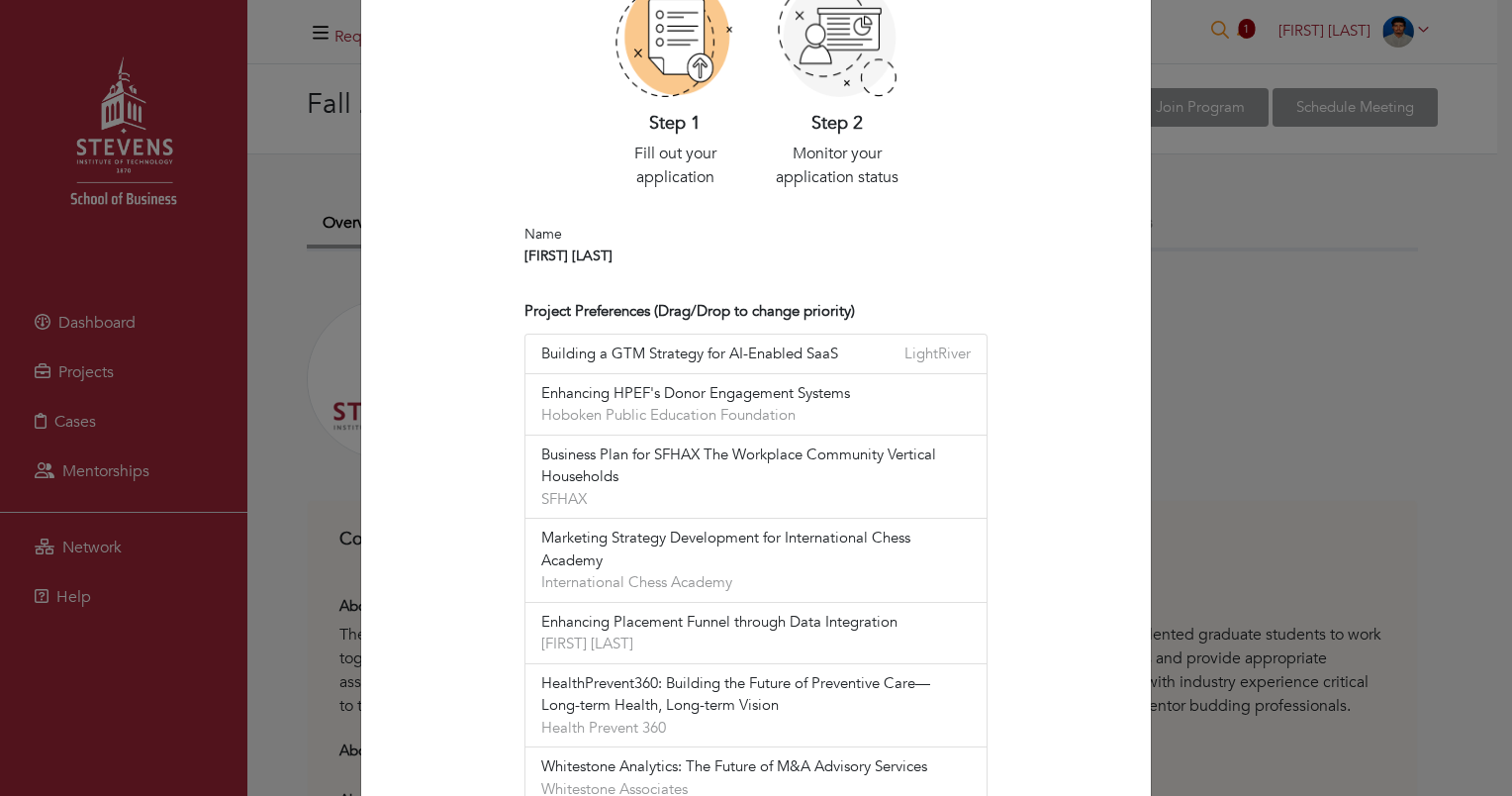 click on "Building a GTM Strategy for AI-Enabled SaaS
LightRiver
Enhancing HPEF's Donor Engagement Systems
Hoboken Public Education Foundation
Business Plan for SFHAX The Workplace Community Vertical Households
SFHAX
Marketing Strategy Development for International Chess Academy
International Chess Academy
Enhancing Placement Funnel through Data Integration
Mitchell Martin
Health Prevent 360" at bounding box center (756, 591) 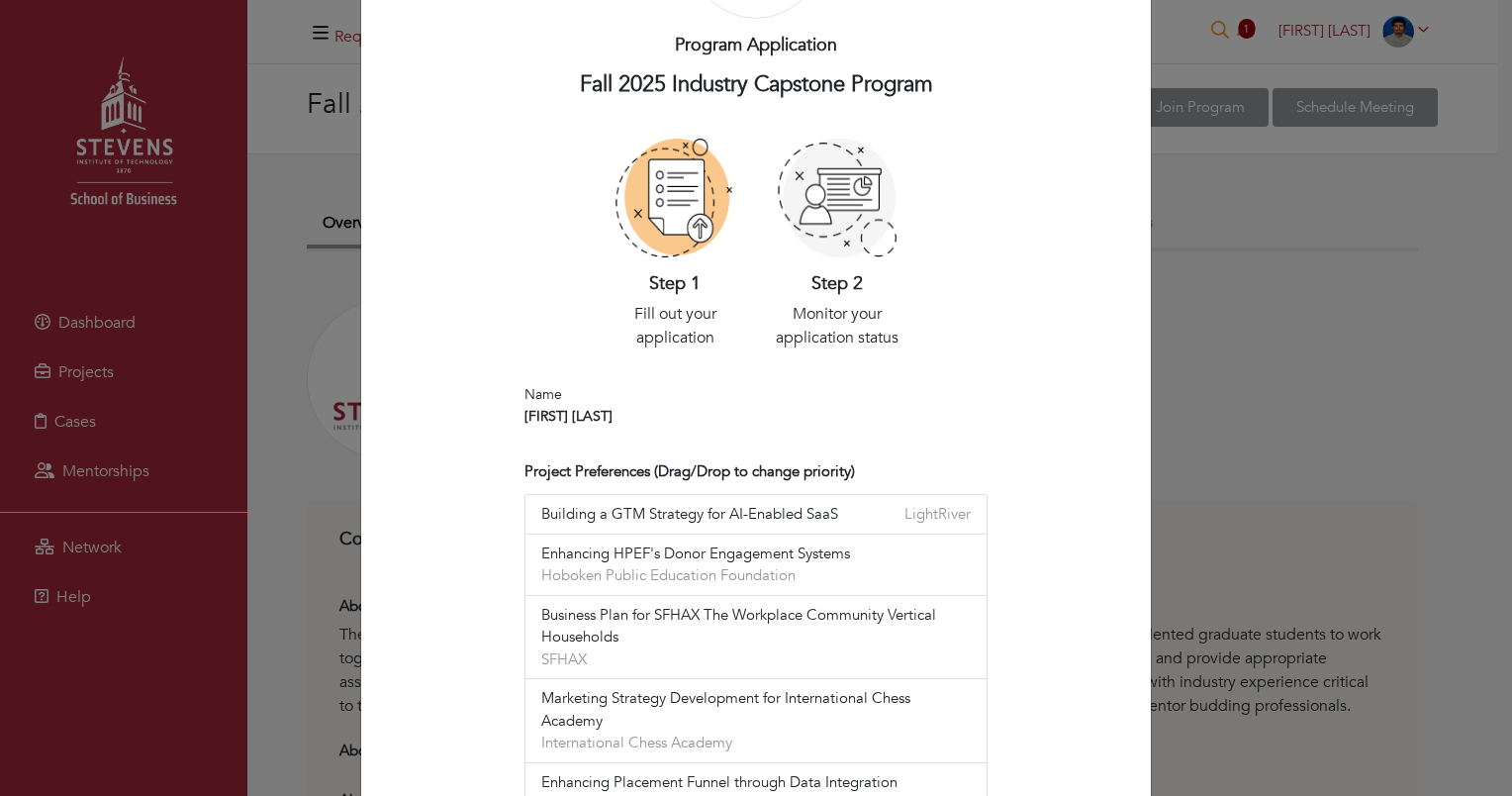 scroll, scrollTop: 461, scrollLeft: 0, axis: vertical 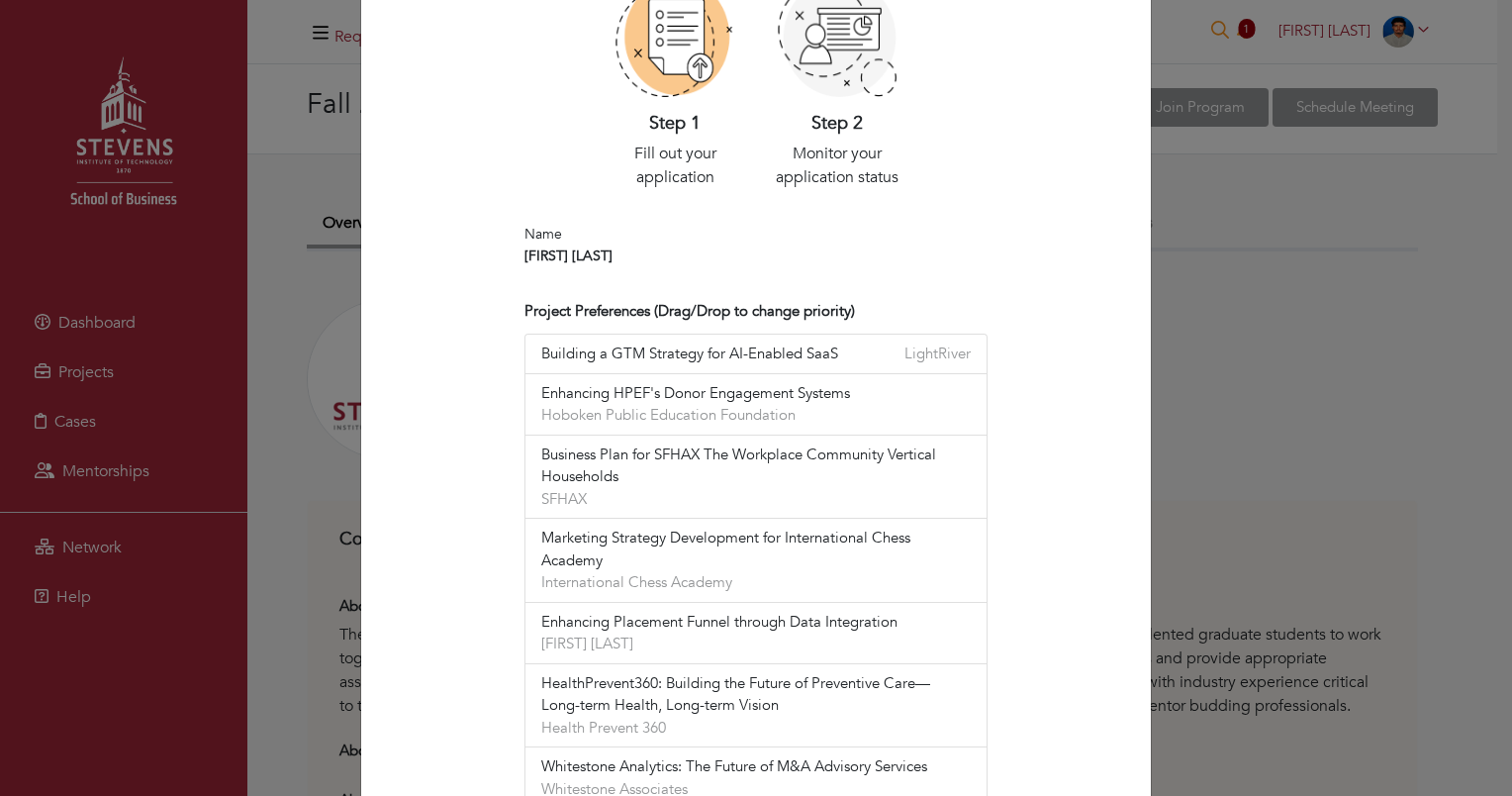 type 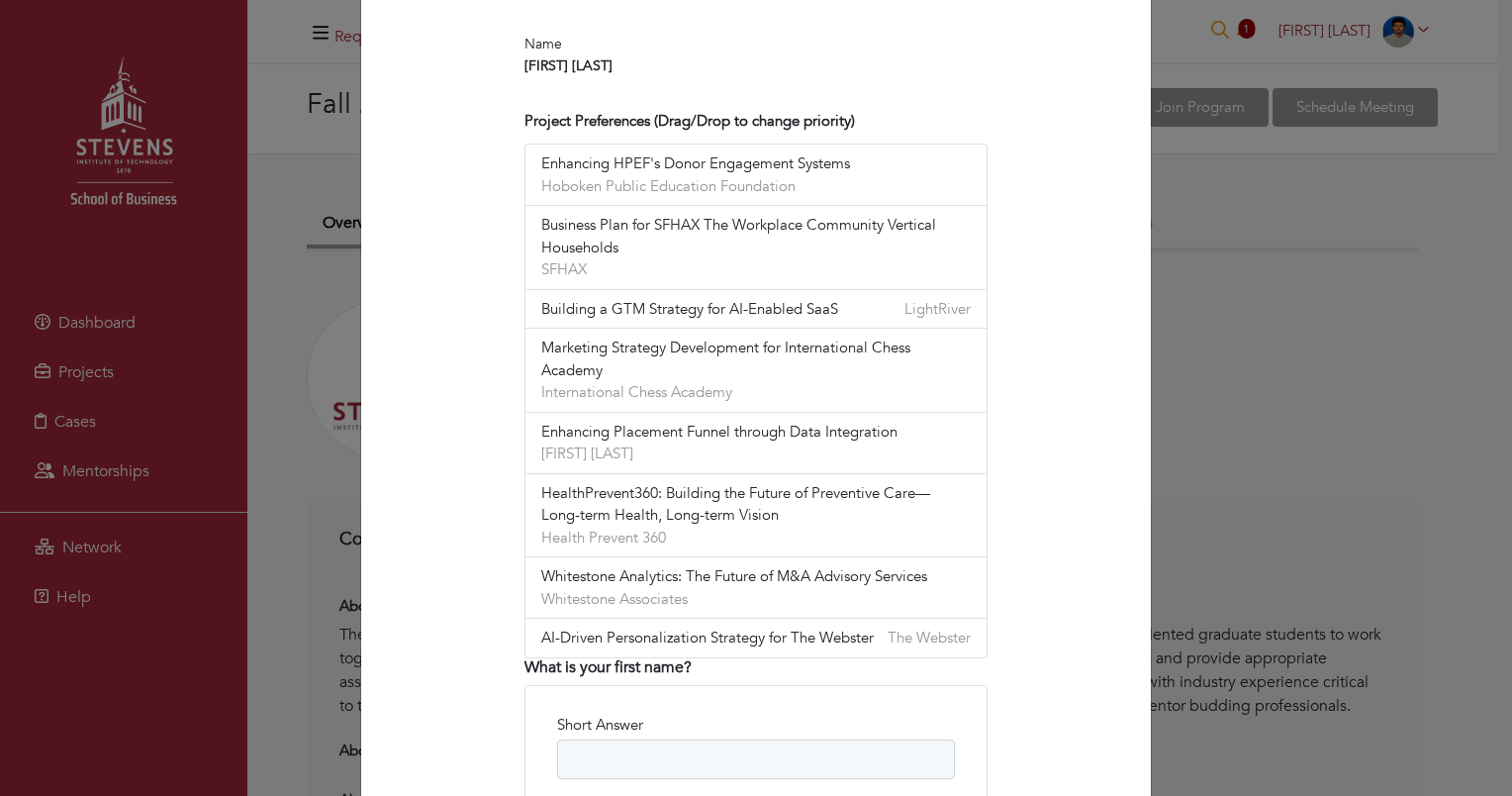scroll, scrollTop: 647, scrollLeft: 0, axis: vertical 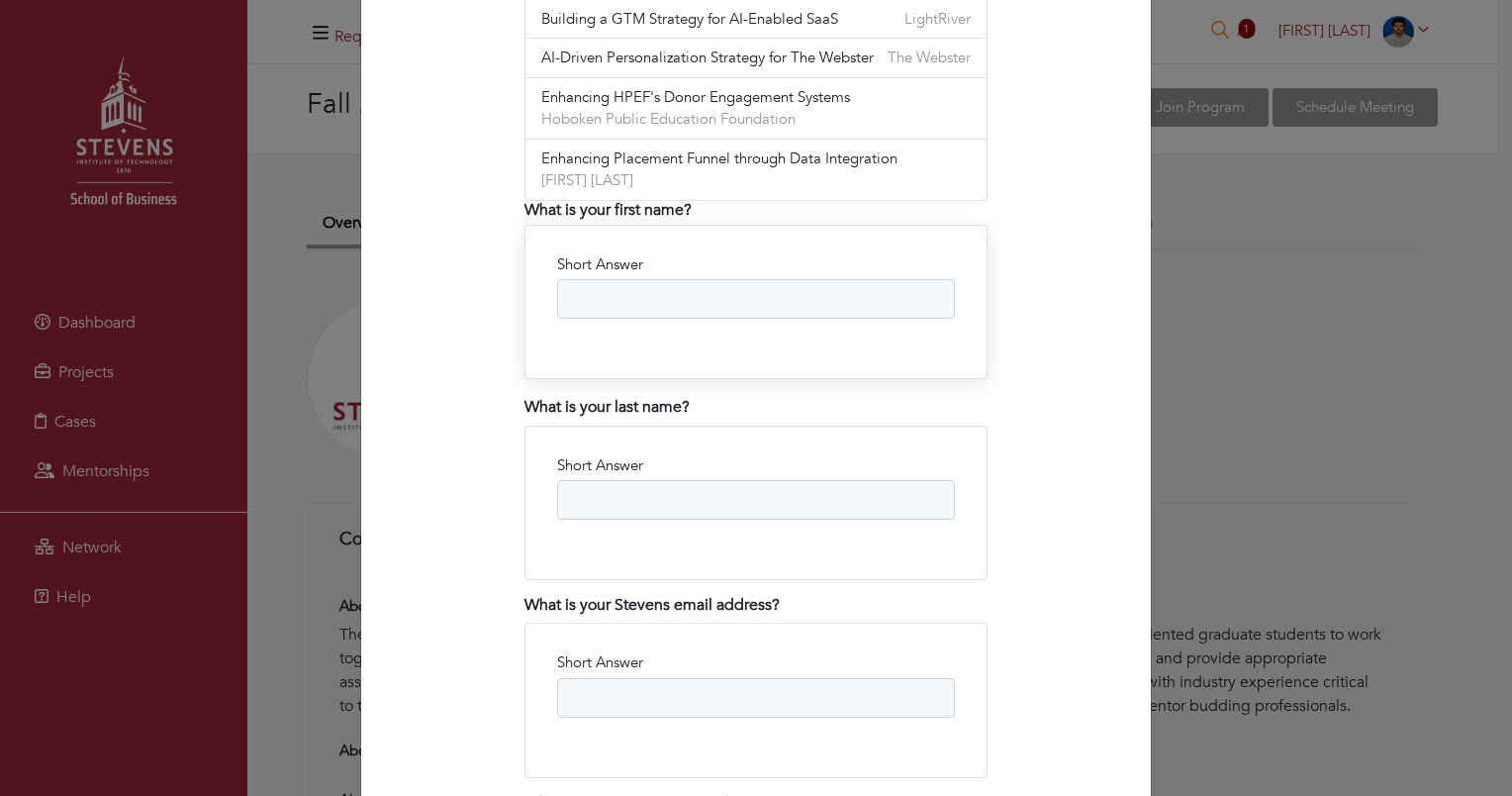 click on "Short Answer" at bounding box center [756, 302] 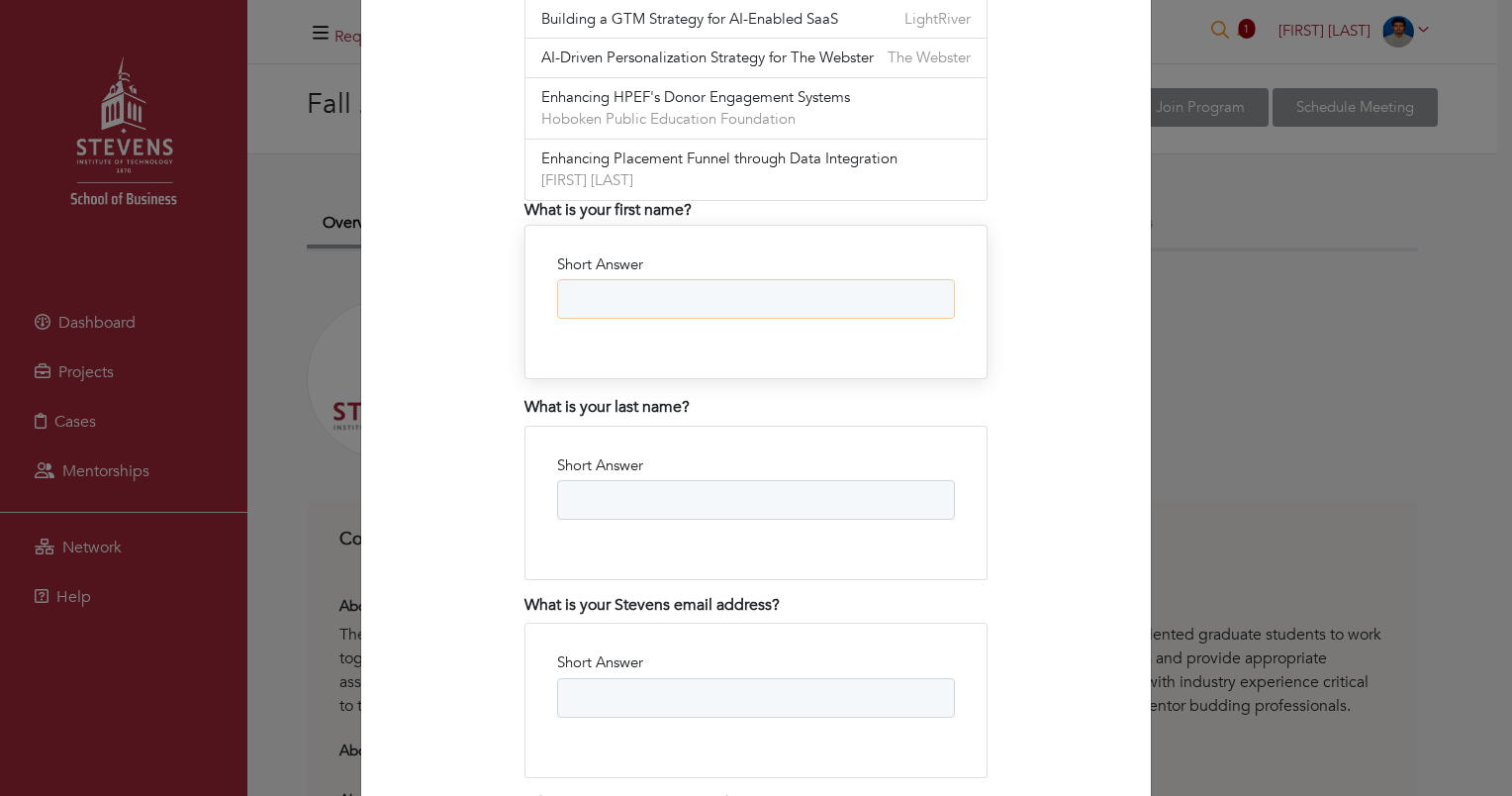 click on "Short Answer" at bounding box center [756, 299] 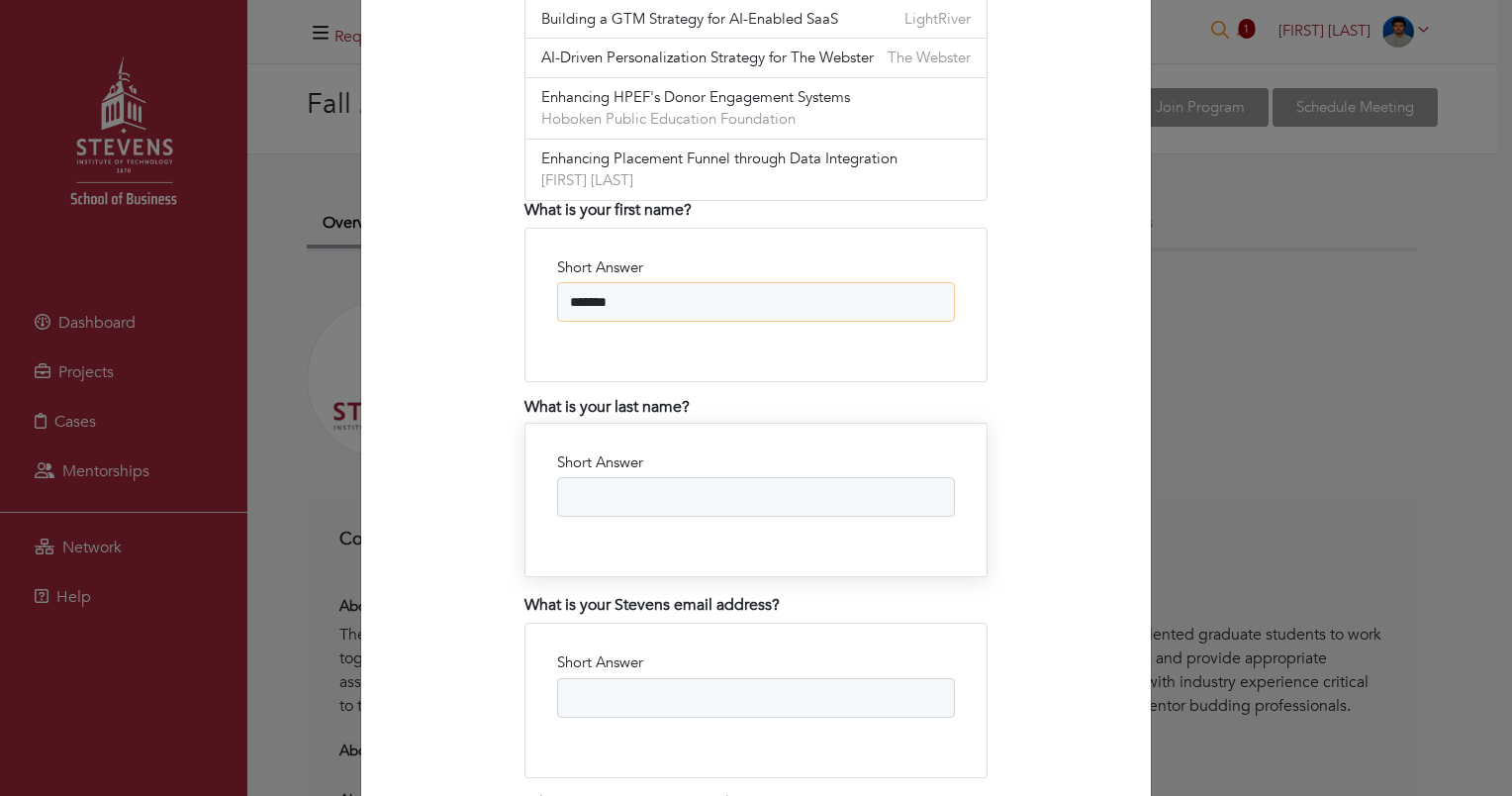 type on "*******" 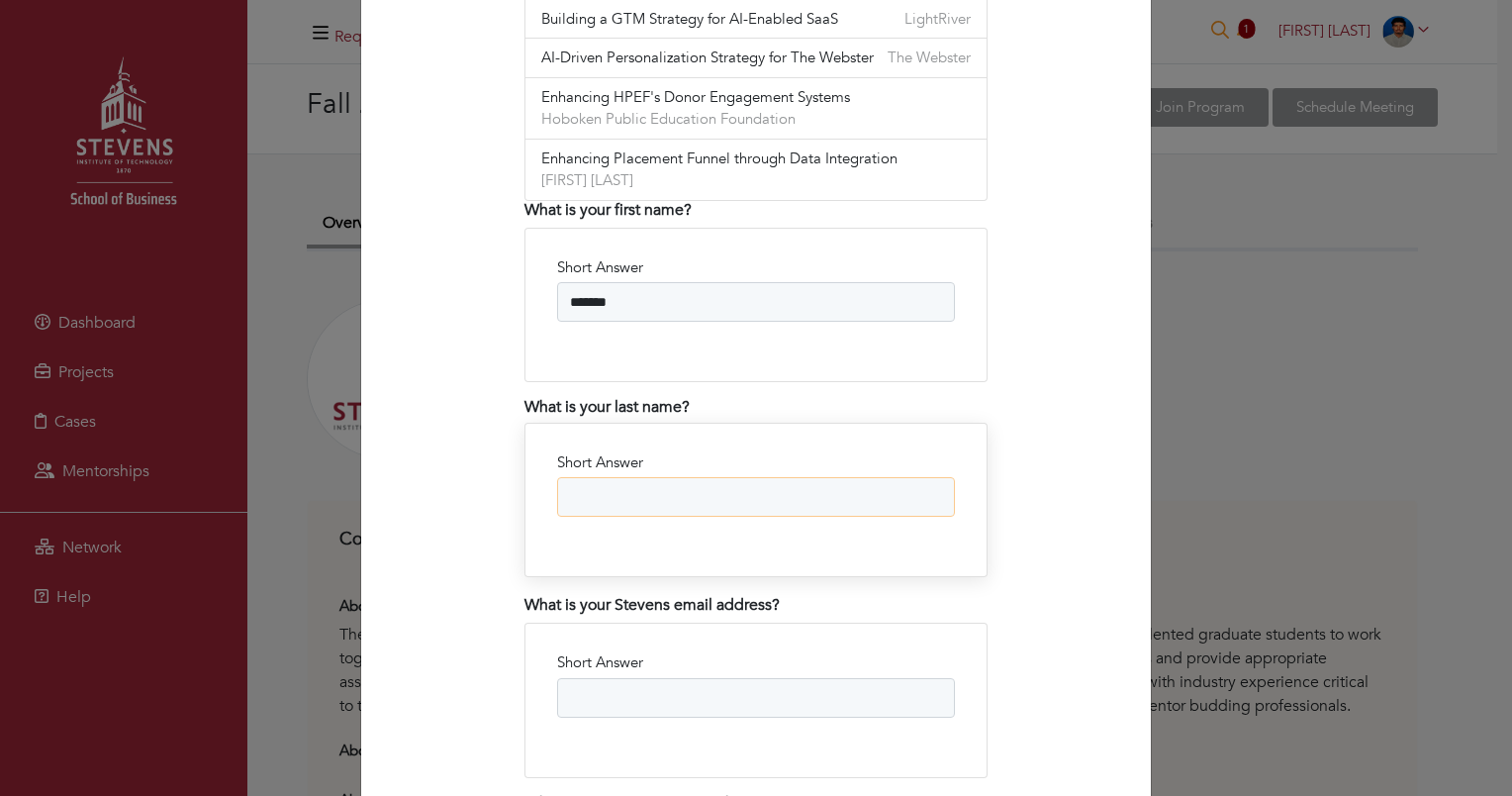 click on "Short Answer" at bounding box center [756, 497] 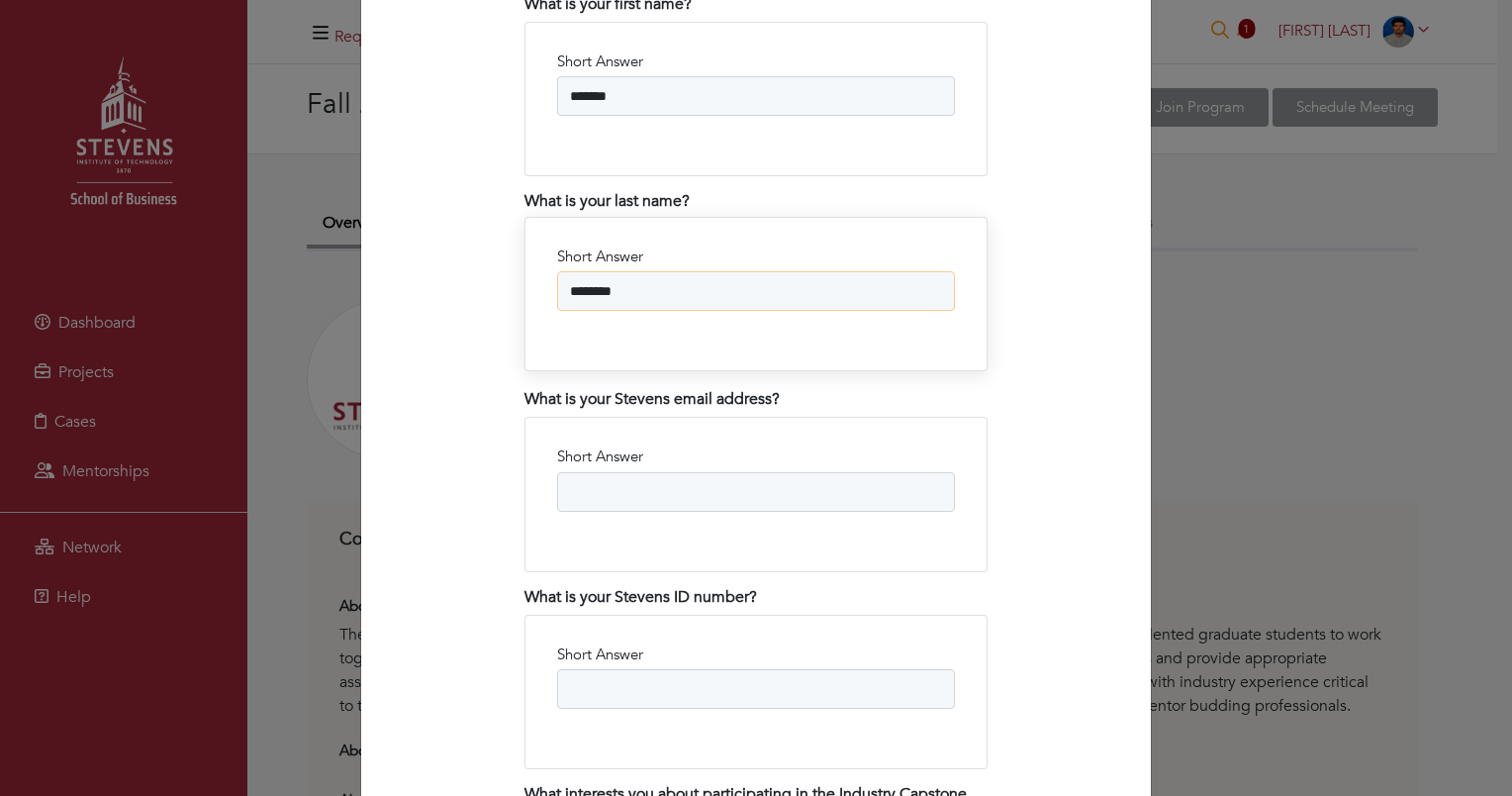 scroll, scrollTop: 1341, scrollLeft: 0, axis: vertical 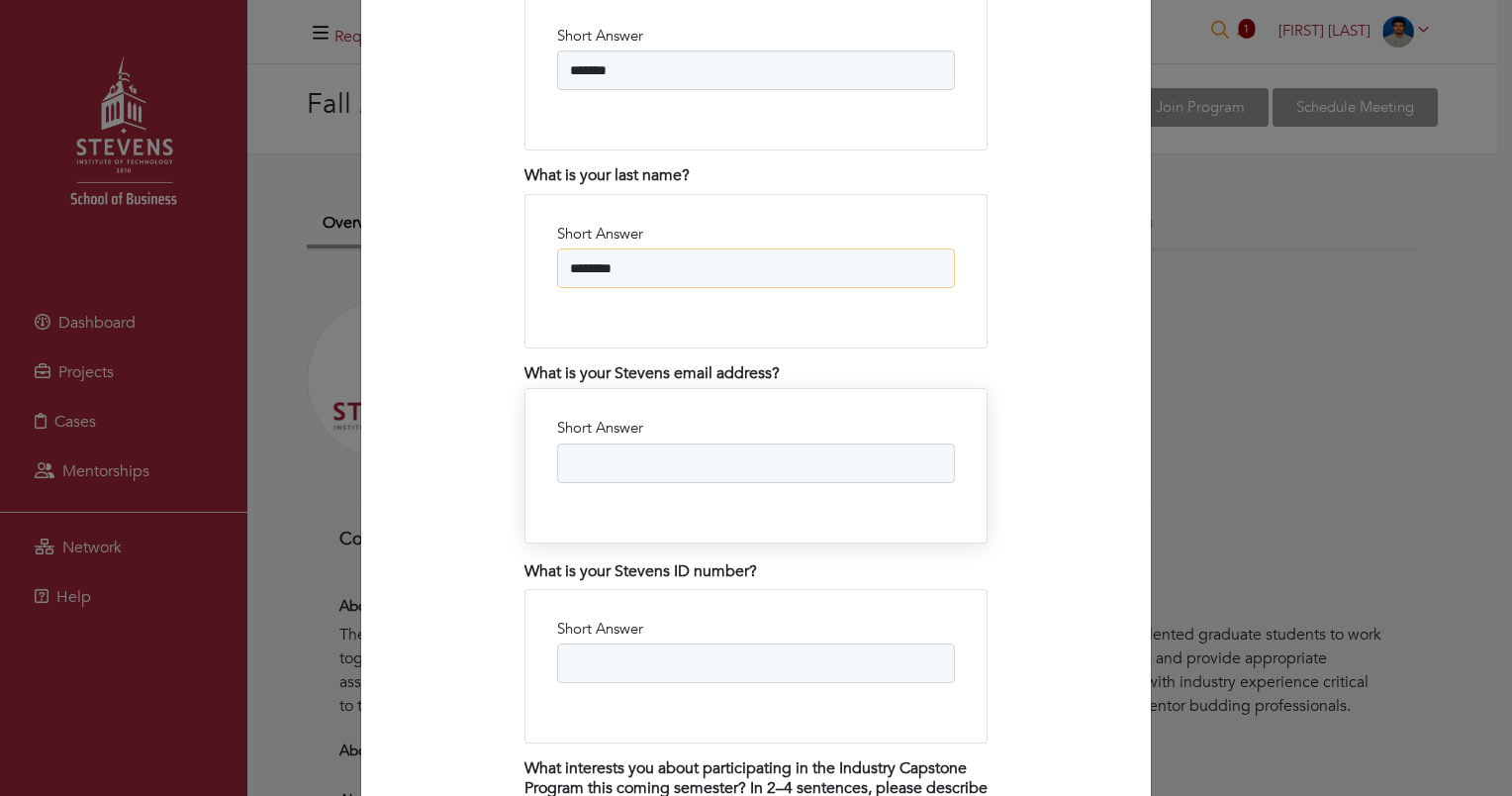 type on "********" 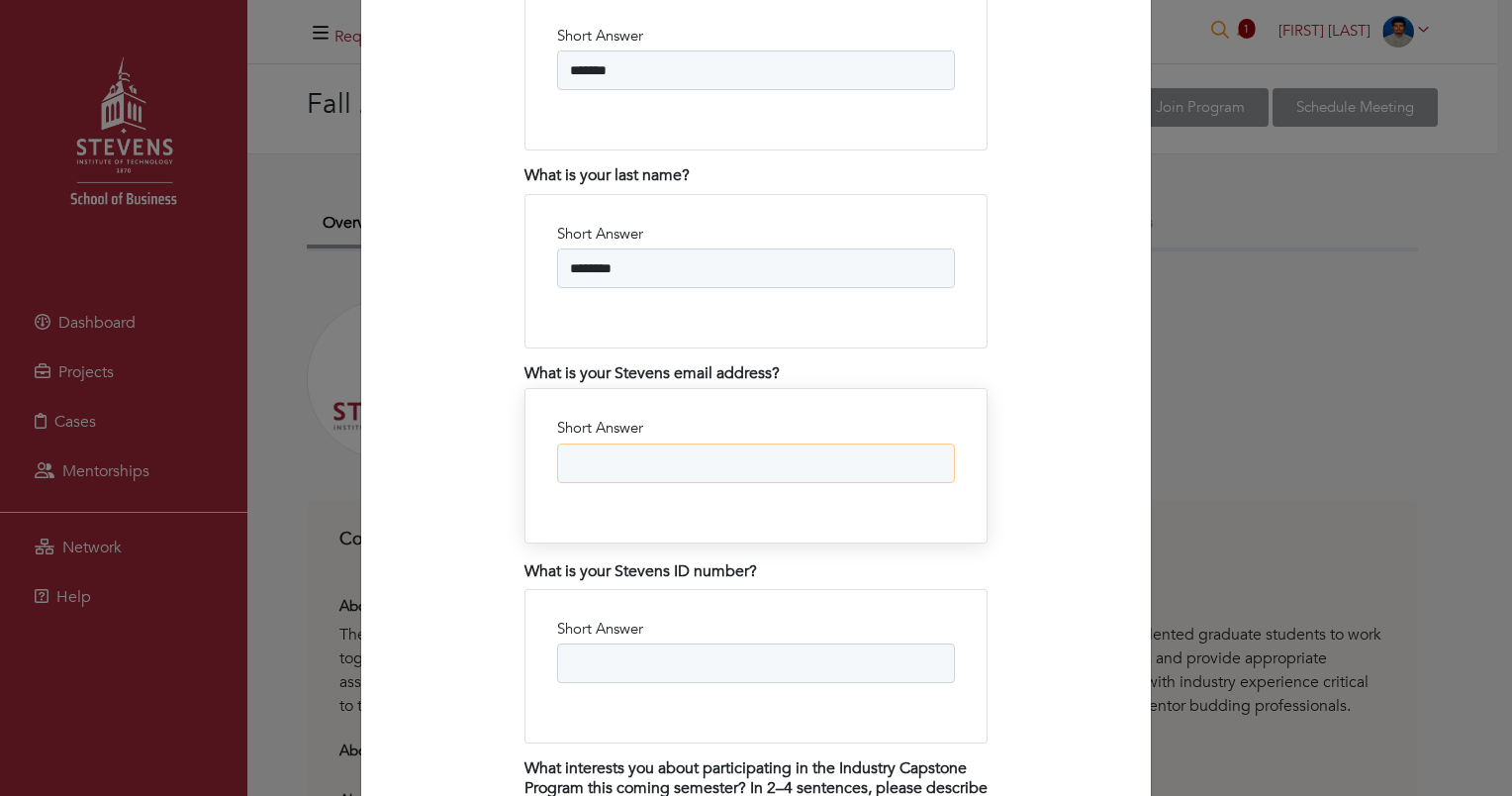 click on "Short Answer" at bounding box center [756, 463] 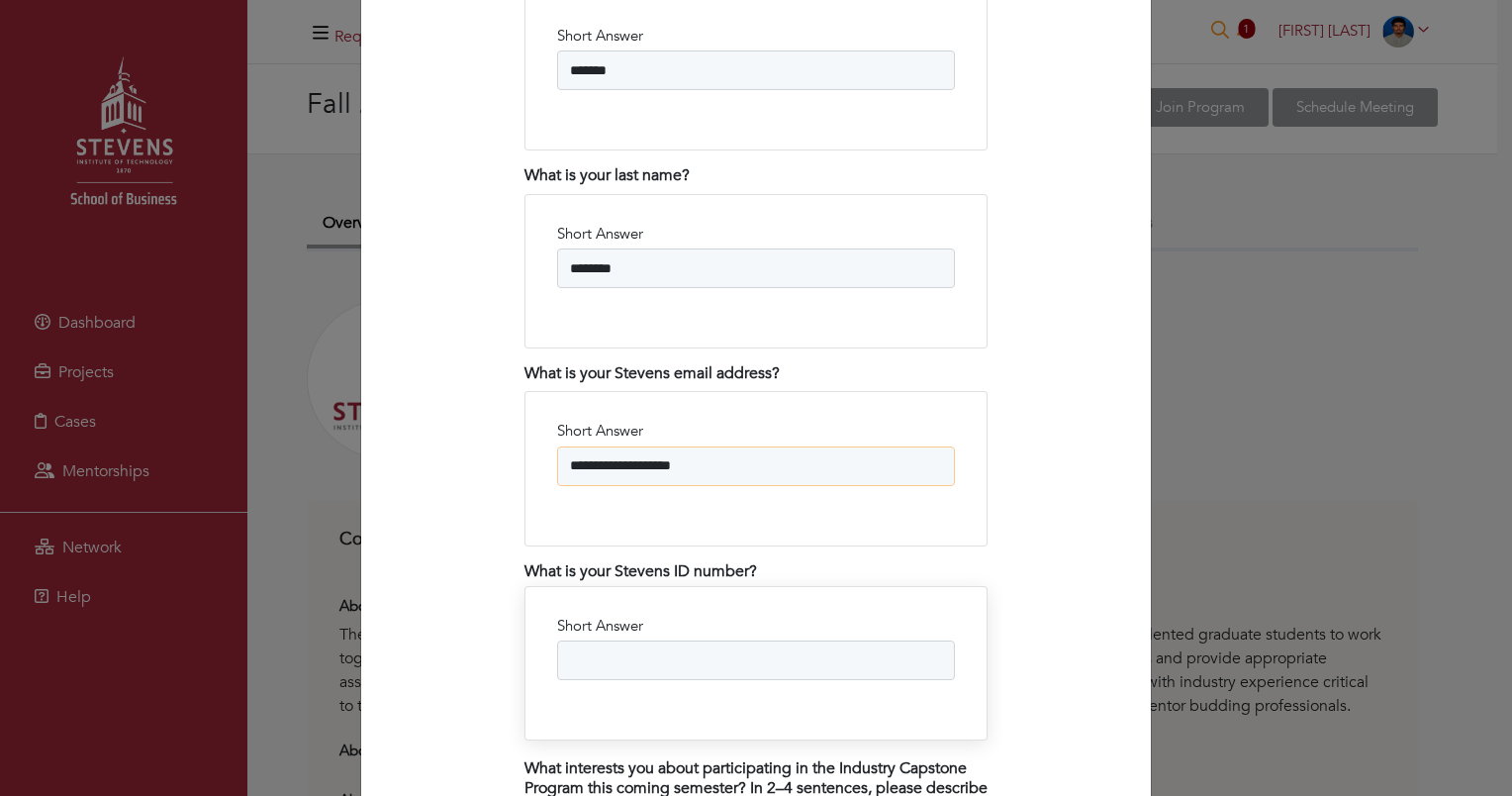 type on "**********" 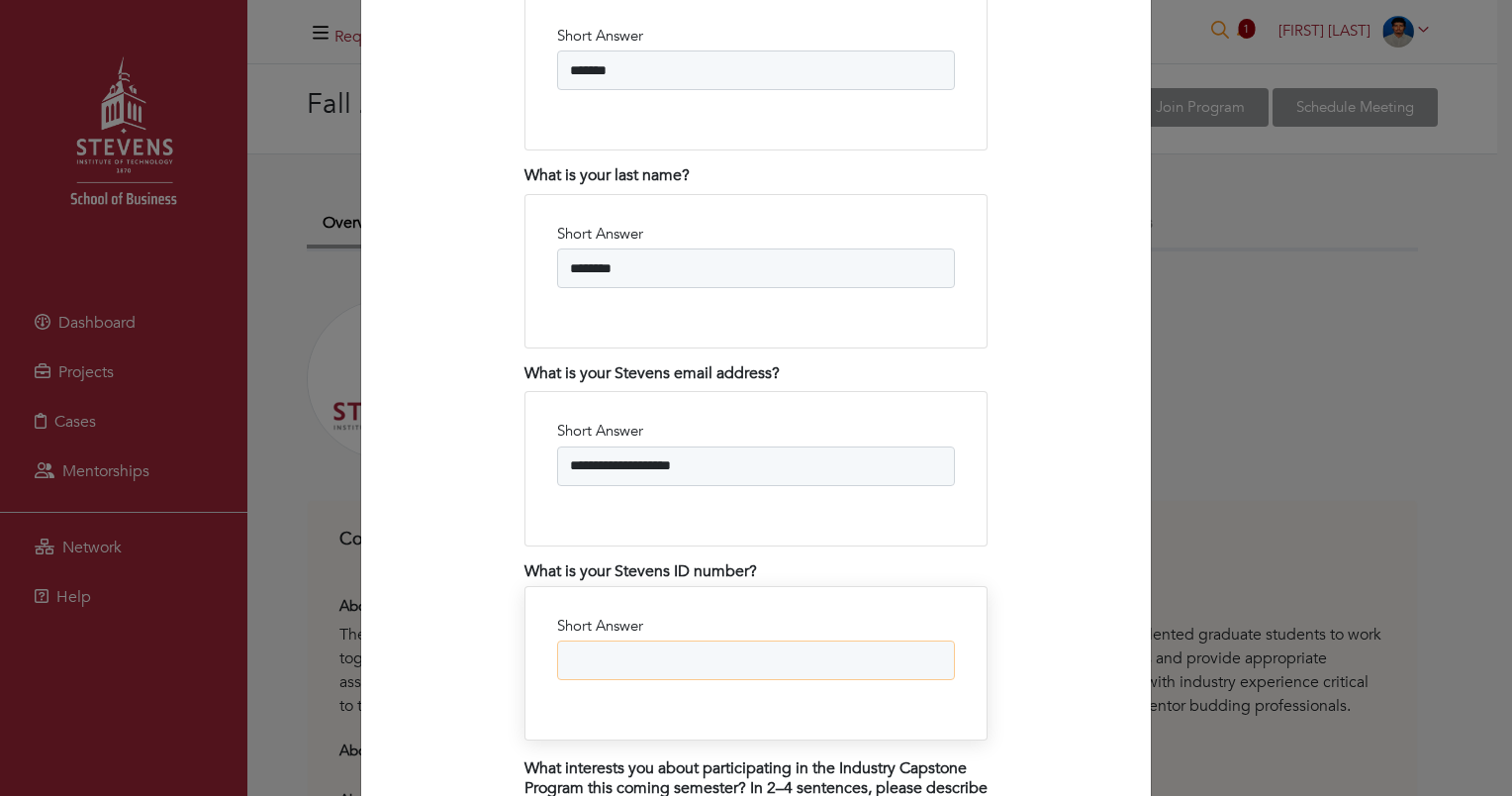 click on "Short Answer" at bounding box center (756, 660) 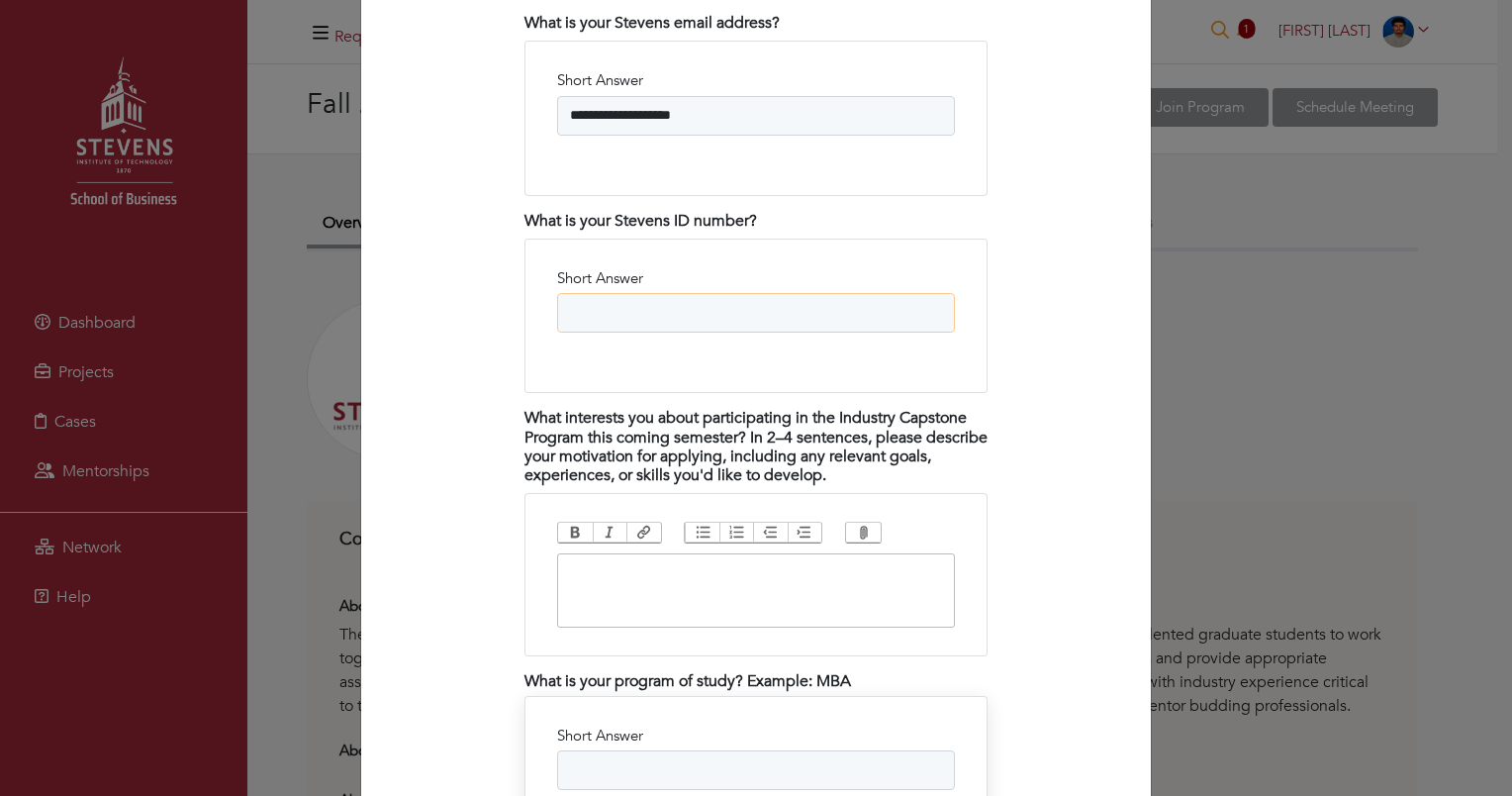 scroll, scrollTop: 1802, scrollLeft: 0, axis: vertical 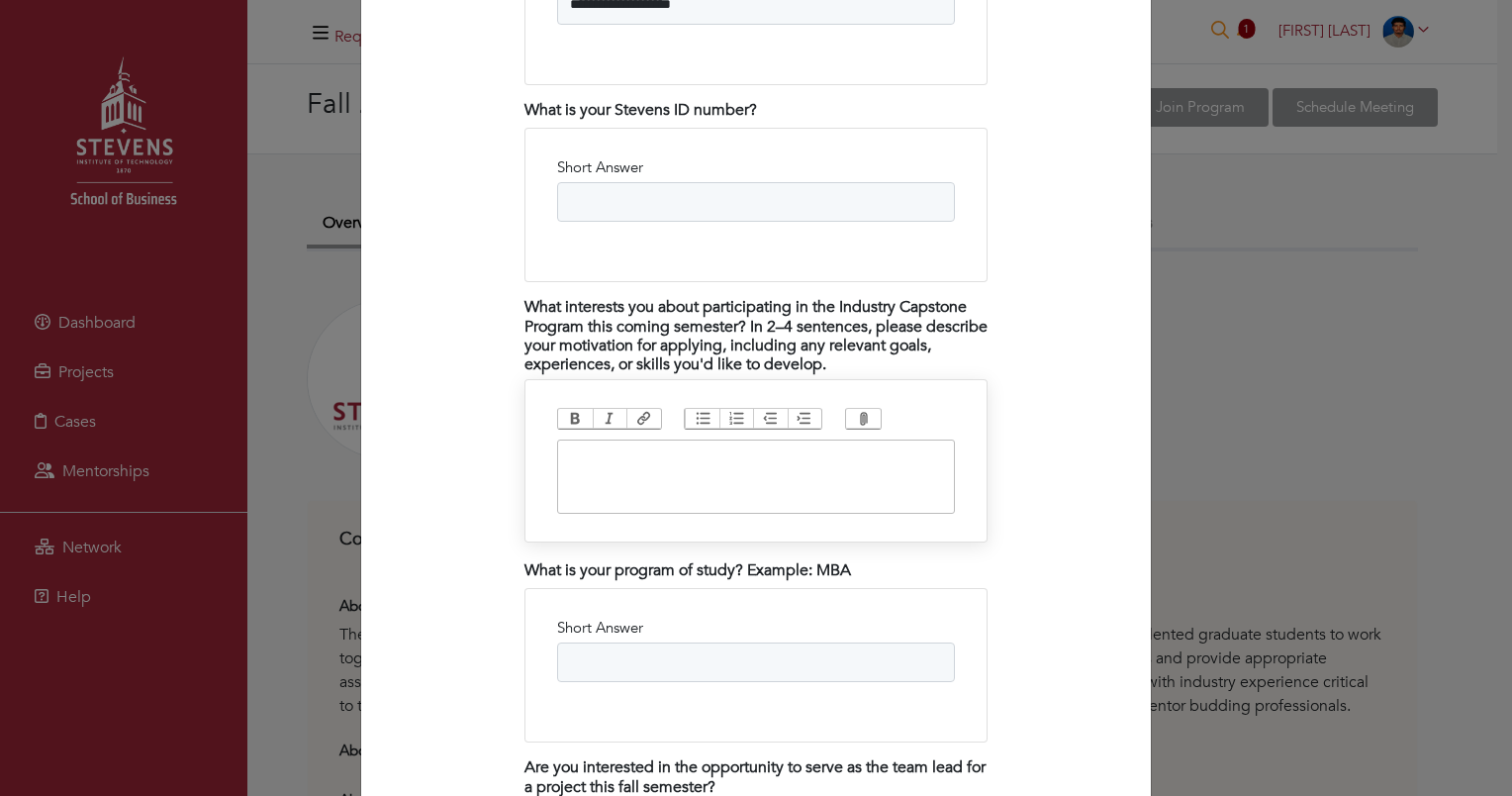 click at bounding box center [756, 476] 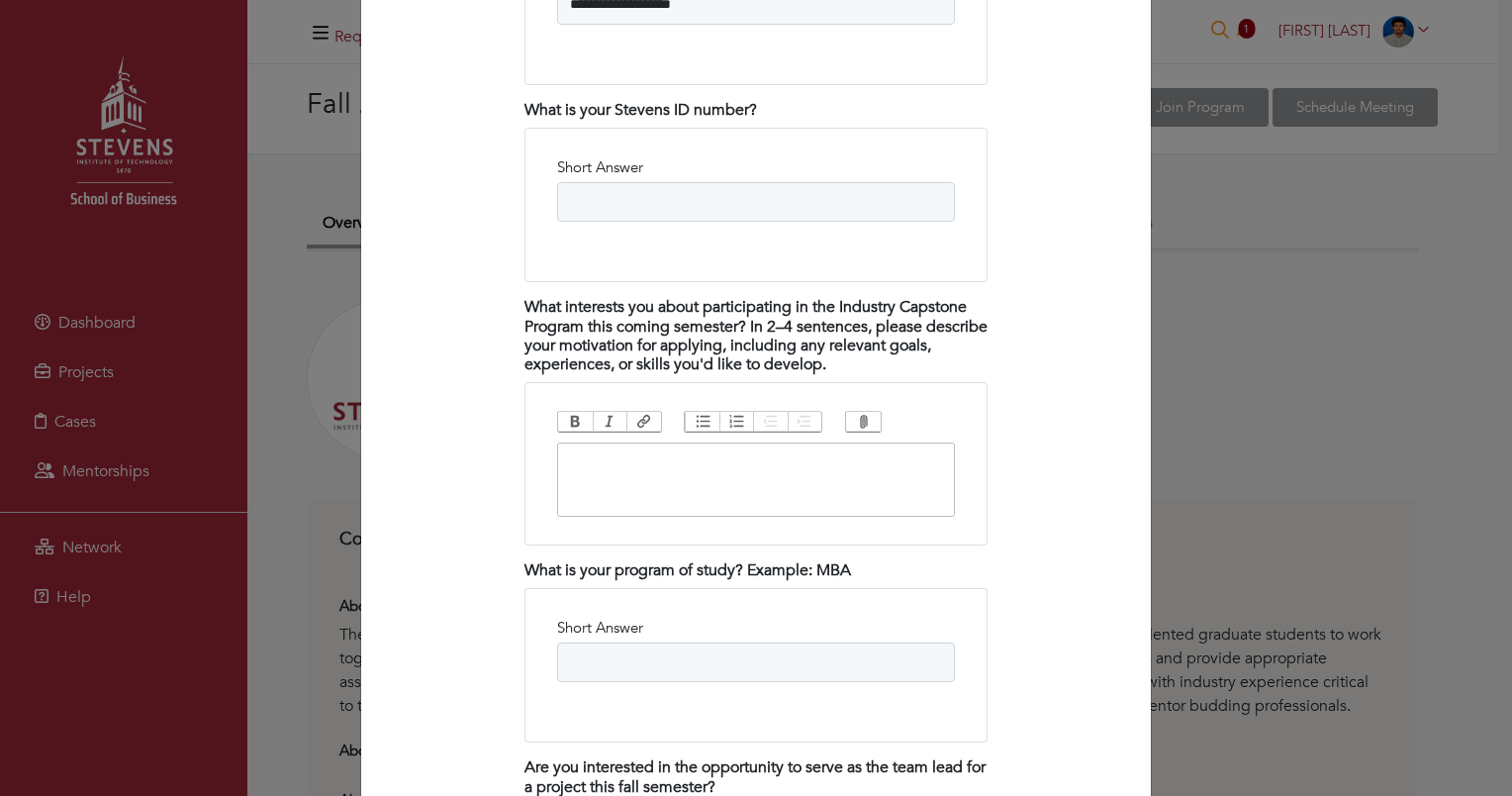 click on "What interests you about participating in the Industry Capstone Program this coming semester? In 2–4 sentences, please describe your motivation for applying, including any relevant goals, experiences, or skills you'd like to develop." at bounding box center (756, 336) 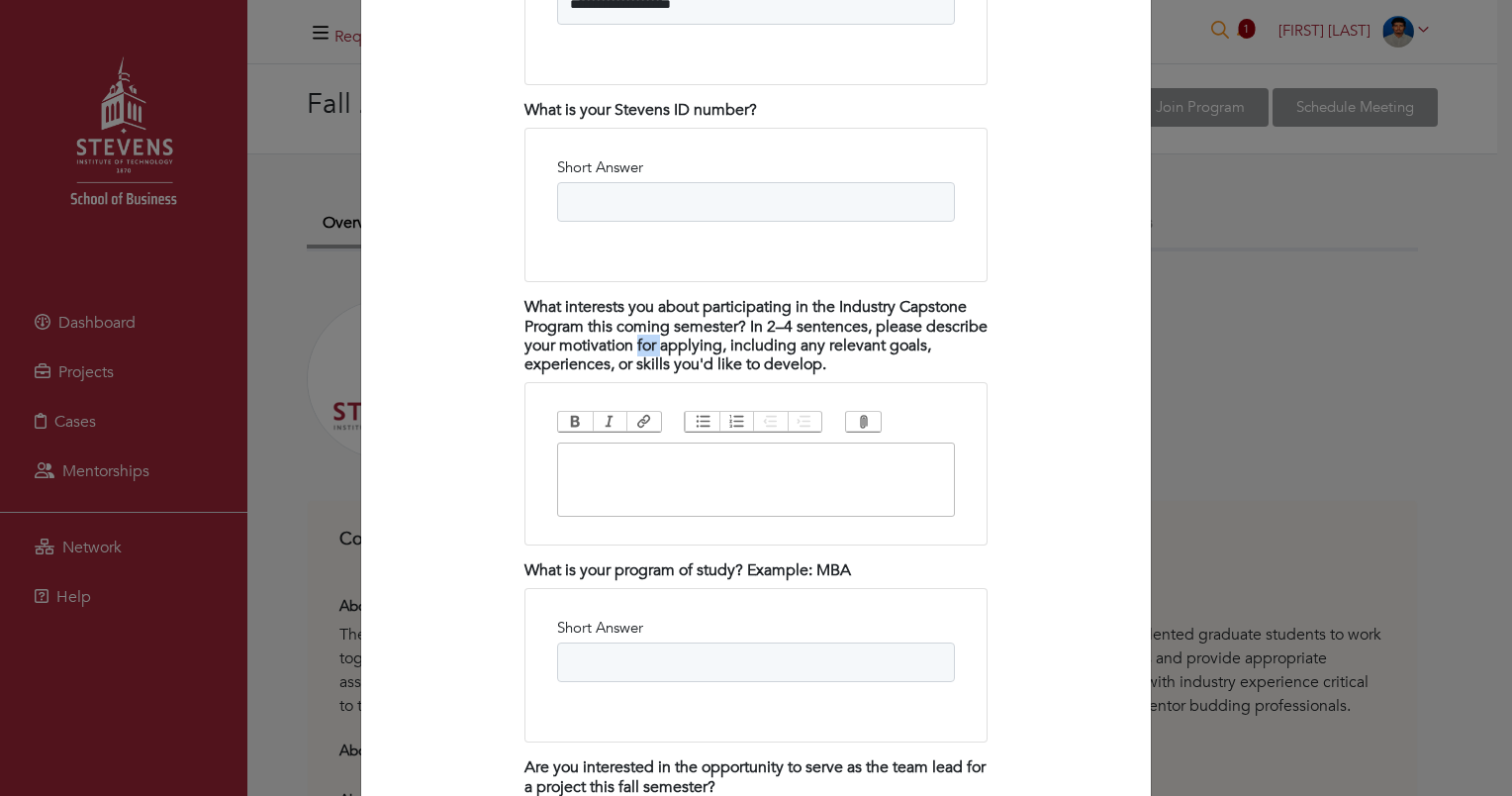 click on "What interests you about participating in the Industry Capstone Program this coming semester? In 2–4 sentences, please describe your motivation for applying, including any relevant goals, experiences, or skills you'd like to develop." at bounding box center (756, 336) 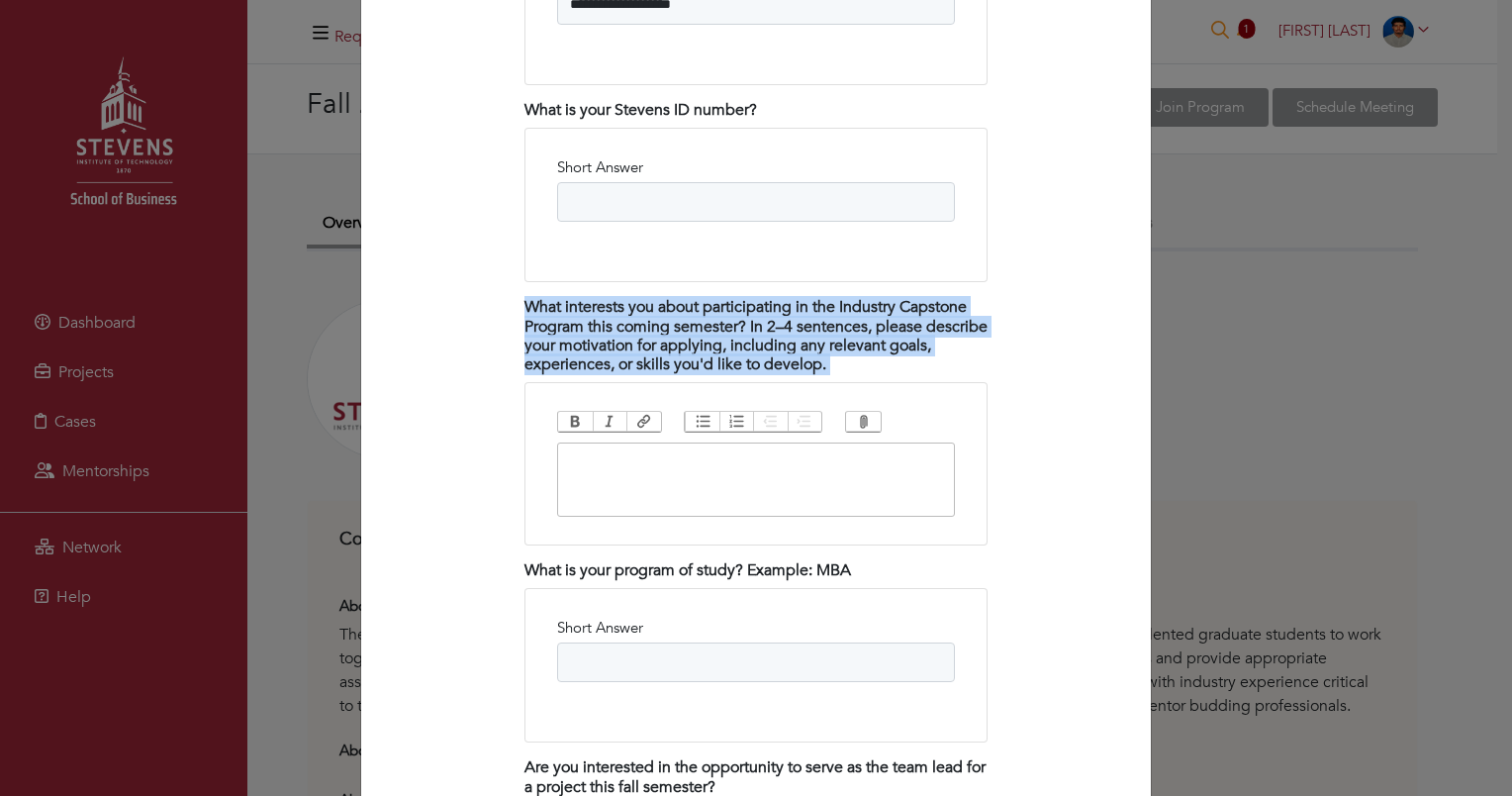 click on "What interests you about participating in the Industry Capstone Program this coming semester? In 2–4 sentences, please describe your motivation for applying, including any relevant goals, experiences, or skills you'd like to develop." at bounding box center (756, 336) 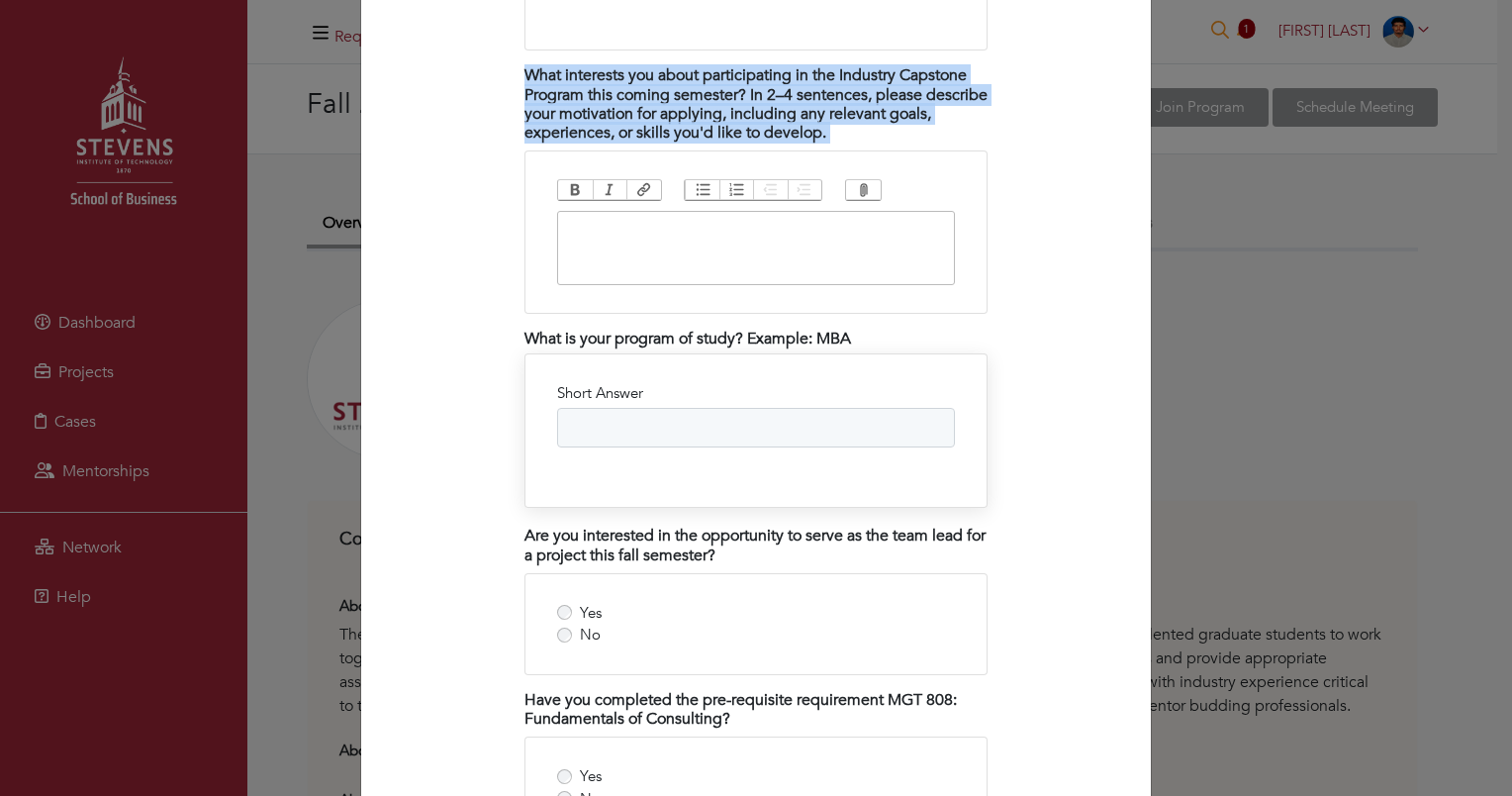 scroll, scrollTop: 2495, scrollLeft: 0, axis: vertical 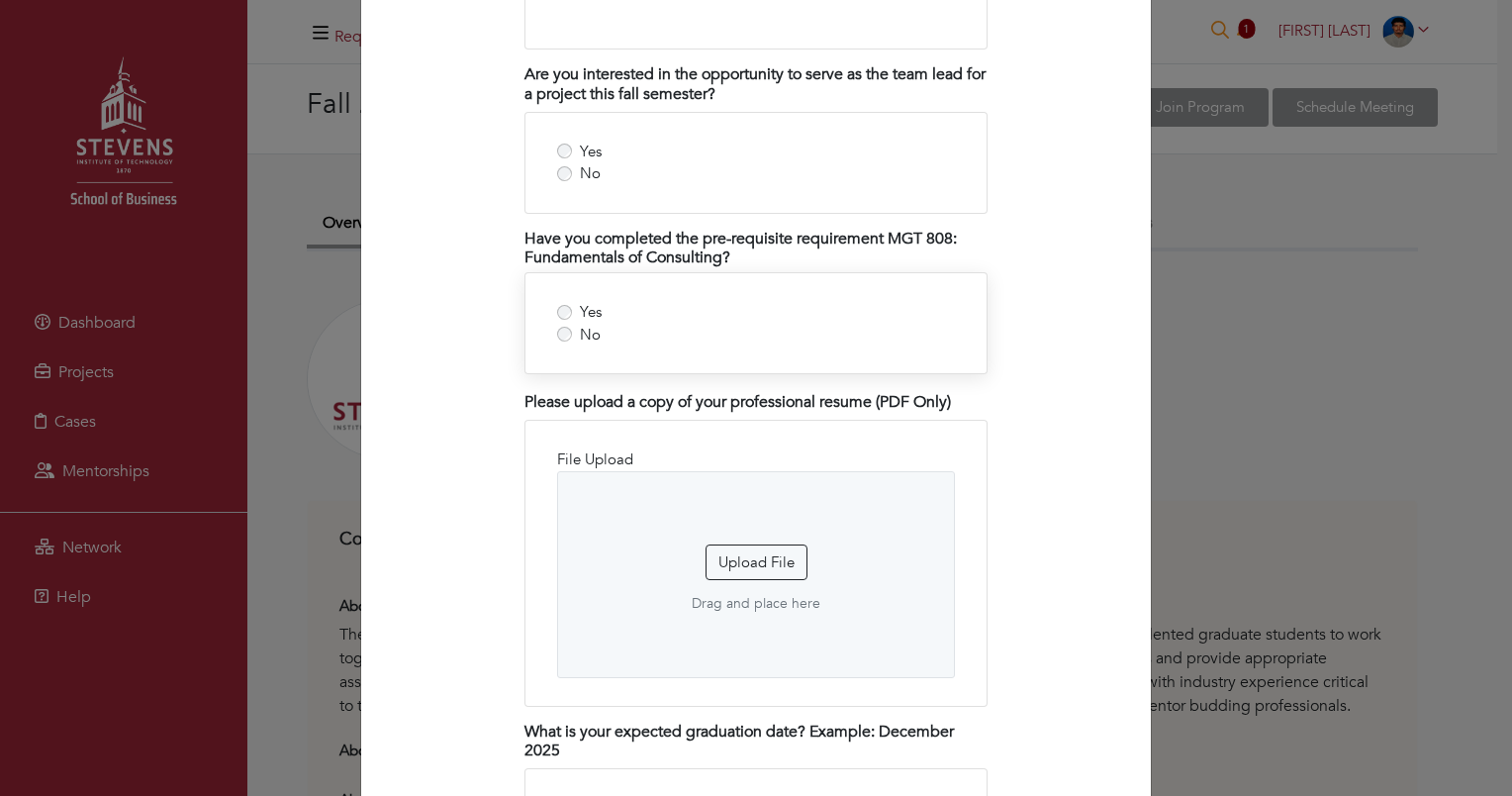 click on "Yes
No" at bounding box center (756, 323) 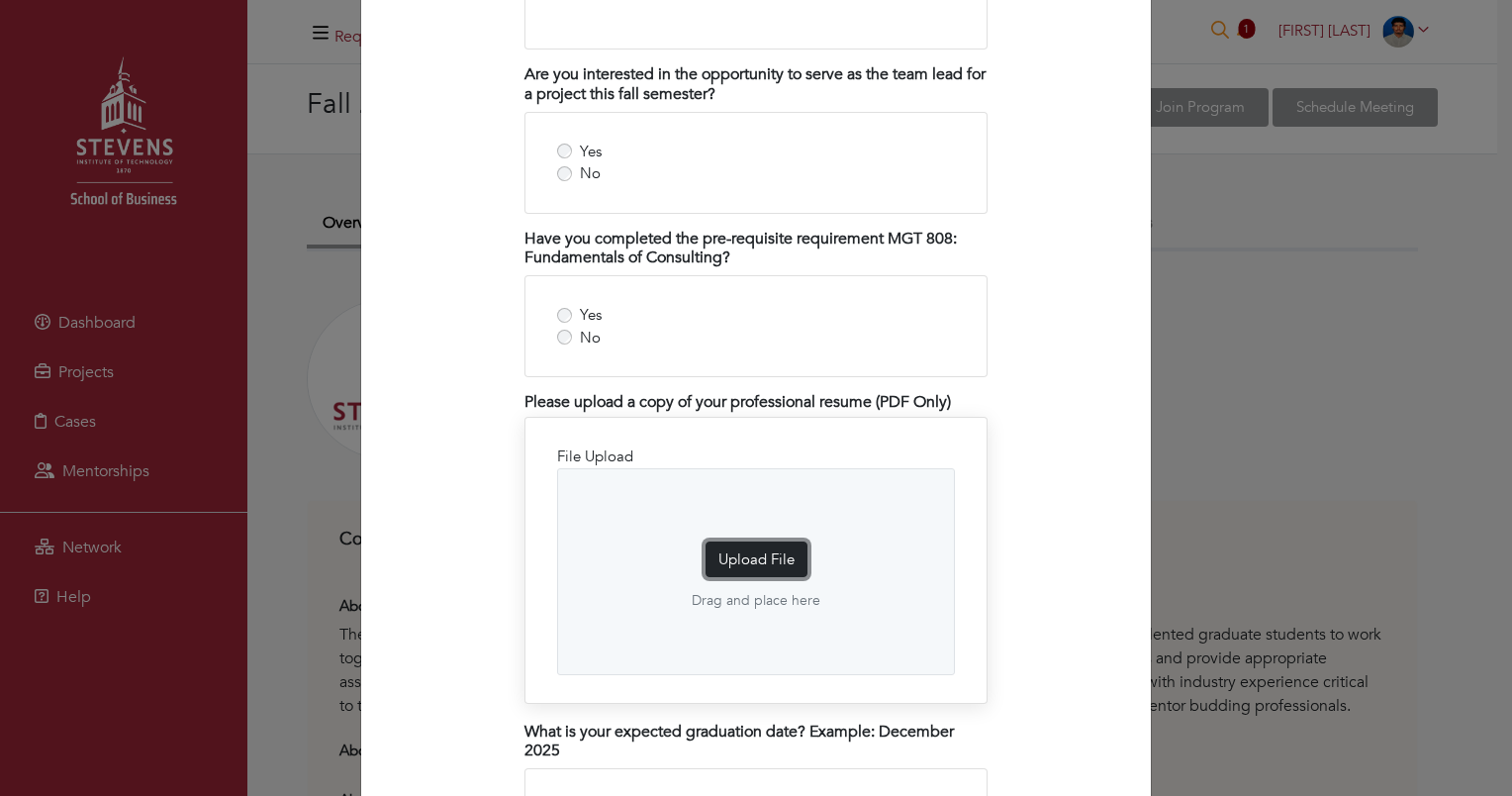click on "Upload File" at bounding box center [756, 559] 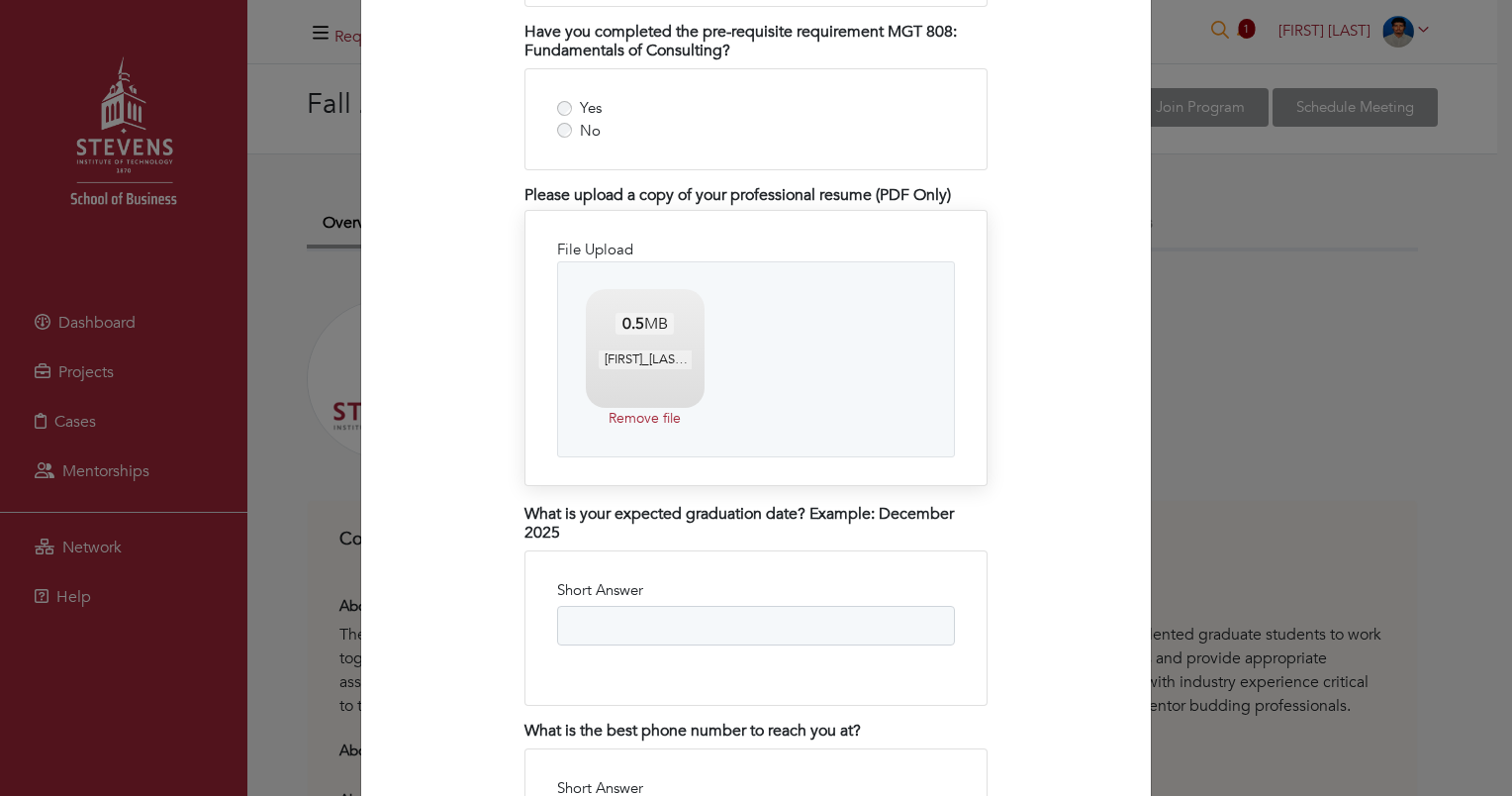 scroll, scrollTop: 2727, scrollLeft: 0, axis: vertical 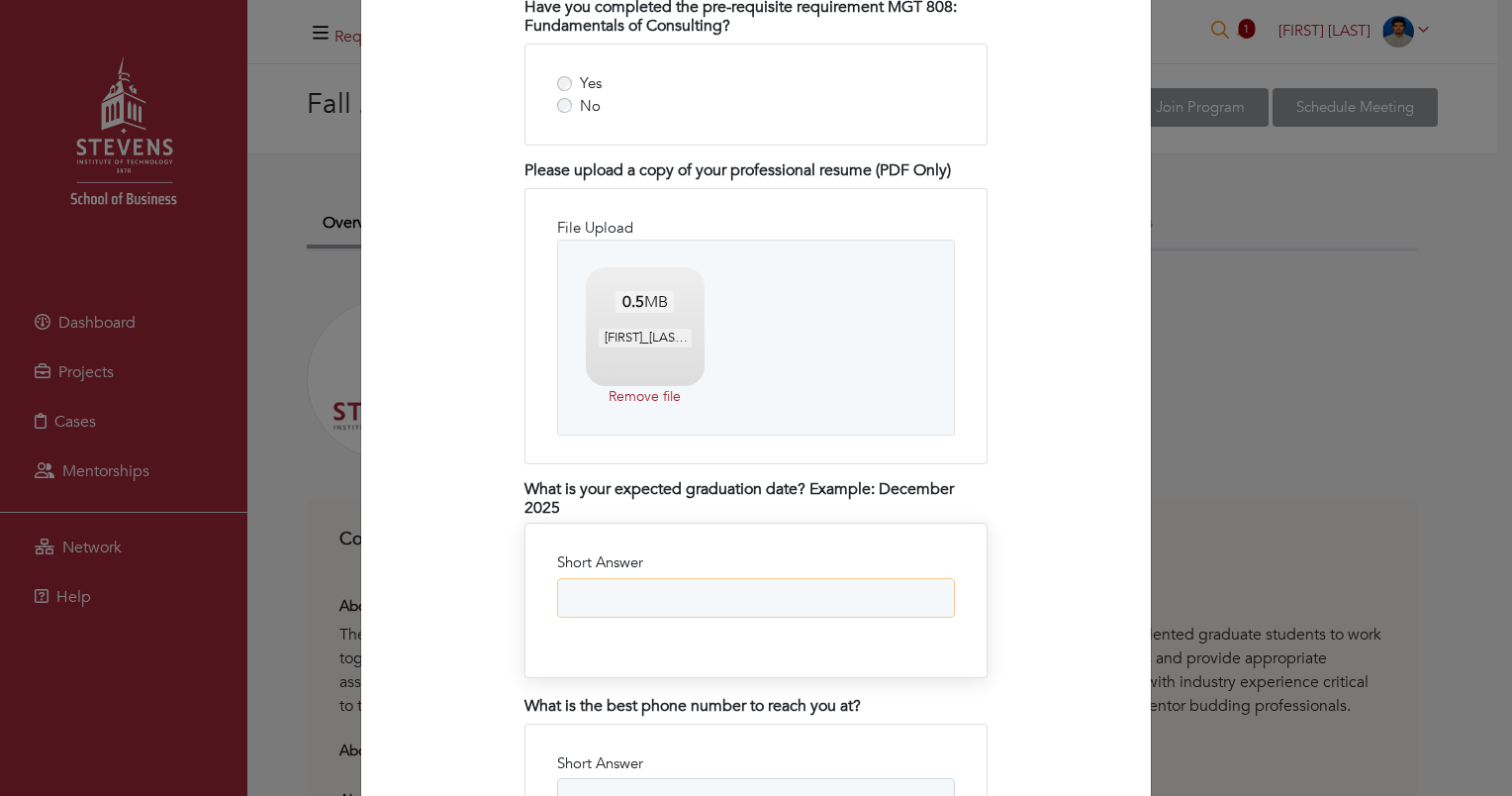 click on "Short Answer" at bounding box center [756, 598] 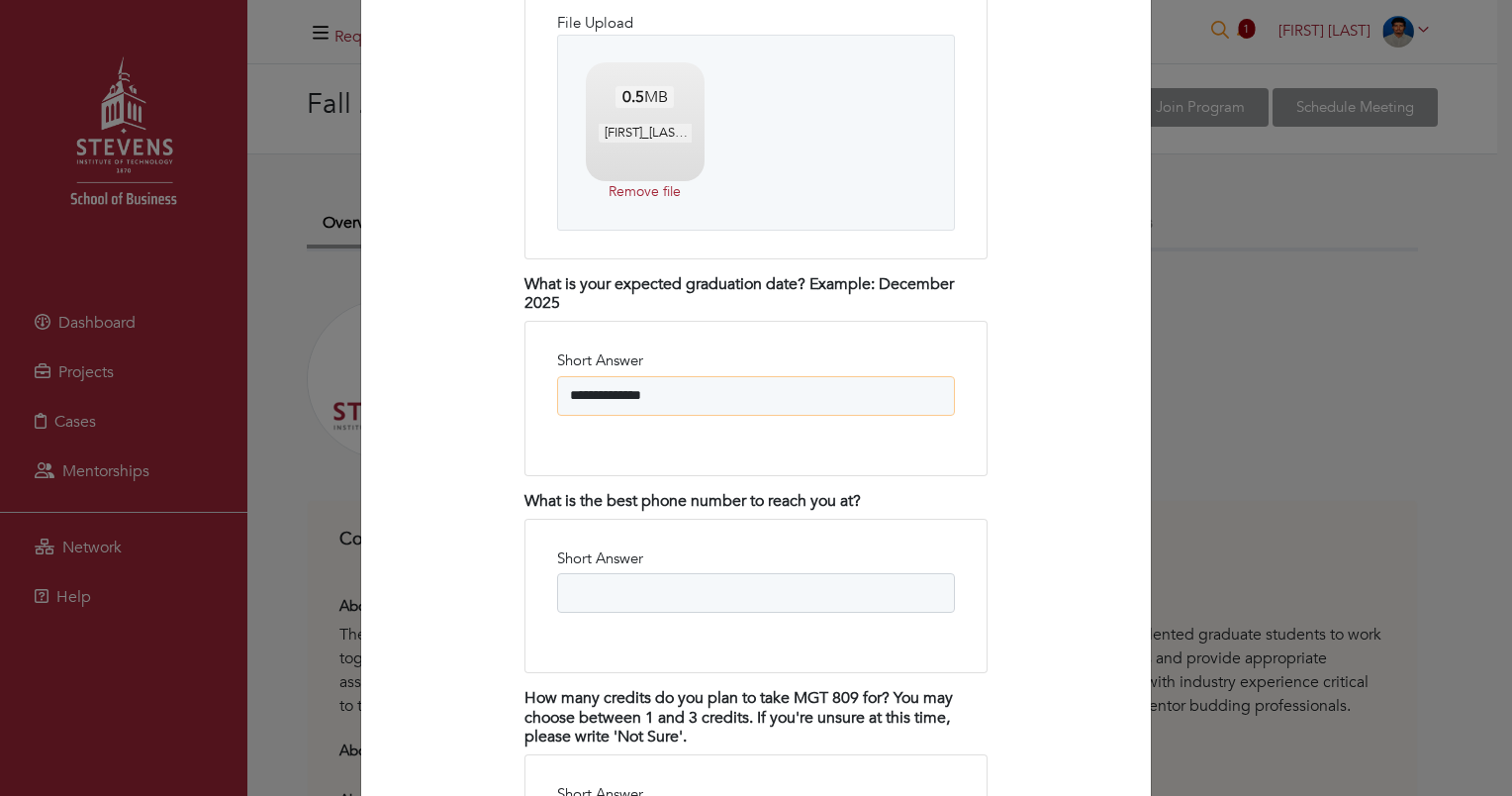 scroll, scrollTop: 2957, scrollLeft: 0, axis: vertical 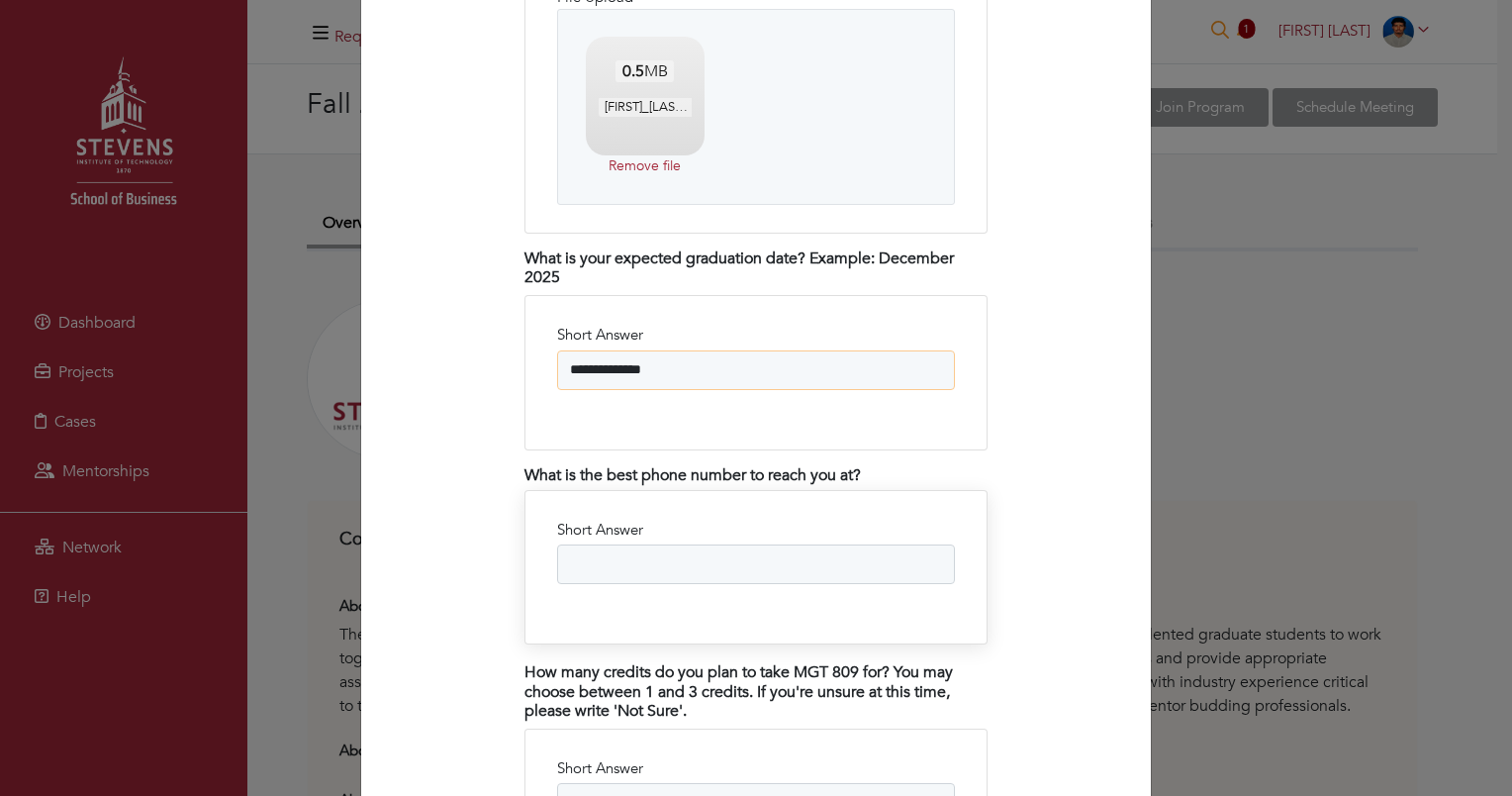 type on "**********" 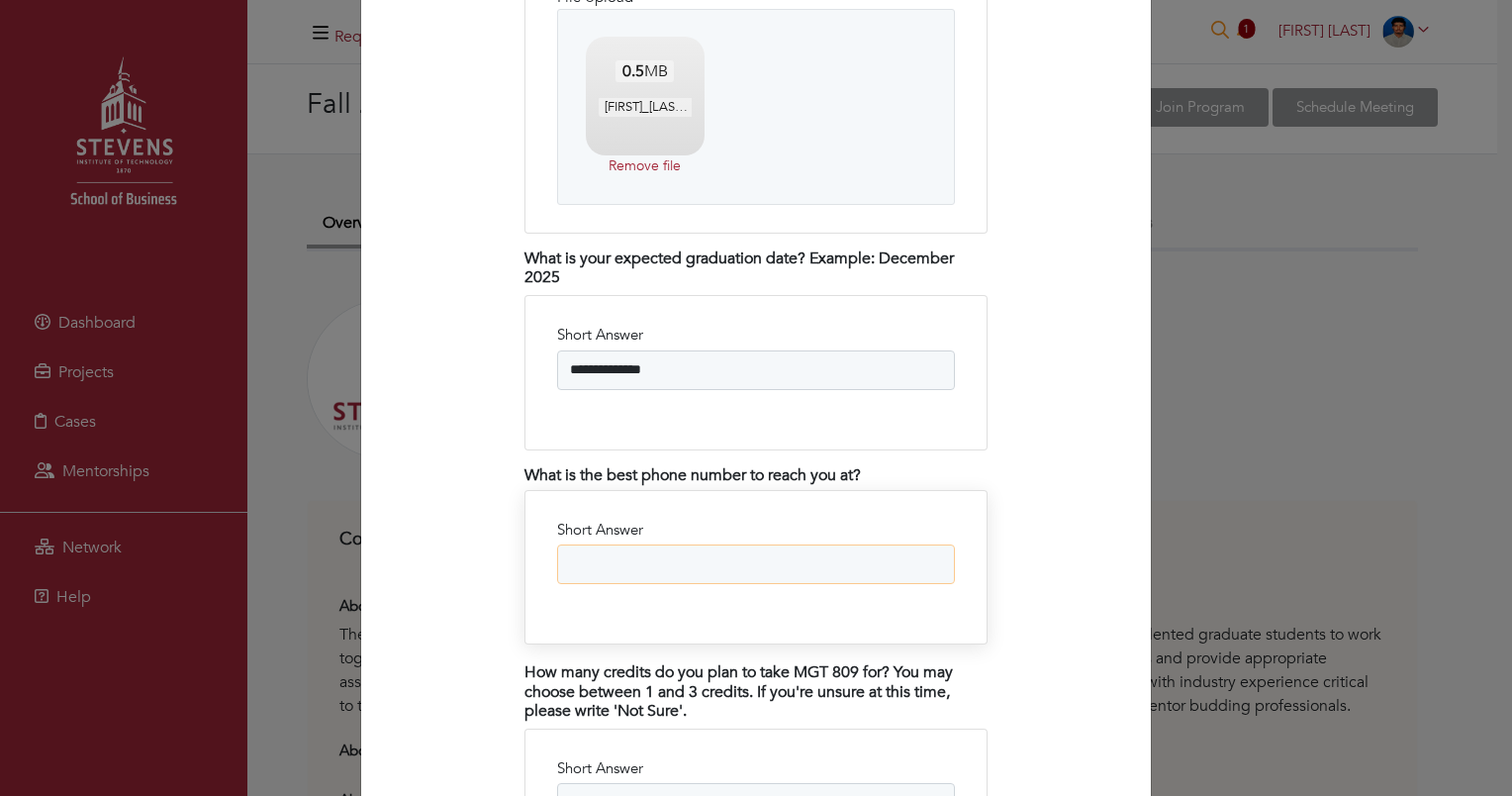 click on "Short Answer" at bounding box center (756, 564) 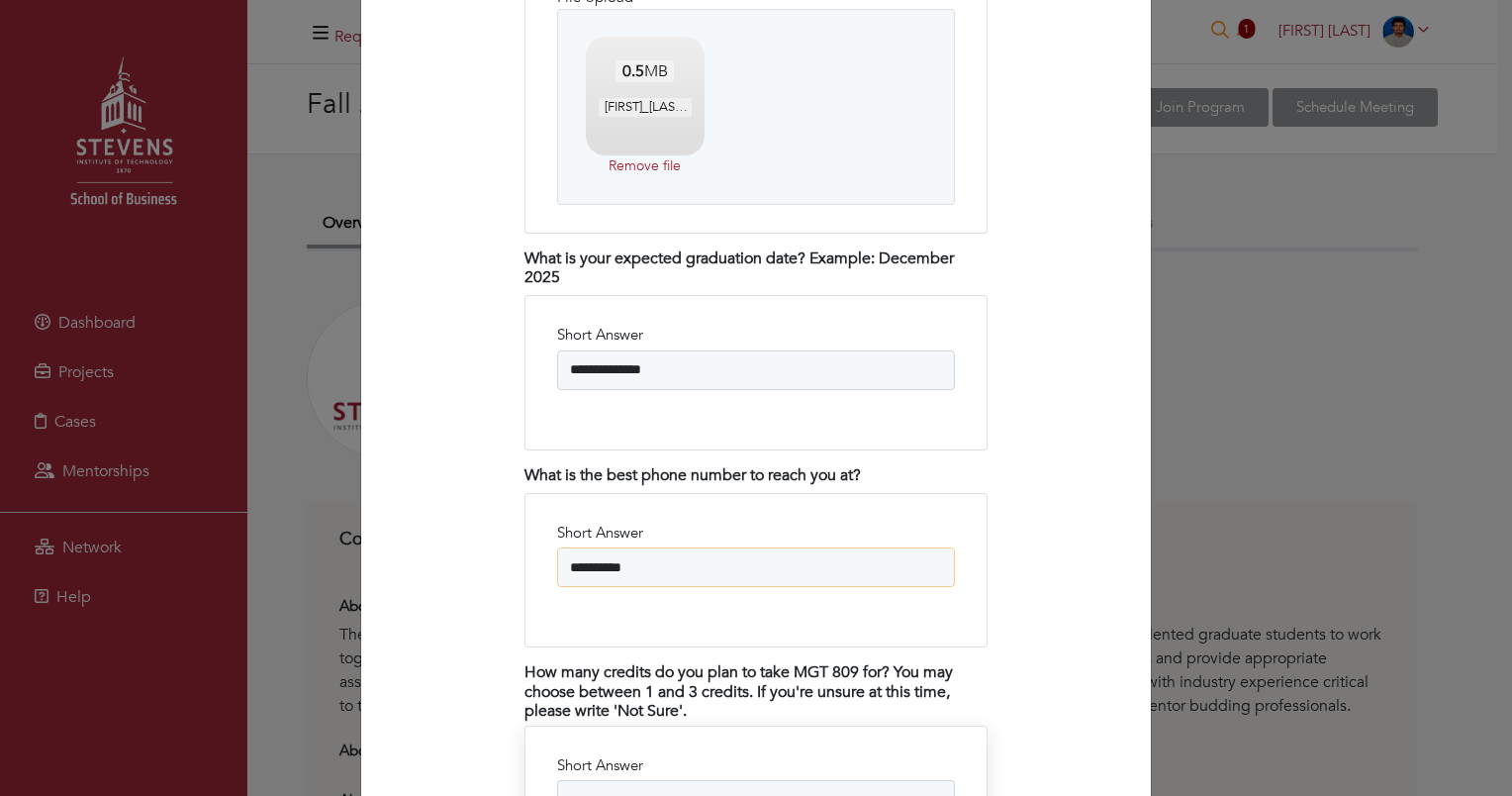 type on "**********" 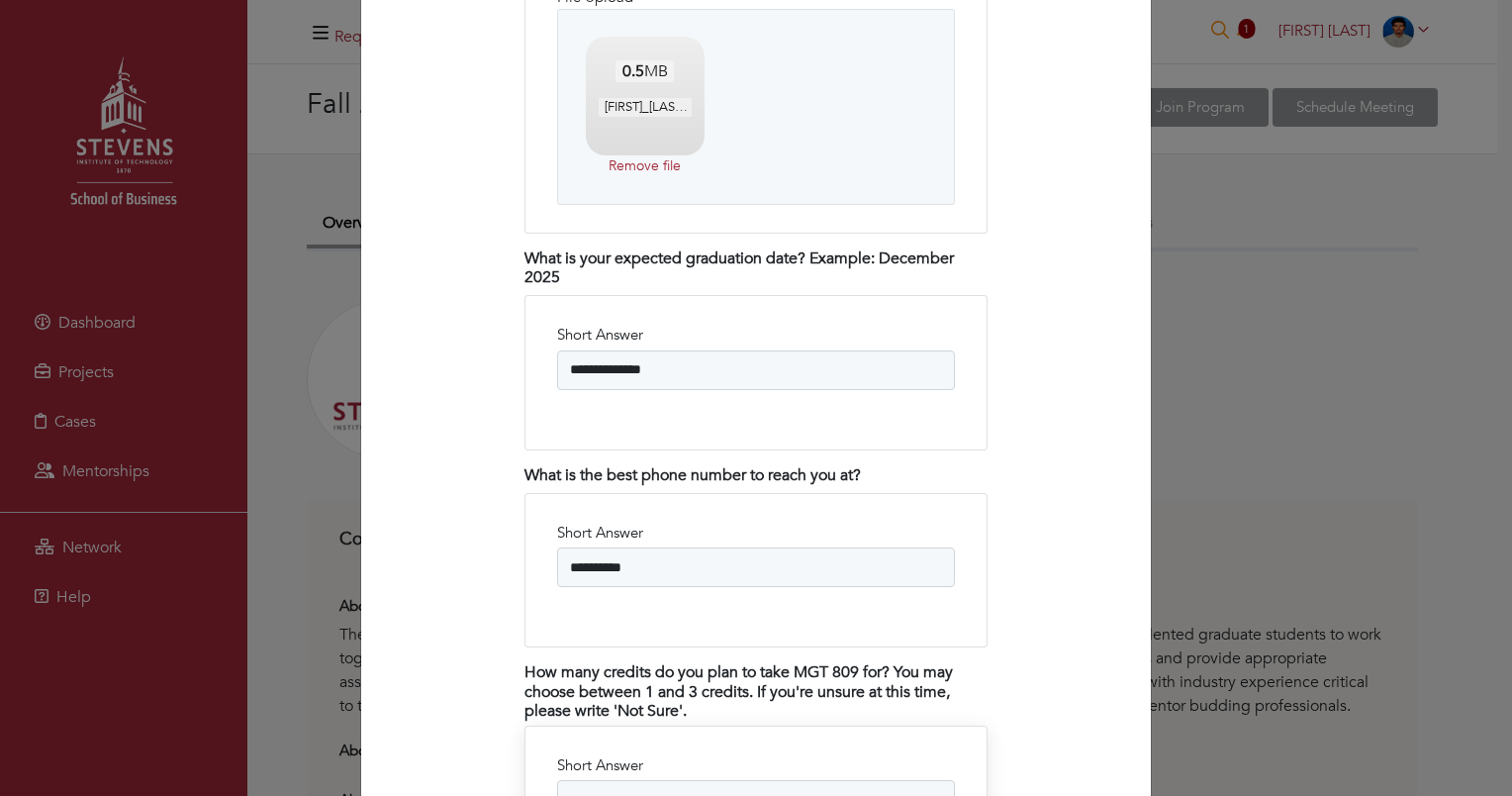 click on "Short Answer" at bounding box center [756, 787] 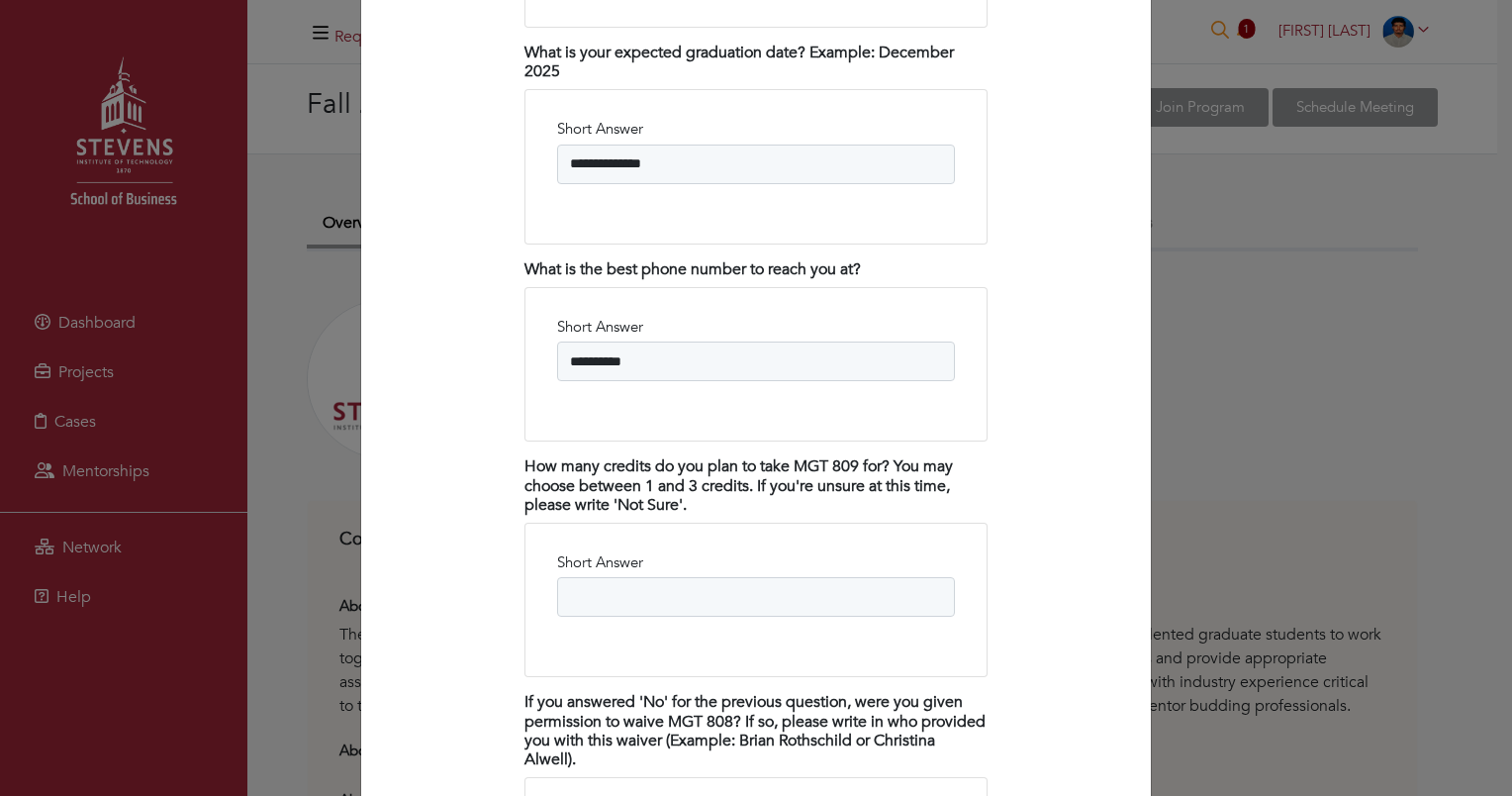 scroll, scrollTop: 3188, scrollLeft: 0, axis: vertical 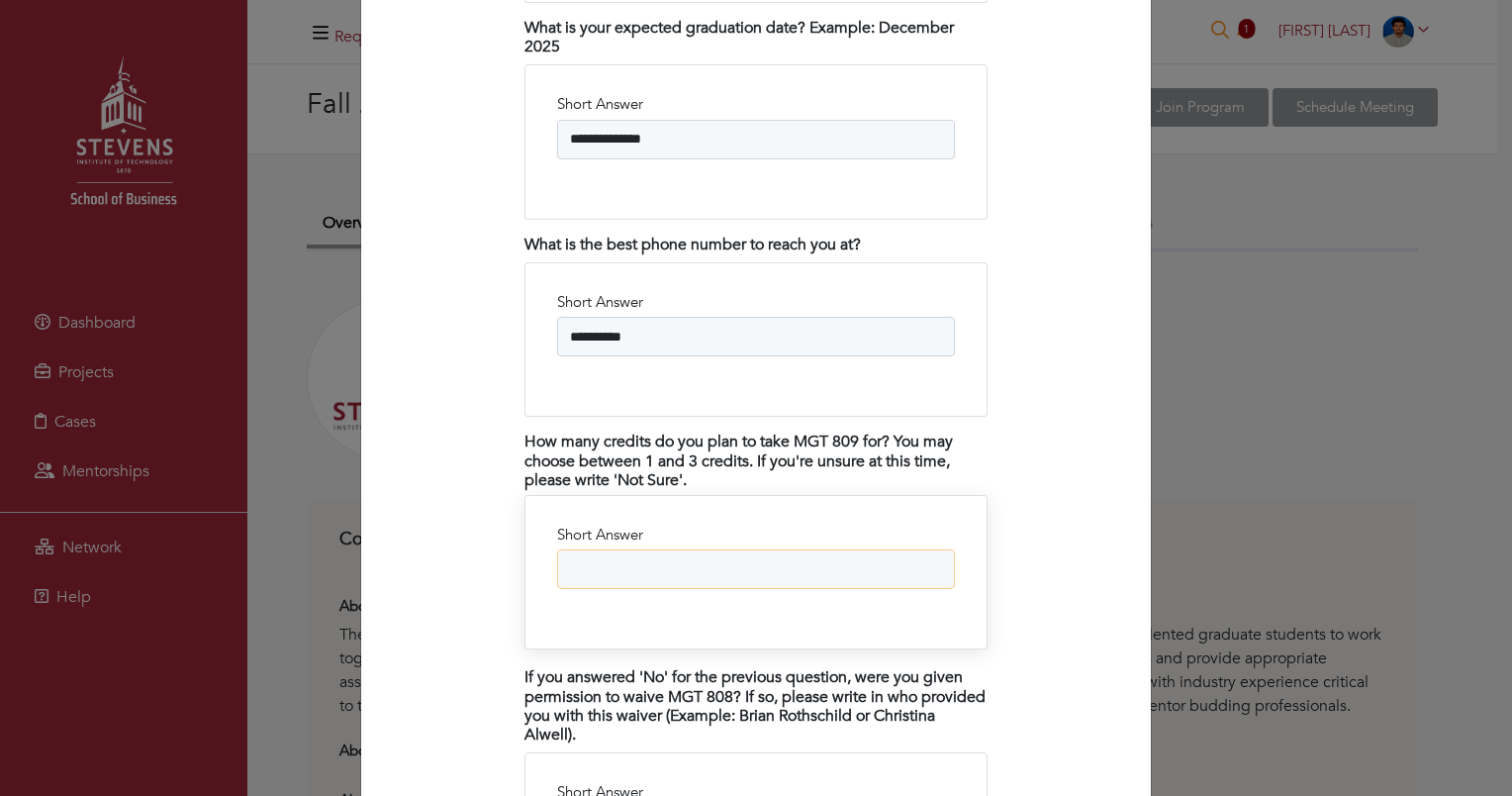 click on "Short Answer" at bounding box center [756, 569] 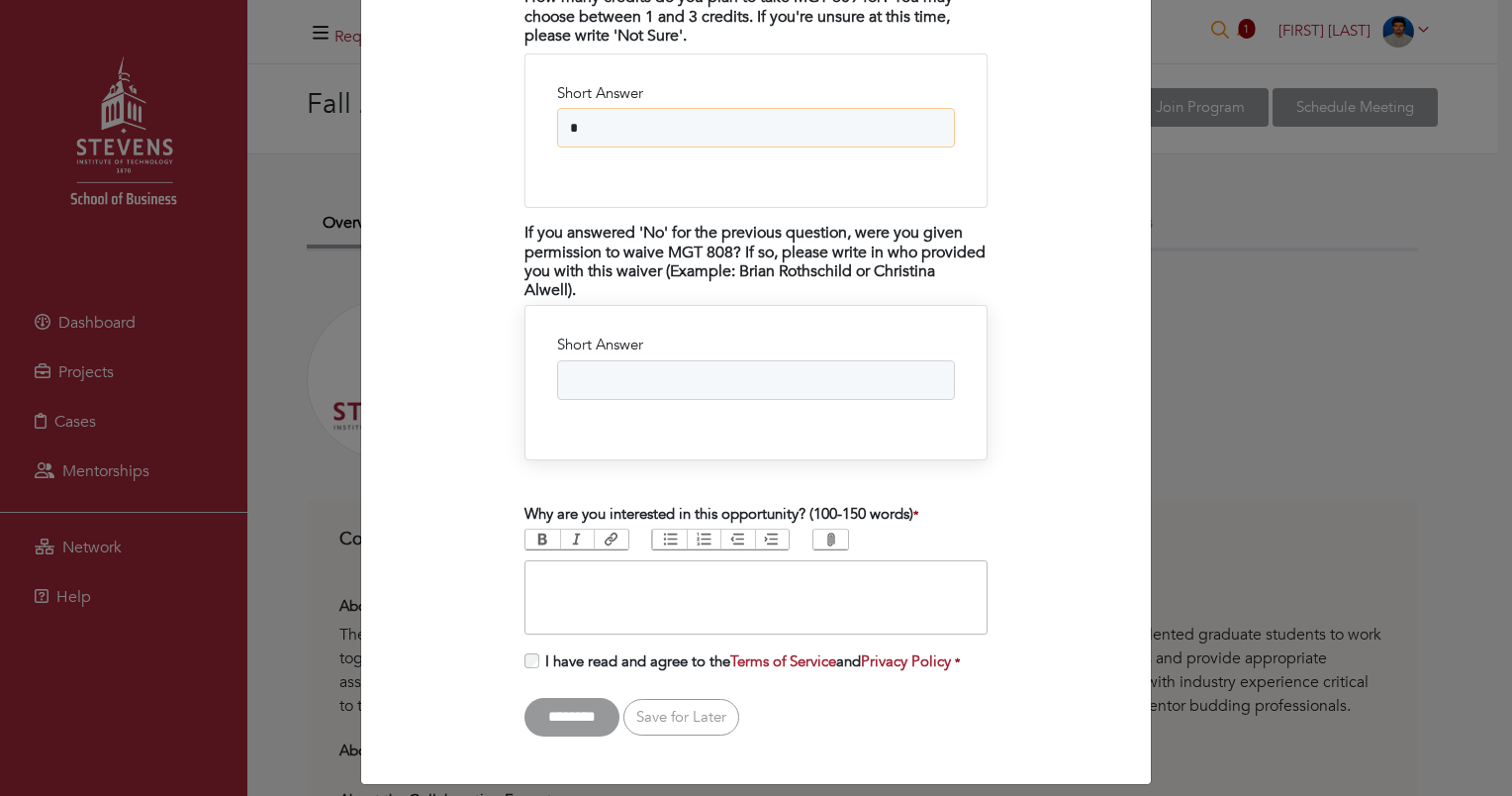 scroll, scrollTop: 3640, scrollLeft: 0, axis: vertical 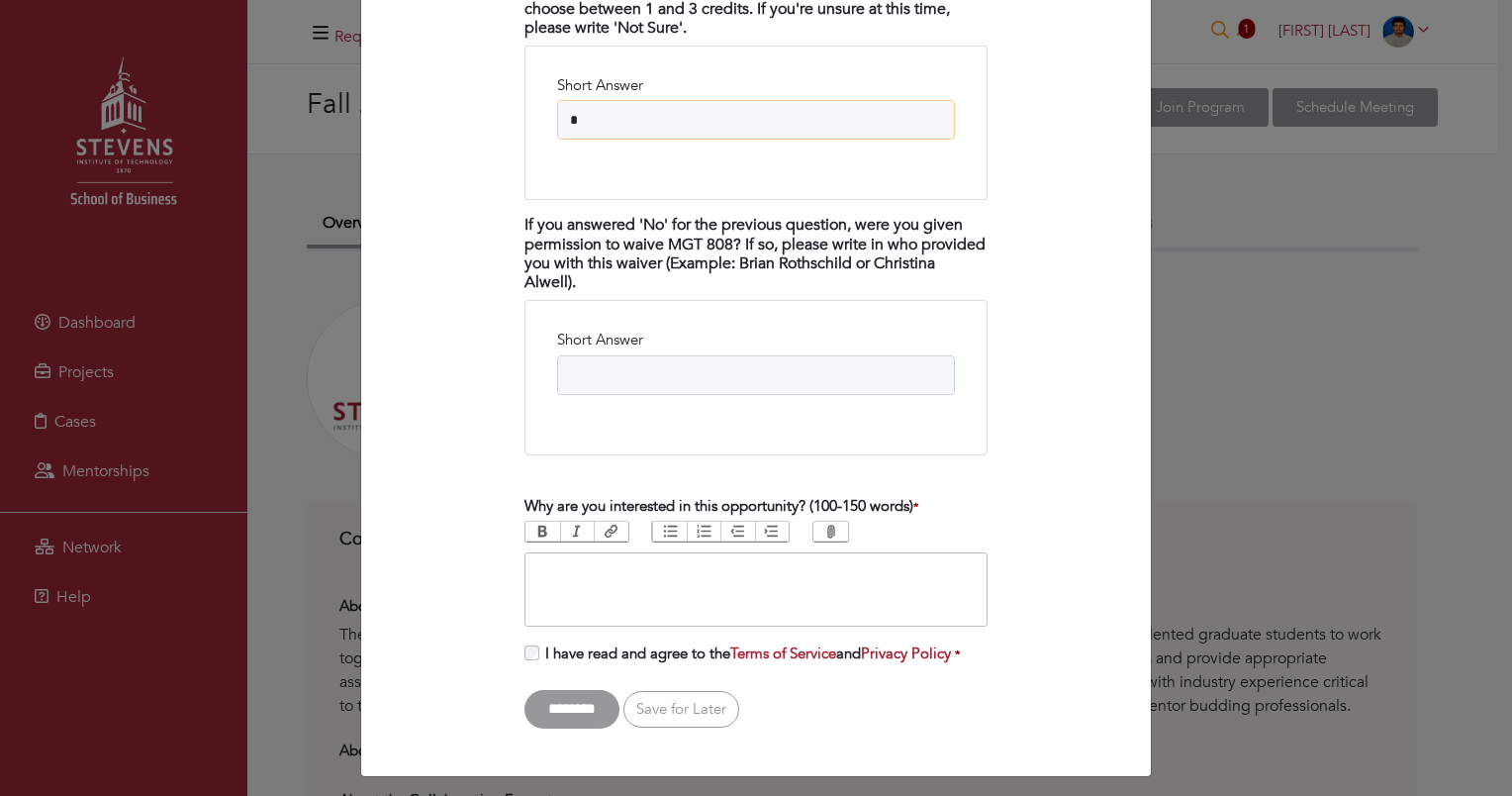 type on "*" 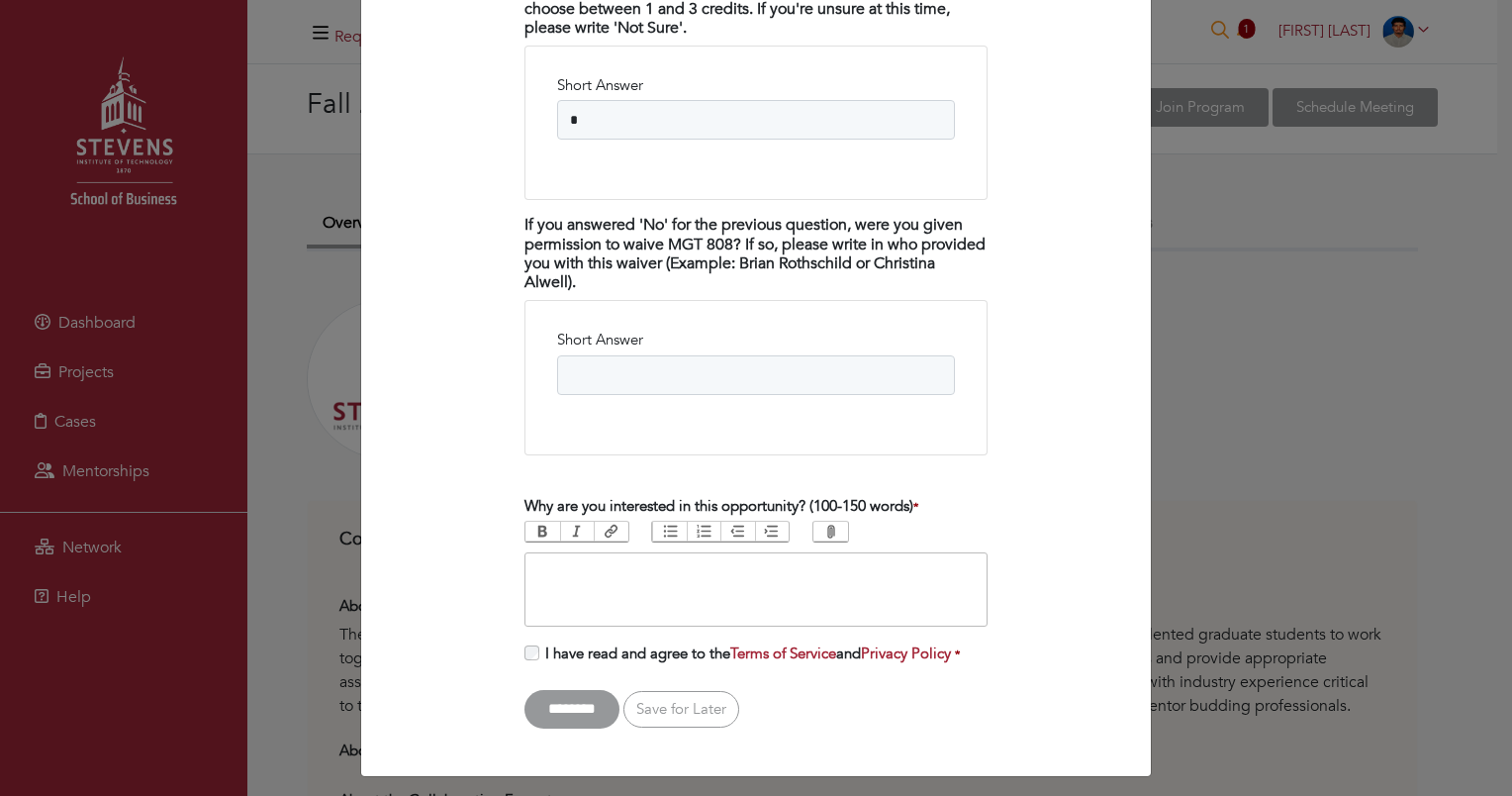 click on "Why are you interested in this opportunity? (100-150 words) *" at bounding box center (721, 506) 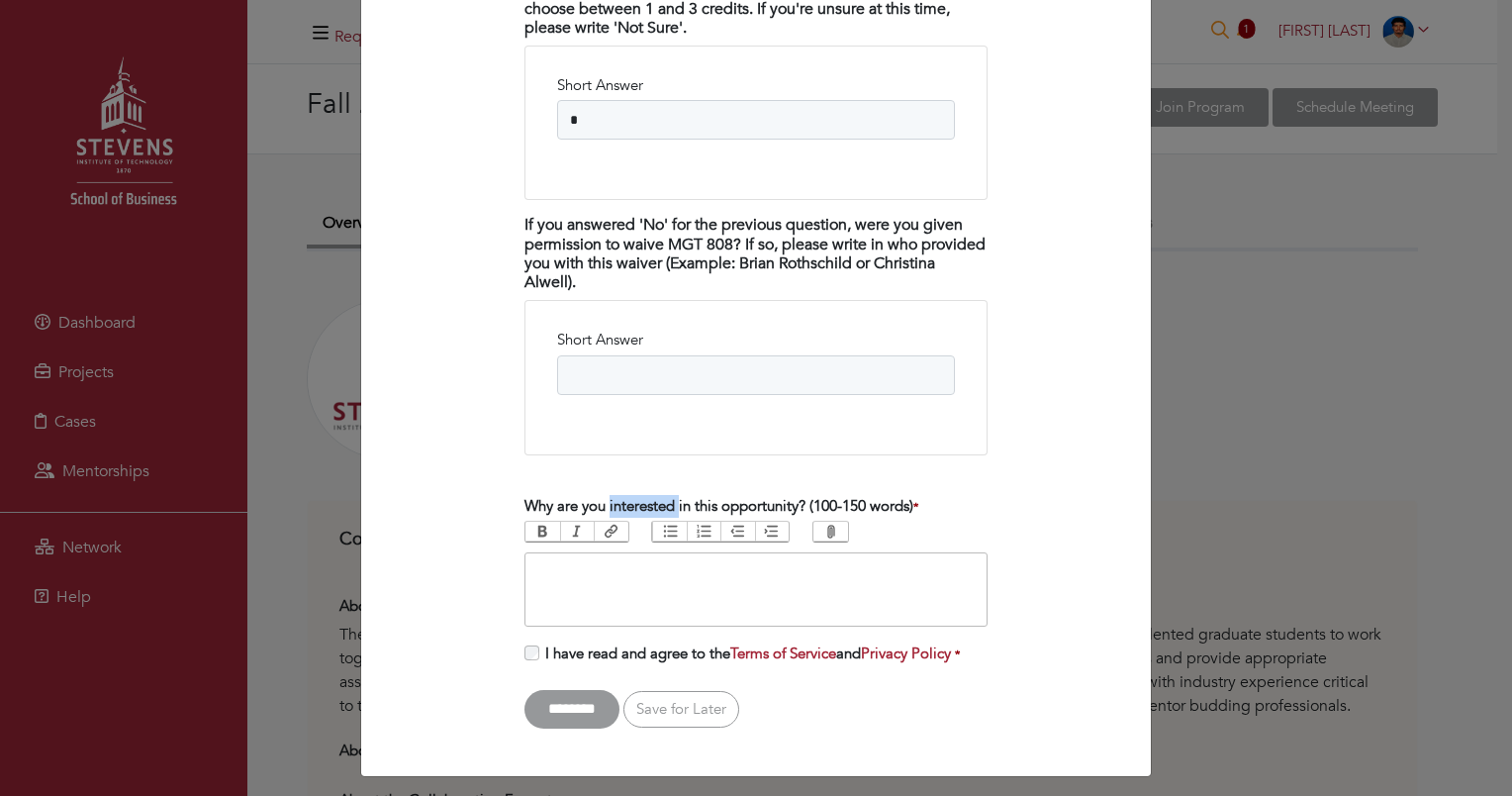 click on "Why are you interested in this opportunity? (100-150 words) *" at bounding box center (721, 506) 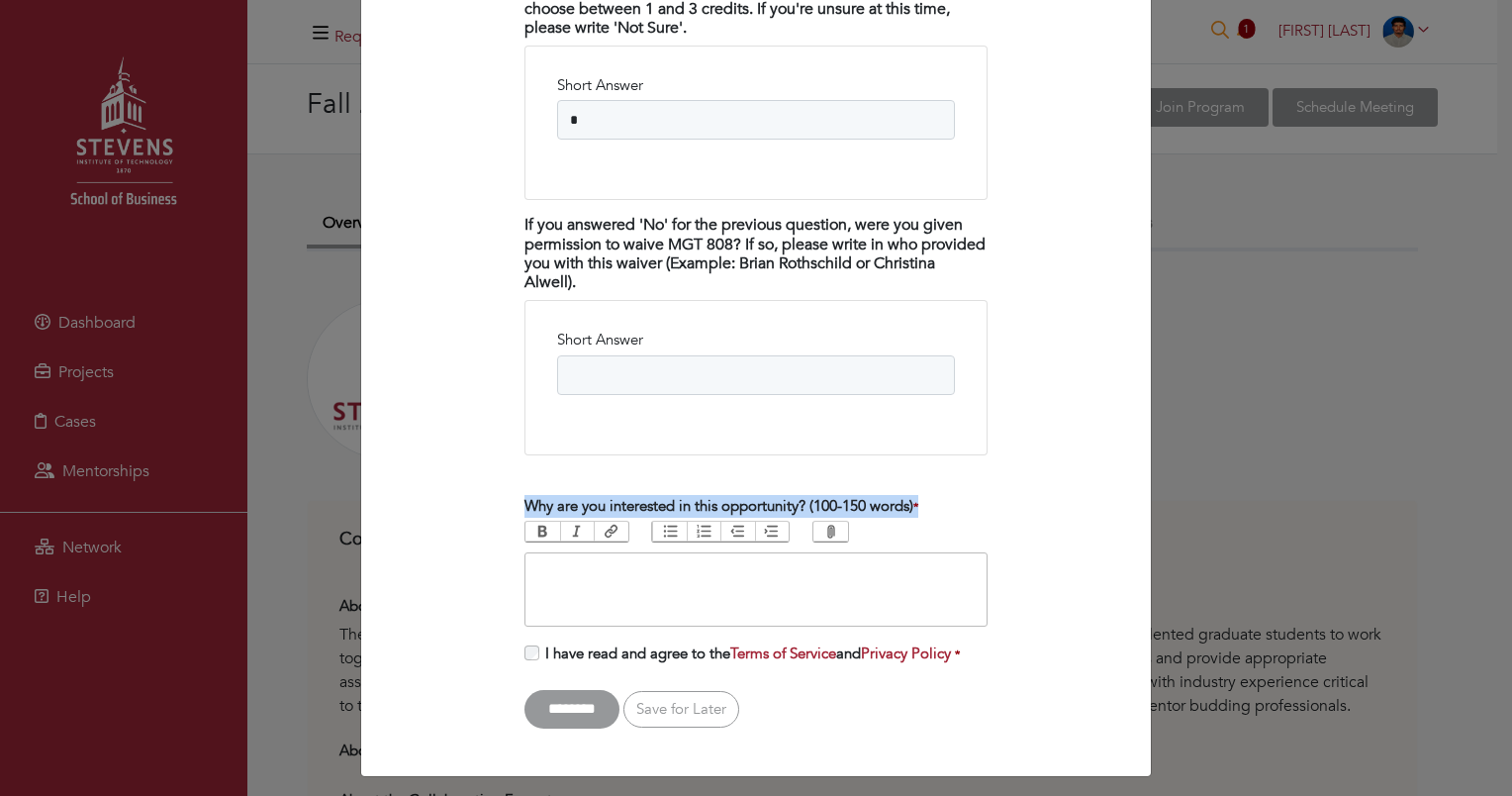 click on "Why are you interested in this opportunity? (100-150 words) *" at bounding box center (721, 506) 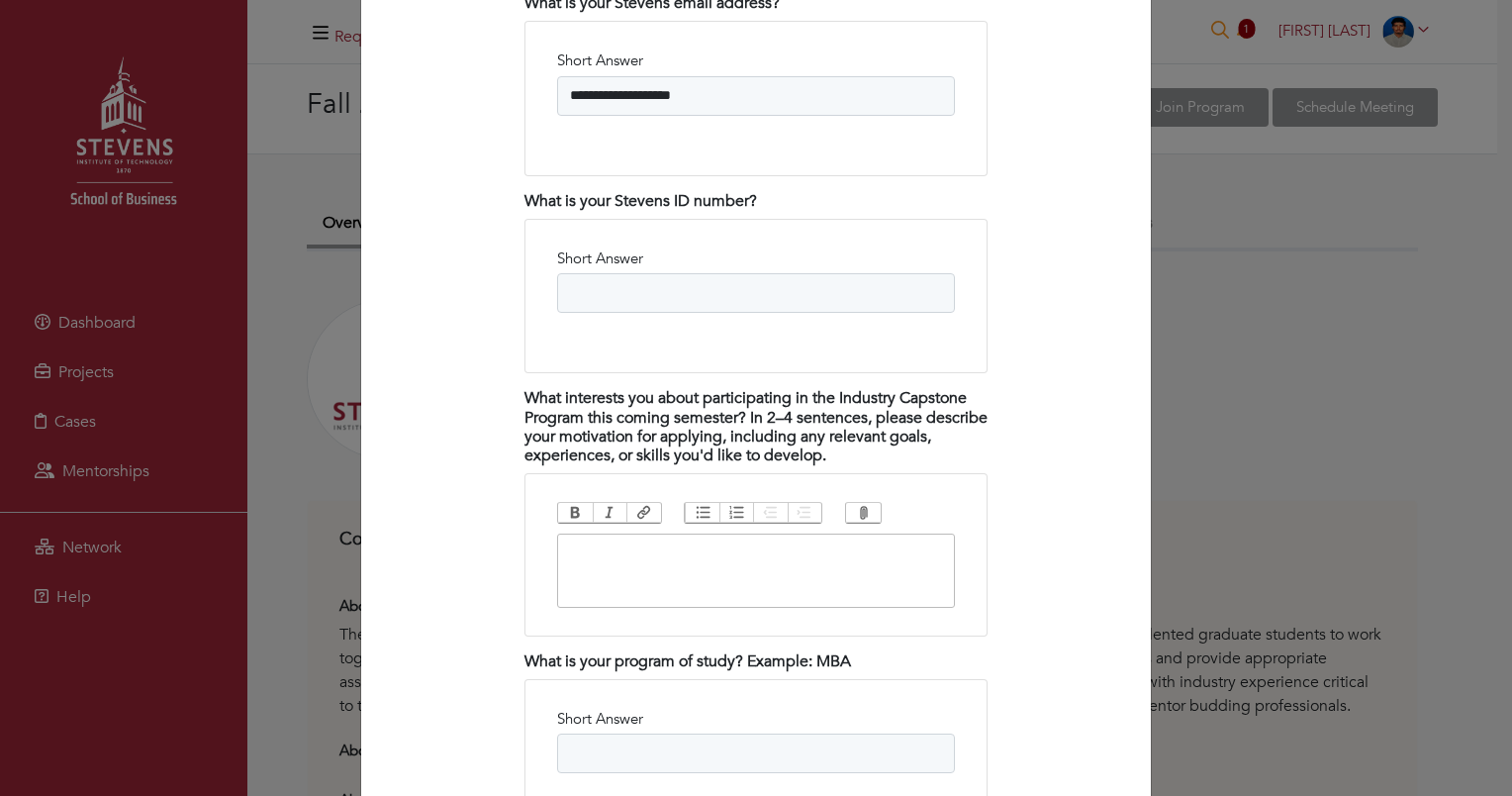 scroll, scrollTop: 1561, scrollLeft: 0, axis: vertical 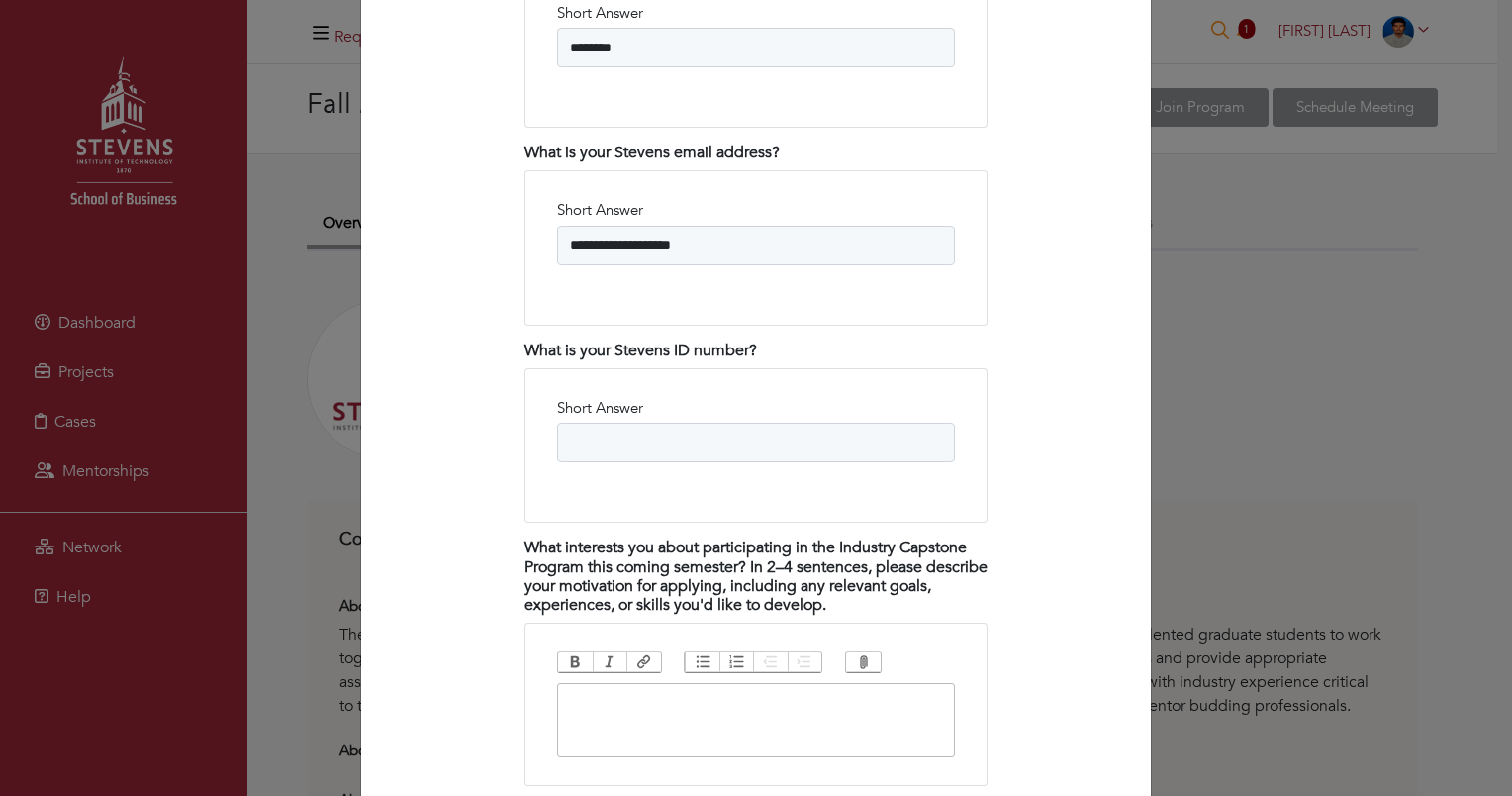 click on "What interests you about participating in the Industry Capstone Program this coming semester? In 2–4 sentences, please describe your motivation for applying, including any relevant goals, experiences, or skills you'd like to develop." at bounding box center [756, 576] 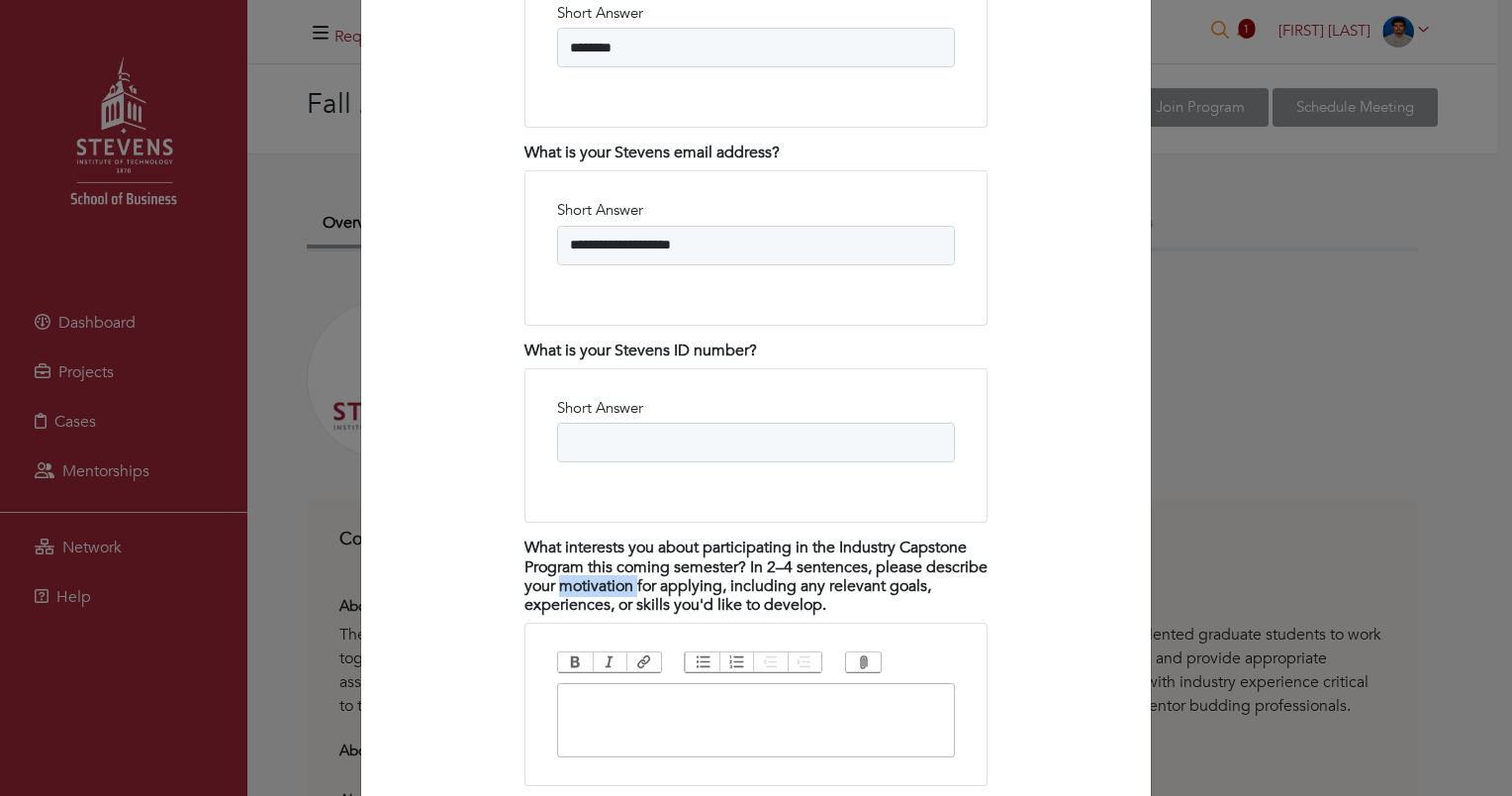 click on "What interests you about participating in the Industry Capstone Program this coming semester? In 2–4 sentences, please describe your motivation for applying, including any relevant goals, experiences, or skills you'd like to develop." at bounding box center (756, 576) 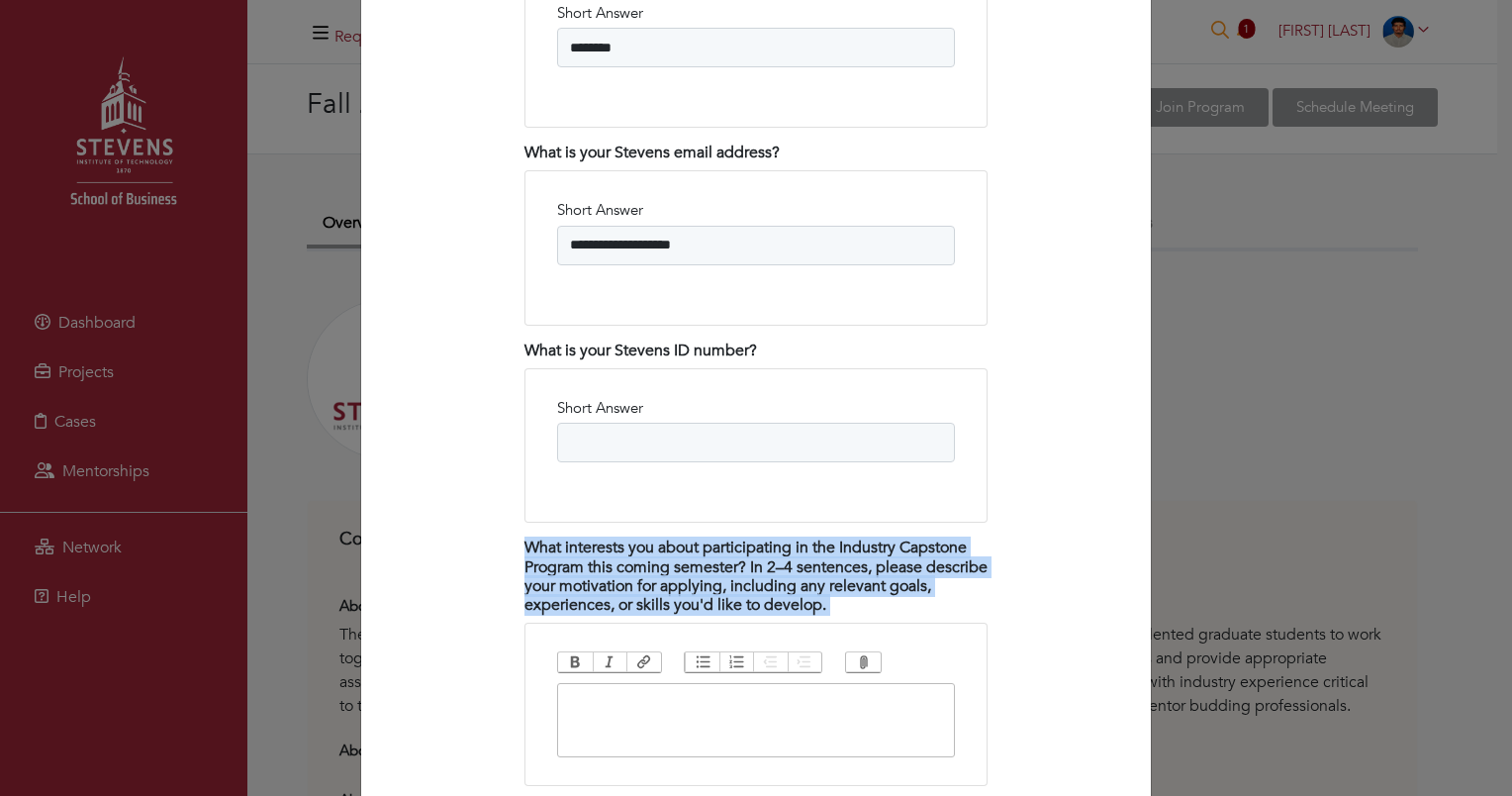click on "What interests you about participating in the Industry Capstone Program this coming semester? In 2–4 sentences, please describe your motivation for applying, including any relevant goals, experiences, or skills you'd like to develop." at bounding box center (756, 576) 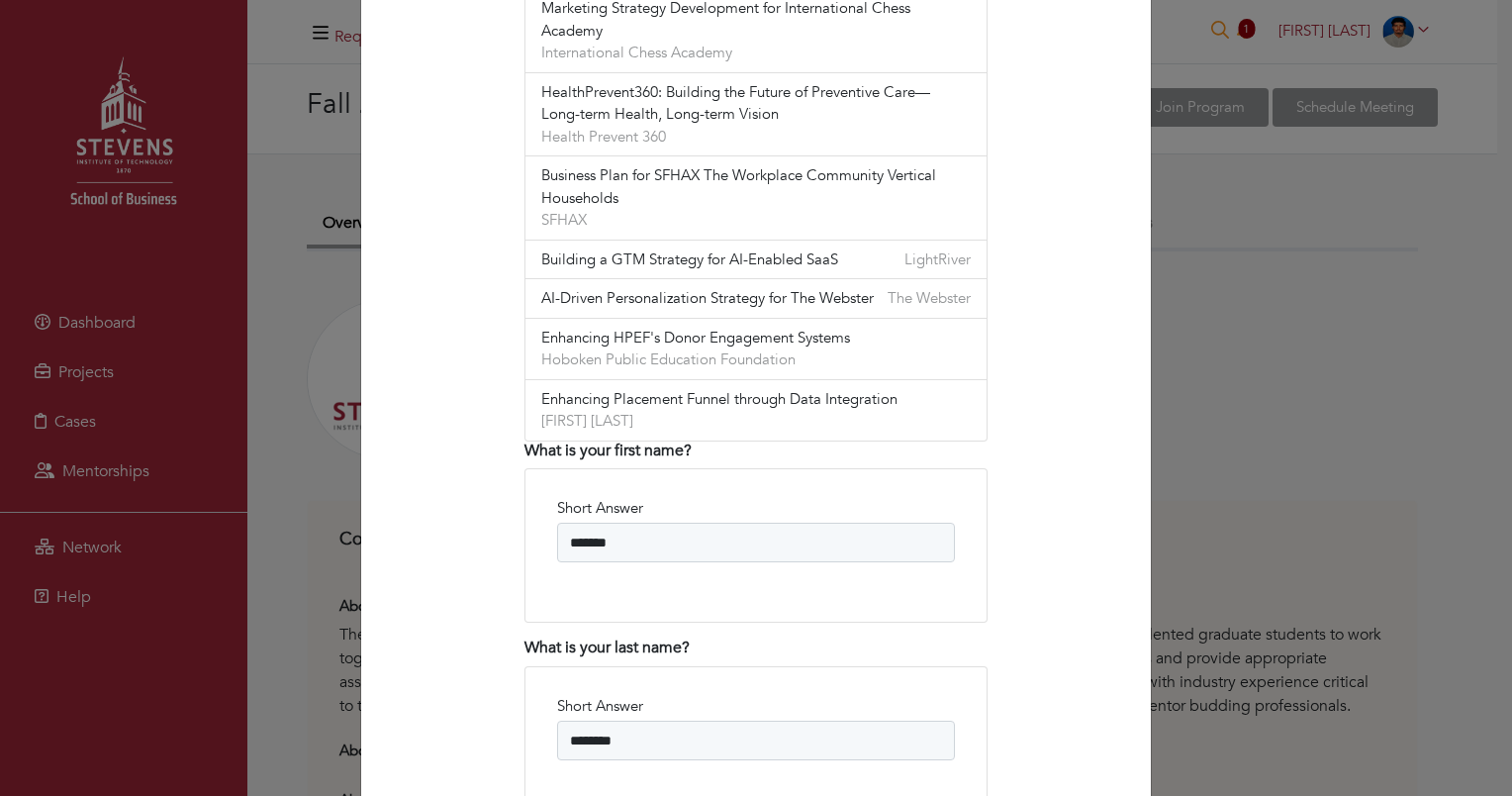 scroll, scrollTop: 1100, scrollLeft: 0, axis: vertical 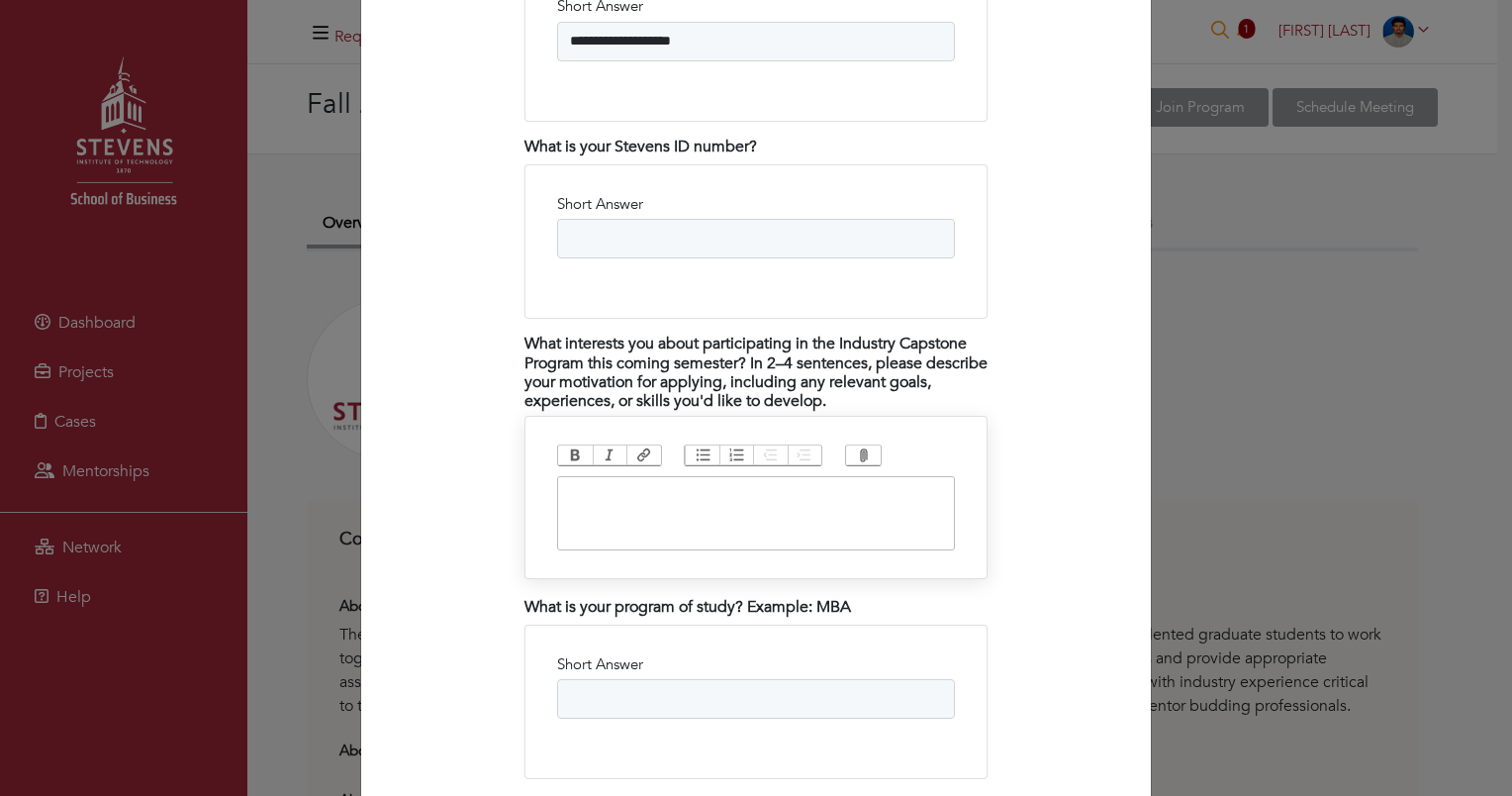 click at bounding box center [756, 513] 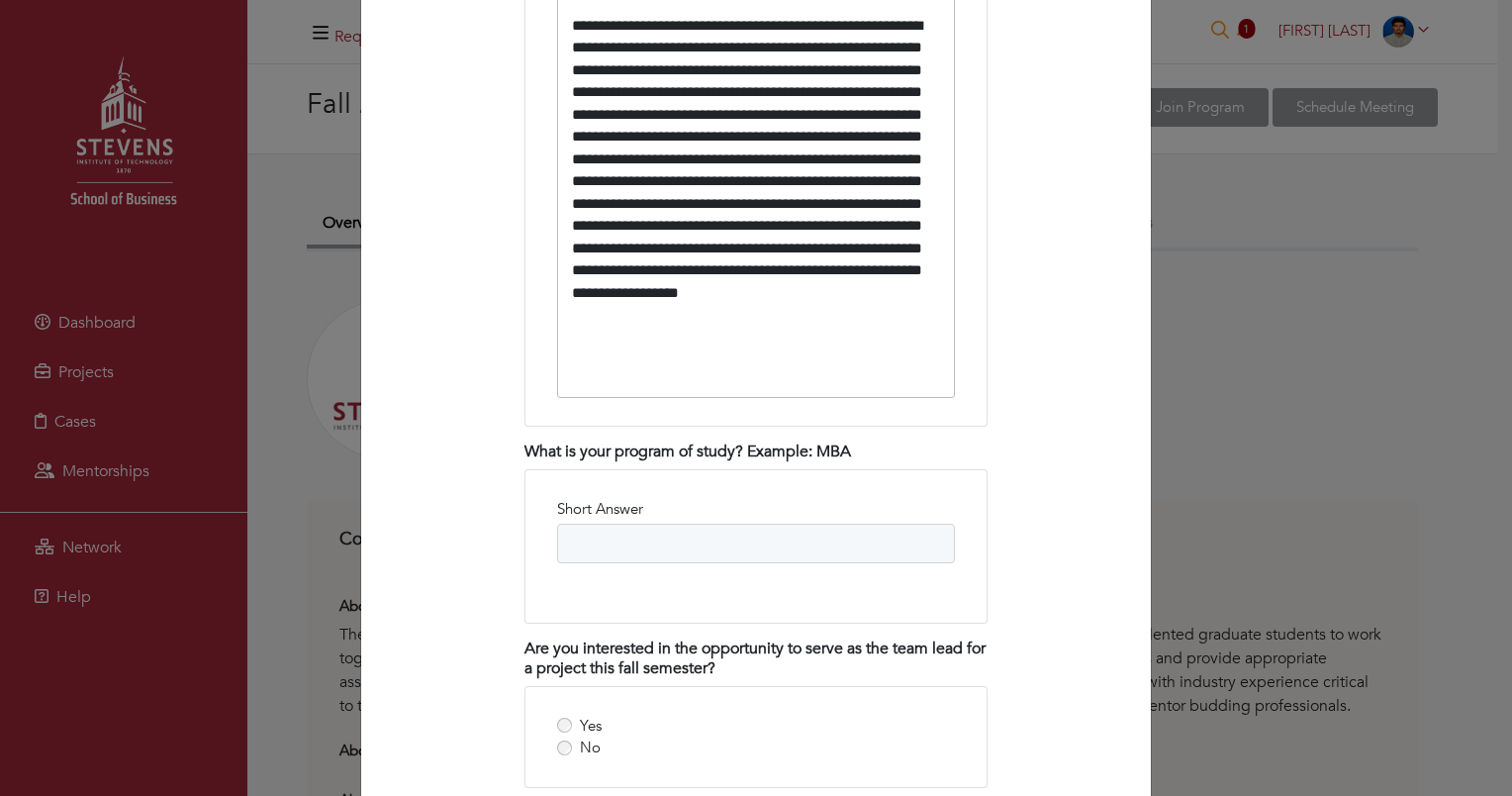 scroll, scrollTop: 2253, scrollLeft: 0, axis: vertical 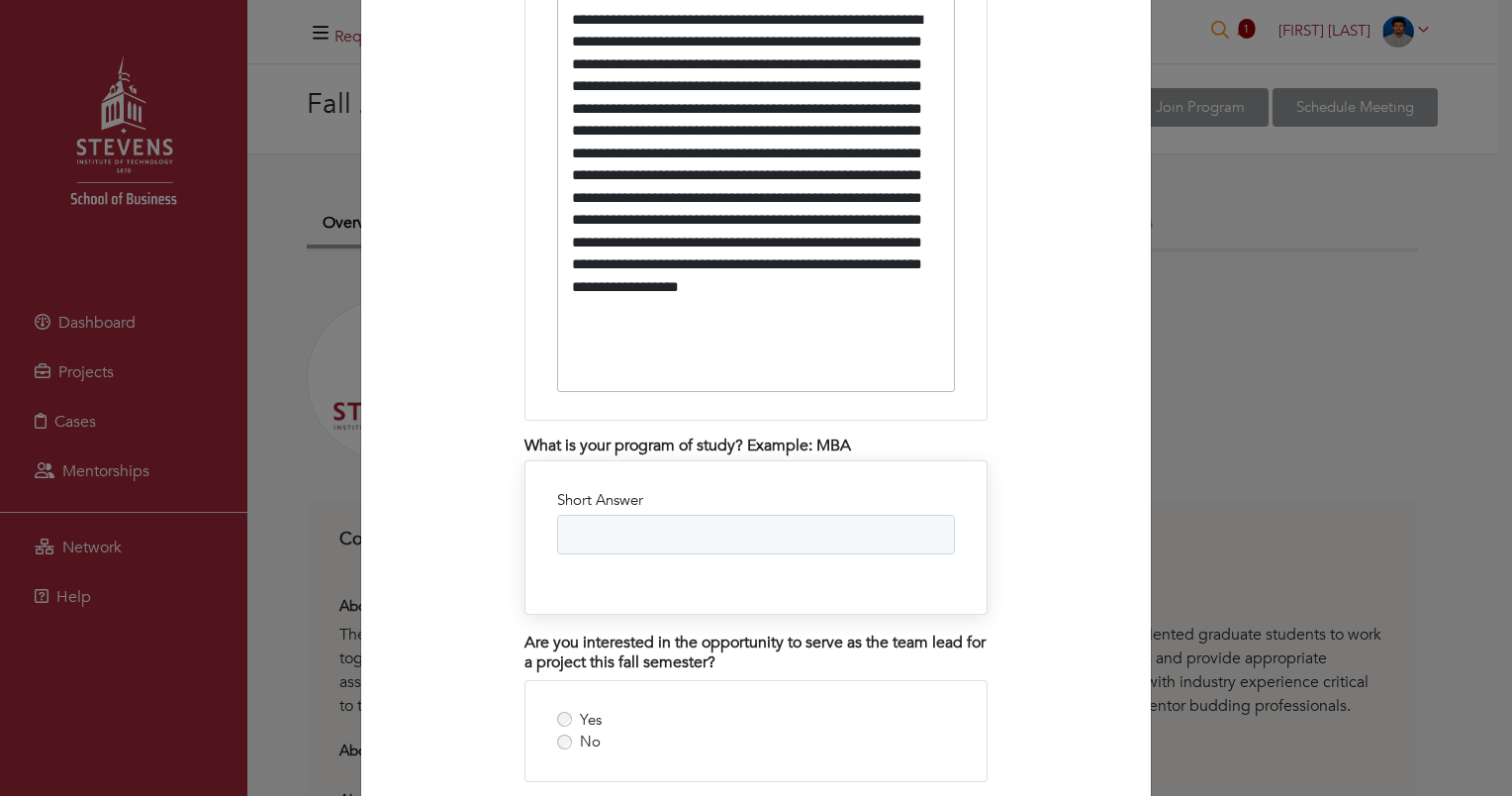 click on "Short Answer" at bounding box center [756, 535] 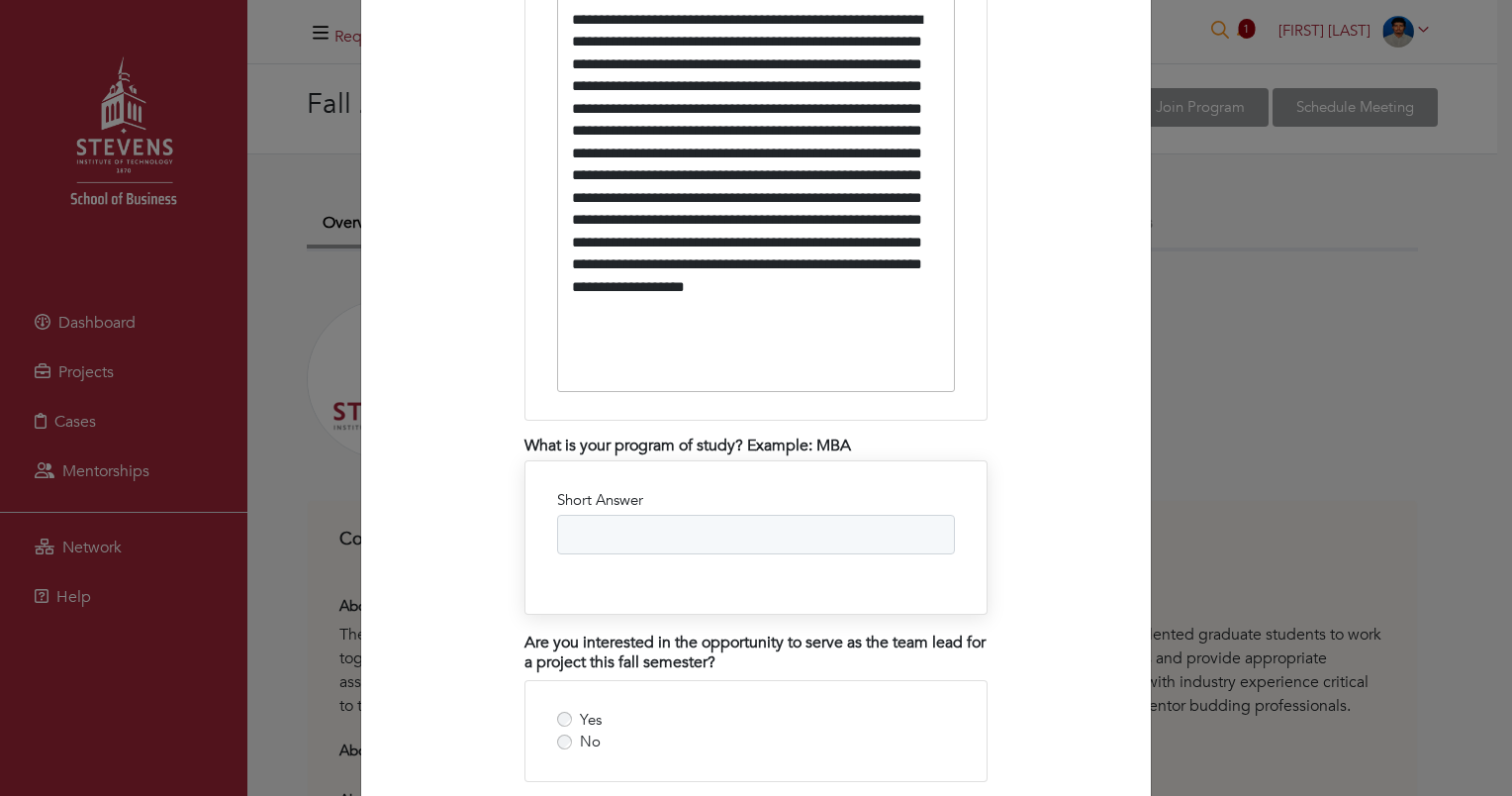 click on "Short Answer" at bounding box center (756, 522) 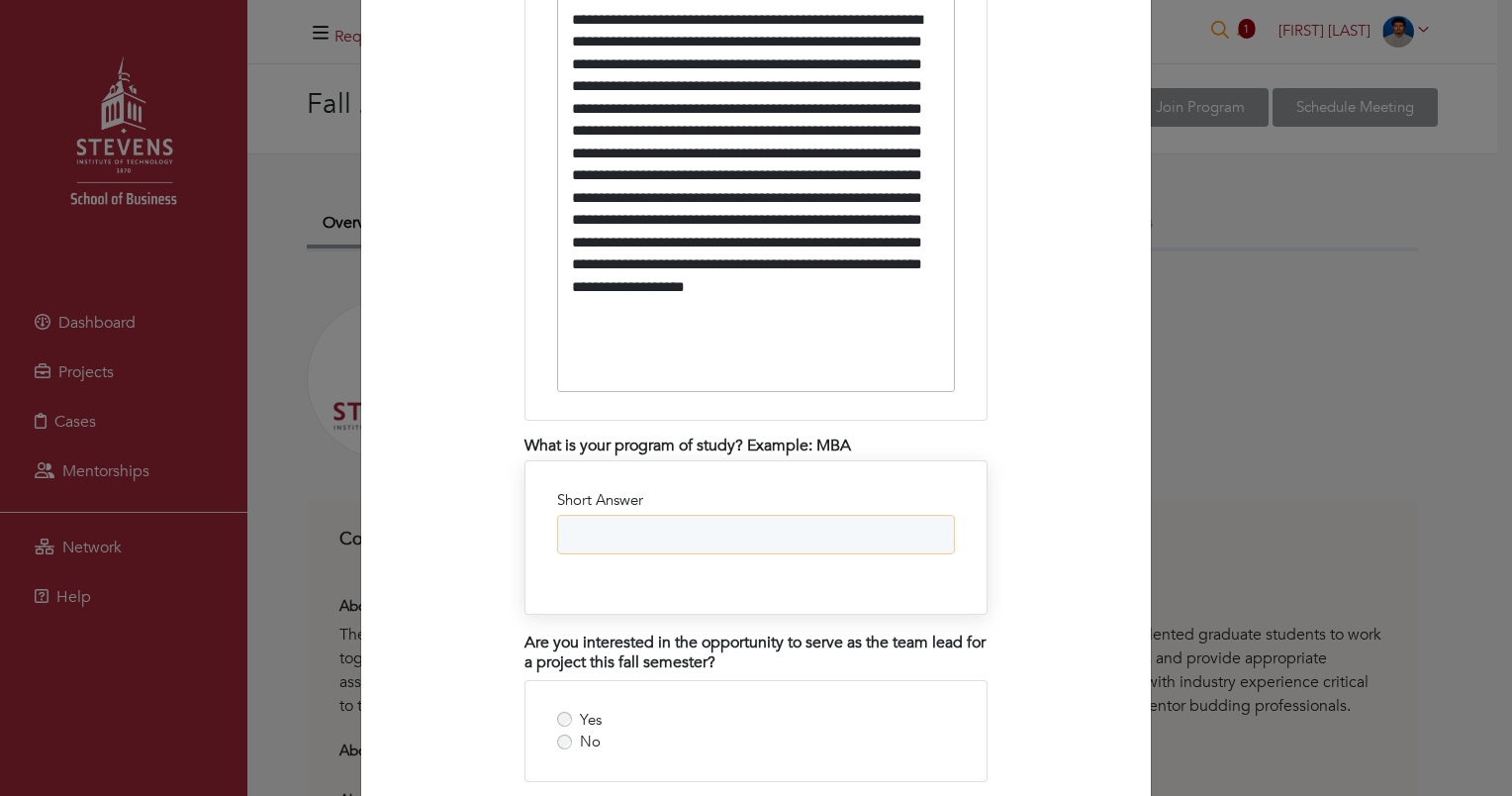 click on "Short Answer" at bounding box center (756, 535) 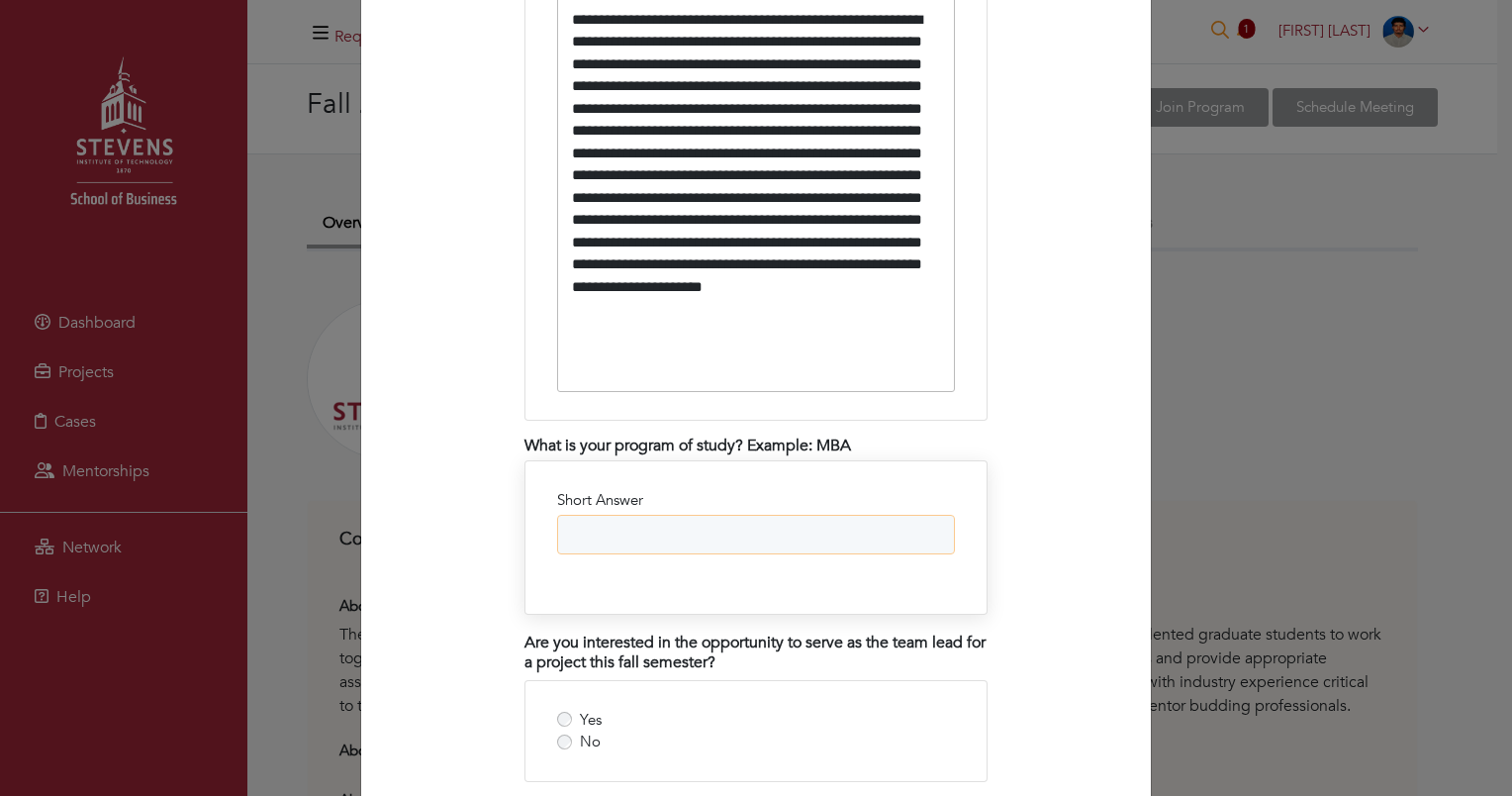 click on "Short Answer" at bounding box center (756, 535) 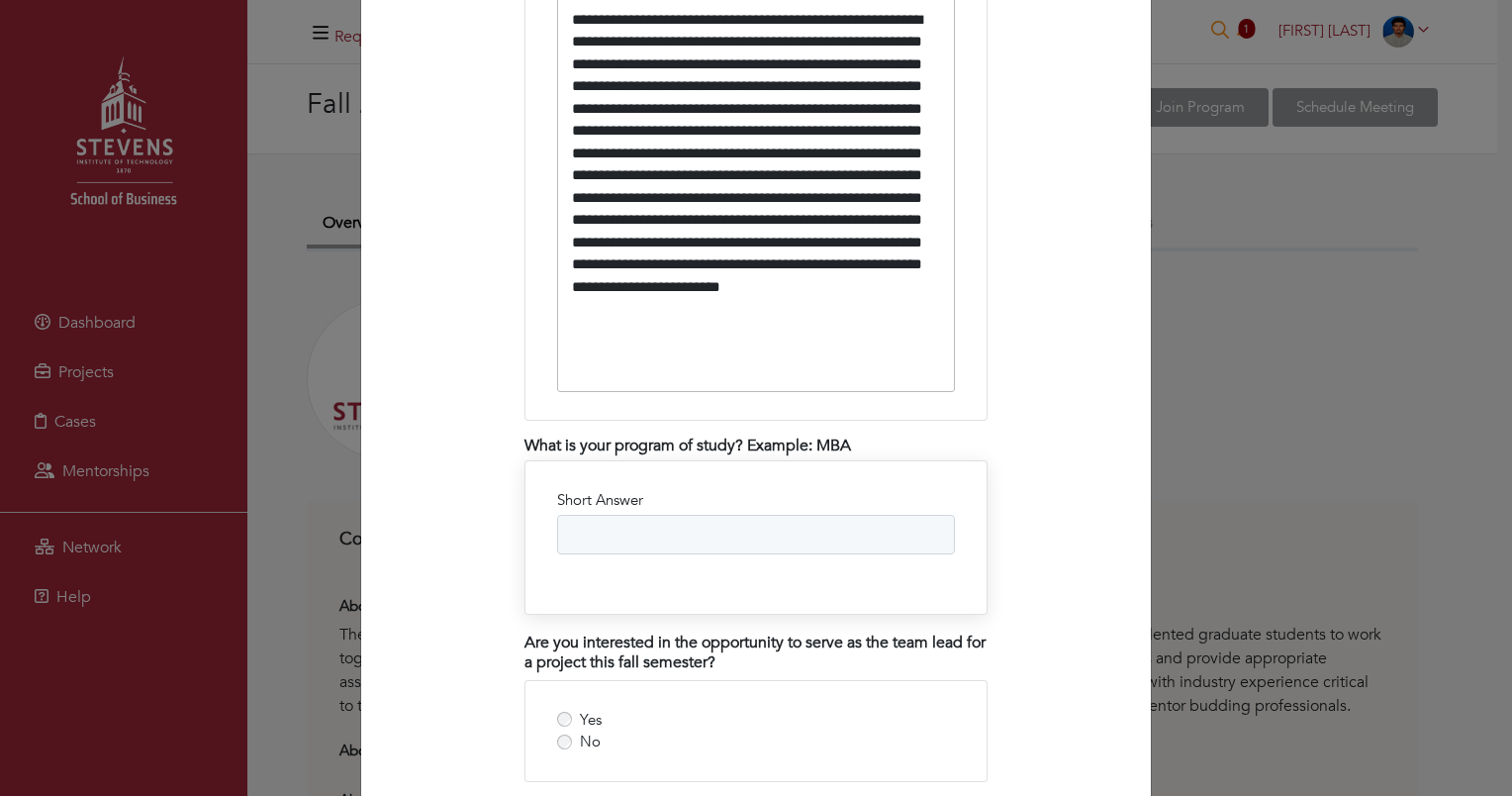 click on "Short Answer" at bounding box center (756, 538) 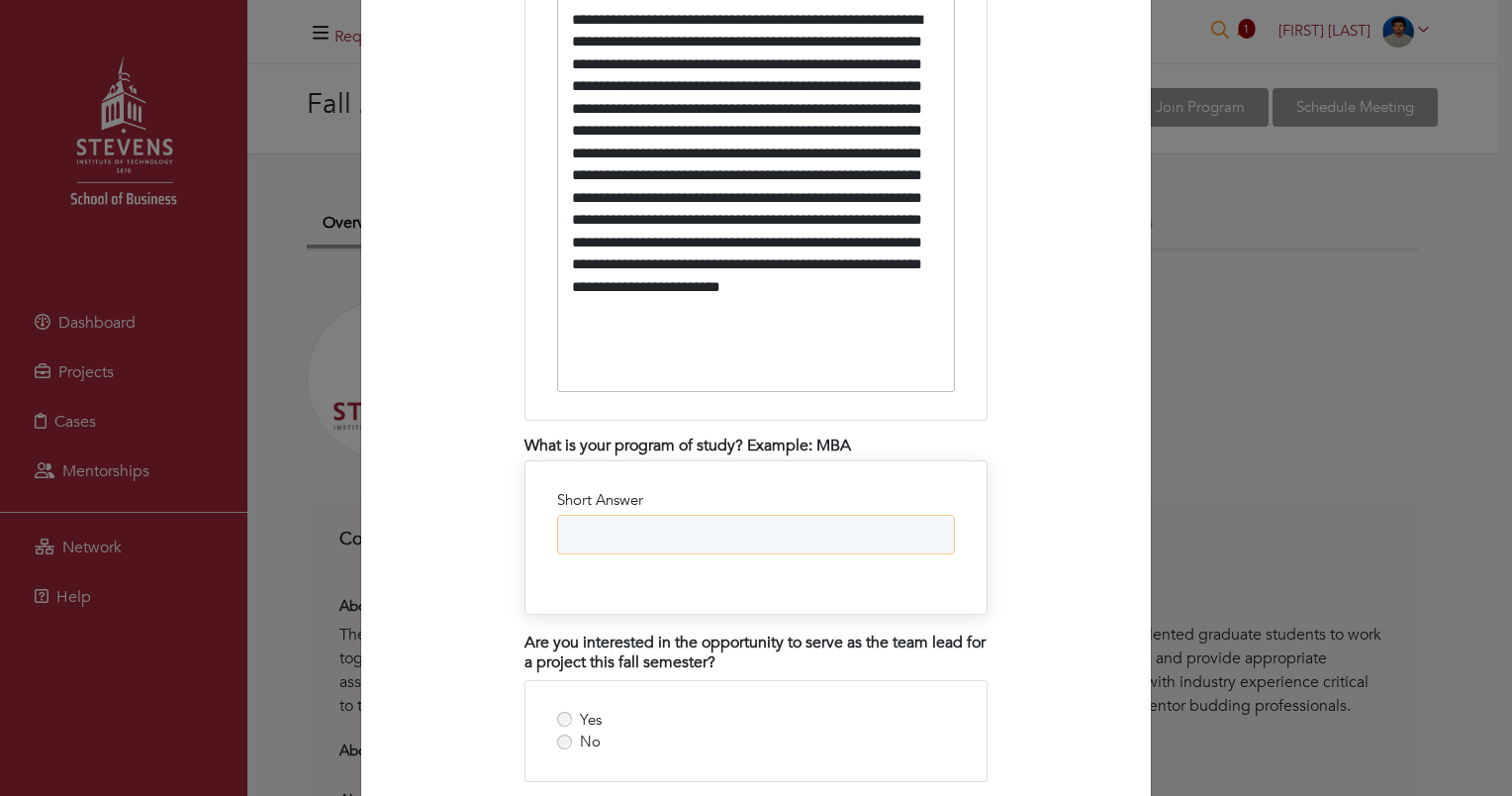 click on "Short Answer" at bounding box center [756, 535] 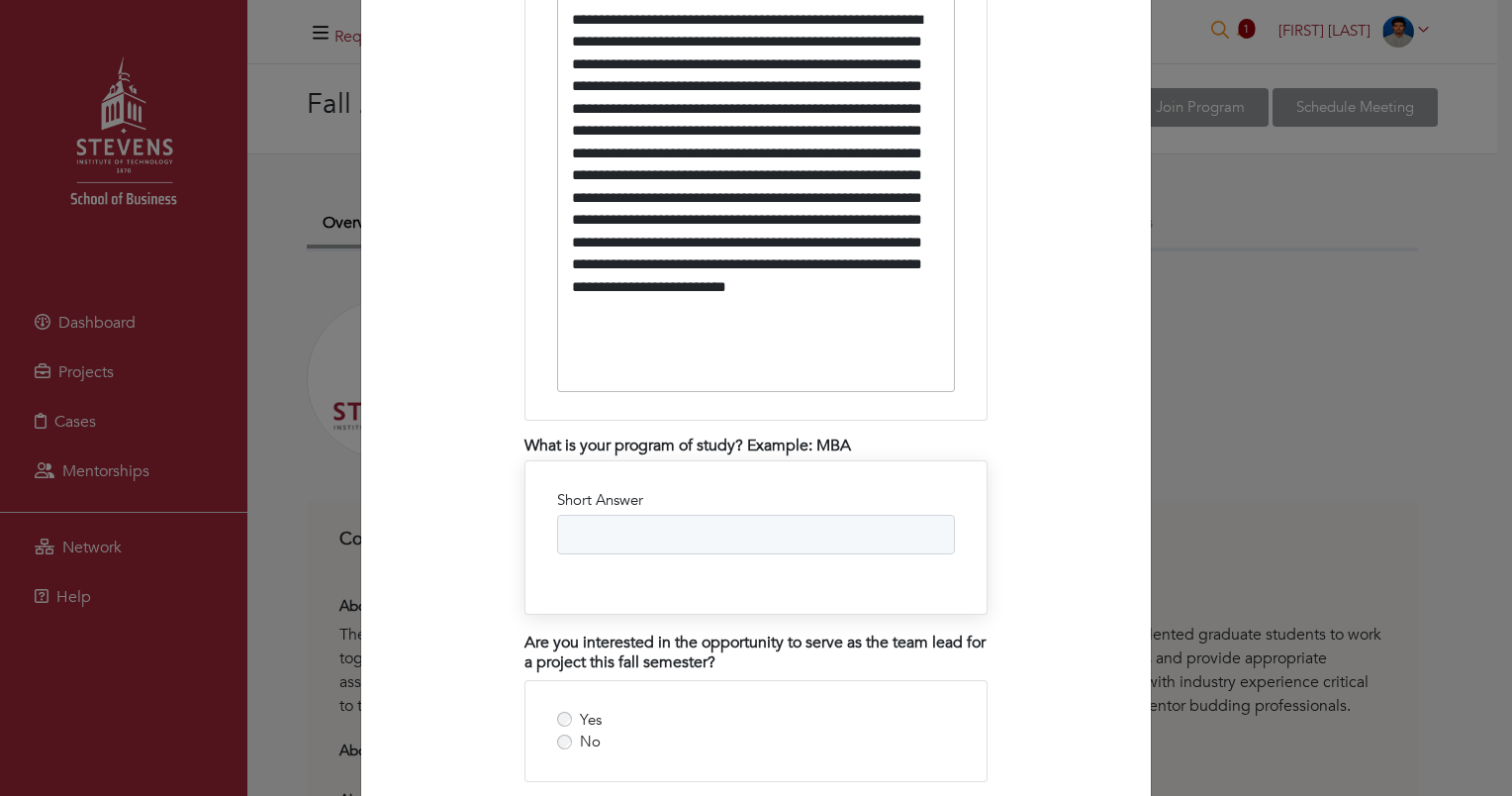 type on "**********" 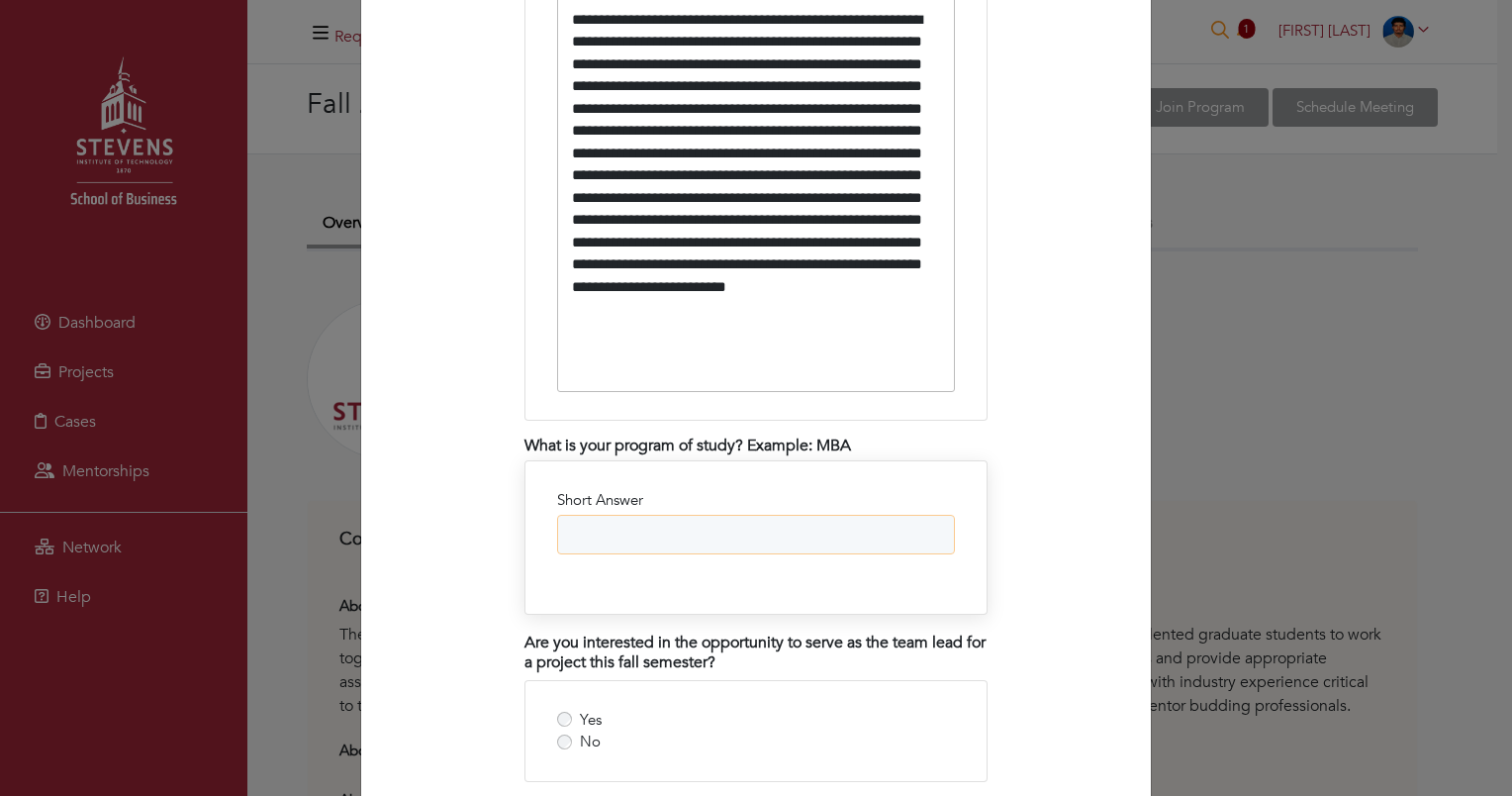 click on "Short Answer" at bounding box center [756, 535] 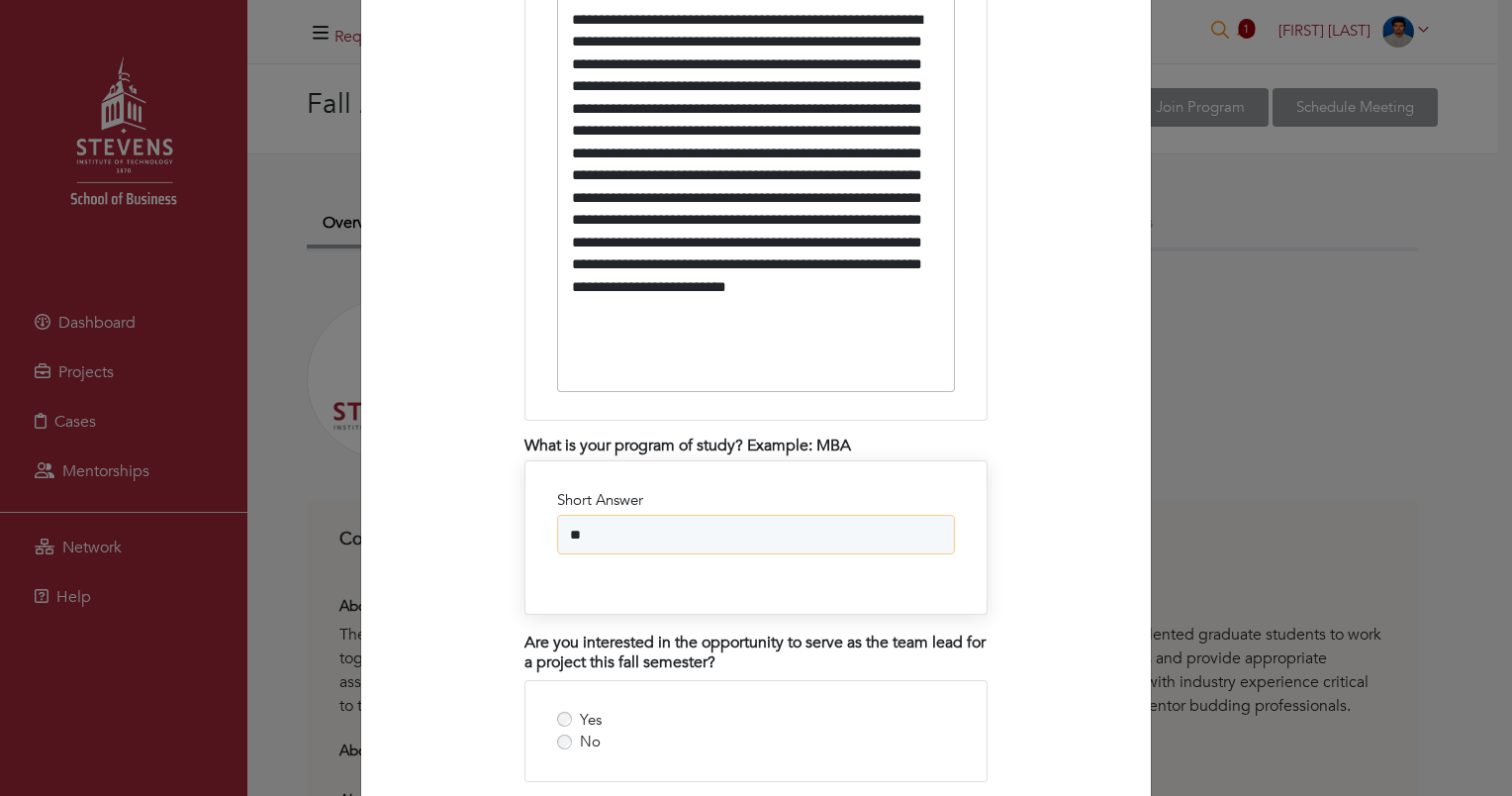 type on "**" 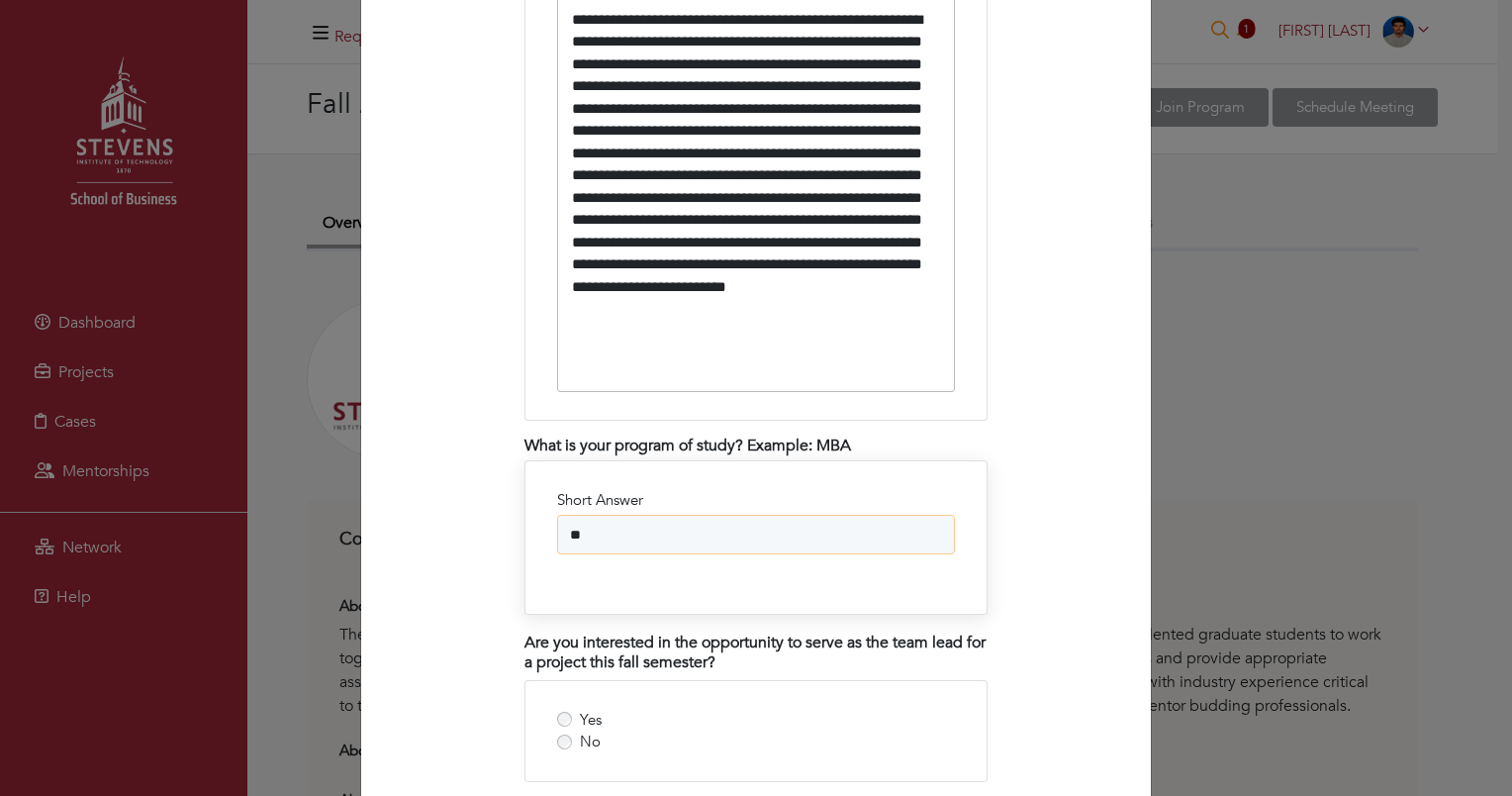 click on "**" at bounding box center [756, 535] 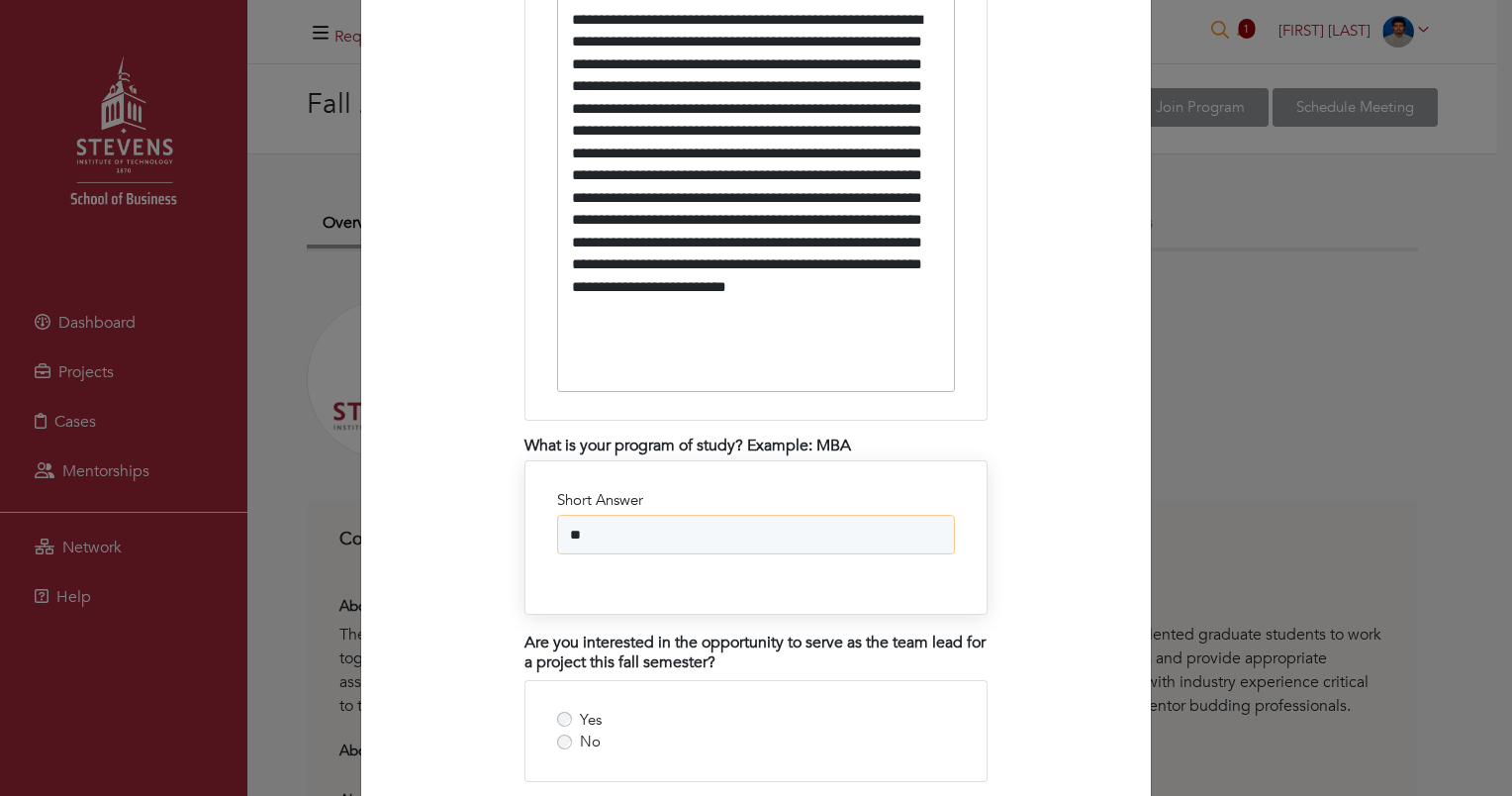 click on "**" at bounding box center (756, 535) 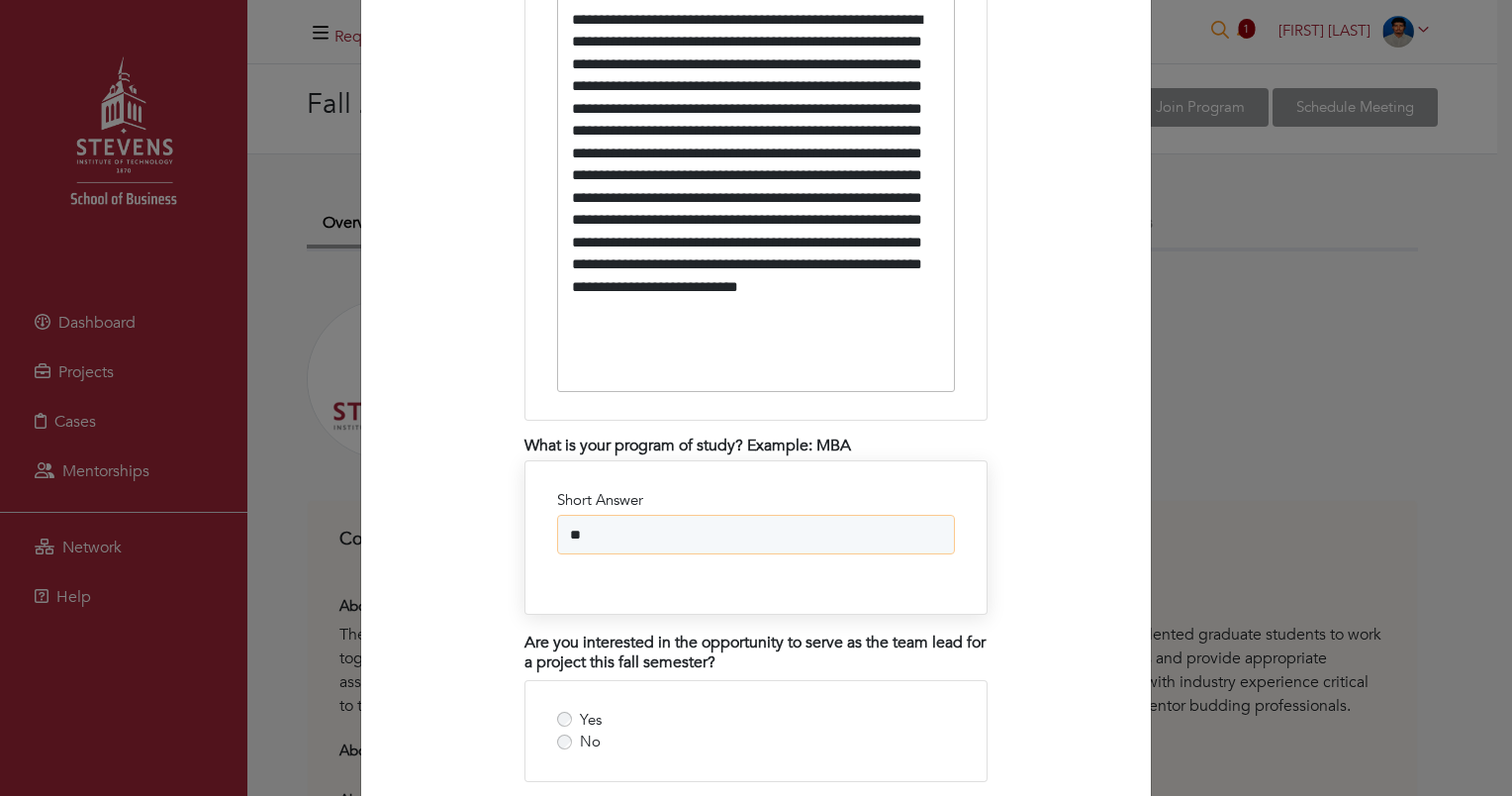 click on "**" at bounding box center [756, 535] 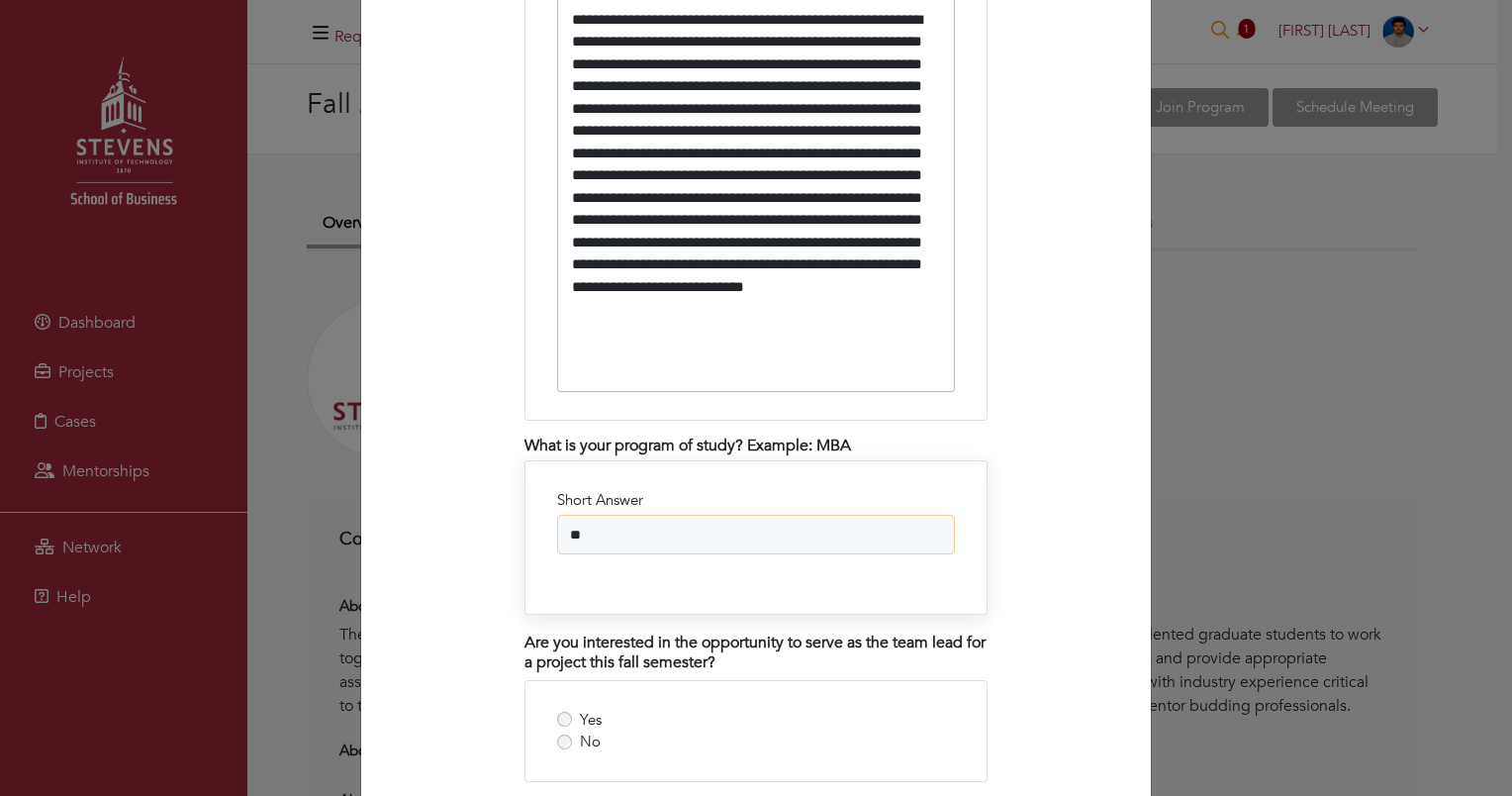 click on "**" at bounding box center (756, 535) 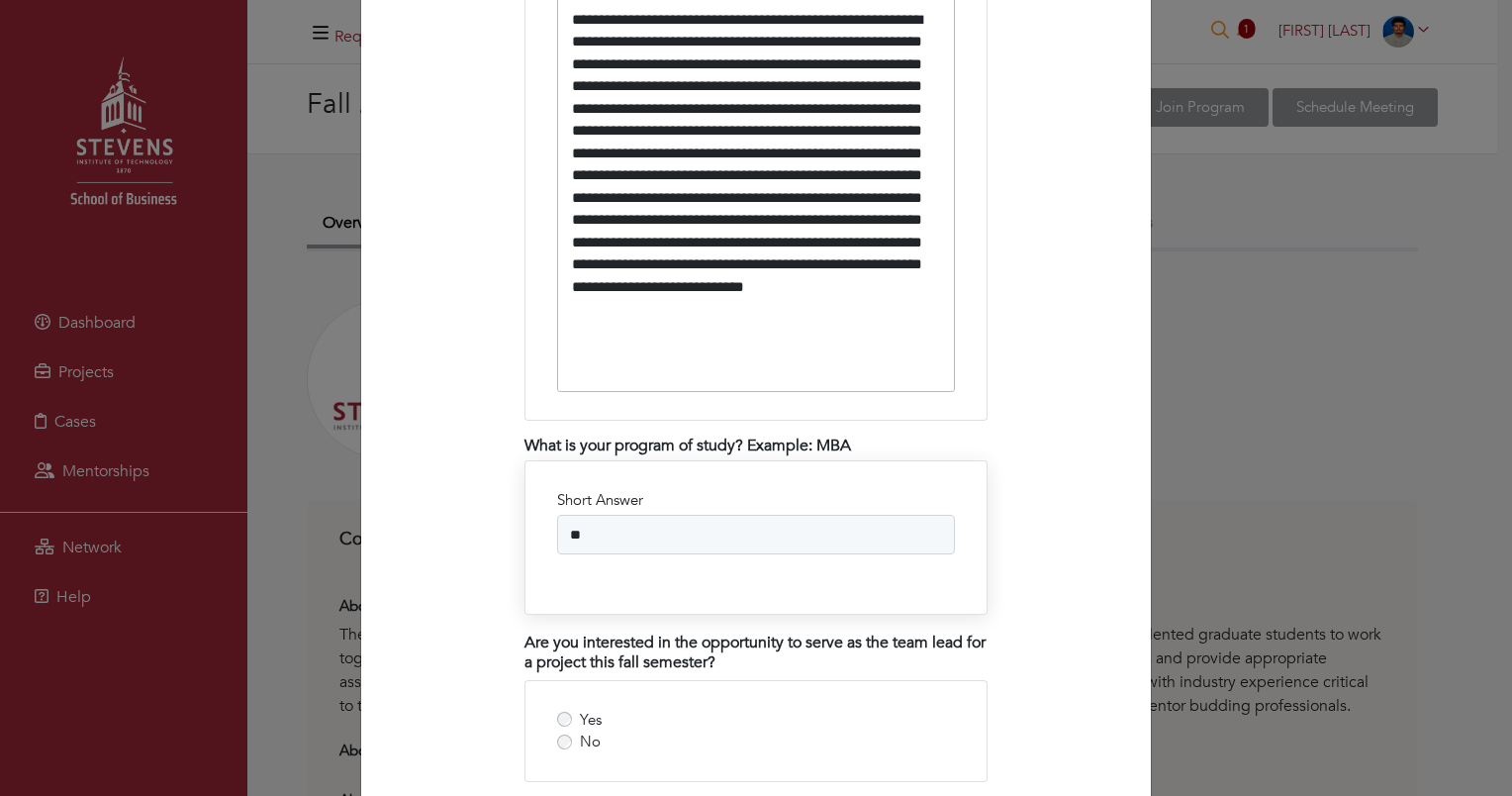 drag, startPoint x: 598, startPoint y: 531, endPoint x: 542, endPoint y: 533, distance: 56.0357 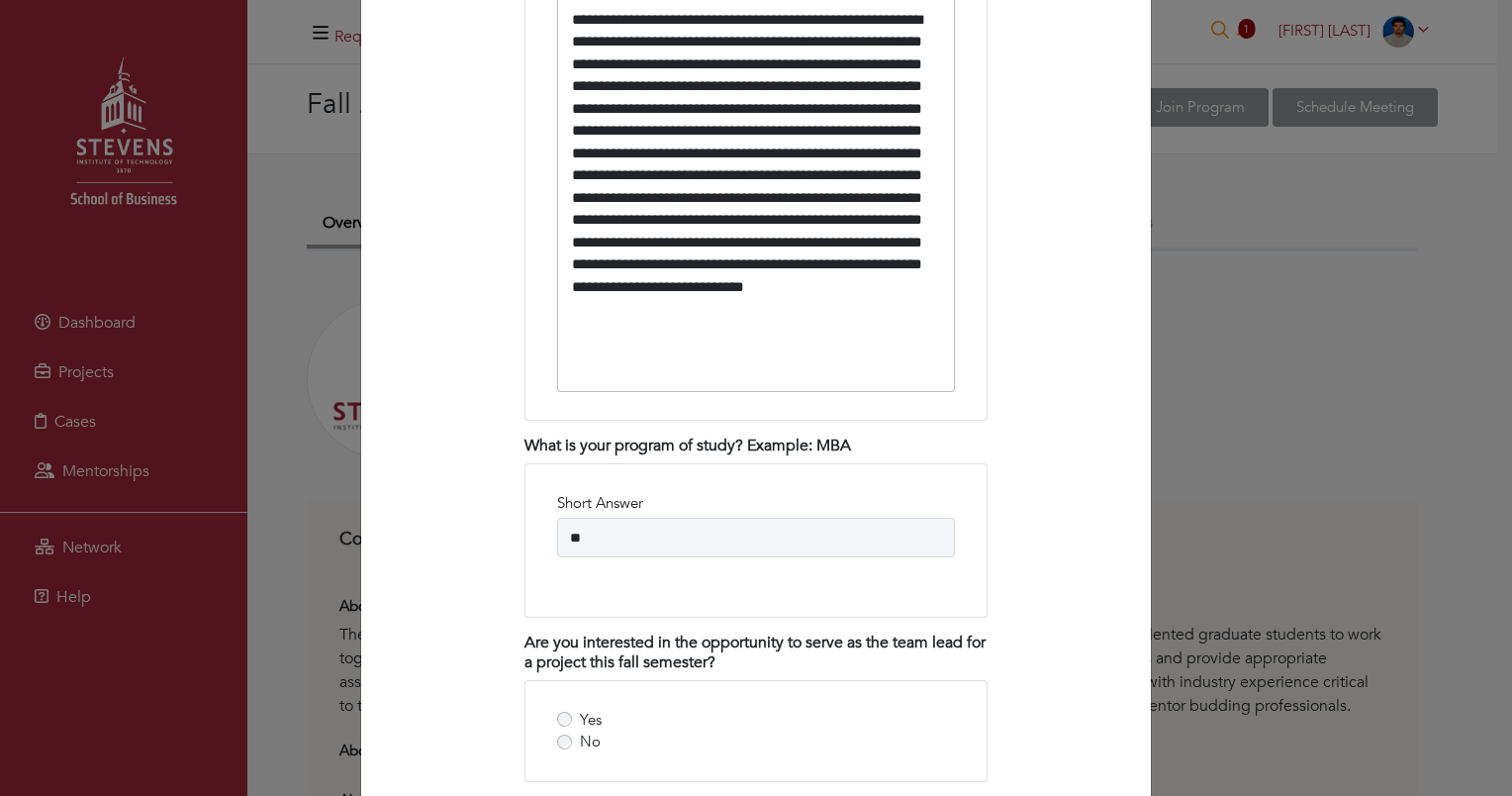 click on "What is your program of study? Example: MBA" at bounding box center (756, 446) 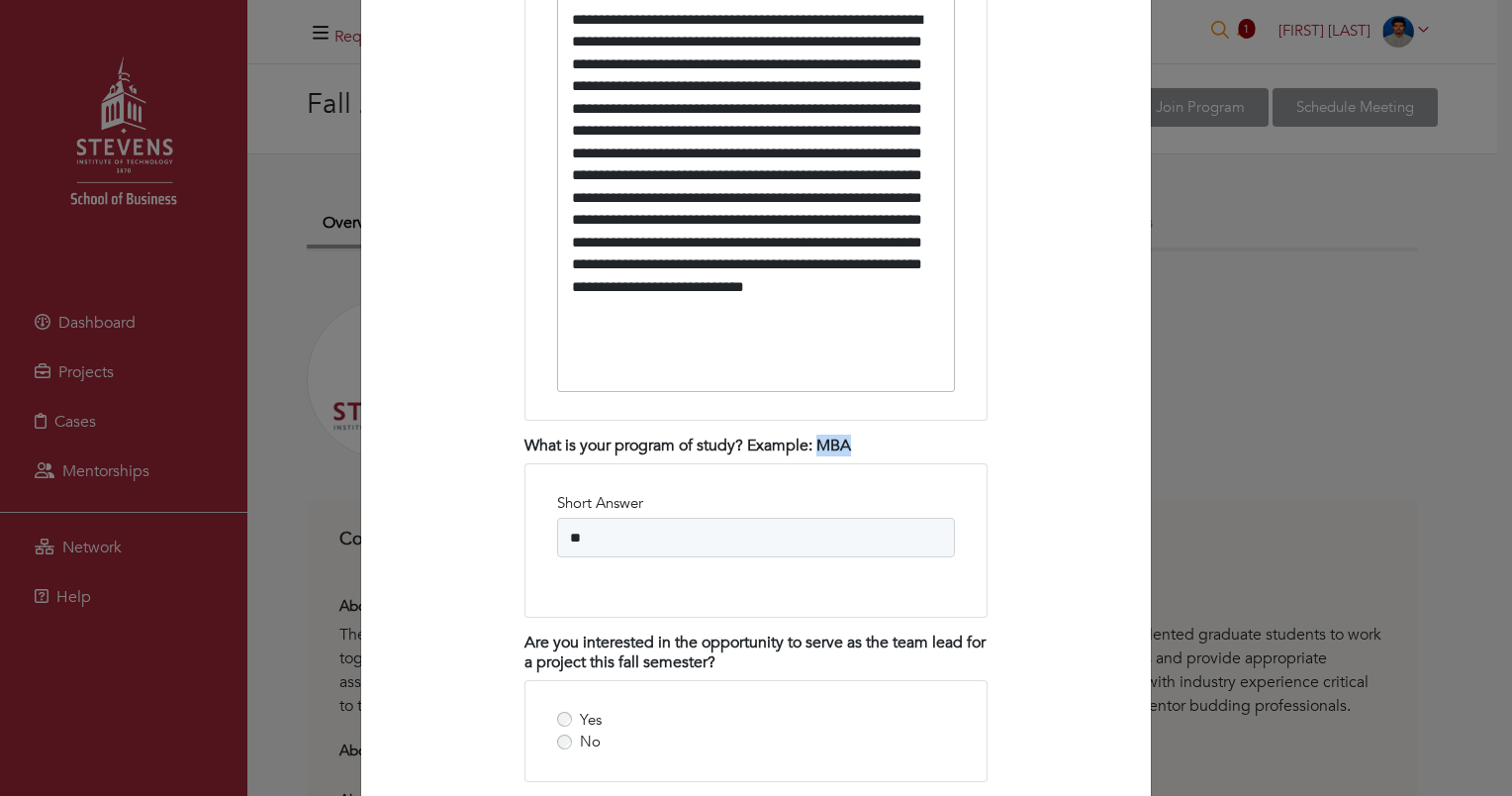 click on "What is your program of study? Example: MBA" at bounding box center (756, 446) 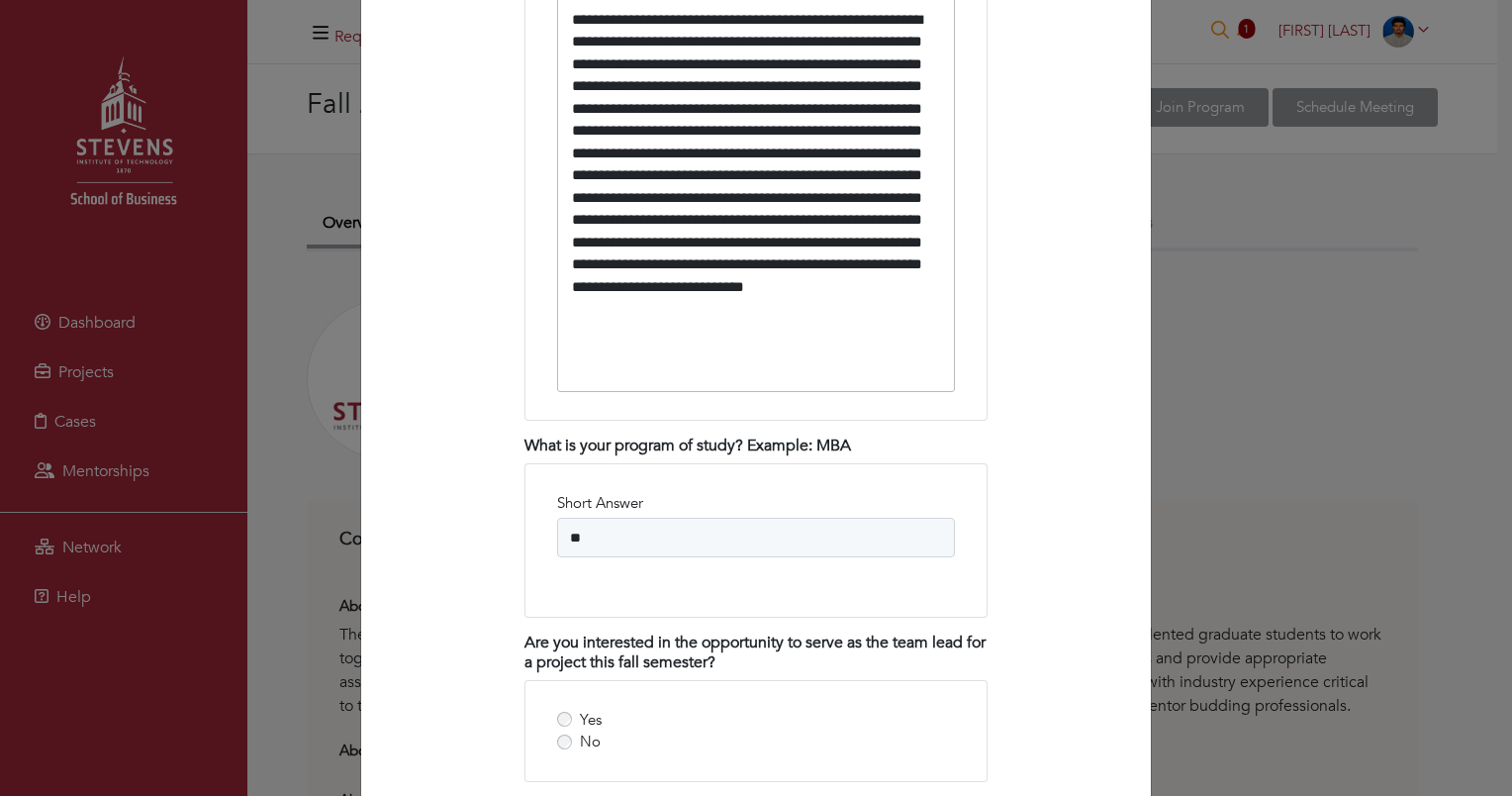 drag, startPoint x: 811, startPoint y: 443, endPoint x: 823, endPoint y: 440, distance: 12.369317 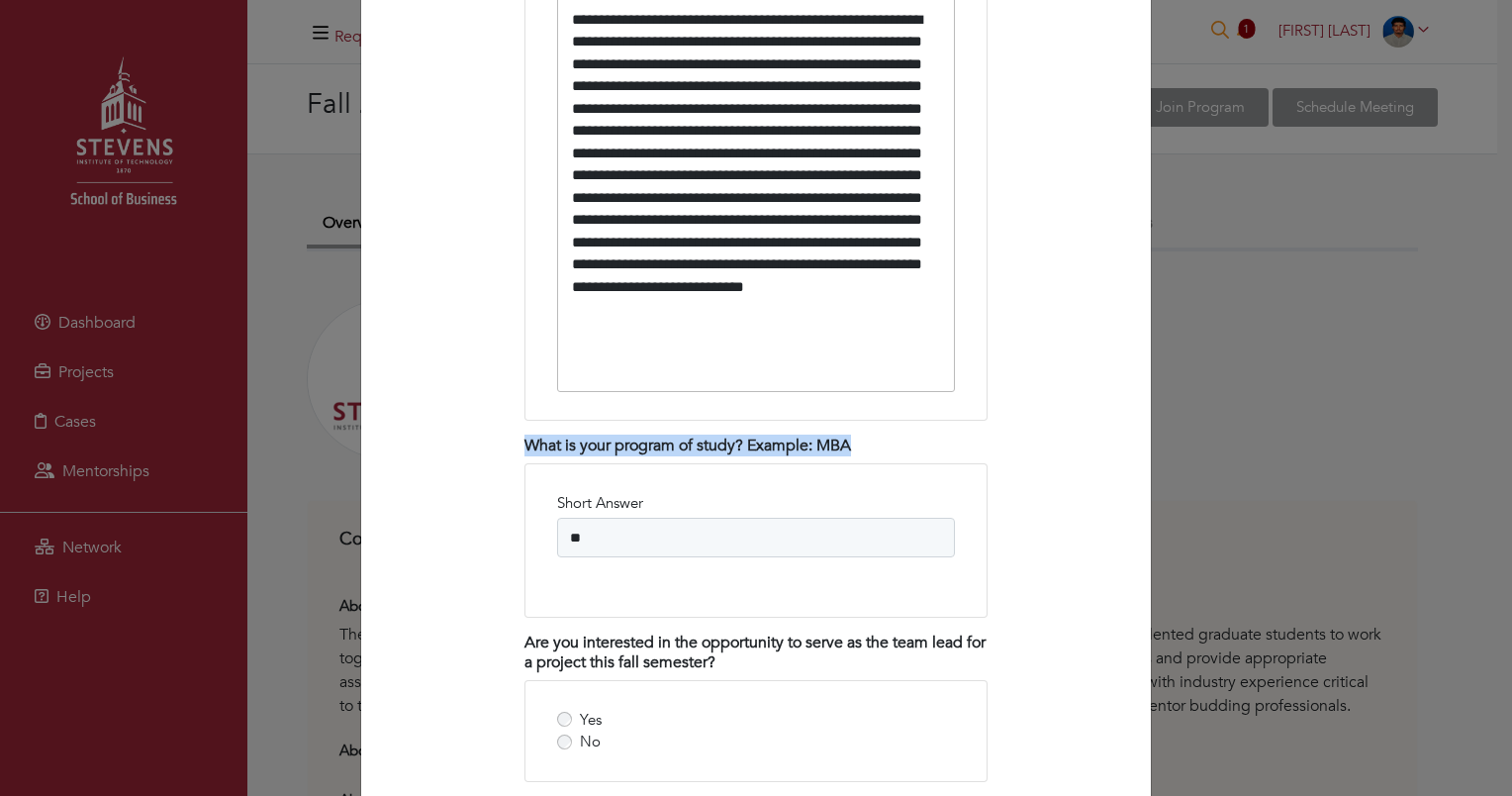 click on "What is your program of study? Example: MBA" at bounding box center (756, 446) 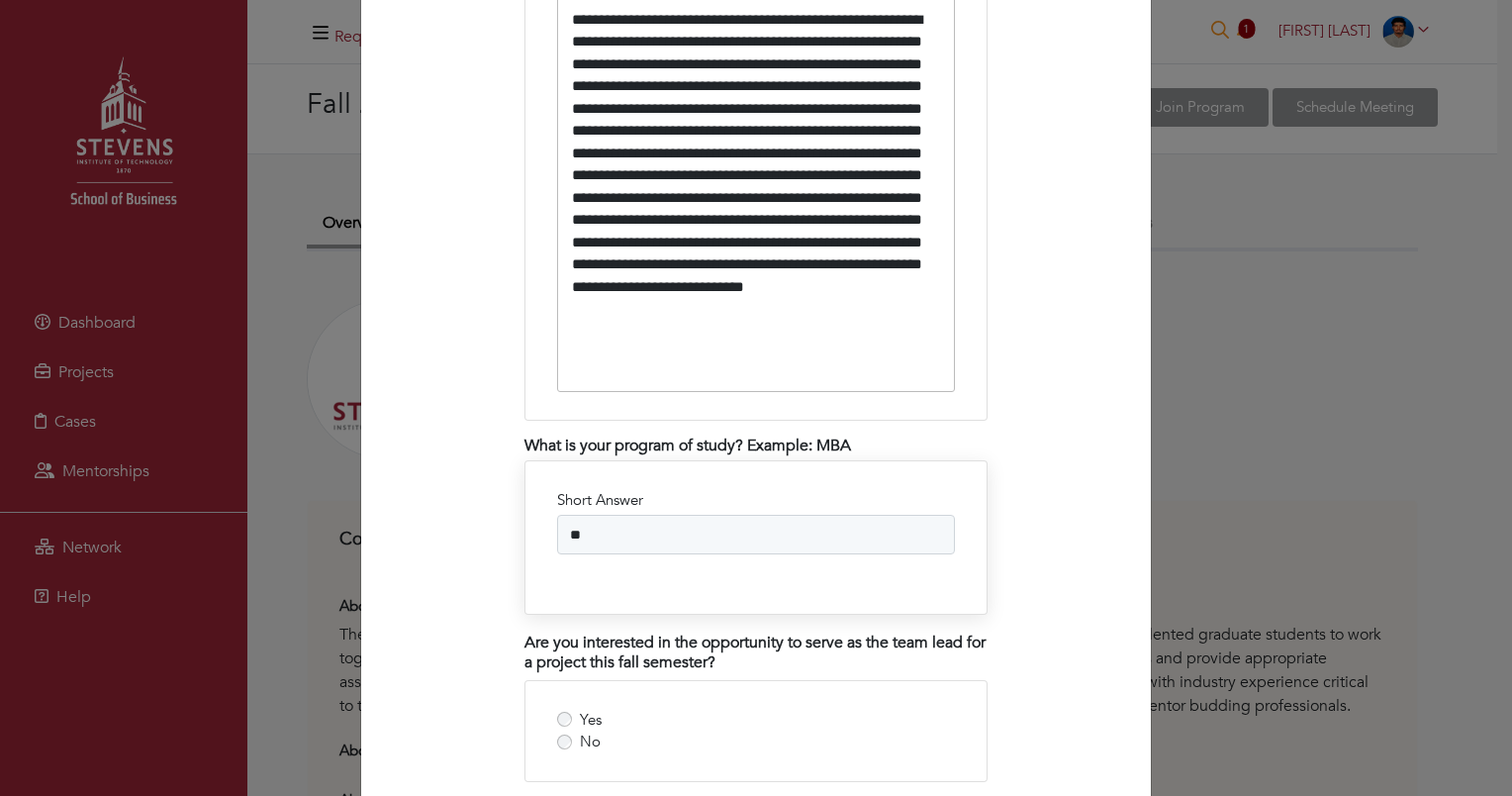click on "**" at bounding box center (756, 535) 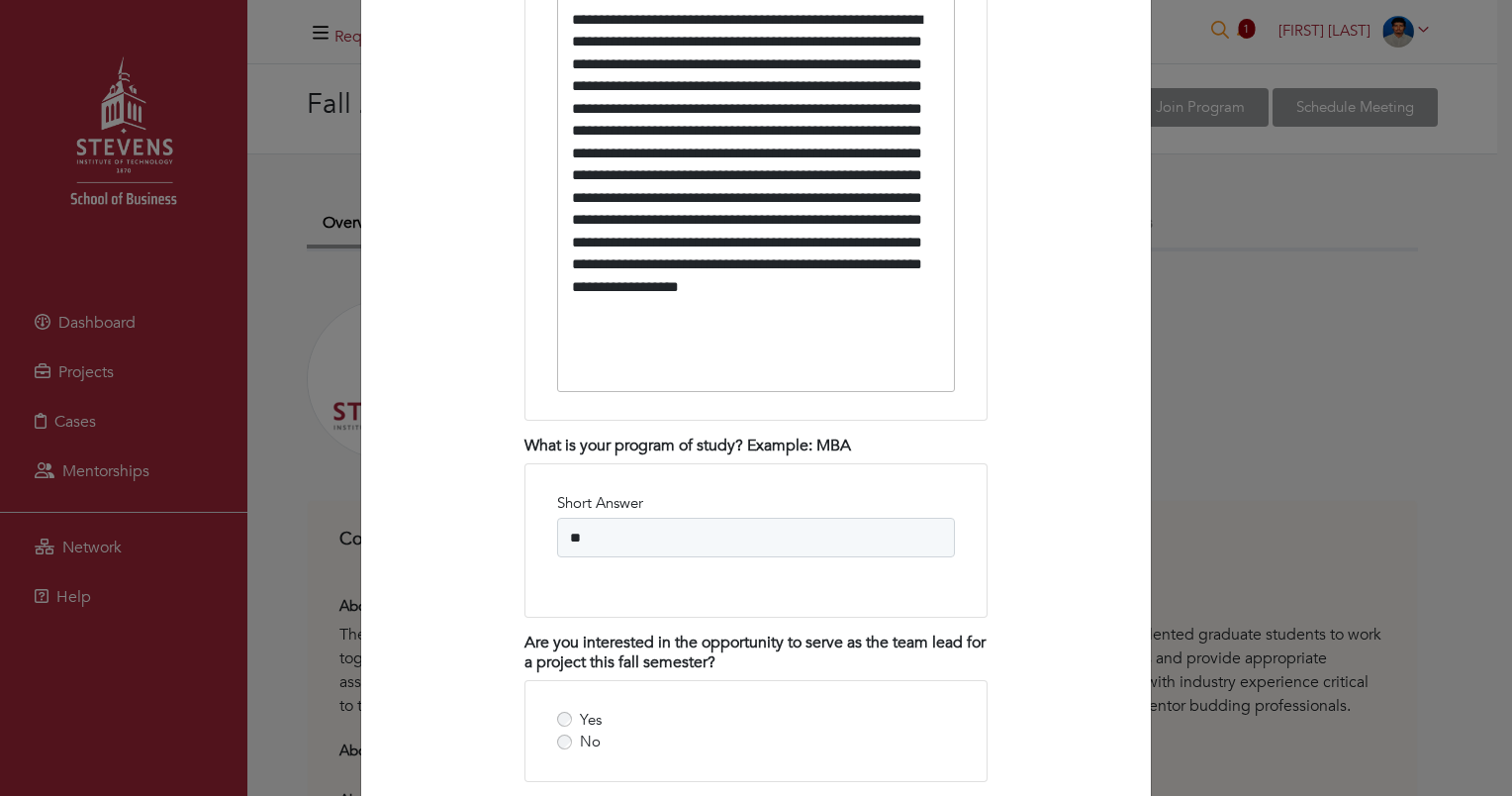 click on "**********" at bounding box center (756, 187) 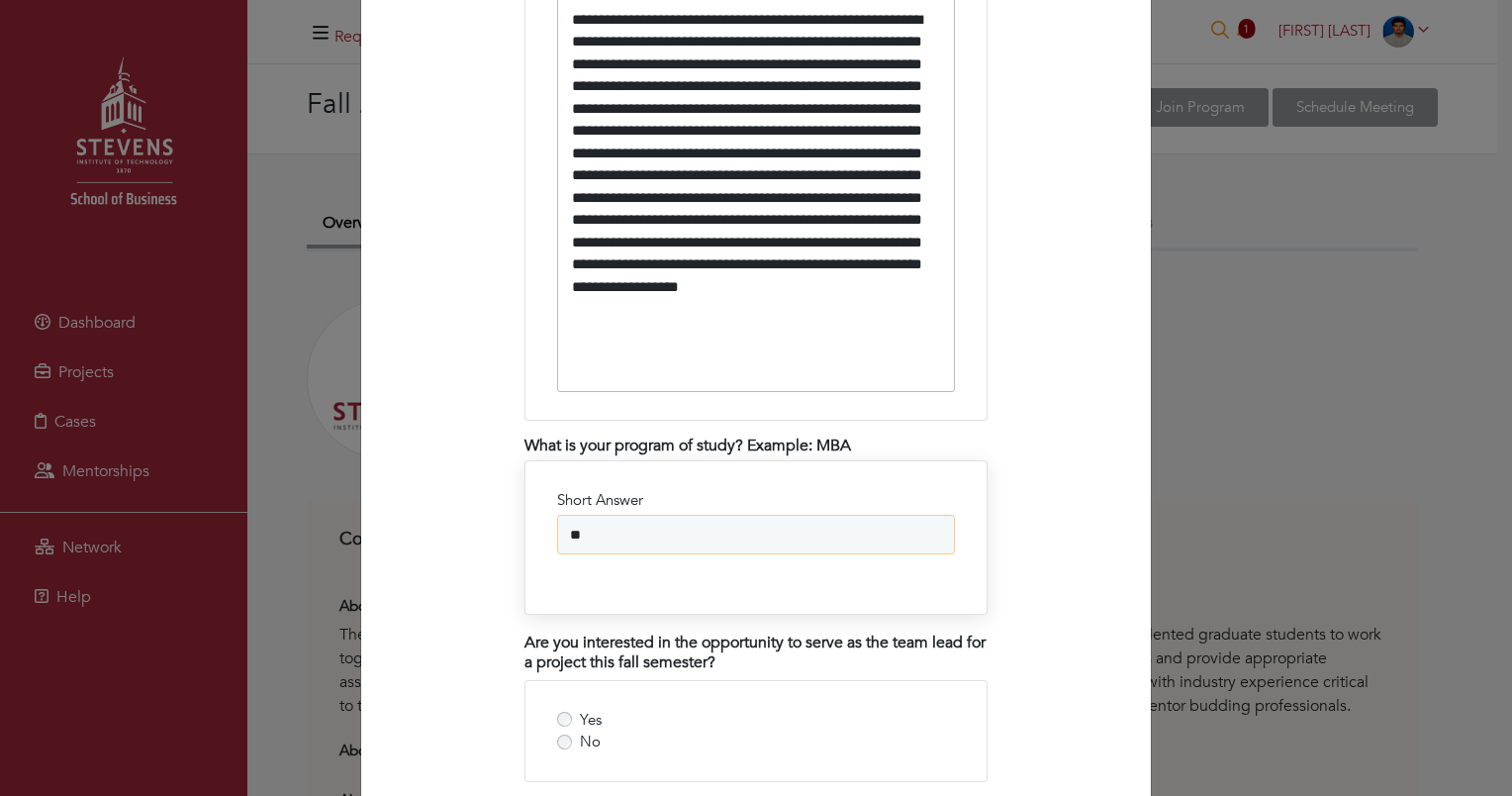 click on "**" at bounding box center [756, 535] 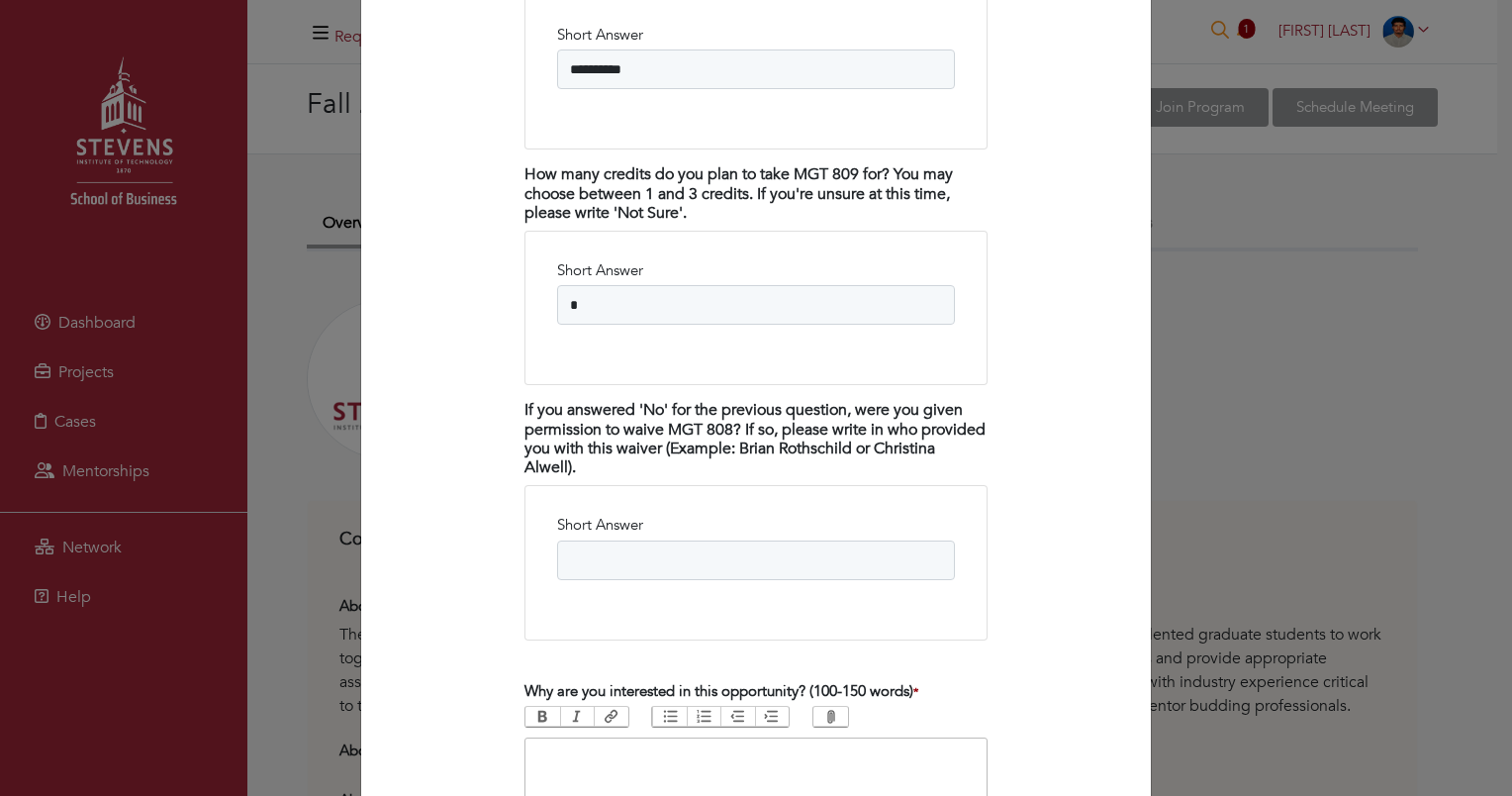 scroll, scrollTop: 3827, scrollLeft: 0, axis: vertical 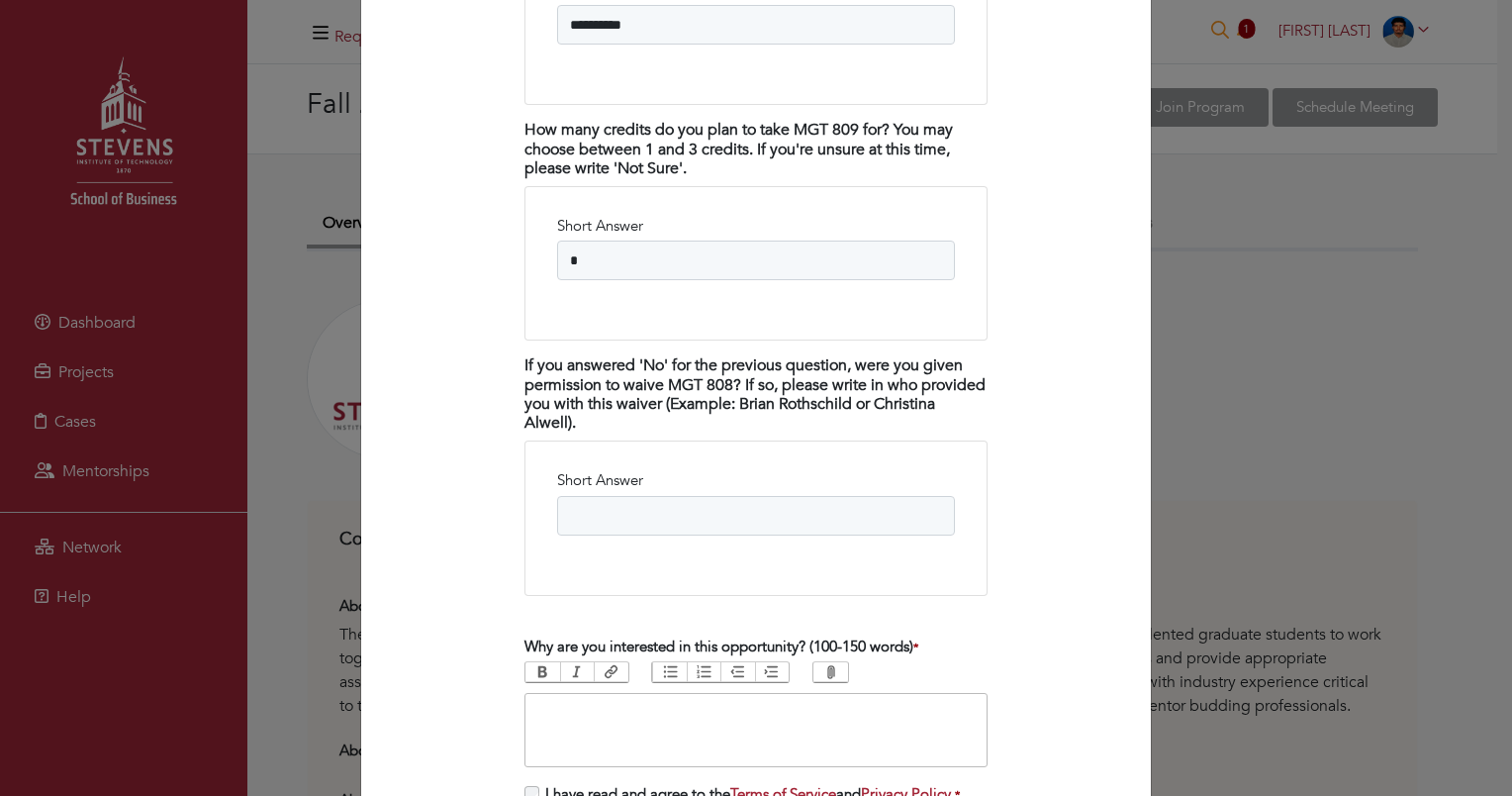 click on "If you answered 'No' for the previous question, were you given permission to waive MGT 808? If so, please write in who provided you with this waiver (Example: Brian Rothschild or Christina Alwell)." at bounding box center [756, 394] 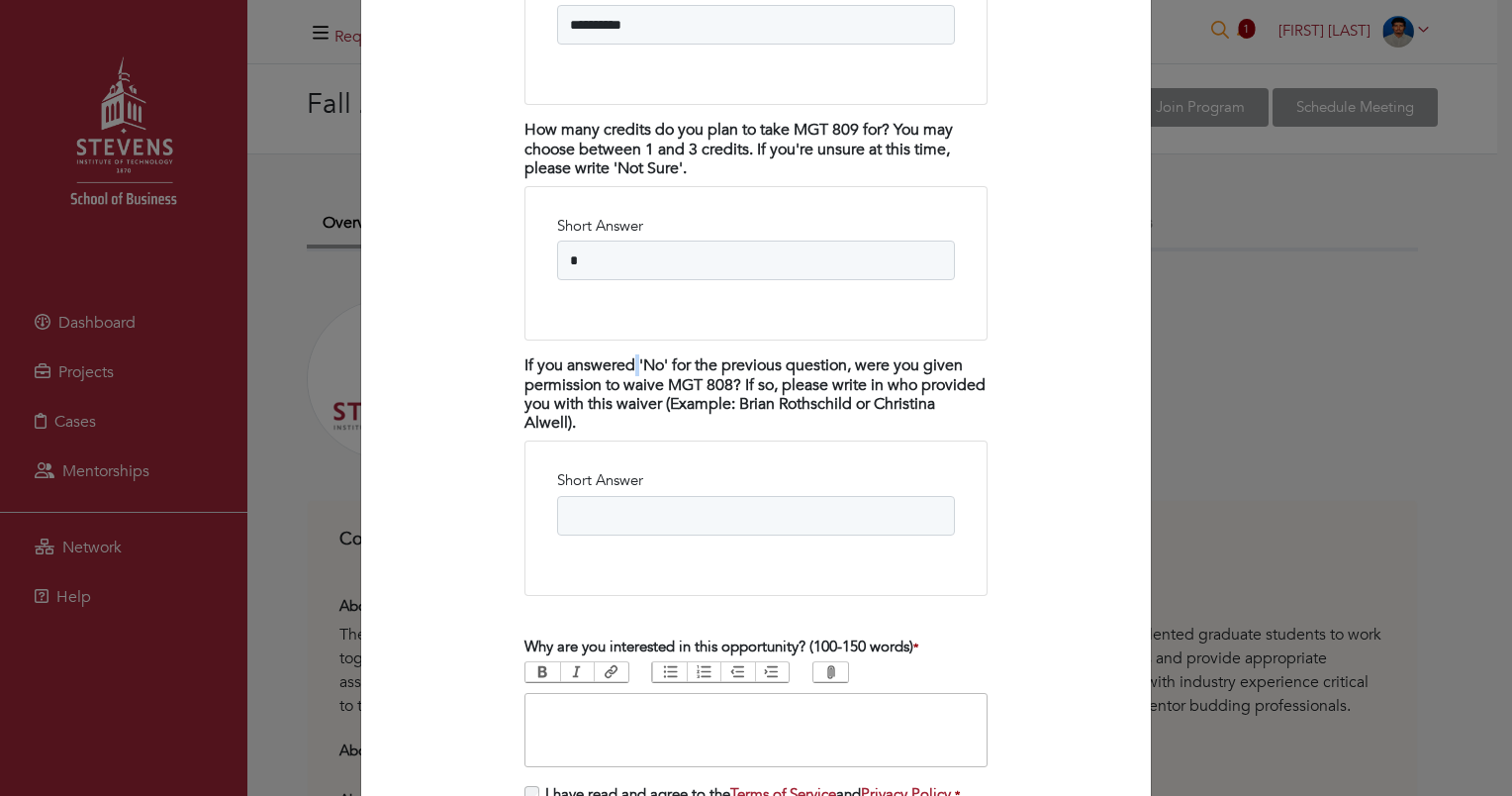 click on "If you answered 'No' for the previous question, were you given permission to waive MGT 808? If so, please write in who provided you with this waiver (Example: Brian Rothschild or Christina Alwell)." at bounding box center (756, 394) 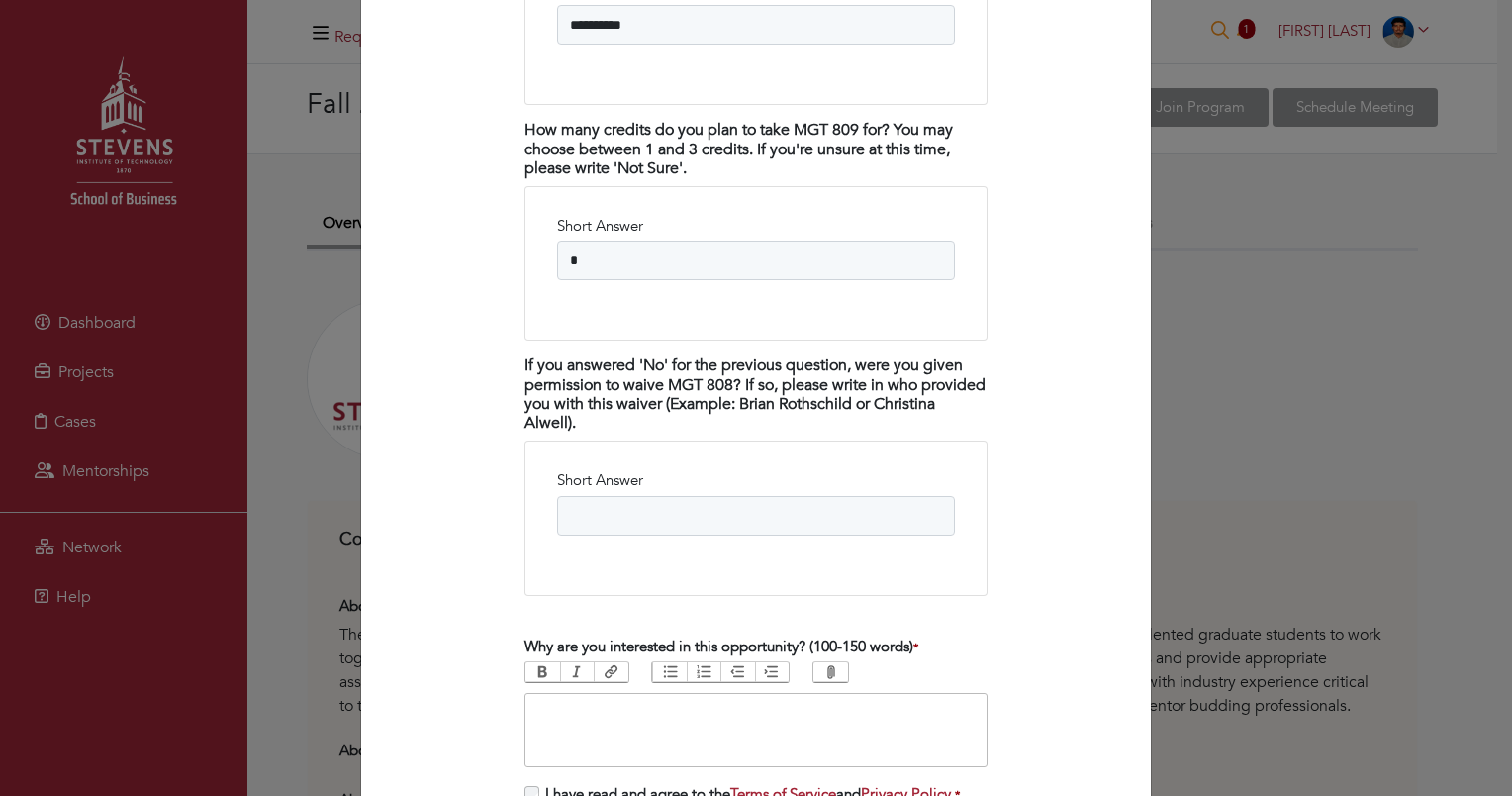 click on "If you answered 'No' for the previous question, were you given permission to waive MGT 808? If so, please write in who provided you with this waiver (Example: Brian Rothschild or Christina Alwell)." at bounding box center (756, 394) 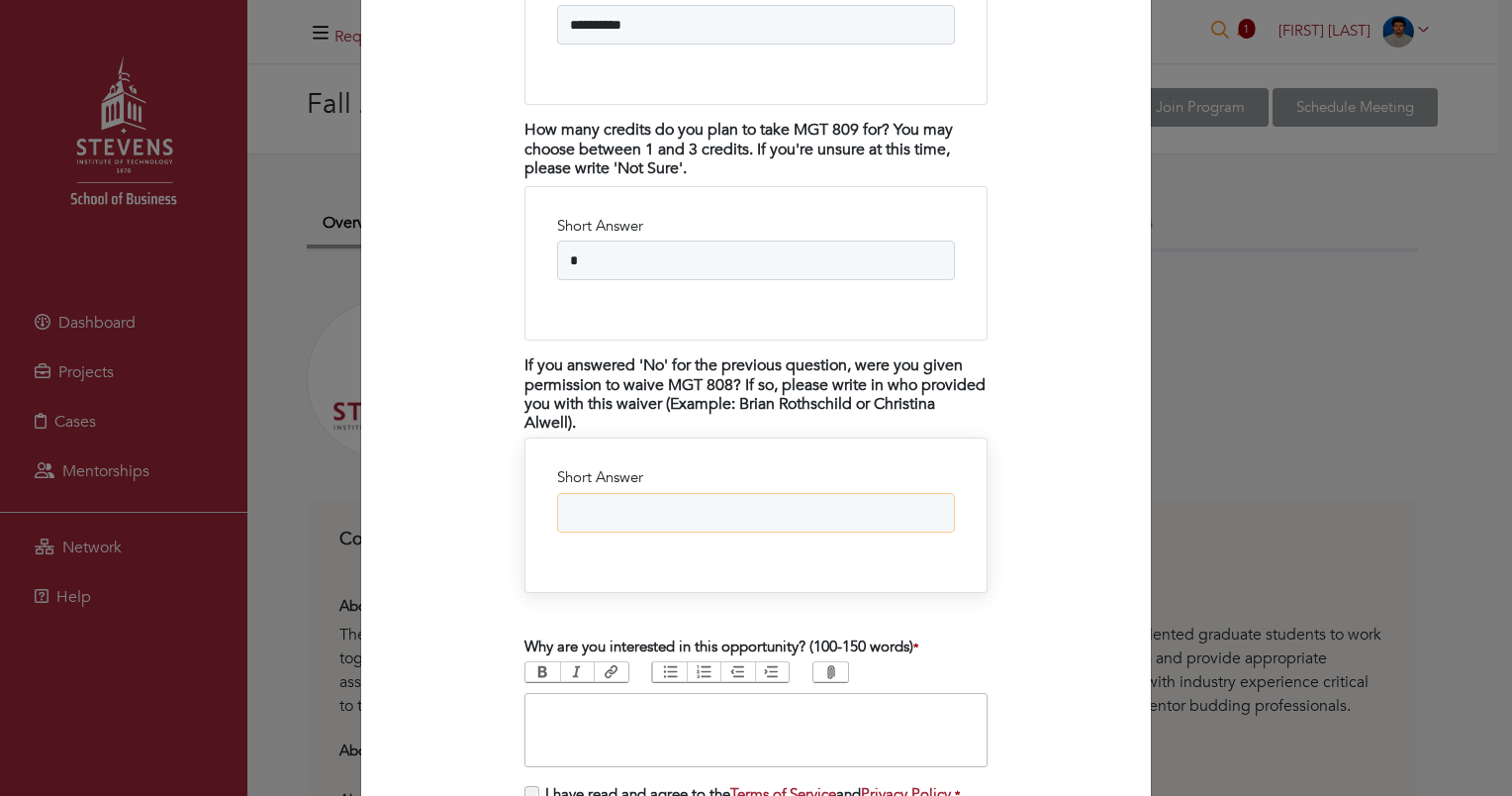click on "Short Answer" at bounding box center [756, 513] 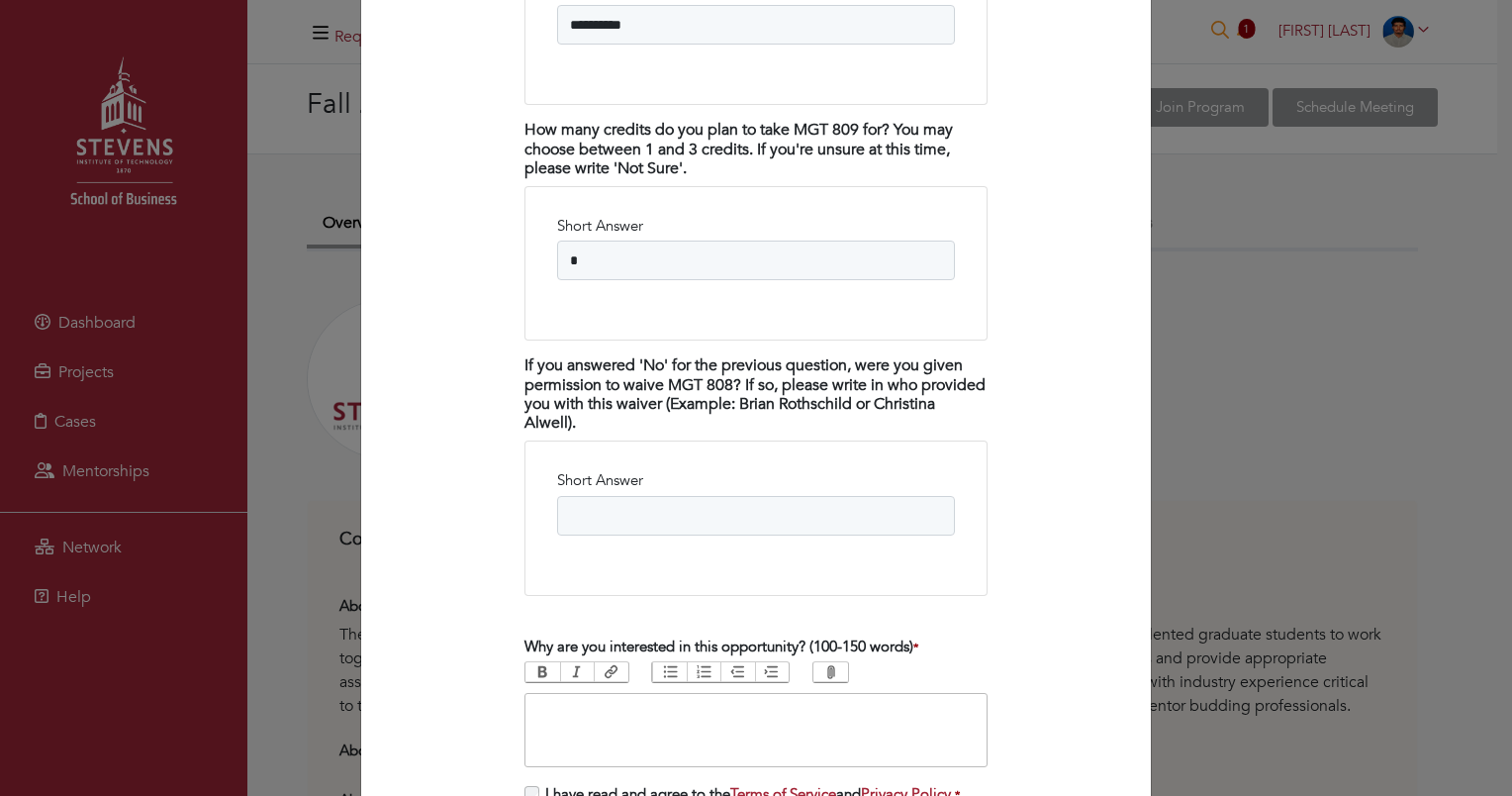 click on "Why are you interested in this opportunity? (100-150 words) *" at bounding box center (721, 647) 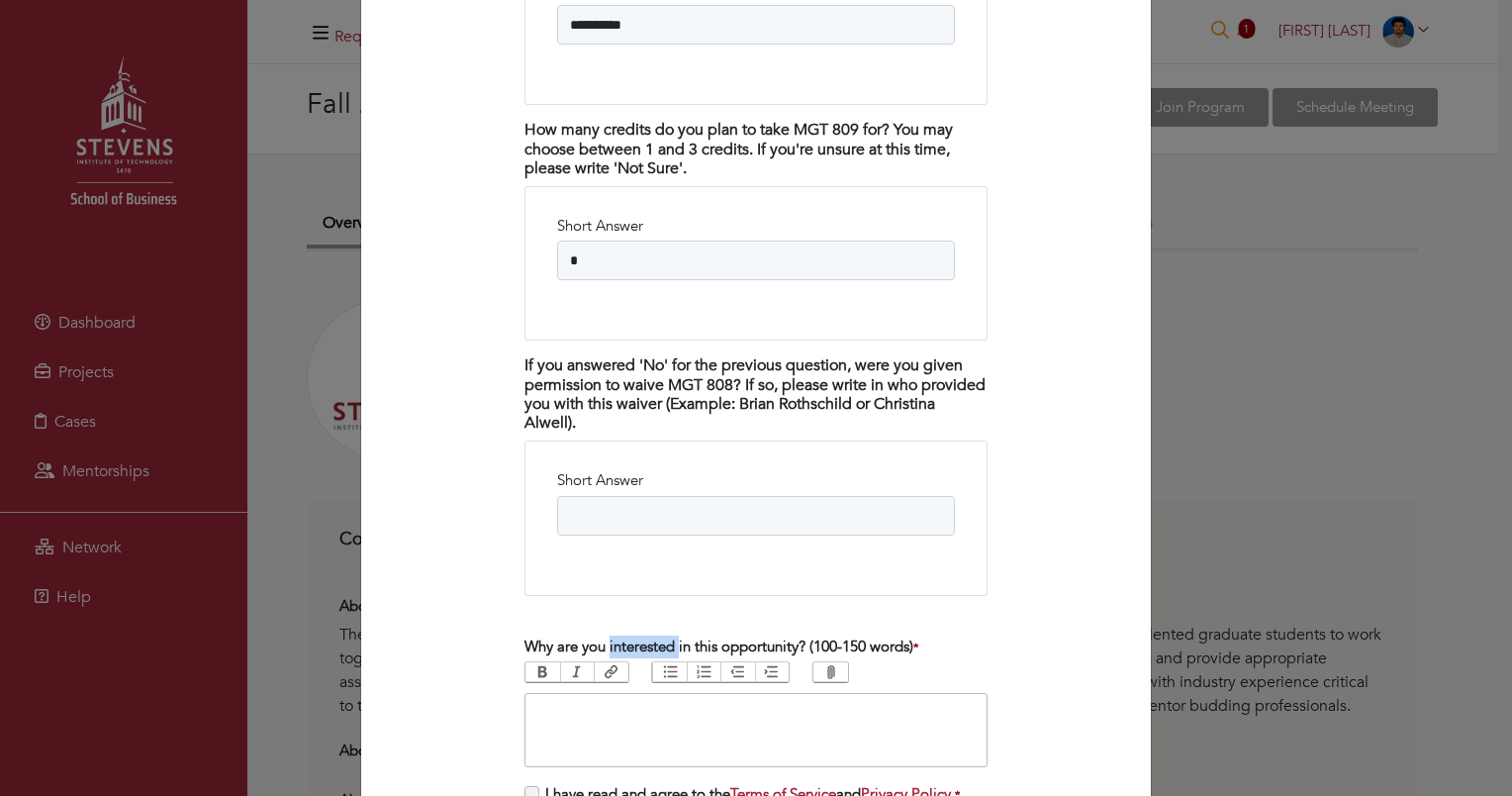 click on "Why are you interested in this opportunity? (100-150 words) *" at bounding box center (721, 647) 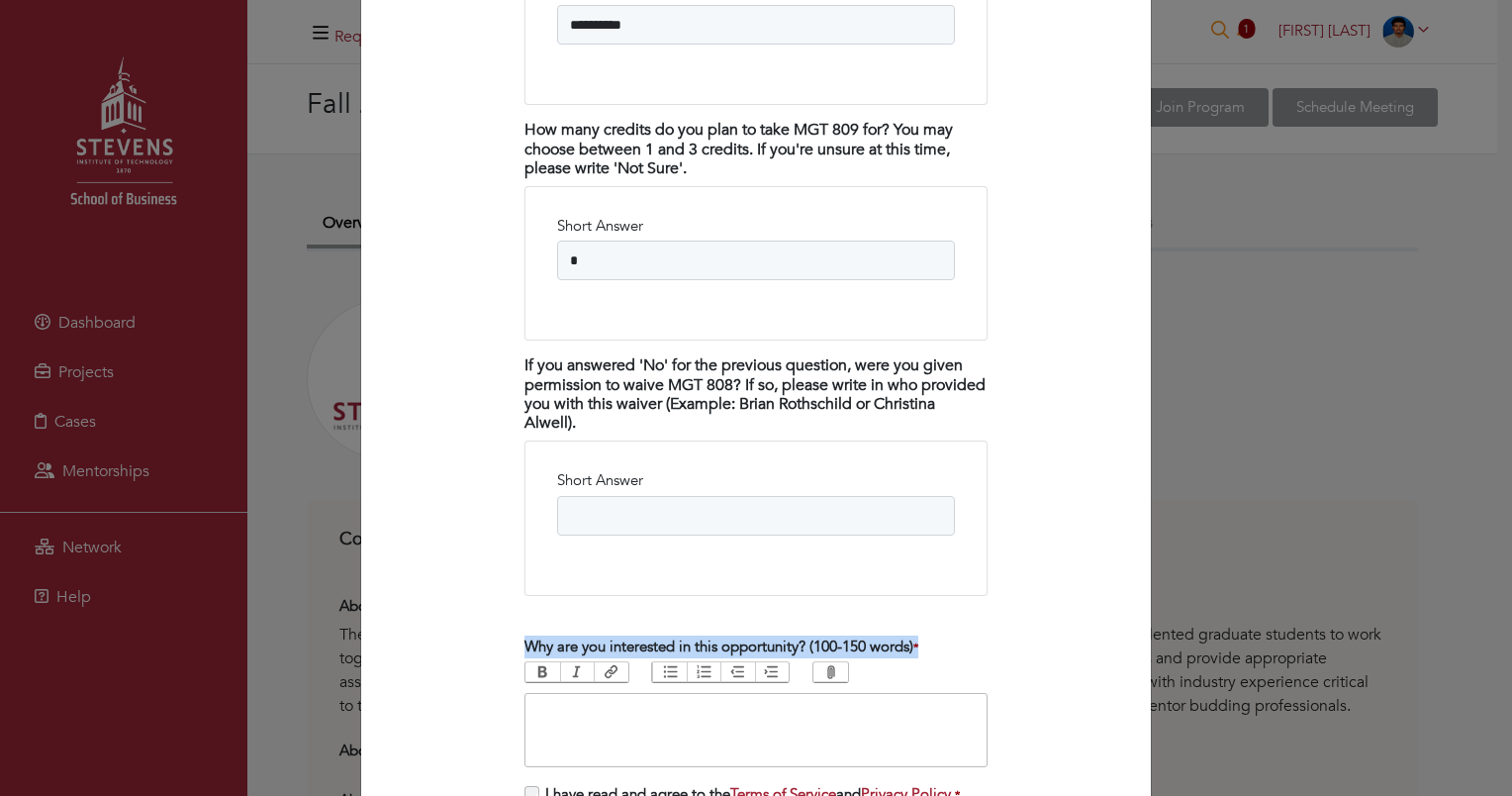 click on "Why are you interested in this opportunity? (100-150 words) *" at bounding box center [721, 647] 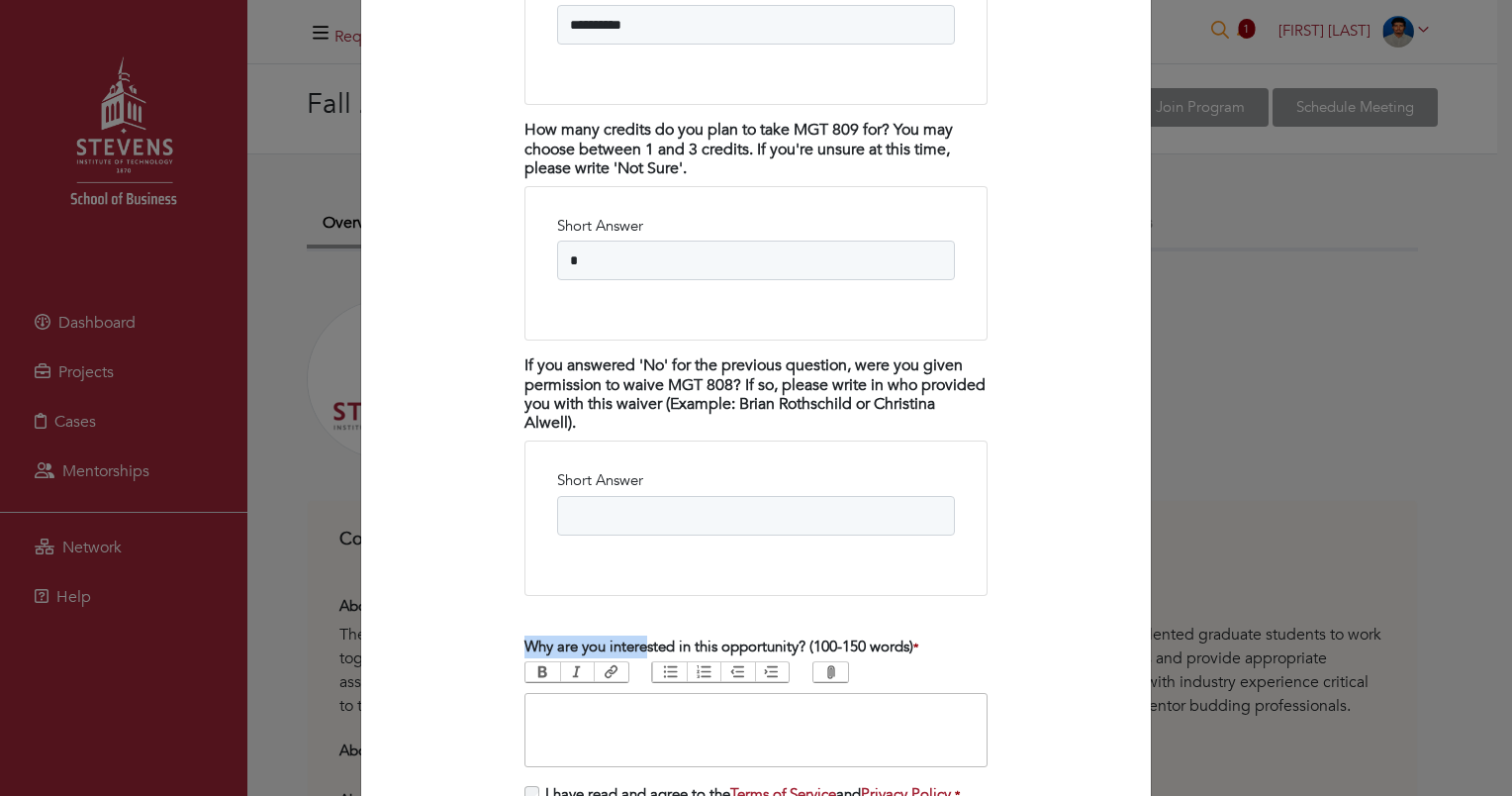 click on "Why are you interested in this opportunity? (100-150 words) *" at bounding box center (721, 647) 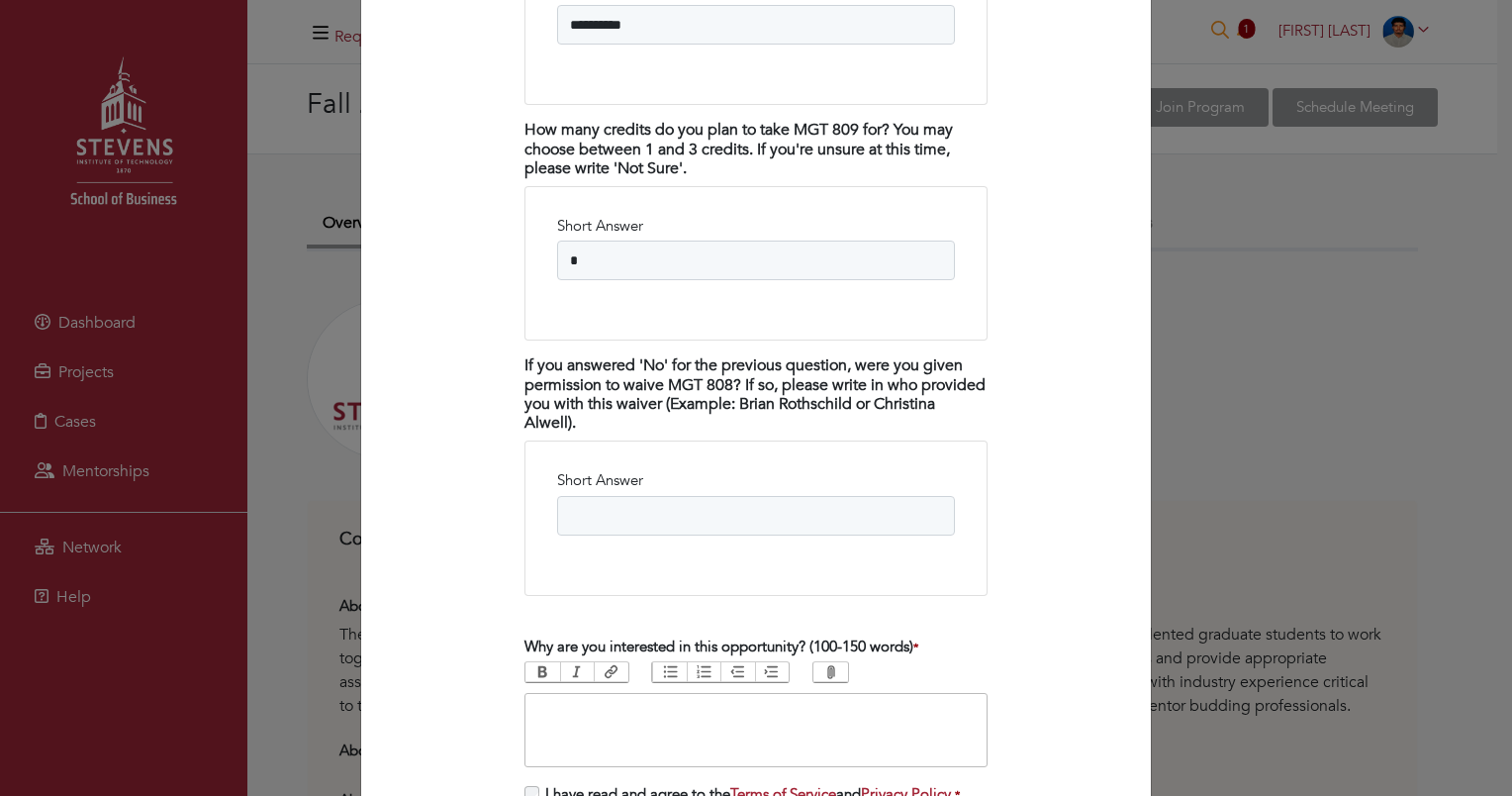 click on "Why are you interested in this opportunity? (100-150 words) *" at bounding box center (721, 647) 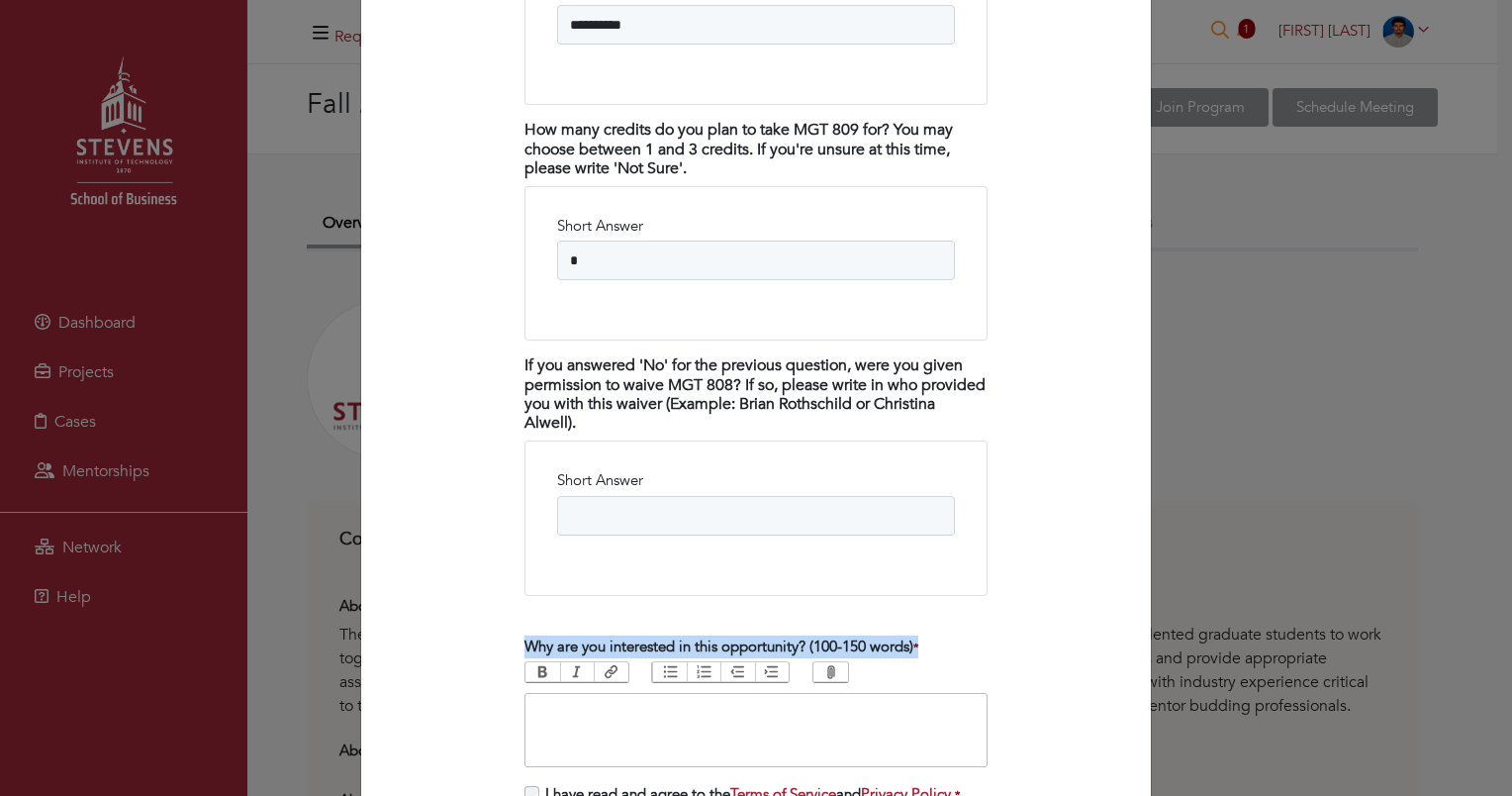 click on "Why are you interested in this opportunity? (100-150 words) *" at bounding box center [721, 647] 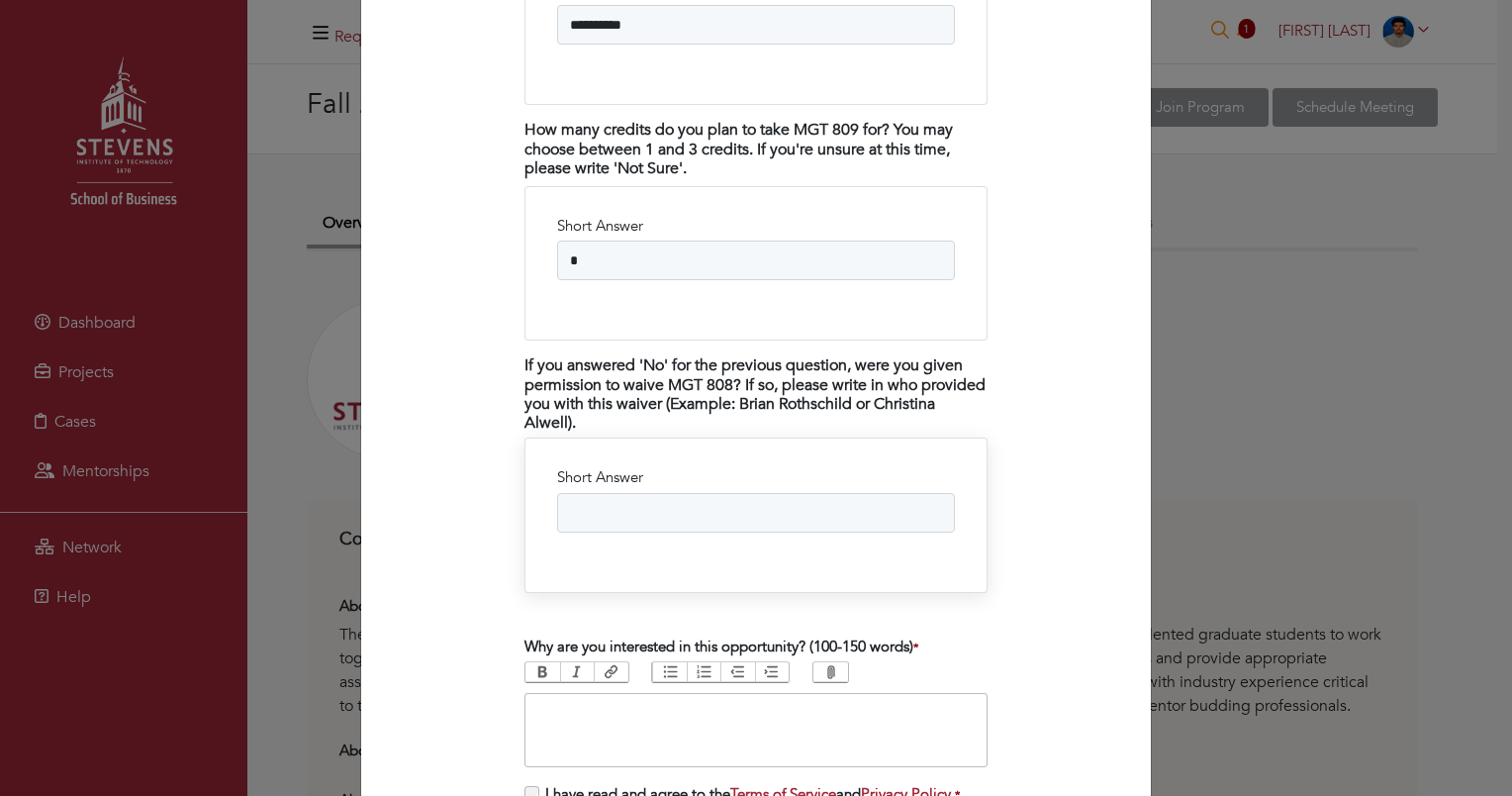 click on "Short Answer" at bounding box center [756, 515] 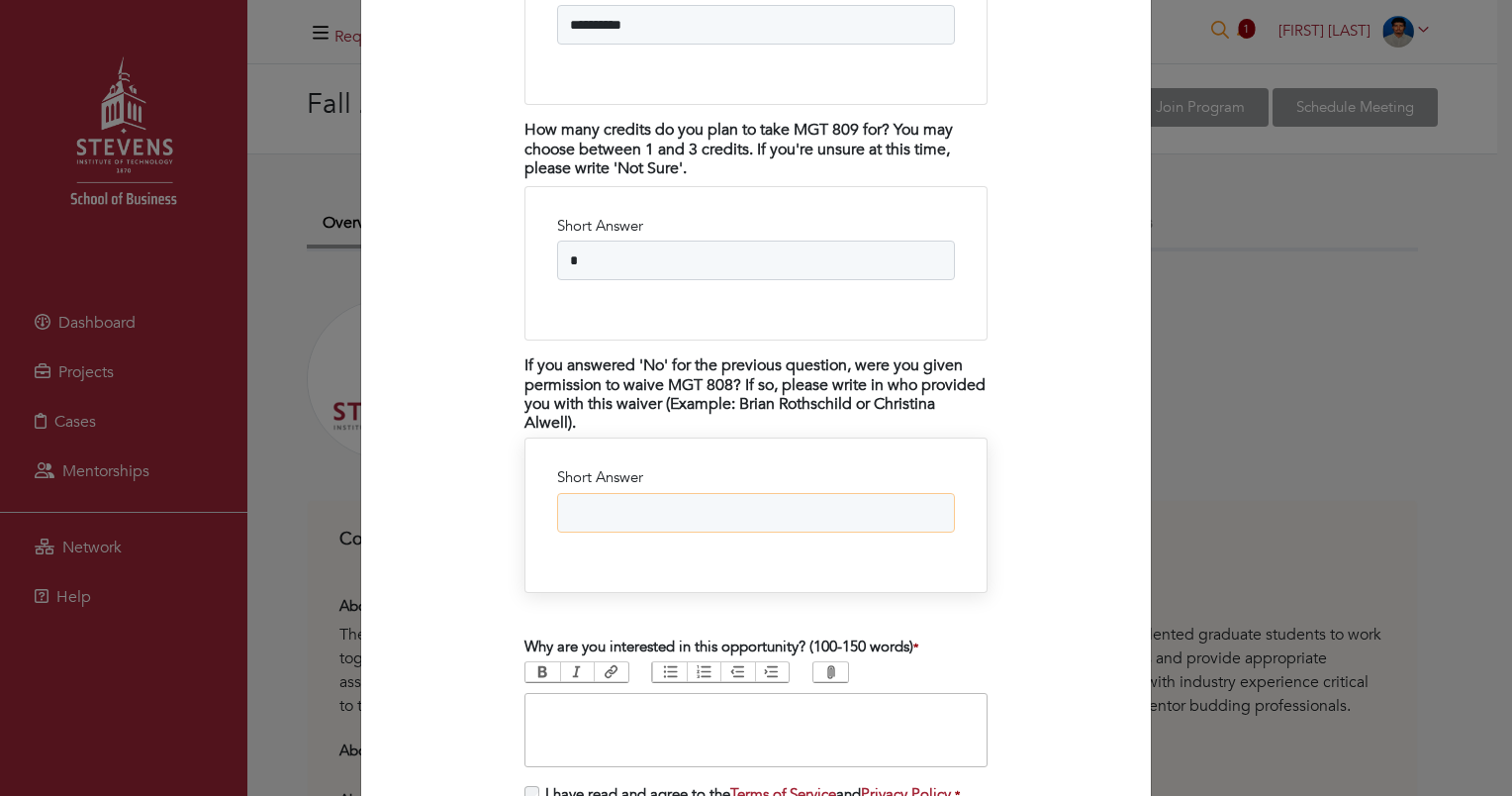 click on "Short Answer" at bounding box center (756, 513) 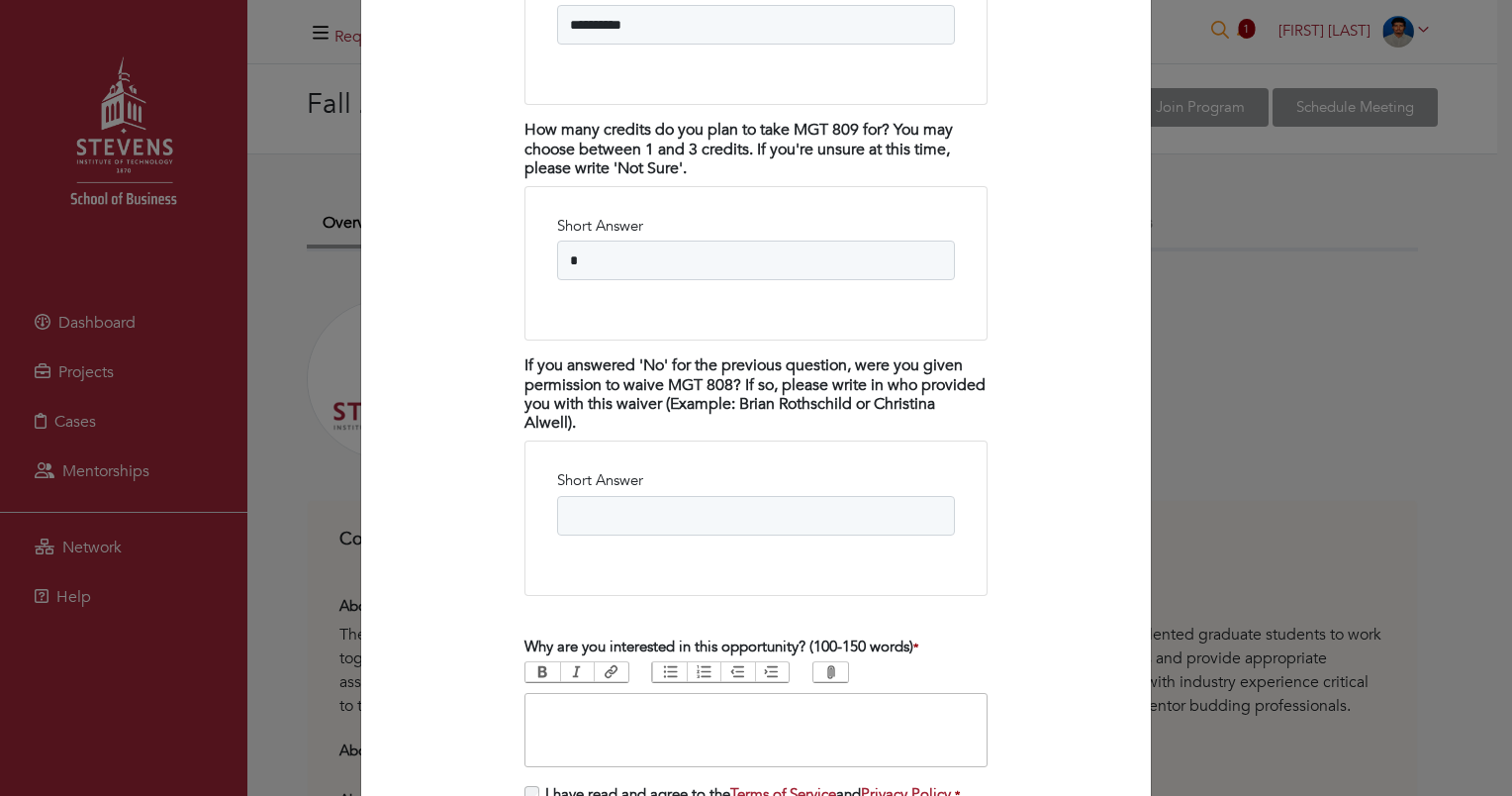 click at bounding box center [756, 730] 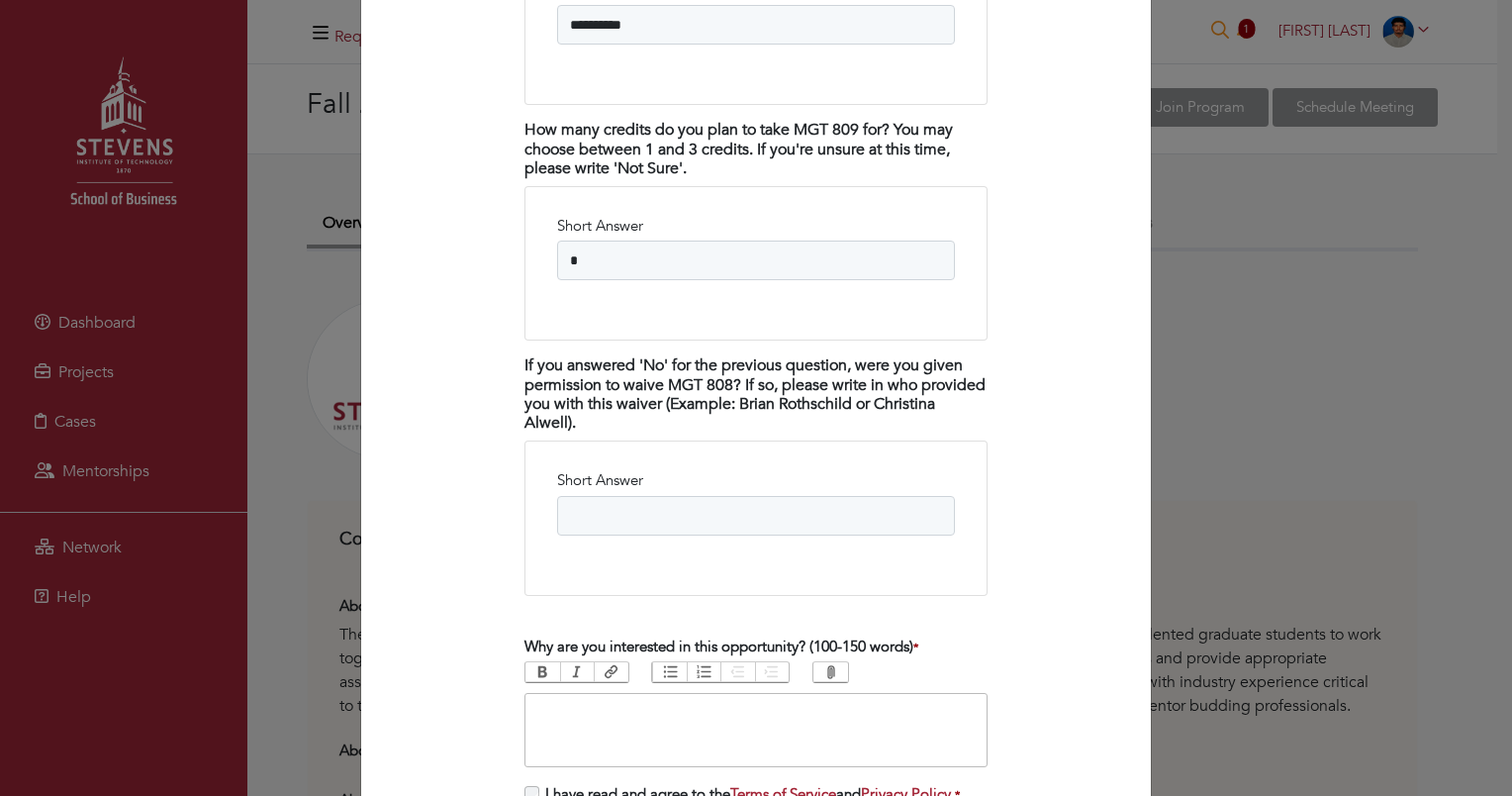 click at bounding box center (756, 730) 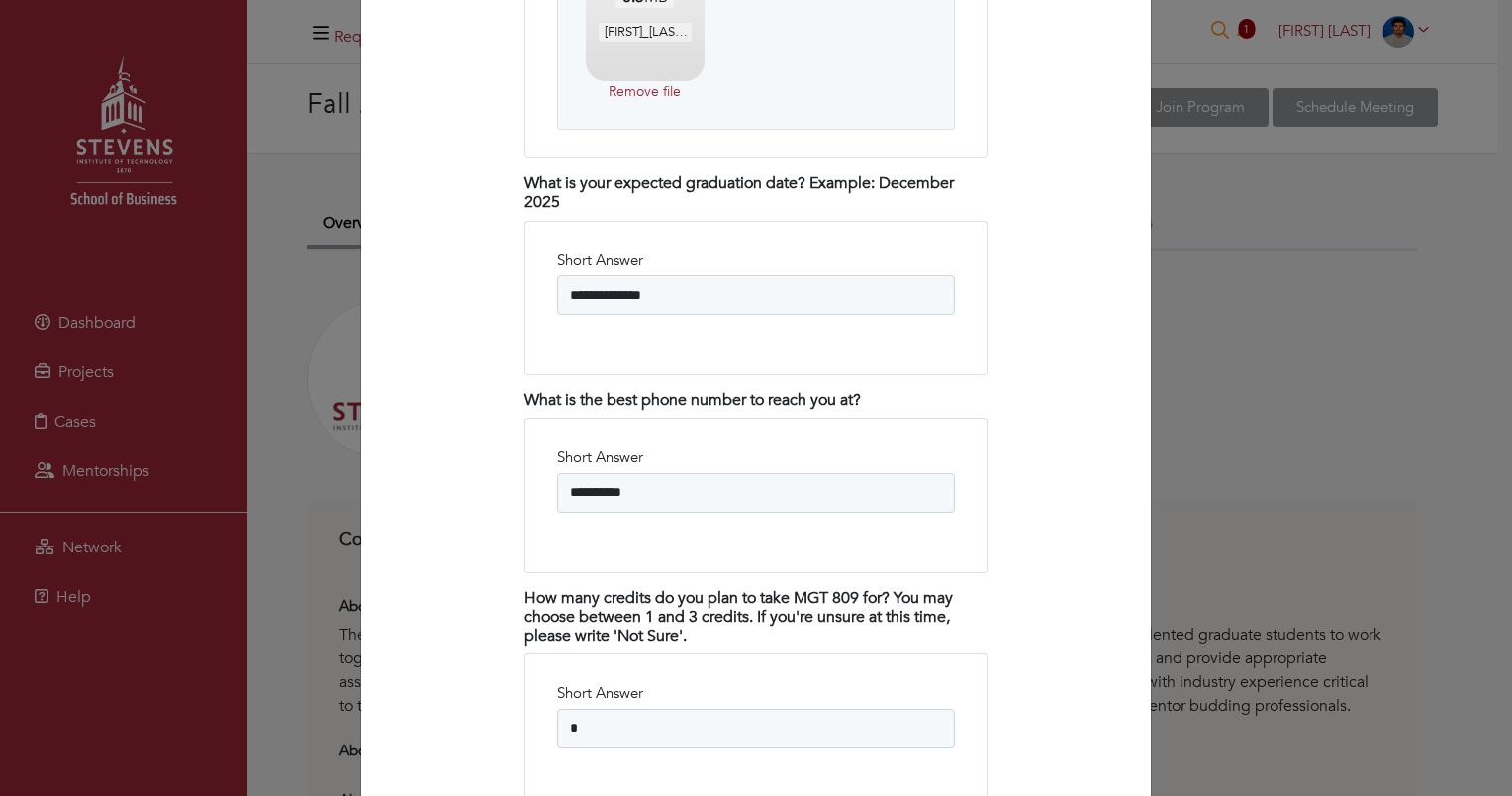 scroll, scrollTop: 4294, scrollLeft: 0, axis: vertical 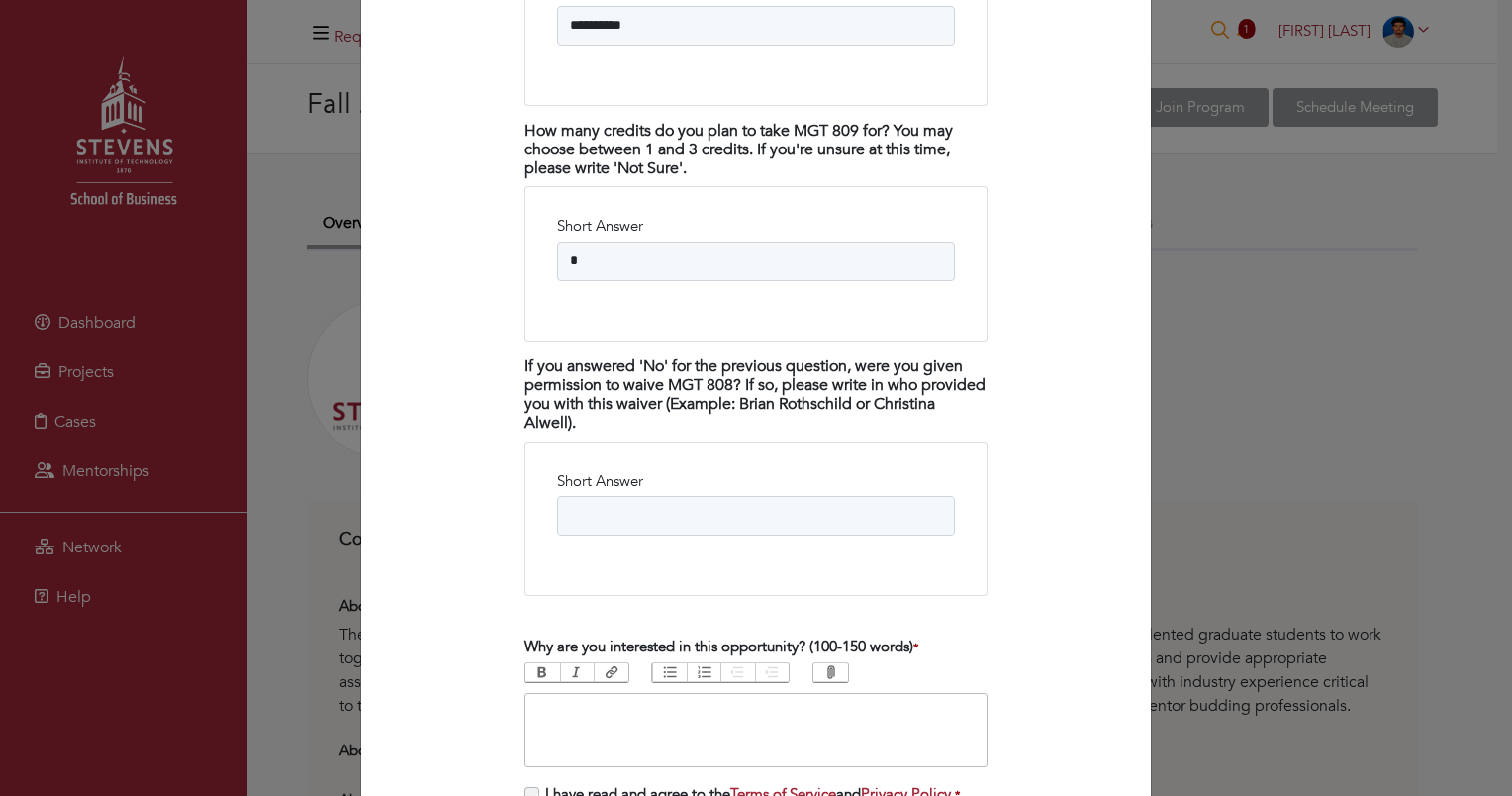 click at bounding box center [756, 730] 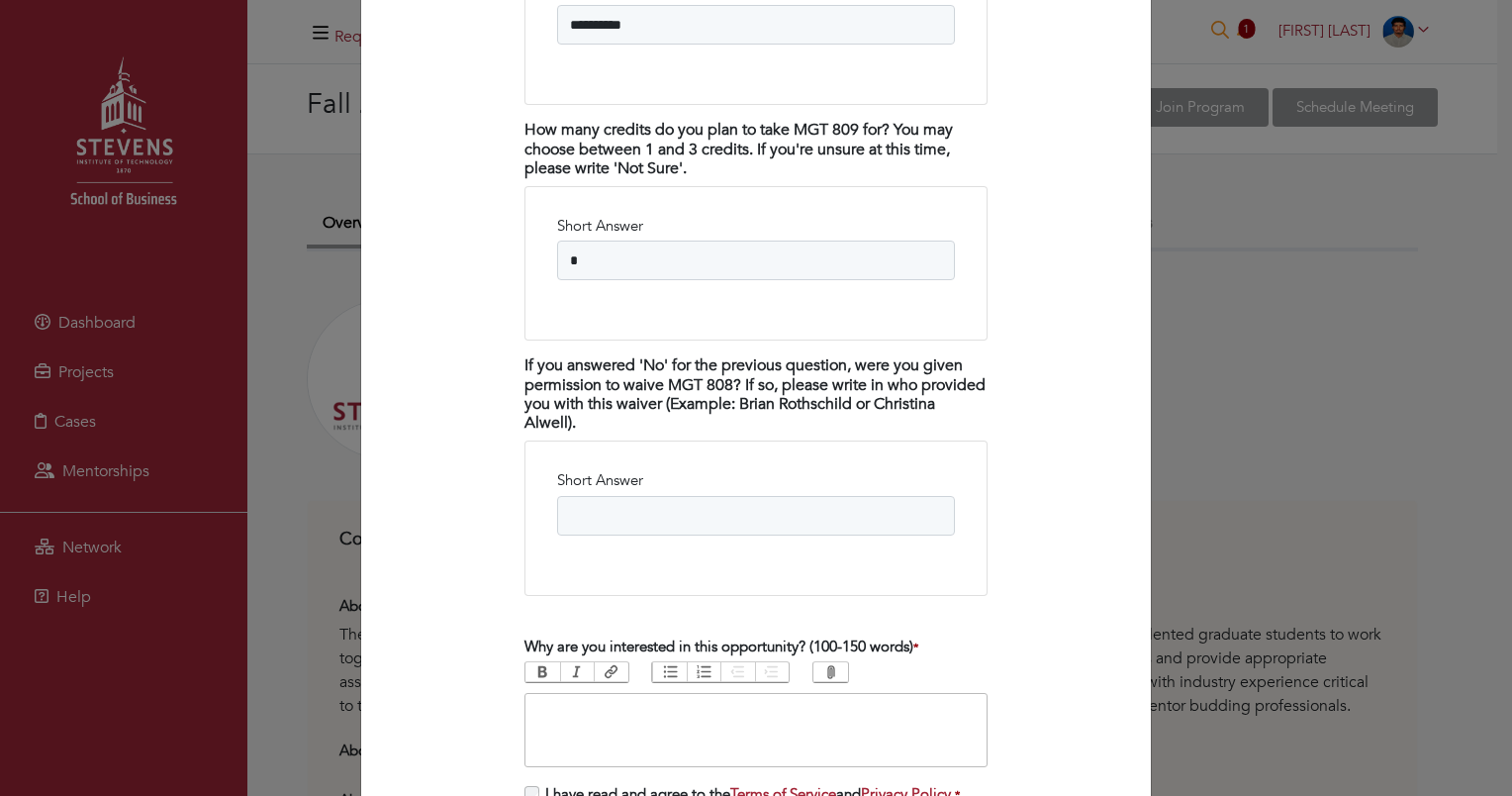 click at bounding box center (756, 730) 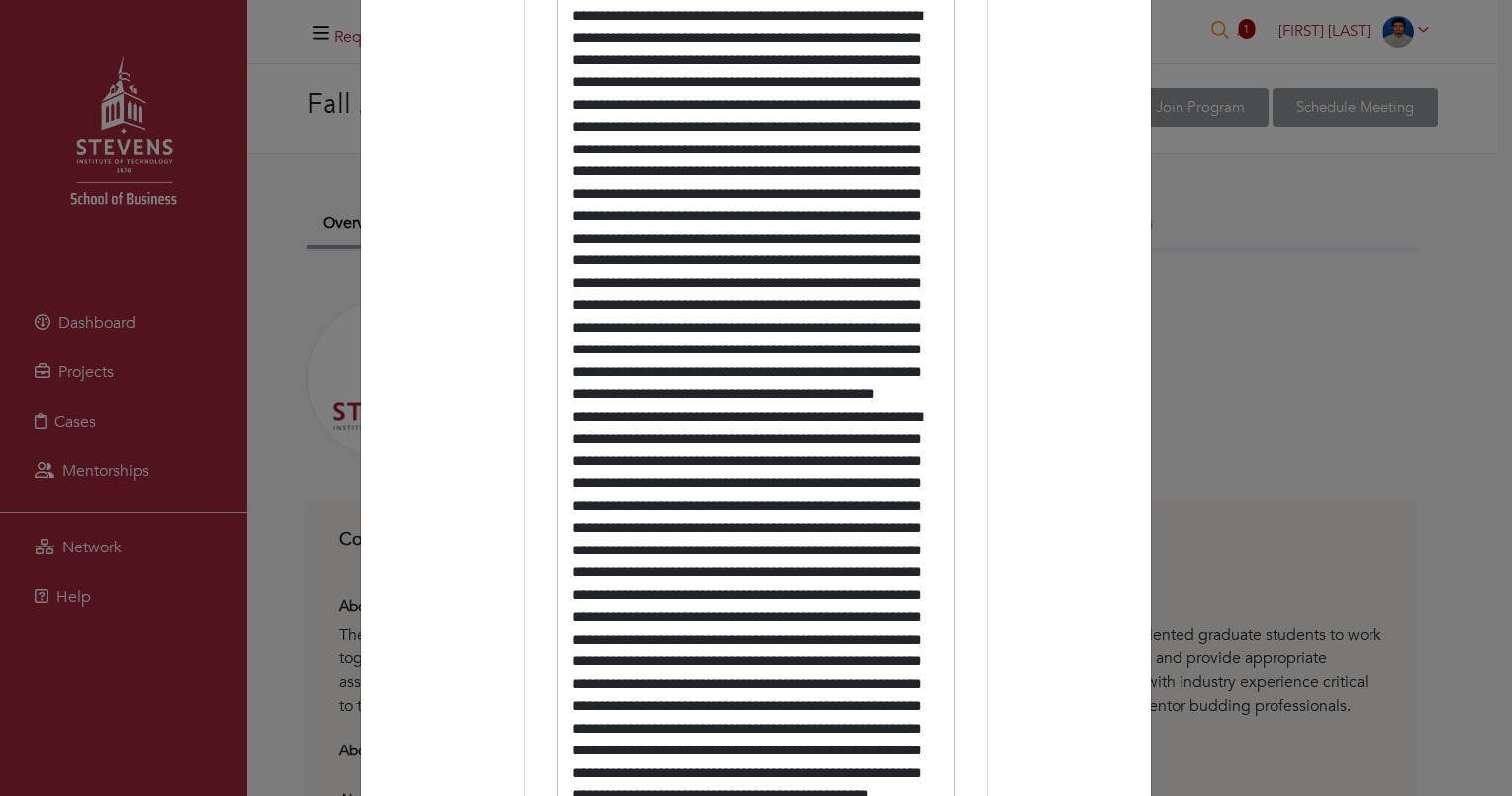 type on "**********" 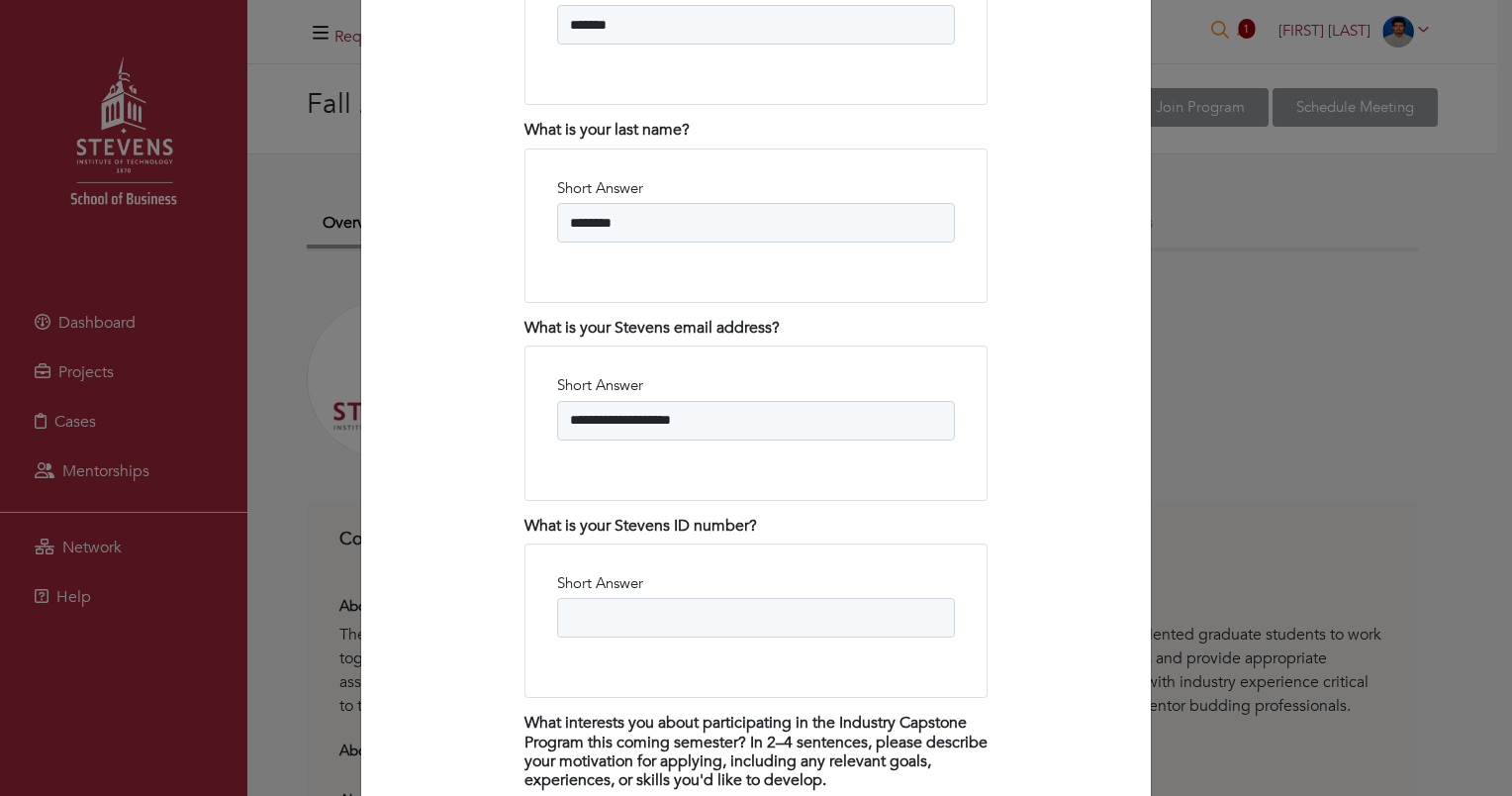 scroll, scrollTop: 2772, scrollLeft: 0, axis: vertical 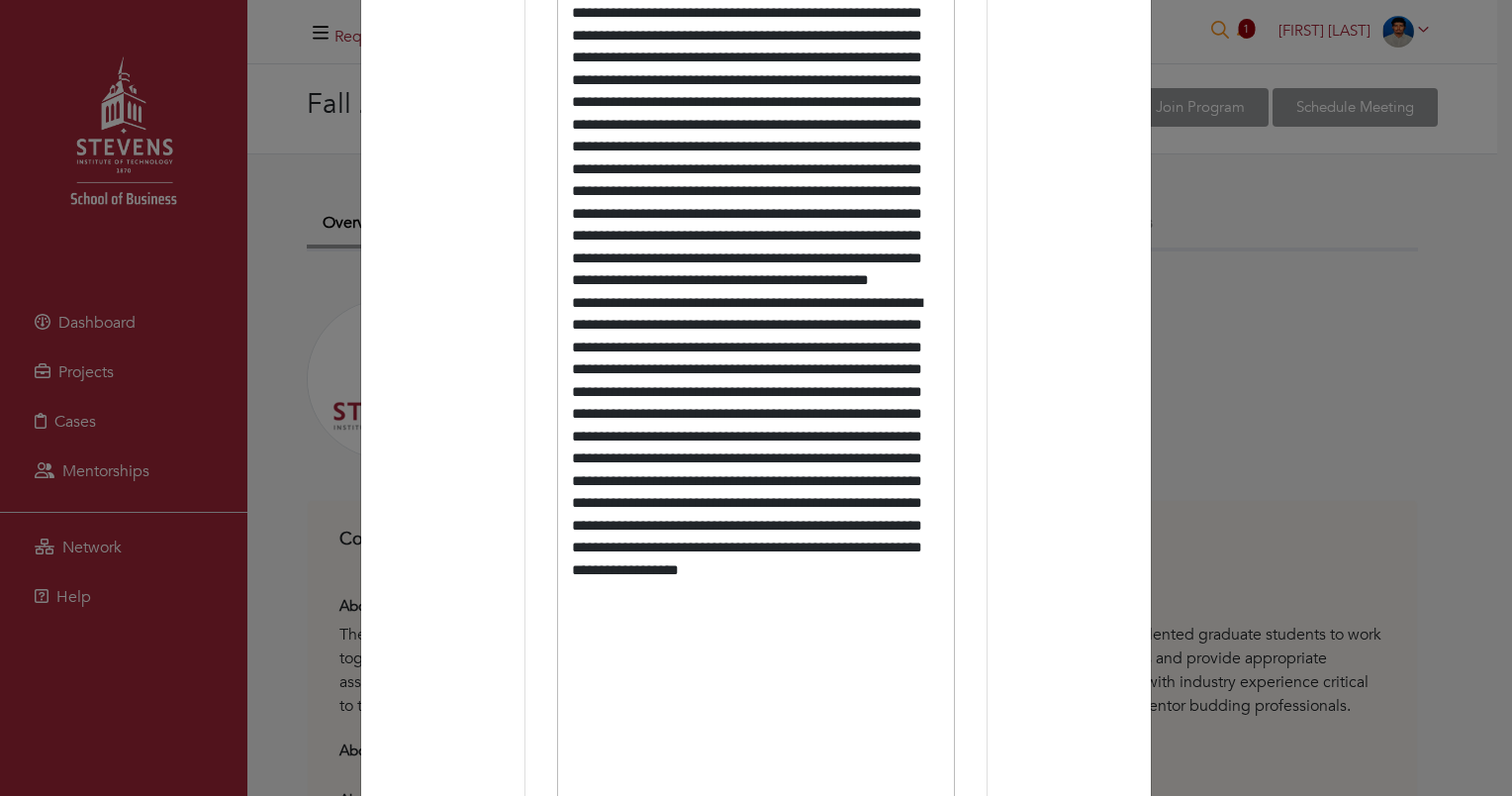 type 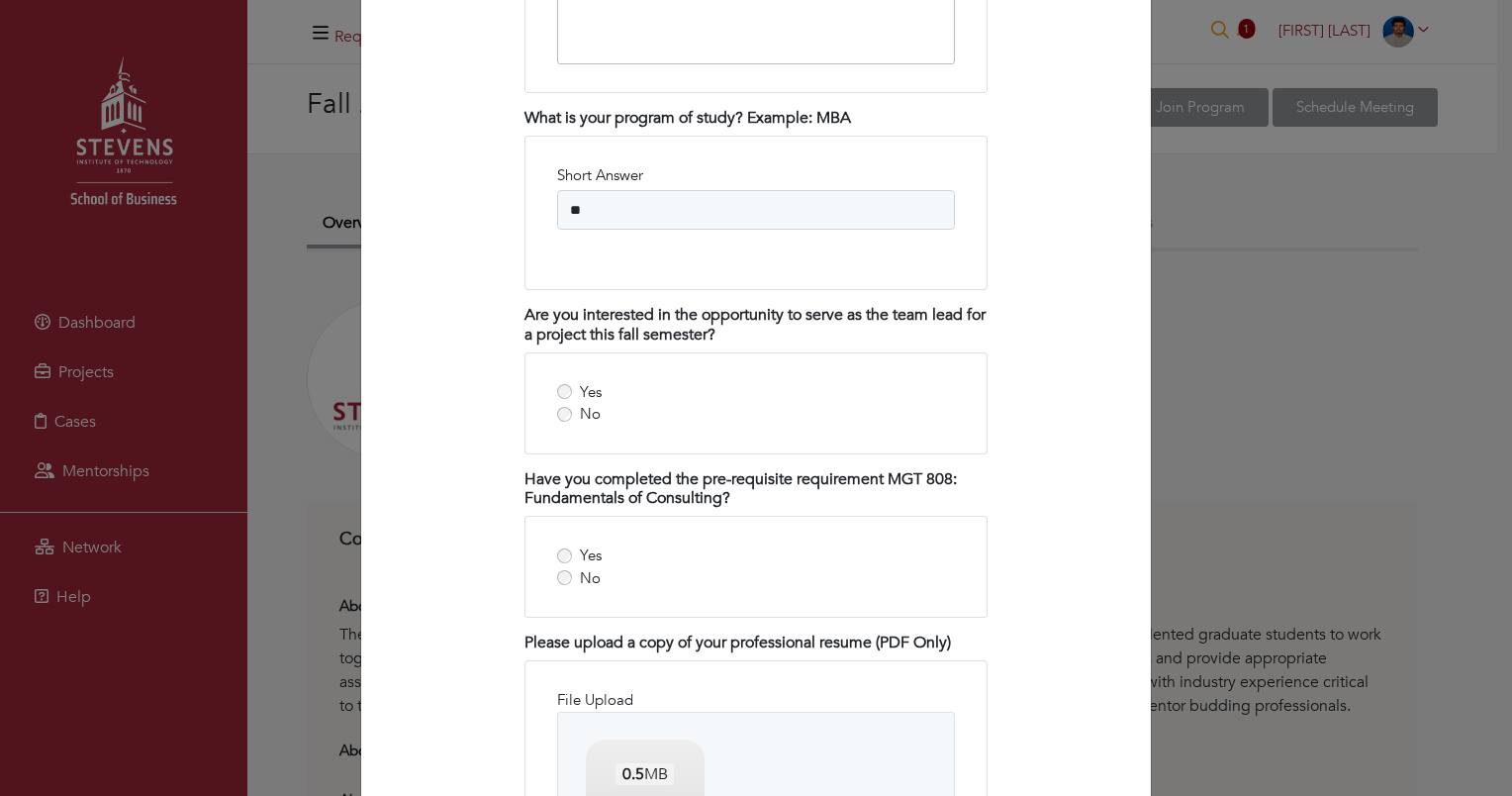scroll, scrollTop: 2466, scrollLeft: 0, axis: vertical 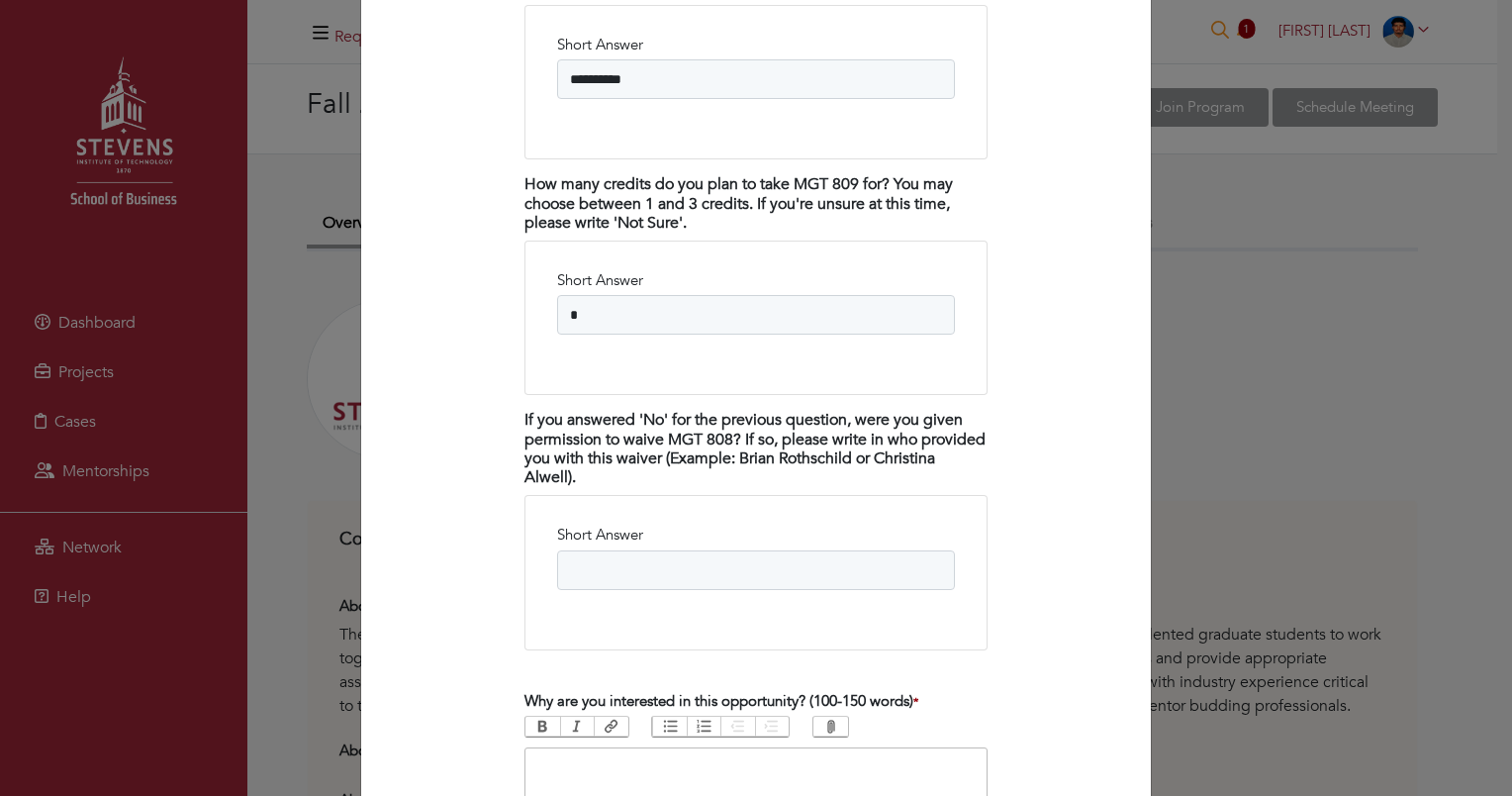 click at bounding box center [756, 784] 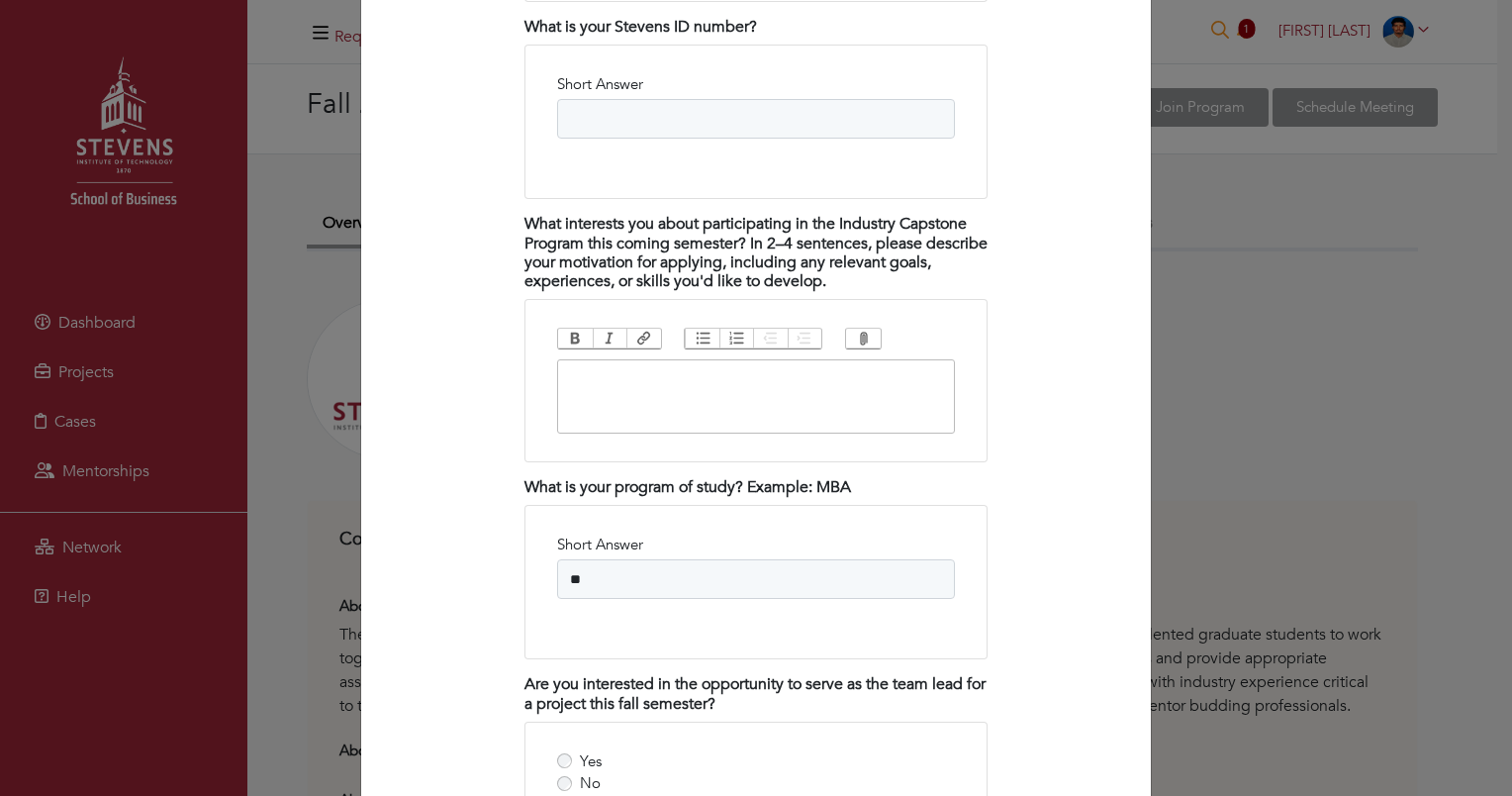 scroll, scrollTop: 1763, scrollLeft: 0, axis: vertical 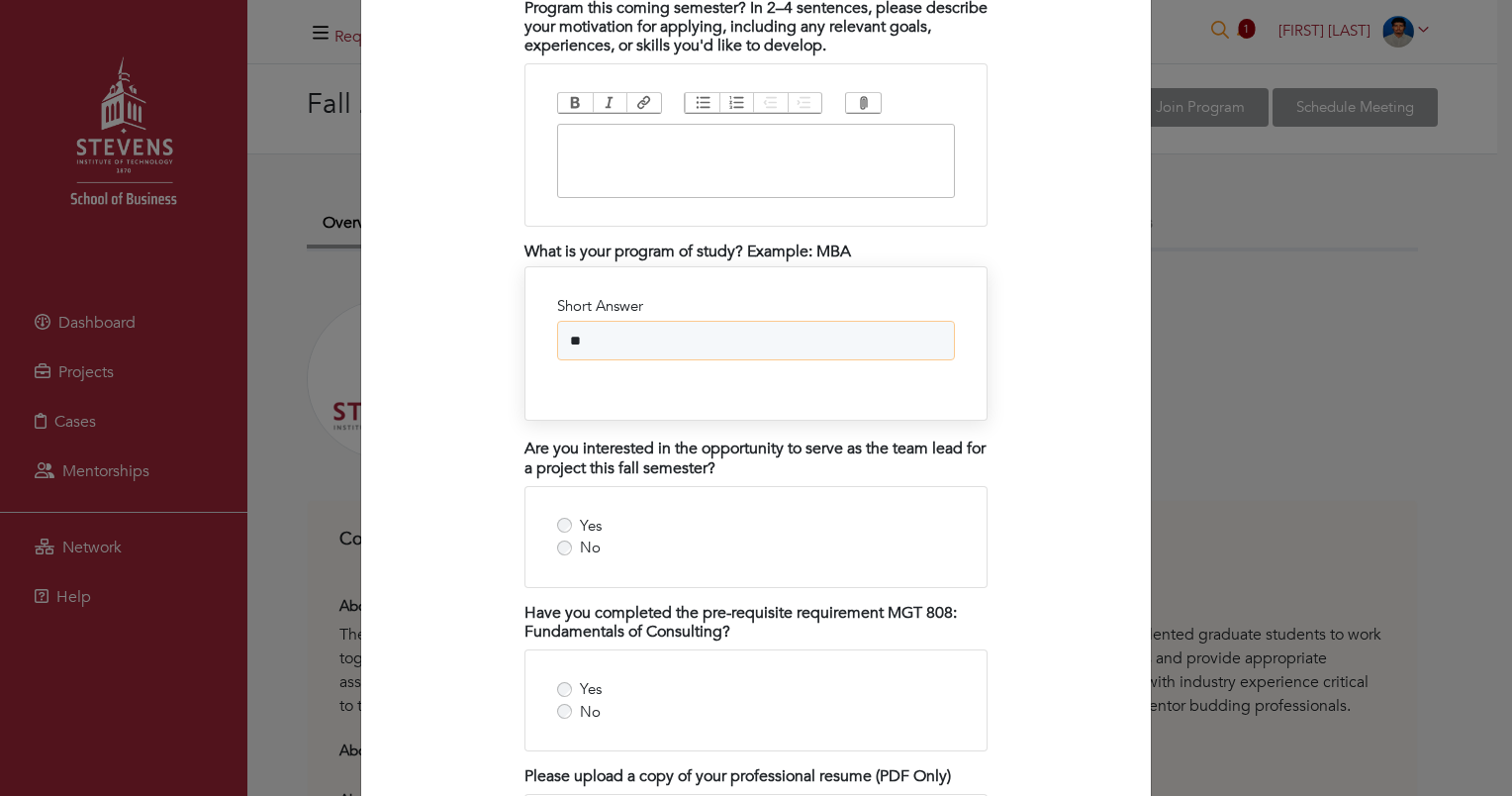 click on "**" at bounding box center (756, 341) 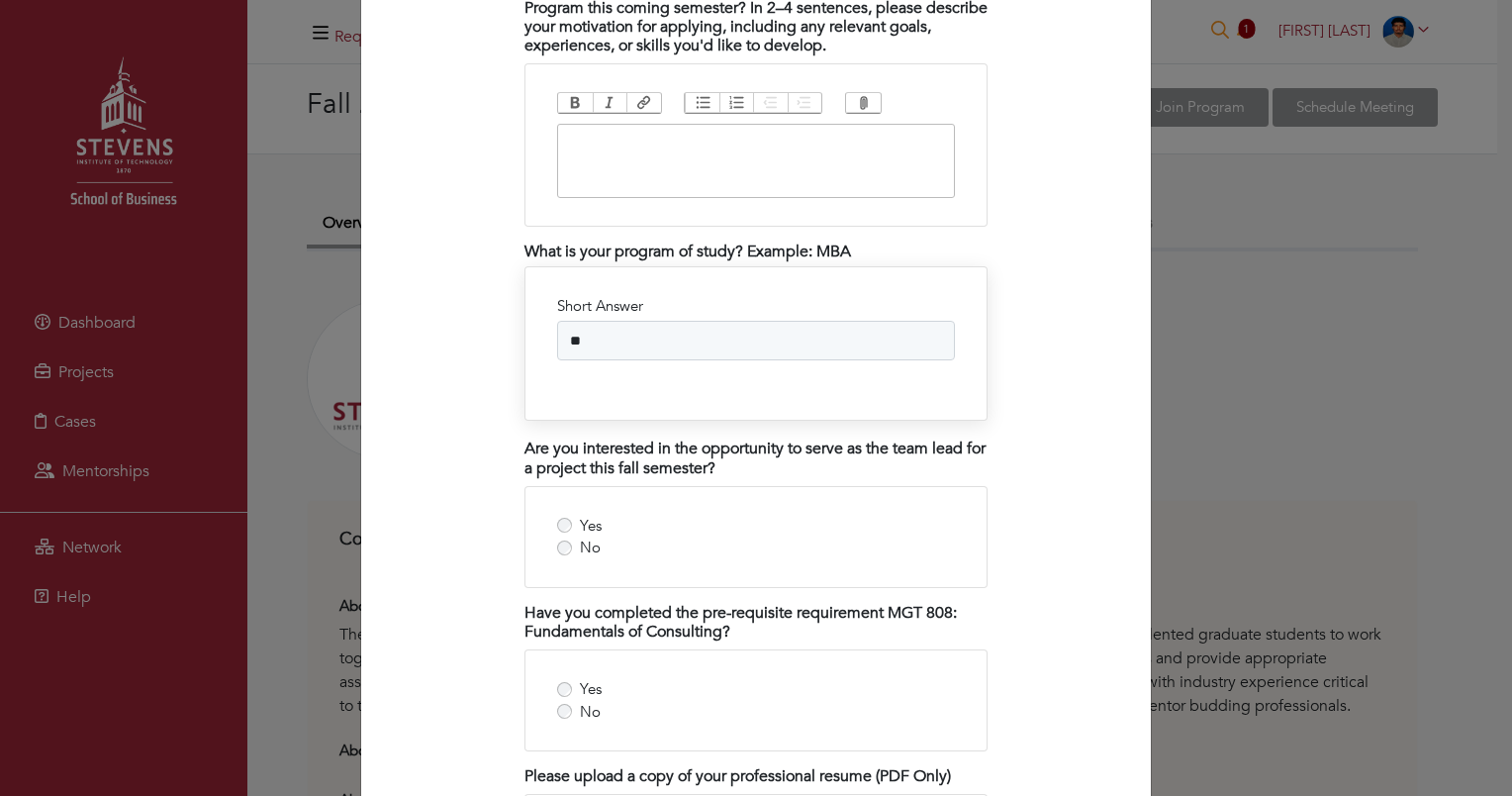click on "**" at bounding box center (756, 341) 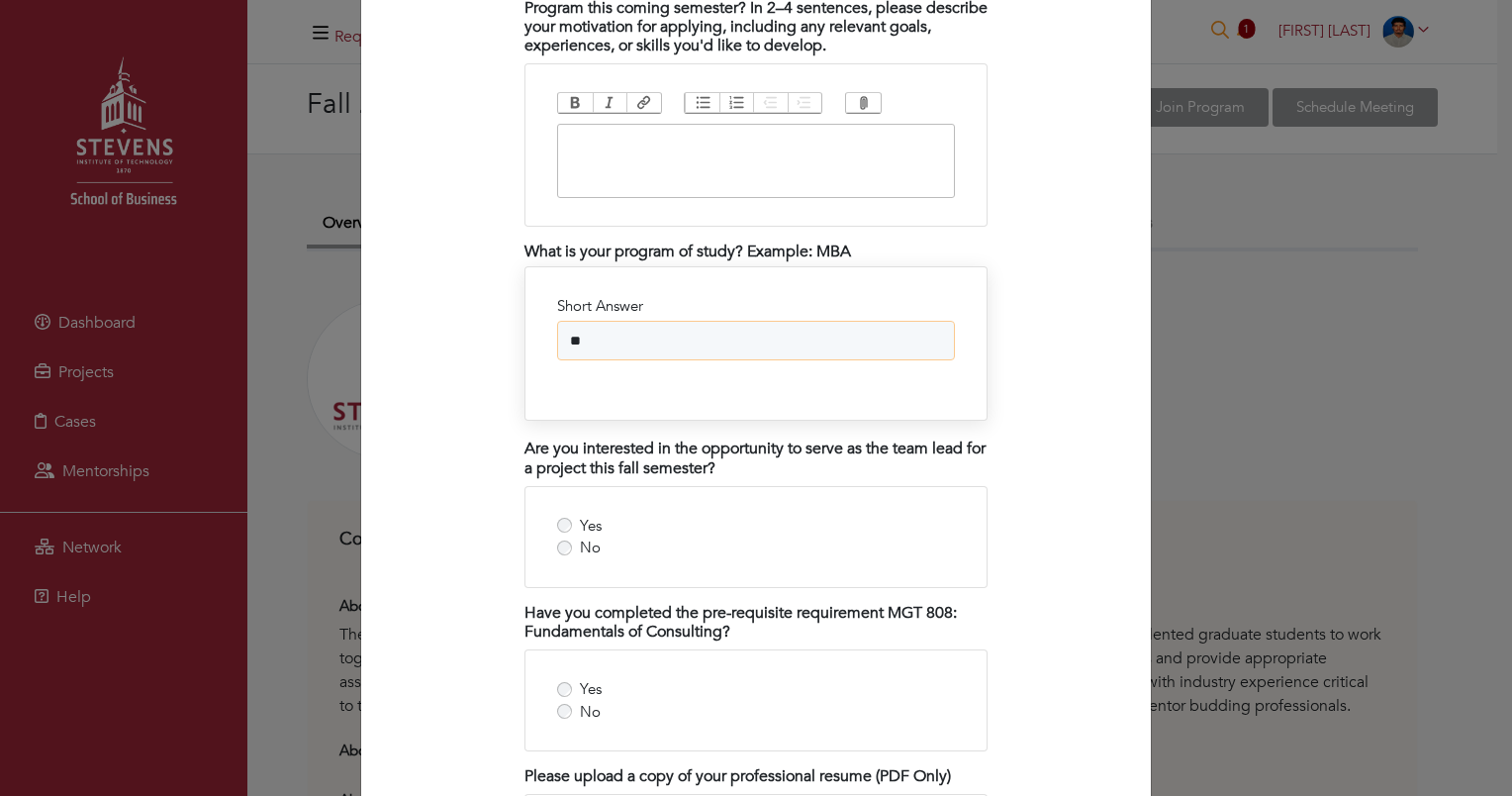 click on "**" at bounding box center (756, 341) 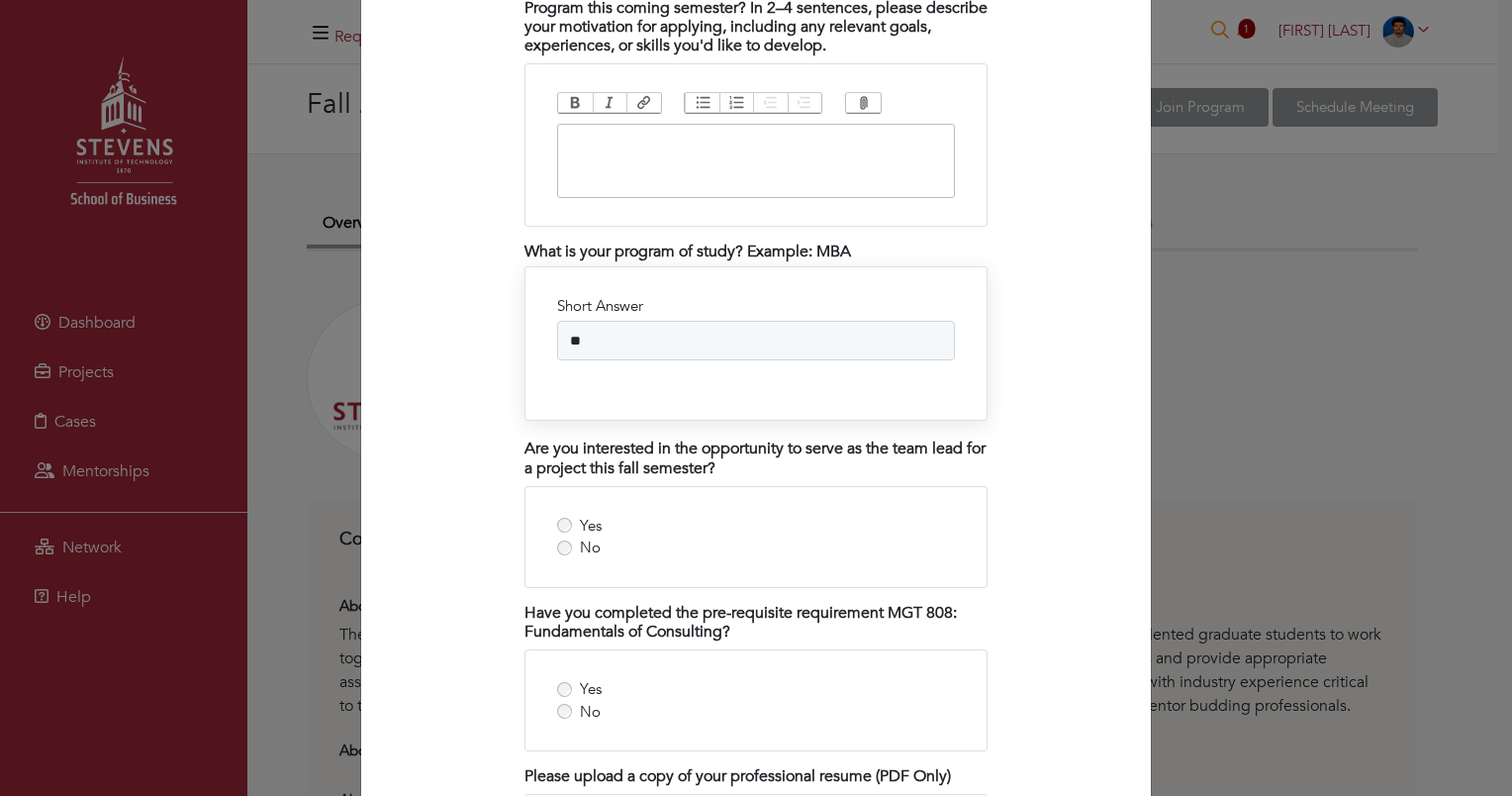 scroll, scrollTop: 3416, scrollLeft: 0, axis: vertical 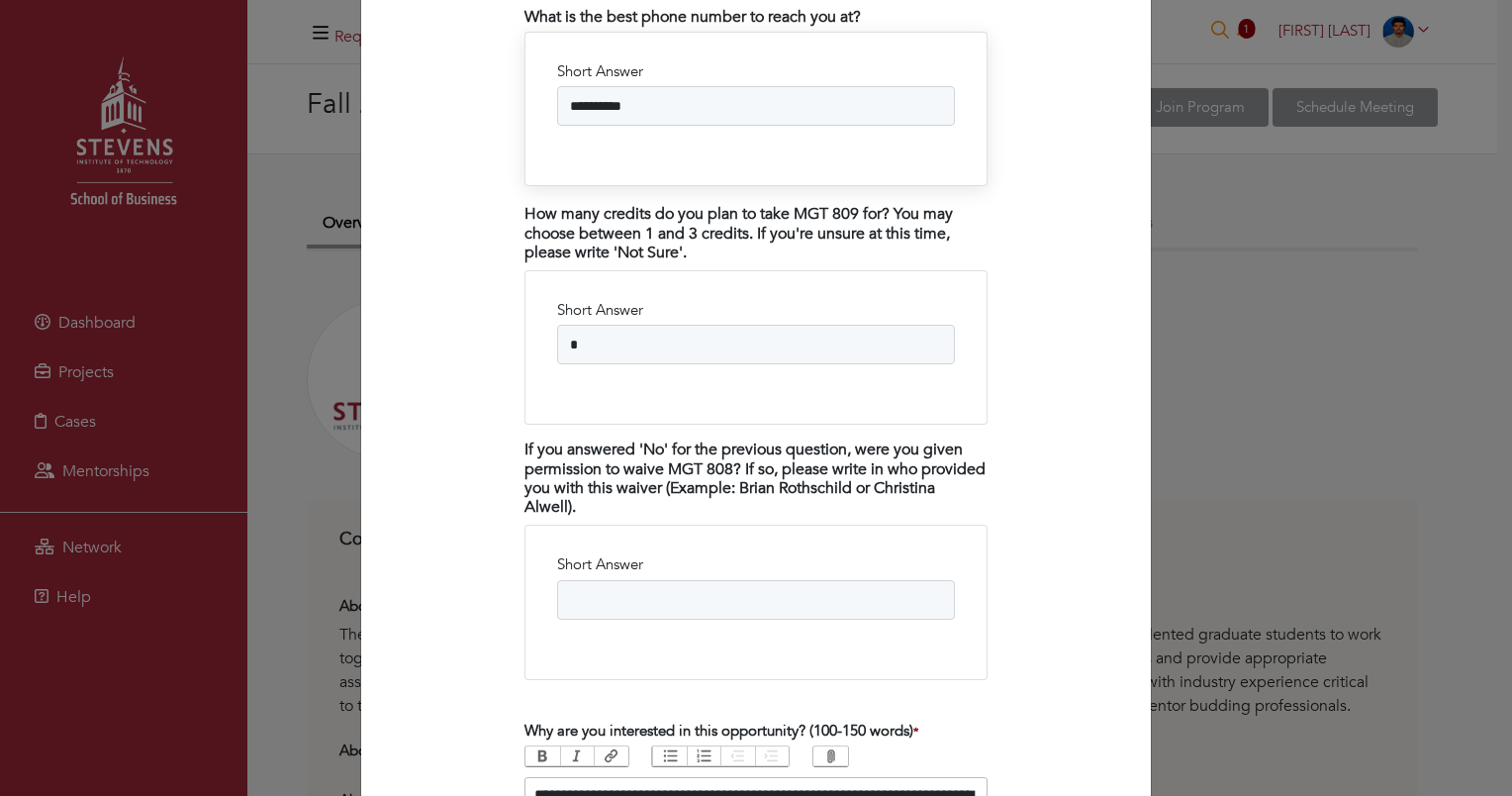 click on "**********" at bounding box center [756, 109] 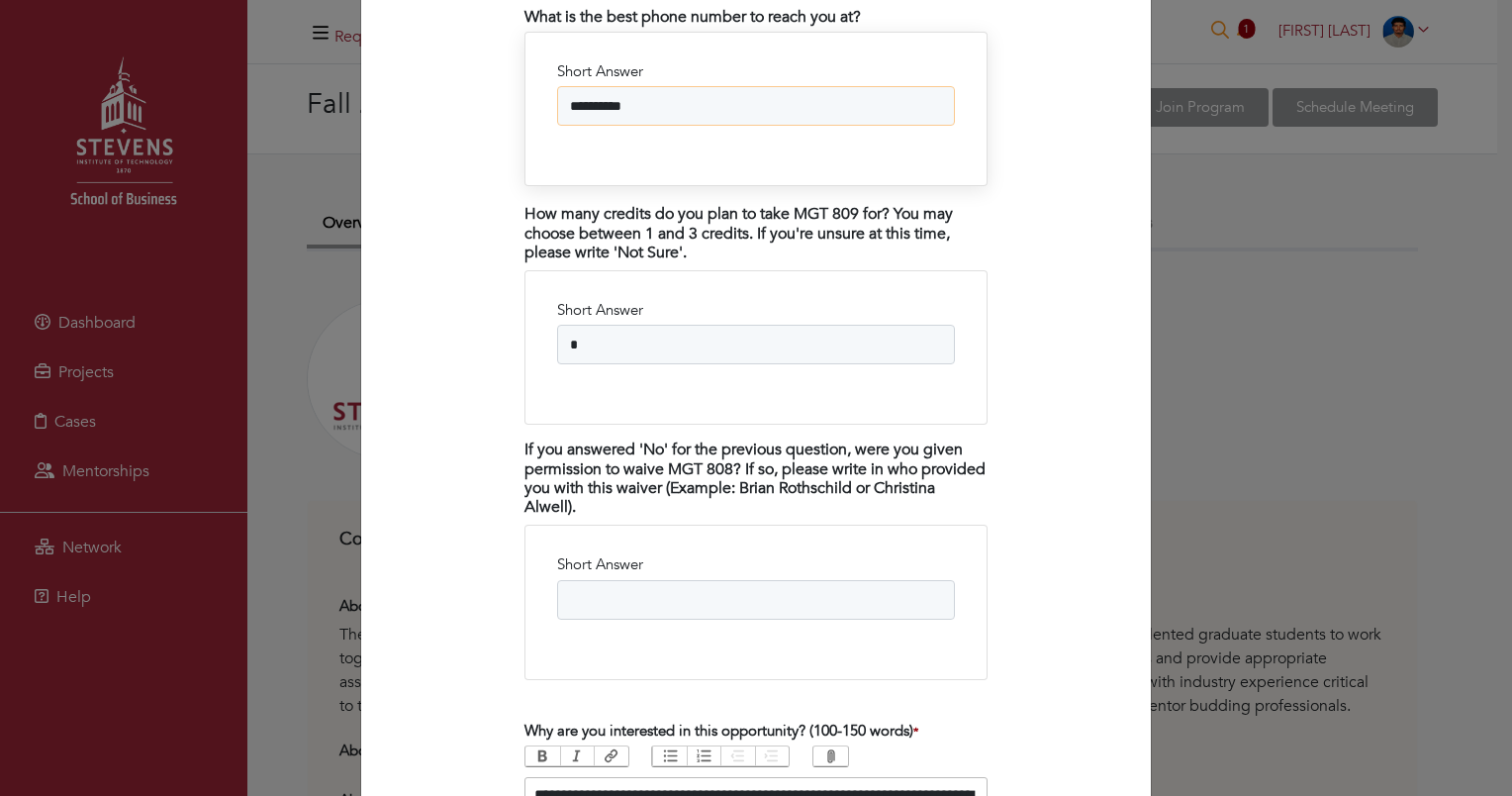 click on "**********" at bounding box center [756, 106] 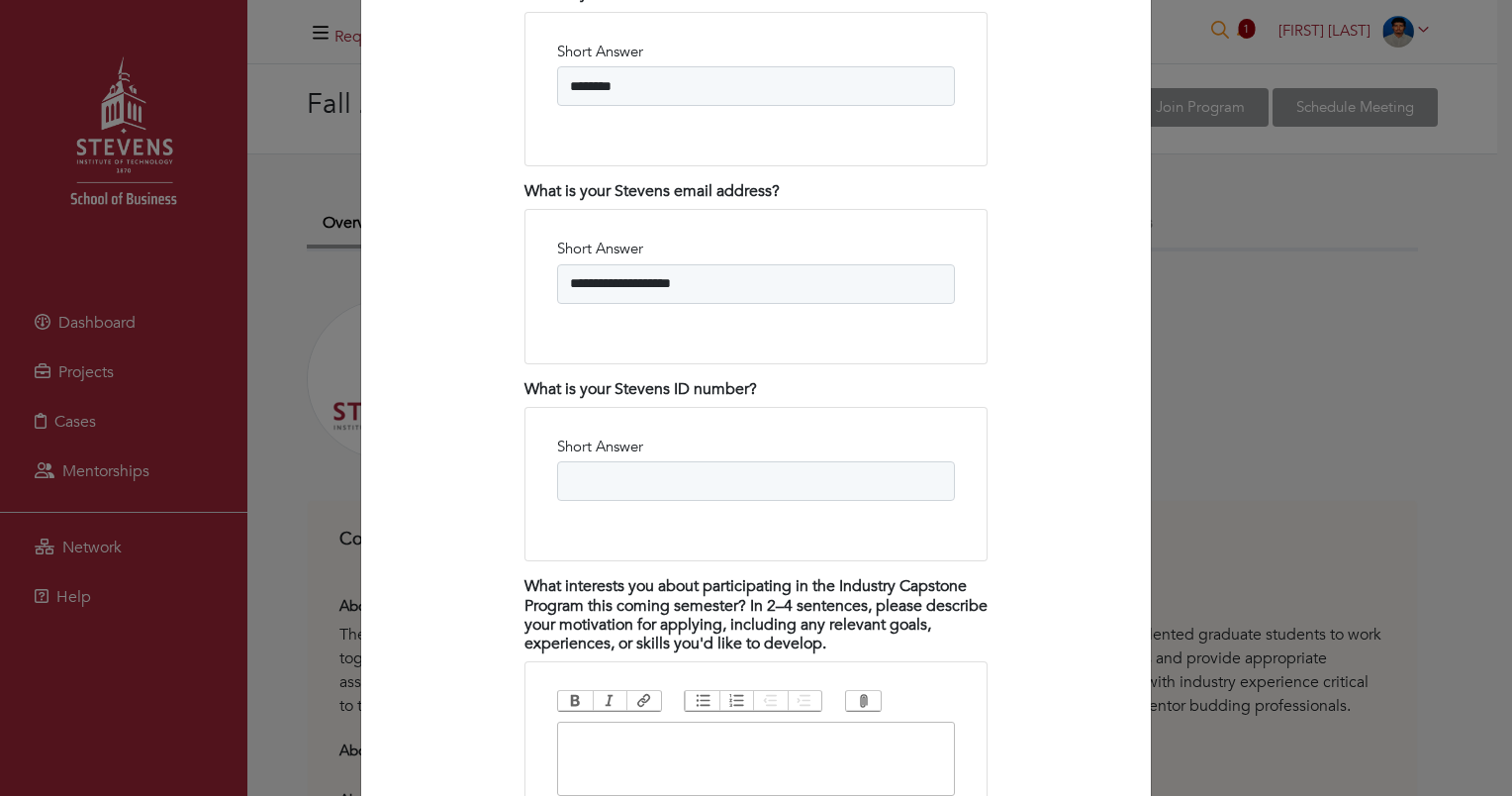 scroll, scrollTop: 1528, scrollLeft: 0, axis: vertical 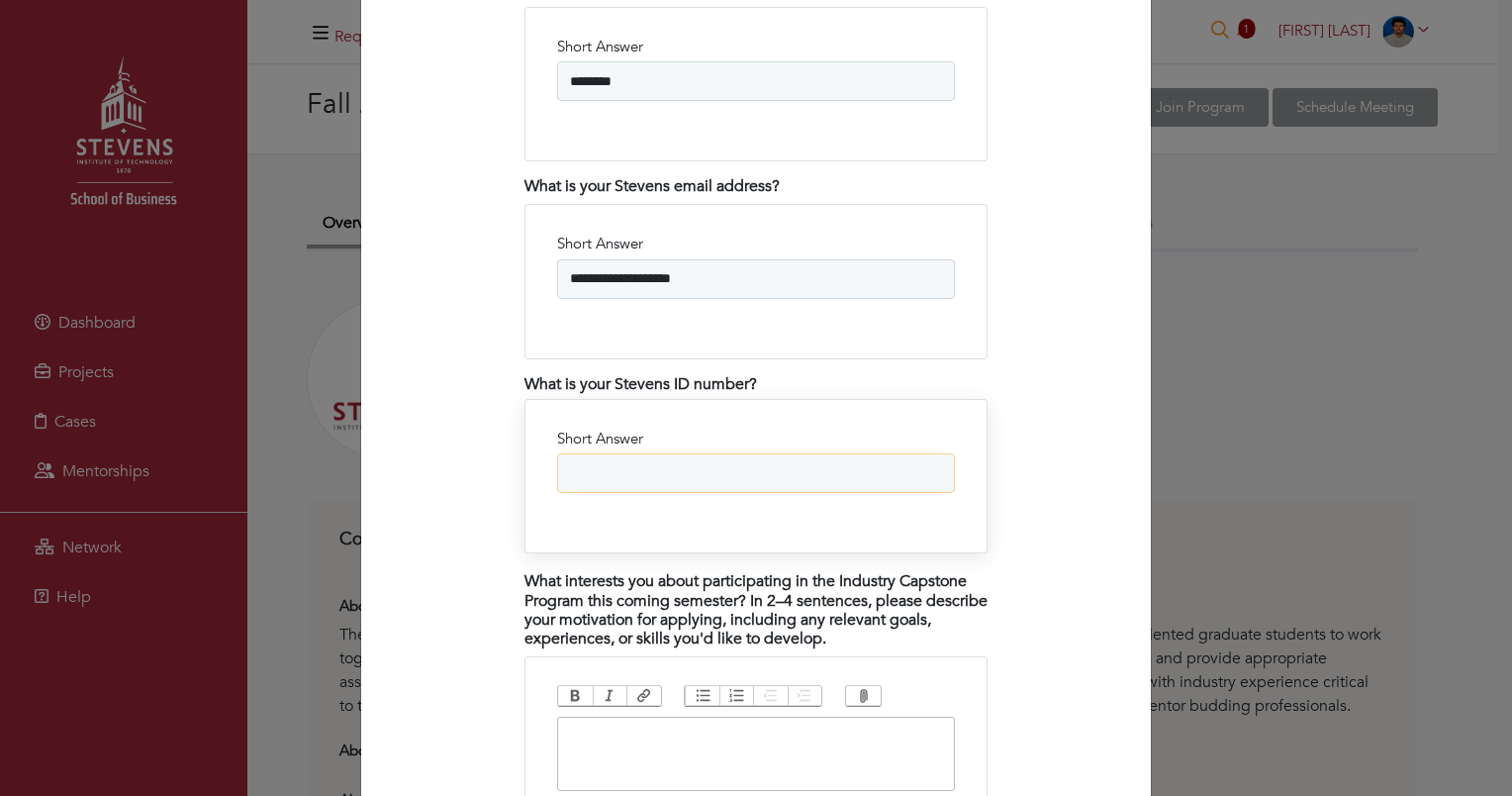 click on "Short Answer" at bounding box center (756, 473) 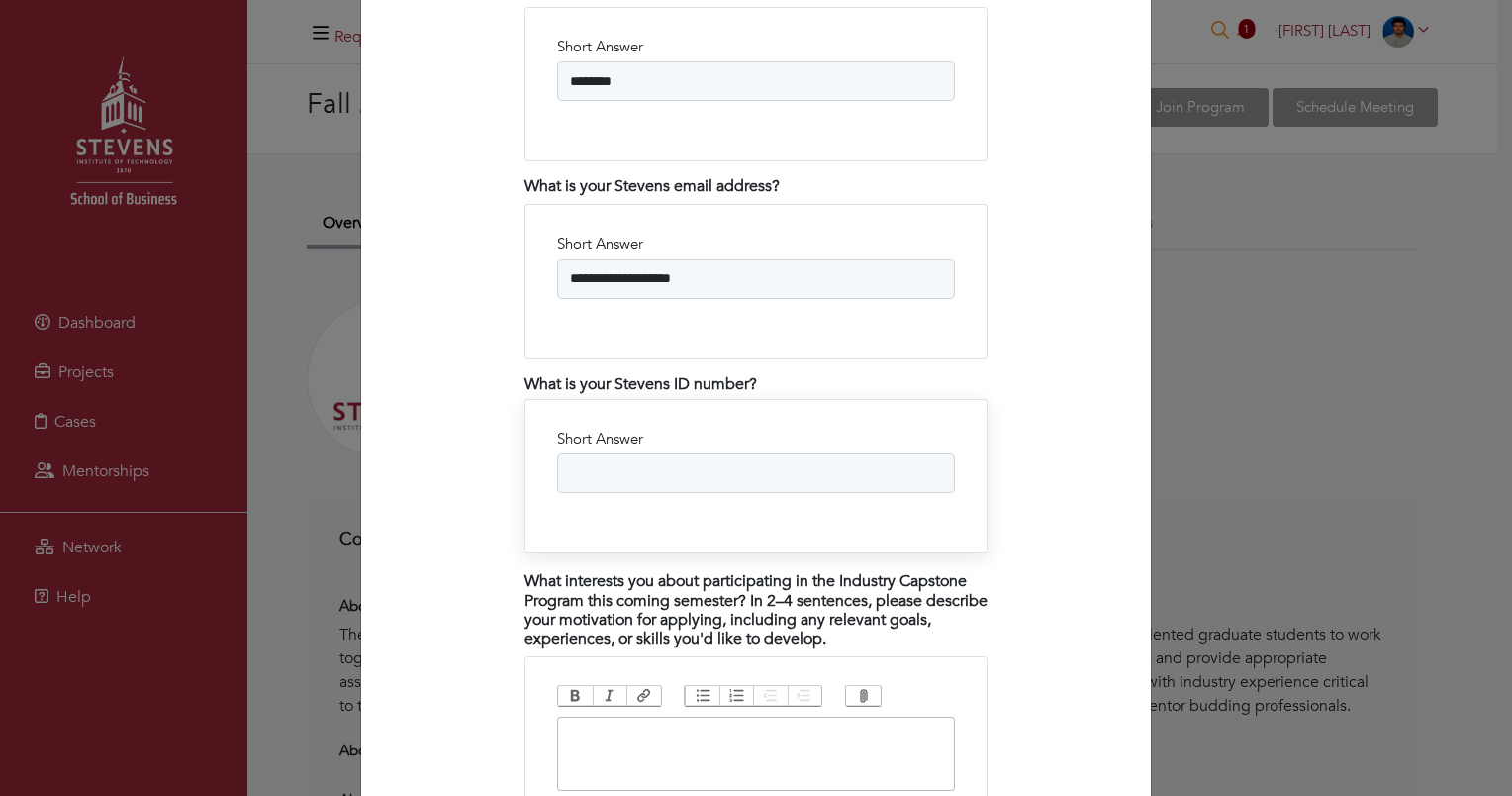 scroll, scrollTop: 3416, scrollLeft: 0, axis: vertical 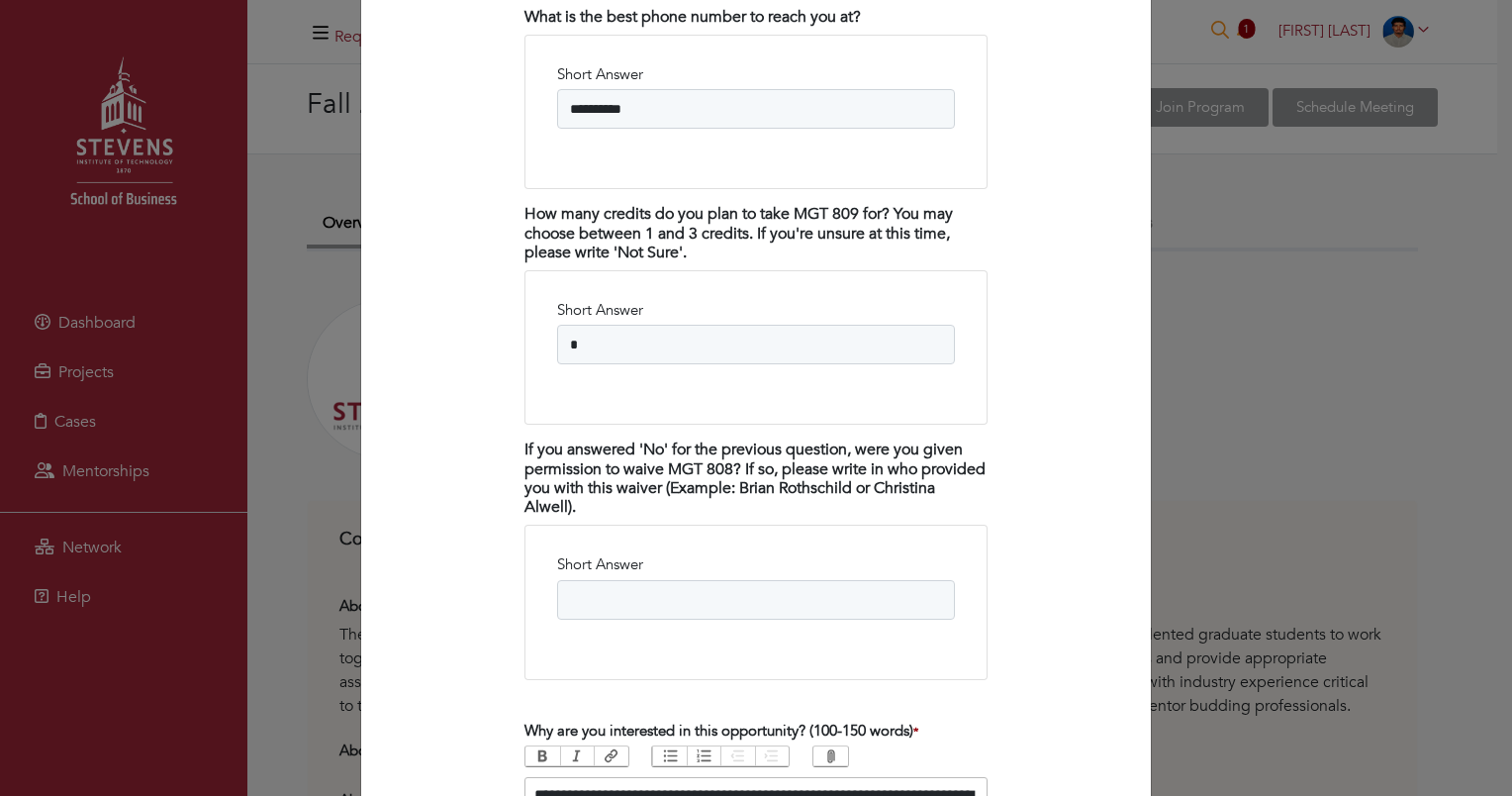 type on "**********" 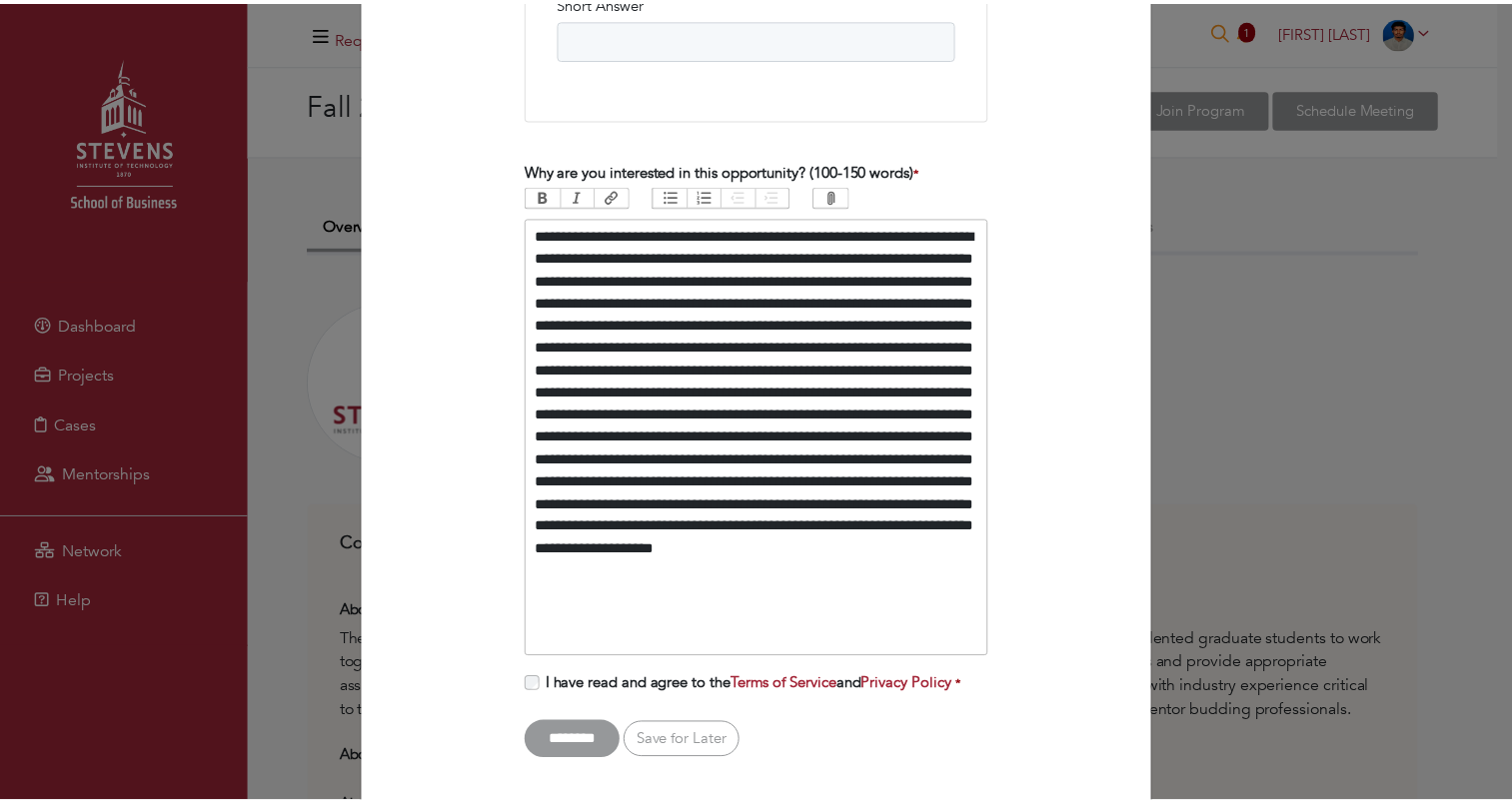 scroll, scrollTop: 4038, scrollLeft: 0, axis: vertical 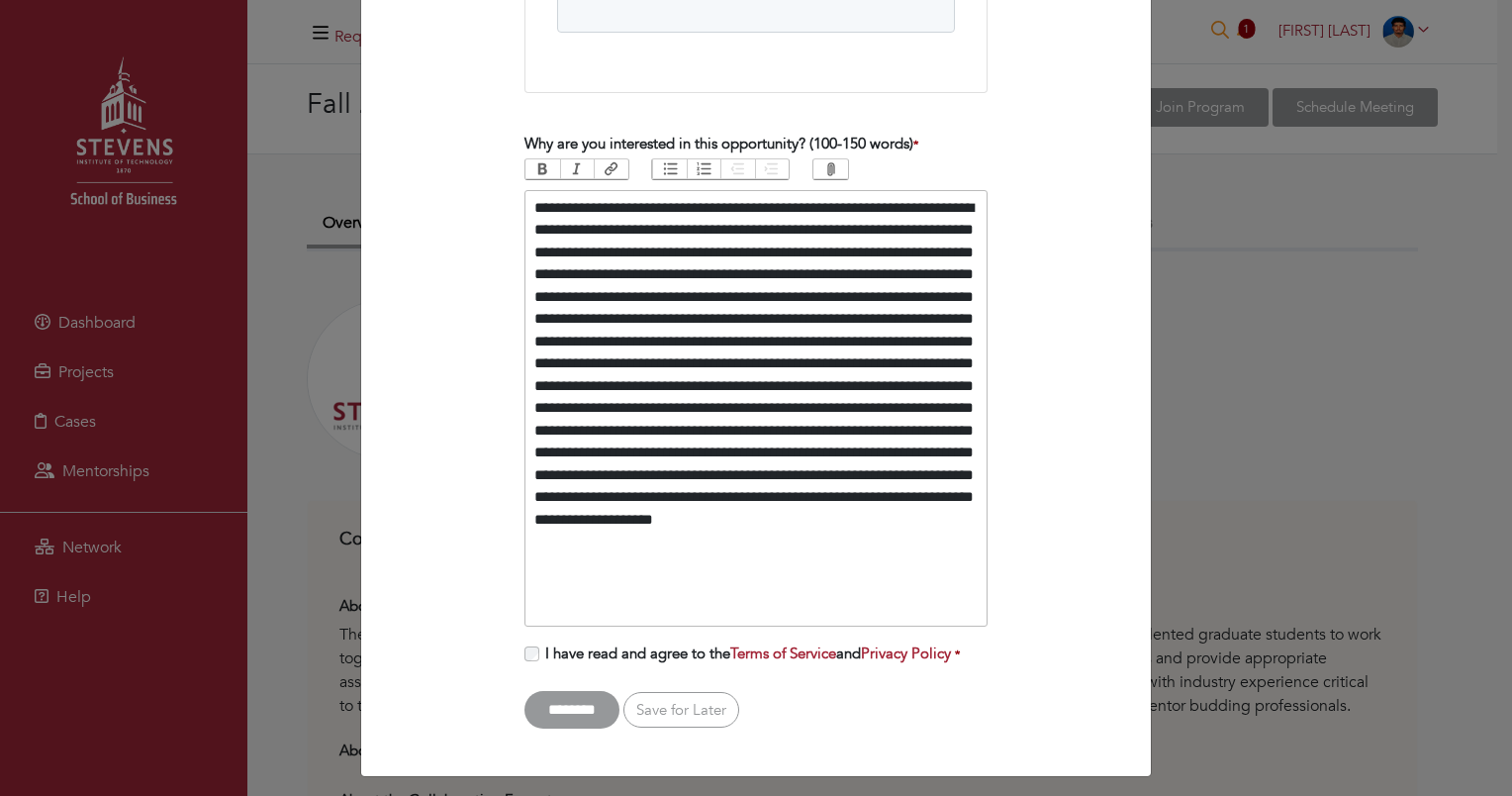 click on "I have read and agree to the  Terms of Service  and  Privacy Policy   *" at bounding box center (749, 653) 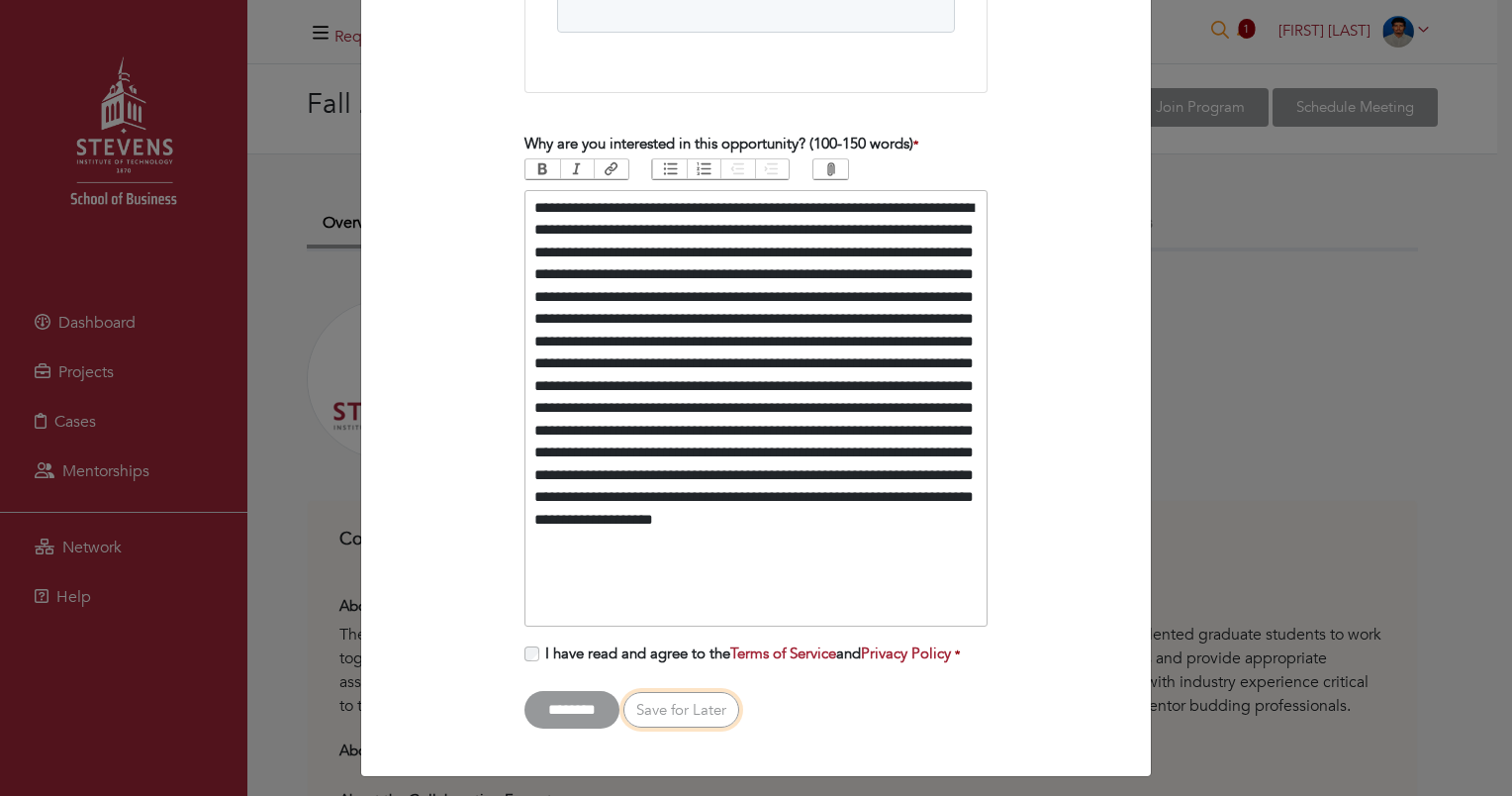 click on "Save for Later" at bounding box center [681, 710] 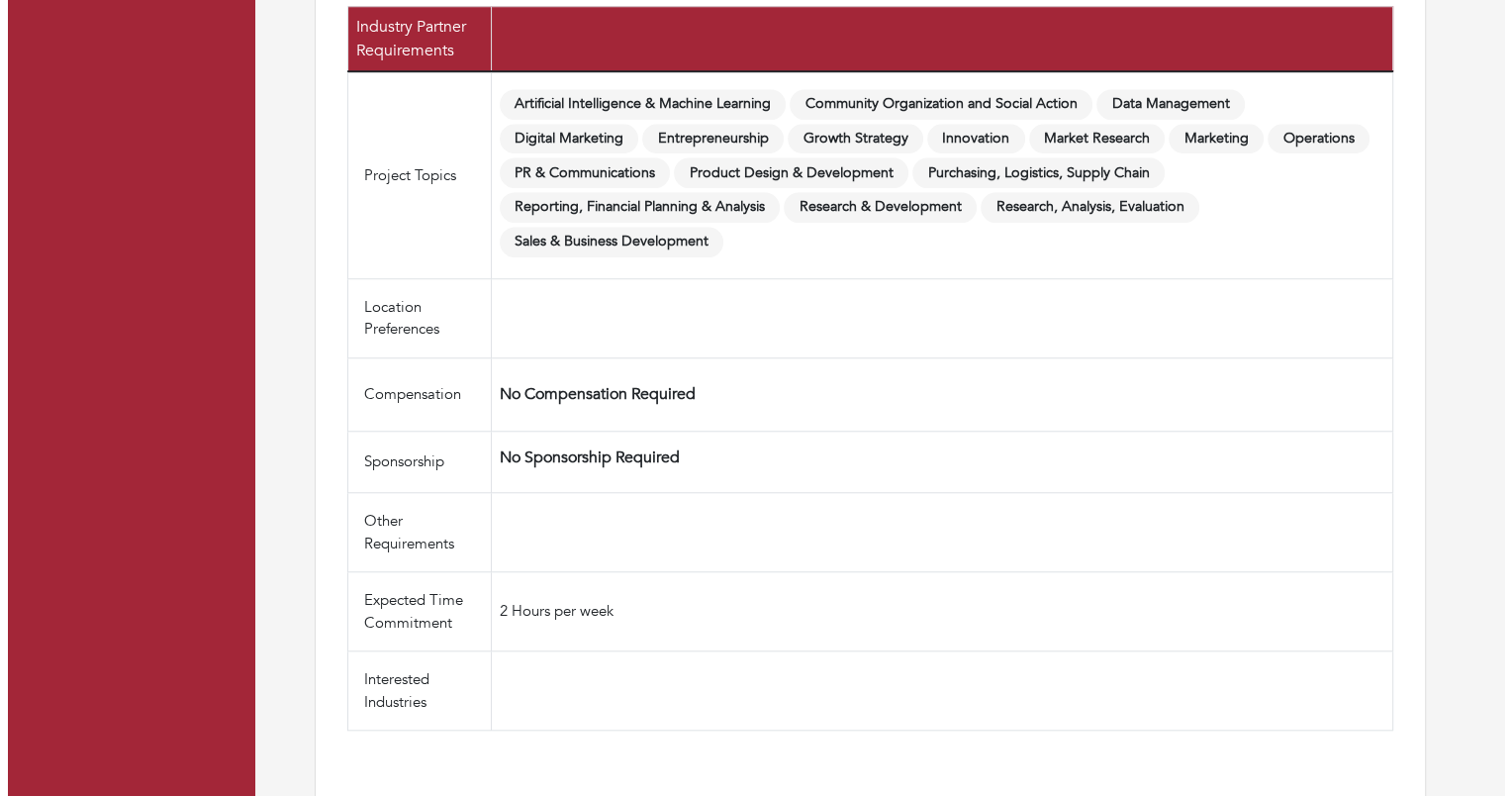 scroll, scrollTop: 16, scrollLeft: 0, axis: vertical 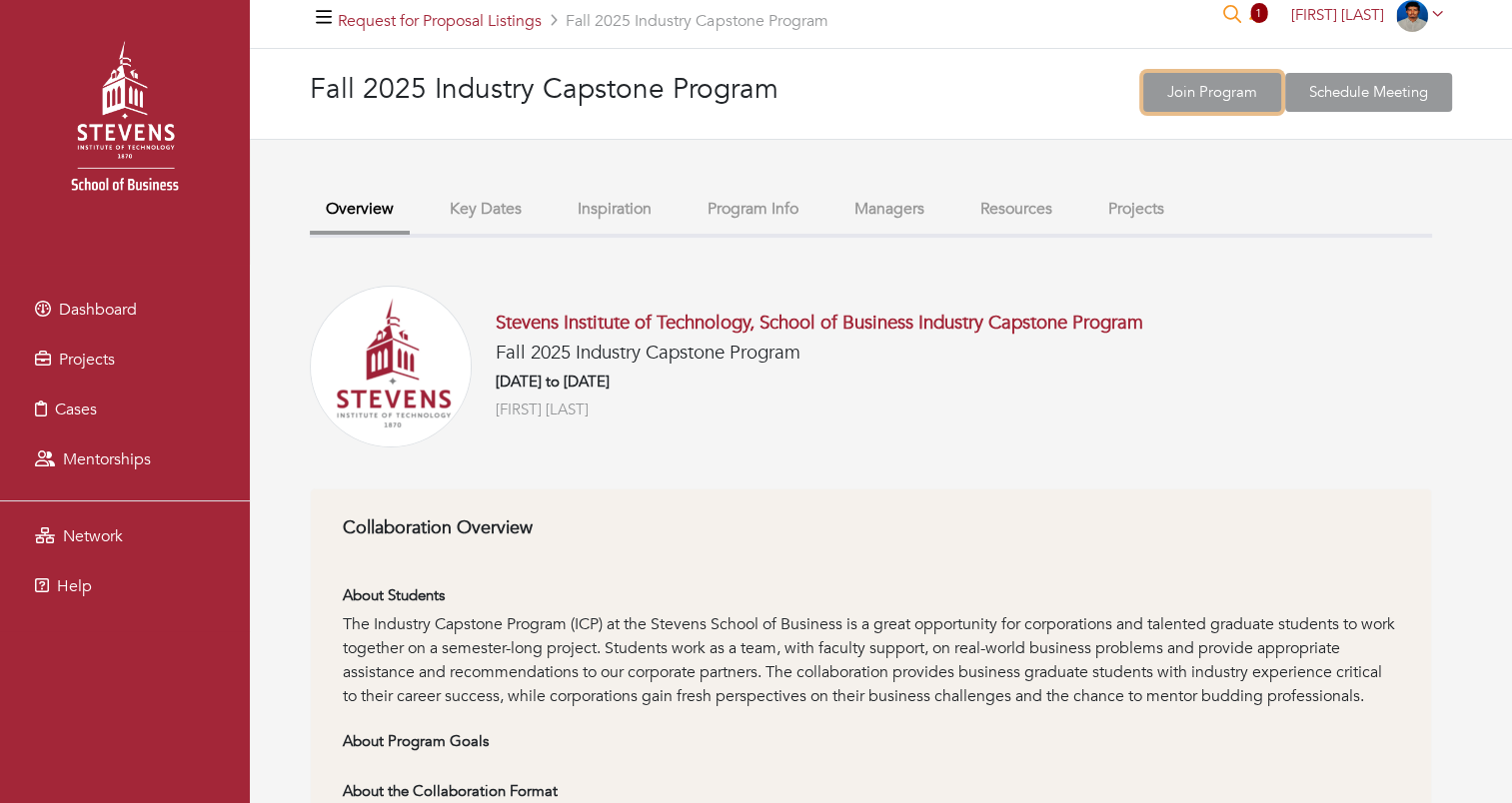 click on "Join Program" at bounding box center [1212, 92] 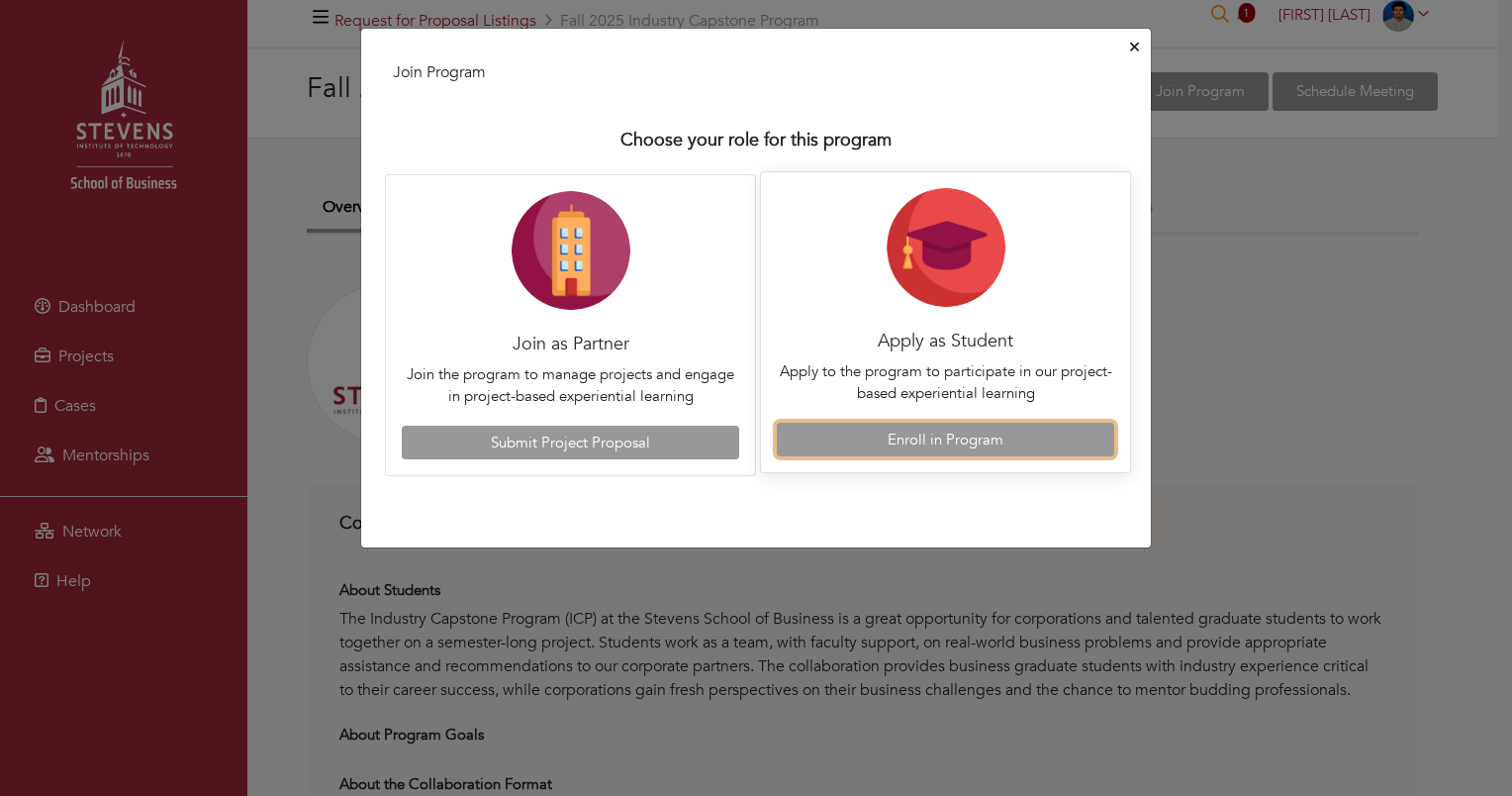 click on "Enroll in Program" at bounding box center [945, 440] 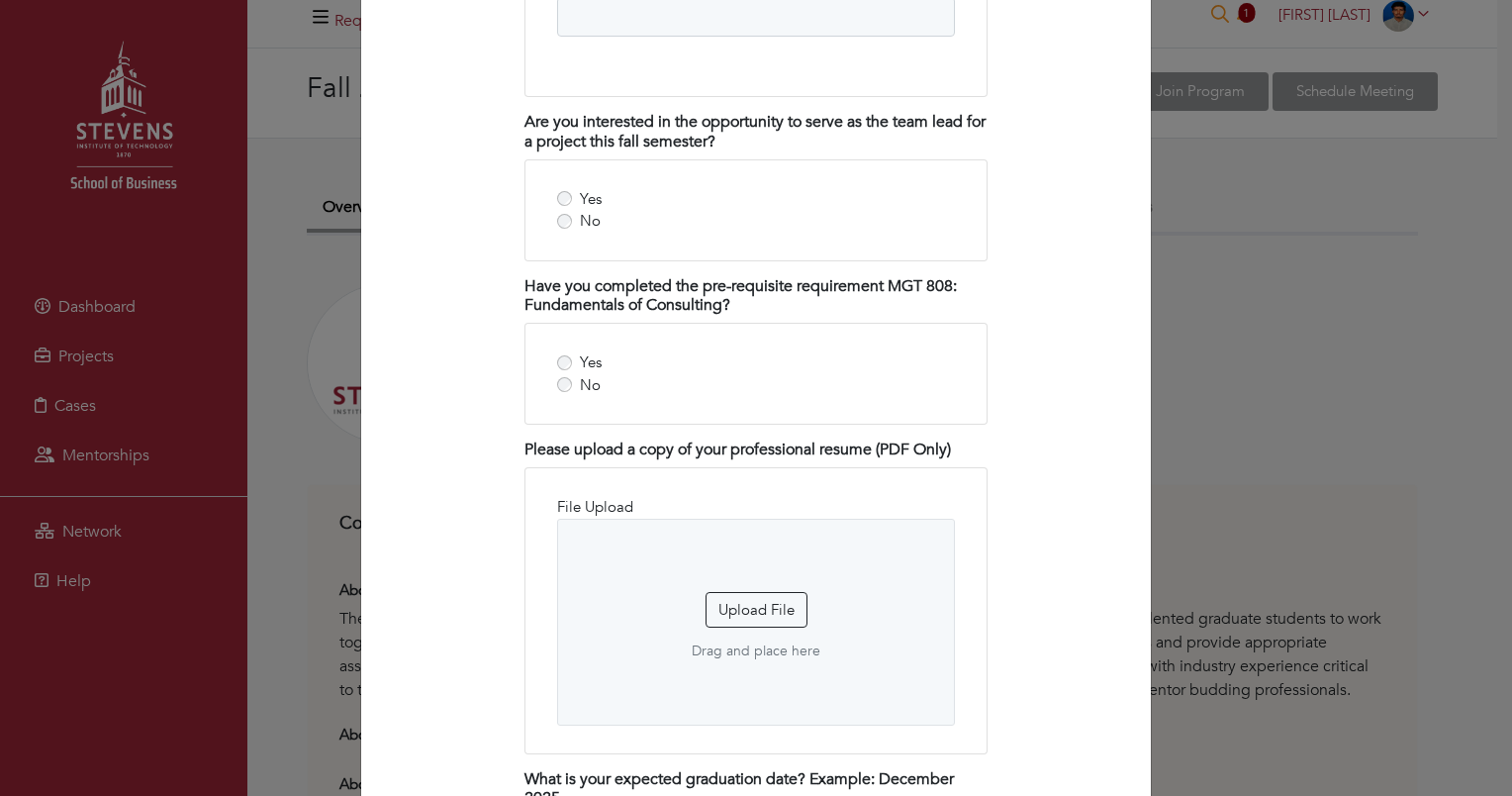 scroll, scrollTop: 3003, scrollLeft: 0, axis: vertical 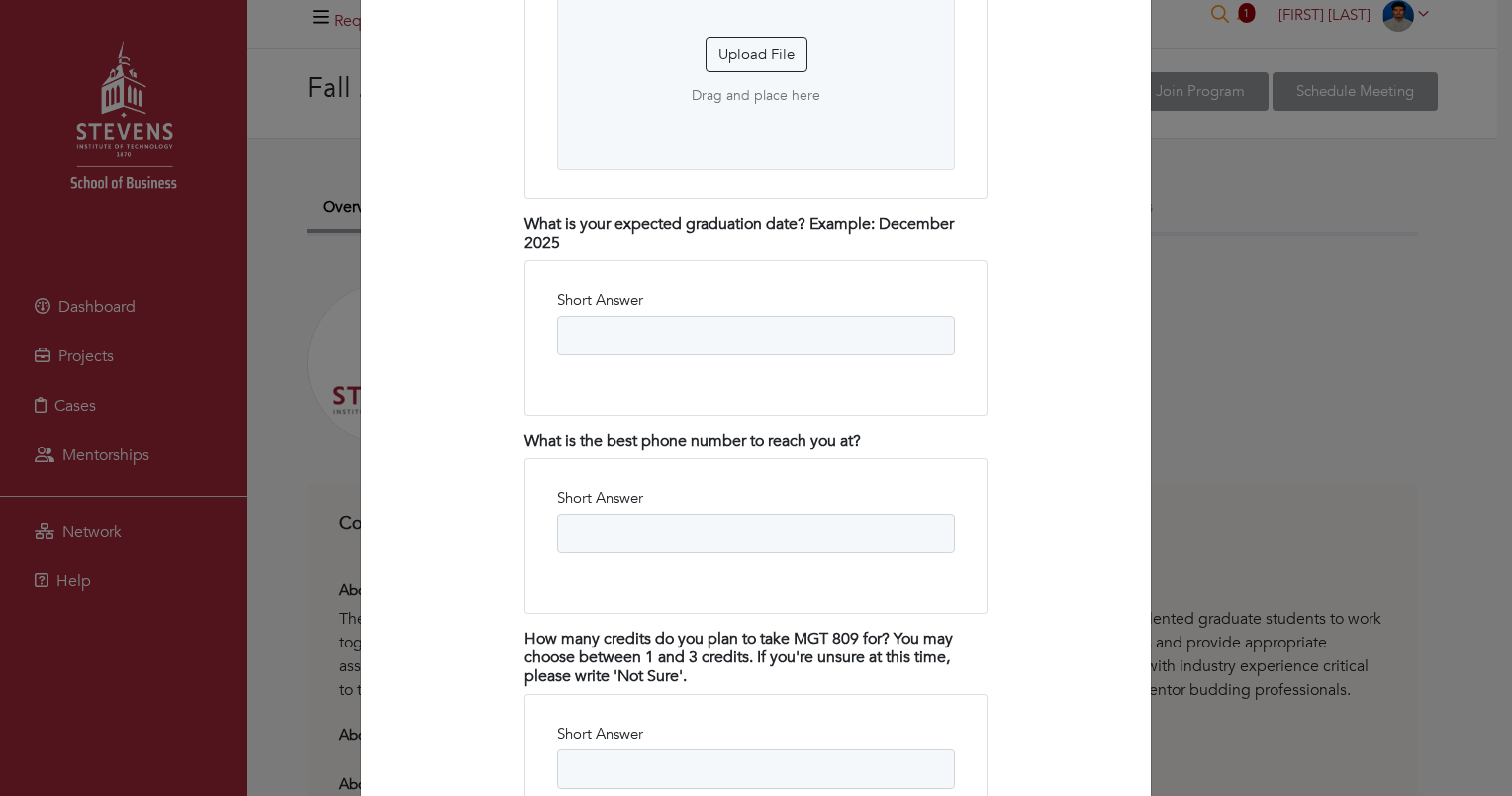 click on "Step 1
Fill out your application
Step 2
Monitor your application status
Name
[FIRST] [LAST]
Project Preferences (Drag/Drop to change priority)
Building a GTM Strategy for AI-Enabled SaaS
LightRiver
SFHAX" at bounding box center (756, 398) 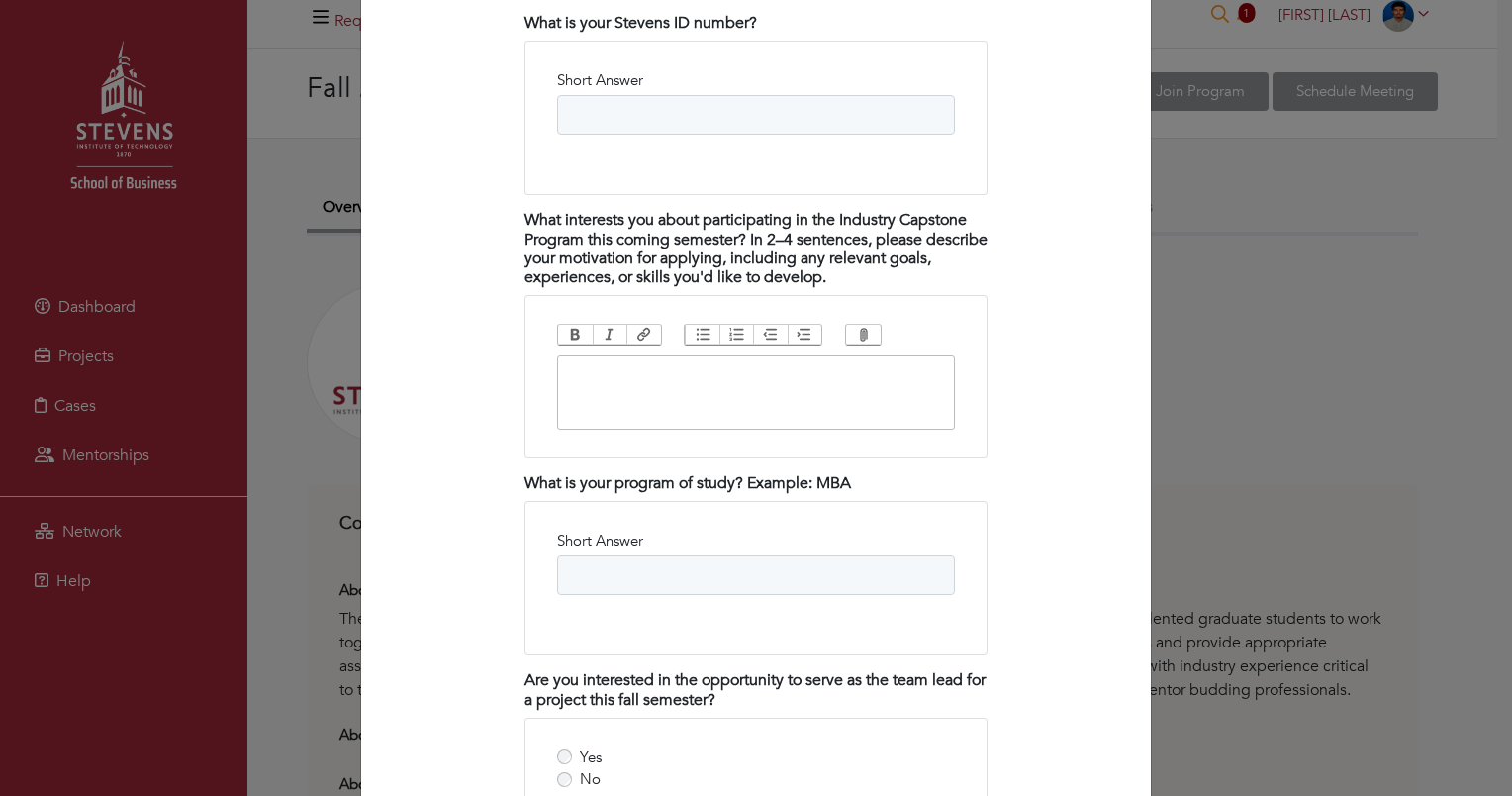 scroll, scrollTop: 1847, scrollLeft: 0, axis: vertical 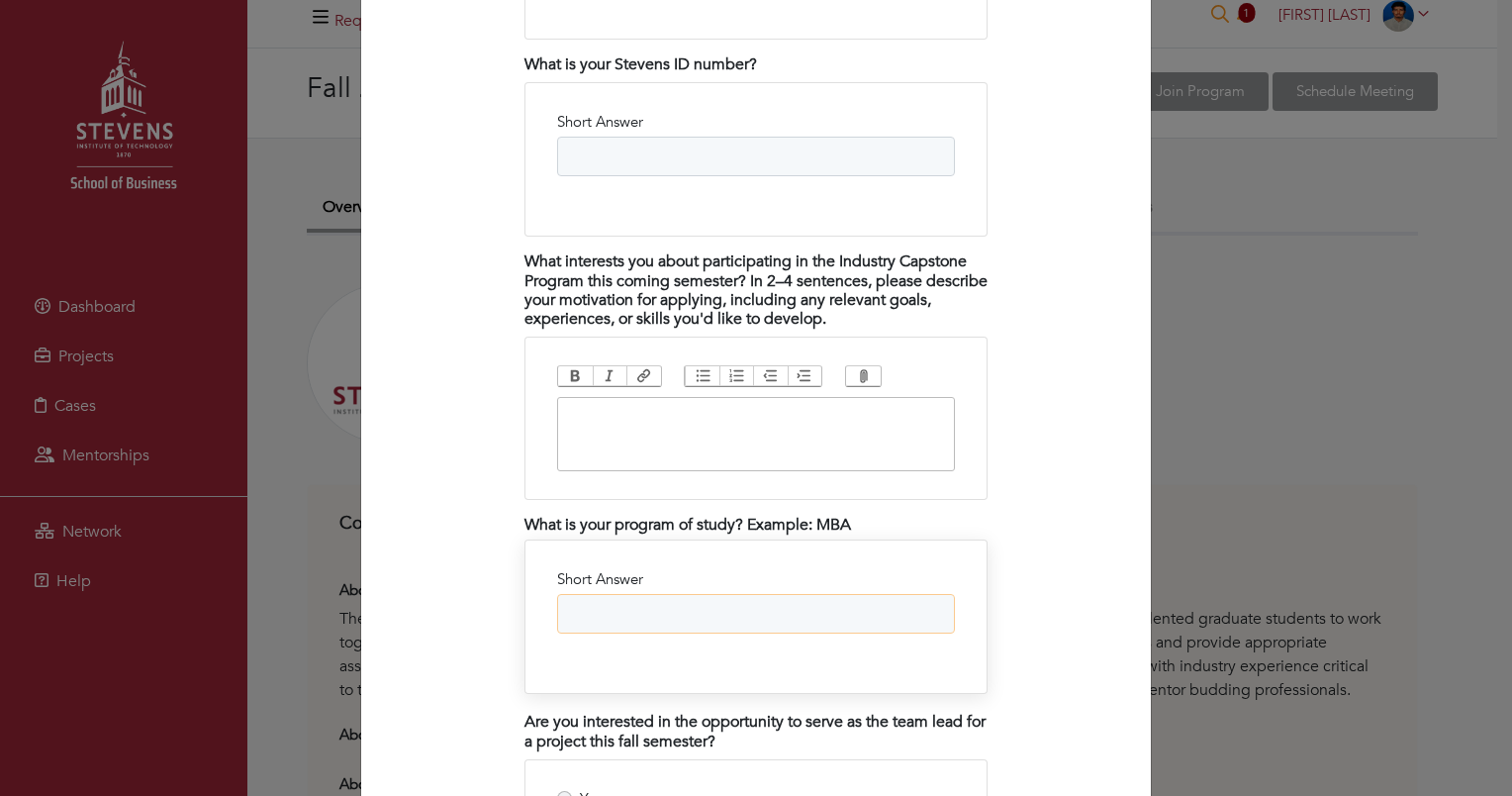 click on "Short Answer" at bounding box center (756, 614) 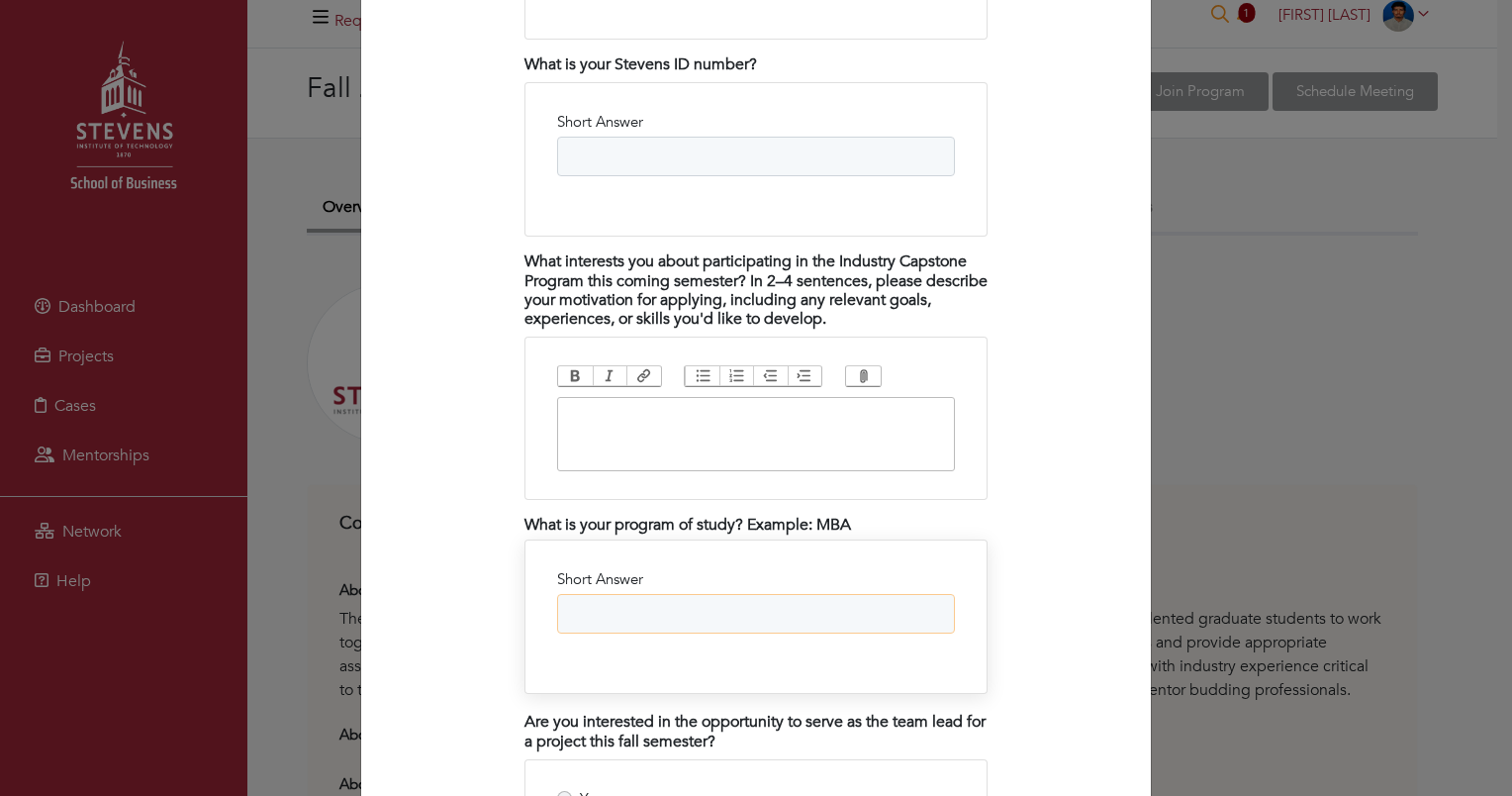 type on "**" 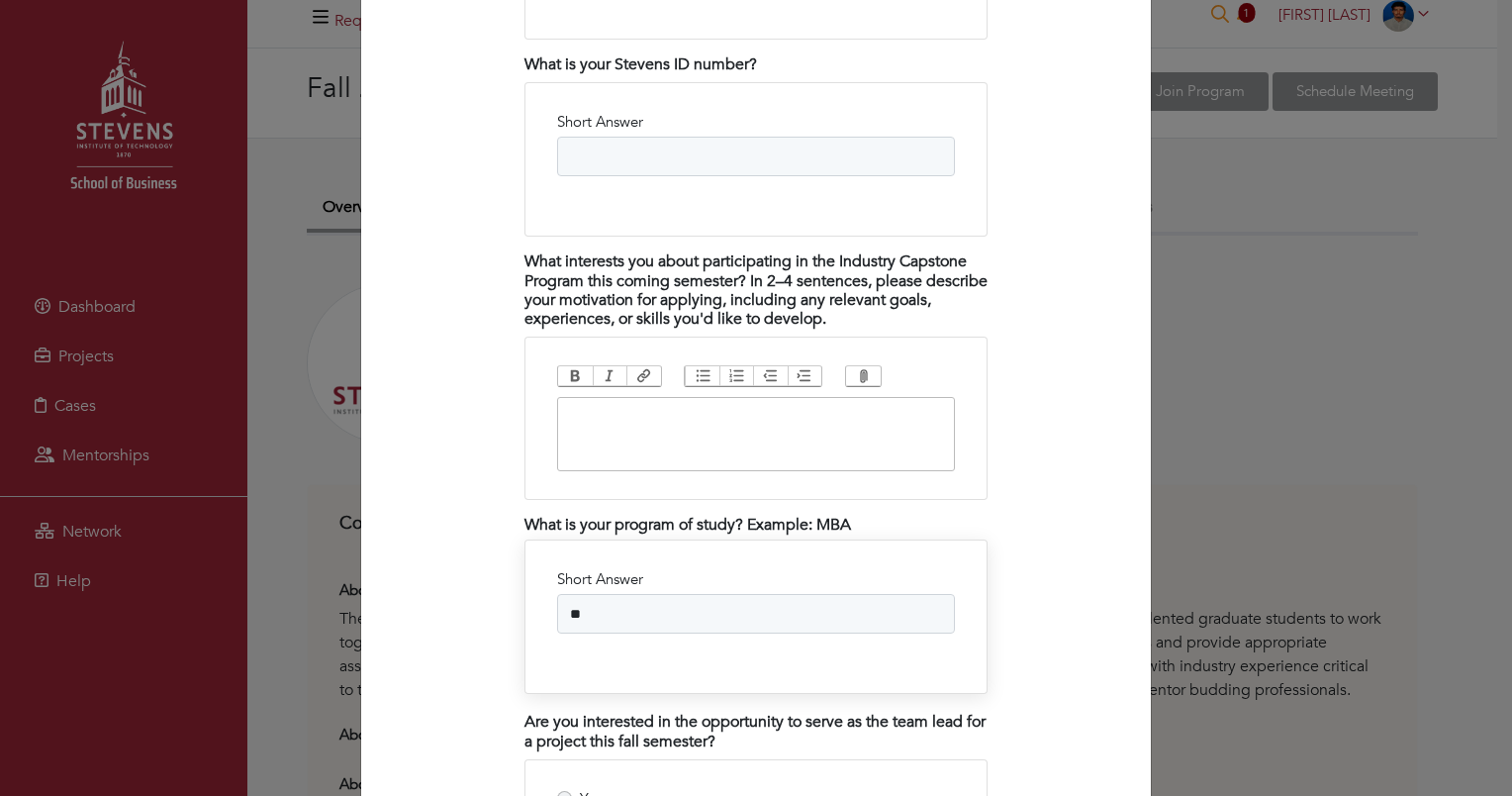 type on "*******" 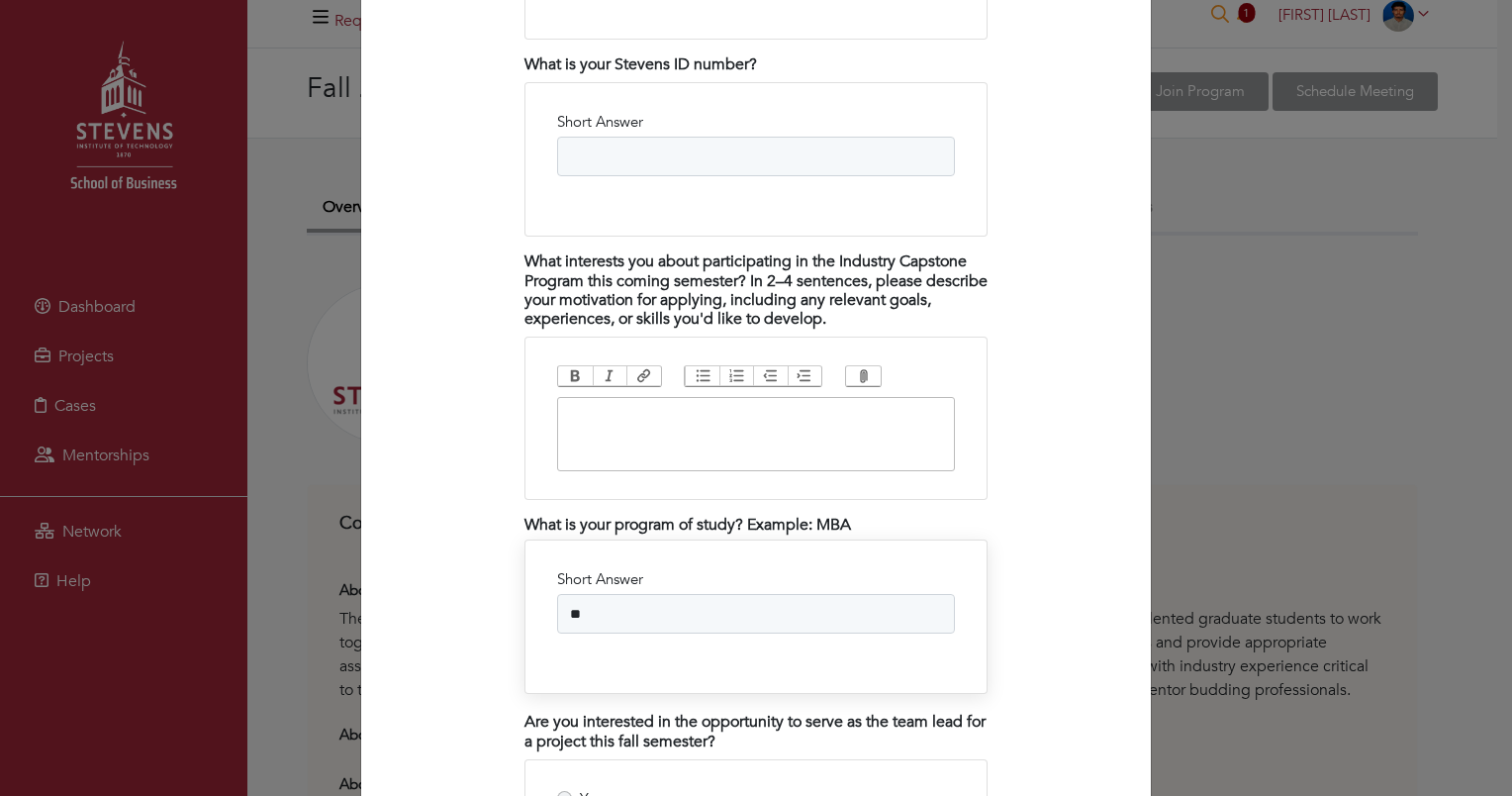 type on "**********" 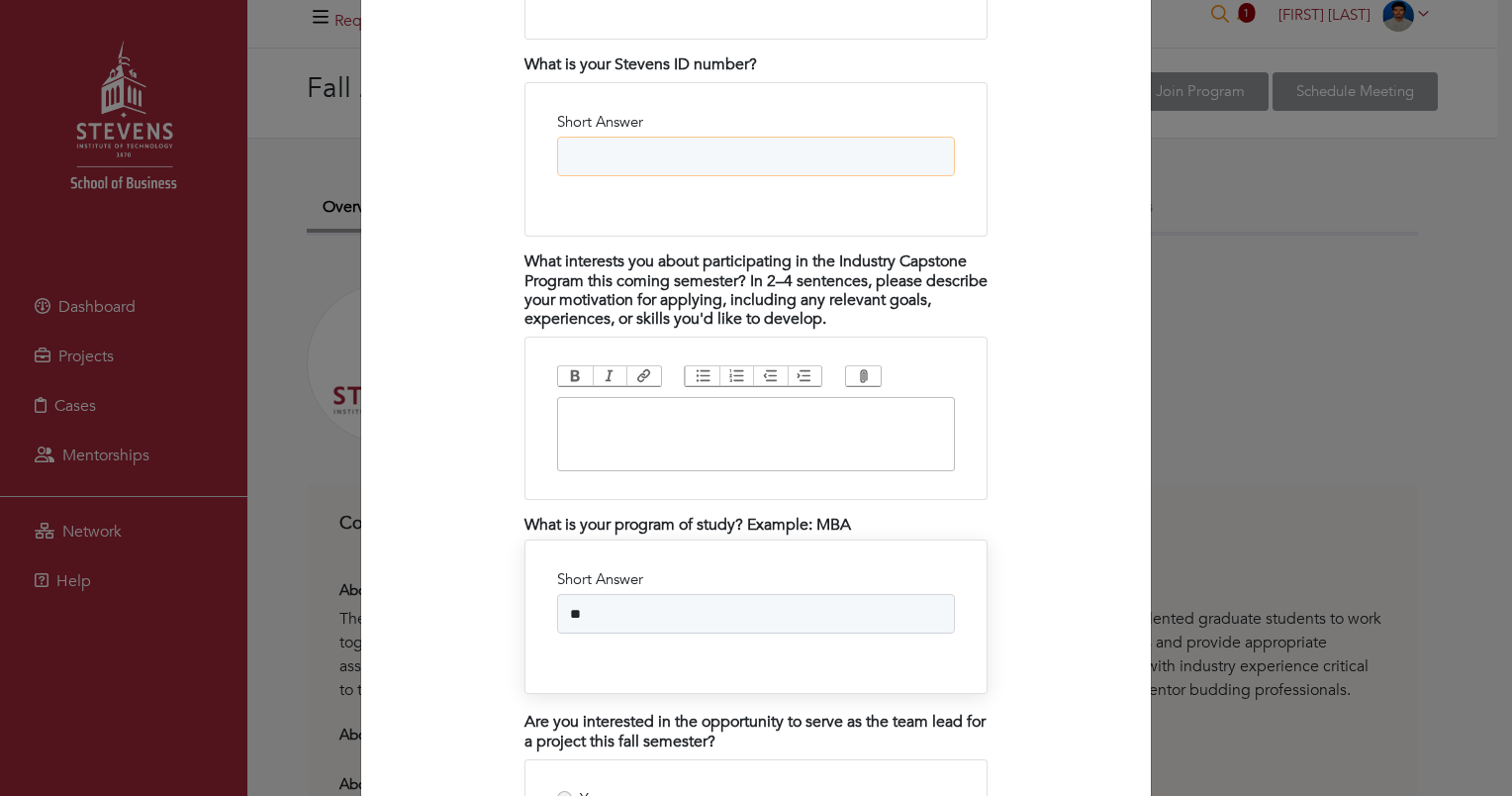 type on "**********" 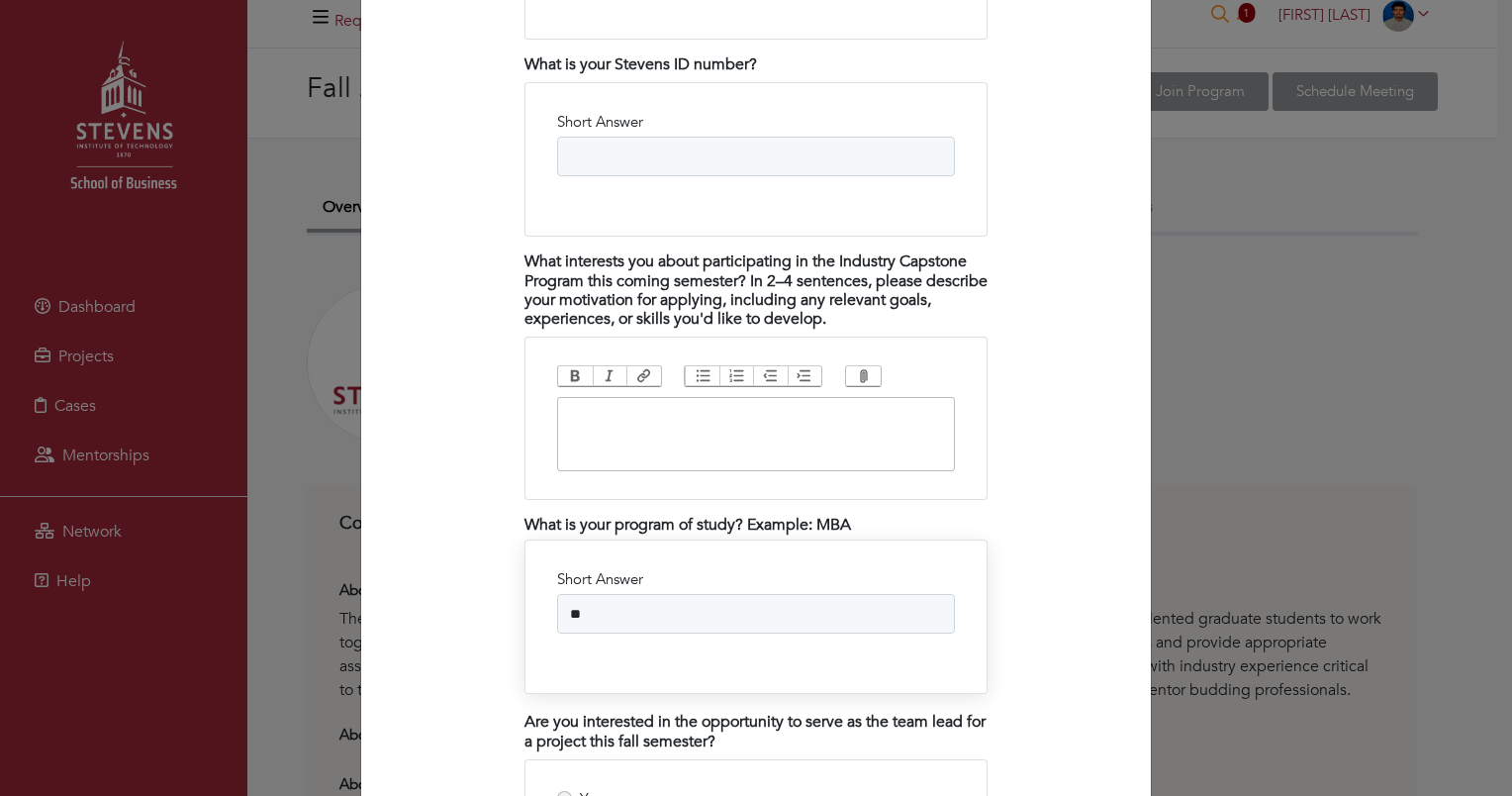 type on "**********" 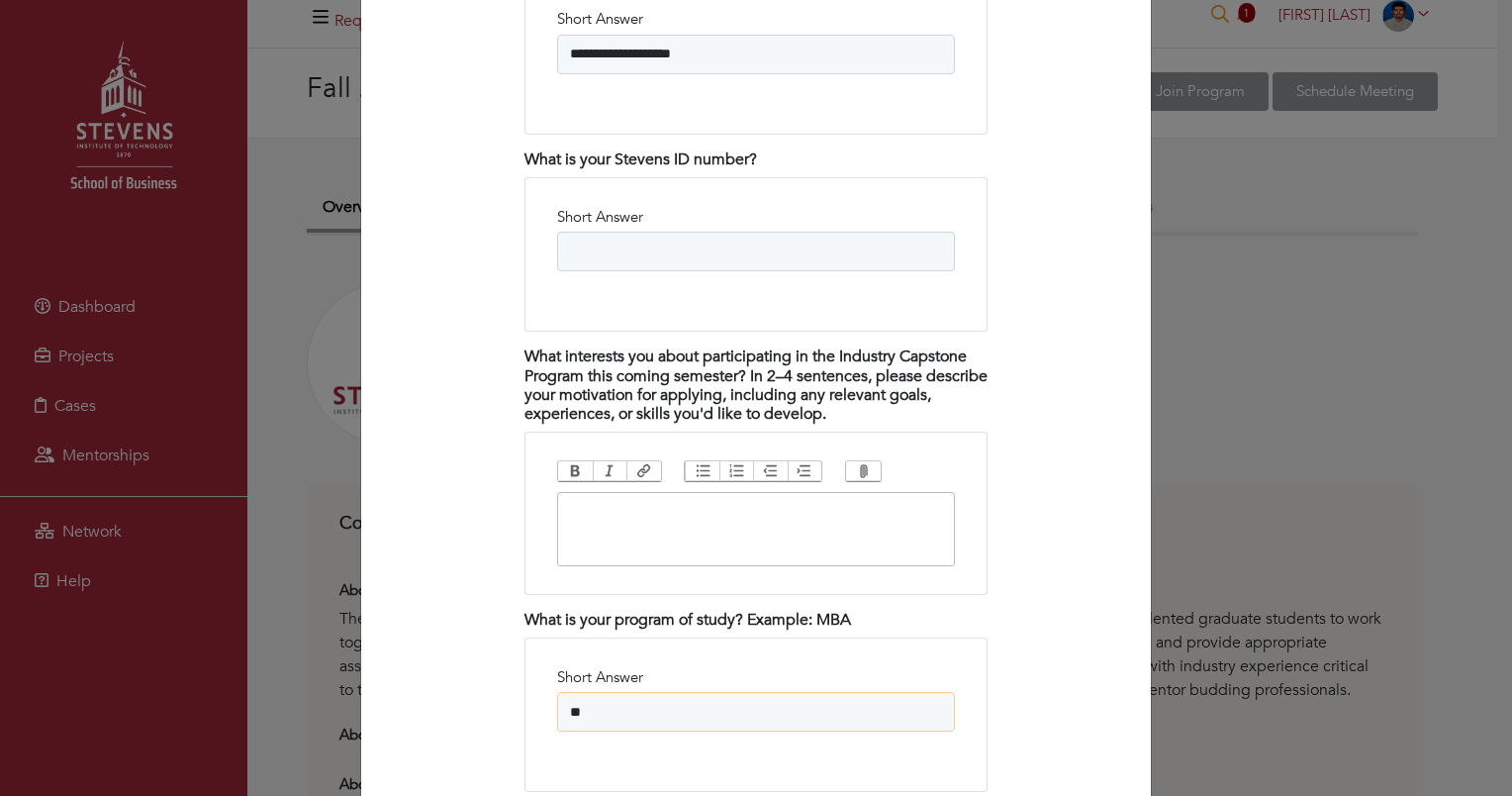 scroll, scrollTop: 1847, scrollLeft: 0, axis: vertical 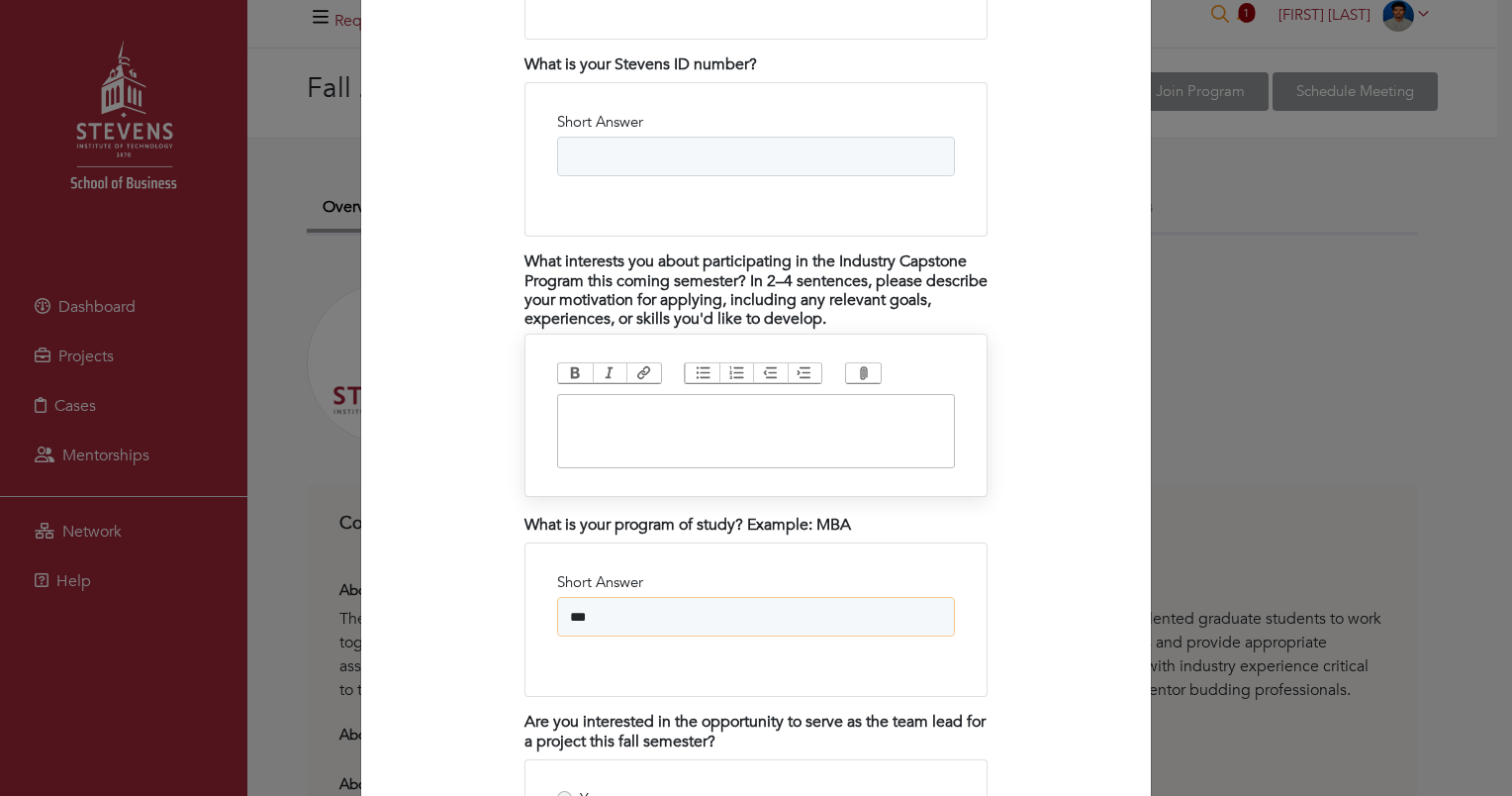 type on "***" 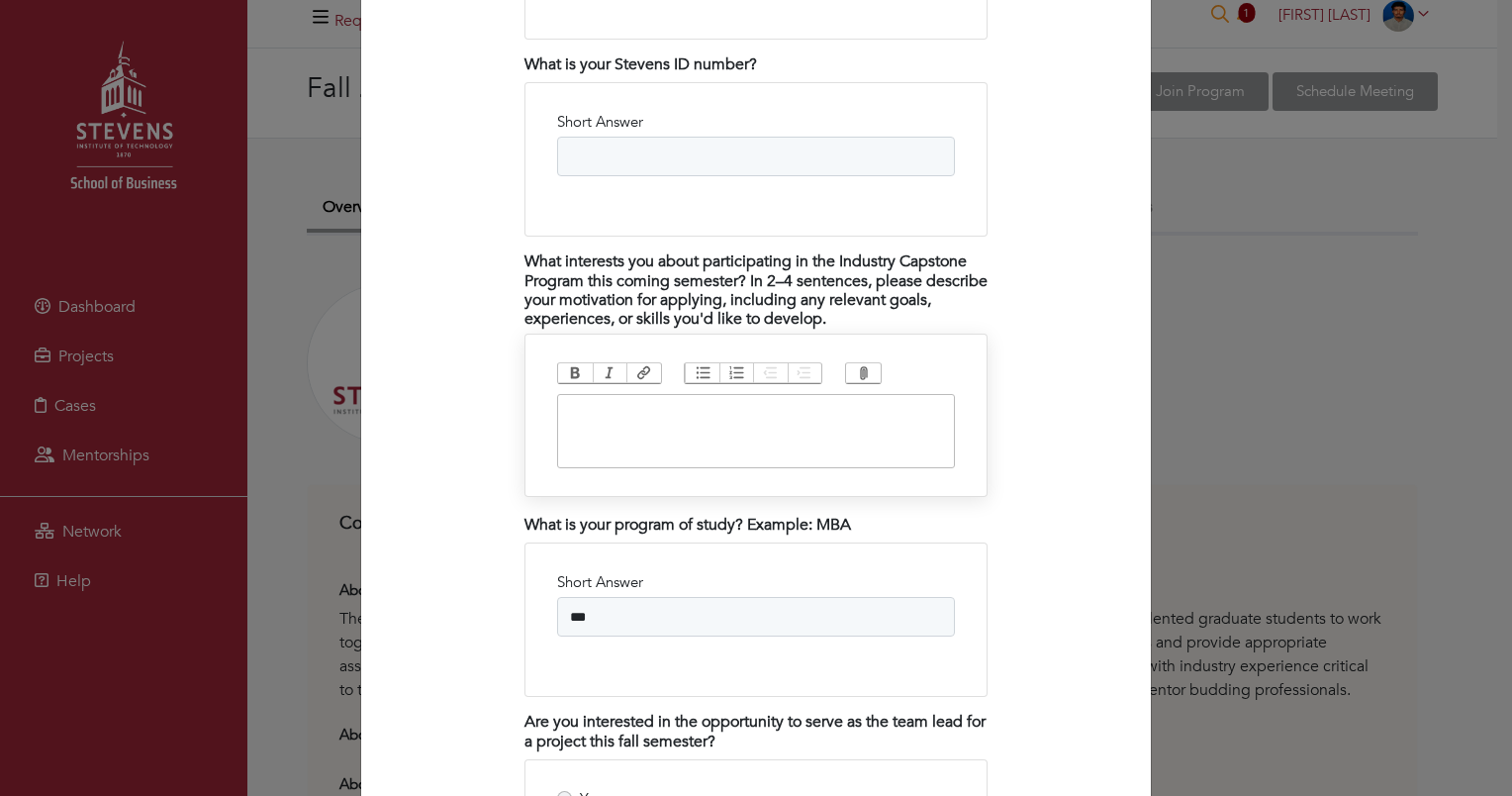 click at bounding box center [756, 431] 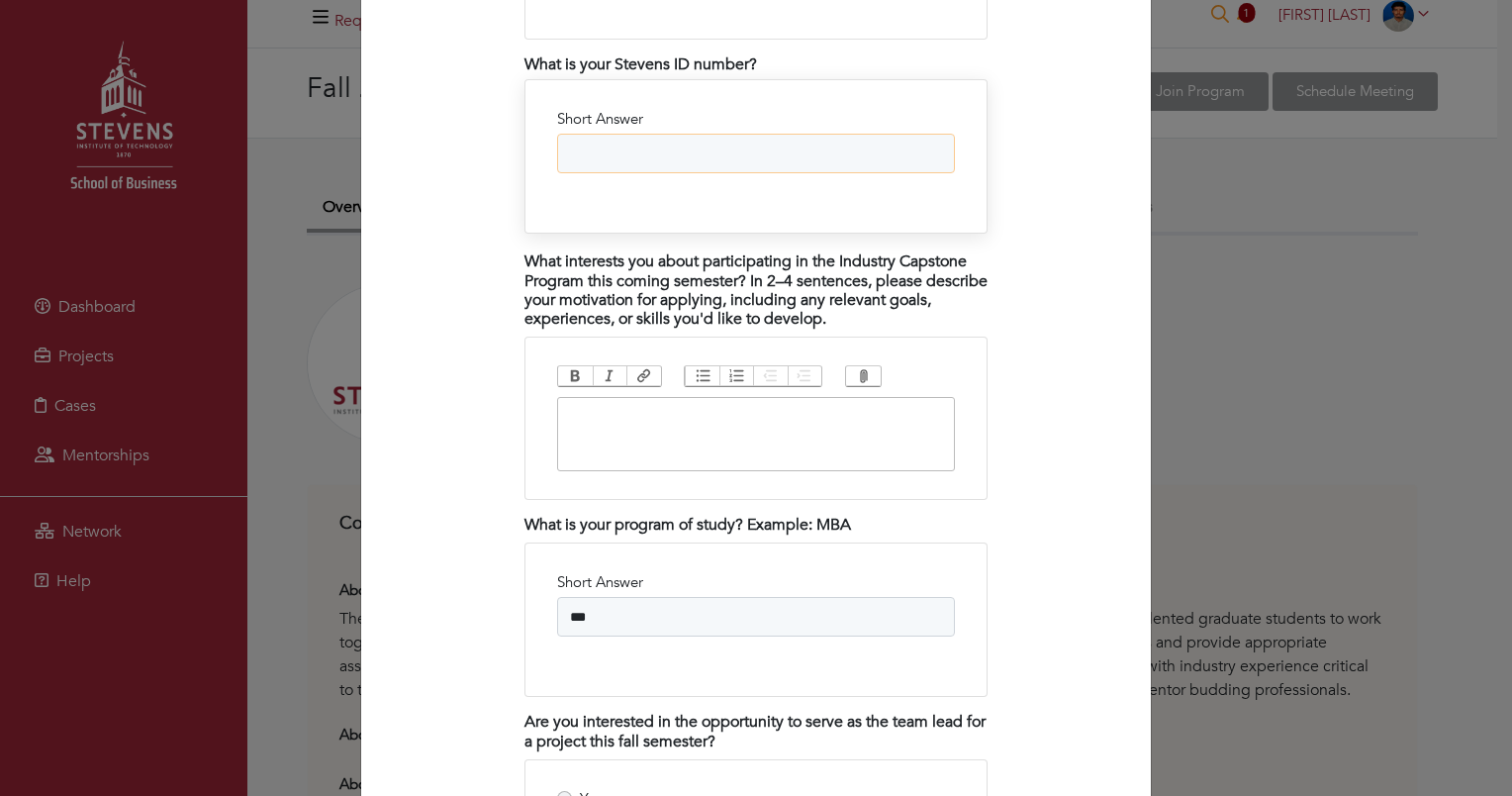 click on "Short Answer" at bounding box center [756, 153] 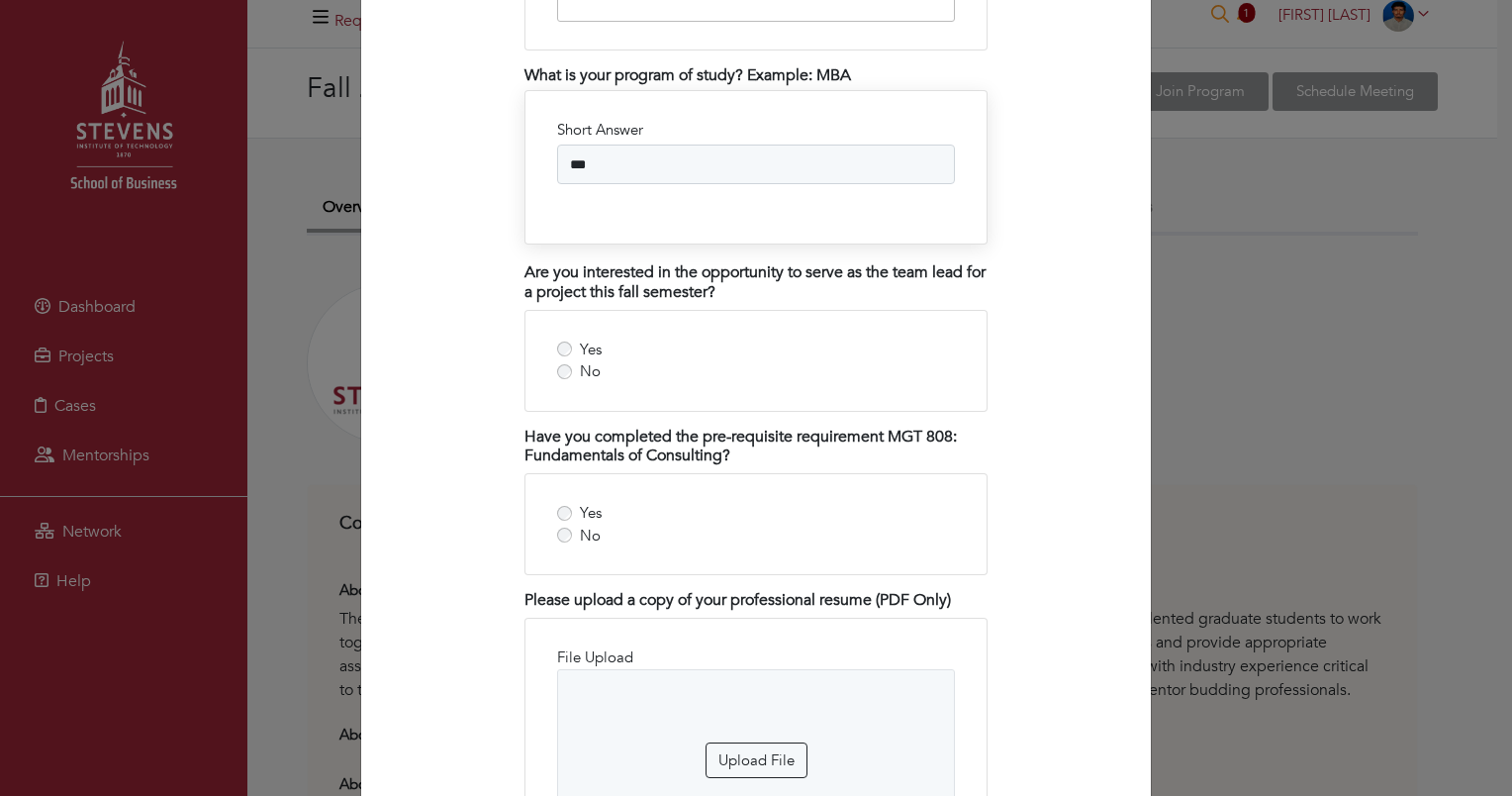 scroll, scrollTop: 2310, scrollLeft: 0, axis: vertical 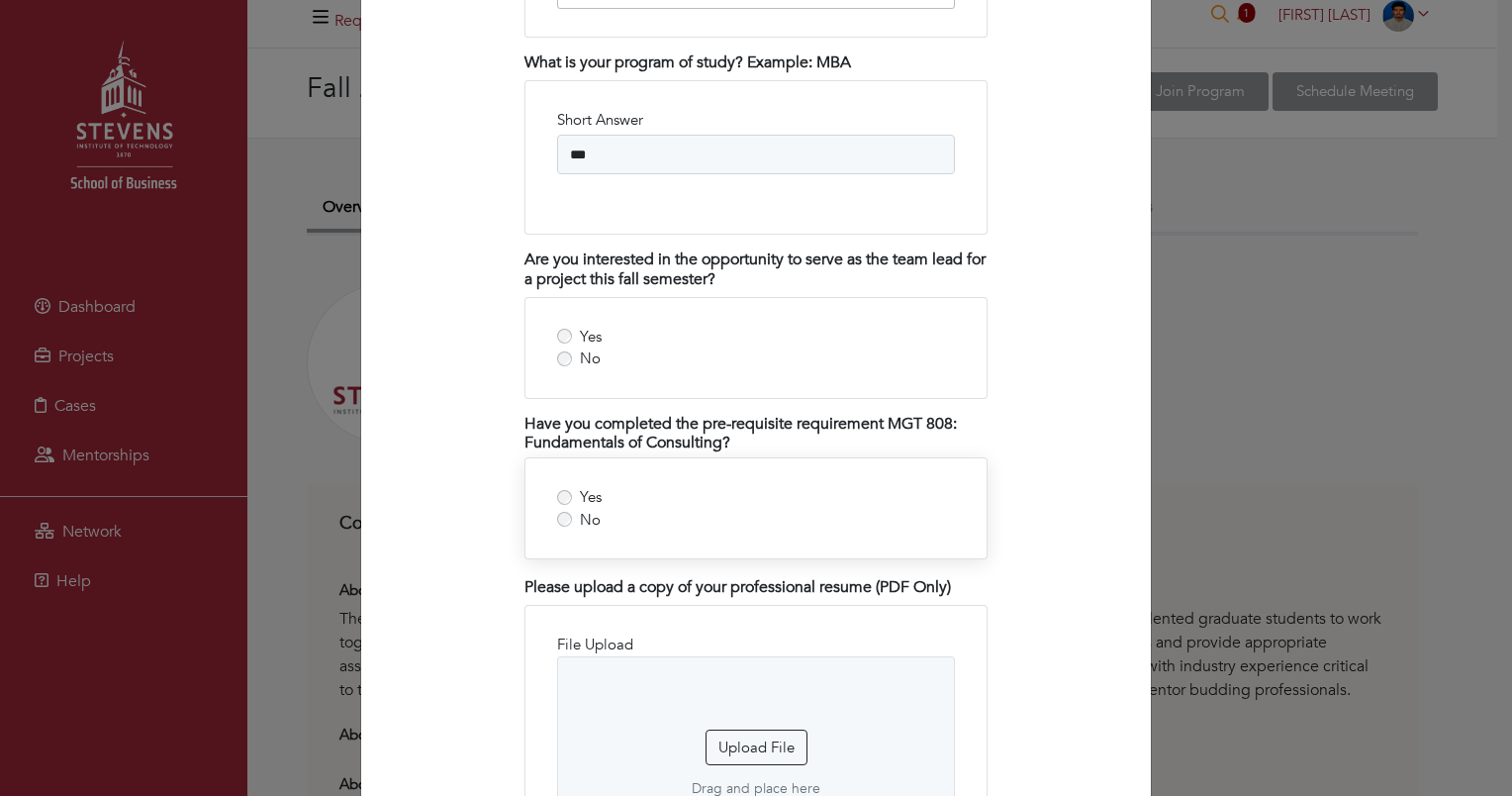 click on "Yes
No" at bounding box center (756, 508) 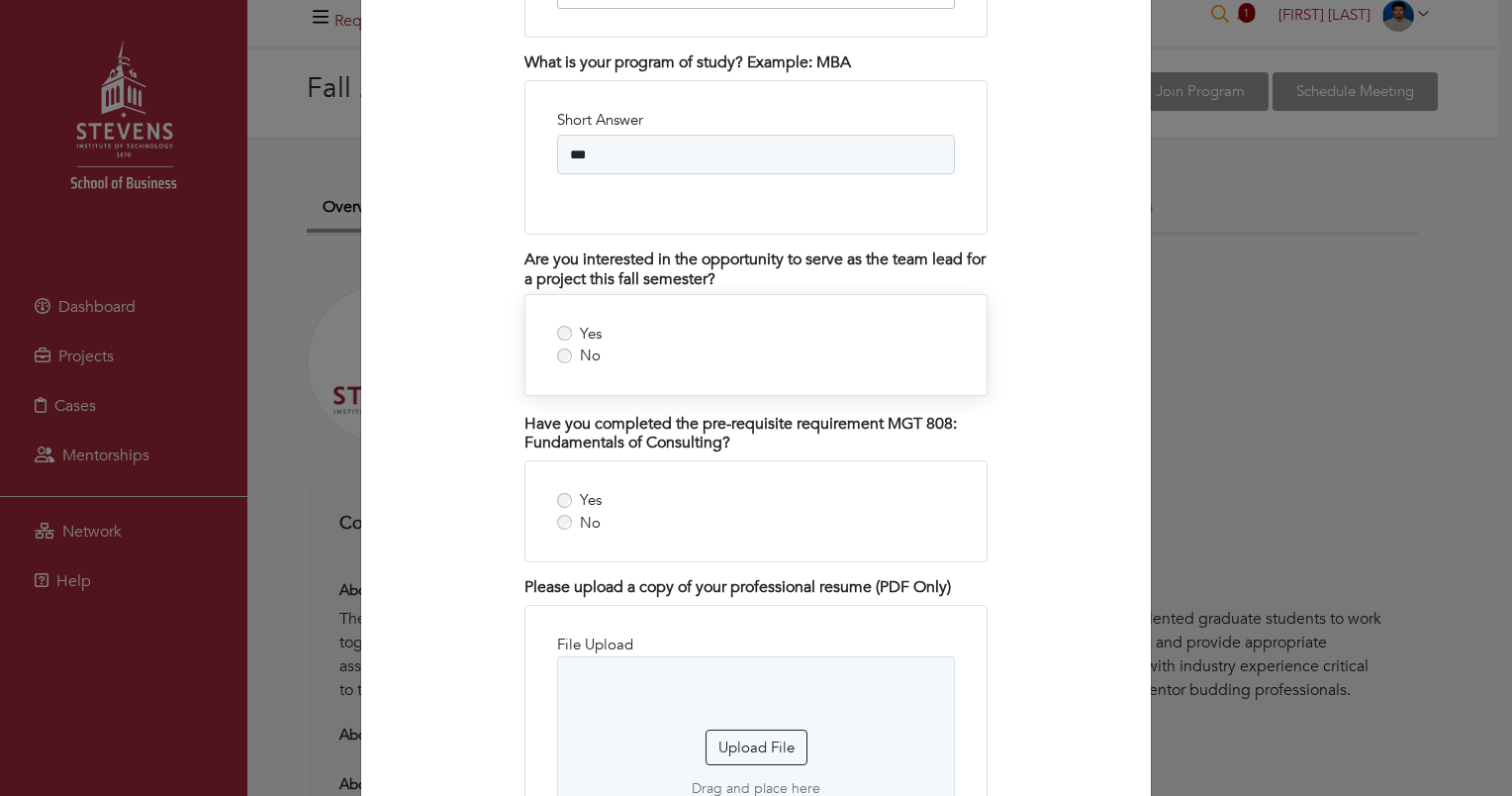 click on "Yes
No" at bounding box center [756, 345] 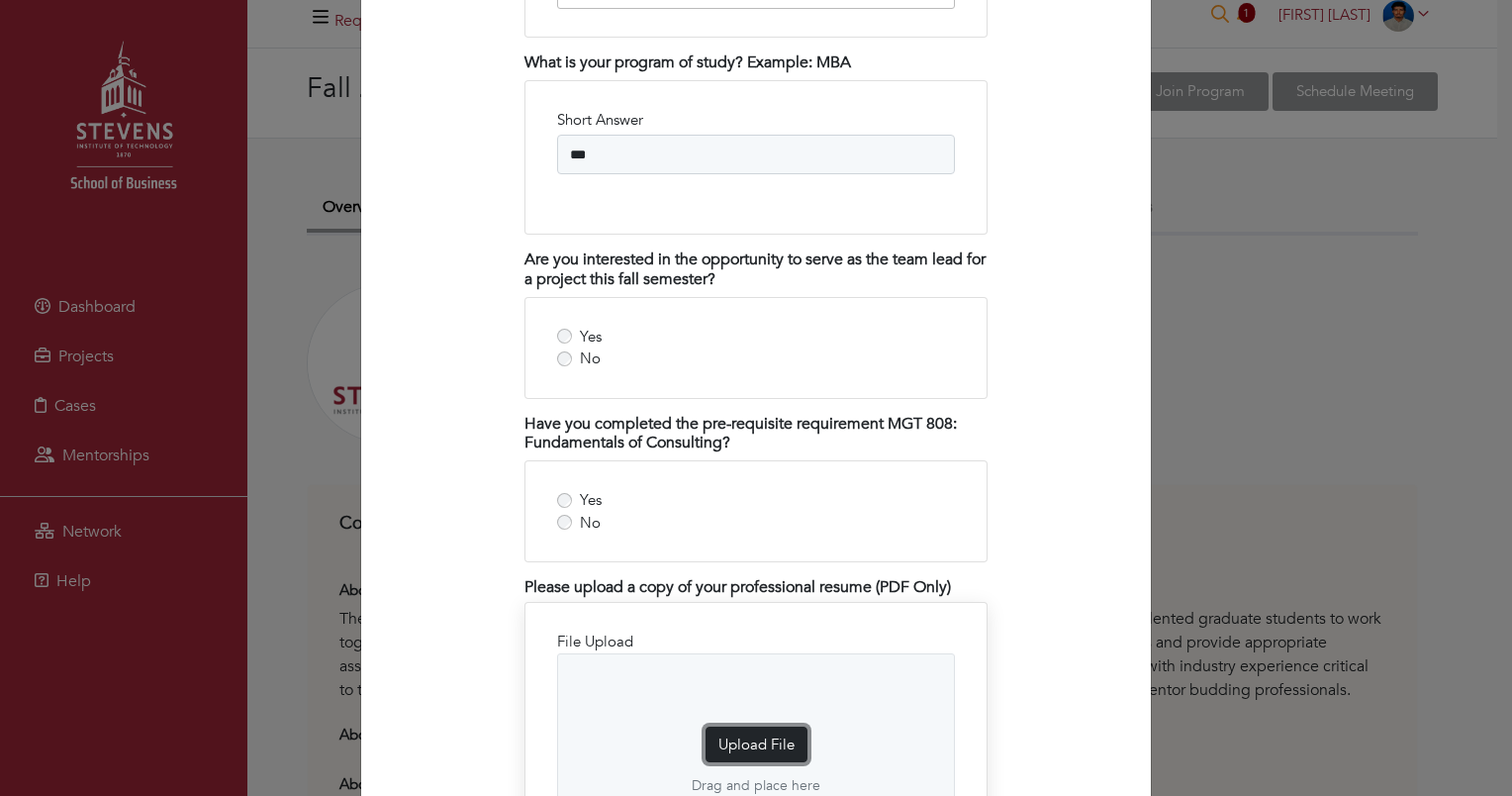 click on "Upload File" at bounding box center [756, 745] 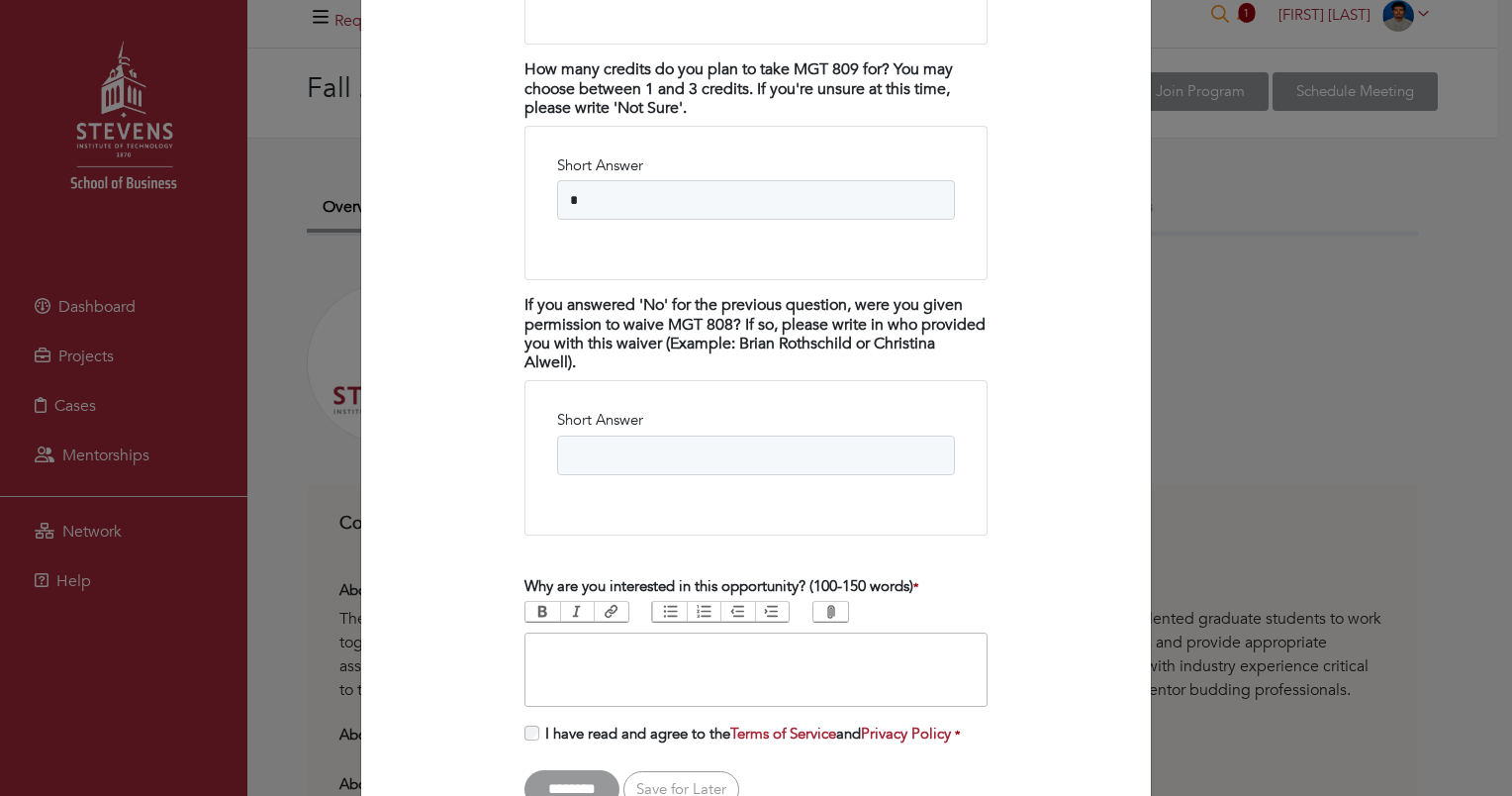 scroll, scrollTop: 3640, scrollLeft: 0, axis: vertical 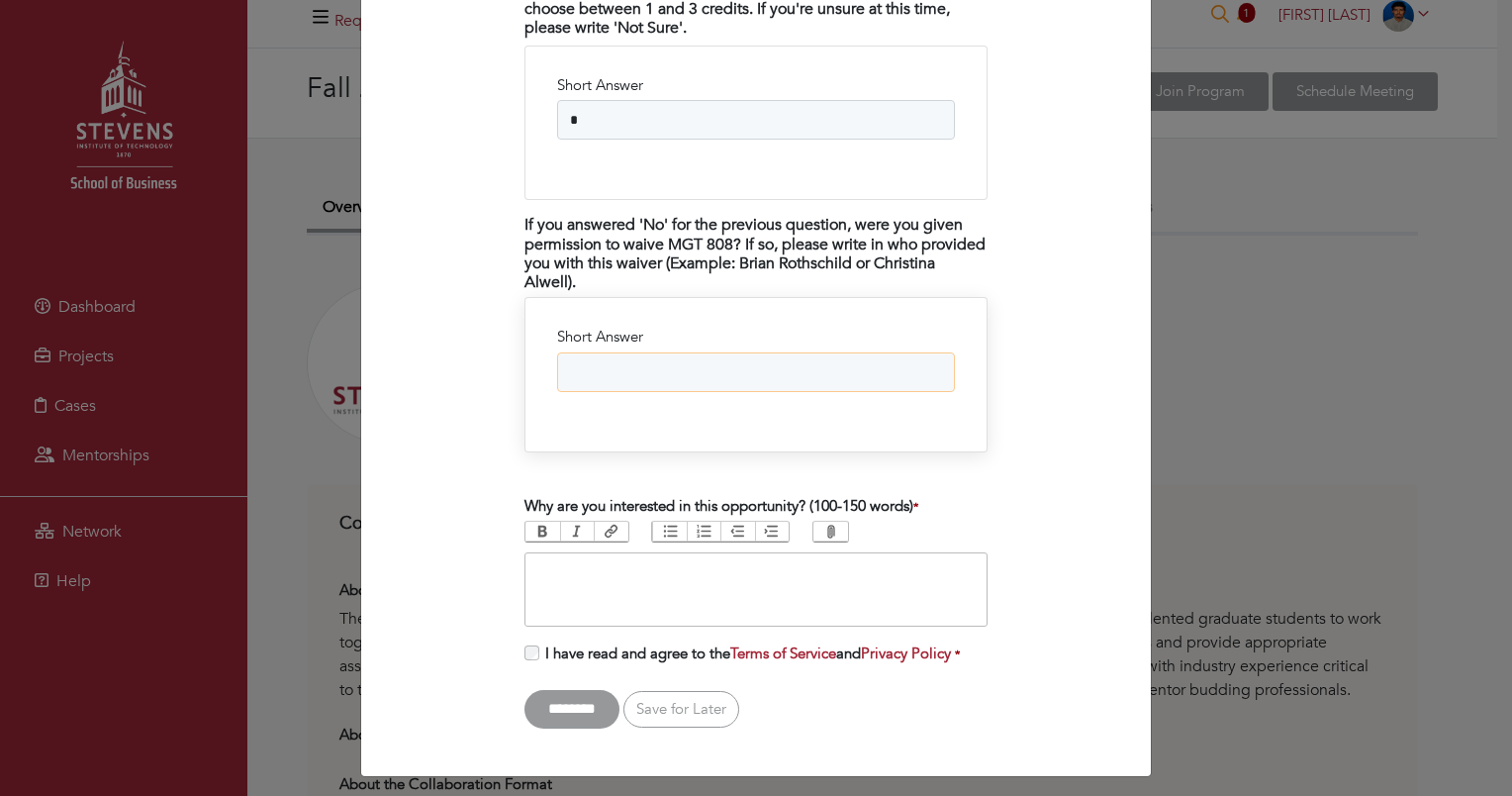 click on "Short Answer" at bounding box center [756, 372] 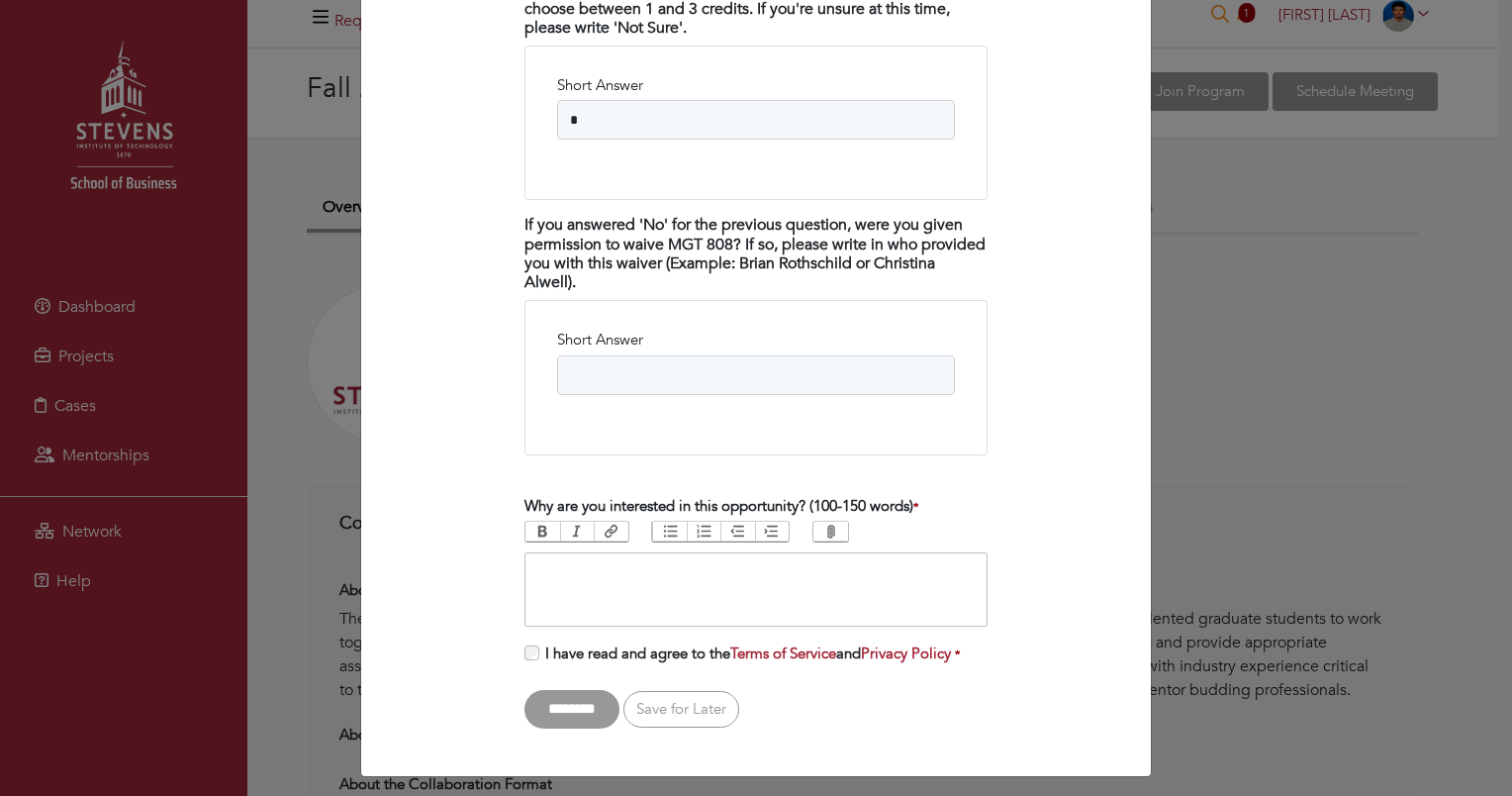 click at bounding box center [756, 589] 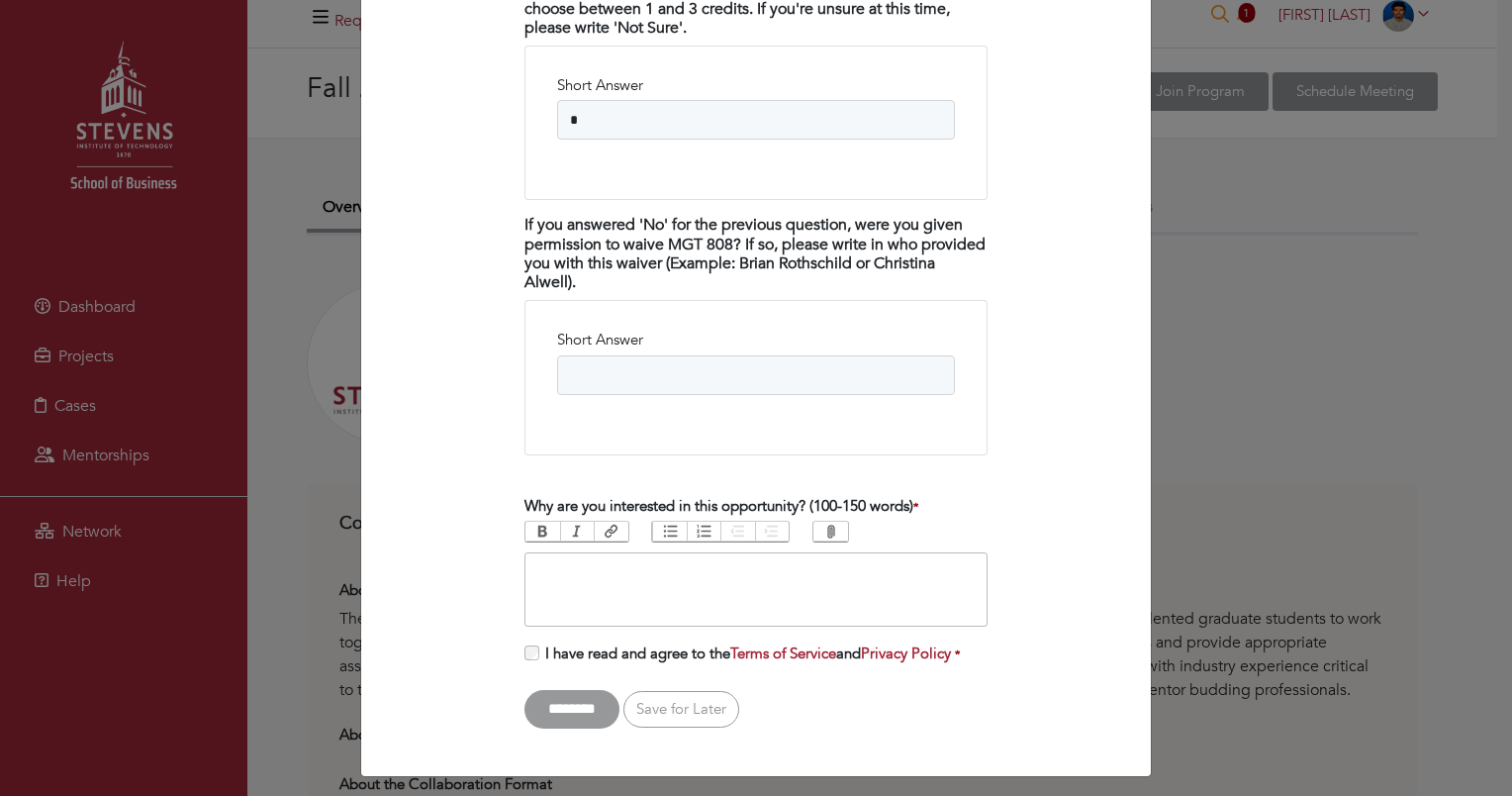 click at bounding box center [756, 589] 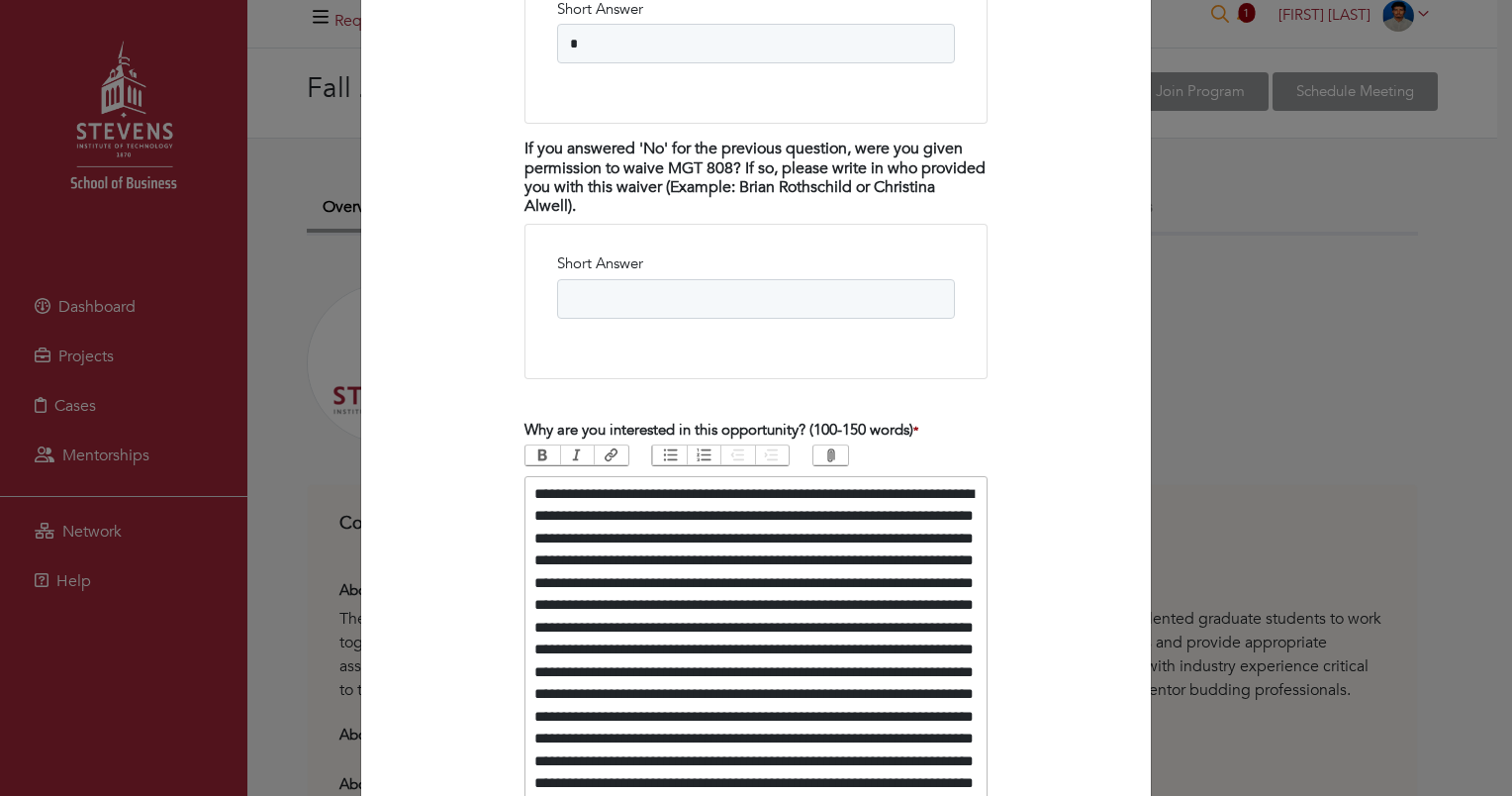 scroll, scrollTop: 4003, scrollLeft: 0, axis: vertical 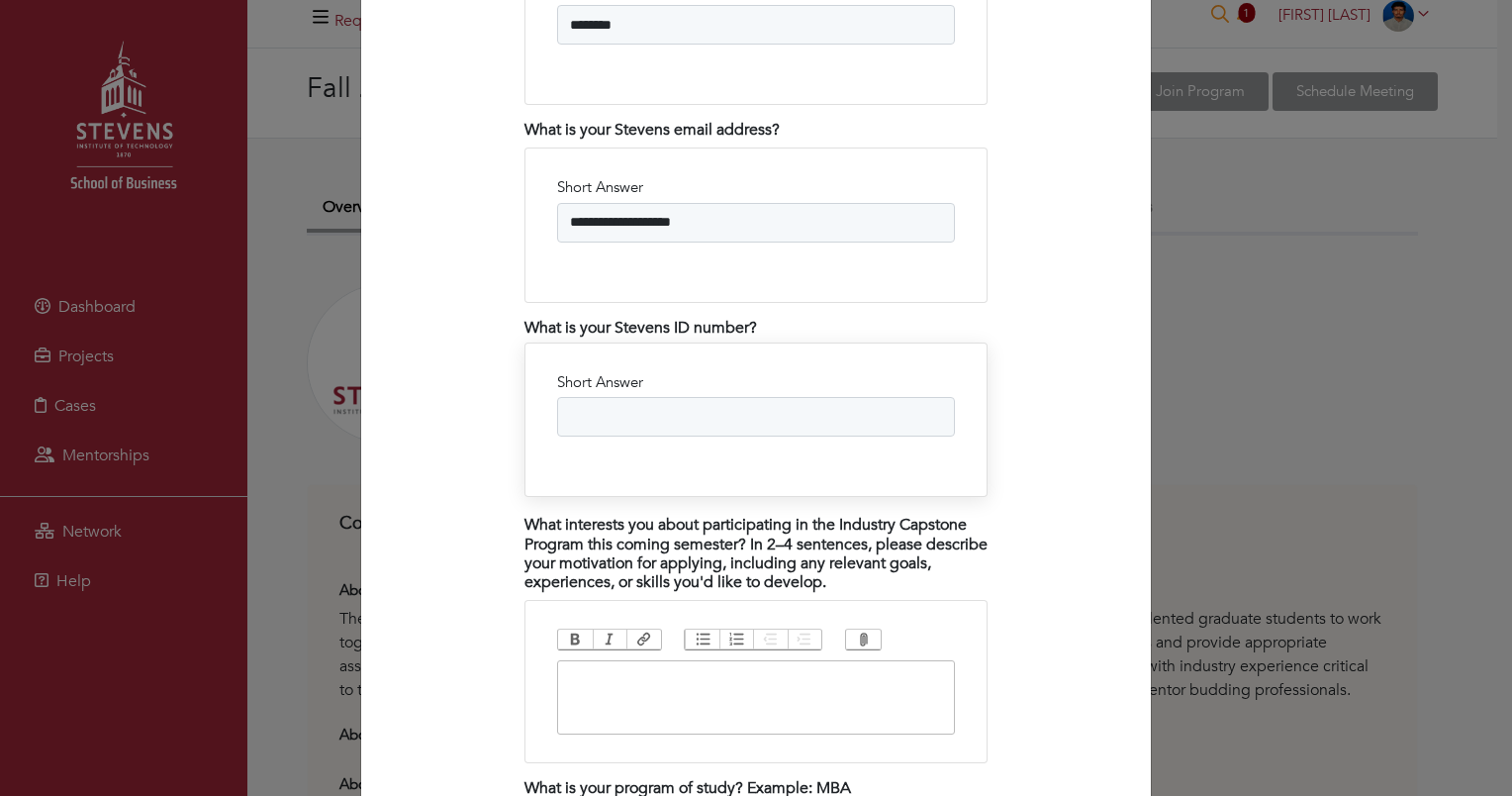 click on "Short Answer" at bounding box center (756, 417) 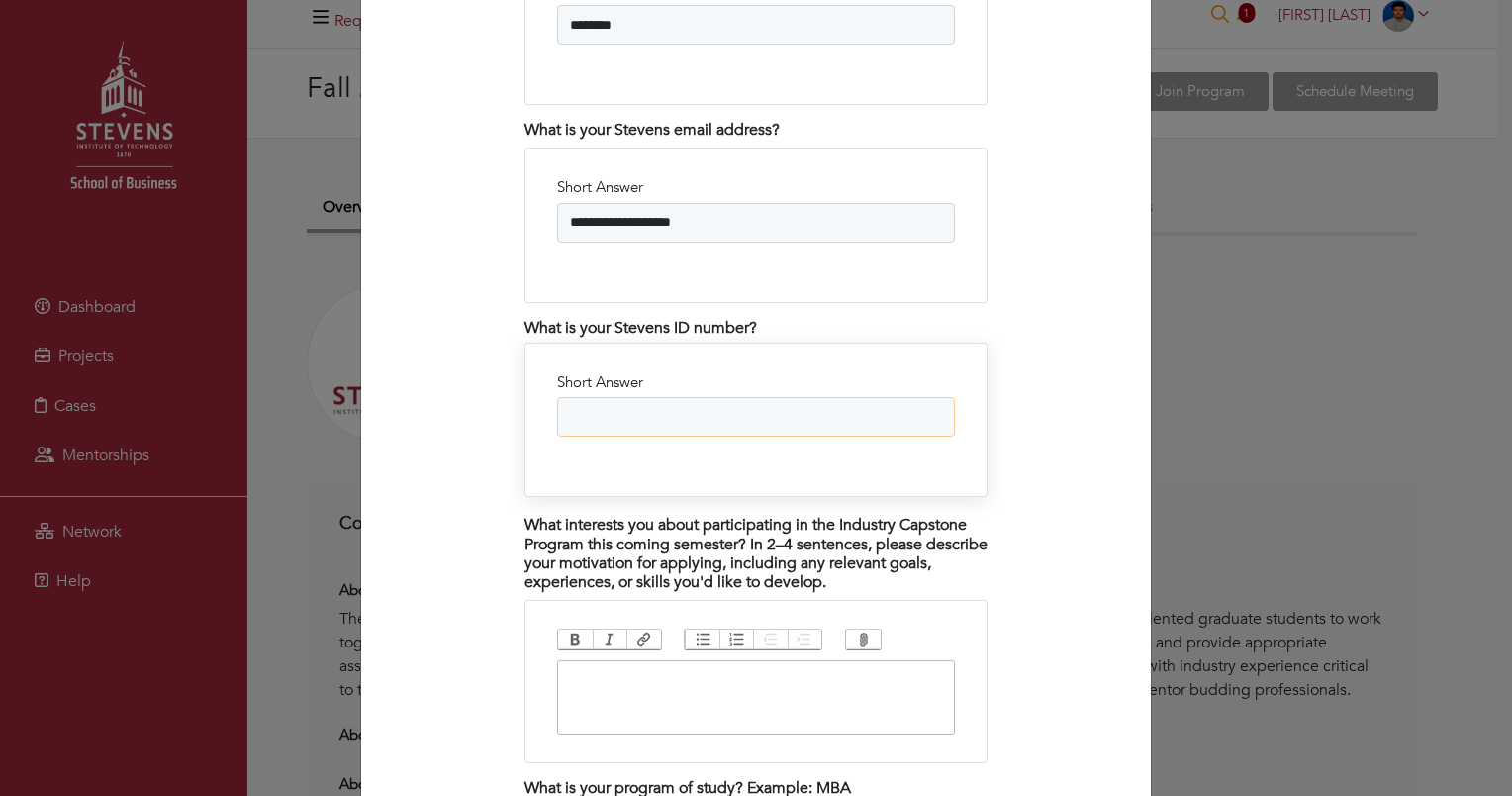 click on "Short Answer" at bounding box center (756, 417) 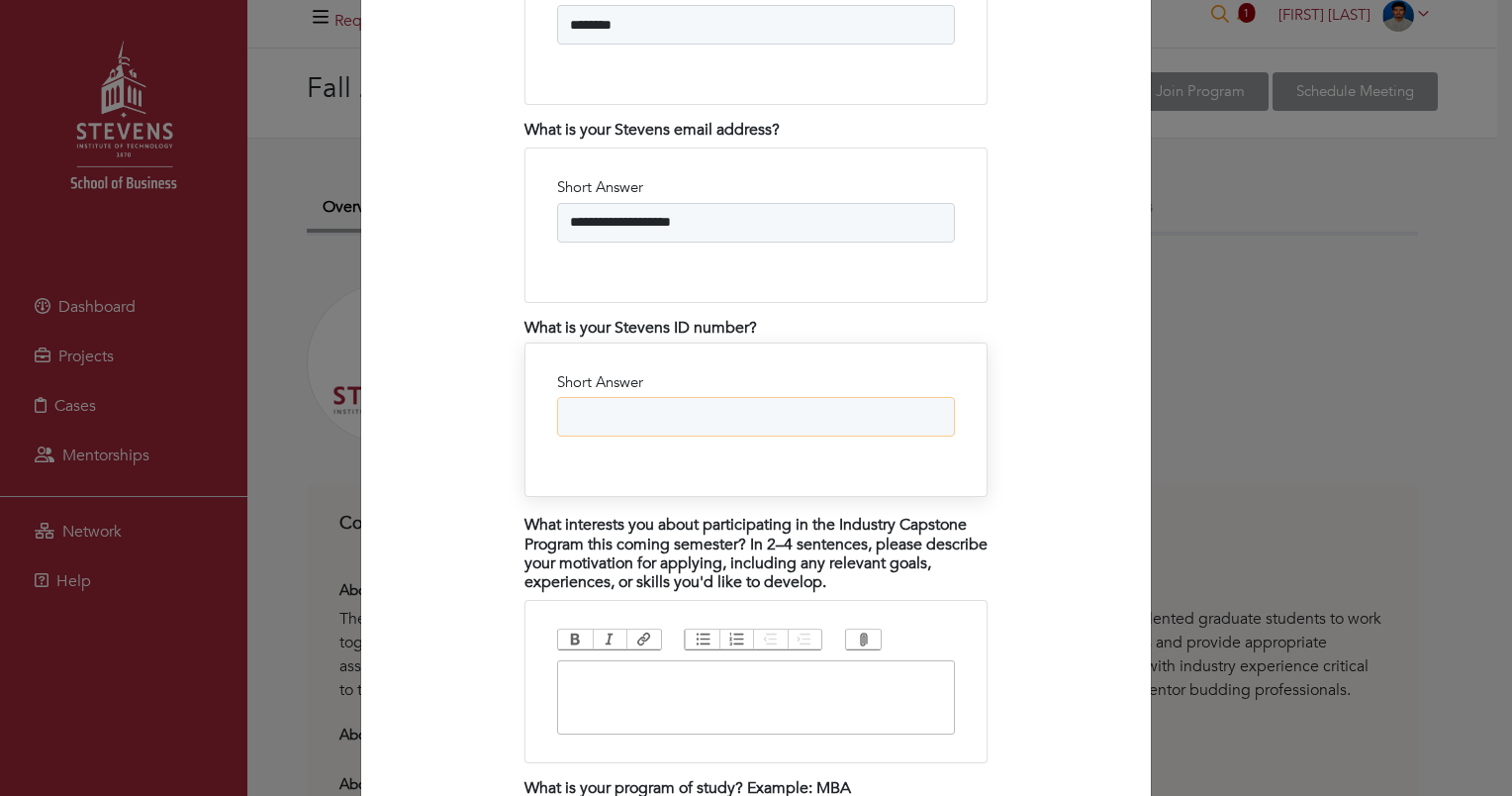 click on "Short Answer" at bounding box center [756, 417] 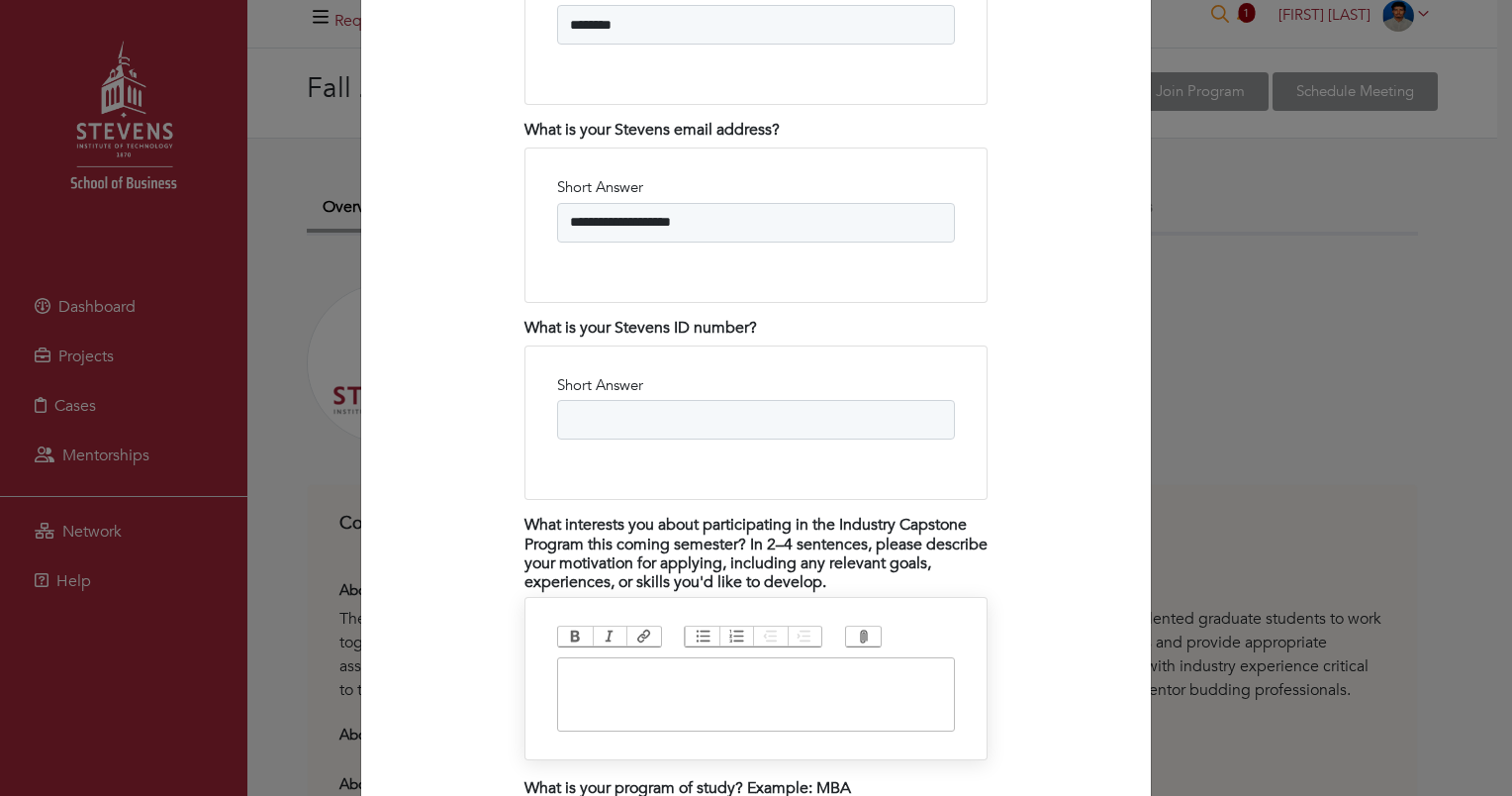 click at bounding box center (756, 694) 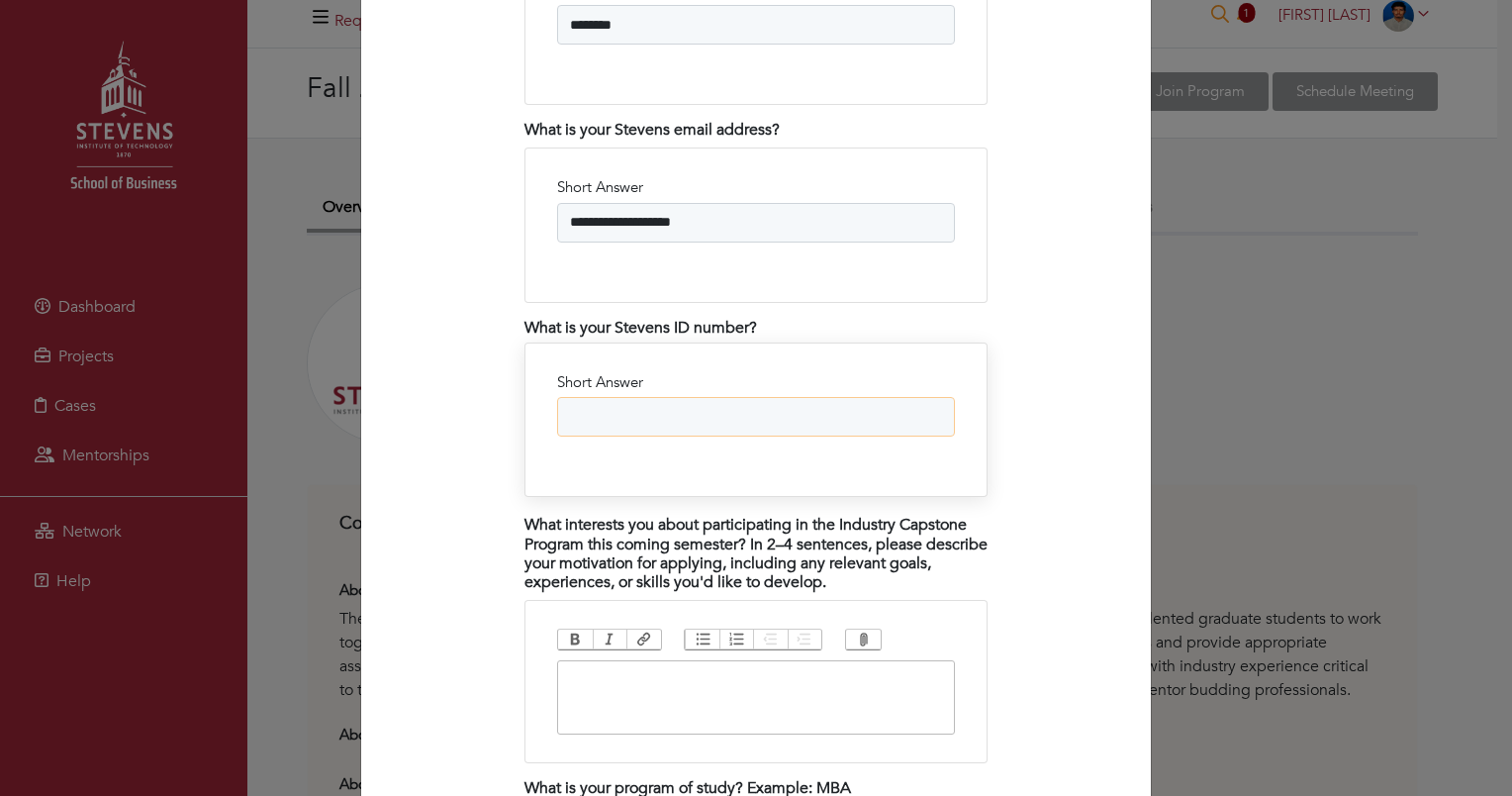 click on "Short Answer" at bounding box center [756, 417] 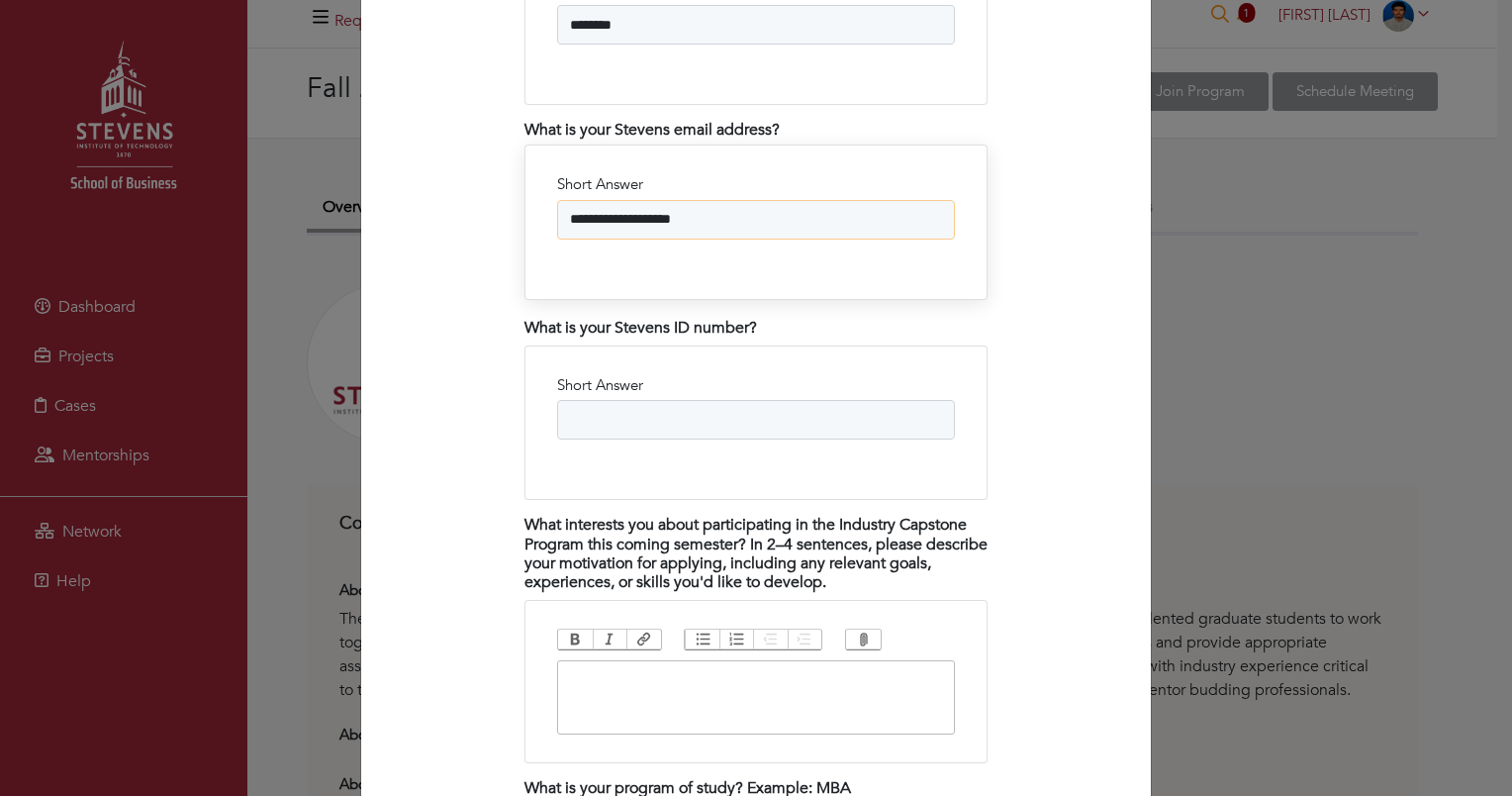 click on "**********" at bounding box center [756, 220] 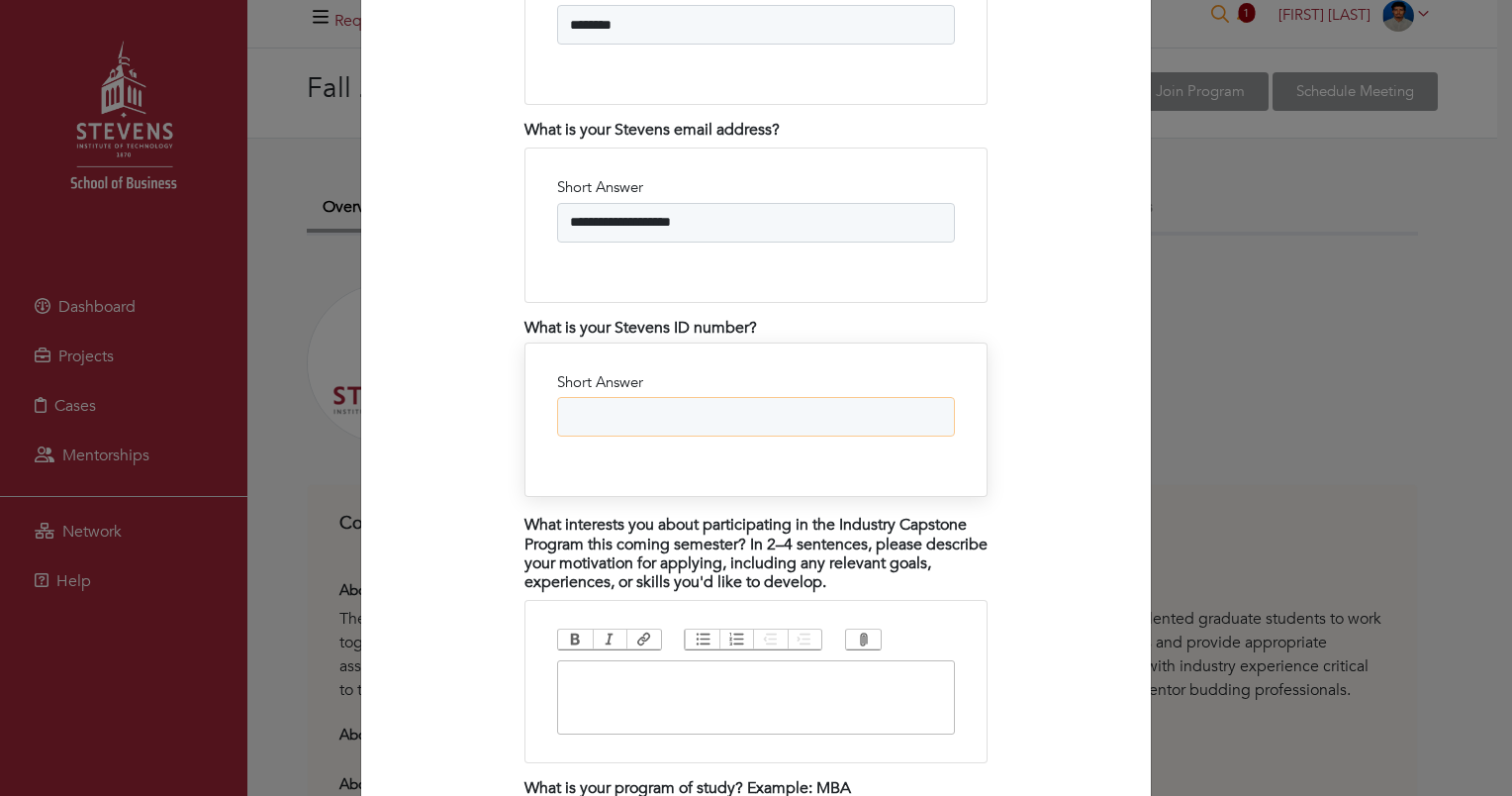 click on "Short Answer" at bounding box center [756, 417] 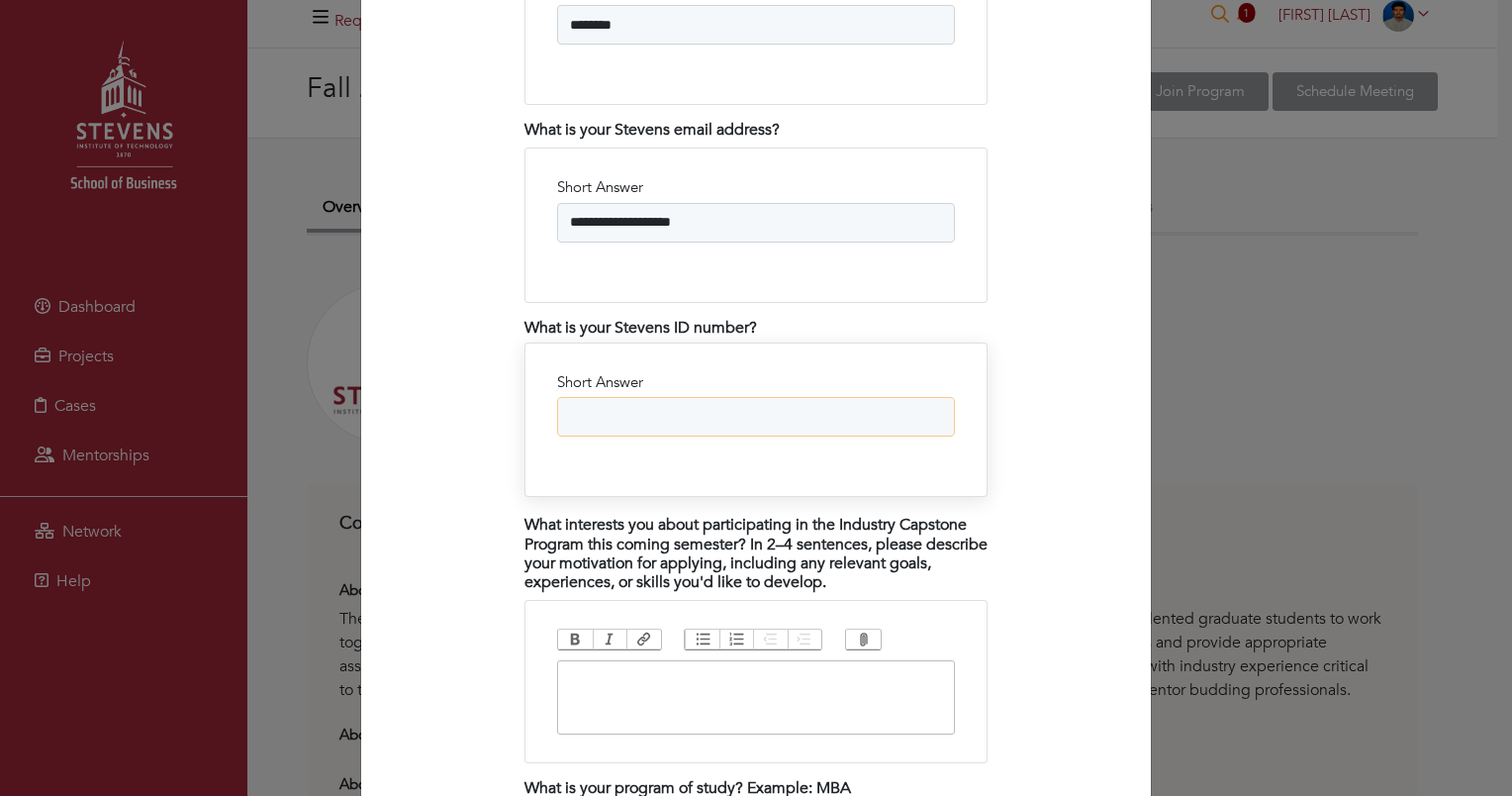 click on "Short Answer" at bounding box center [756, 417] 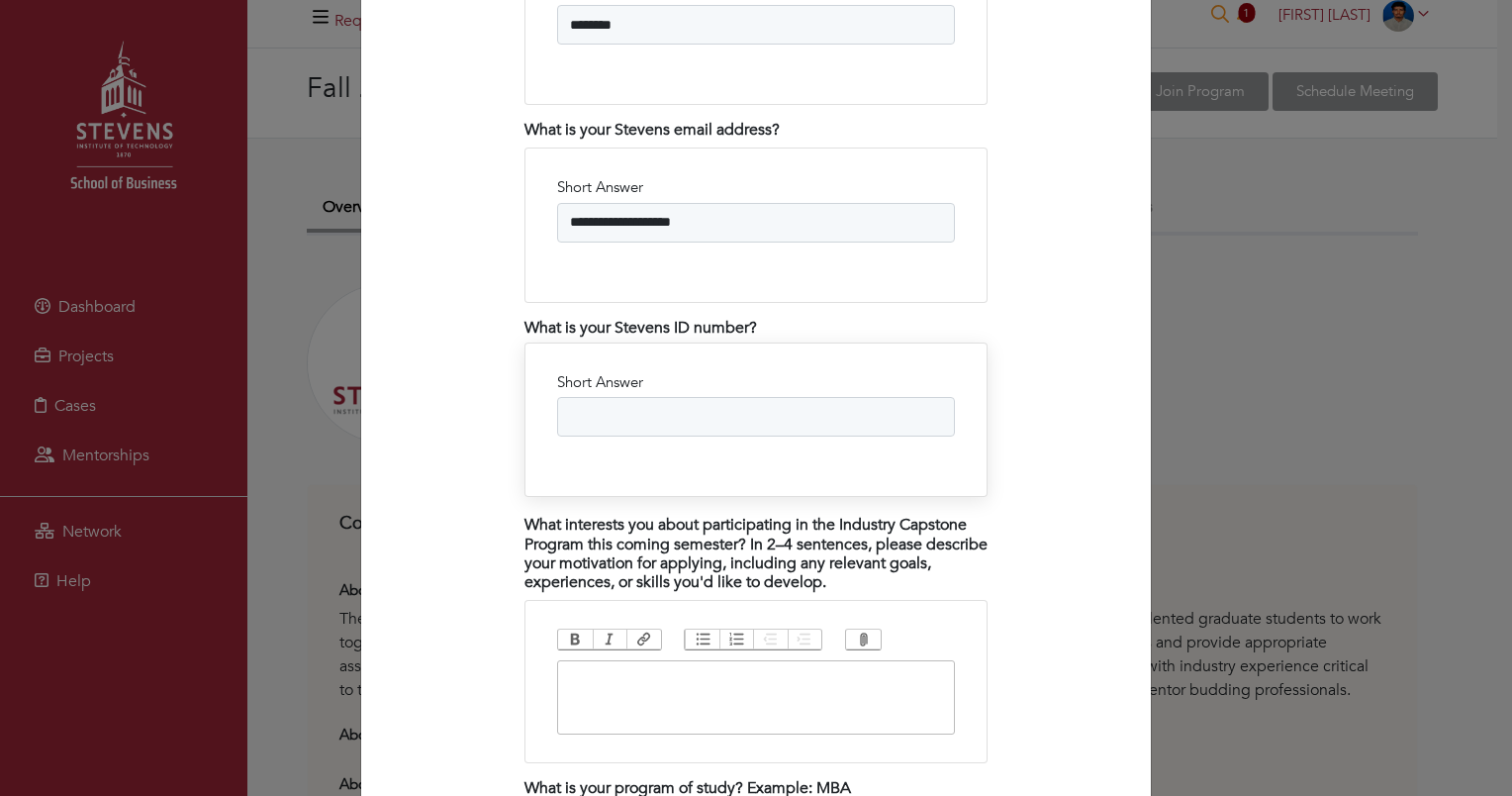 click on "Short Answer" at bounding box center (756, 417) 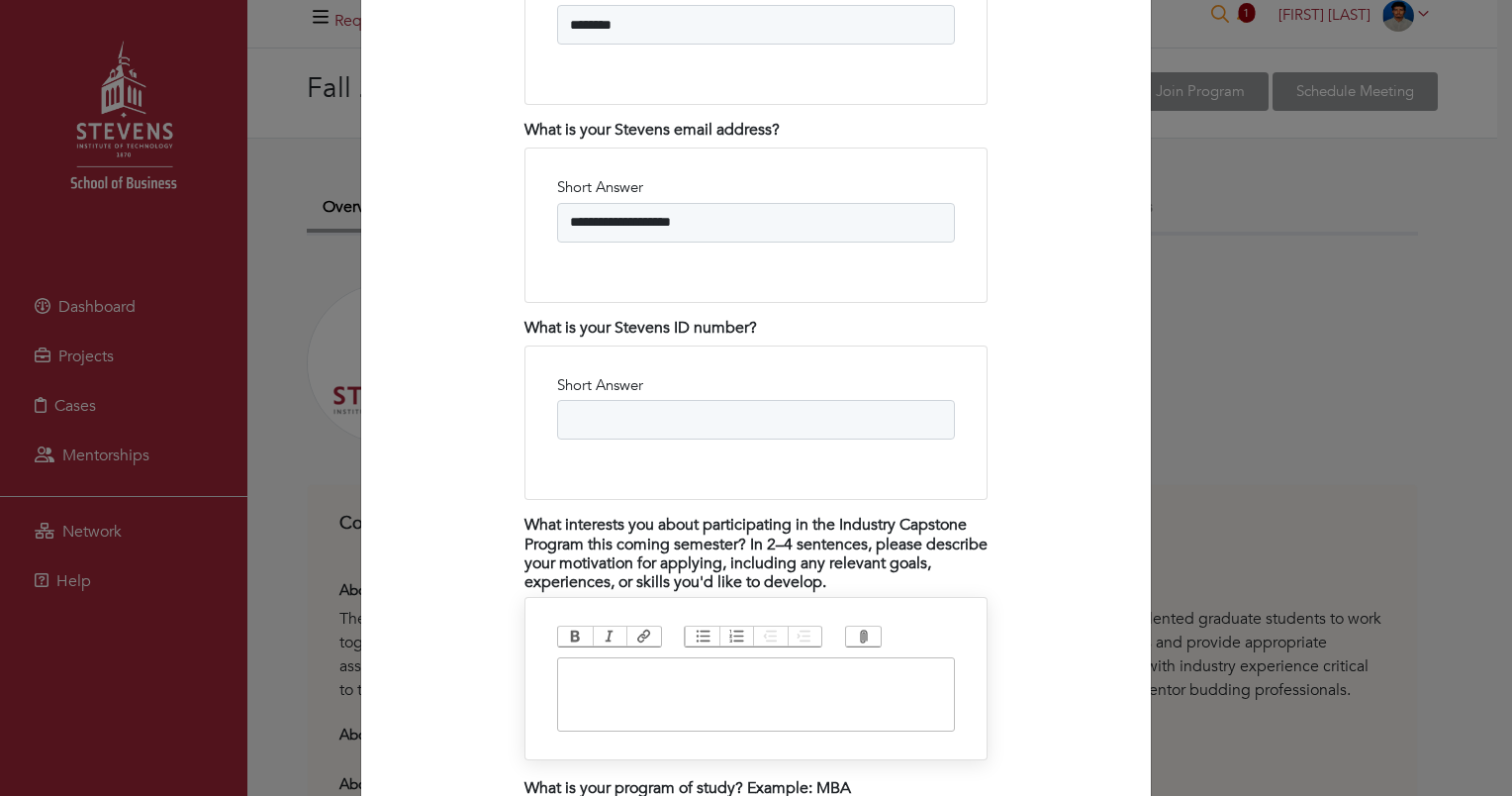 click at bounding box center [756, 694] 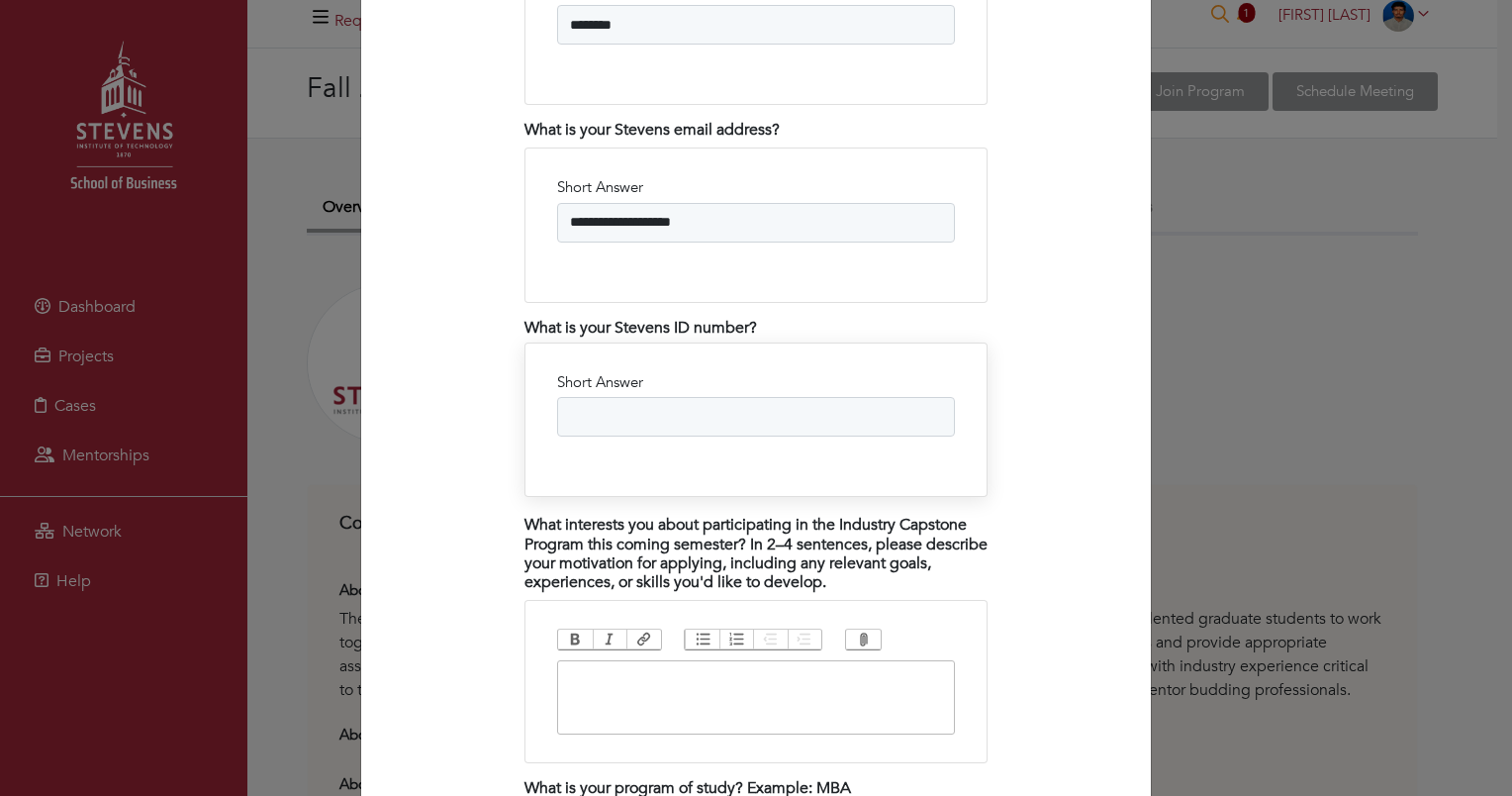 click on "Short Answer" at bounding box center (756, 417) 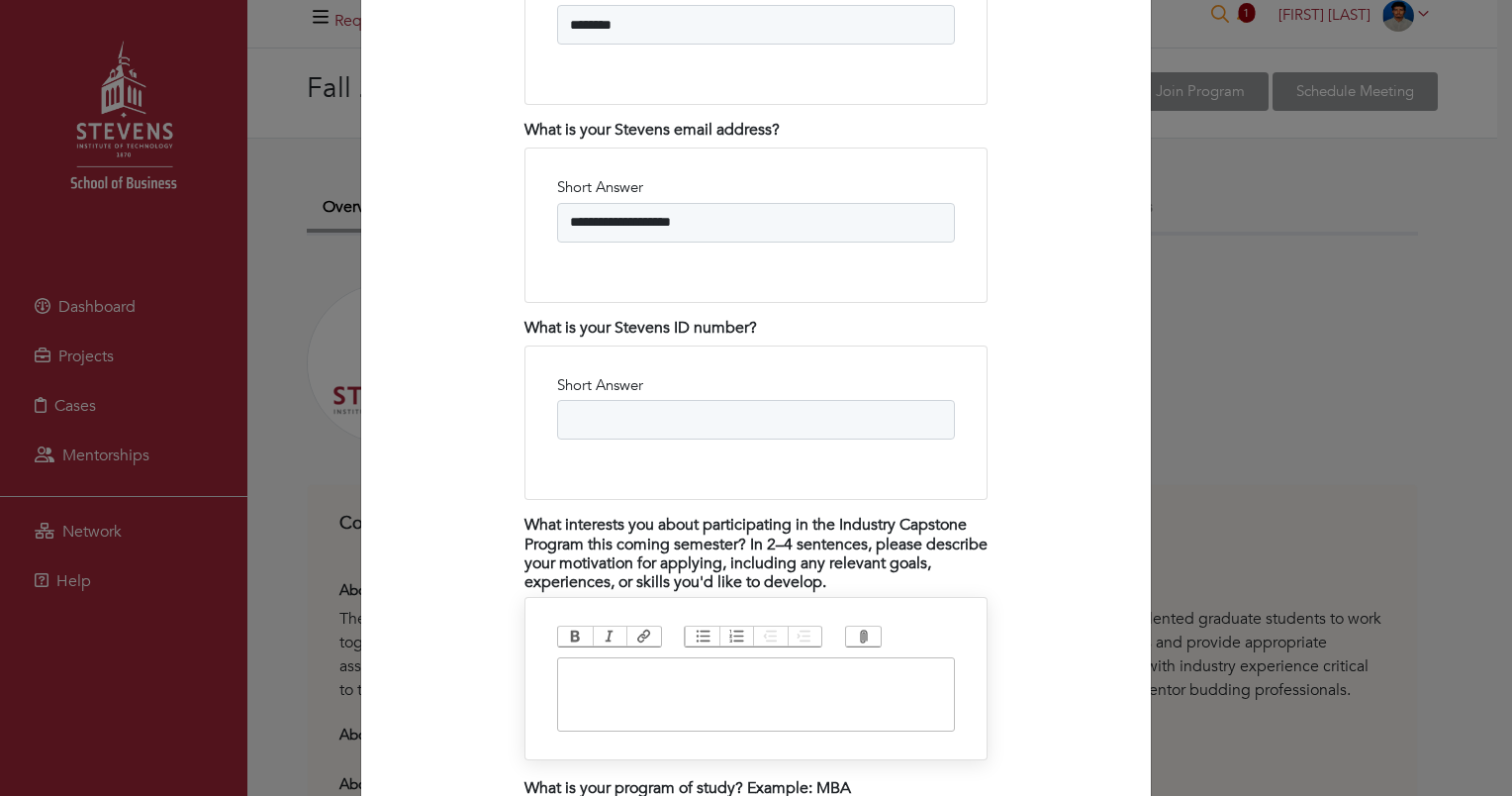 click at bounding box center [756, 694] 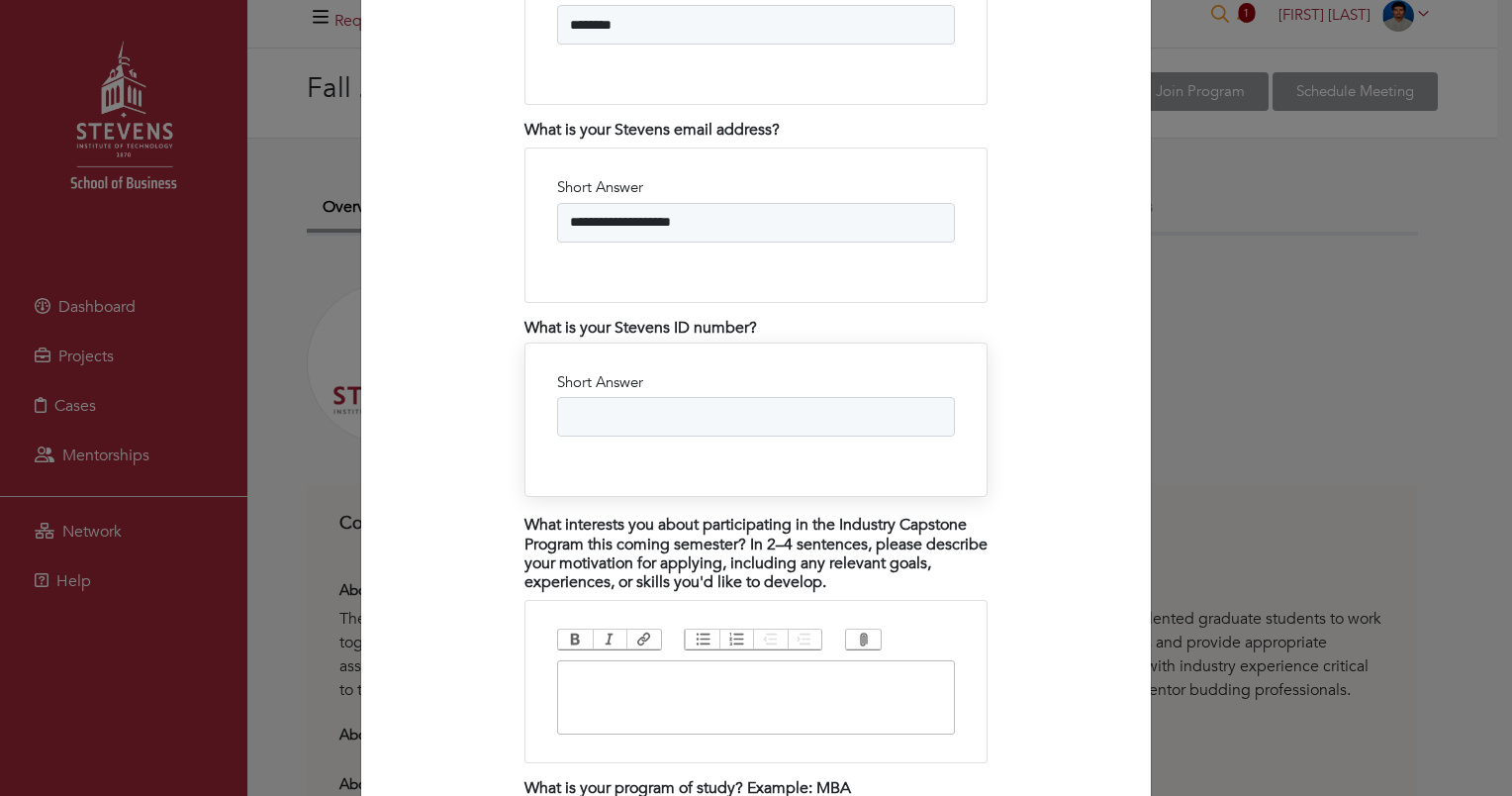 click on "Short Answer" at bounding box center [756, 417] 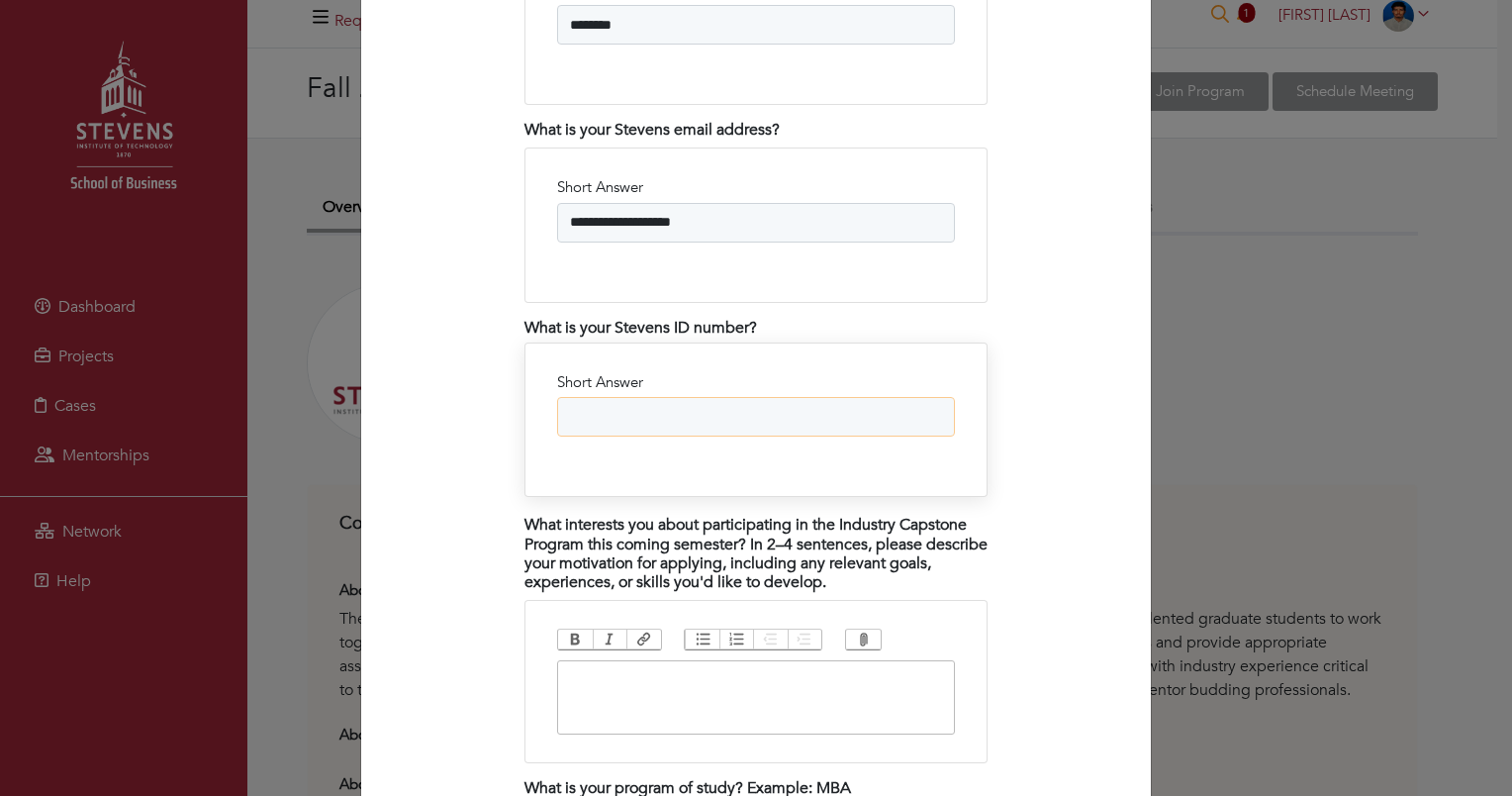 click on "Short Answer" at bounding box center [756, 417] 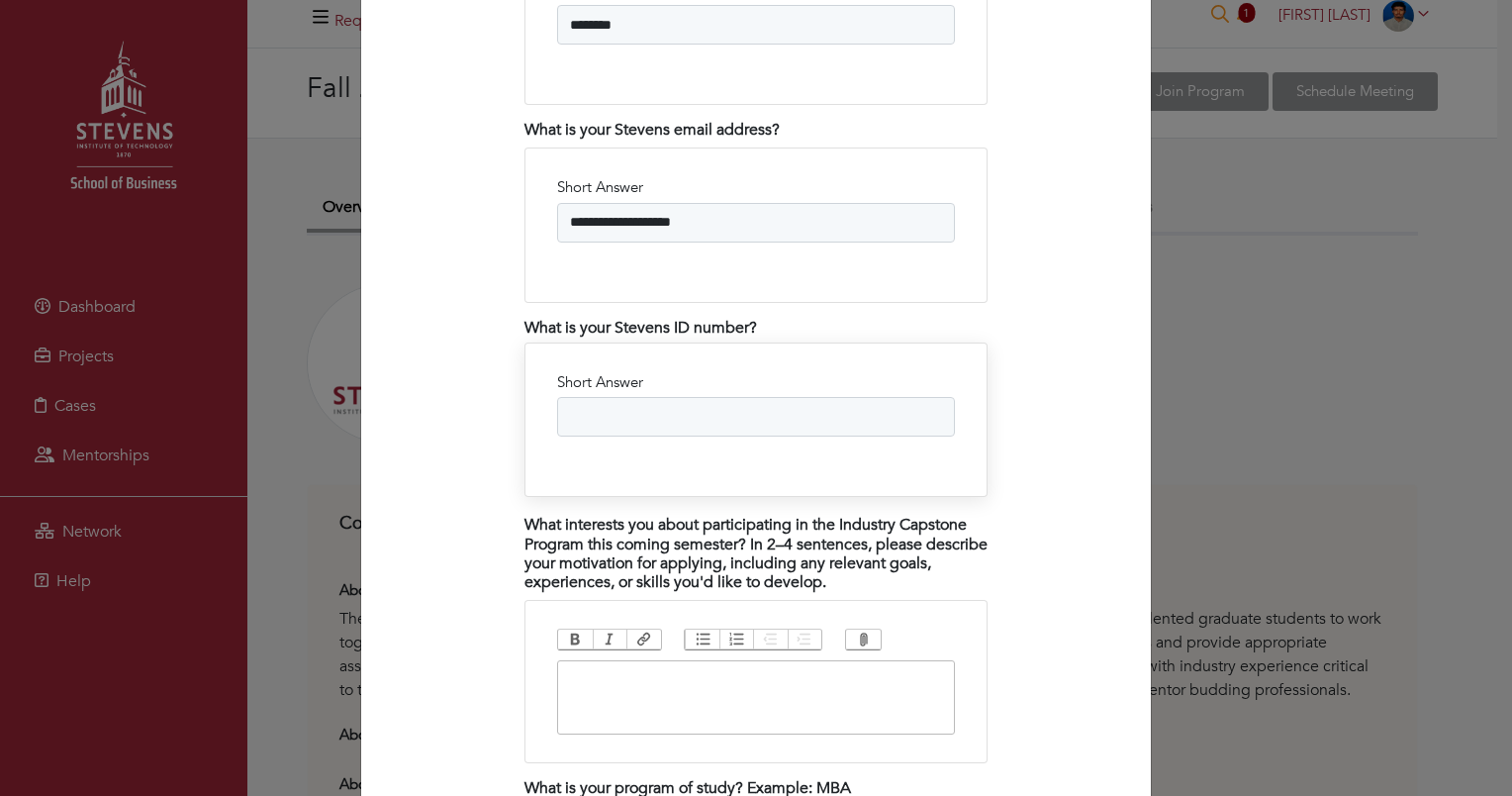 scroll, scrollTop: 3416, scrollLeft: 0, axis: vertical 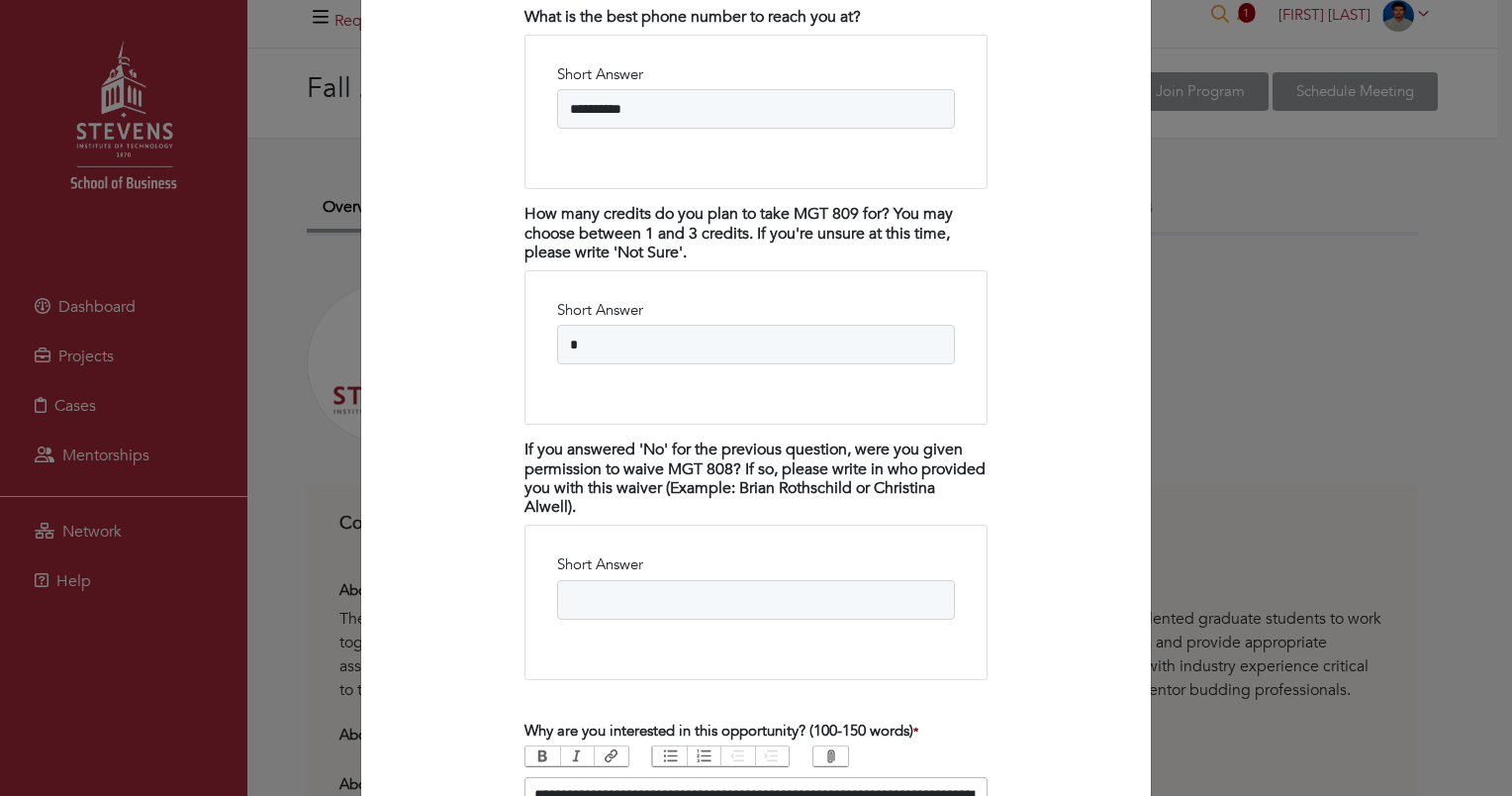 type on "**********" 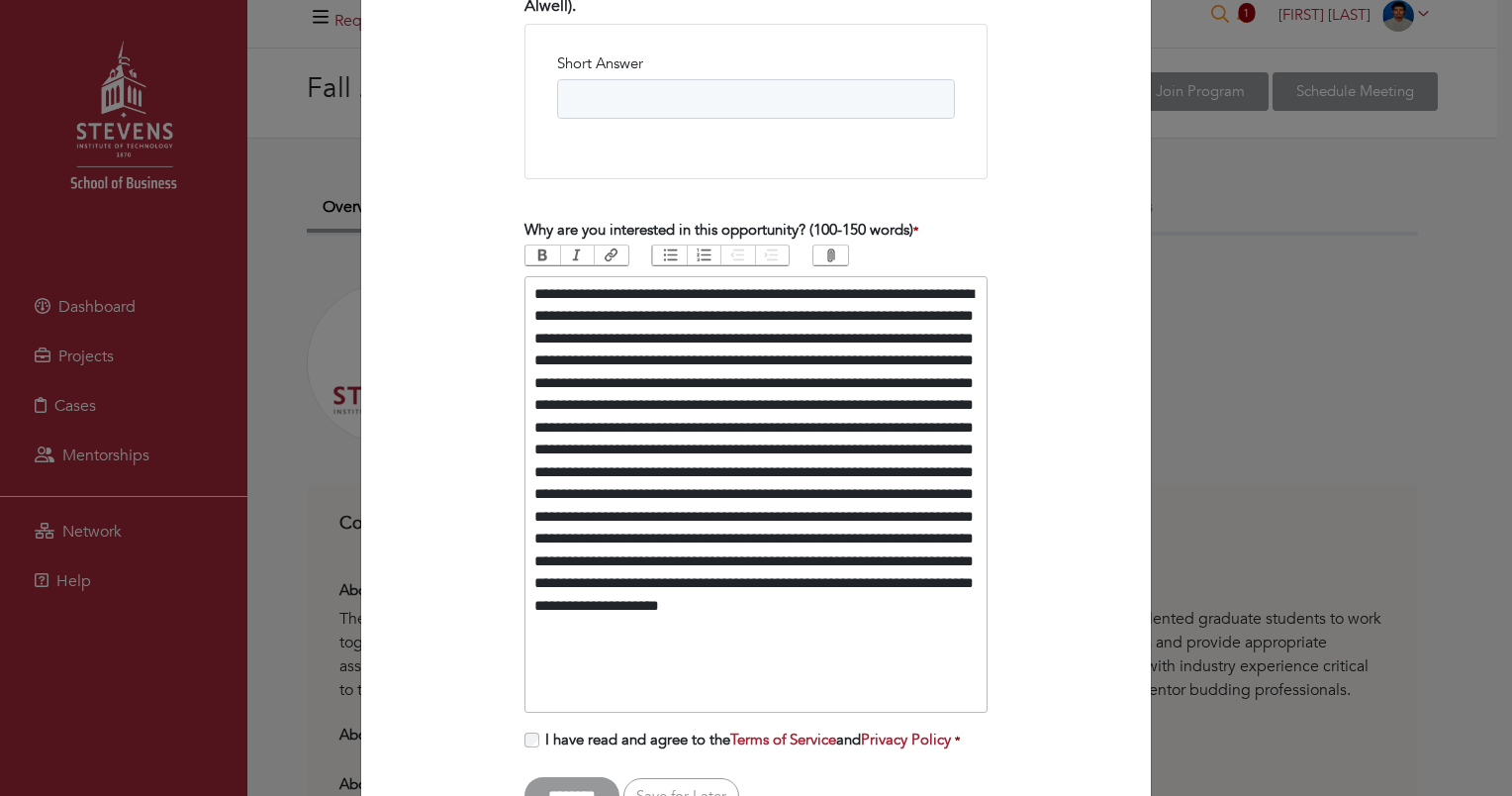 scroll, scrollTop: 4003, scrollLeft: 0, axis: vertical 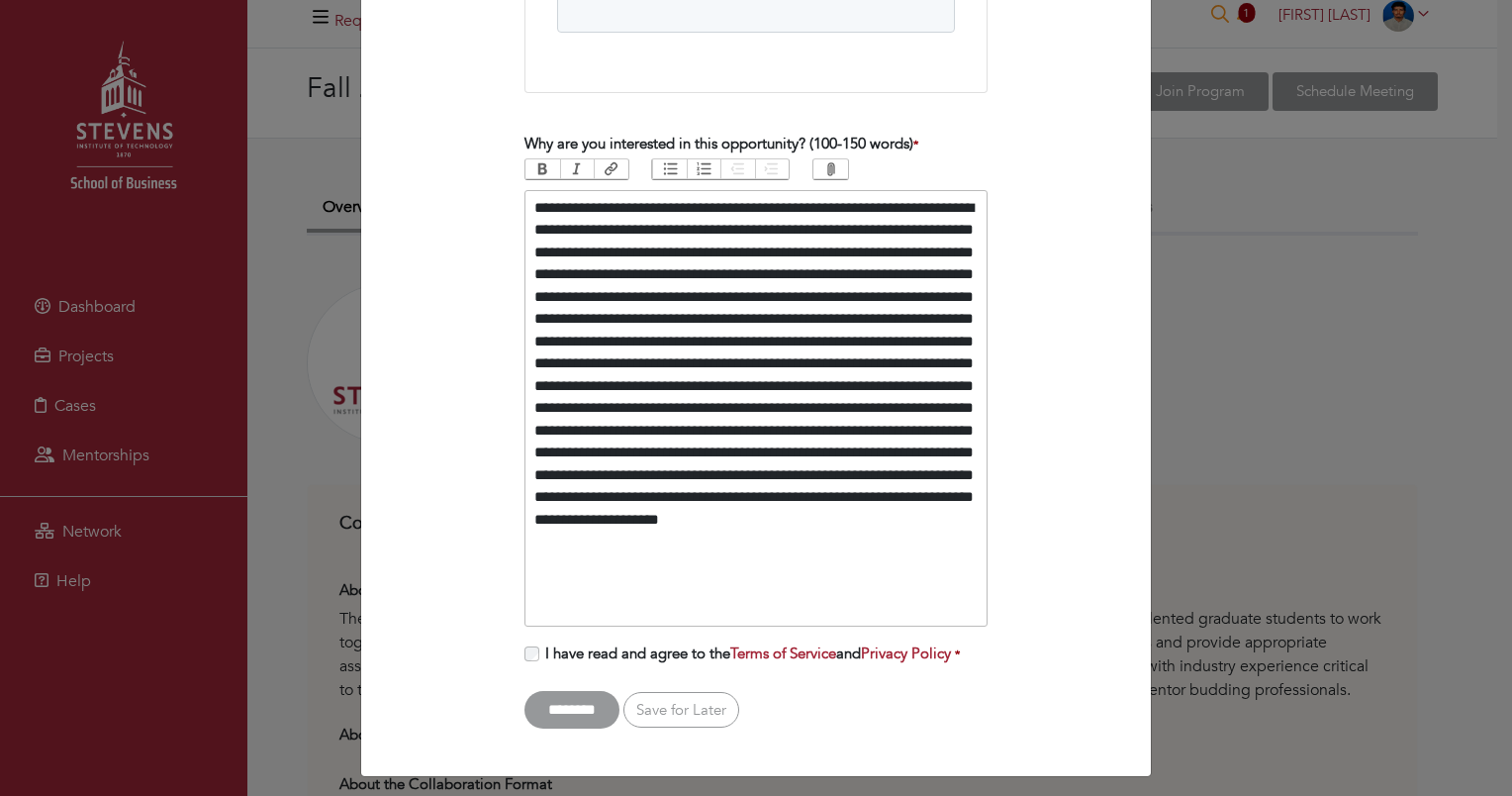 click on "Step 1
Fill out your application
Step 2
Monitor your application status
Name
[FIRST] [LAST]
Project Preferences (Drag/Drop to change priority)
Building a GTM Strategy for AI-Enabled SaaS
LightRiver
Enhancing HPEF's Donor Engagement Systems
Hoboken Public Education Foundation
Business Plan for SFHAX The Workplace Community Vertical Households
SFHAX The Webster" at bounding box center (756, -1417) 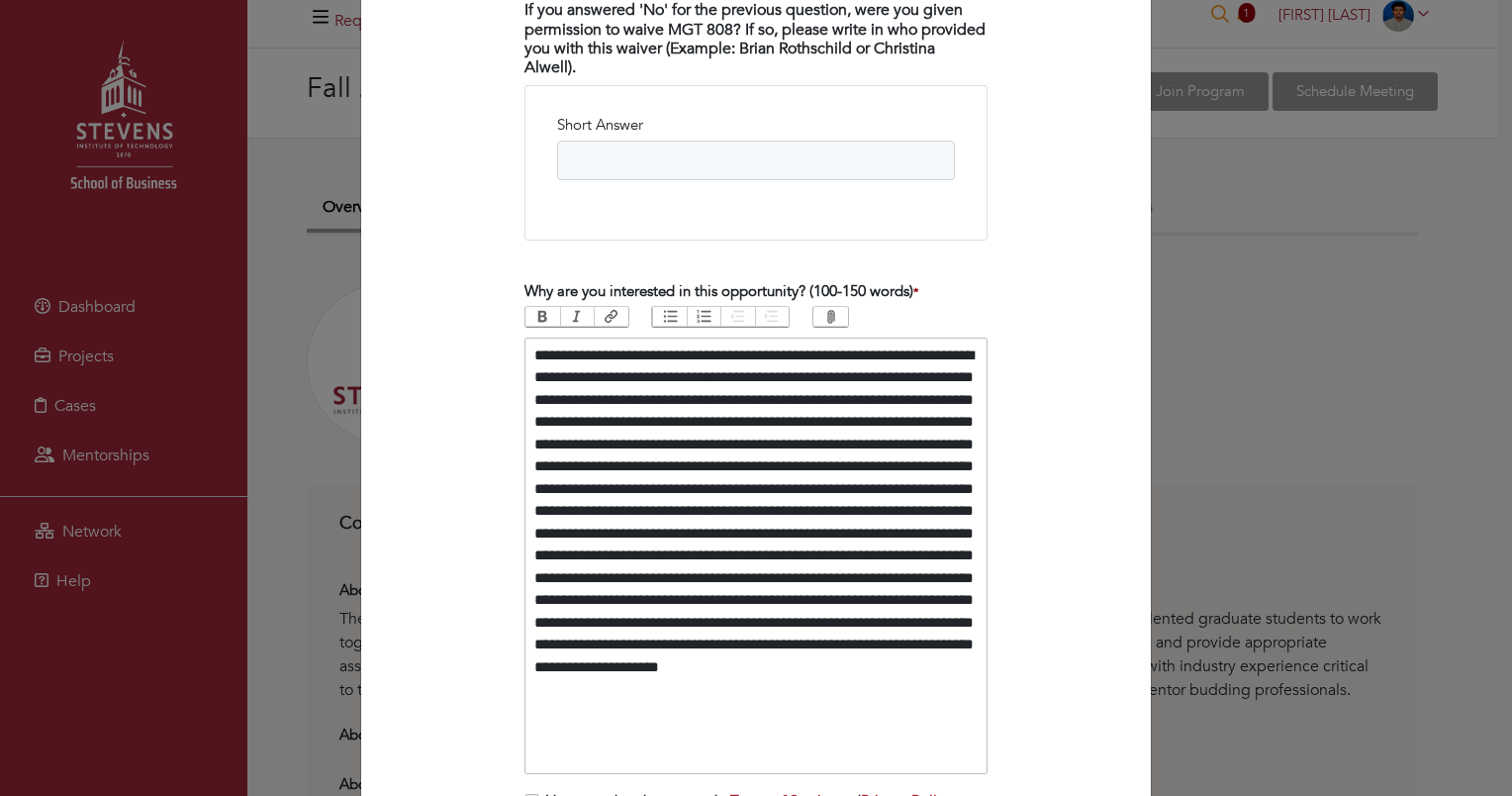 scroll, scrollTop: 3771, scrollLeft: 0, axis: vertical 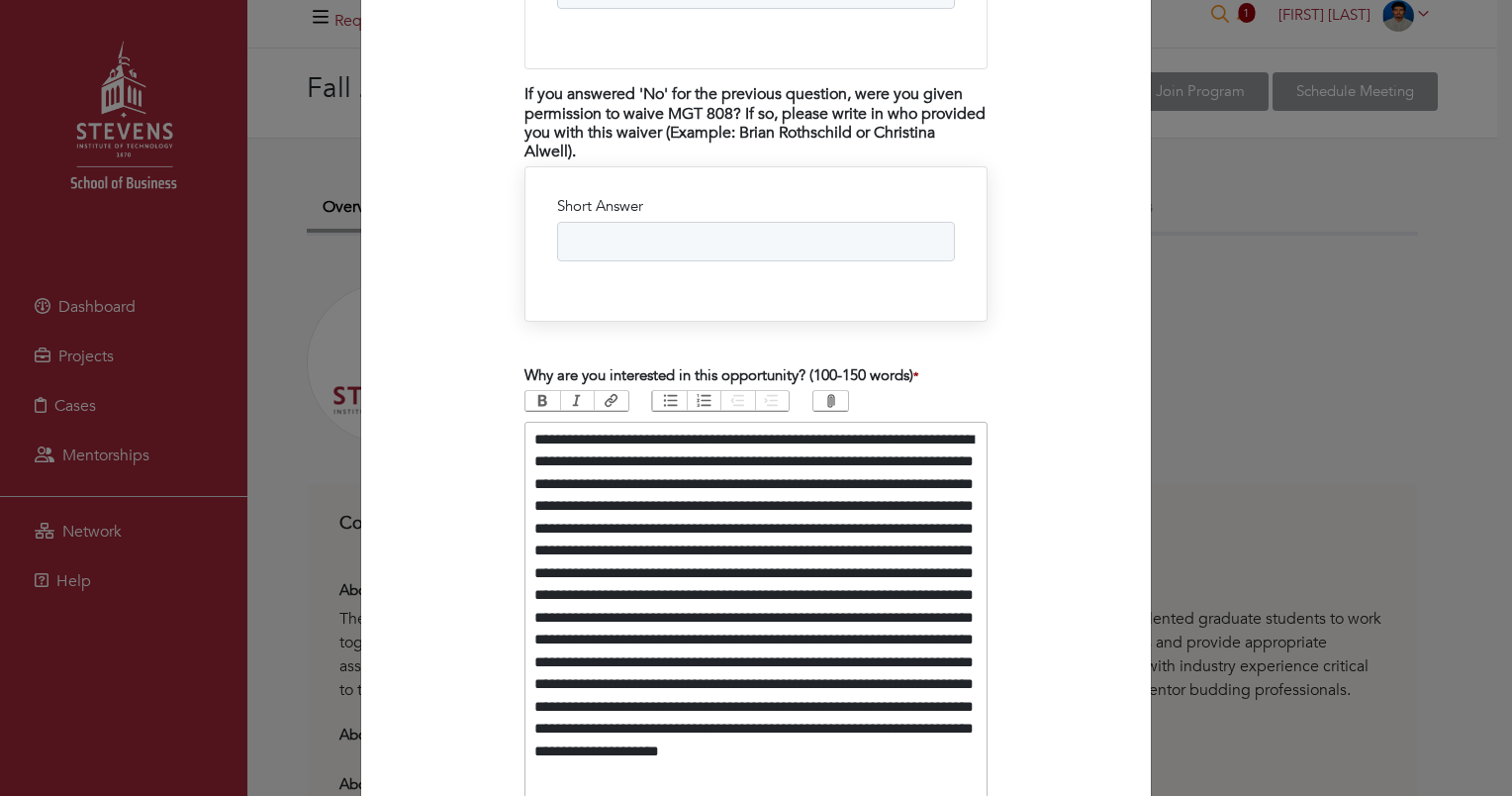 click on "Short Answer" at bounding box center (756, 242) 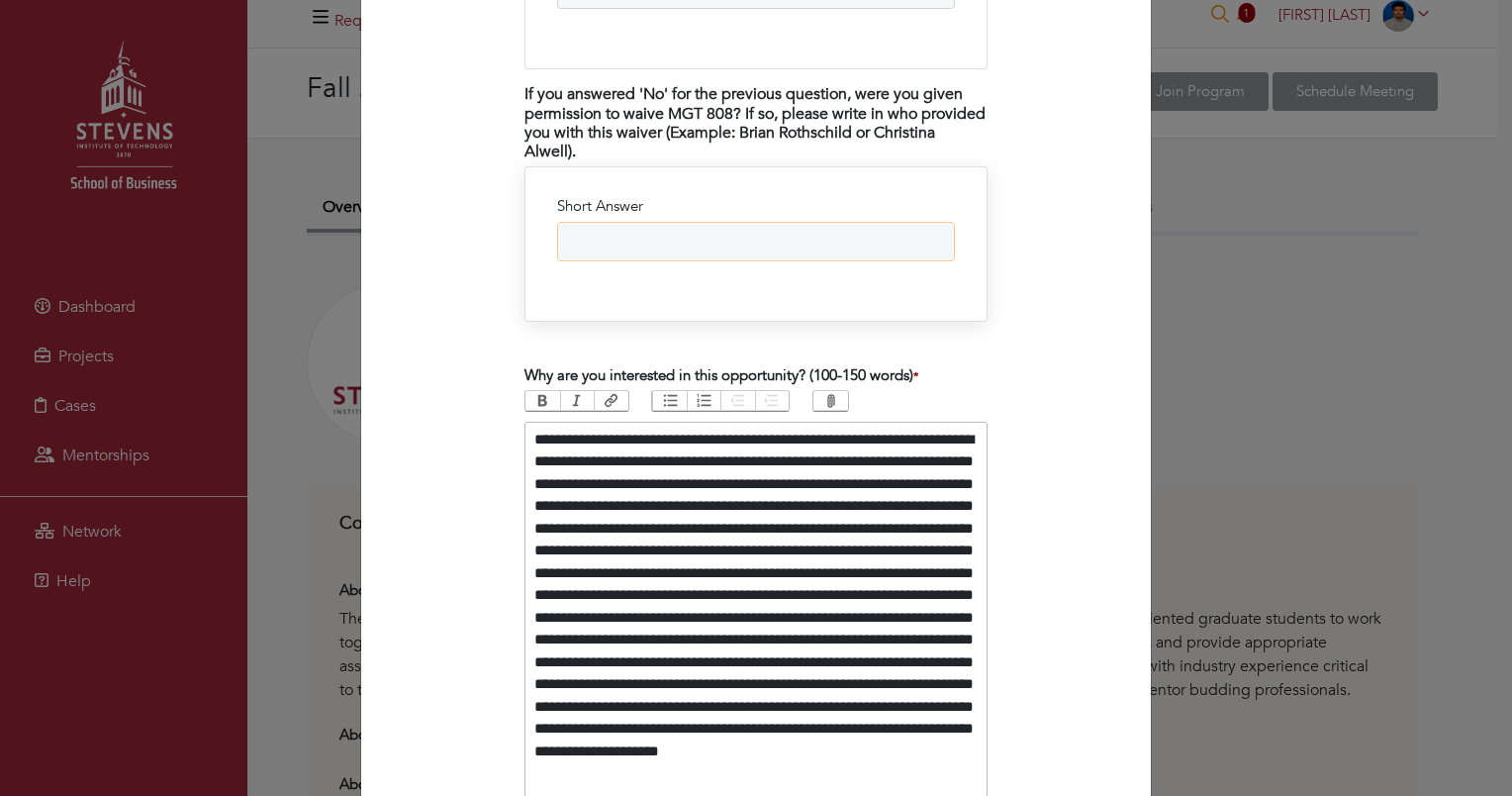 click on "Short Answer" at bounding box center (756, 242) 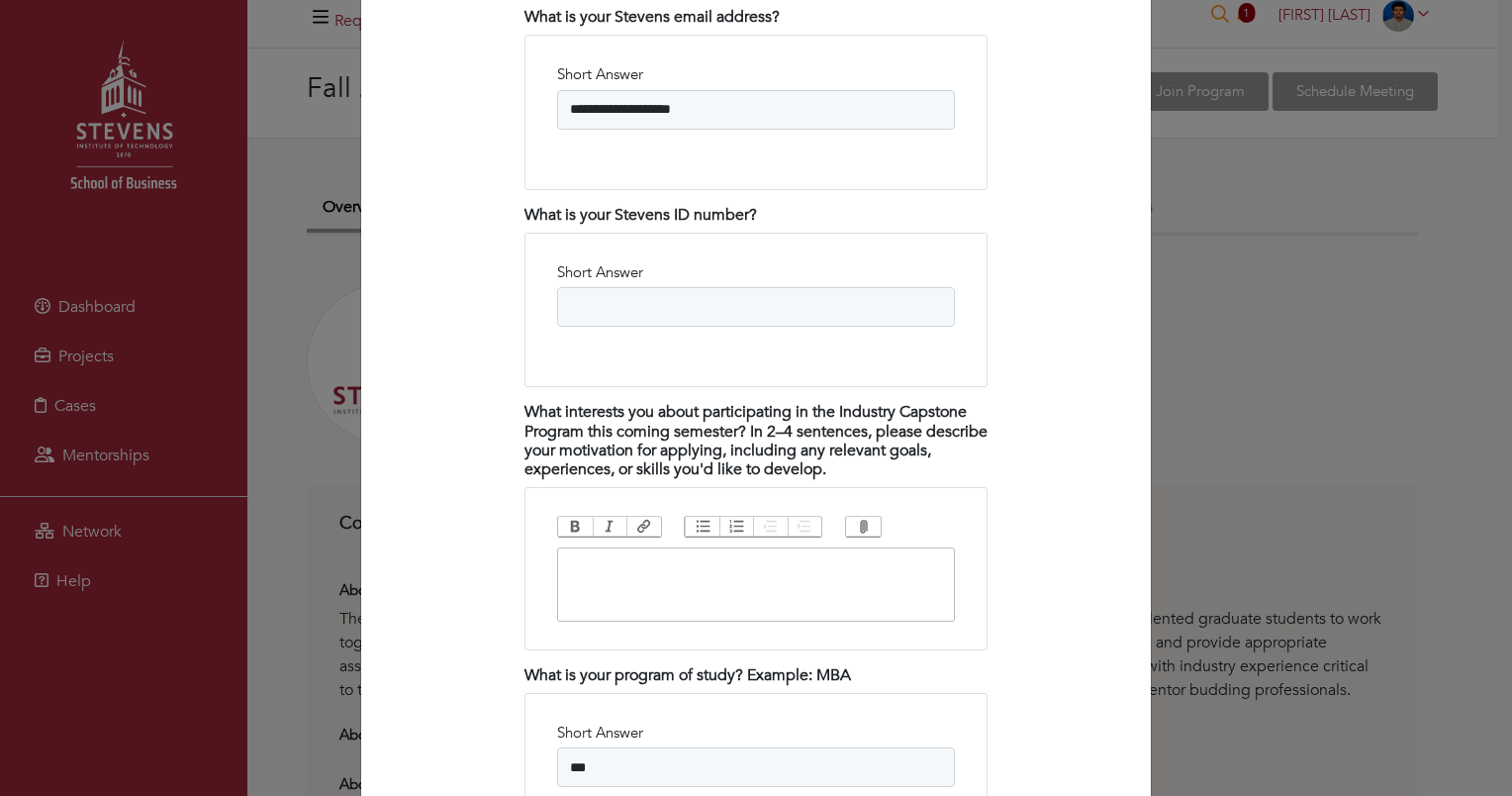 scroll, scrollTop: 1536, scrollLeft: 0, axis: vertical 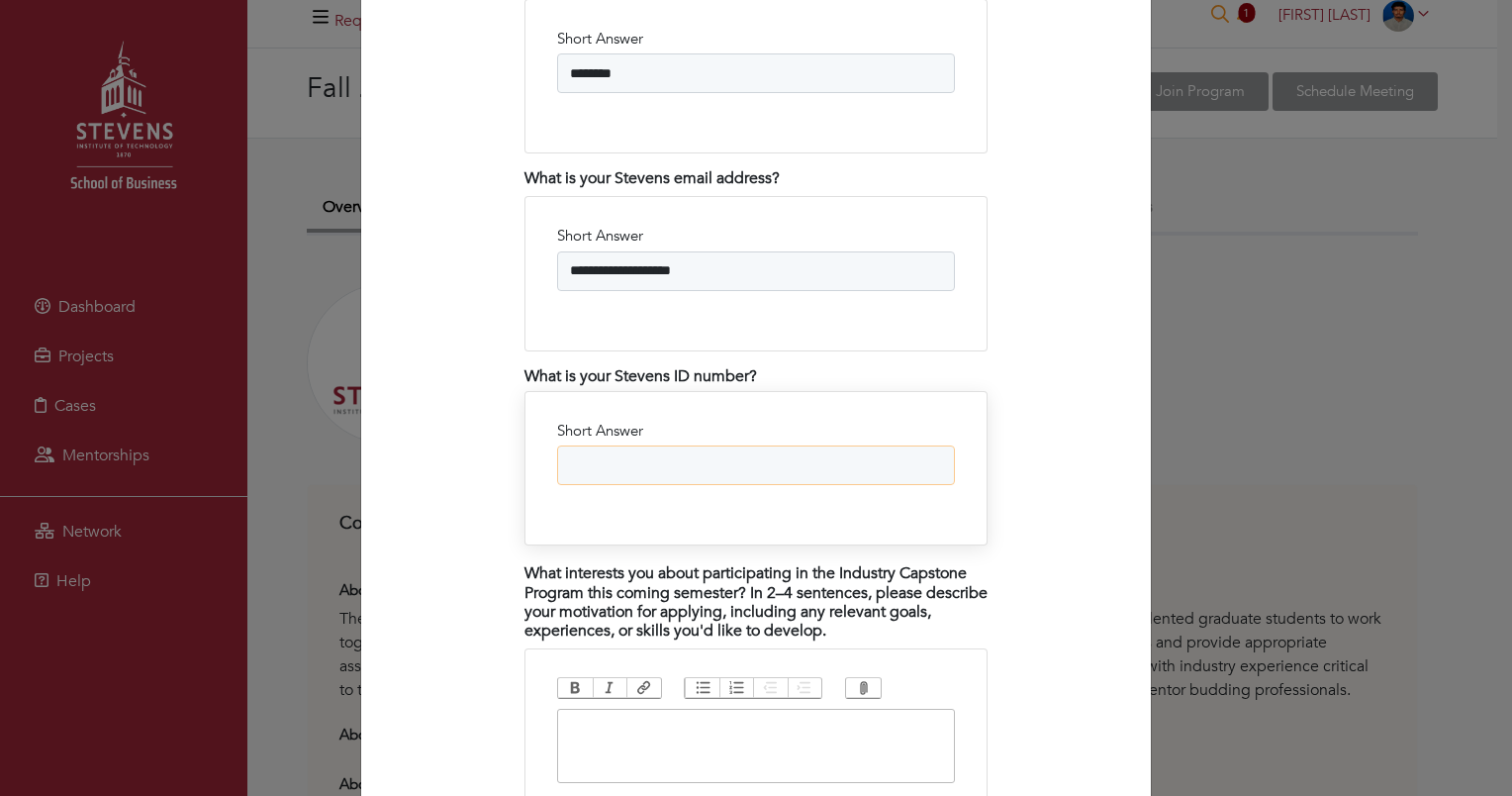click on "Short Answer" at bounding box center [756, 465] 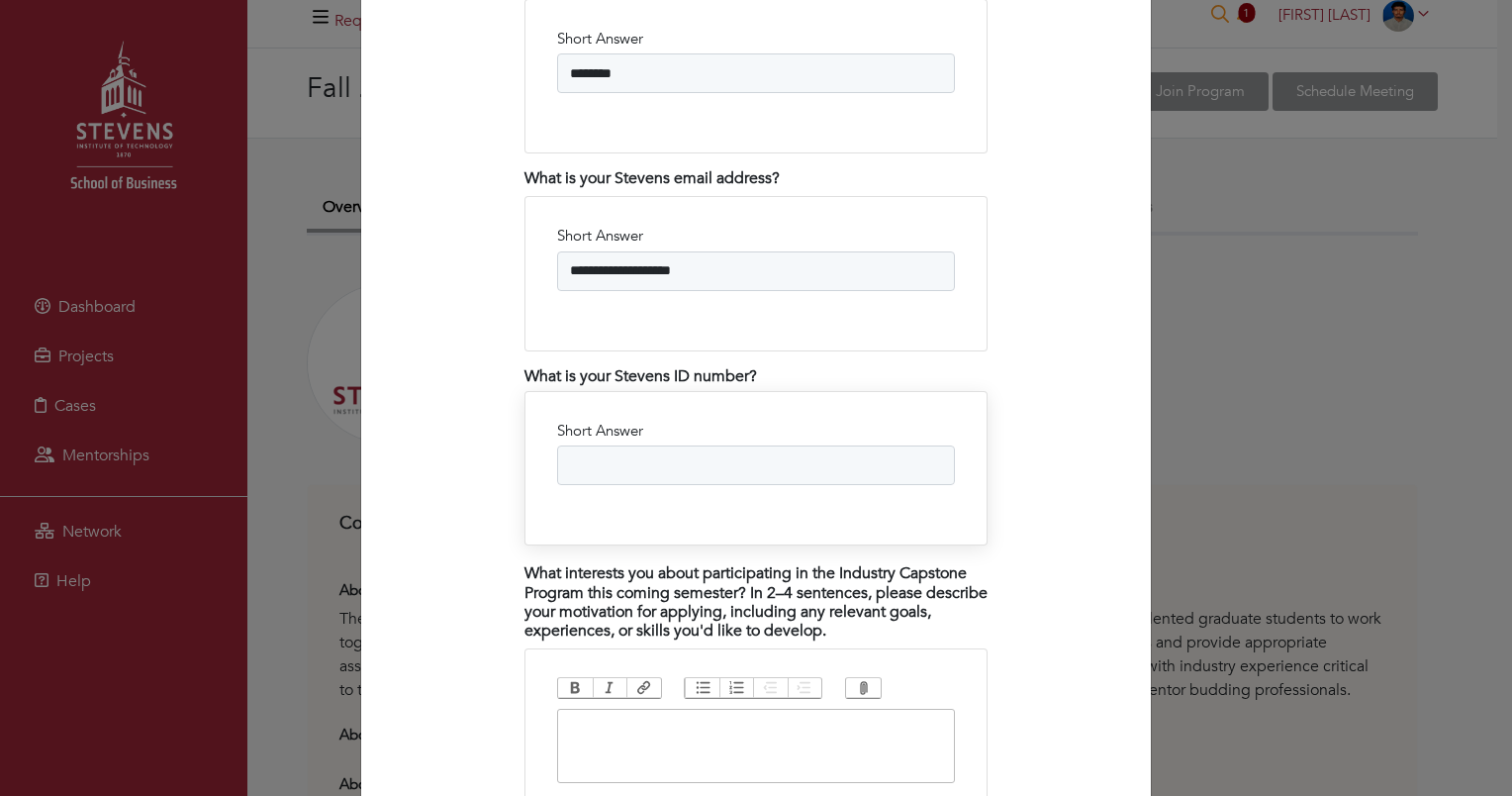 click on "Short Answer" at bounding box center (756, 465) 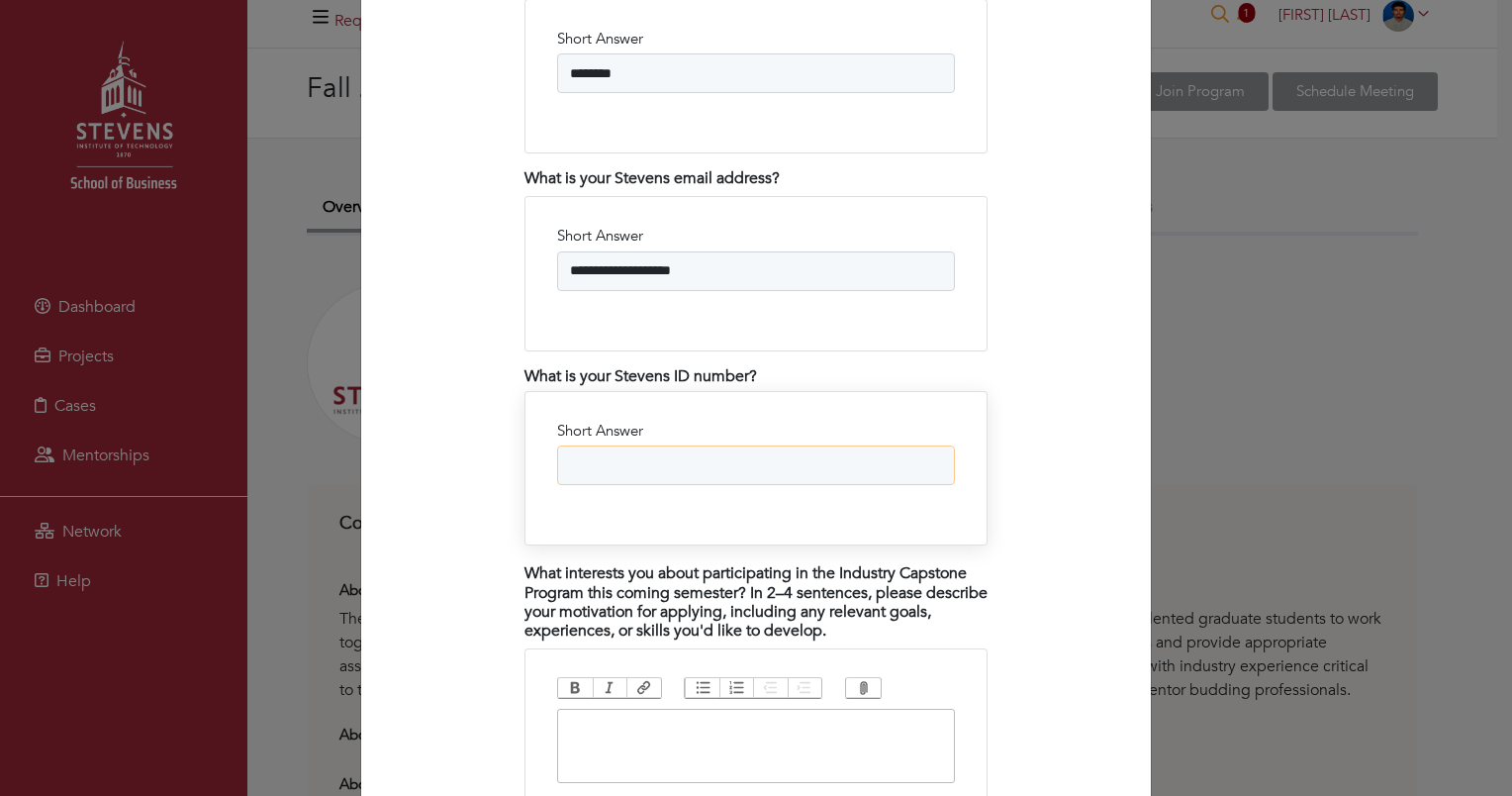 click on "Short Answer" at bounding box center (756, 465) 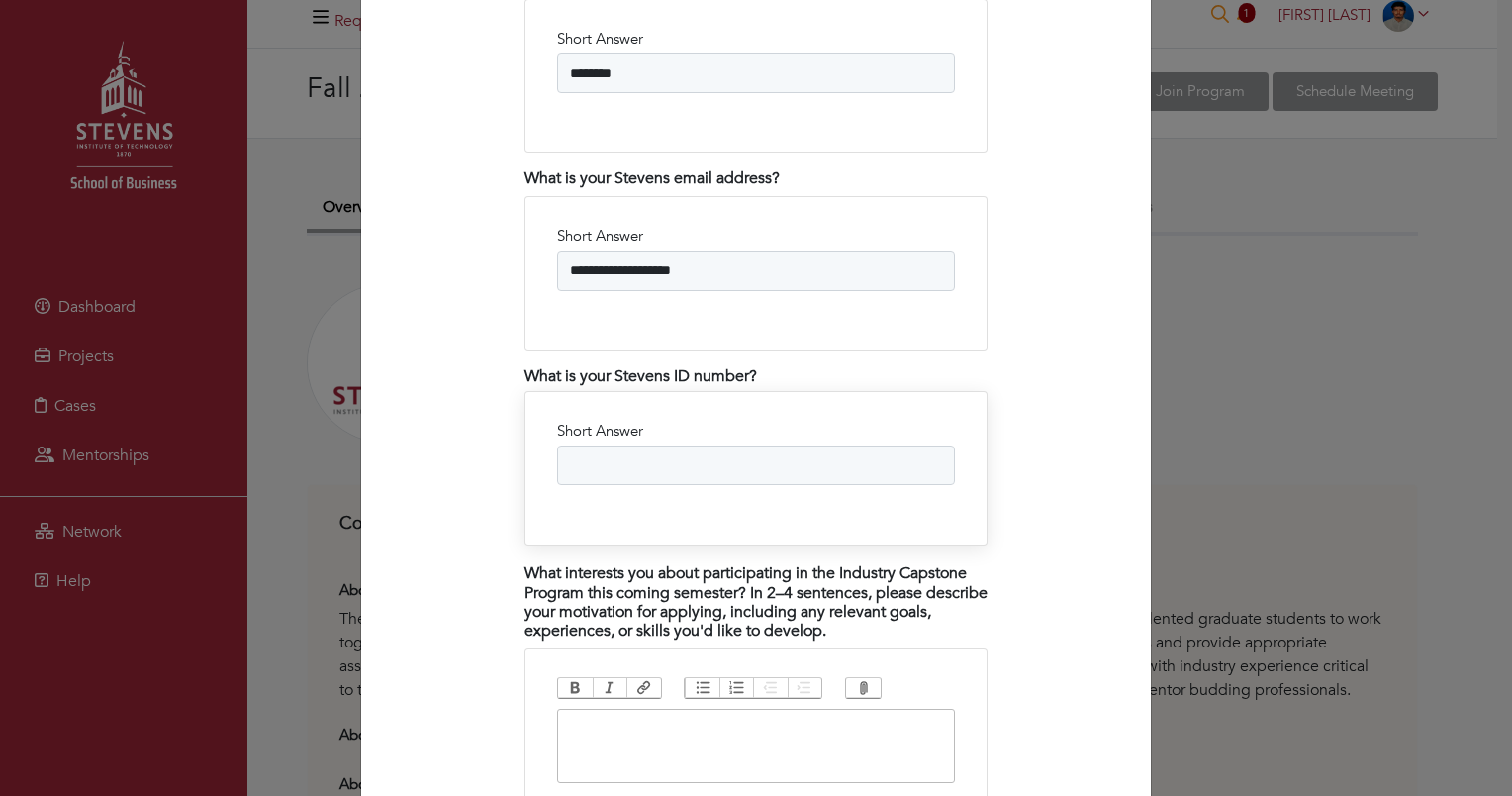 click on "Short Answer" at bounding box center [756, 465] 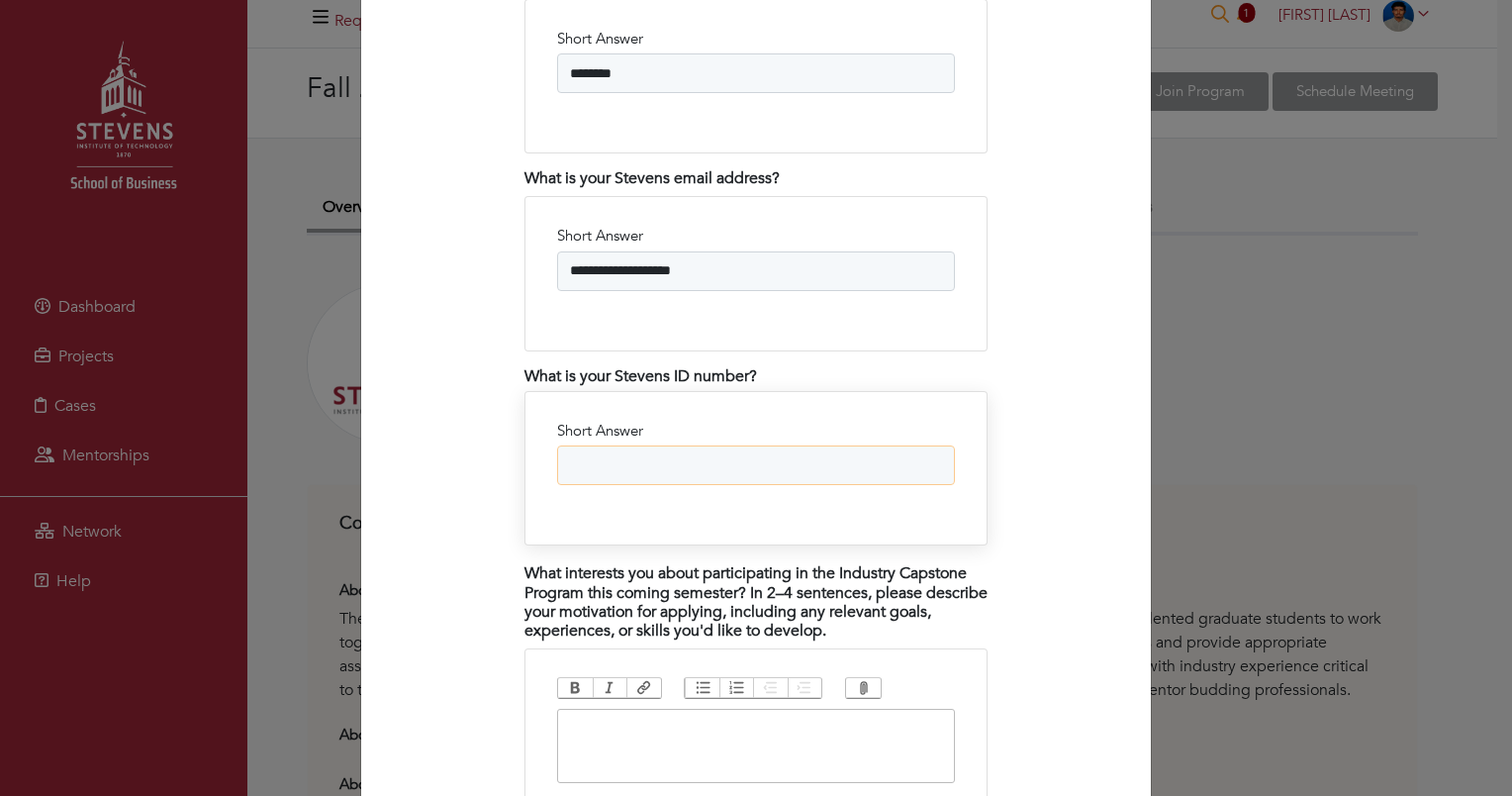 click on "Short Answer" at bounding box center (756, 465) 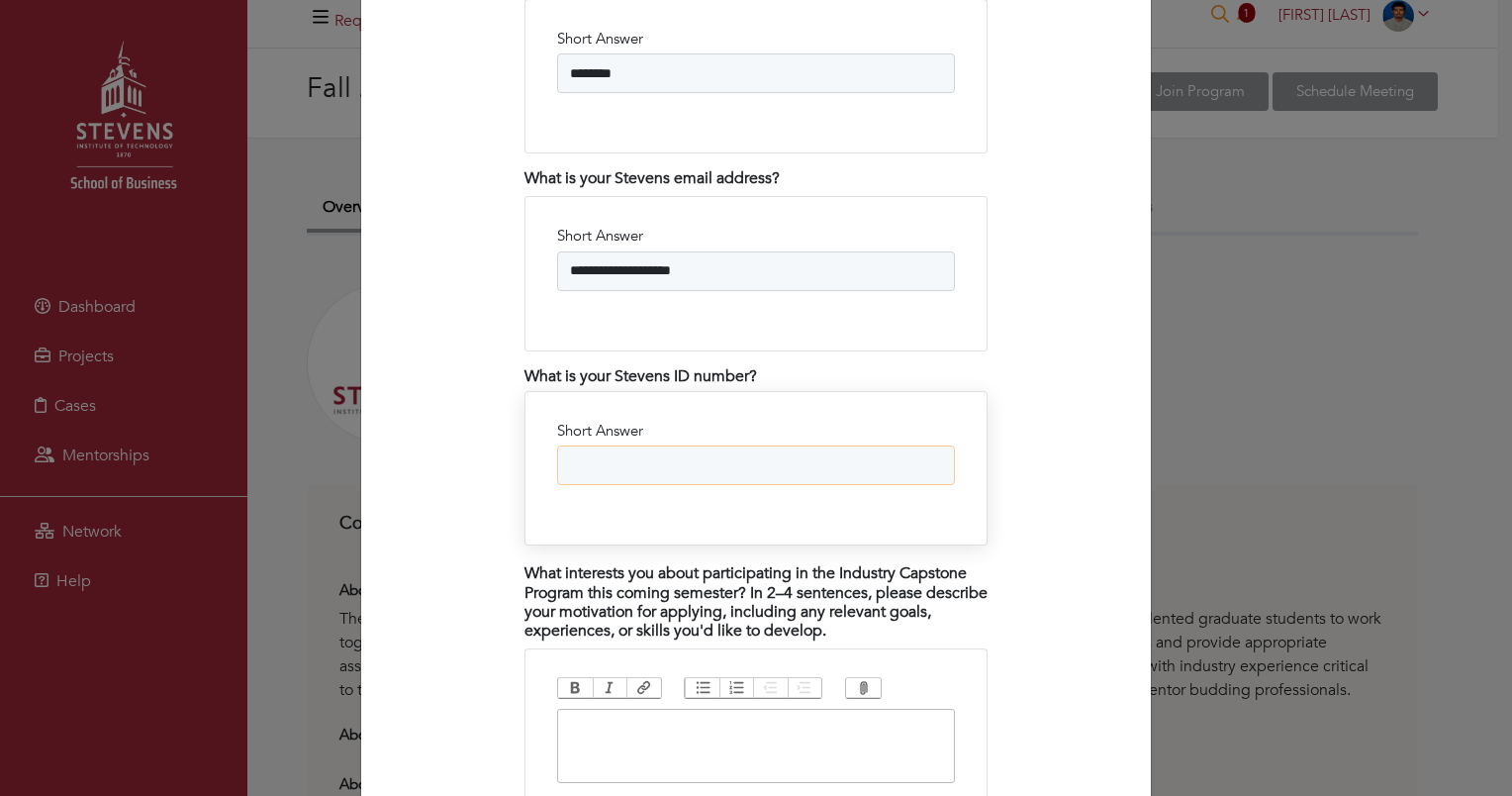 click on "Short Answer" at bounding box center (756, 465) 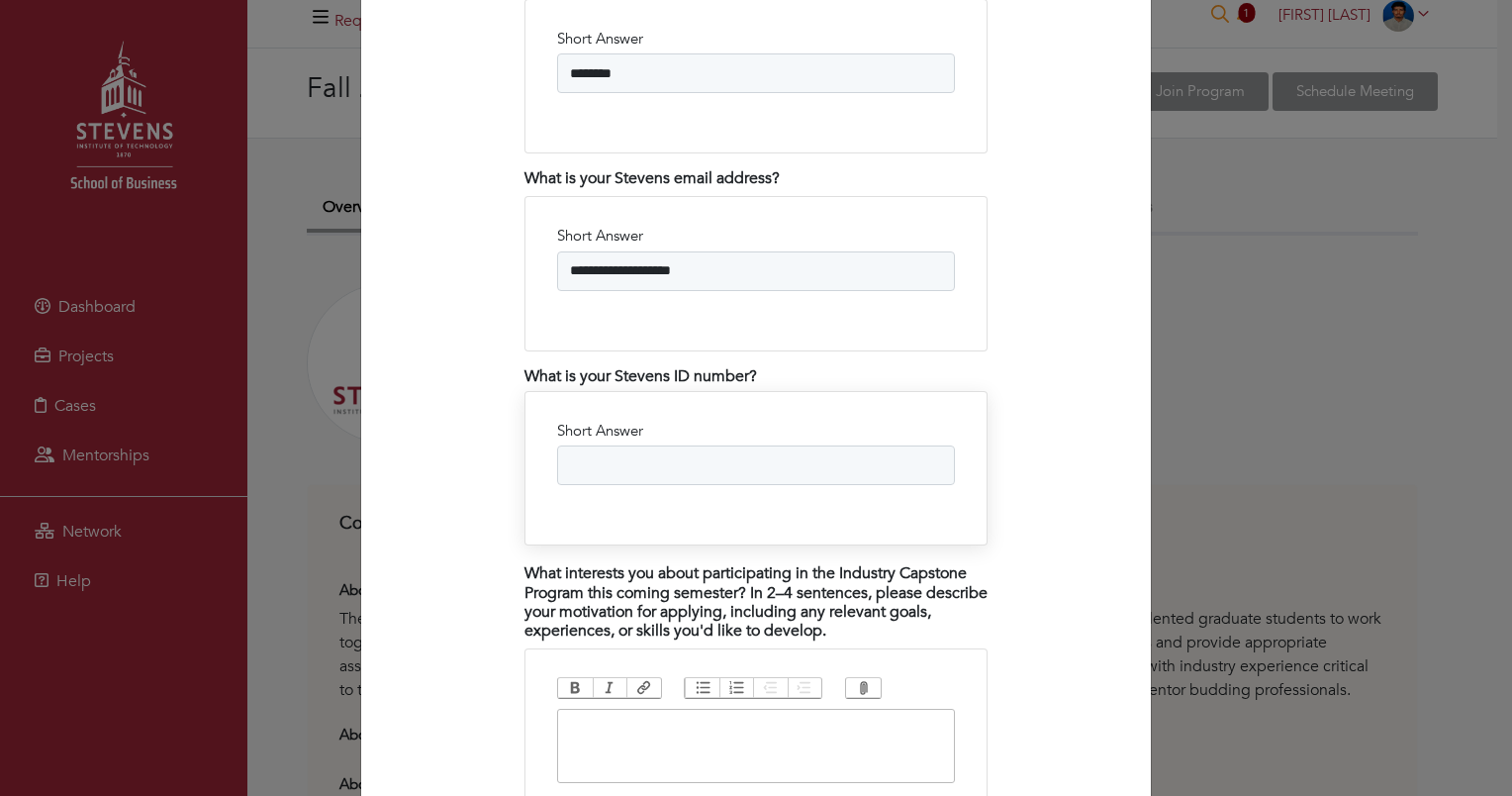 click on "Short Answer" at bounding box center (756, 465) 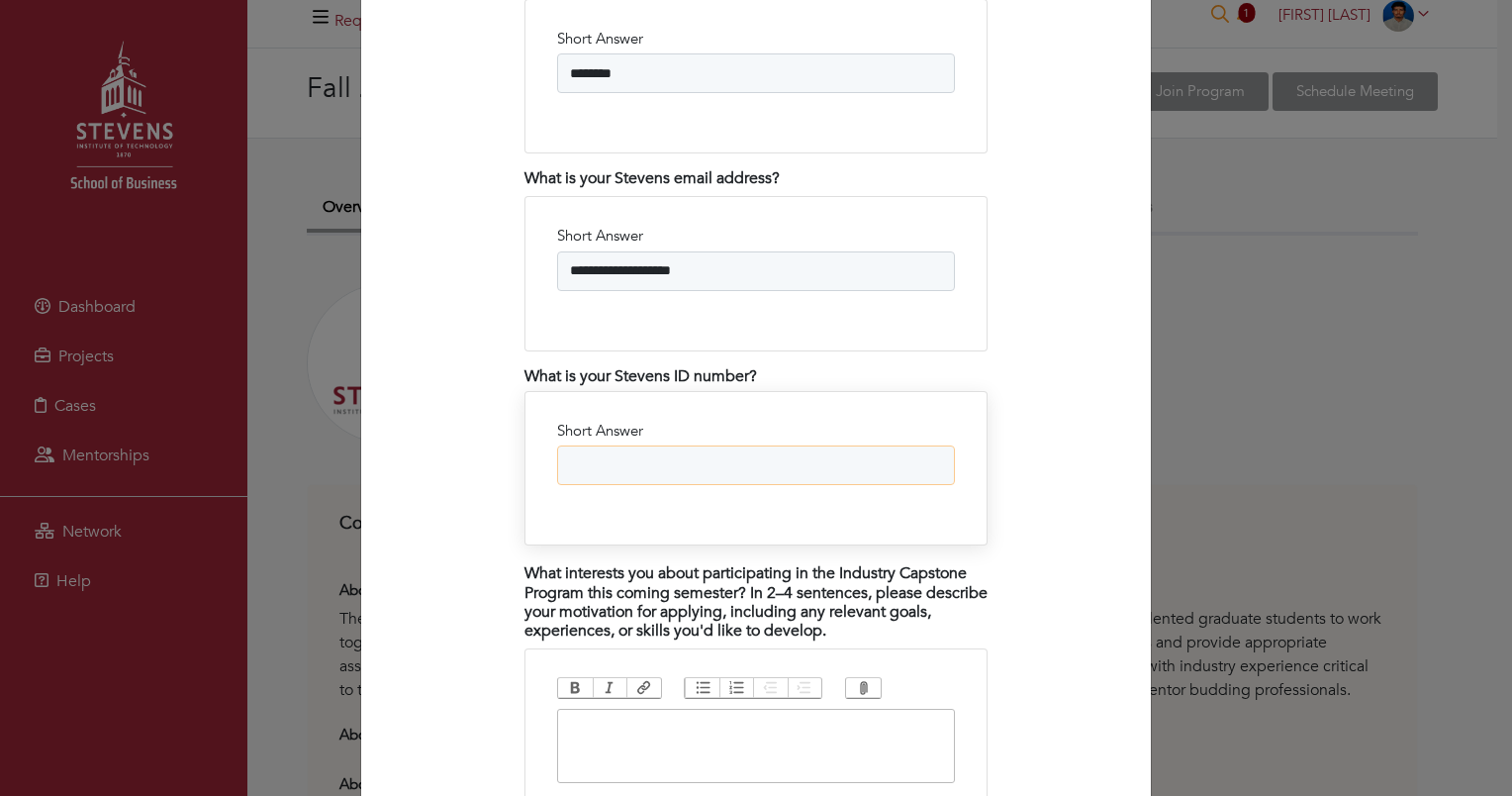 click on "Short Answer" at bounding box center [756, 465] 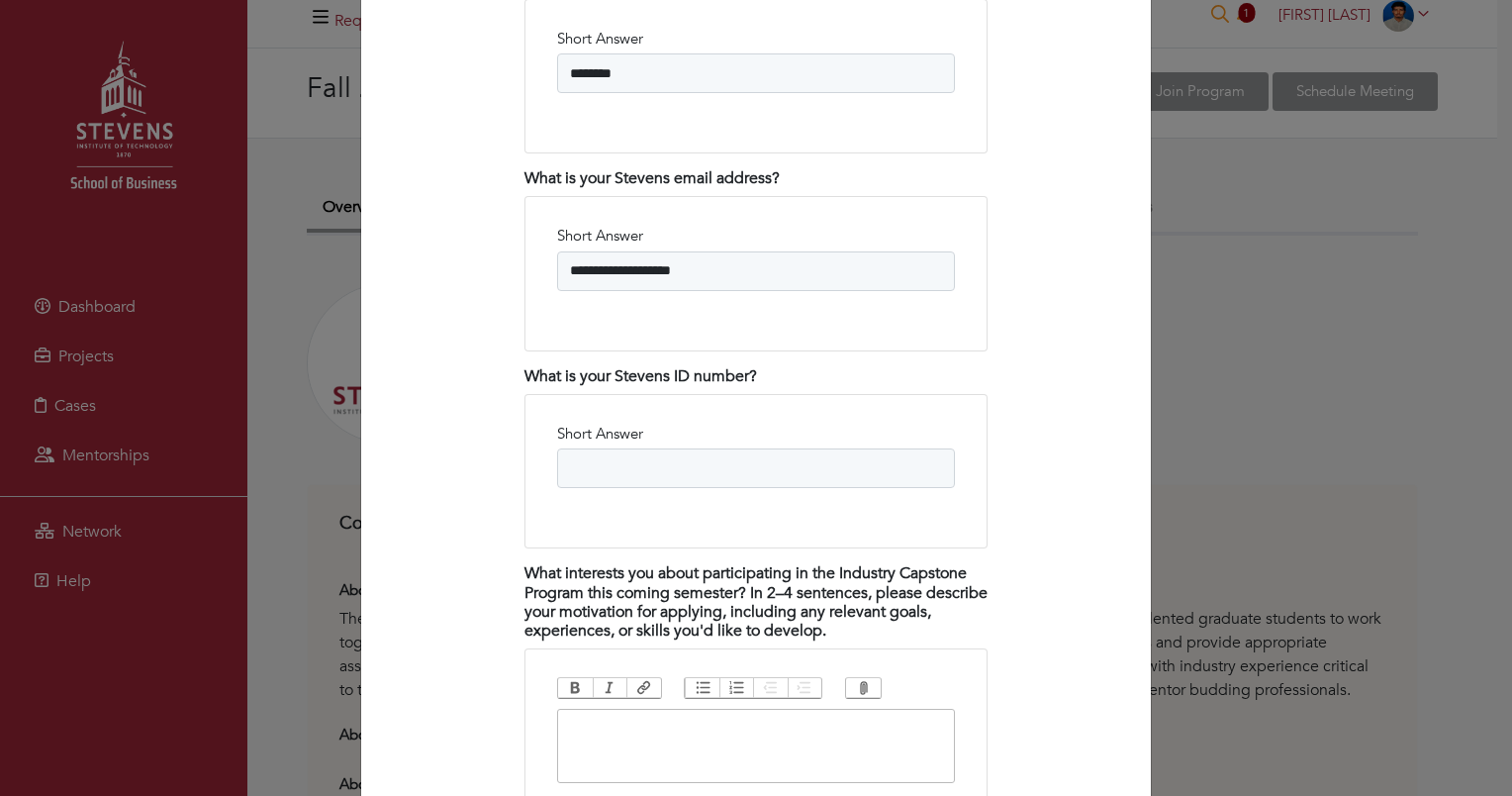 click on "Step 1
Fill out your application
Step 2
Monitor your application status
Name
[FIRST] [LAST]
Project Preferences (Drag/Drop to change priority)
Building a GTM Strategy for AI-Enabled SaaS
LightRiver
SFHAX" at bounding box center [756, 398] 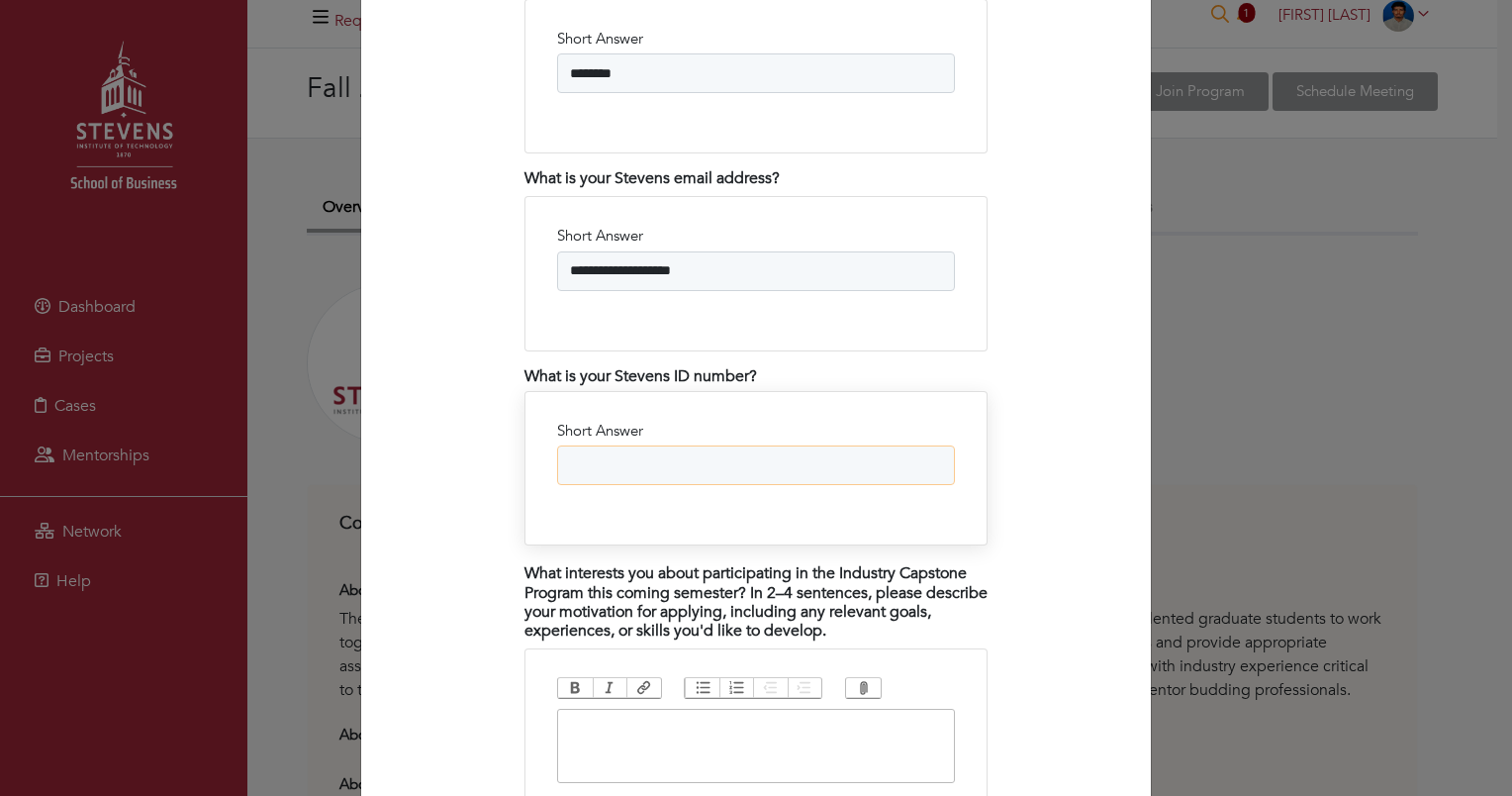 click on "Short Answer" at bounding box center [756, 465] 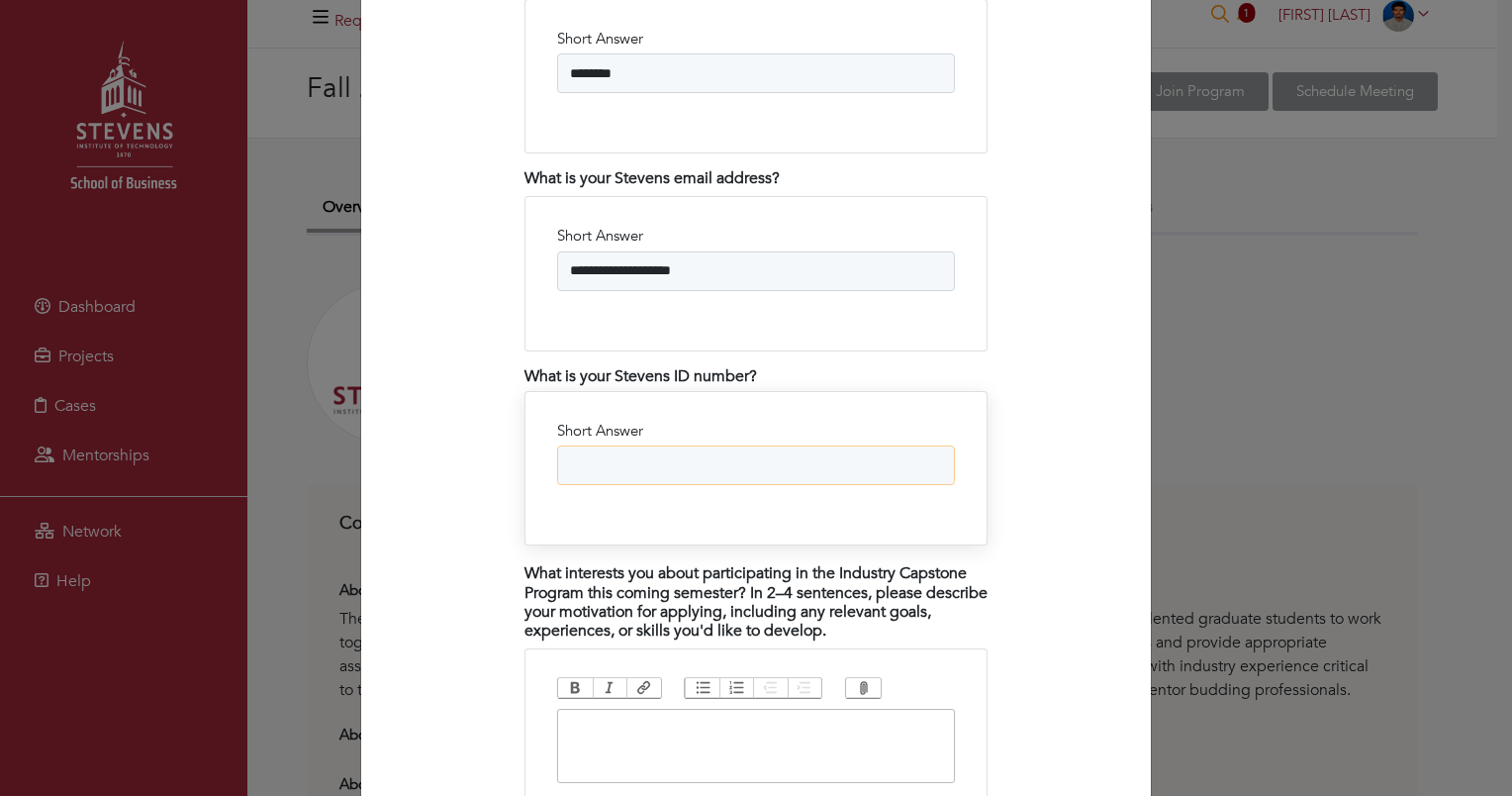 click on "Short Answer" at bounding box center (756, 465) 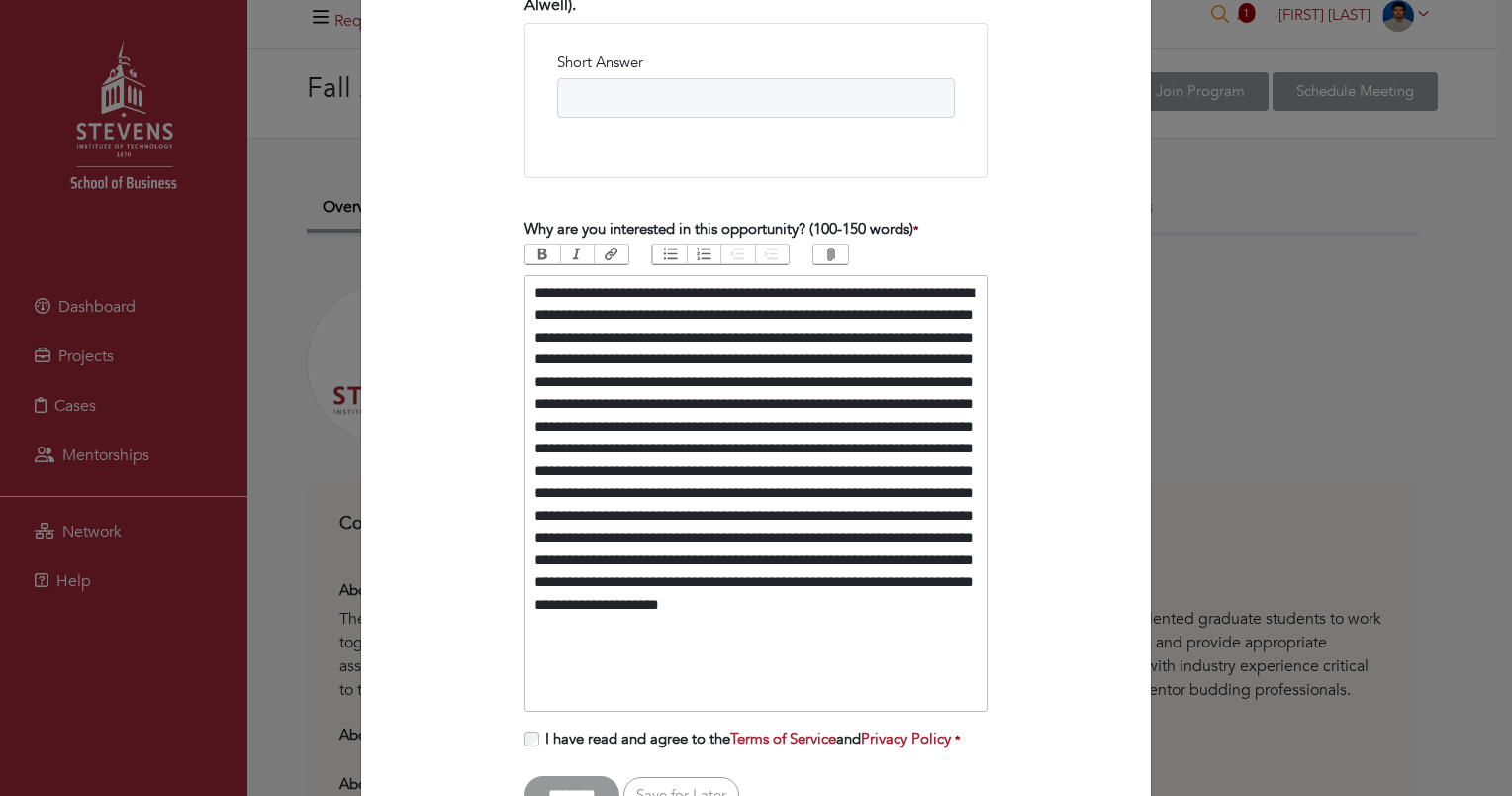 scroll, scrollTop: 4003, scrollLeft: 0, axis: vertical 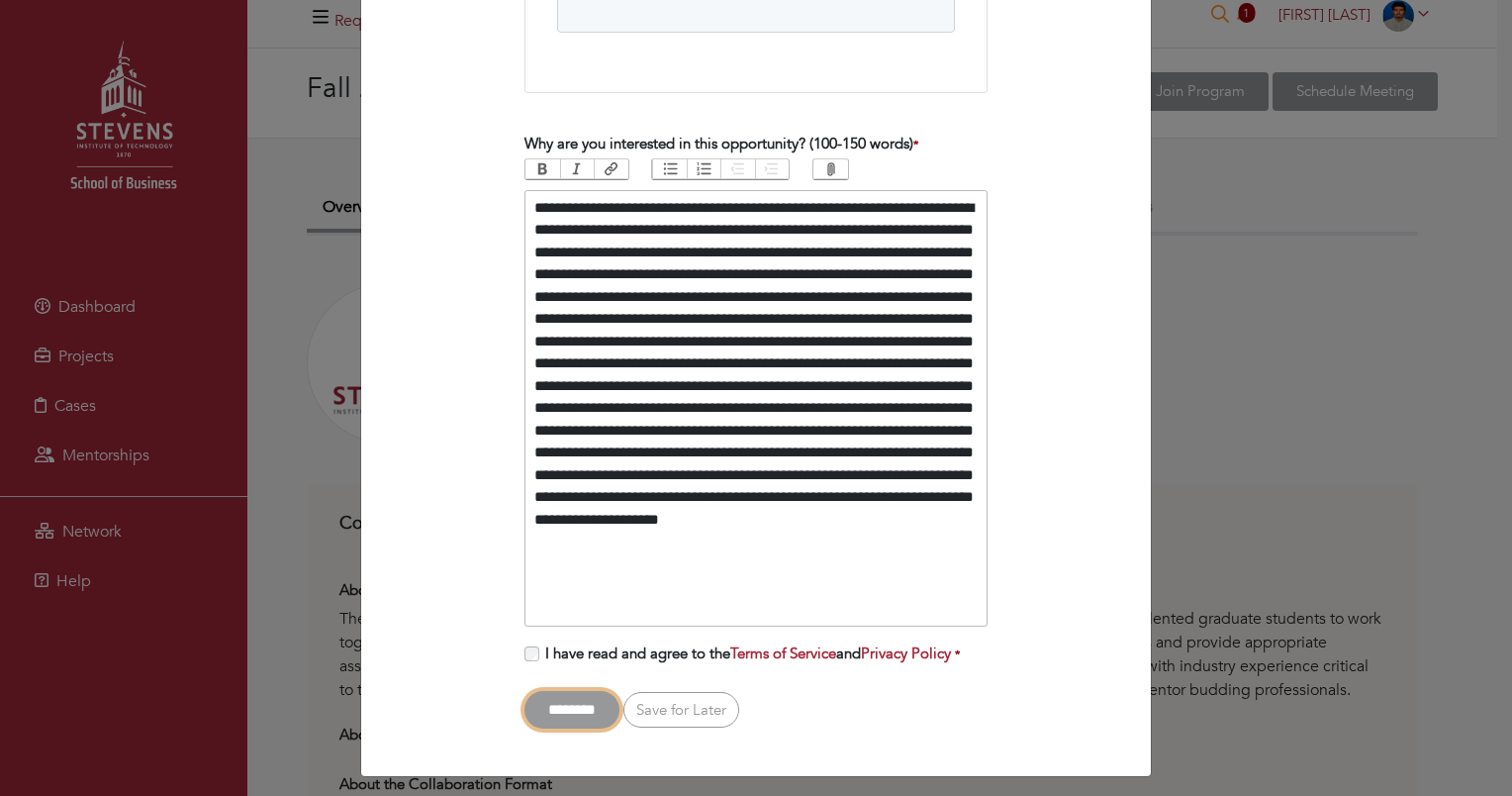 click on "********" at bounding box center (572, 710) 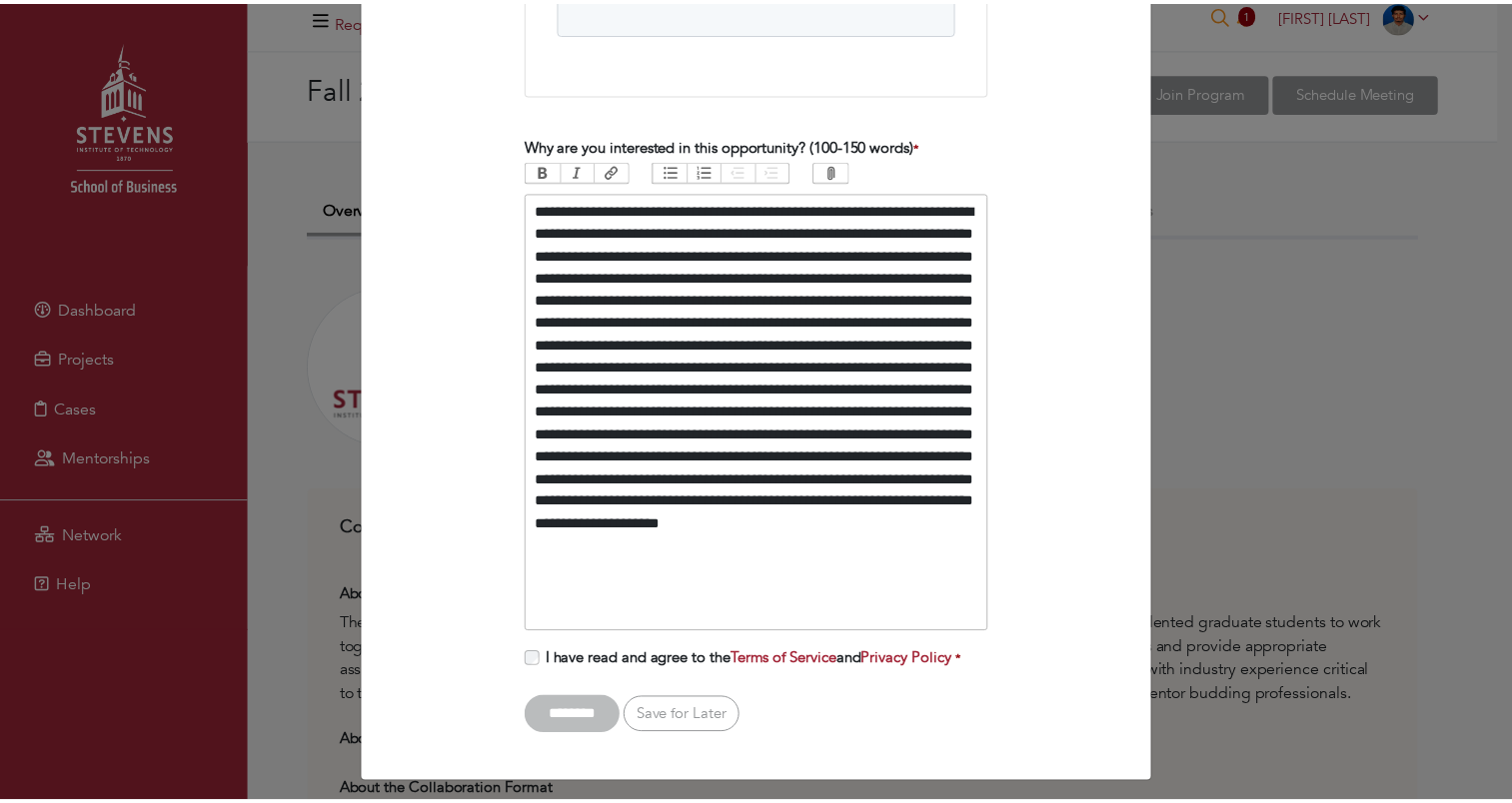 scroll, scrollTop: 0, scrollLeft: 0, axis: both 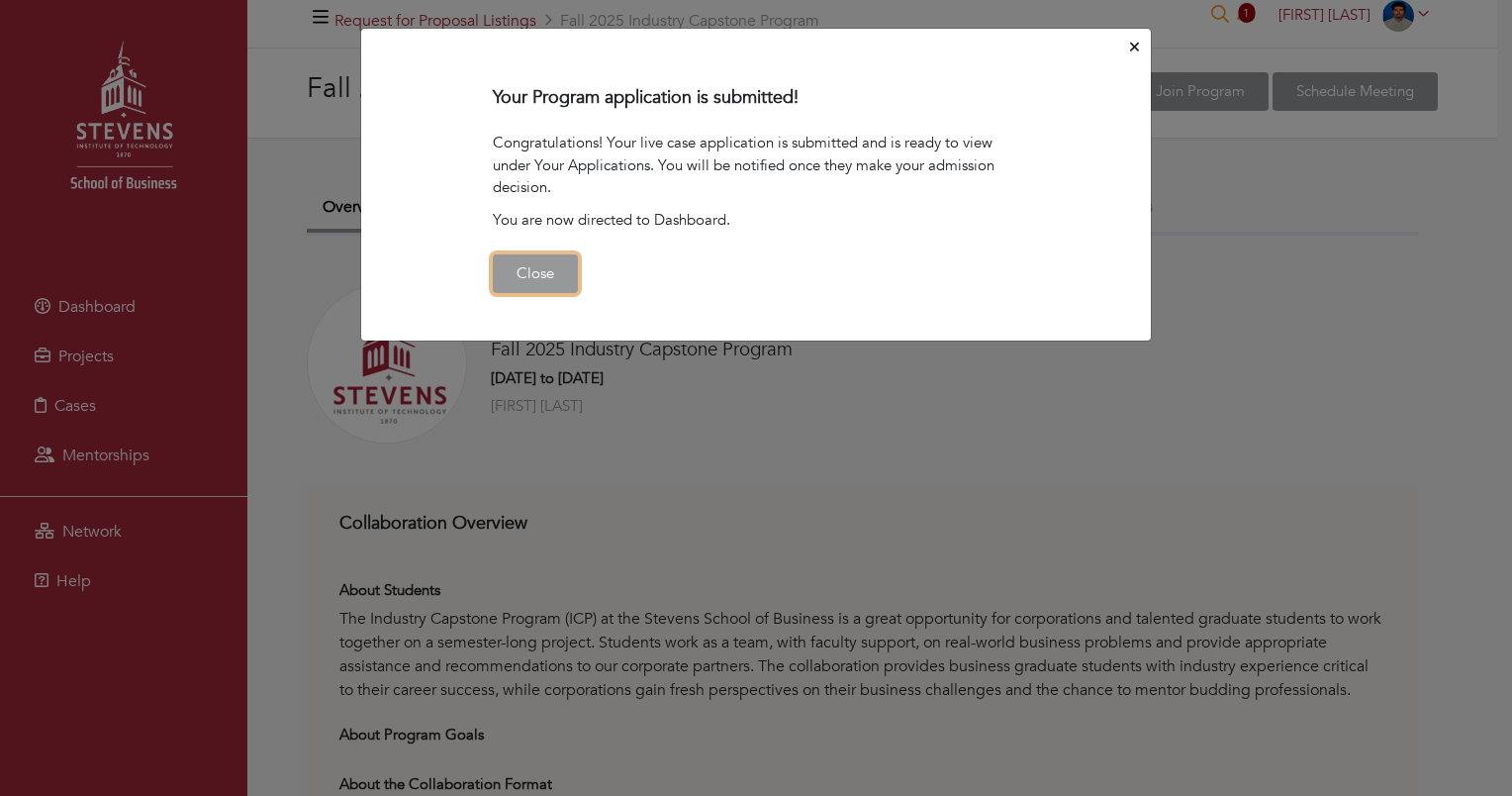 click on "Close" at bounding box center [535, 273] 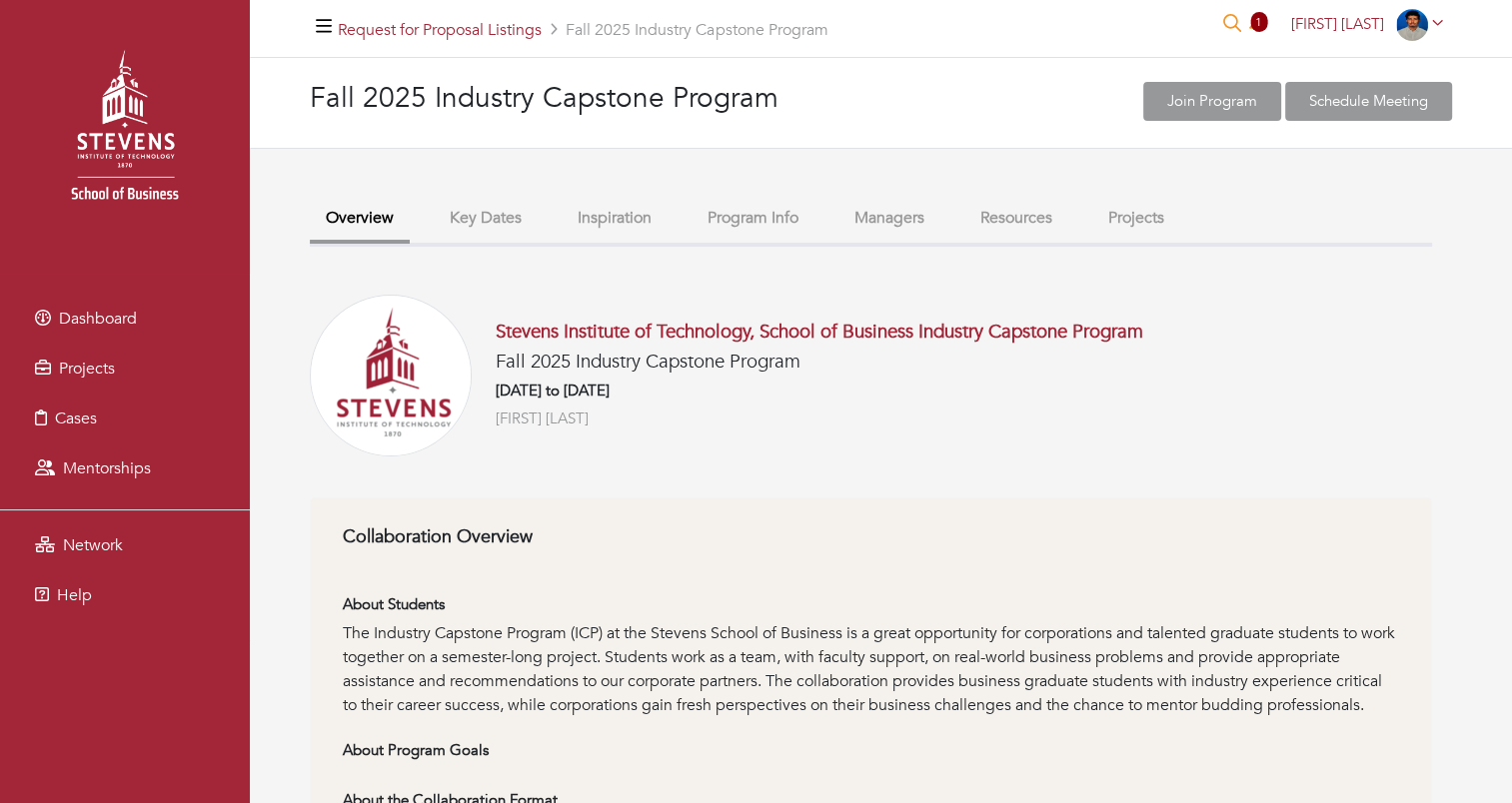 scroll, scrollTop: 0, scrollLeft: 0, axis: both 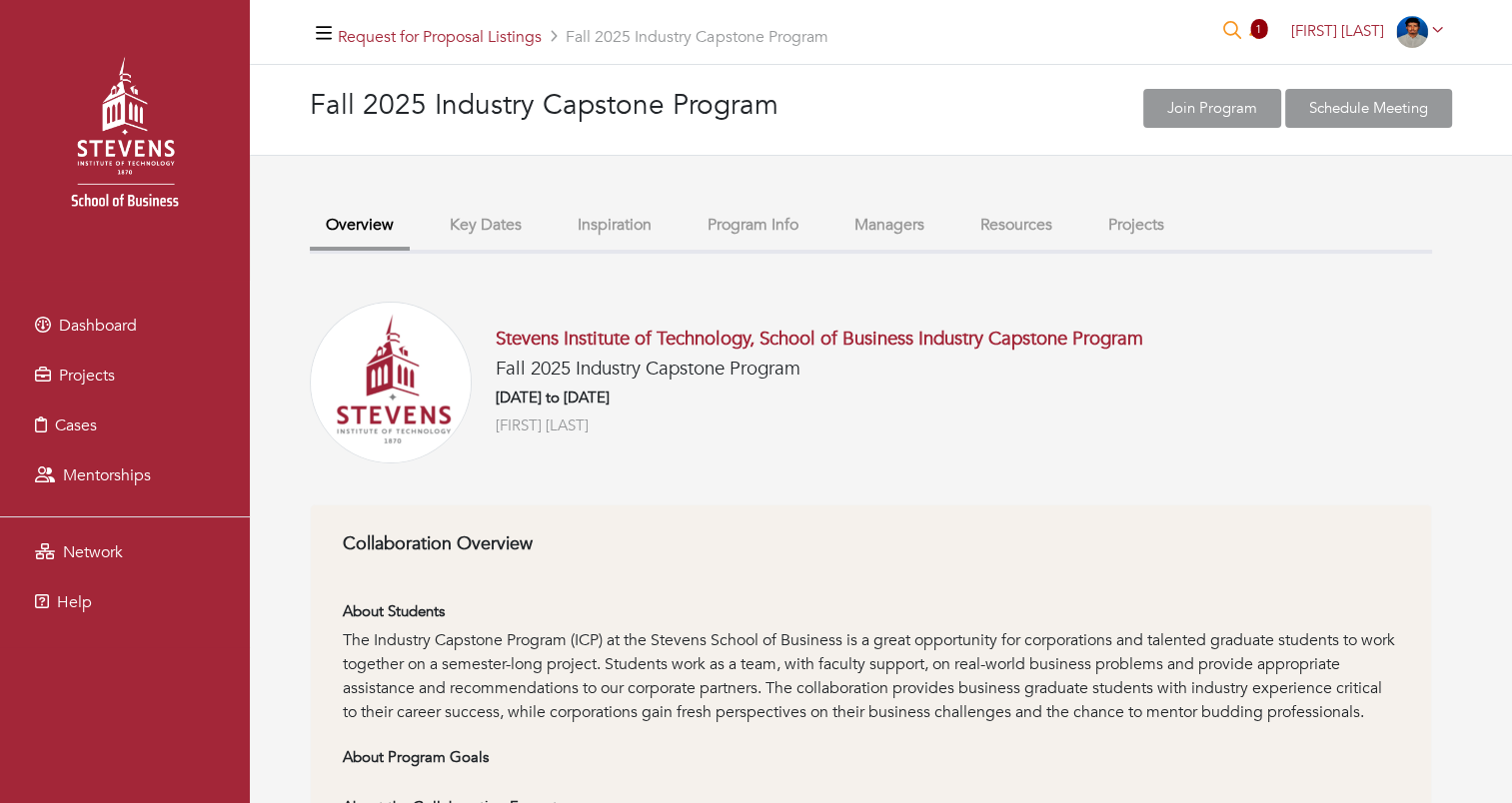 click on "Key Dates" at bounding box center (486, 225) 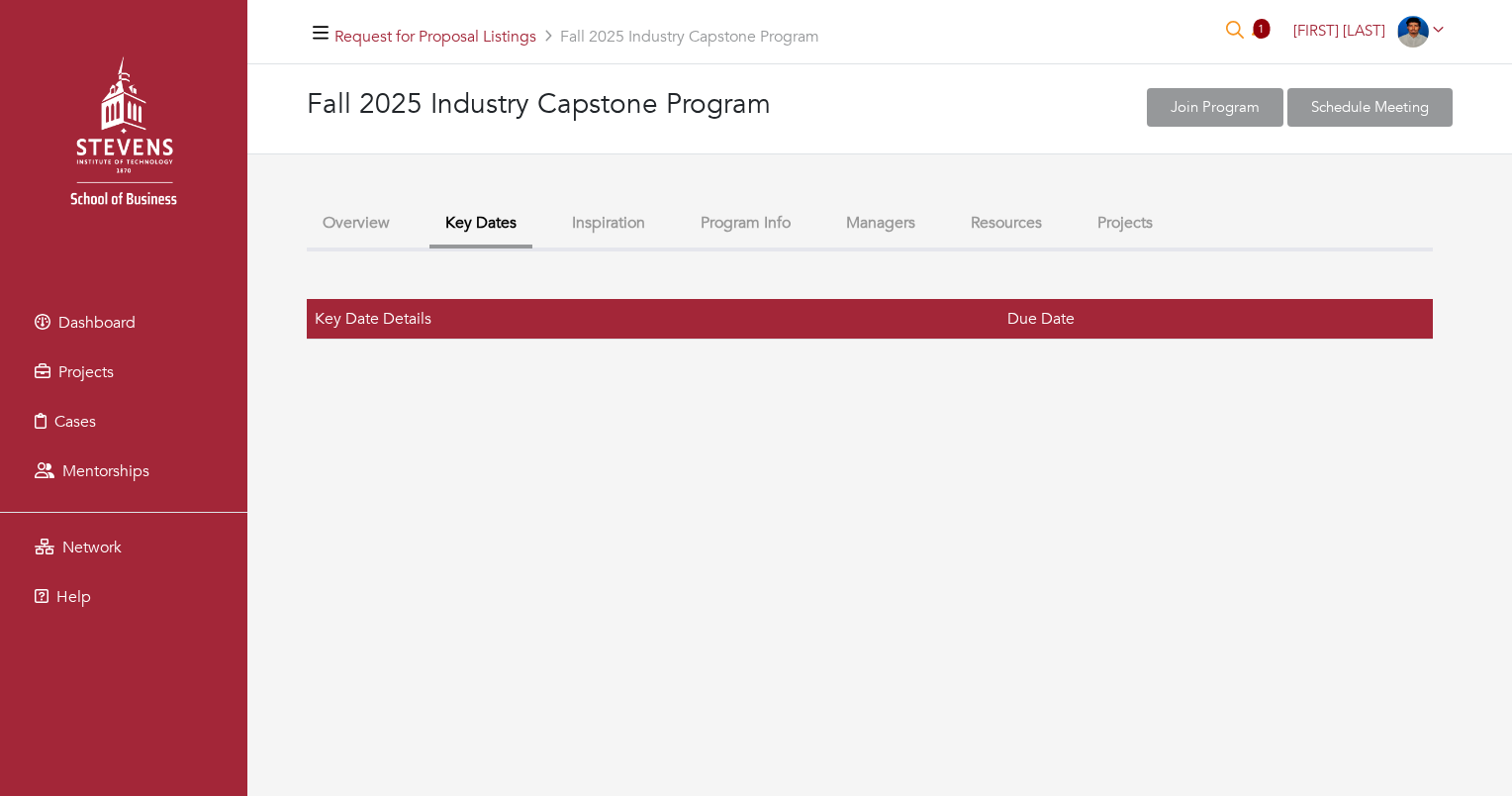 click on "Inspiration" at bounding box center (609, 223) 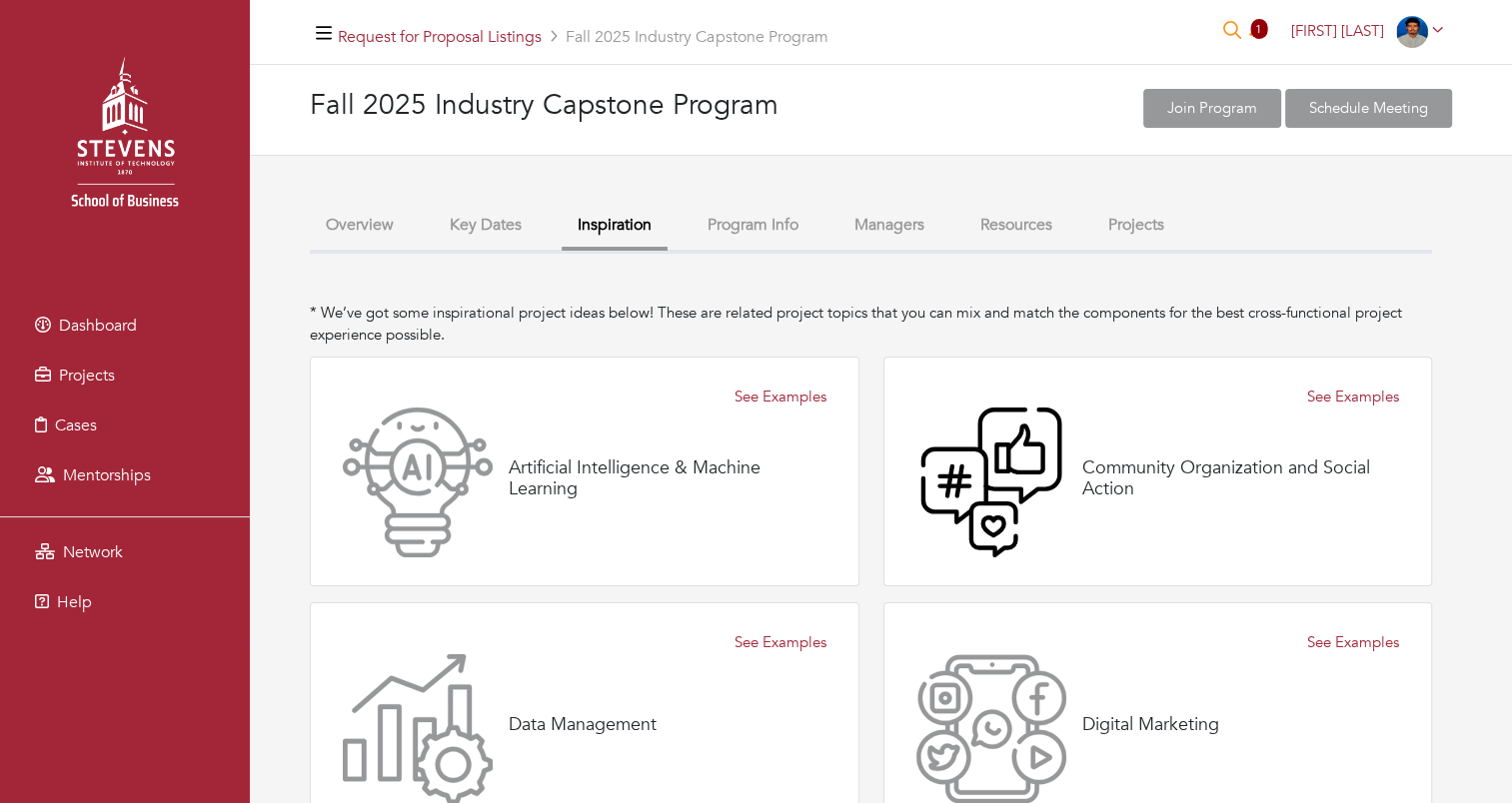 click on "Overview" at bounding box center [360, 225] 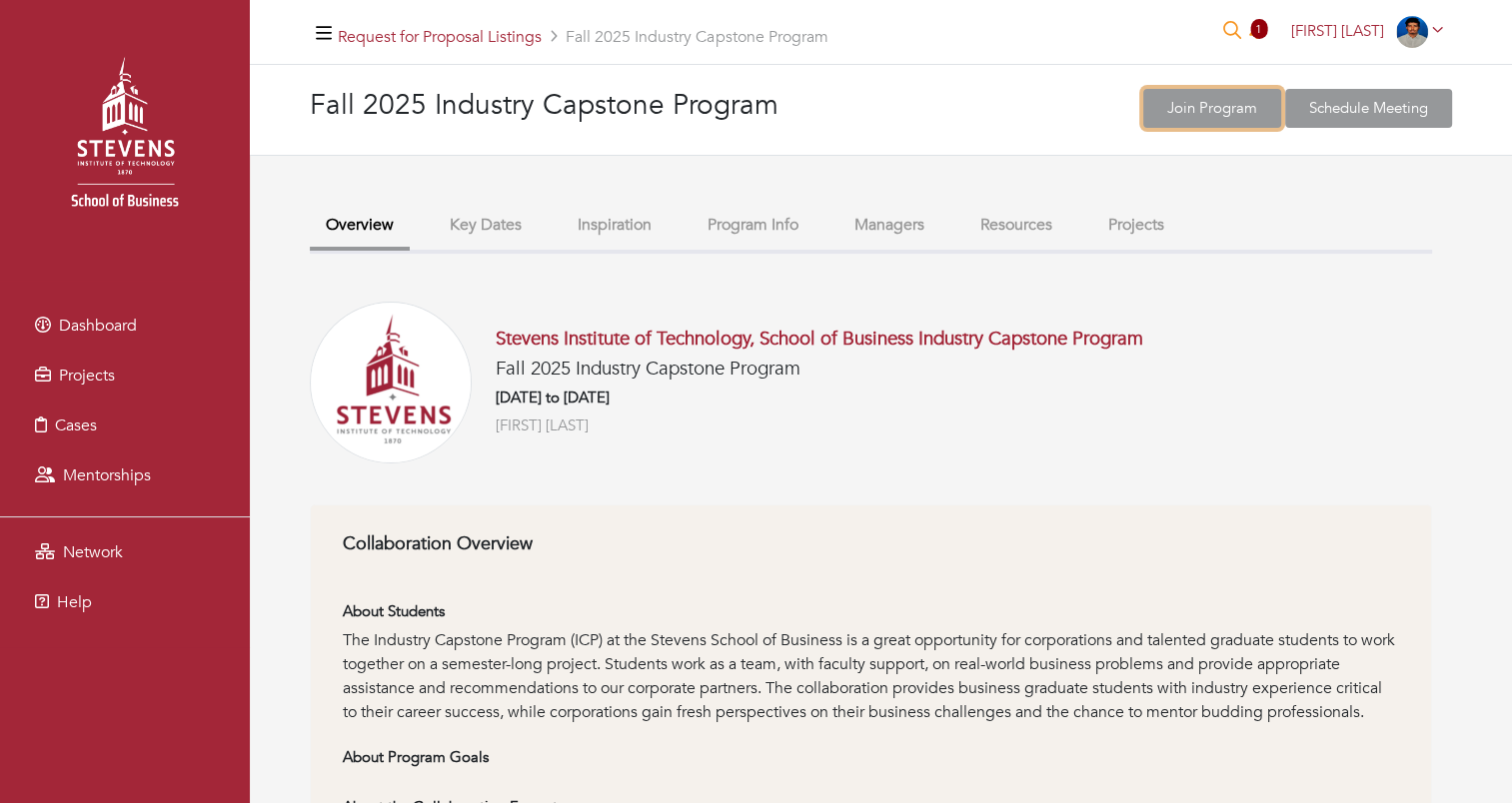 click on "Join Program" at bounding box center (1212, 108) 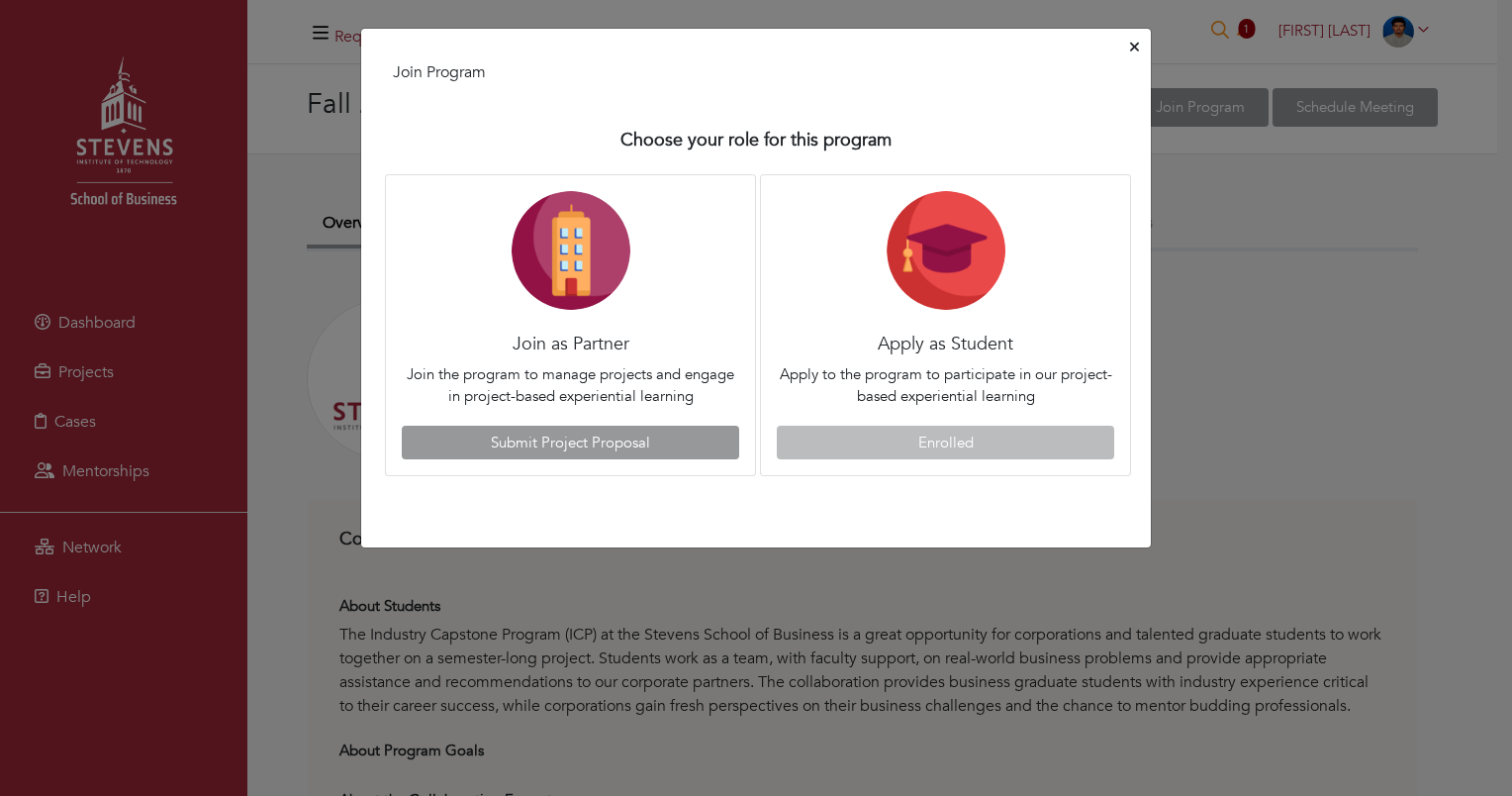 click on "Join Program
Choose your role for this program
Join as Partner
Join the program to manage projects and engage in project-based experiential learning
Submit Project Proposal
Apply as Student
Apply to the program to participate in our project-based experiential learning
Enrolled" at bounding box center (756, 398) 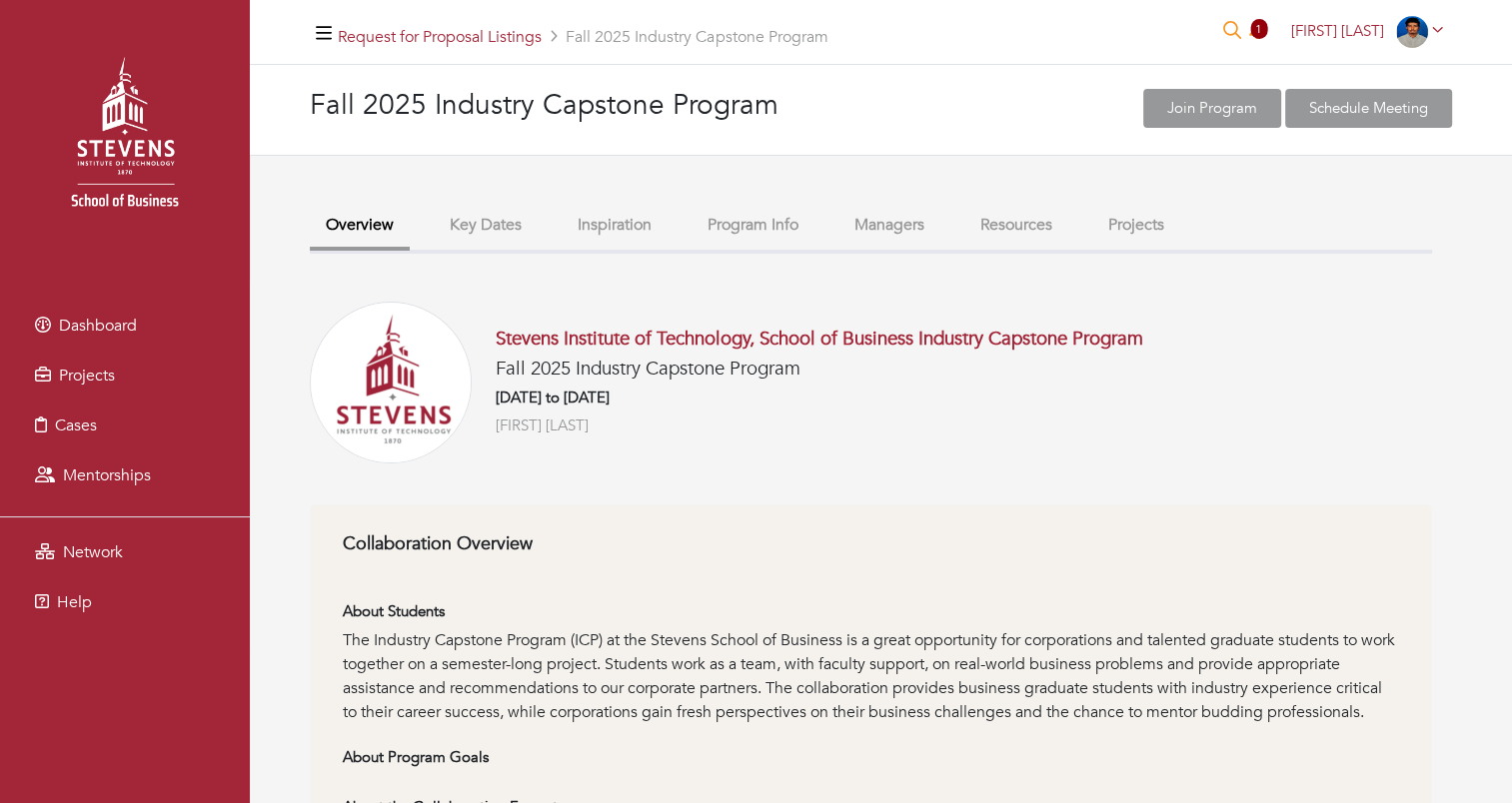 click on "Key Dates" at bounding box center [486, 225] 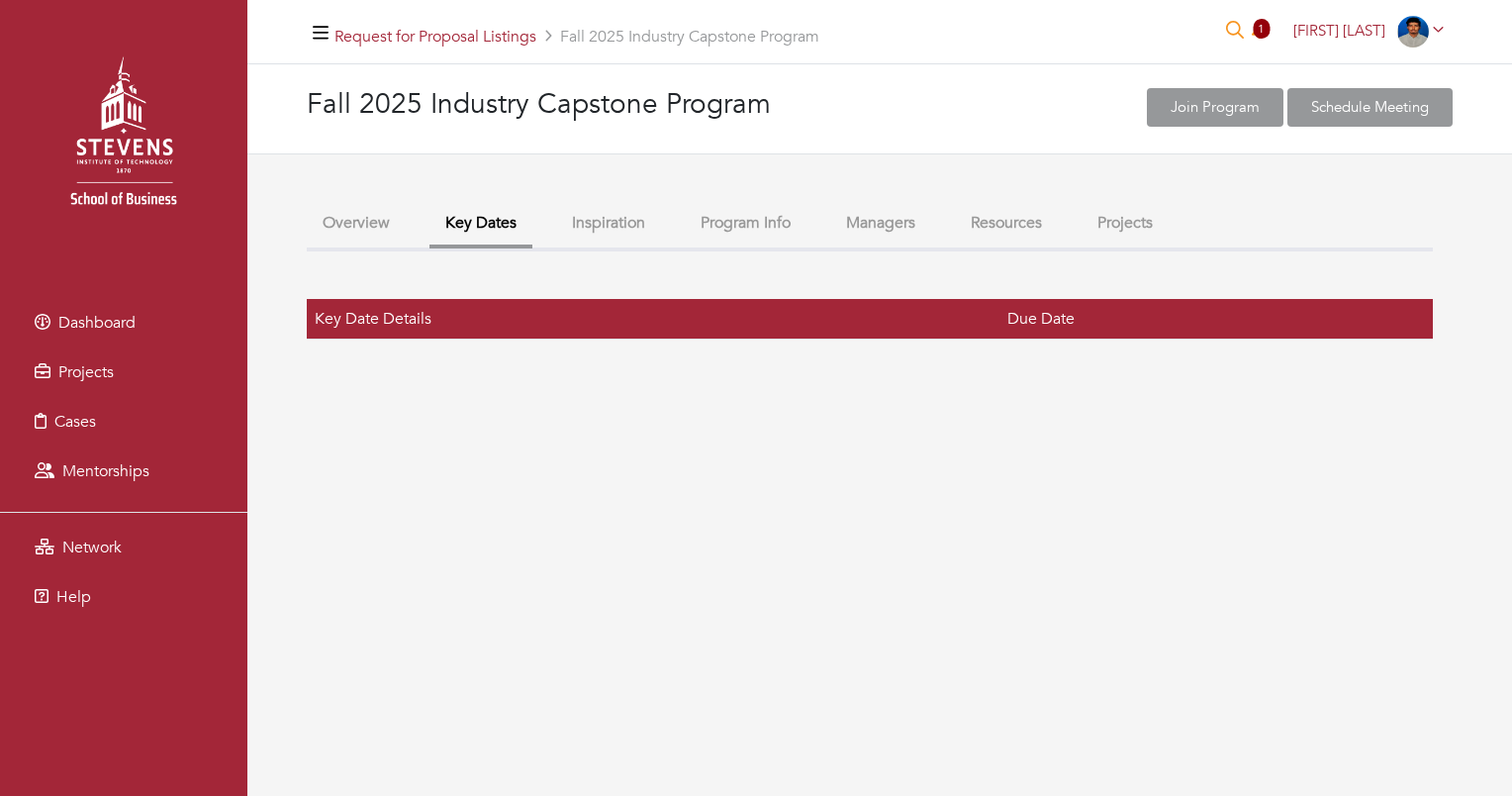 click on "Inspiration" at bounding box center (609, 223) 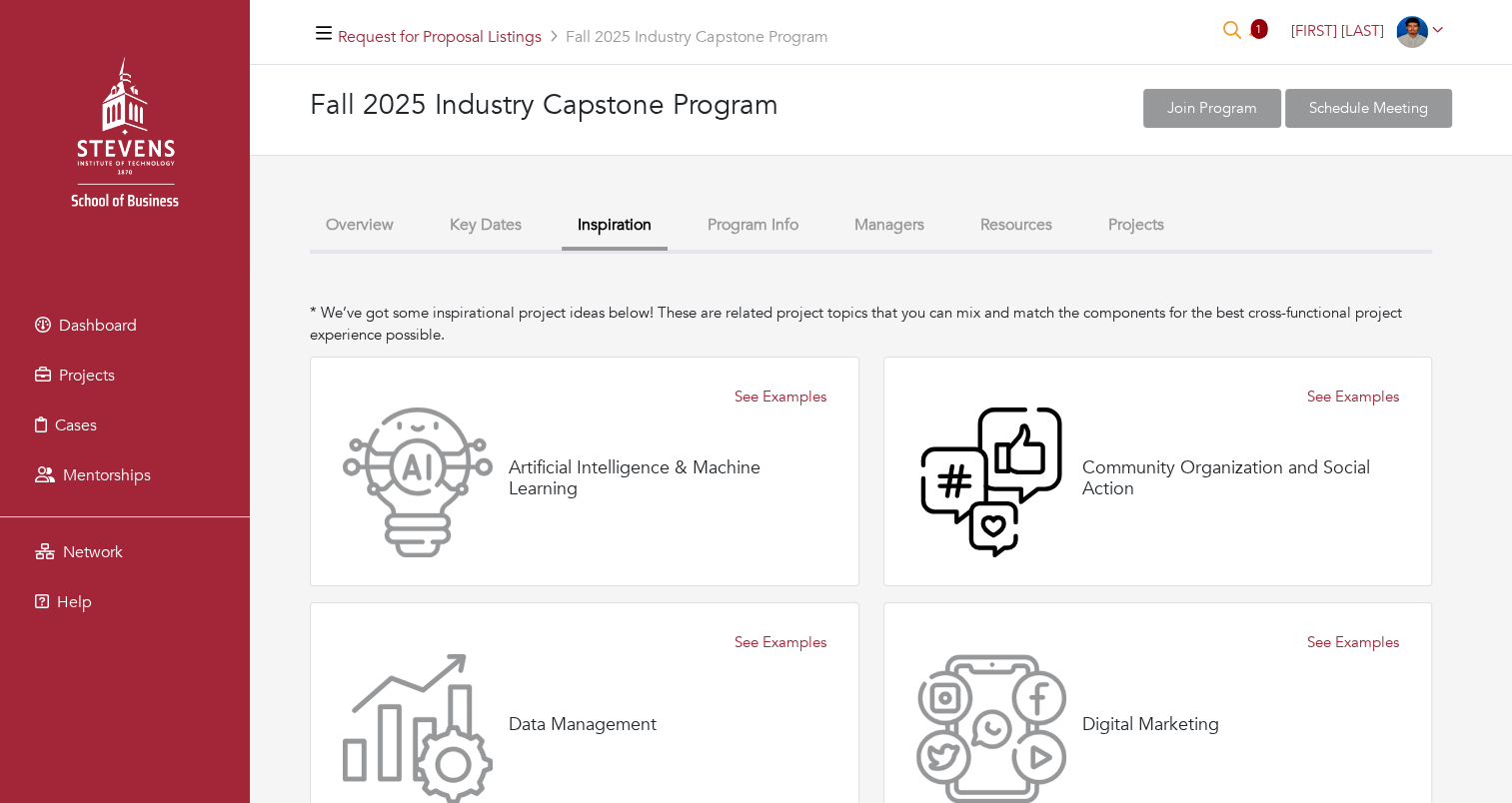 click on "Managers" at bounding box center [889, 225] 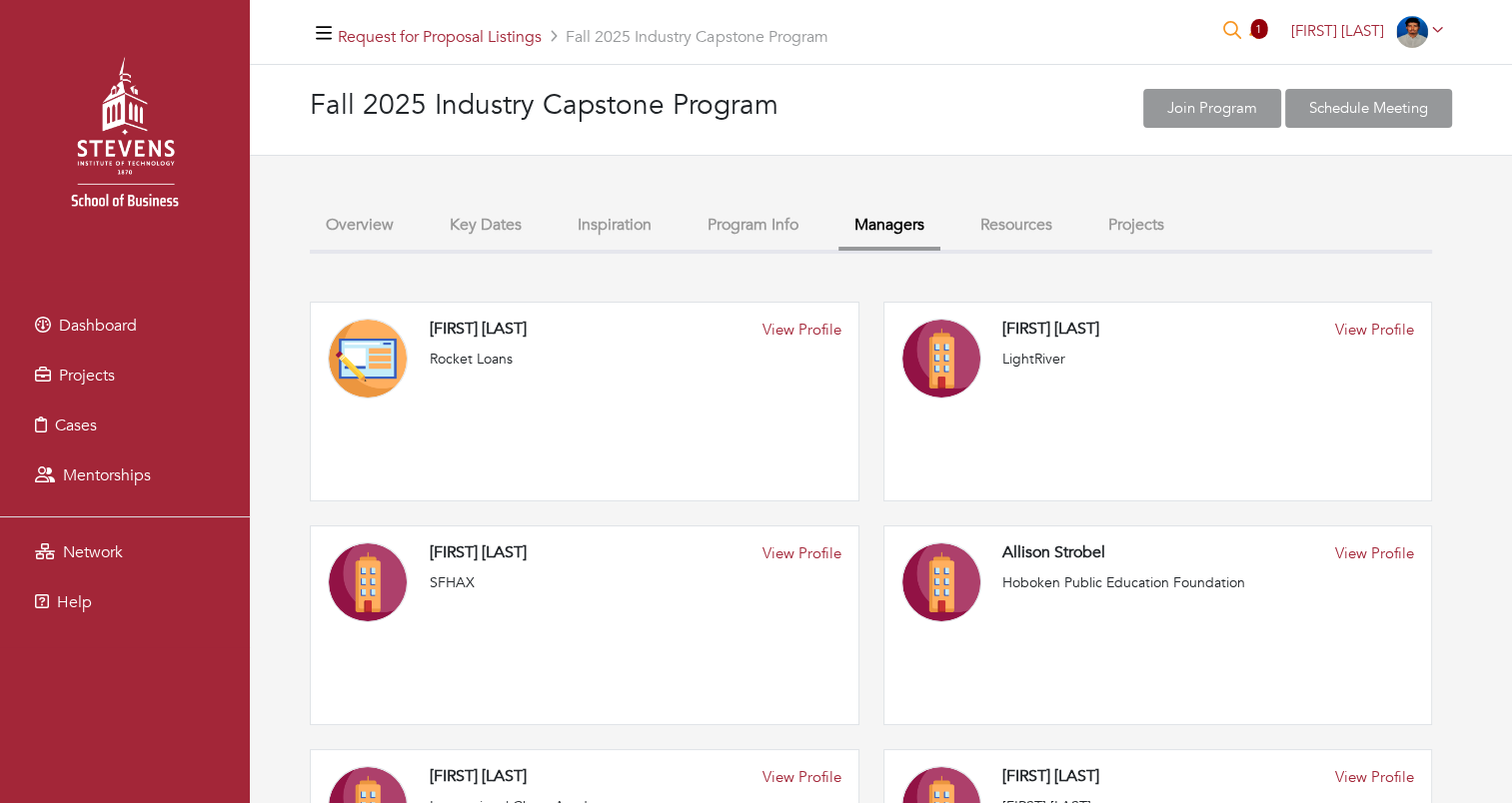 click on "Overview
Key Dates
Inspiration
Program Info
Managers
Resources
Projects" at bounding box center (870, 229) 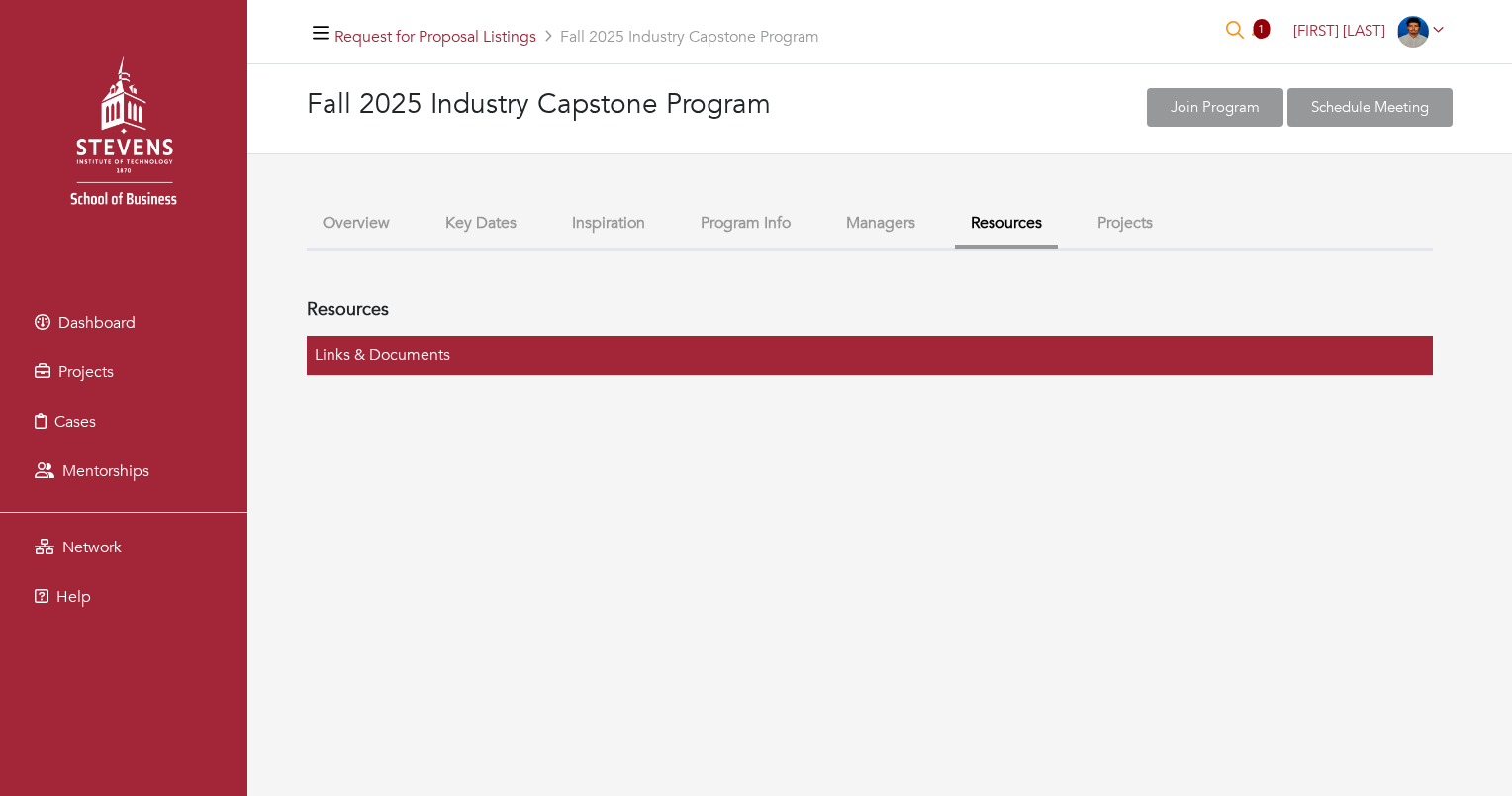 click on "Projects" at bounding box center [1125, 223] 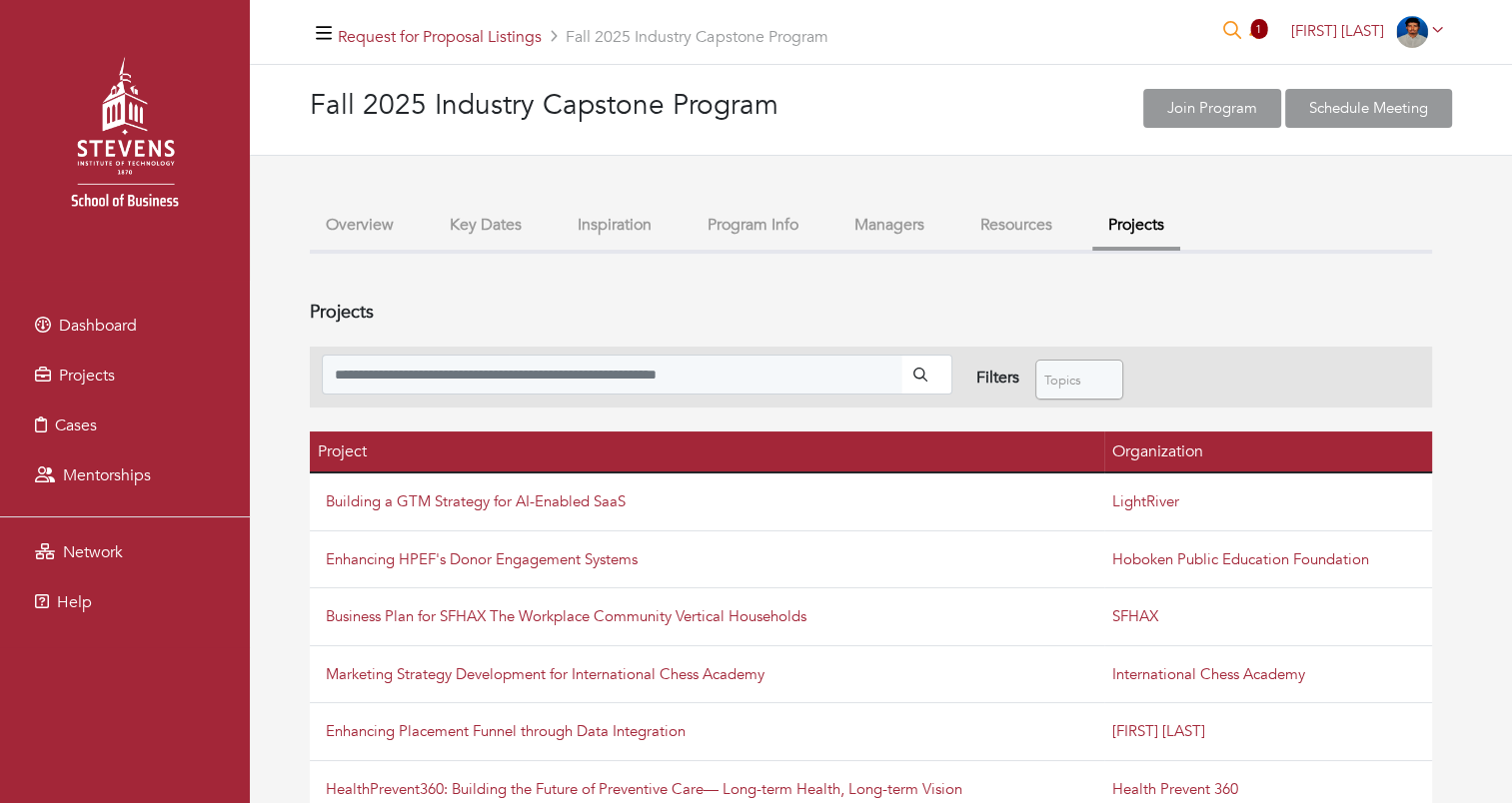 click on "Overview
Key Dates
Inspiration
Program Info
Managers
Resources
Projects" at bounding box center [870, 229] 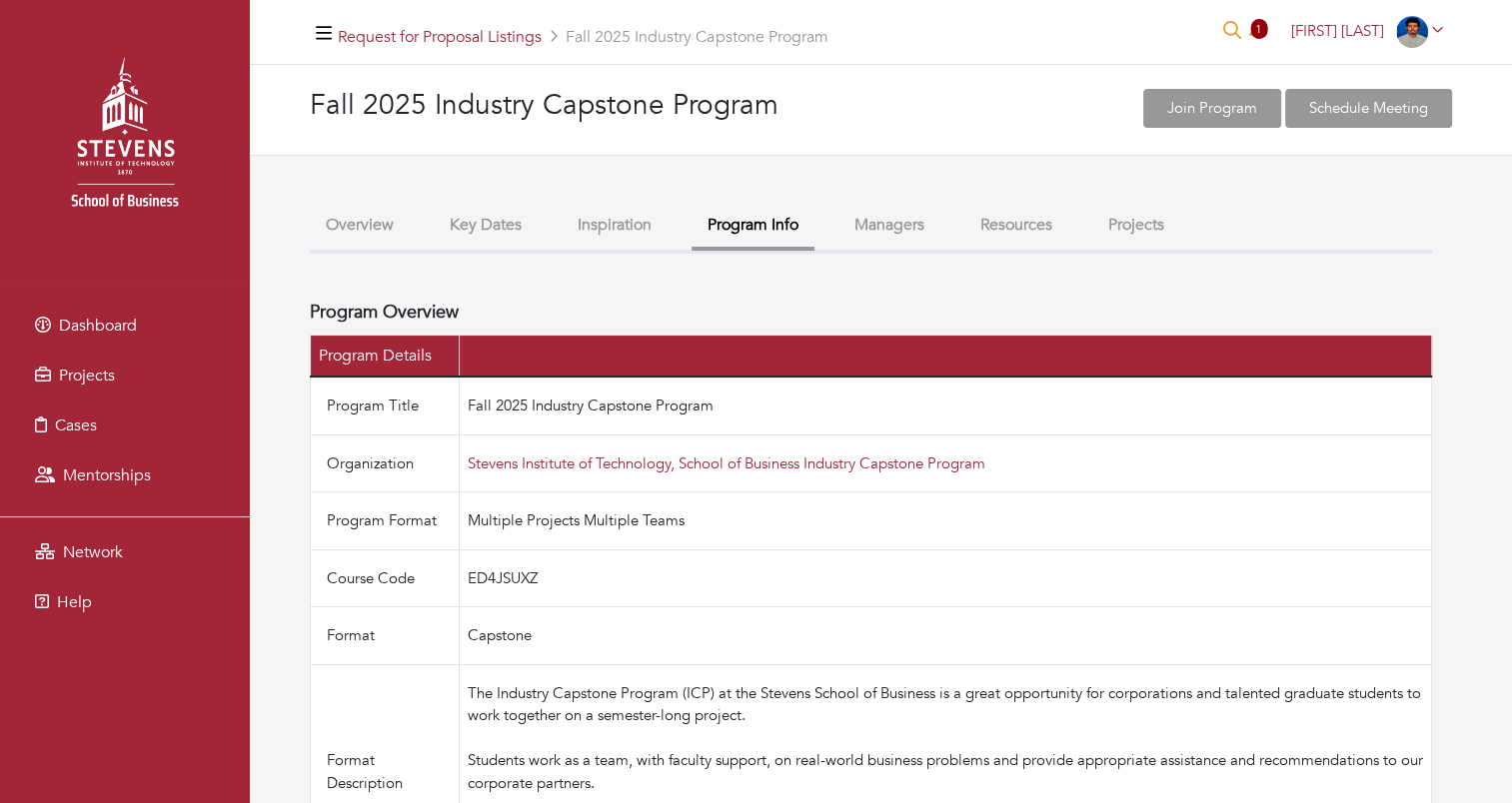 click on "Inspiration" at bounding box center [615, 225] 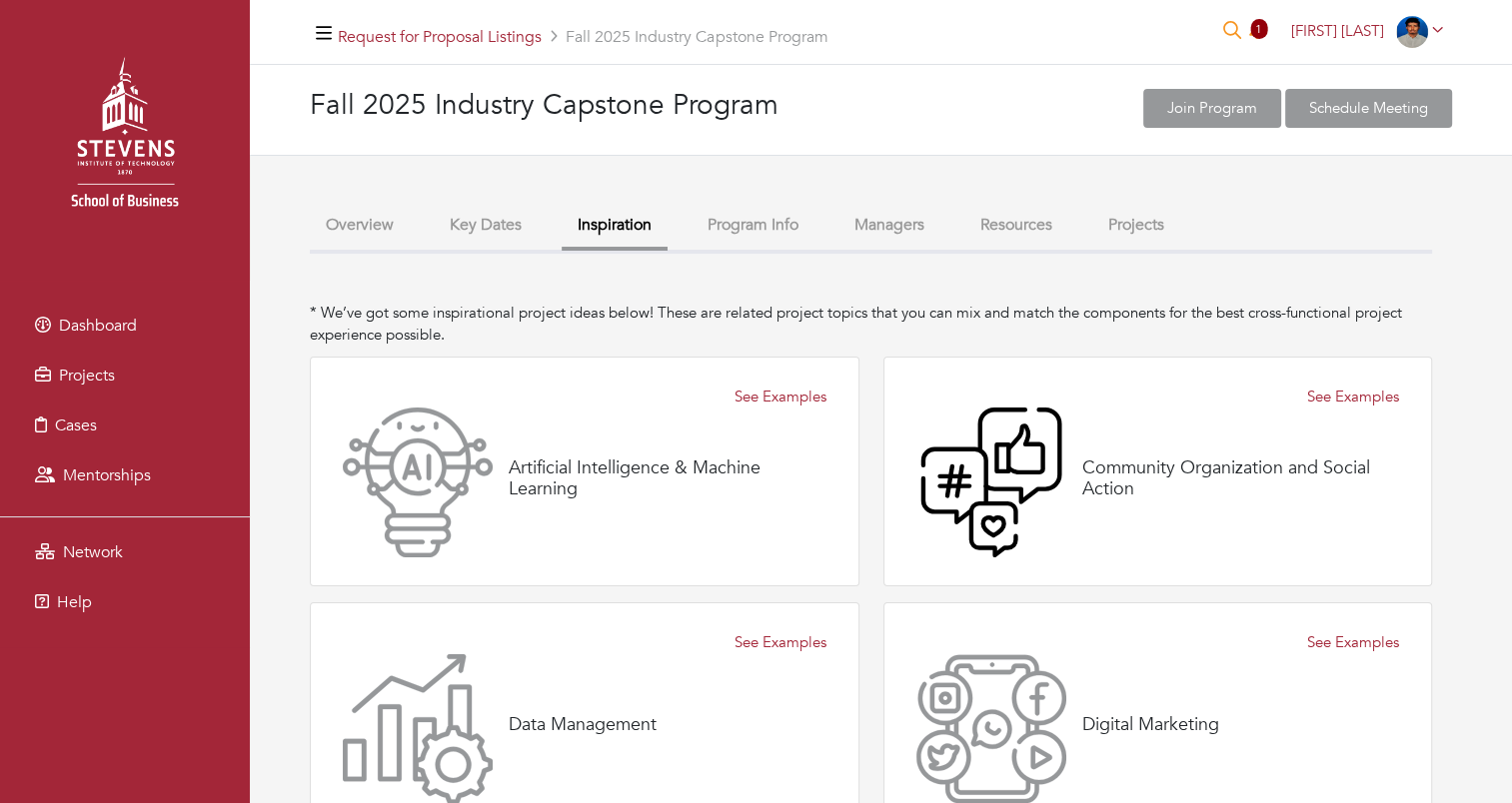 click on "Key Dates" at bounding box center [486, 225] 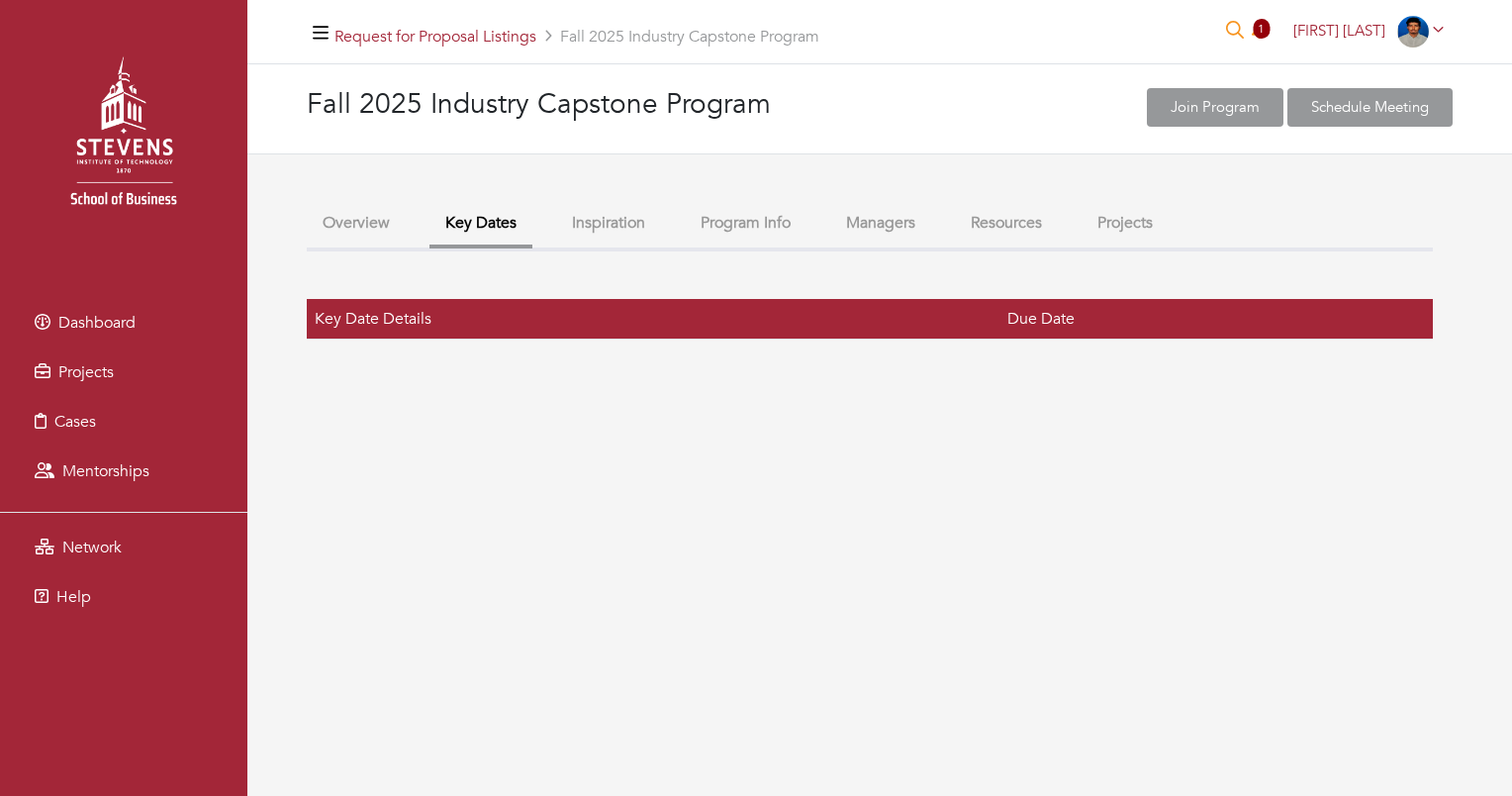 click on "Overview
Key Dates
Inspiration
Program Info
Managers
Resources
Projects" at bounding box center (870, 227) 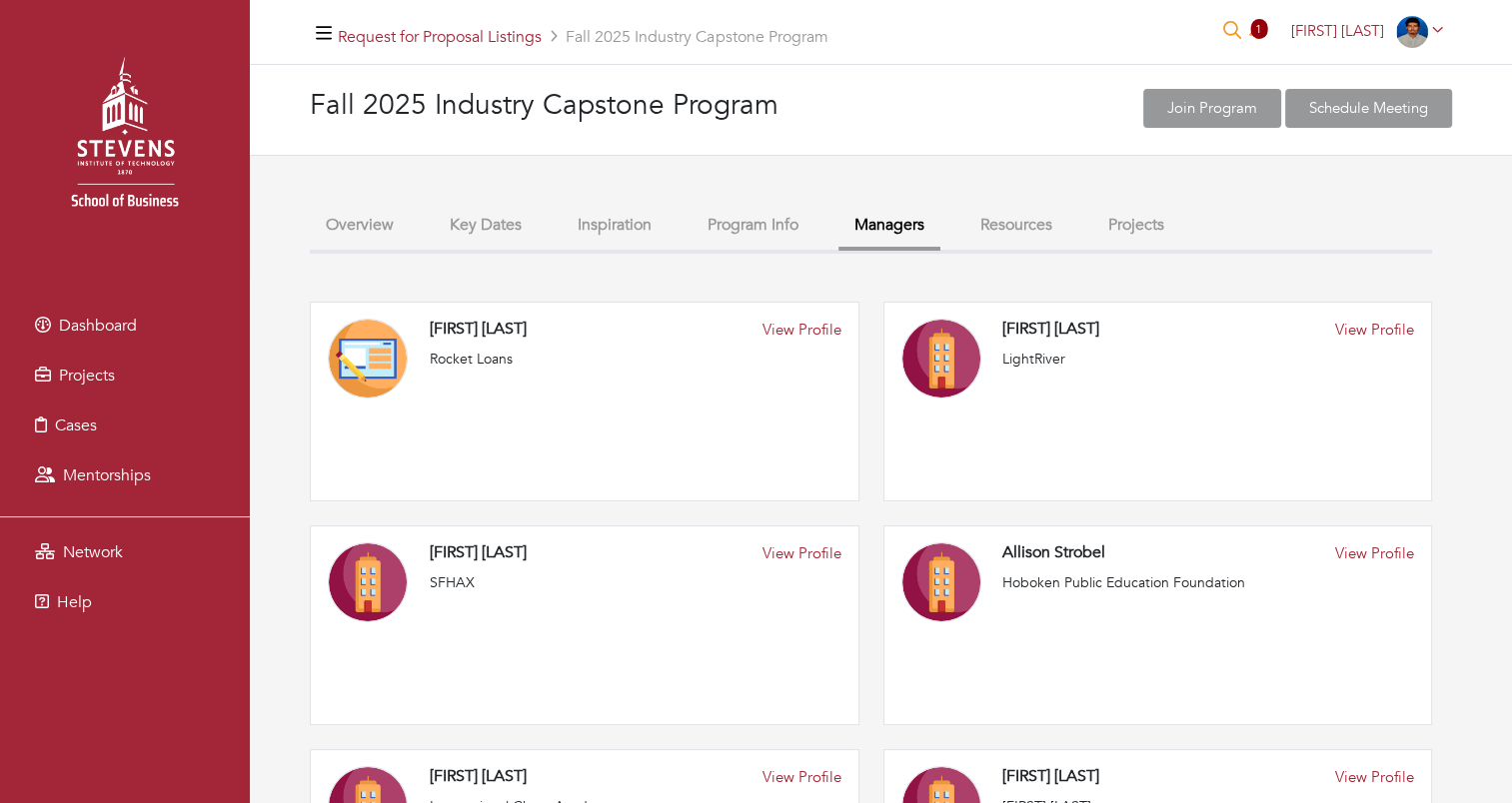 click on "Resources" at bounding box center [1016, 225] 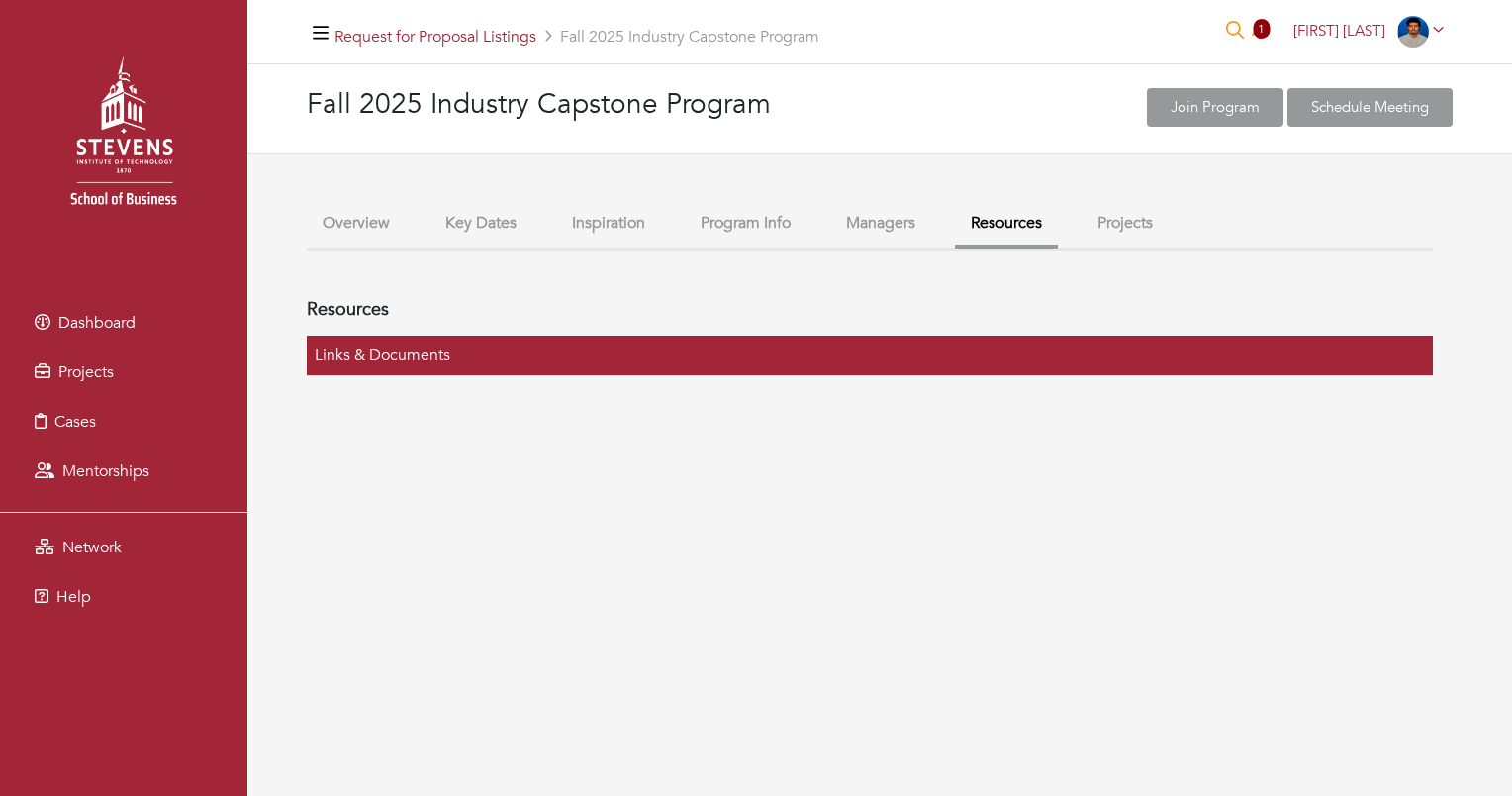 drag, startPoint x: 1171, startPoint y: 234, endPoint x: 1155, endPoint y: 234, distance: 16 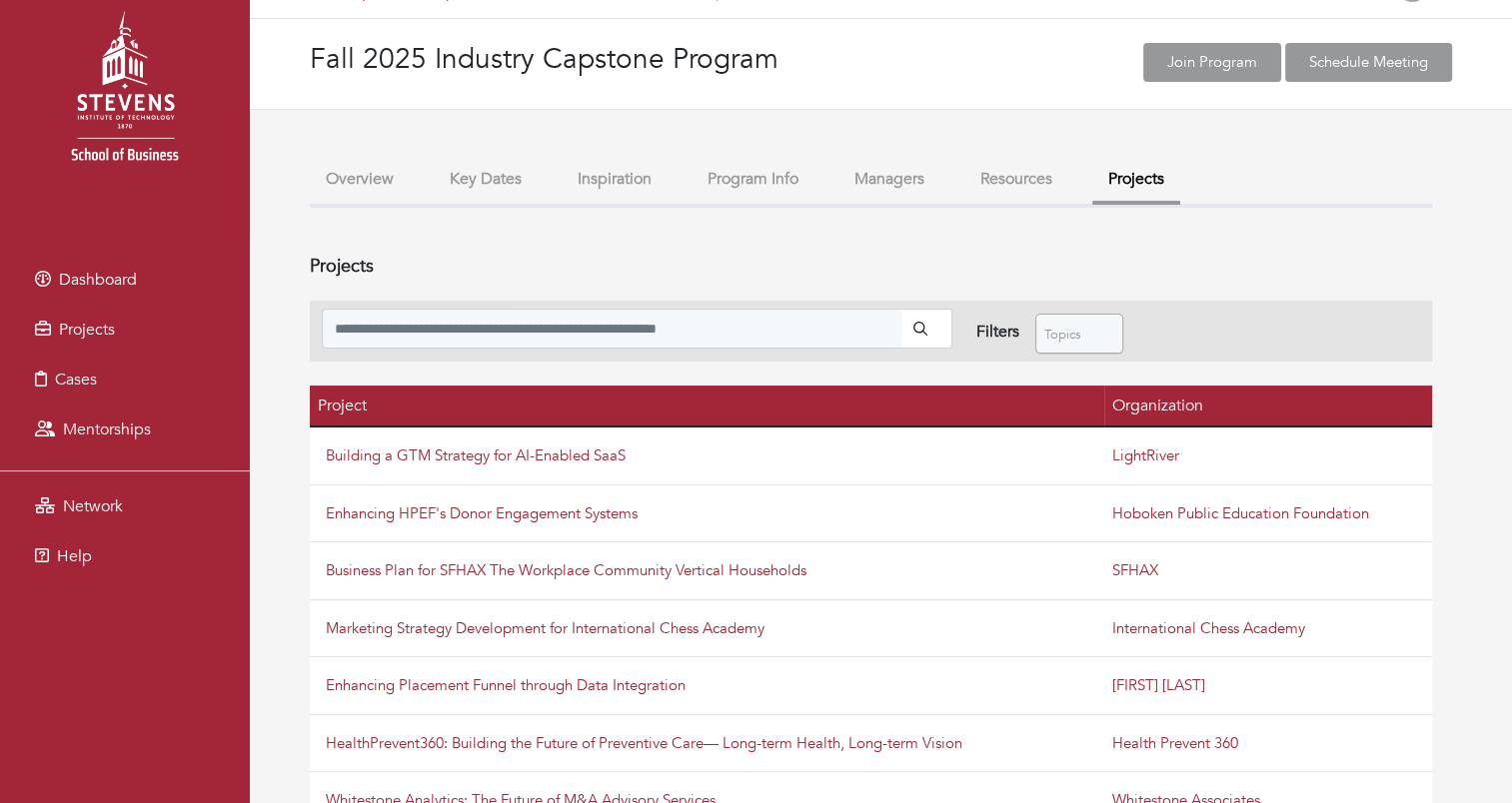 scroll, scrollTop: 176, scrollLeft: 0, axis: vertical 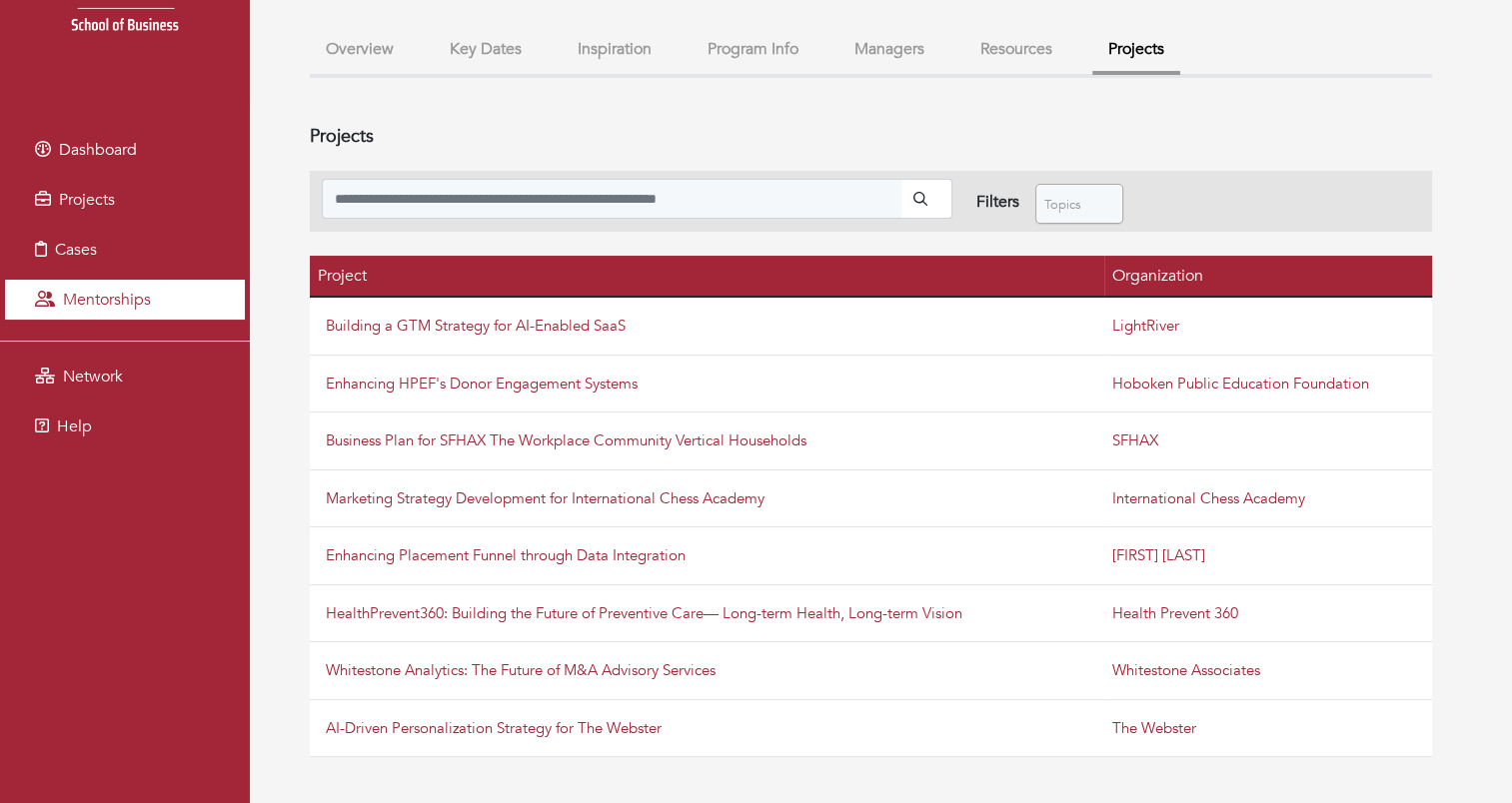 click on "Mentorships" at bounding box center [125, 300] 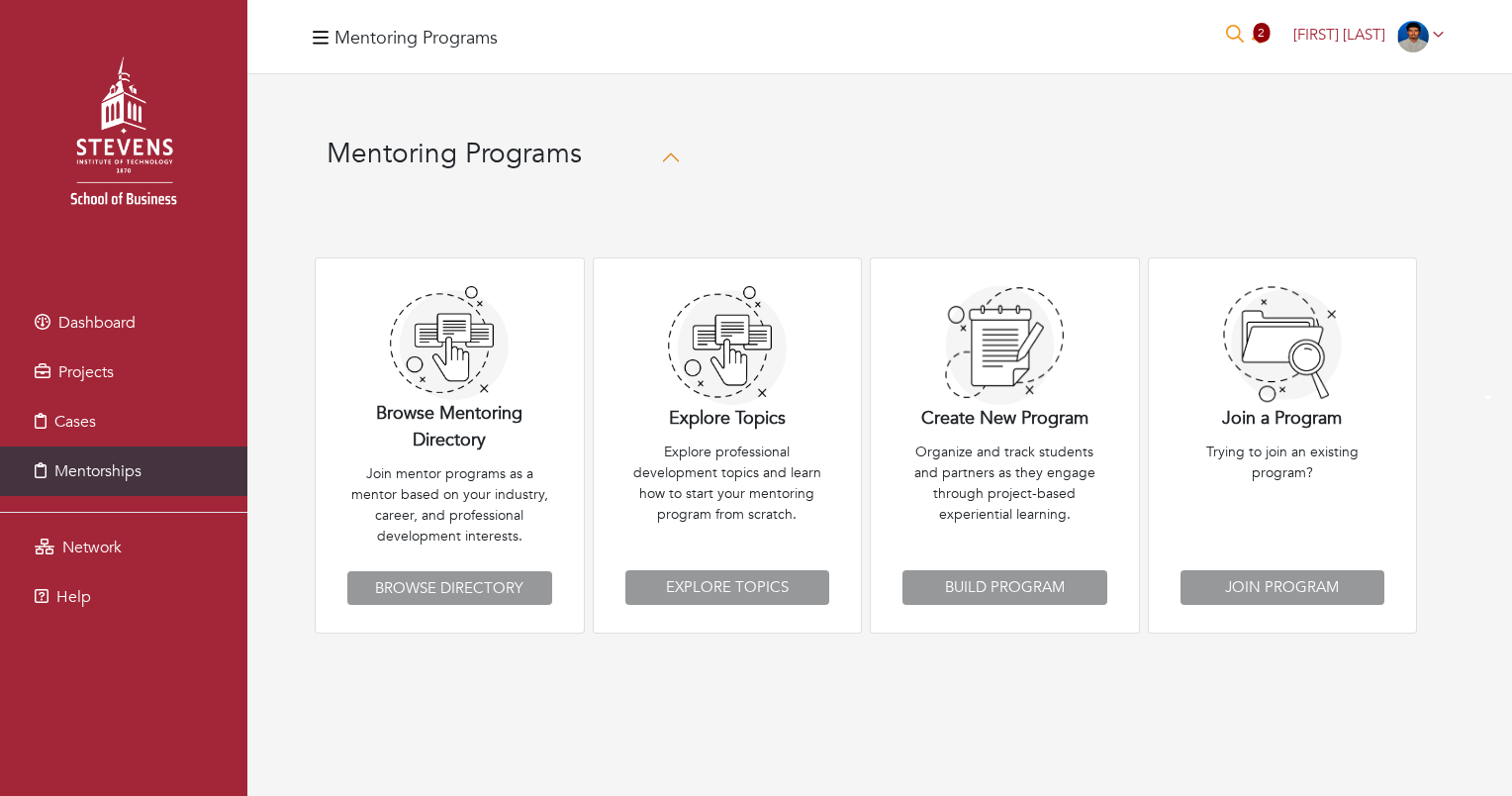 click on "Dashboard" at bounding box center (124, 323) 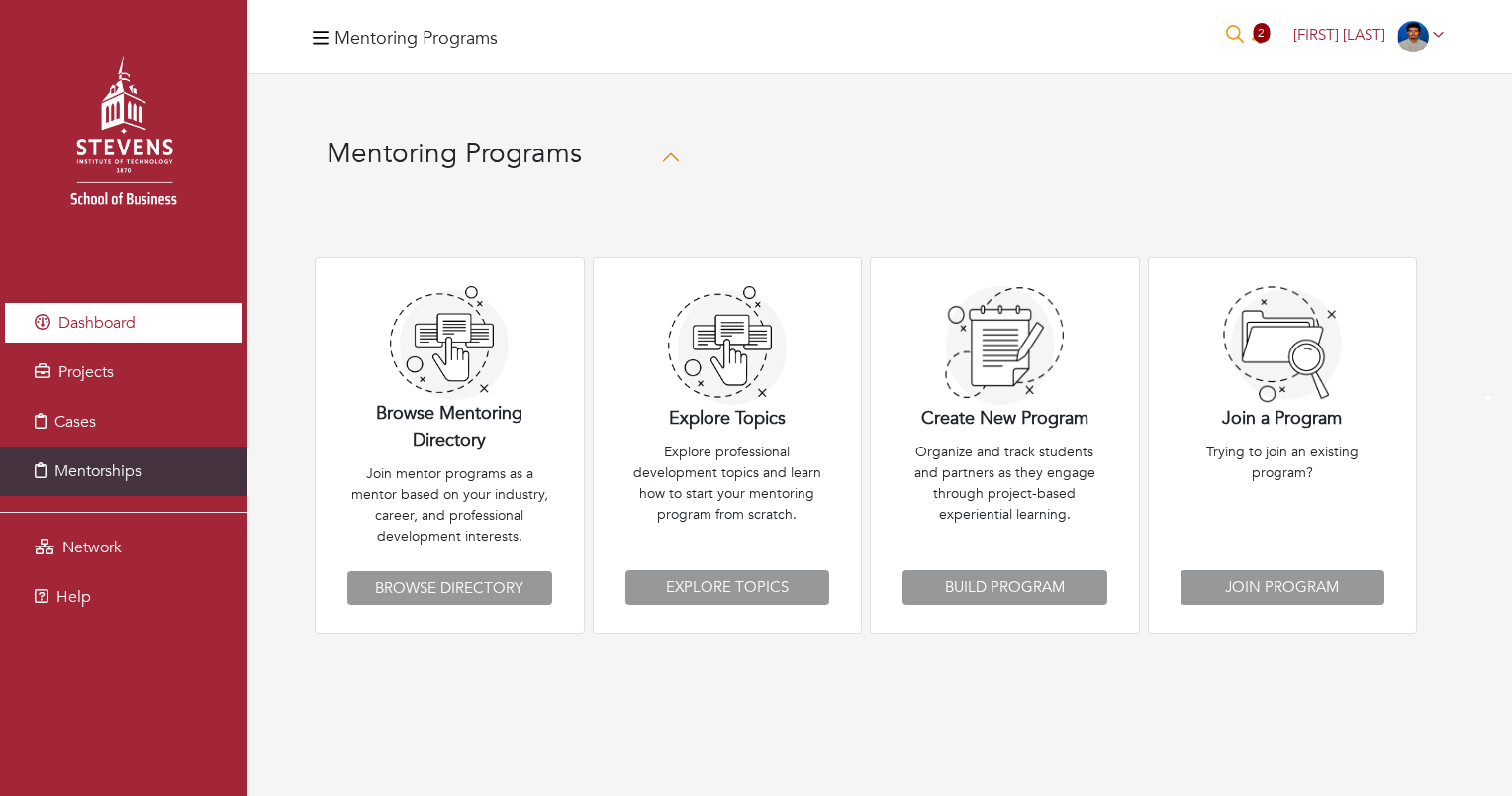 click on "Dashboard" at bounding box center (97, 323) 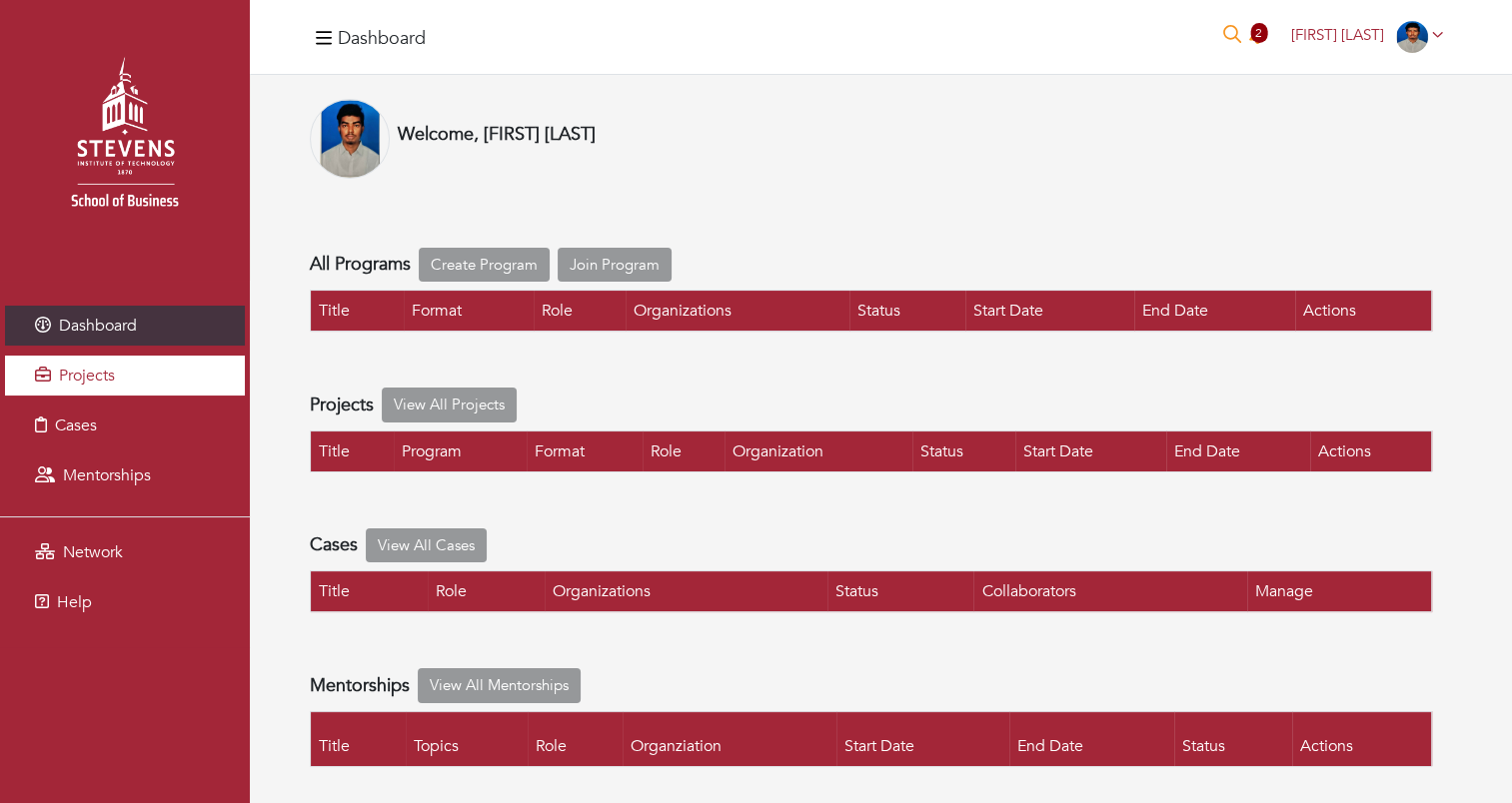 click on "Projects" at bounding box center [125, 376] 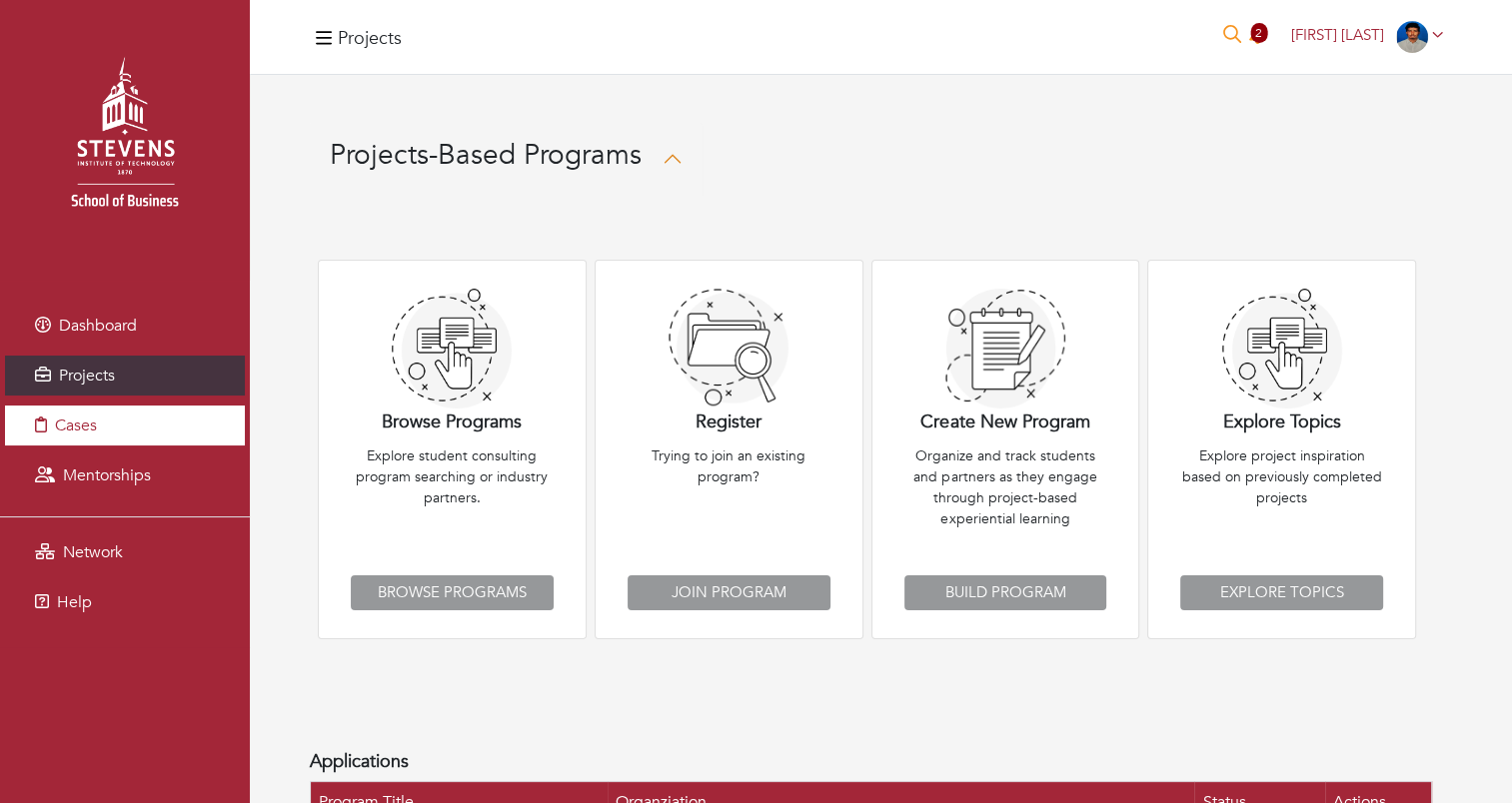 click on "Cases" at bounding box center [125, 425] 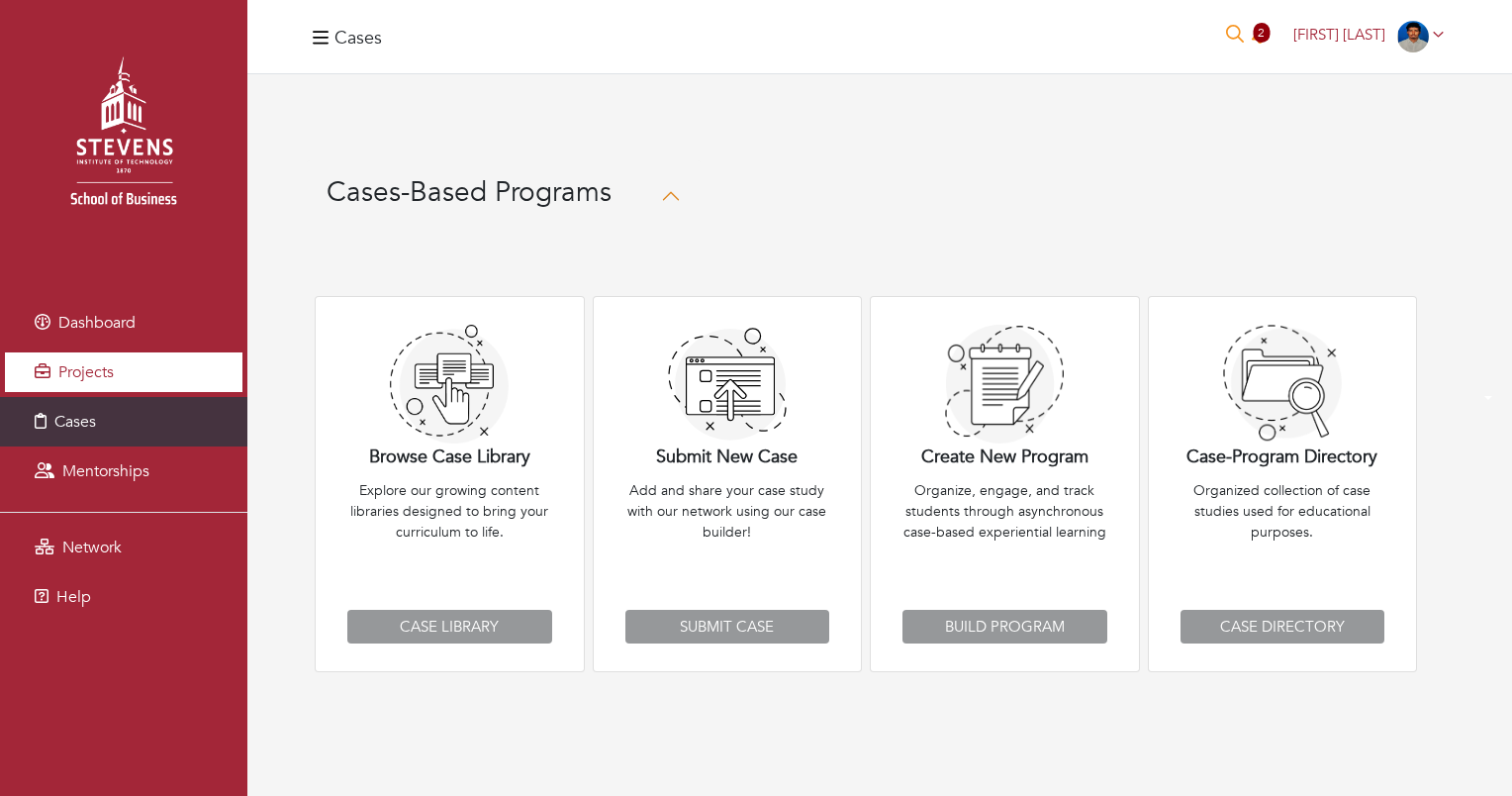 click on "Projects" at bounding box center [124, 372] 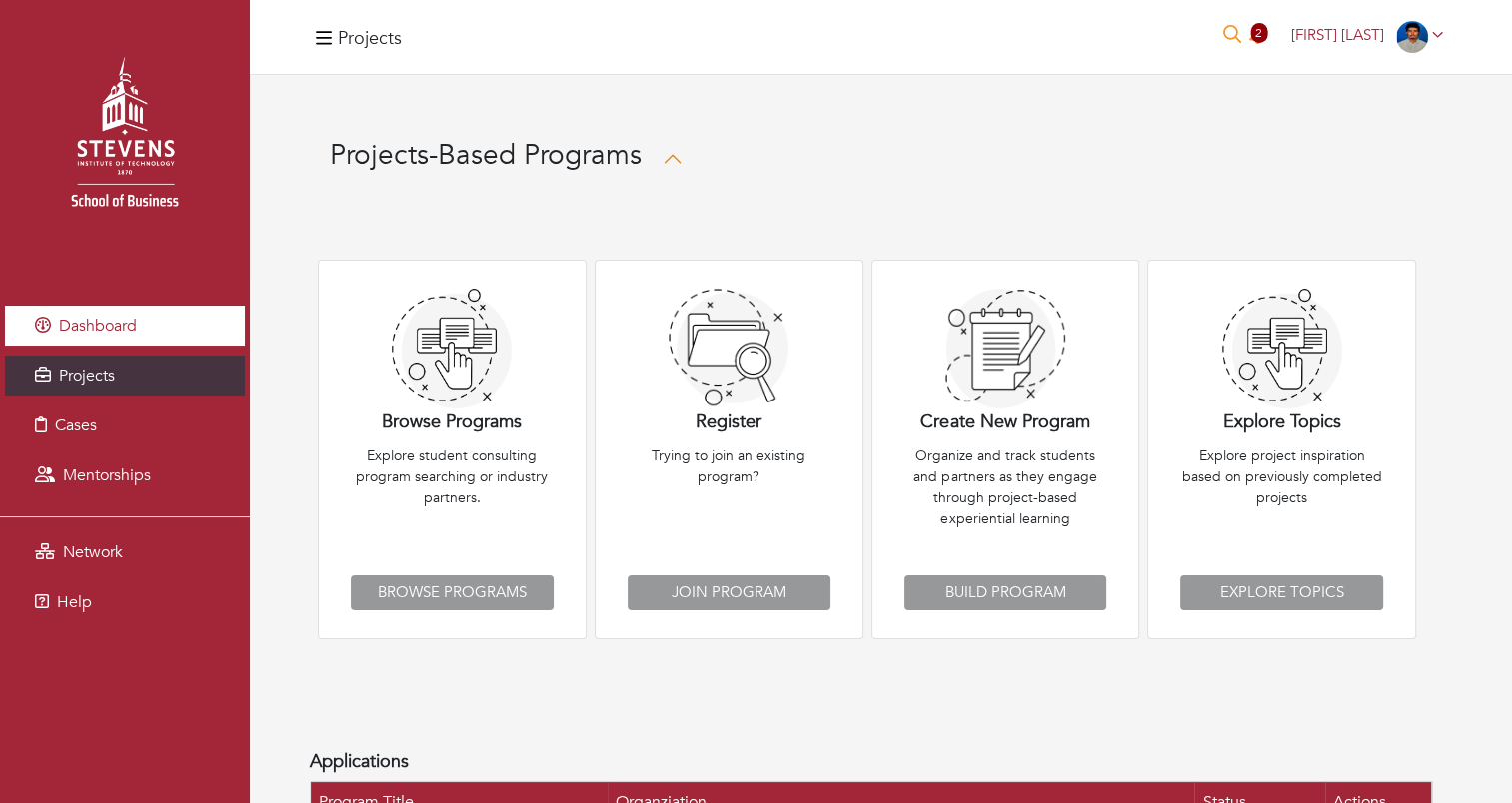 click on "Dashboard" at bounding box center [98, 326] 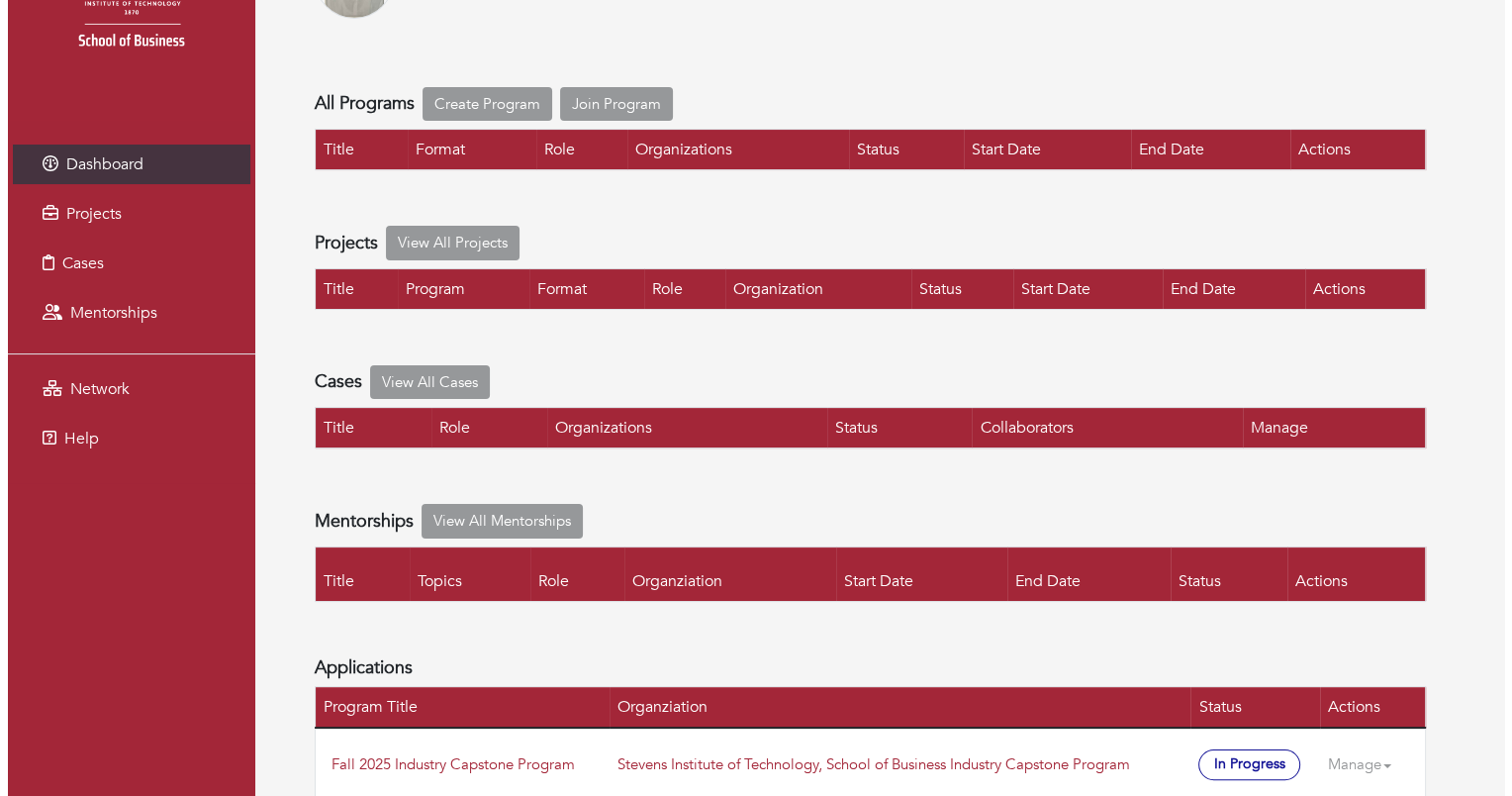scroll, scrollTop: 217, scrollLeft: 0, axis: vertical 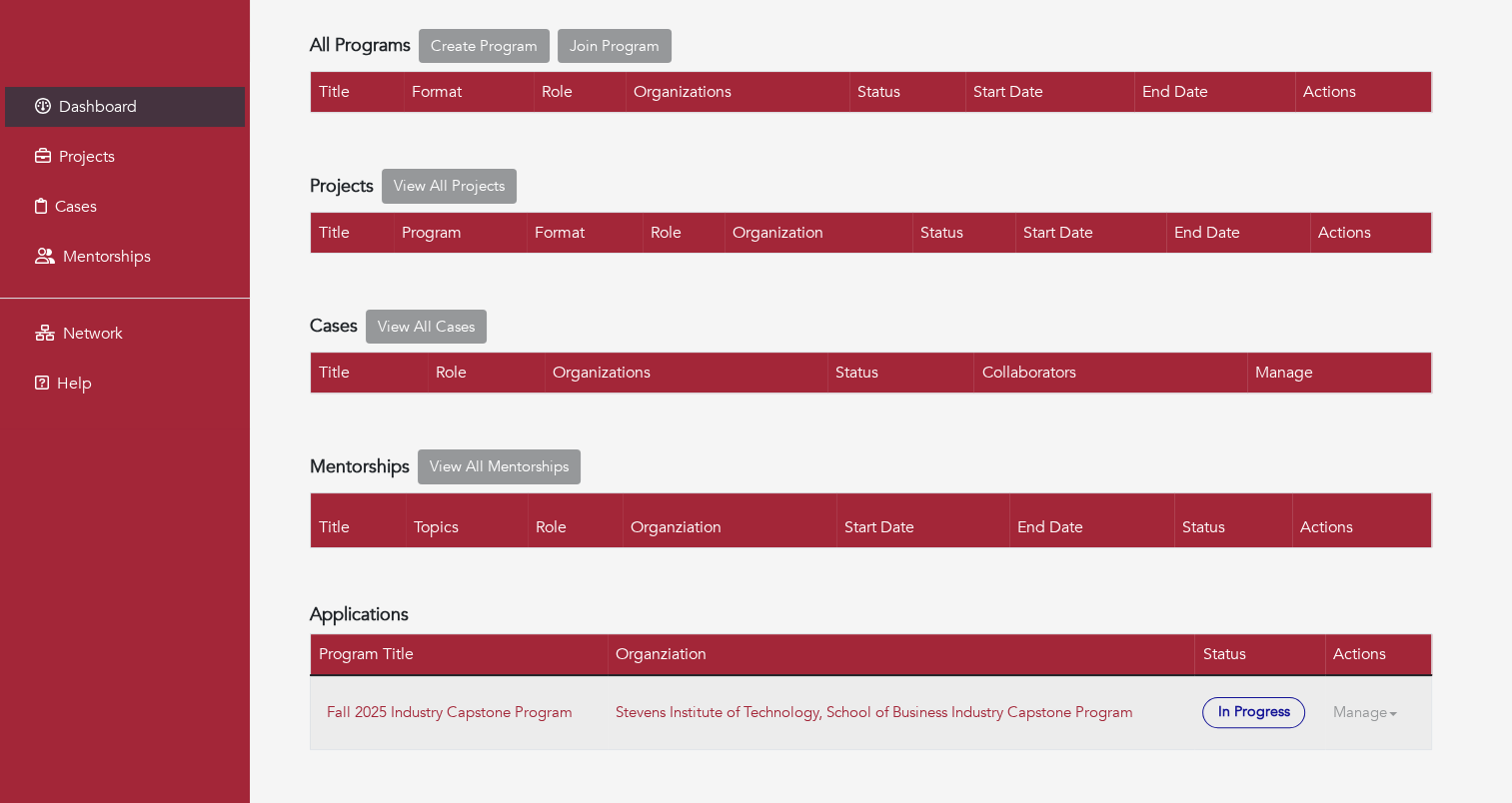 click on "Manage" at bounding box center (1373, 712) 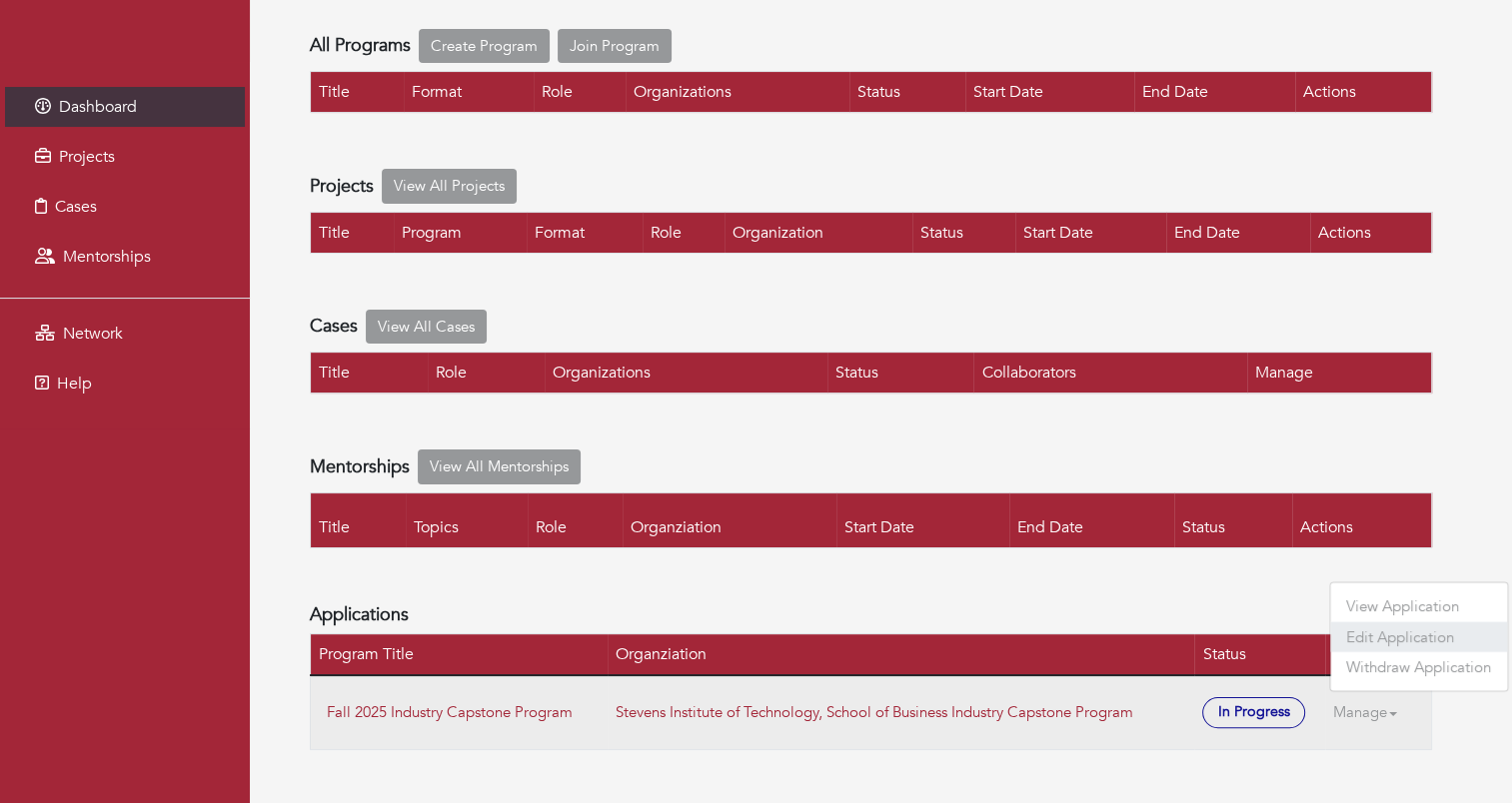 click on "Edit Application" at bounding box center (1418, 636) 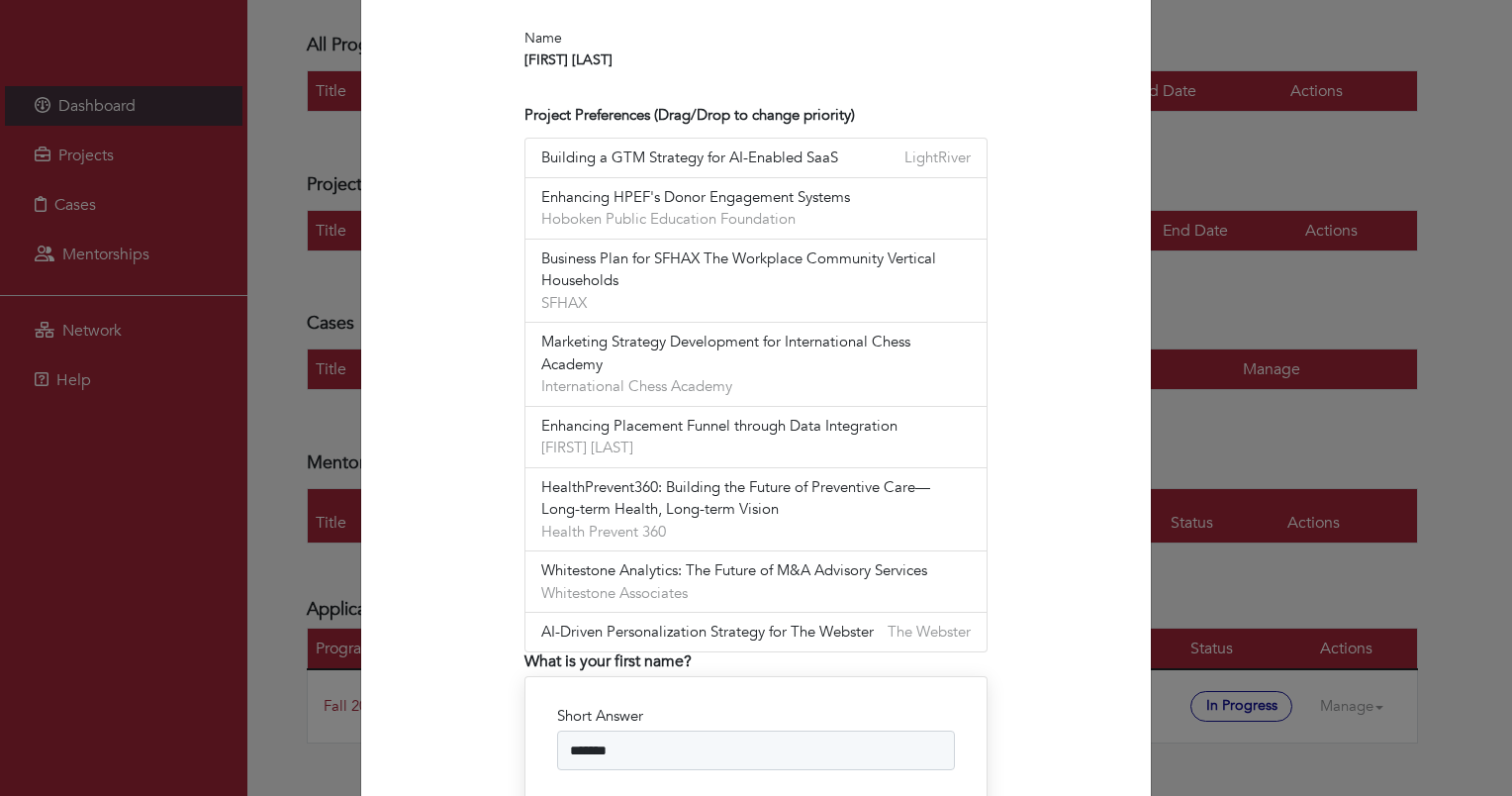 scroll, scrollTop: 1386, scrollLeft: 0, axis: vertical 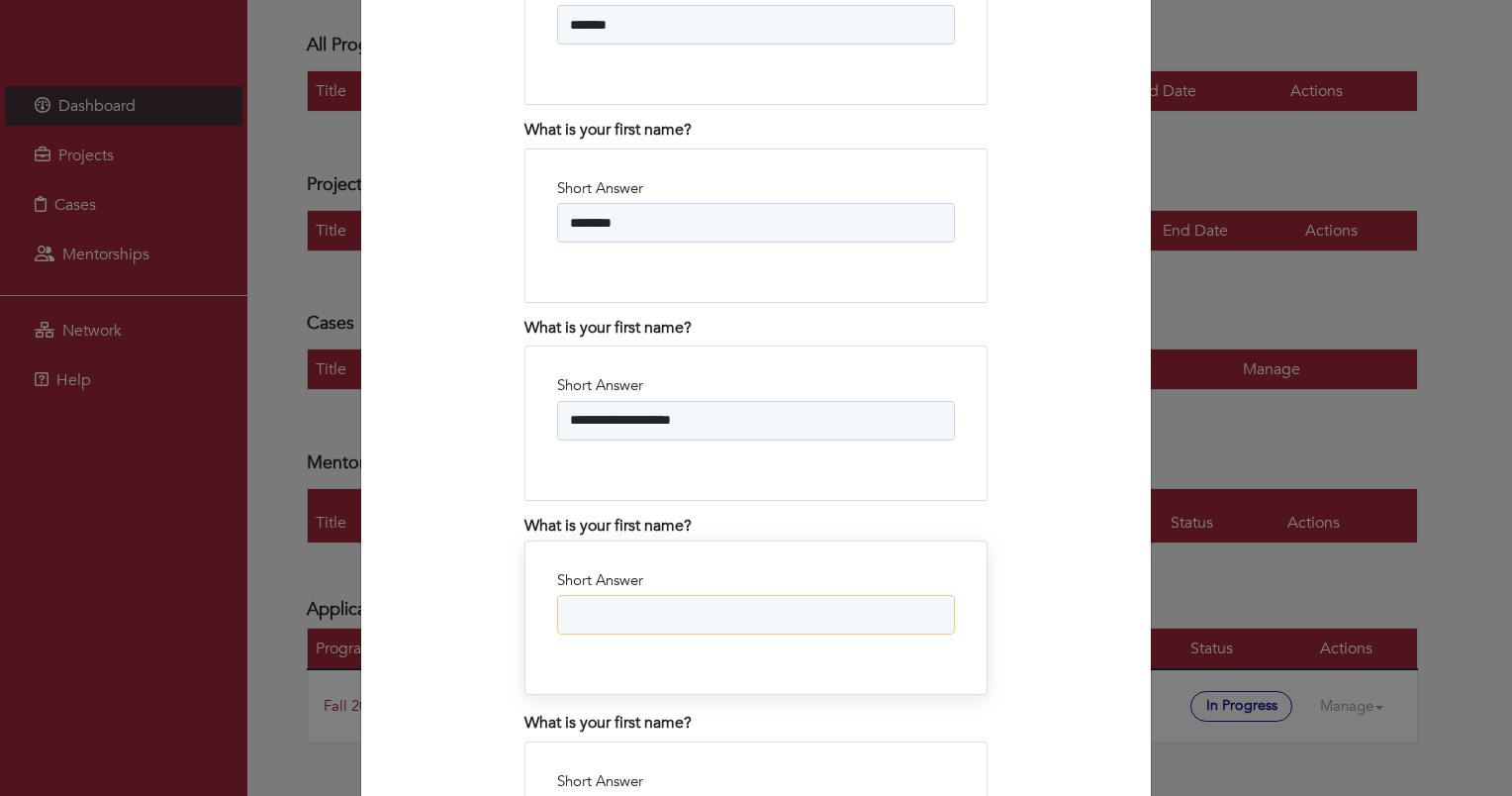 click on "Short Answer" at bounding box center [756, 615] 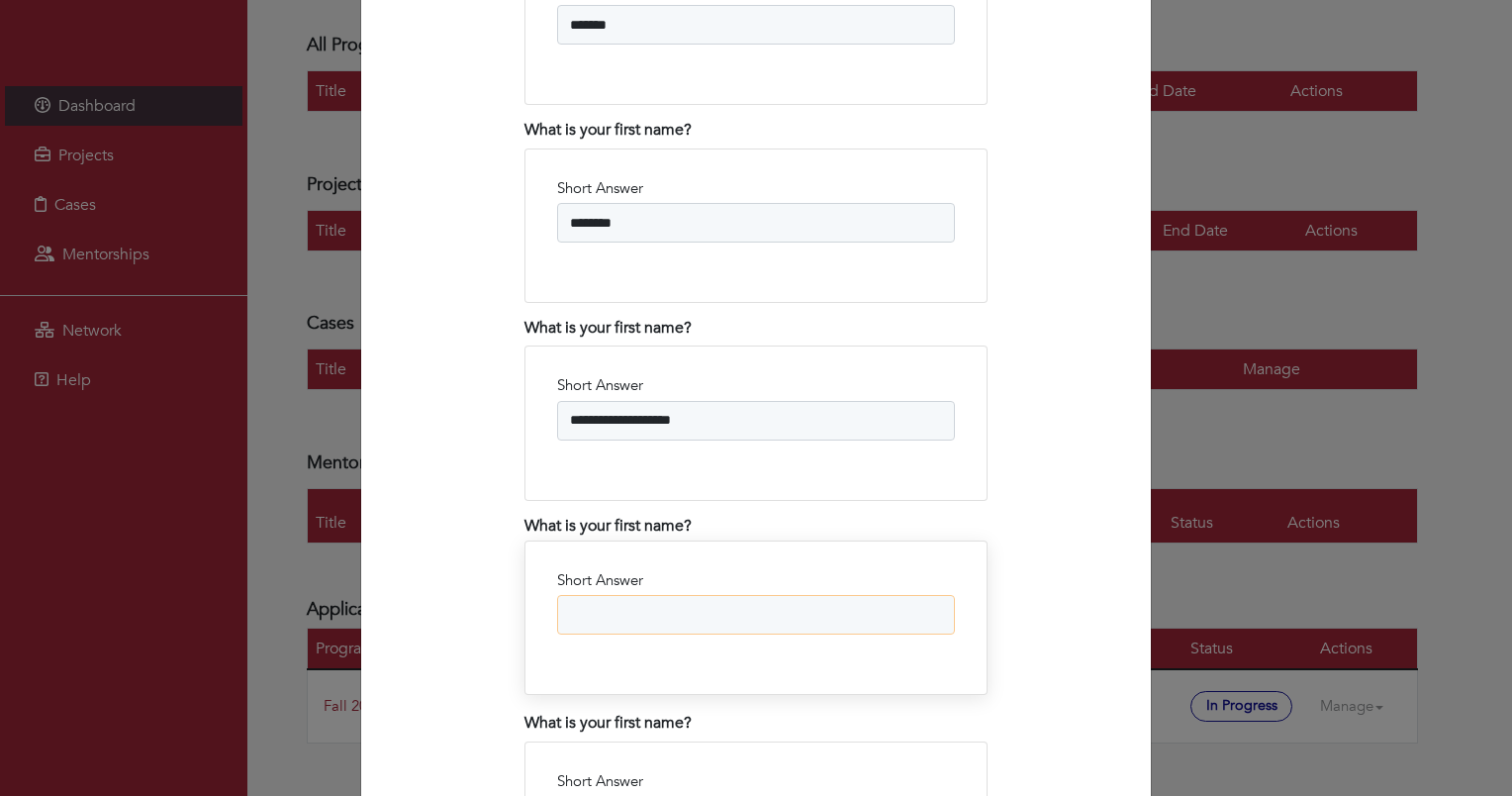click on "Short Answer" at bounding box center [756, 615] 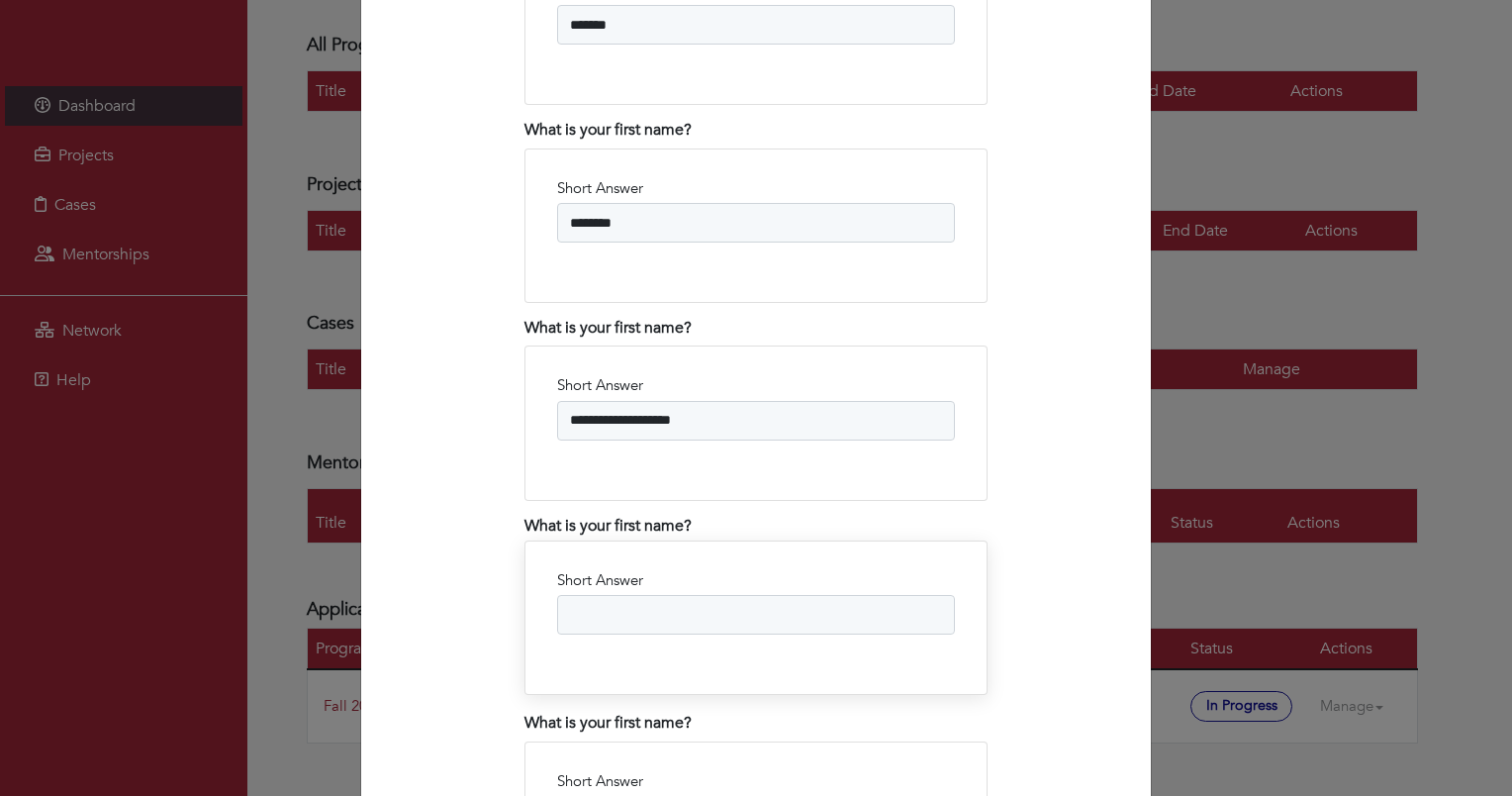 scroll, scrollTop: 2540, scrollLeft: 0, axis: vertical 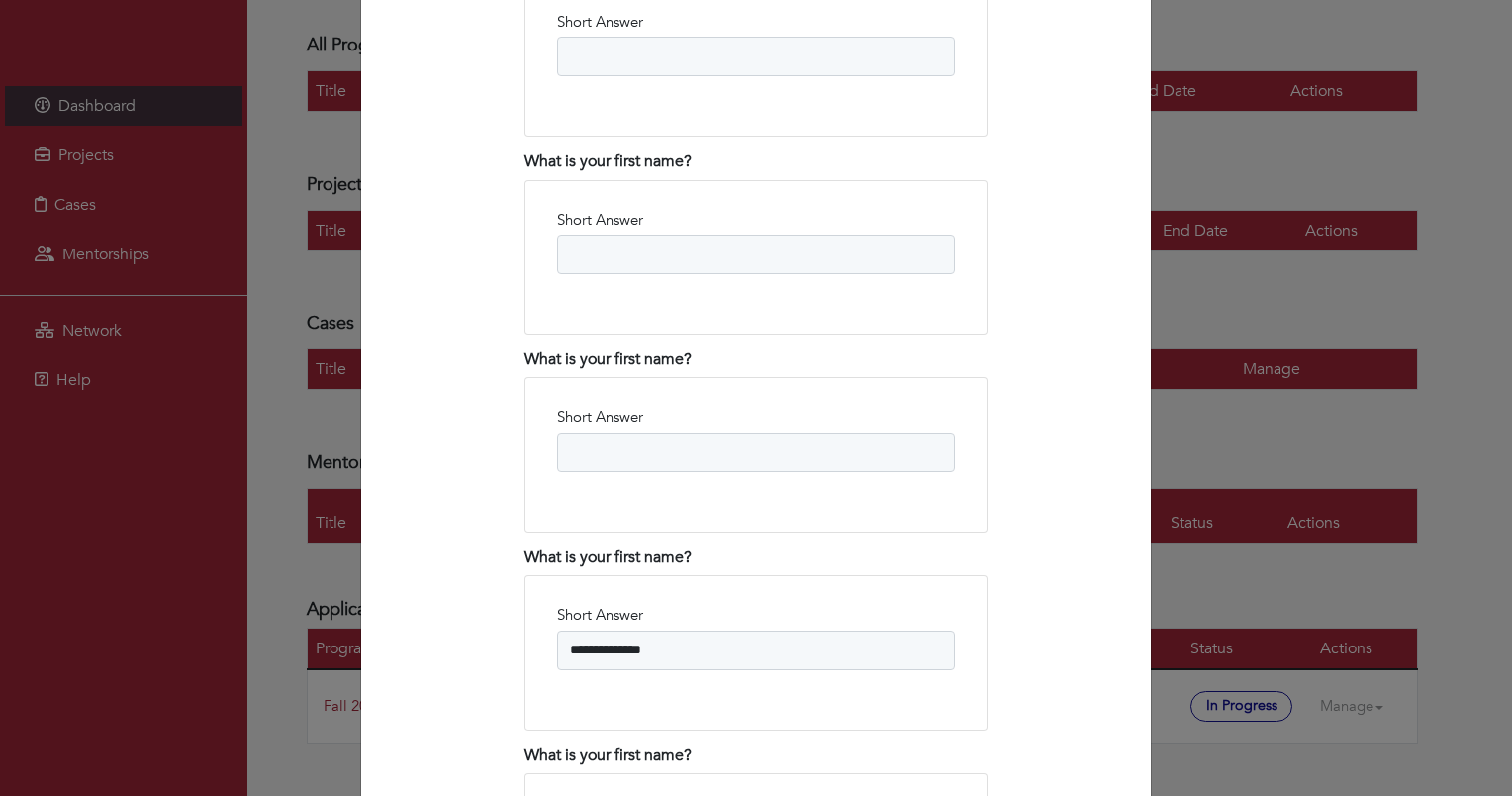 type on "**********" 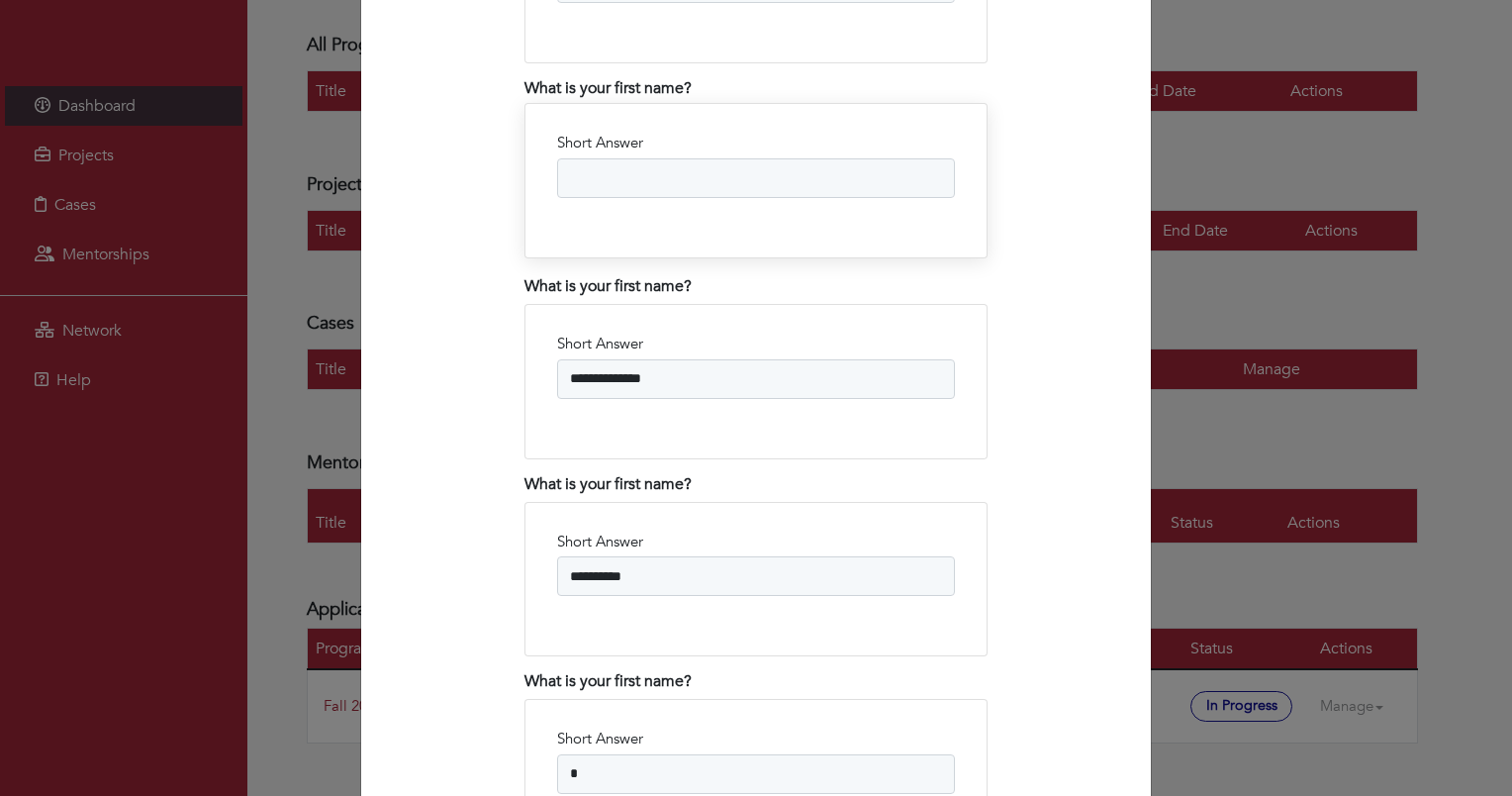 scroll, scrollTop: 2772, scrollLeft: 0, axis: vertical 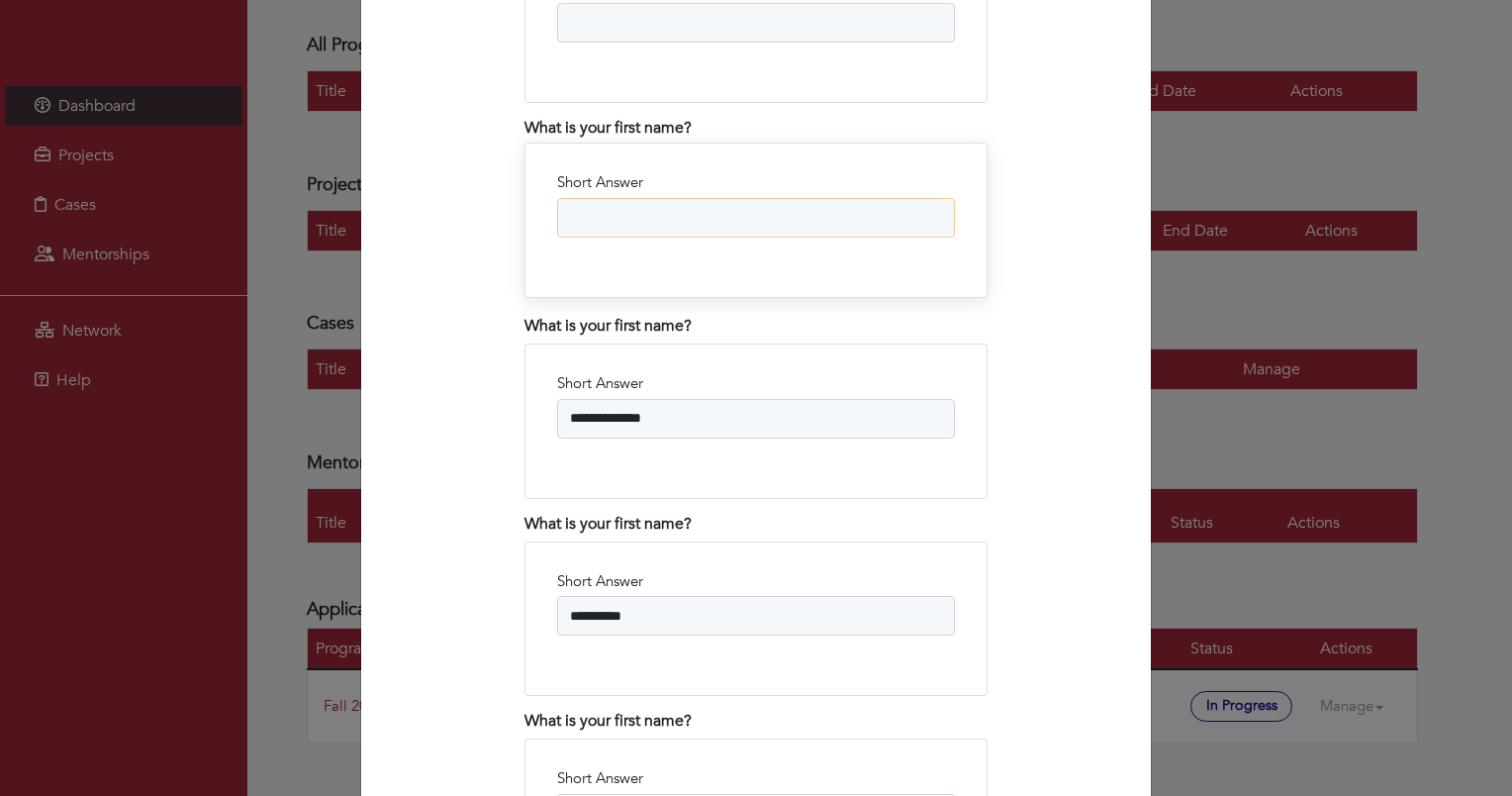 click on "Short Answer" at bounding box center [756, 218] 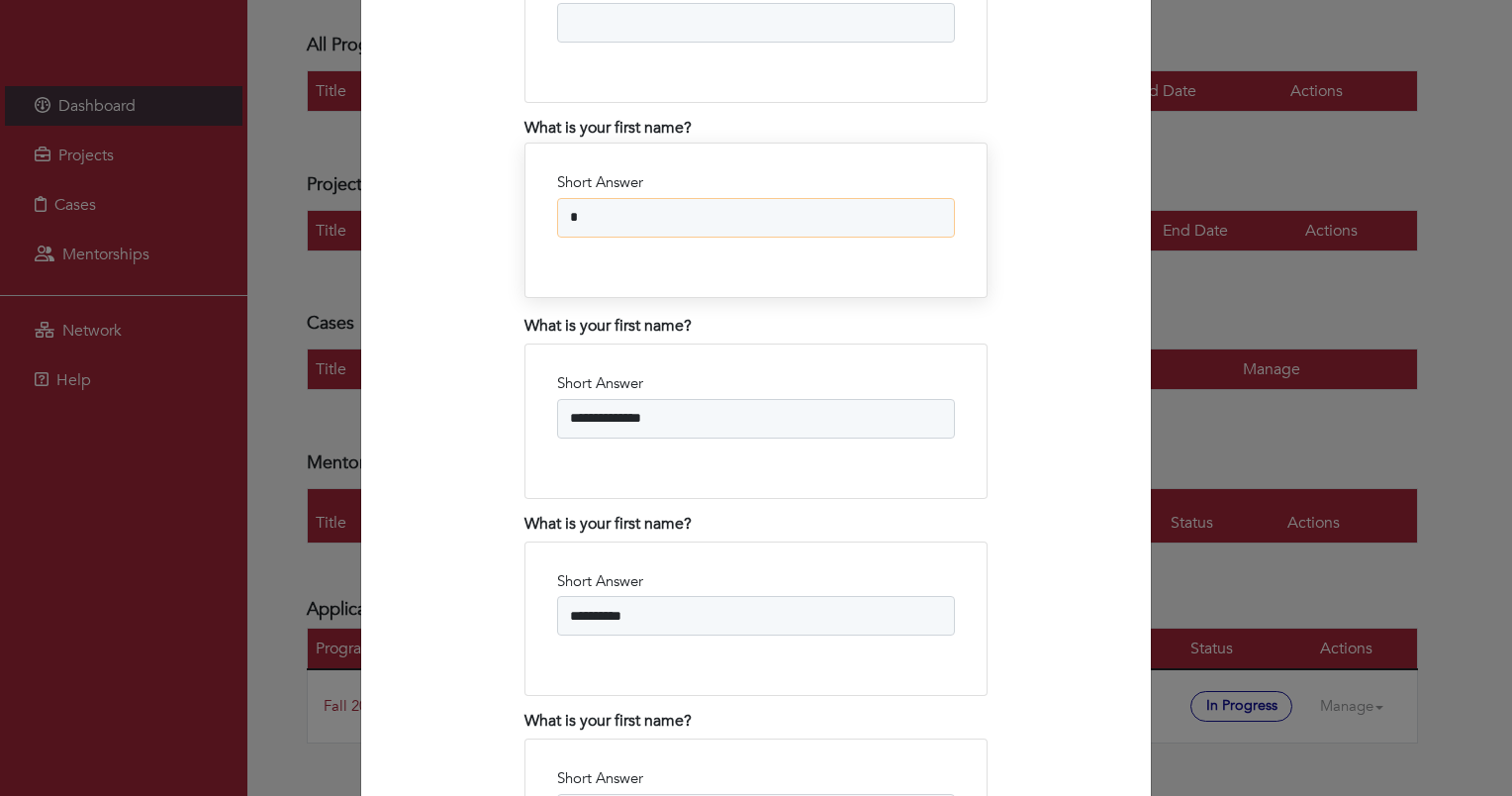 type on "*" 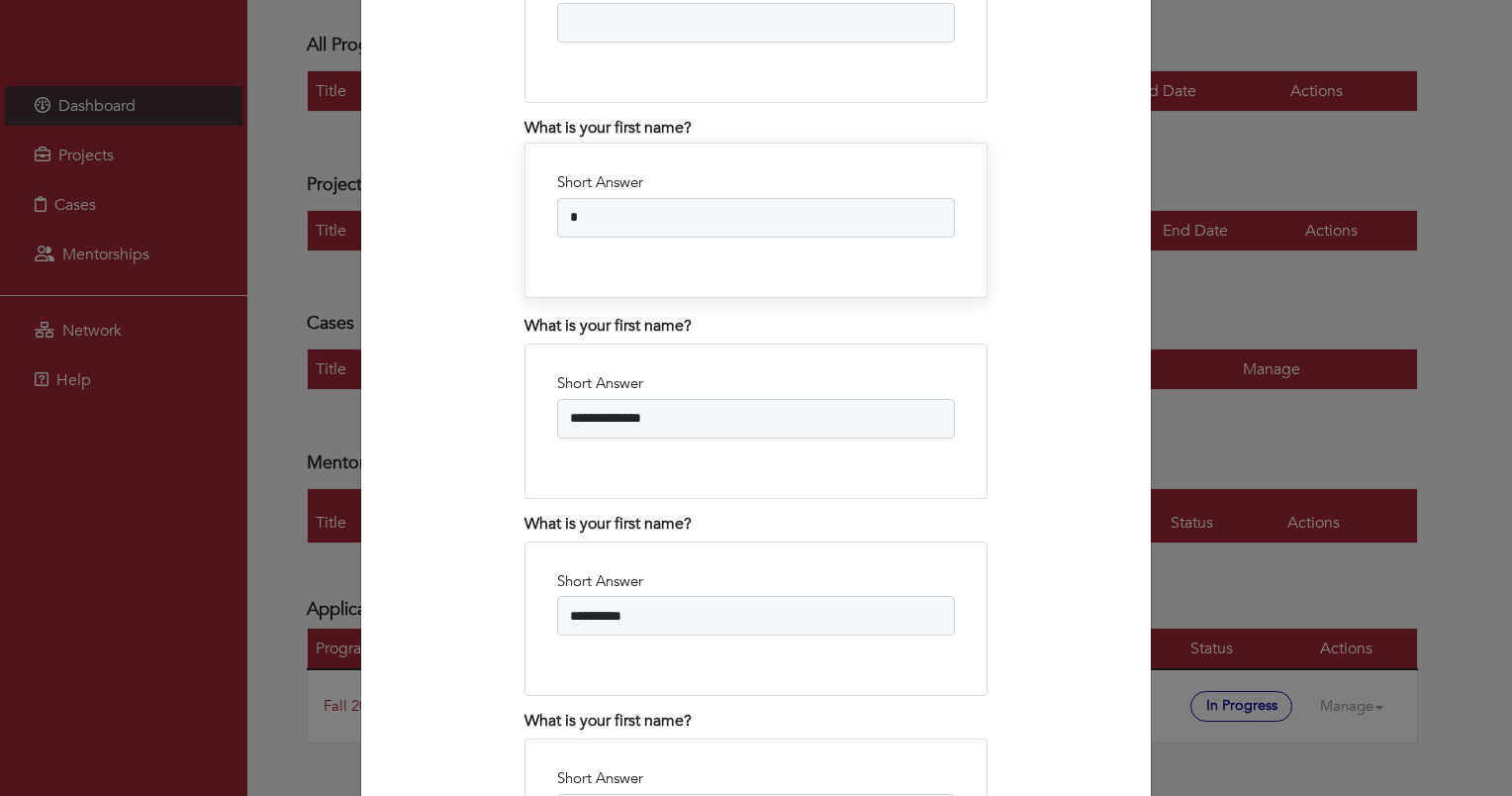scroll, scrollTop: 37111, scrollLeft: 0, axis: vertical 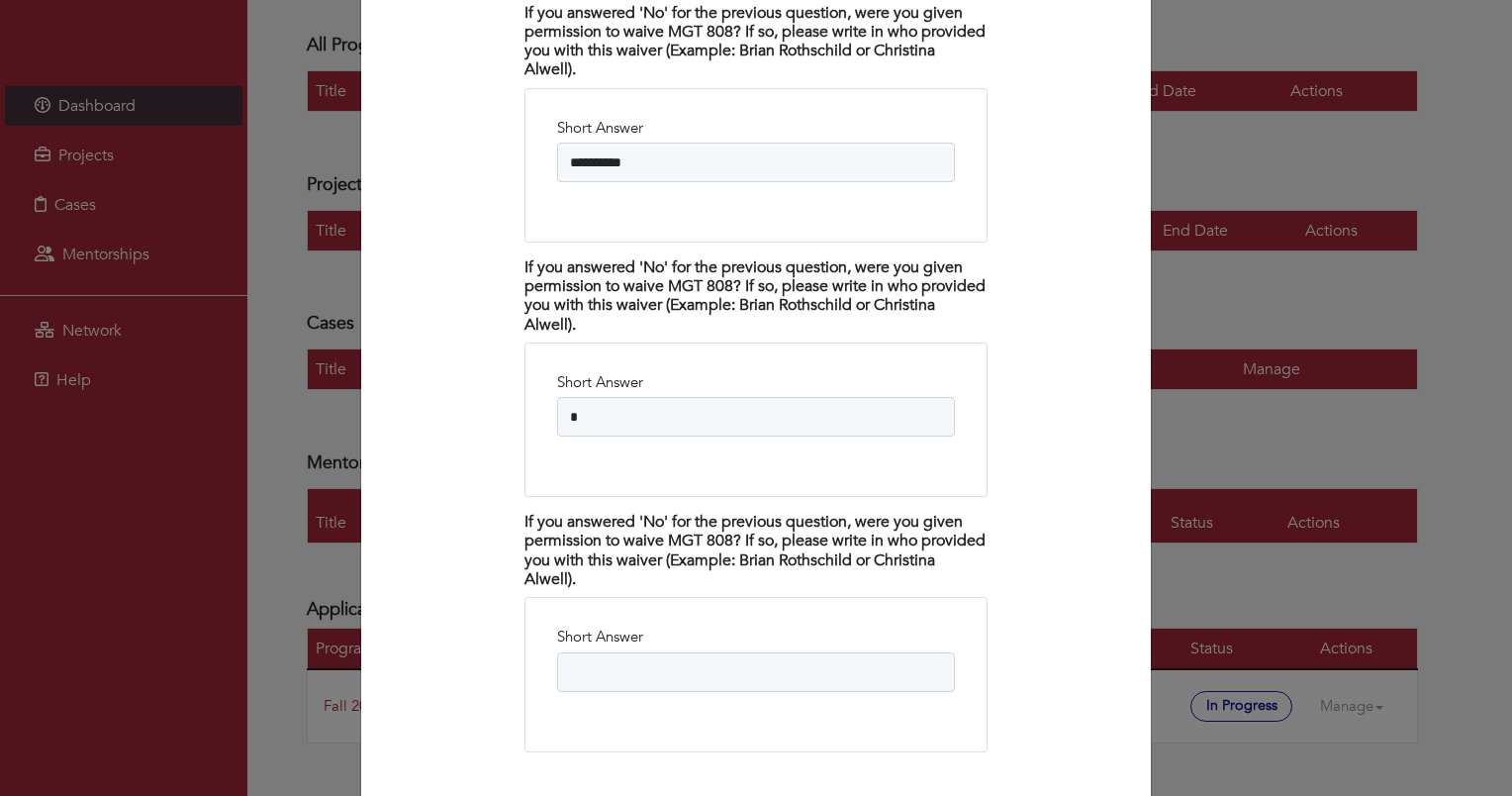 type on "**********" 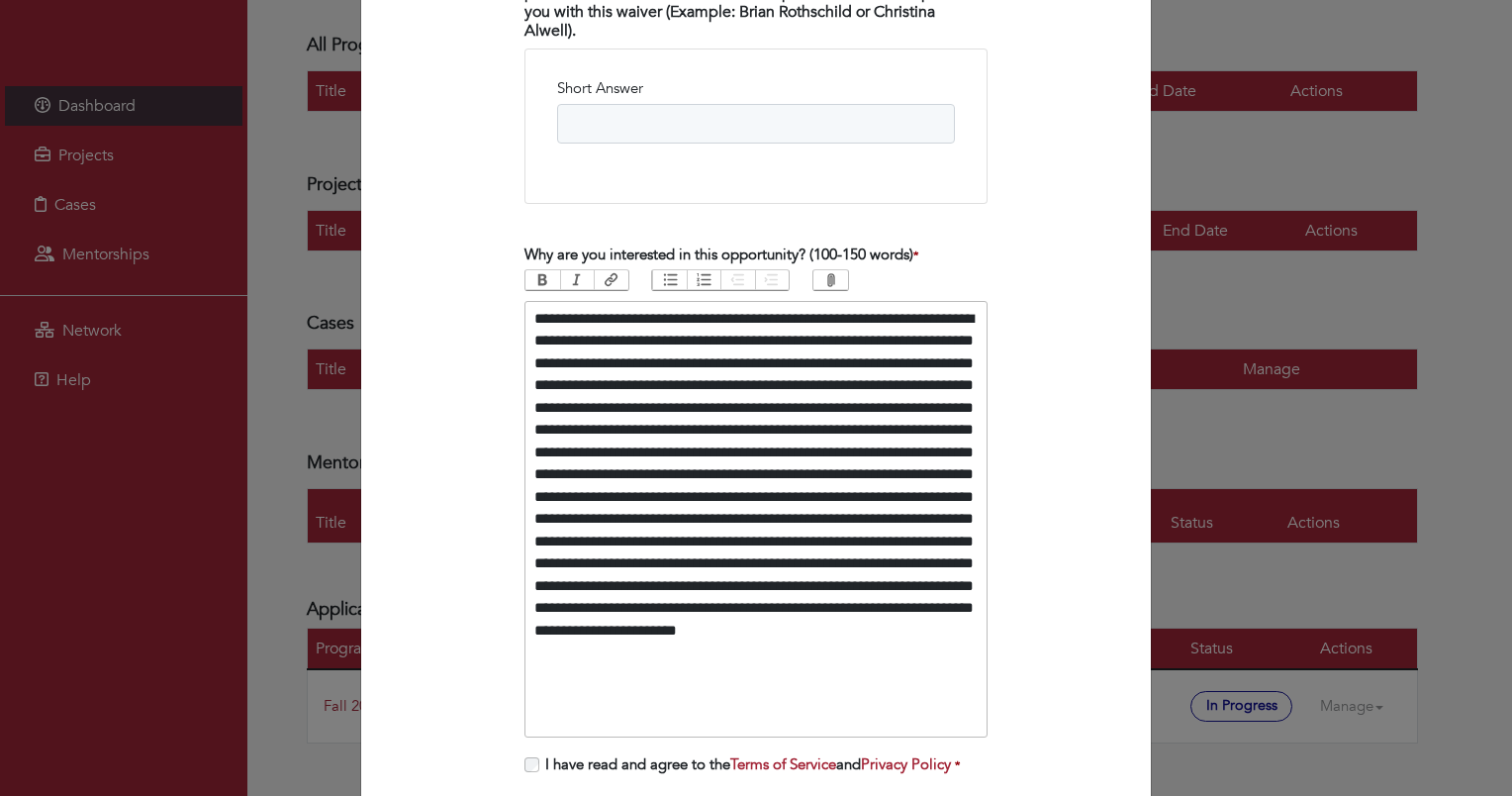 scroll, scrollTop: 37697, scrollLeft: 0, axis: vertical 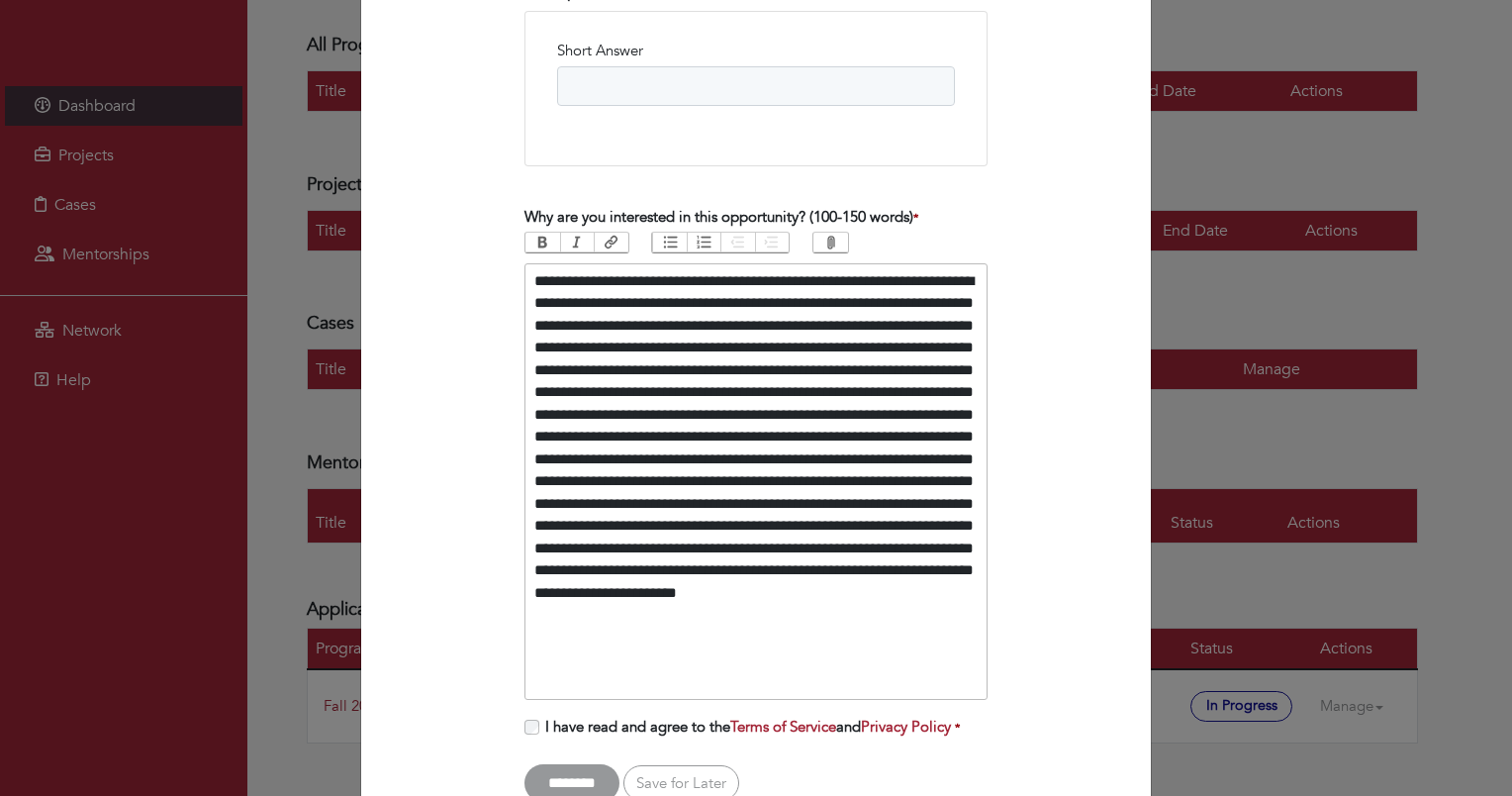 click on "Step 1
Fill out your application
Step 2
Monitor your application status
Name
[FIRST] [LAST]
Project Preferences (Drag/Drop to change priority)
Building a GTM Strategy for AI-Enabled SaaS
LightRiver
SFHAX" at bounding box center (756, 398) 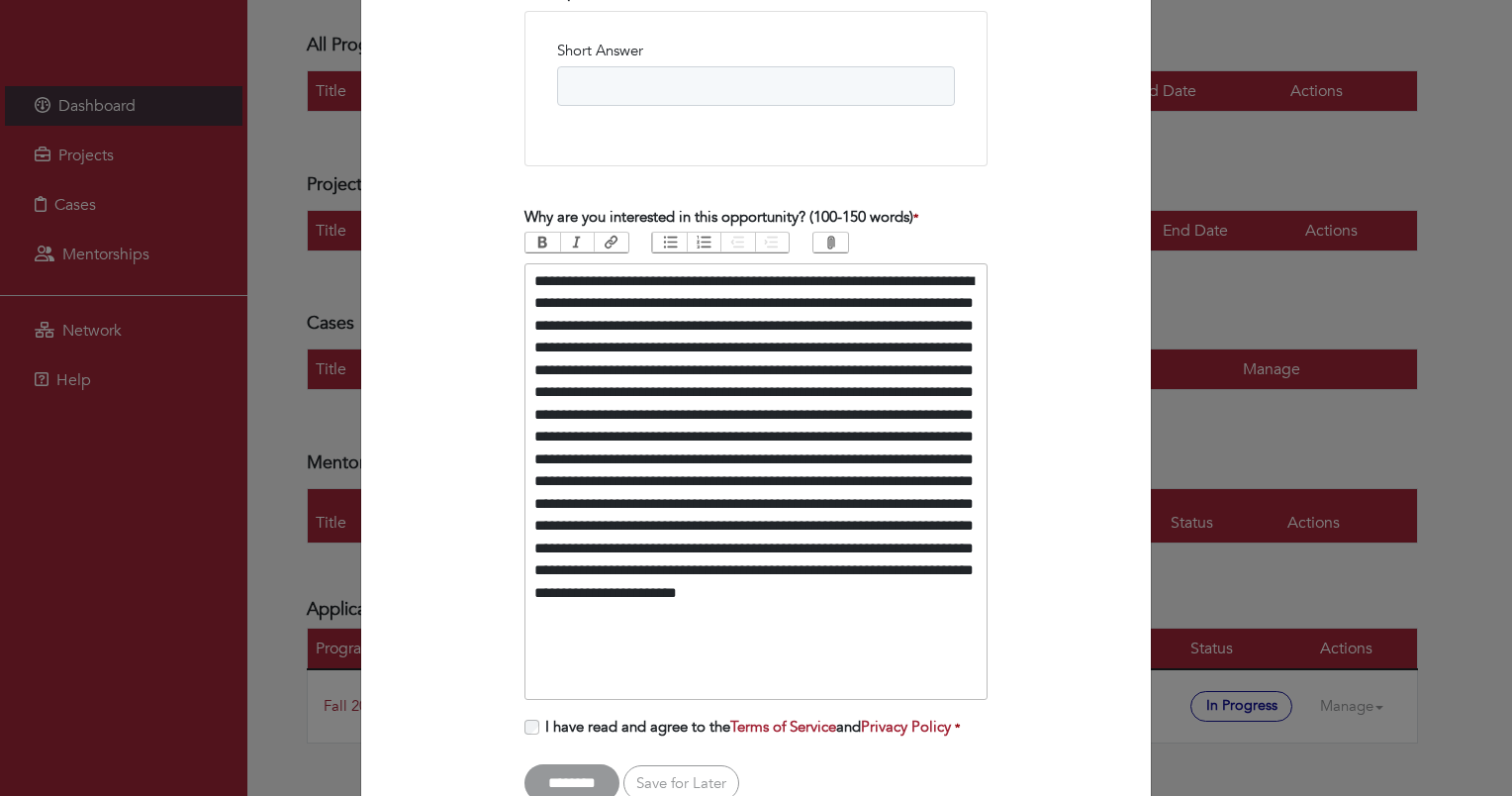 click on "I have read and agree to the  Terms of Service  and  Privacy Policy   *" at bounding box center [749, 727] 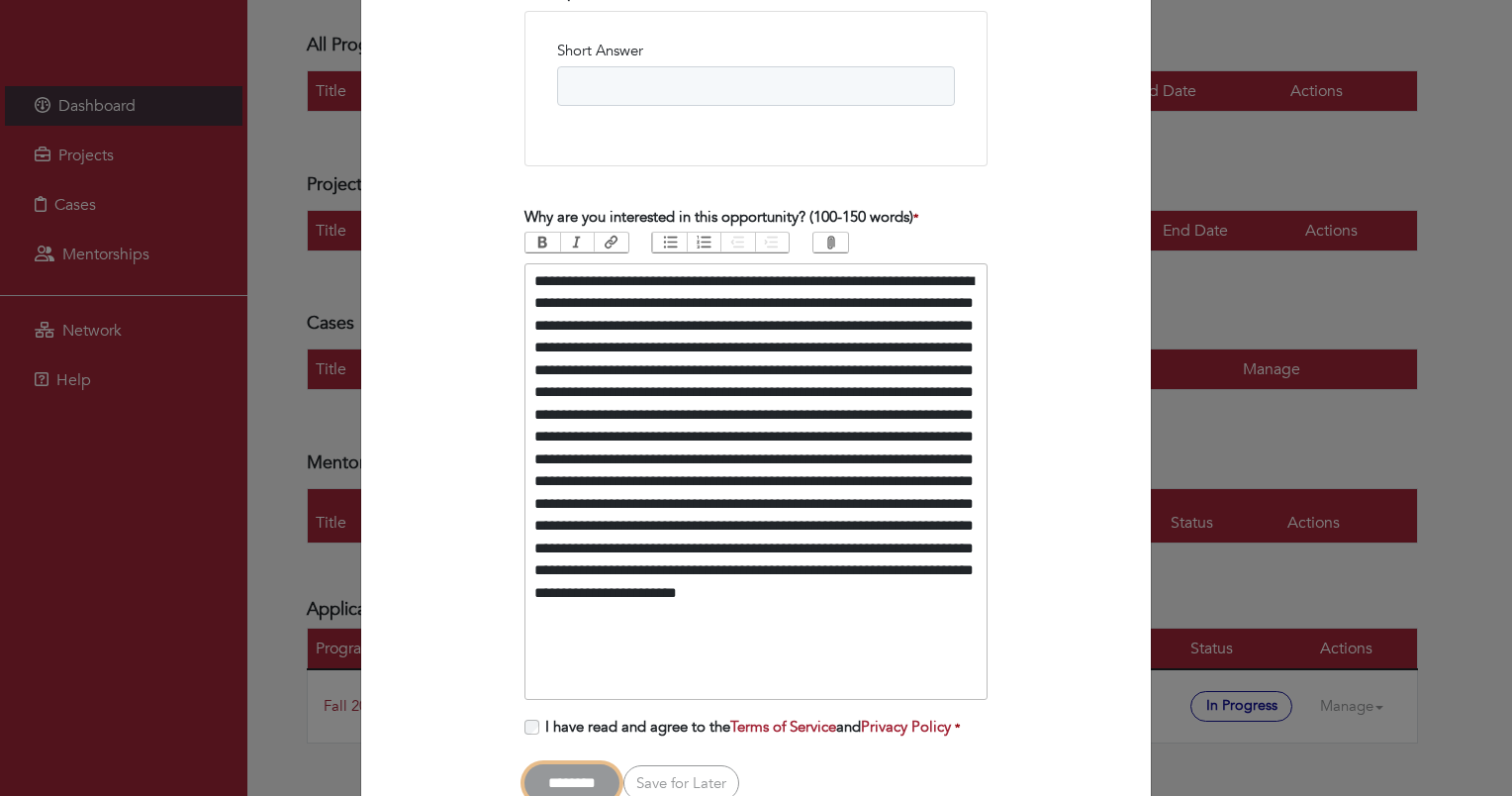 click on "********" at bounding box center (572, 783) 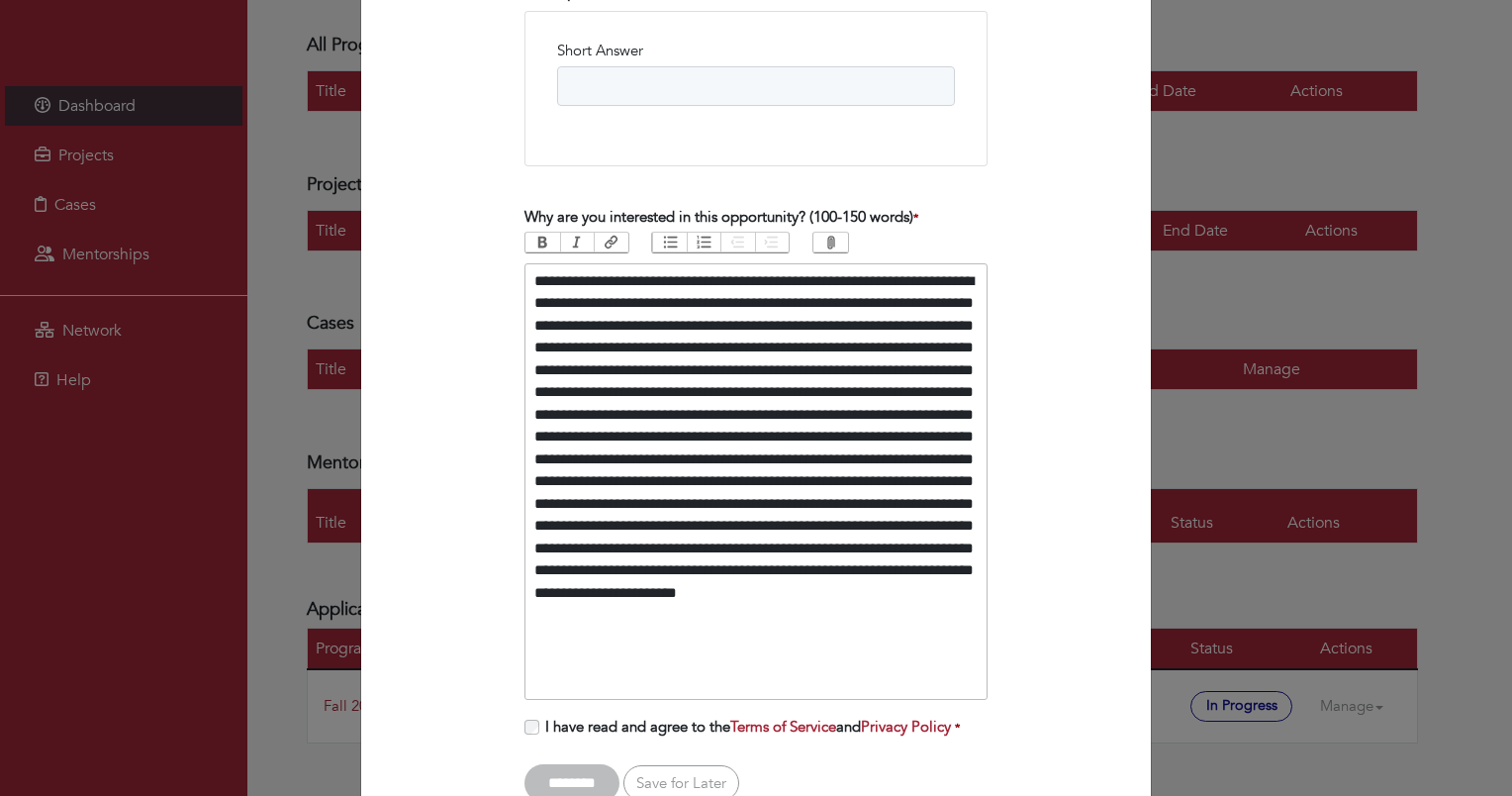 scroll, scrollTop: 0, scrollLeft: 0, axis: both 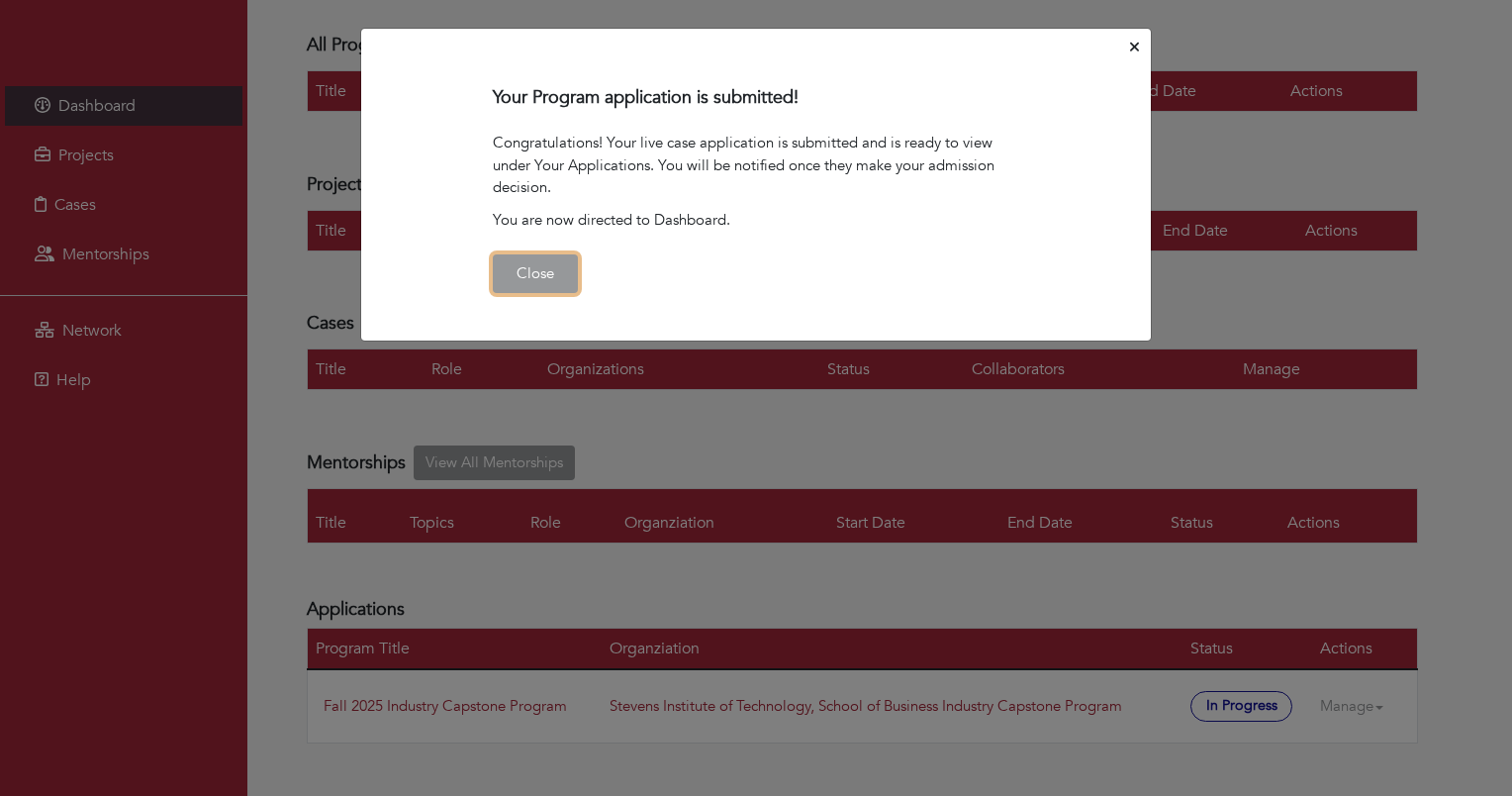 click on "Close" at bounding box center [535, 273] 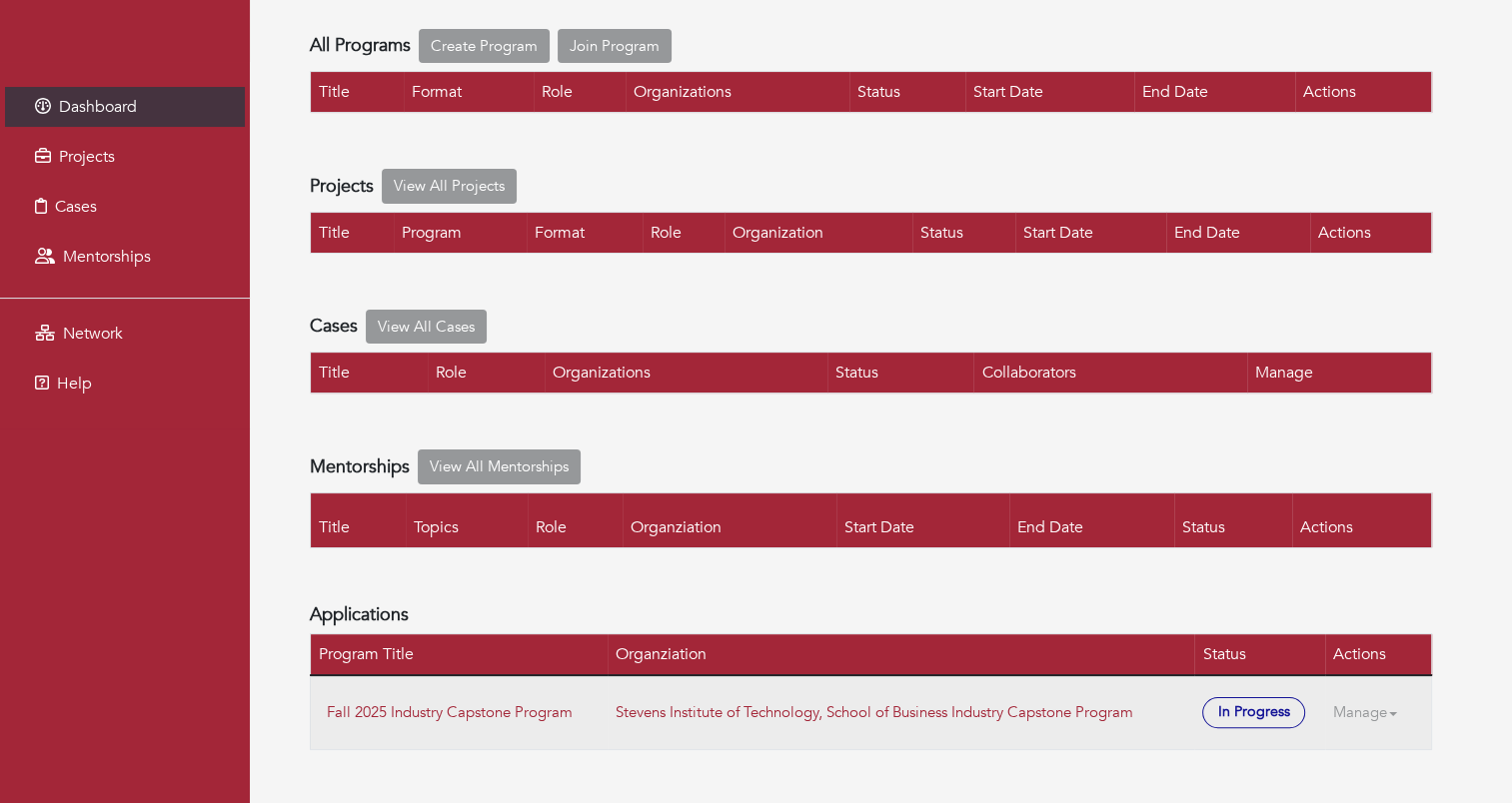 click on "Manage" at bounding box center (1373, 712) 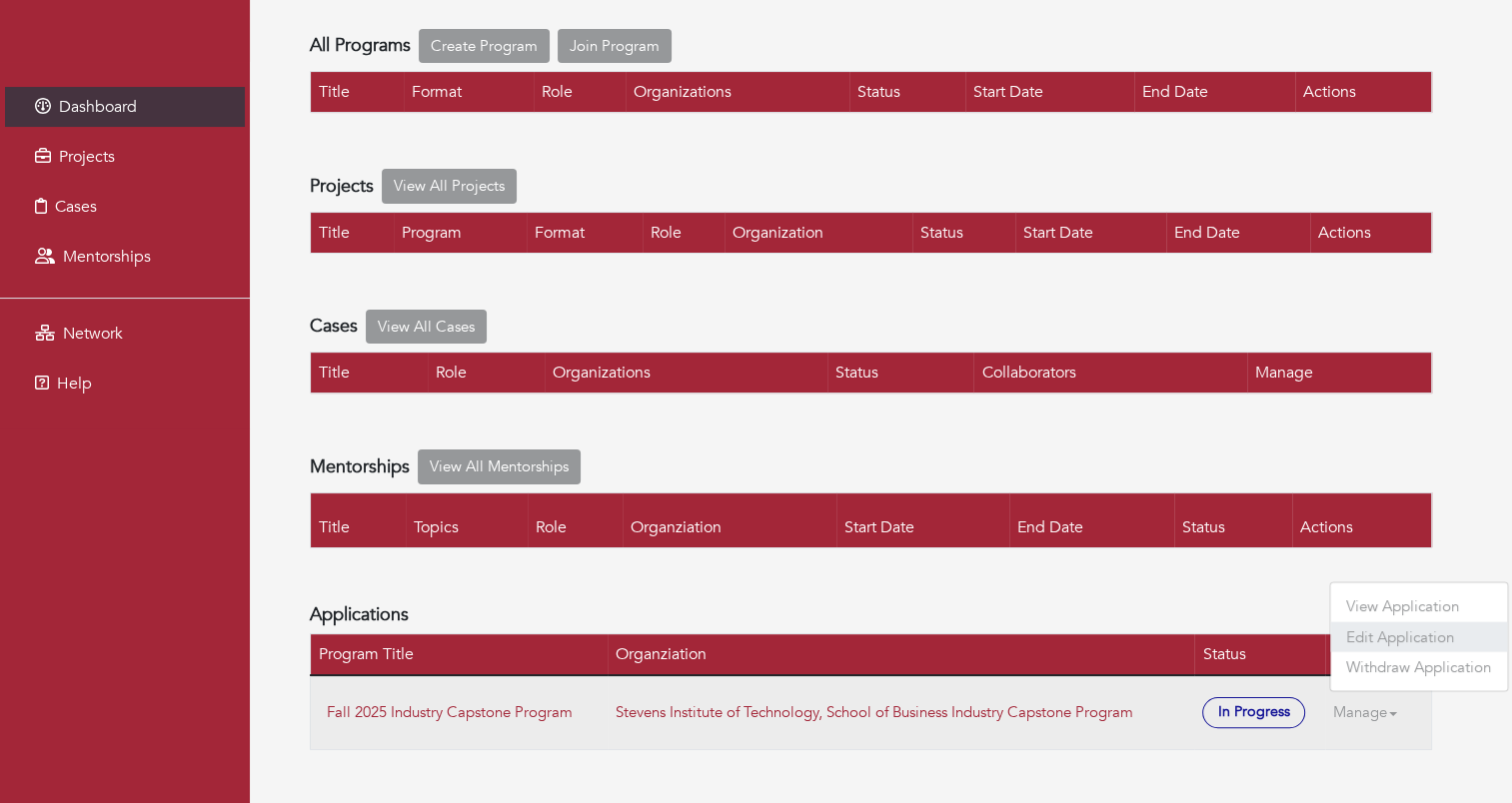 click on "Edit Application" at bounding box center [1418, 636] 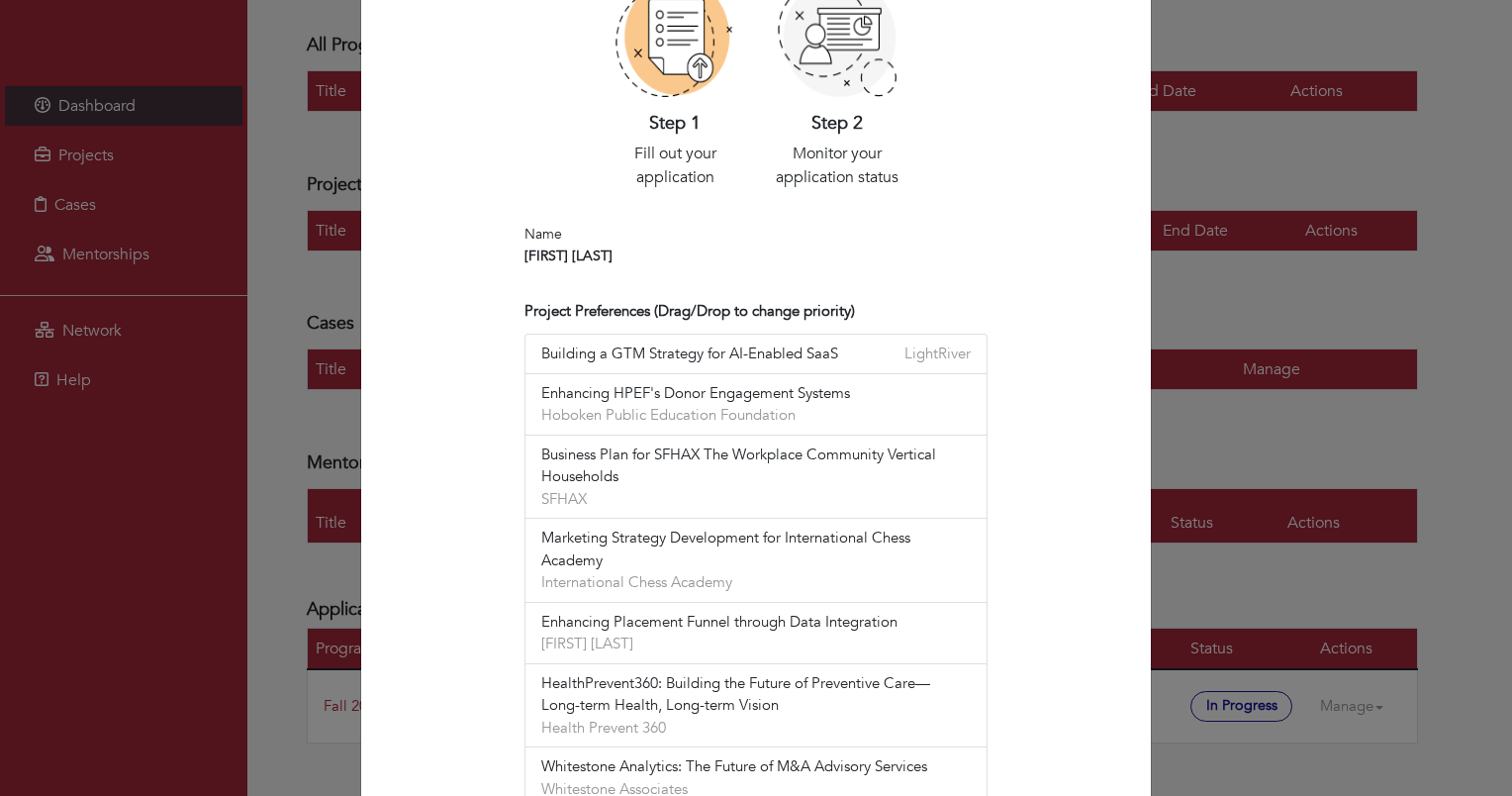 scroll, scrollTop: 0, scrollLeft: 0, axis: both 